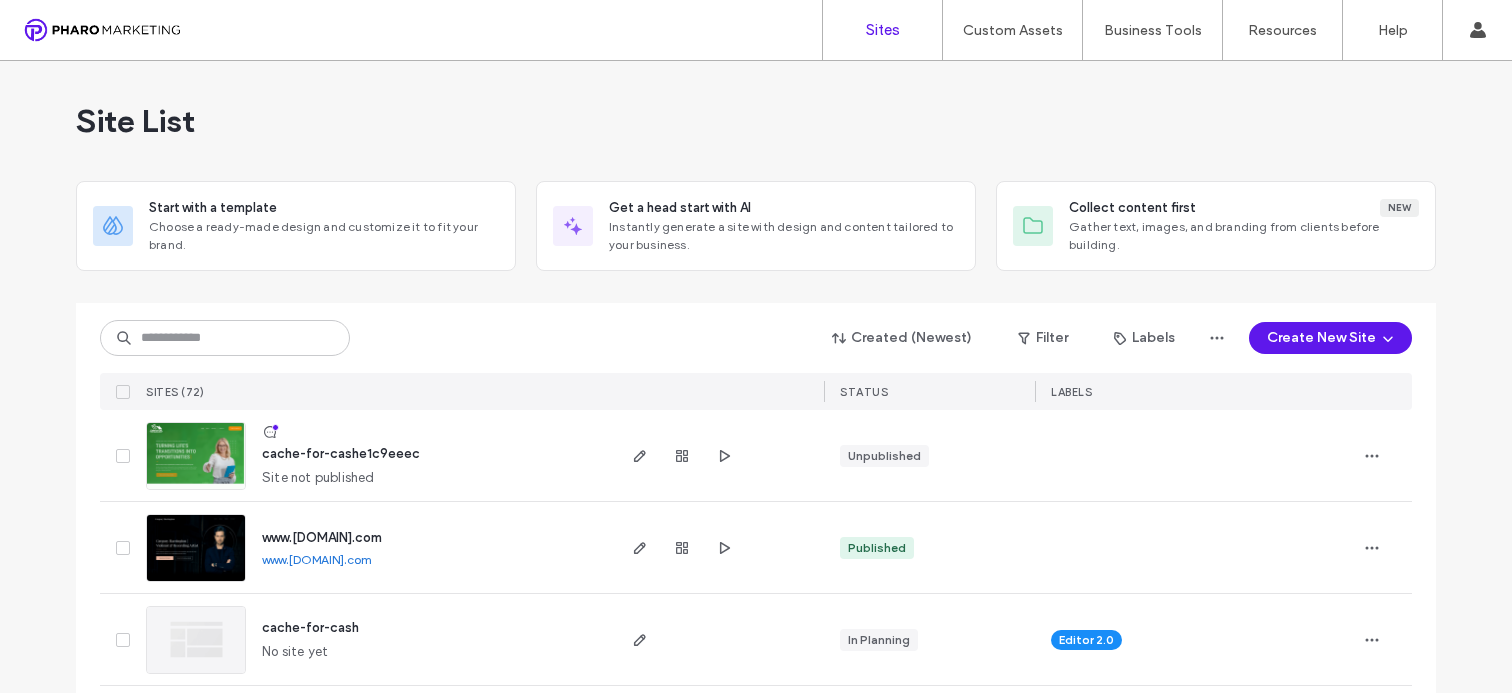 scroll, scrollTop: 0, scrollLeft: 0, axis: both 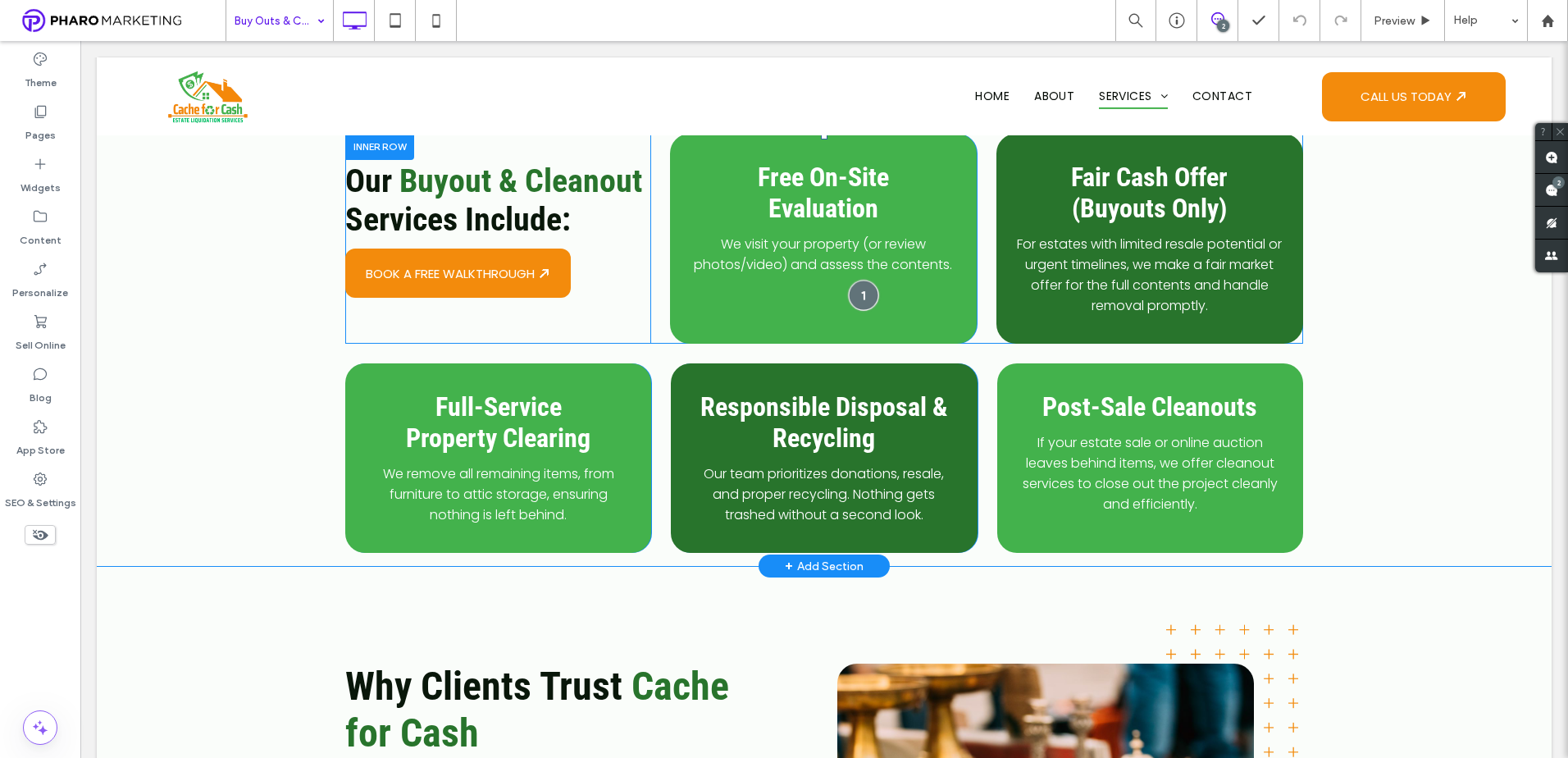 click at bounding box center [863, 295] 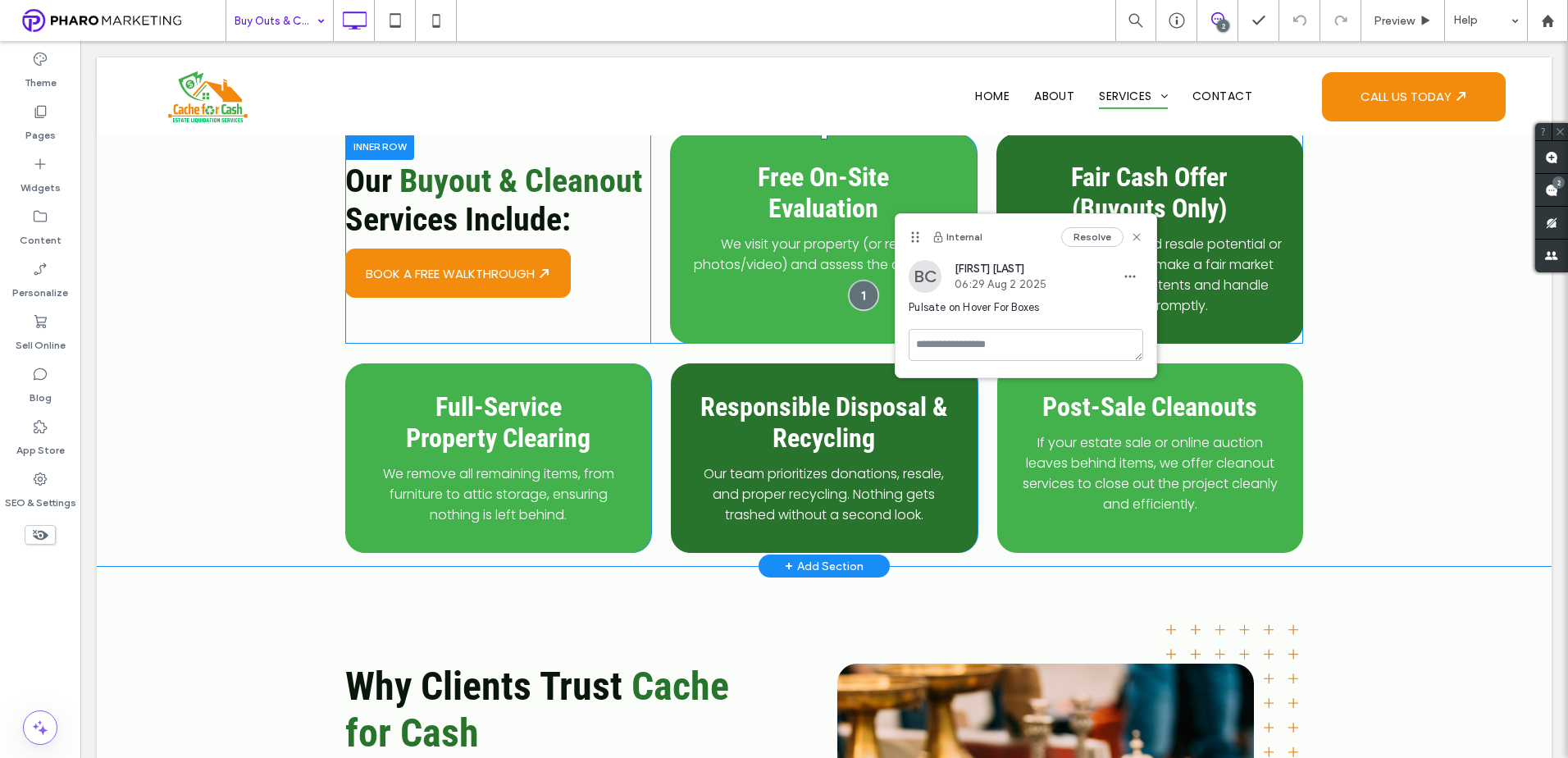 click at bounding box center [864, 295] 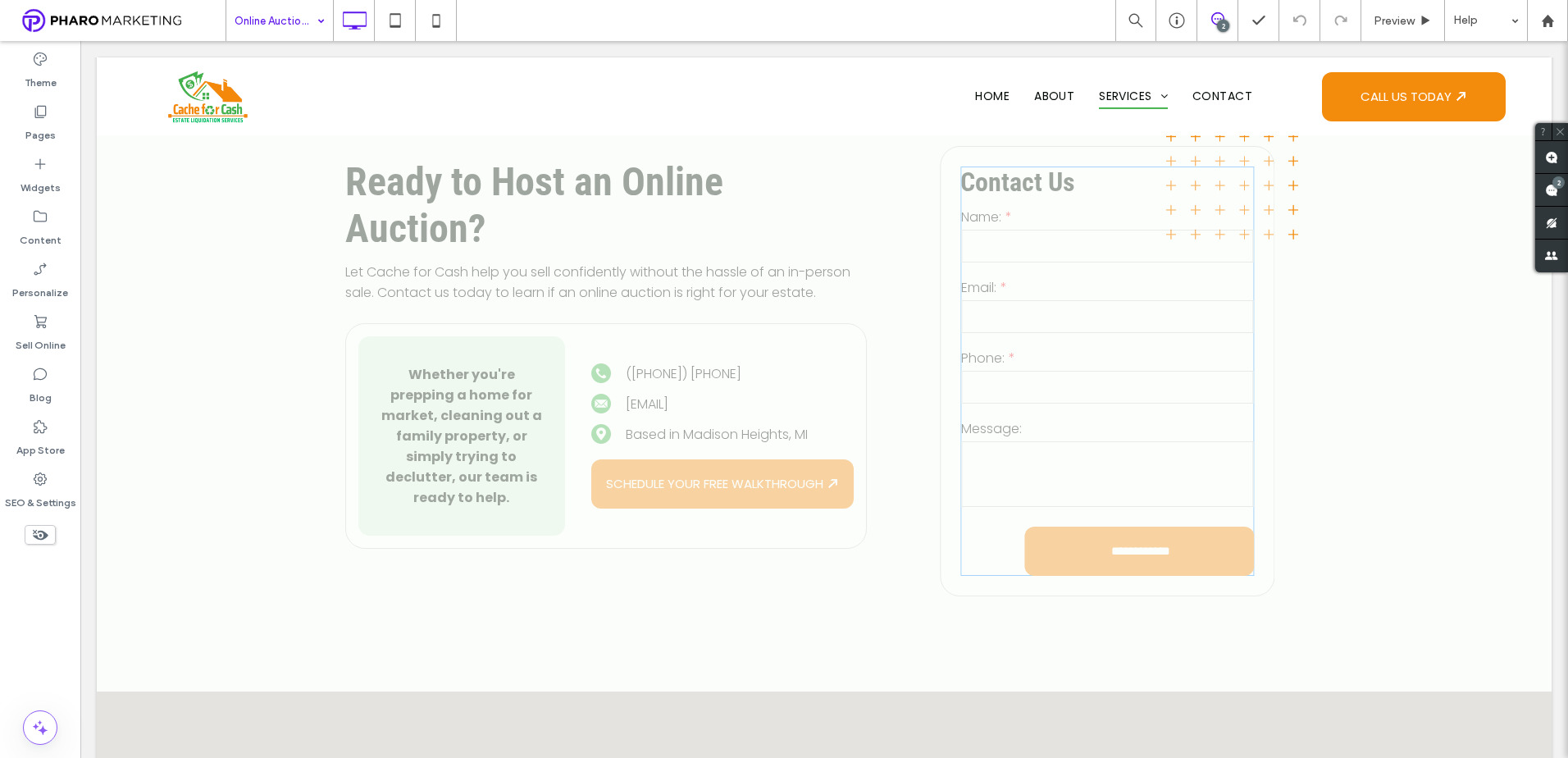 scroll, scrollTop: 3938, scrollLeft: 0, axis: vertical 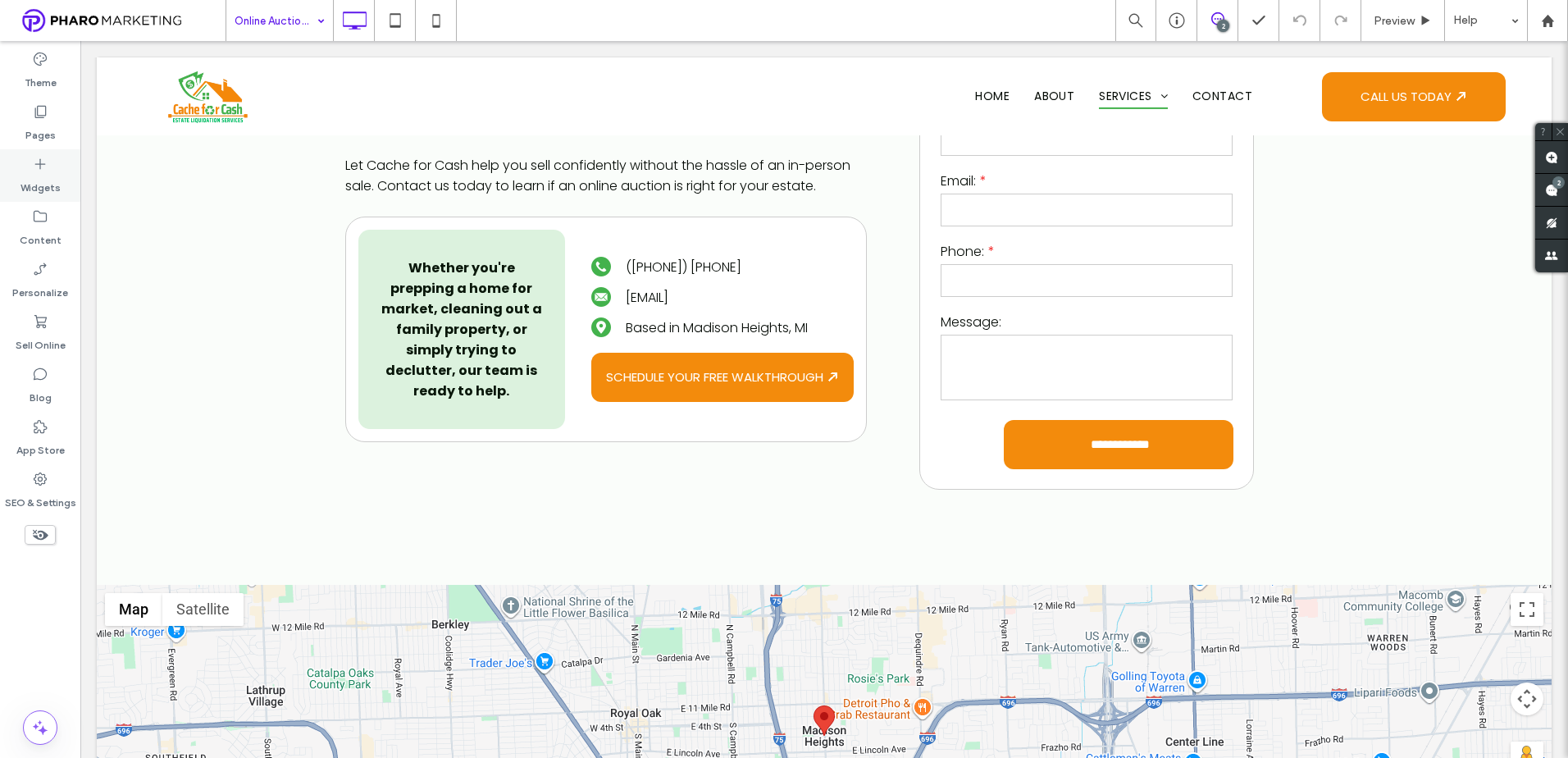 click 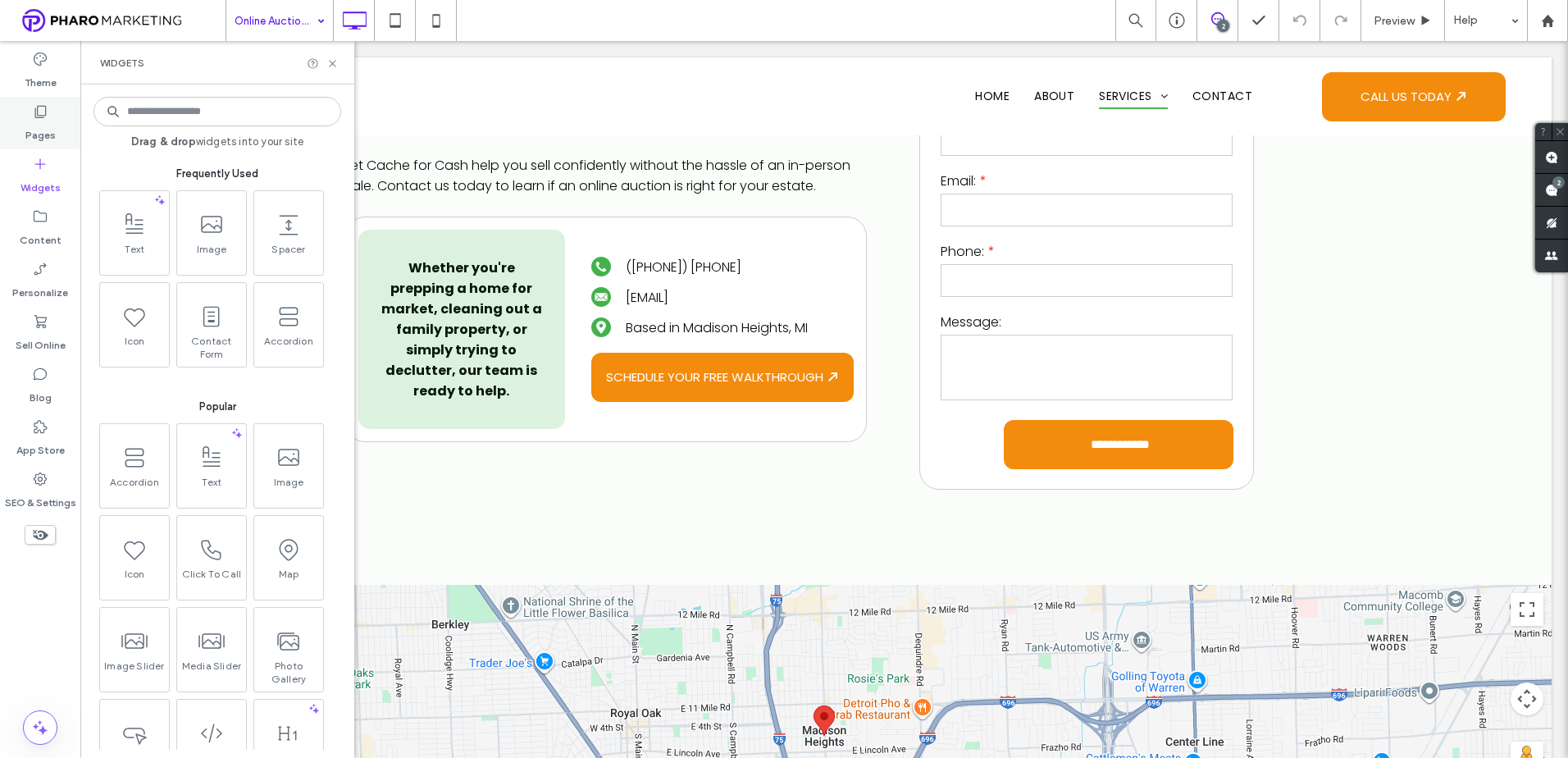 click on "Pages" at bounding box center [40, 131] 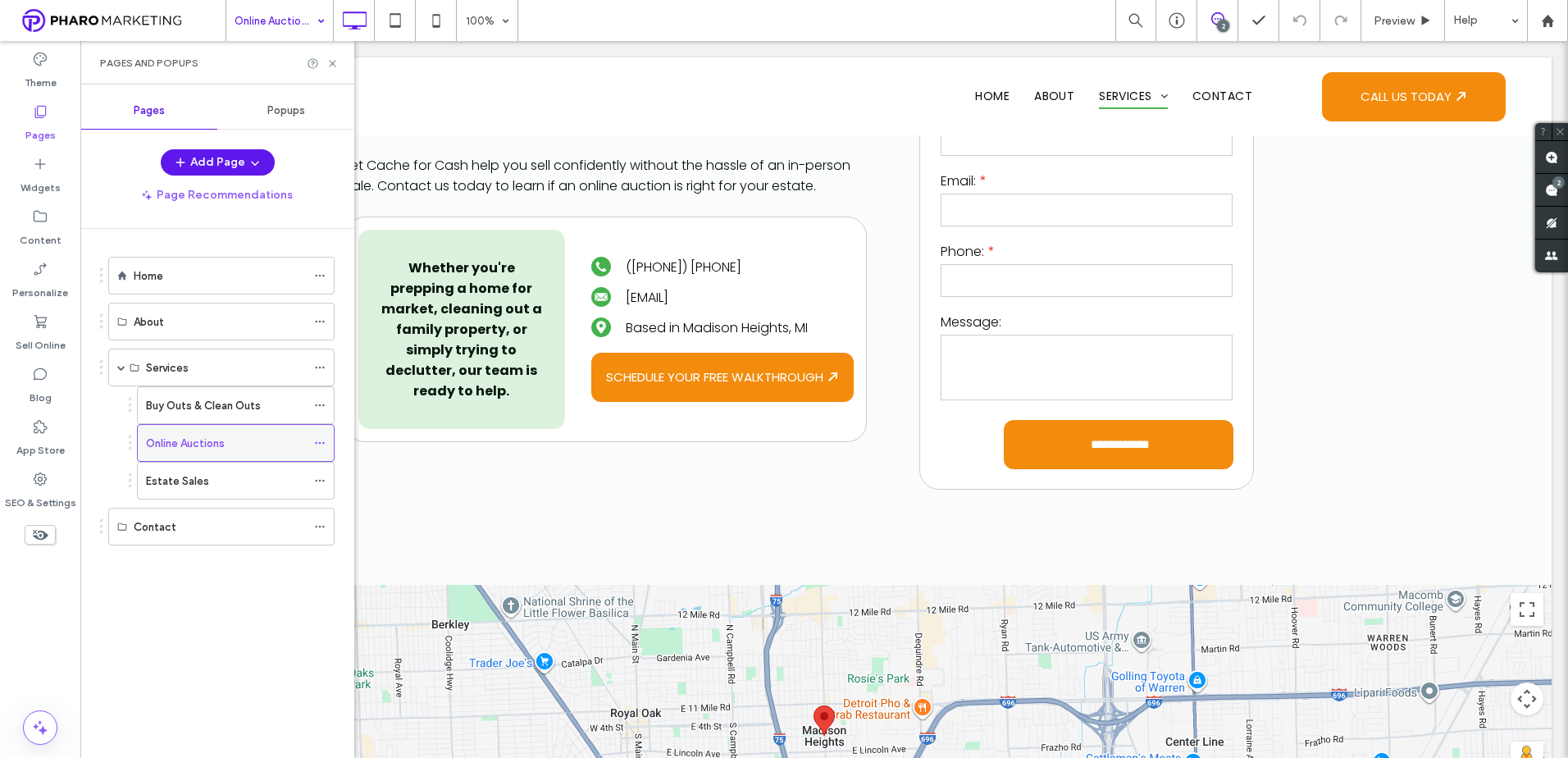 click 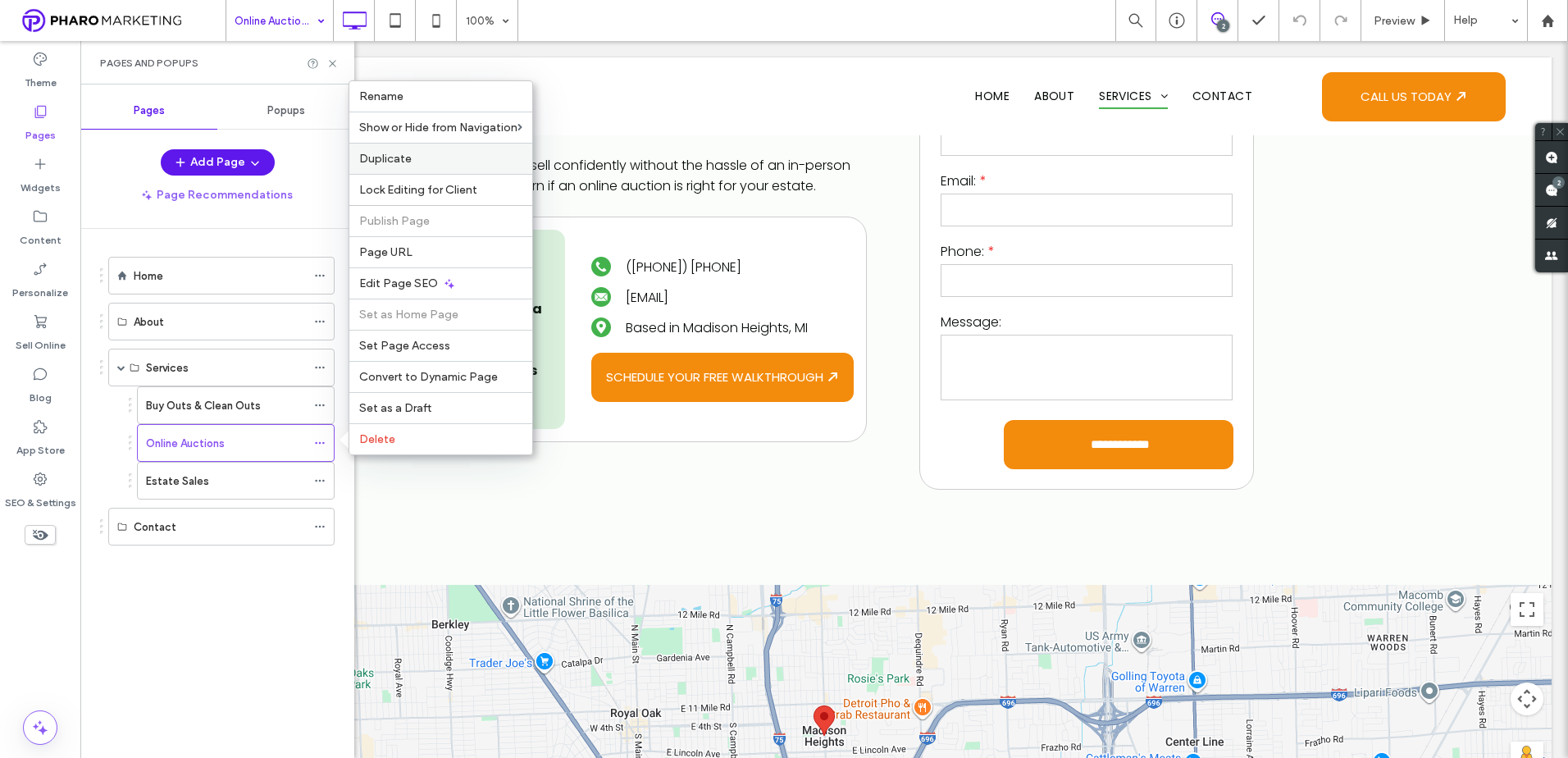 click on "Duplicate" at bounding box center [440, 158] 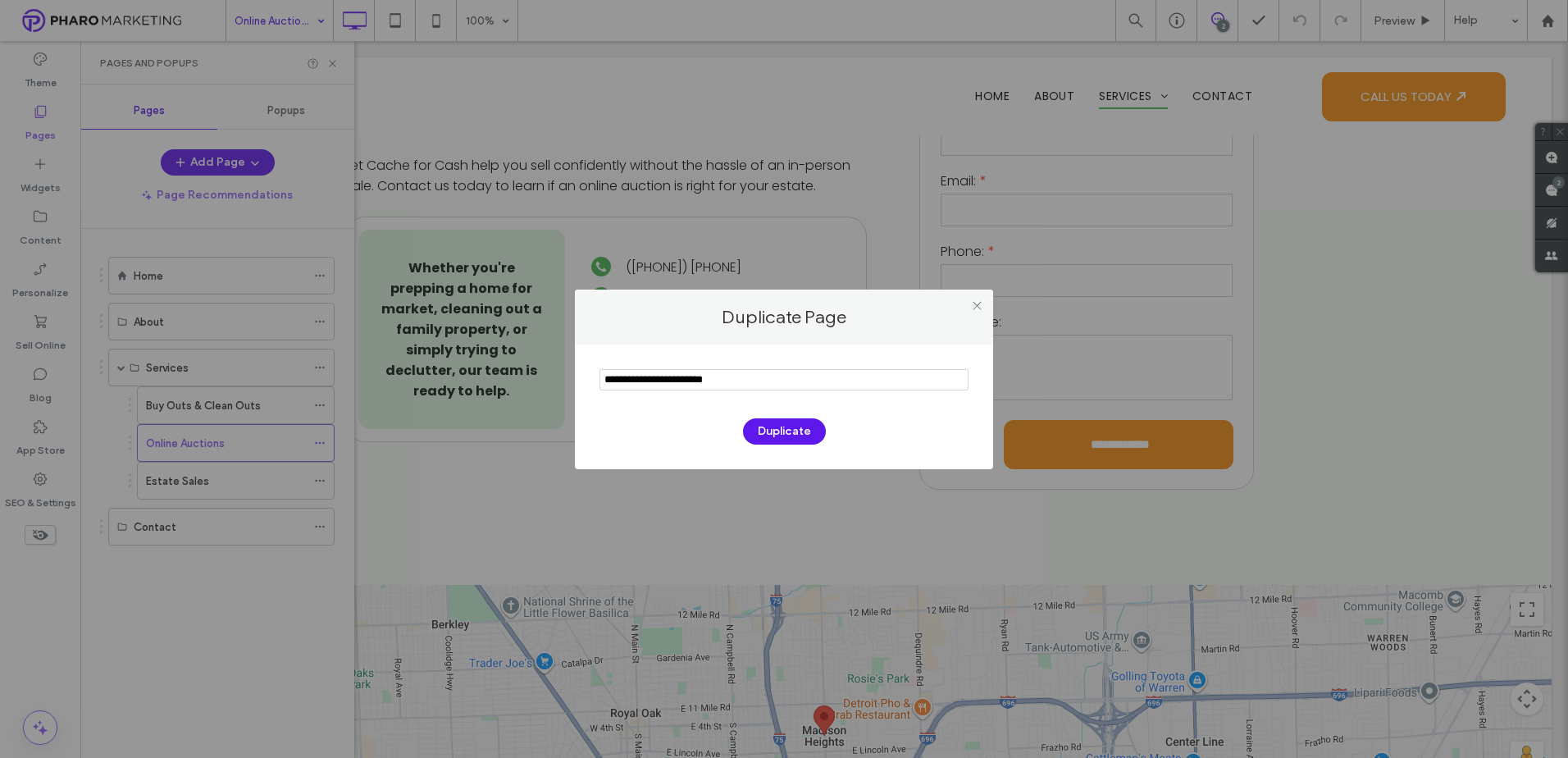 click at bounding box center [784, 380] 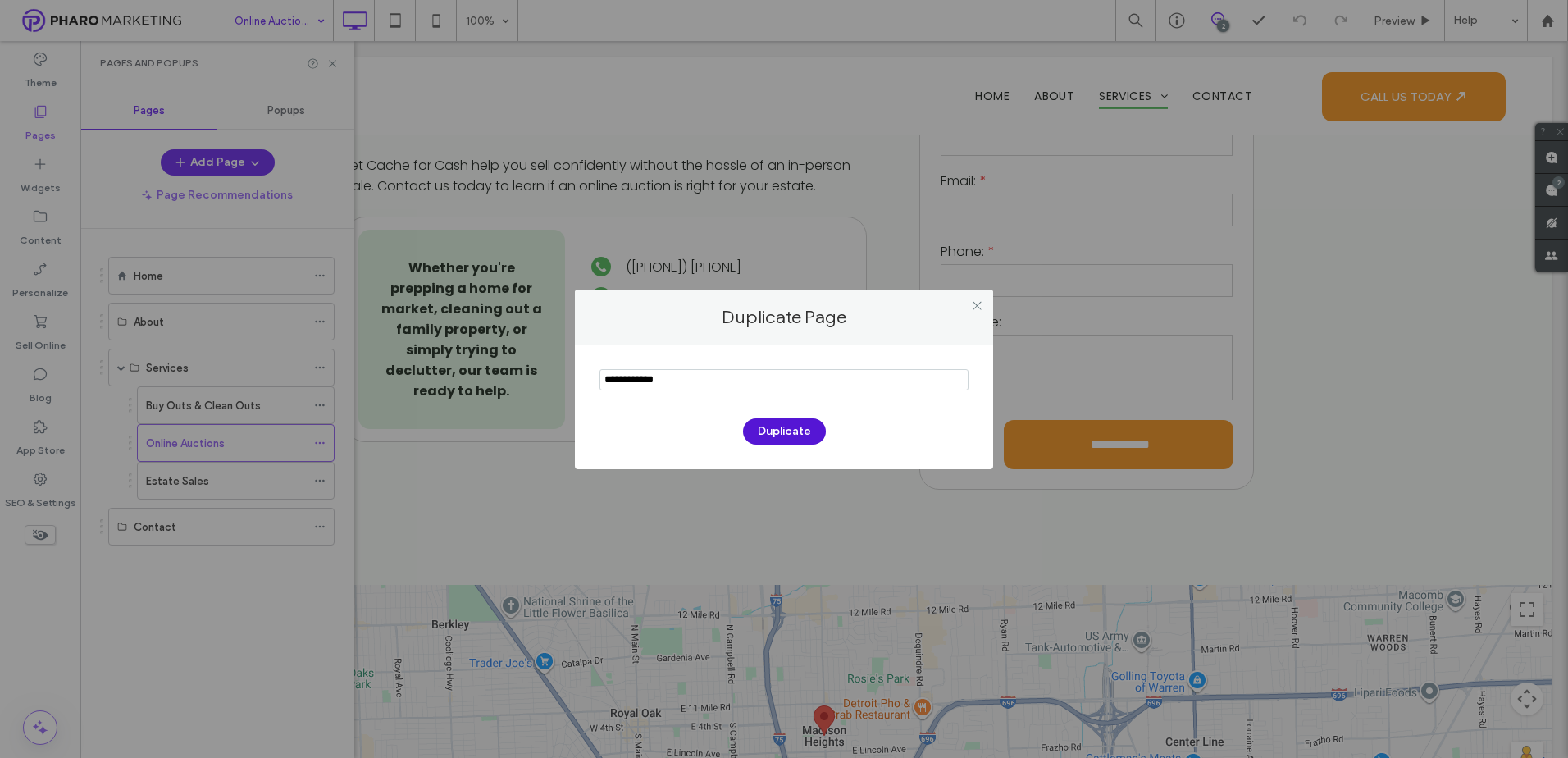 type on "**********" 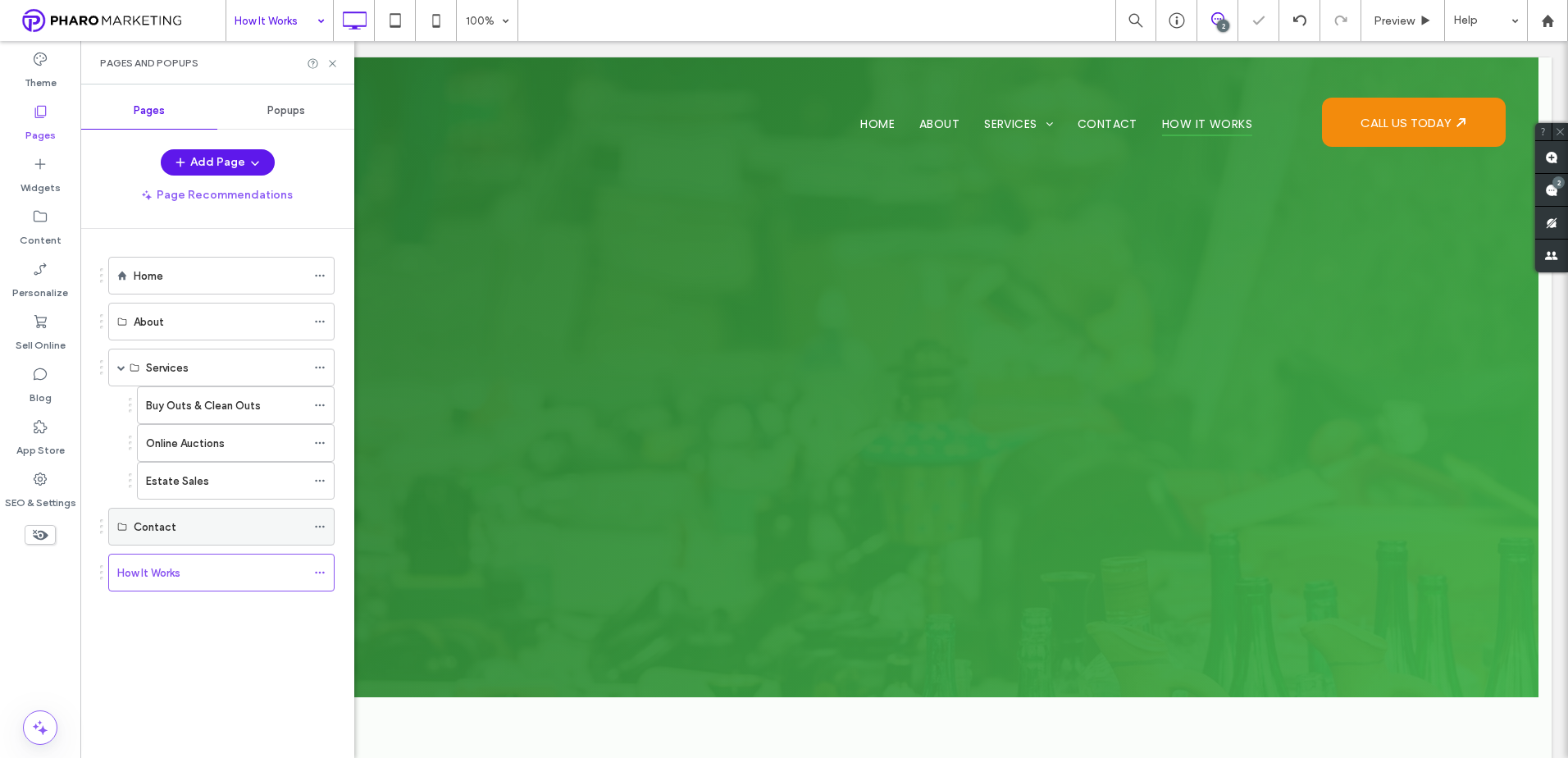 scroll, scrollTop: 0, scrollLeft: 0, axis: both 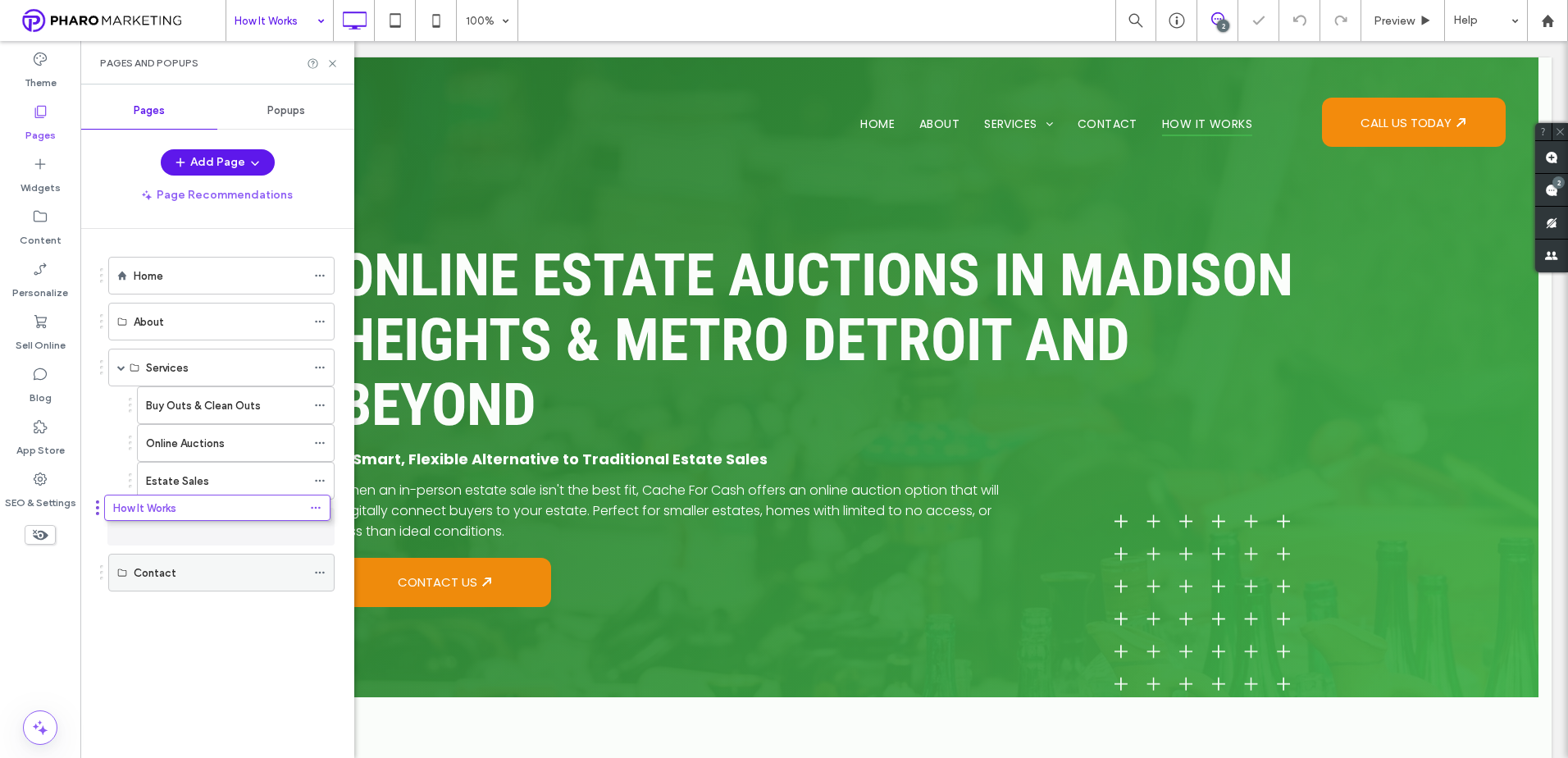 drag, startPoint x: 226, startPoint y: 566, endPoint x: 222, endPoint y: 530, distance: 36.22154 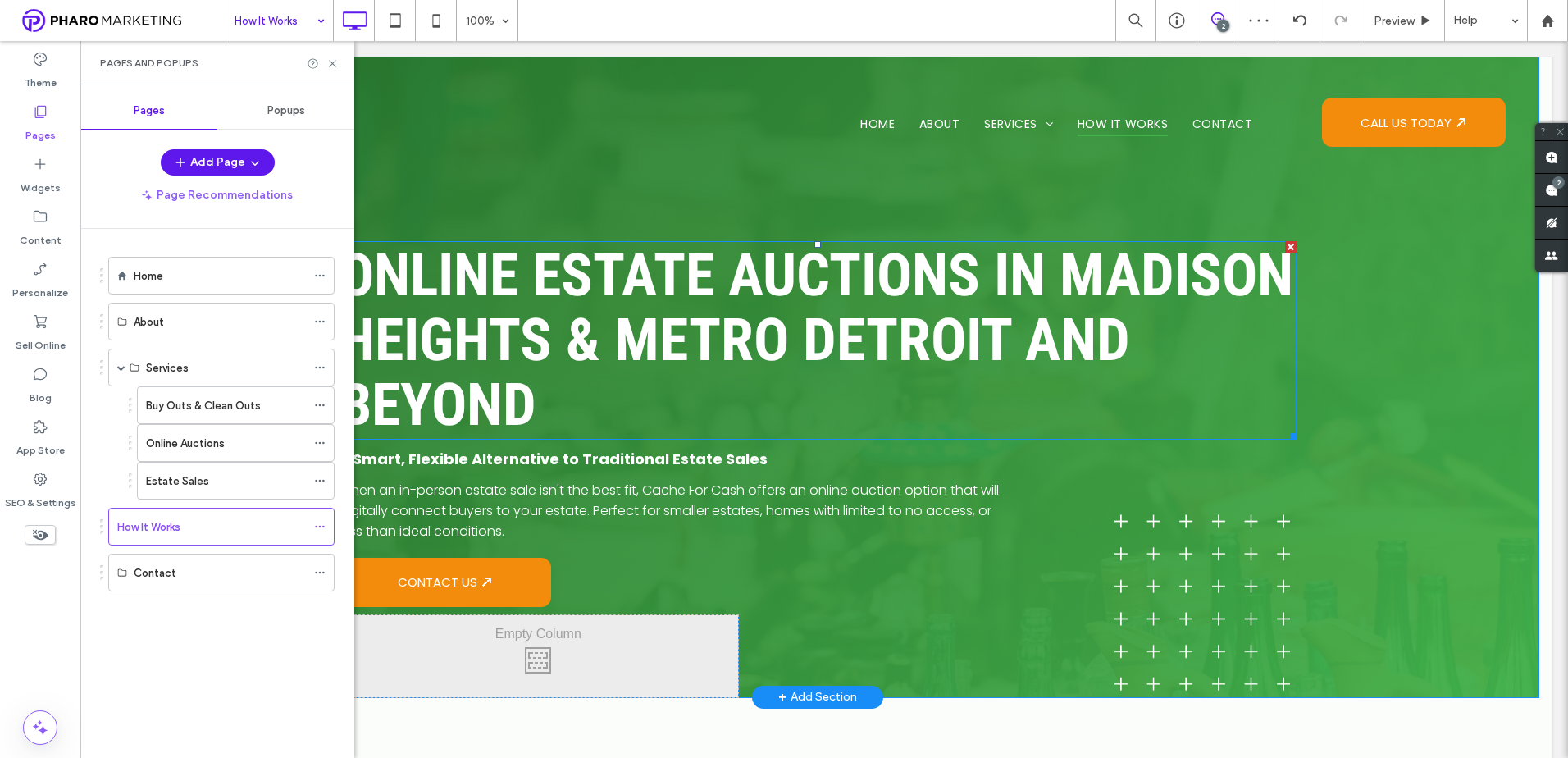 click on "Online Estate Auctions in Madison Heights & Metro Detroit and beyond" at bounding box center [816, 340] 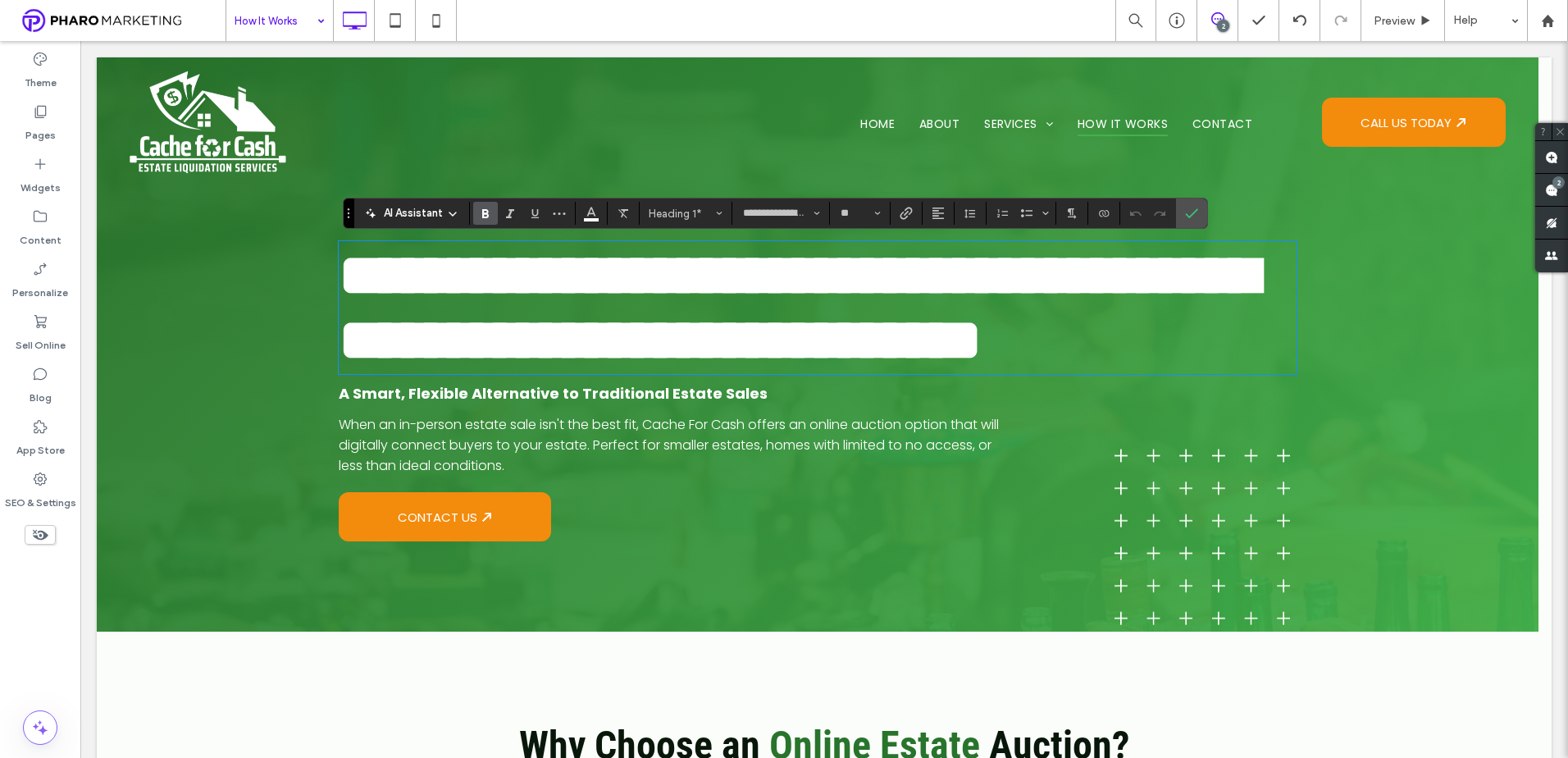 type on "*******" 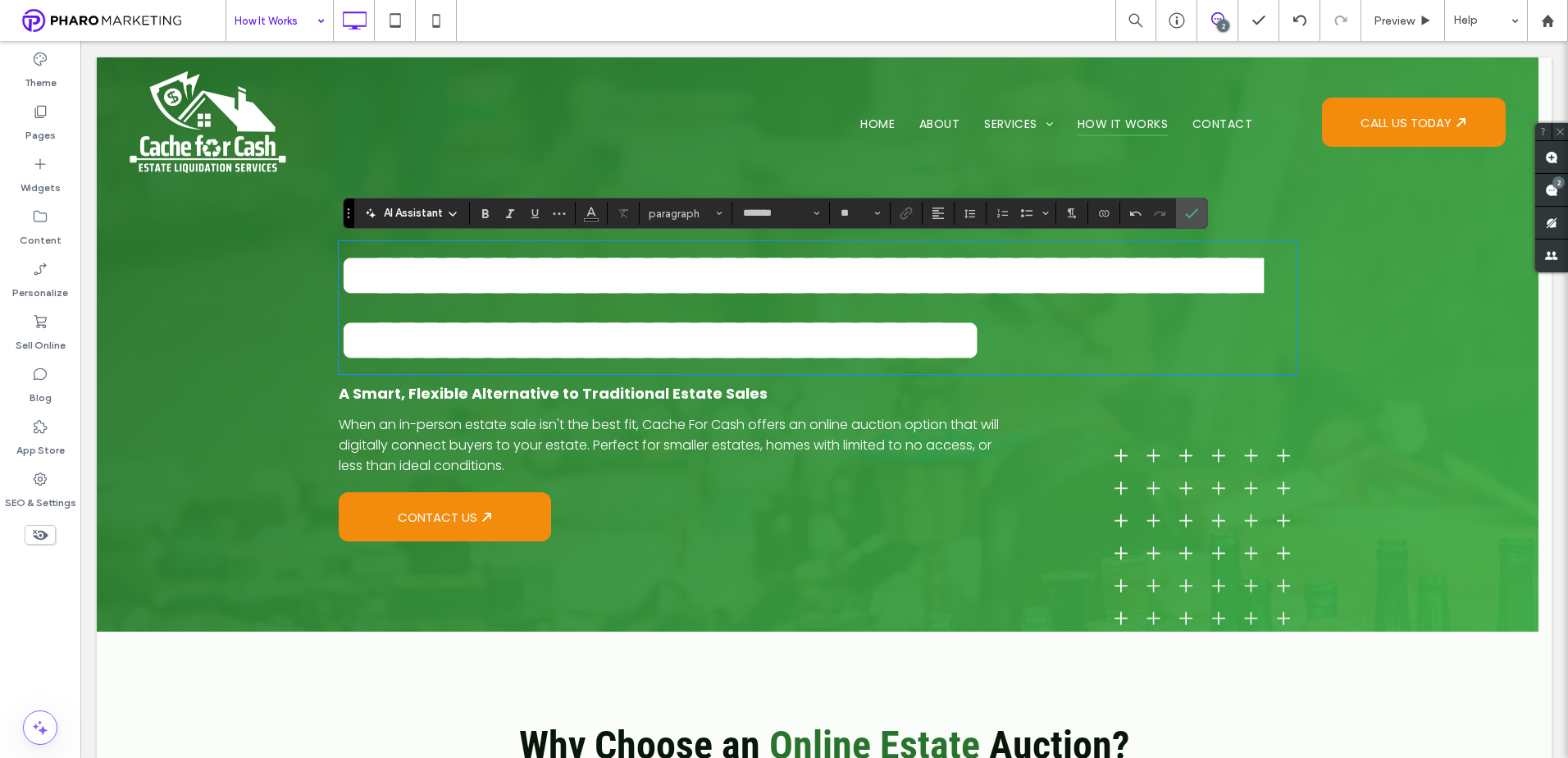 scroll, scrollTop: 2, scrollLeft: 0, axis: vertical 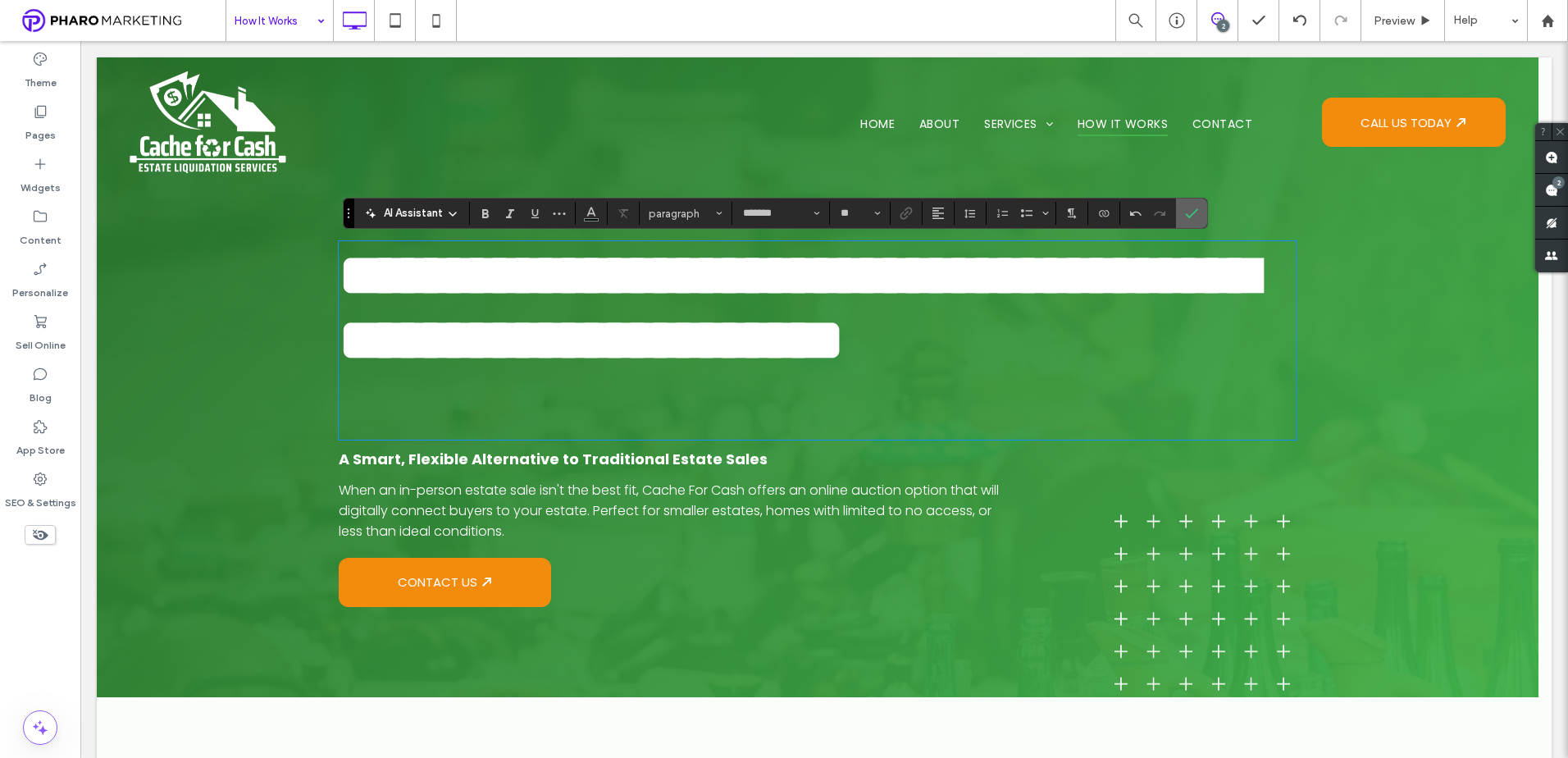 drag, startPoint x: 1128, startPoint y: 171, endPoint x: 1201, endPoint y: 212, distance: 83.7257 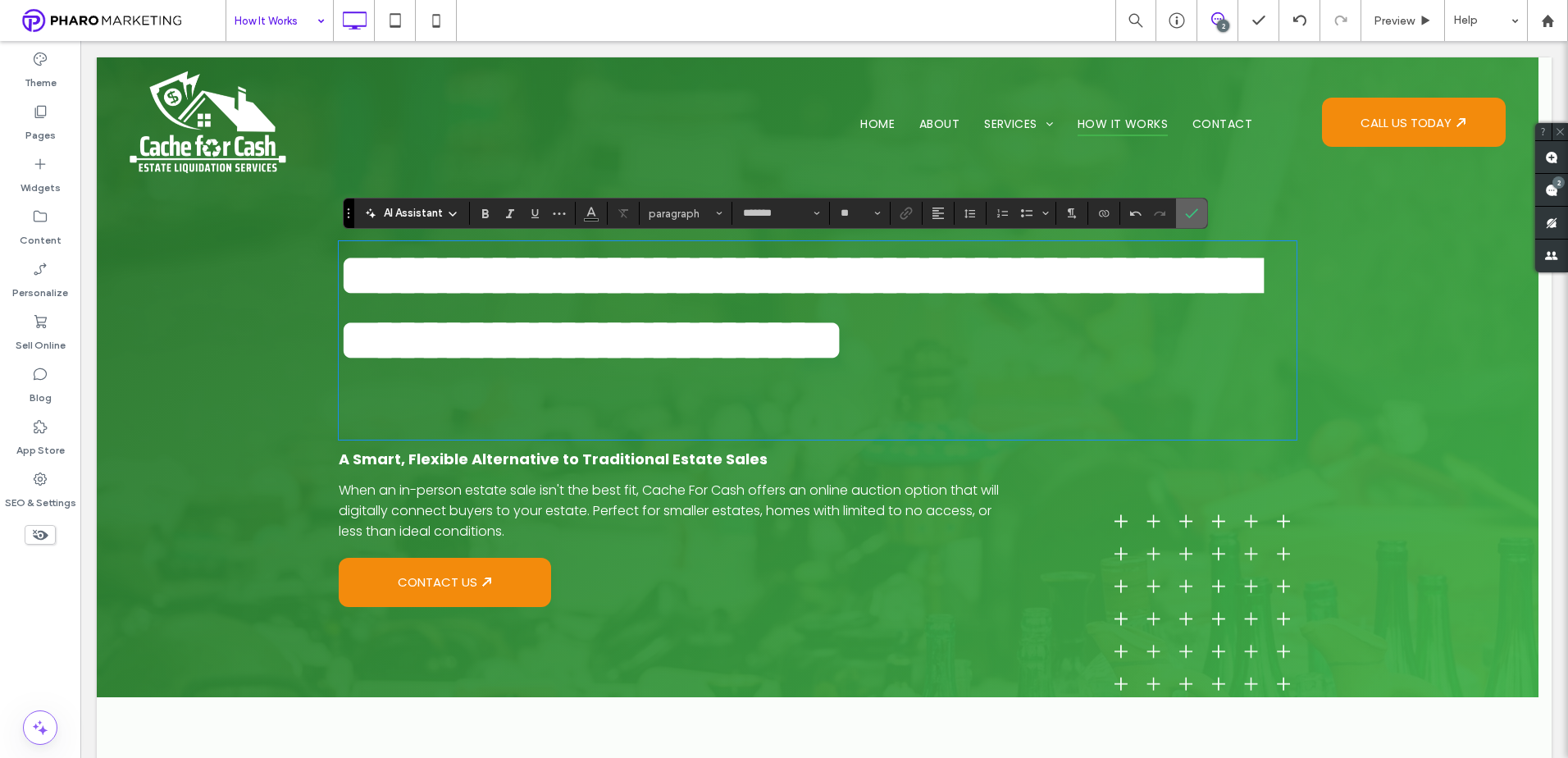 click at bounding box center (1192, 213) 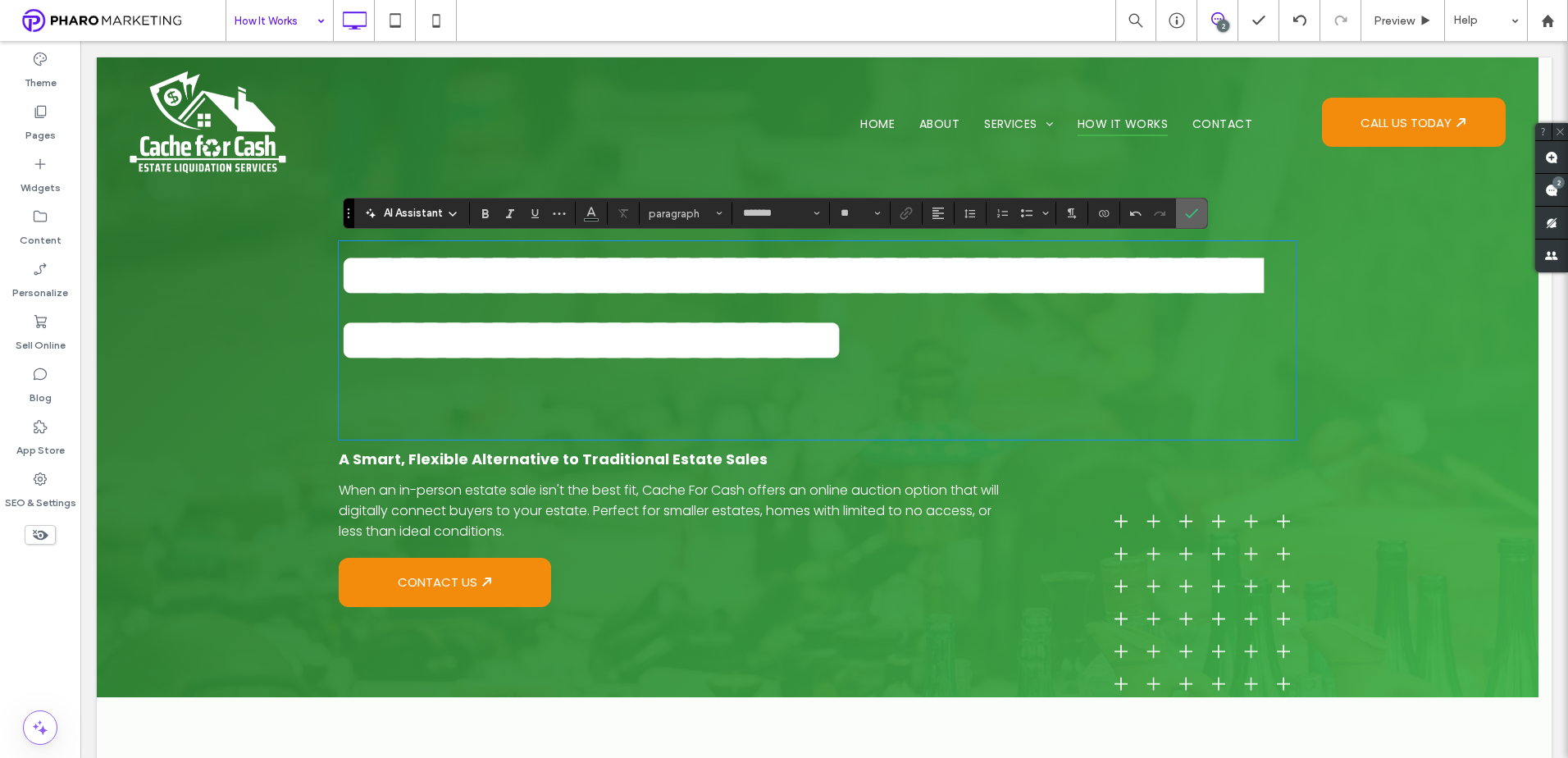 click 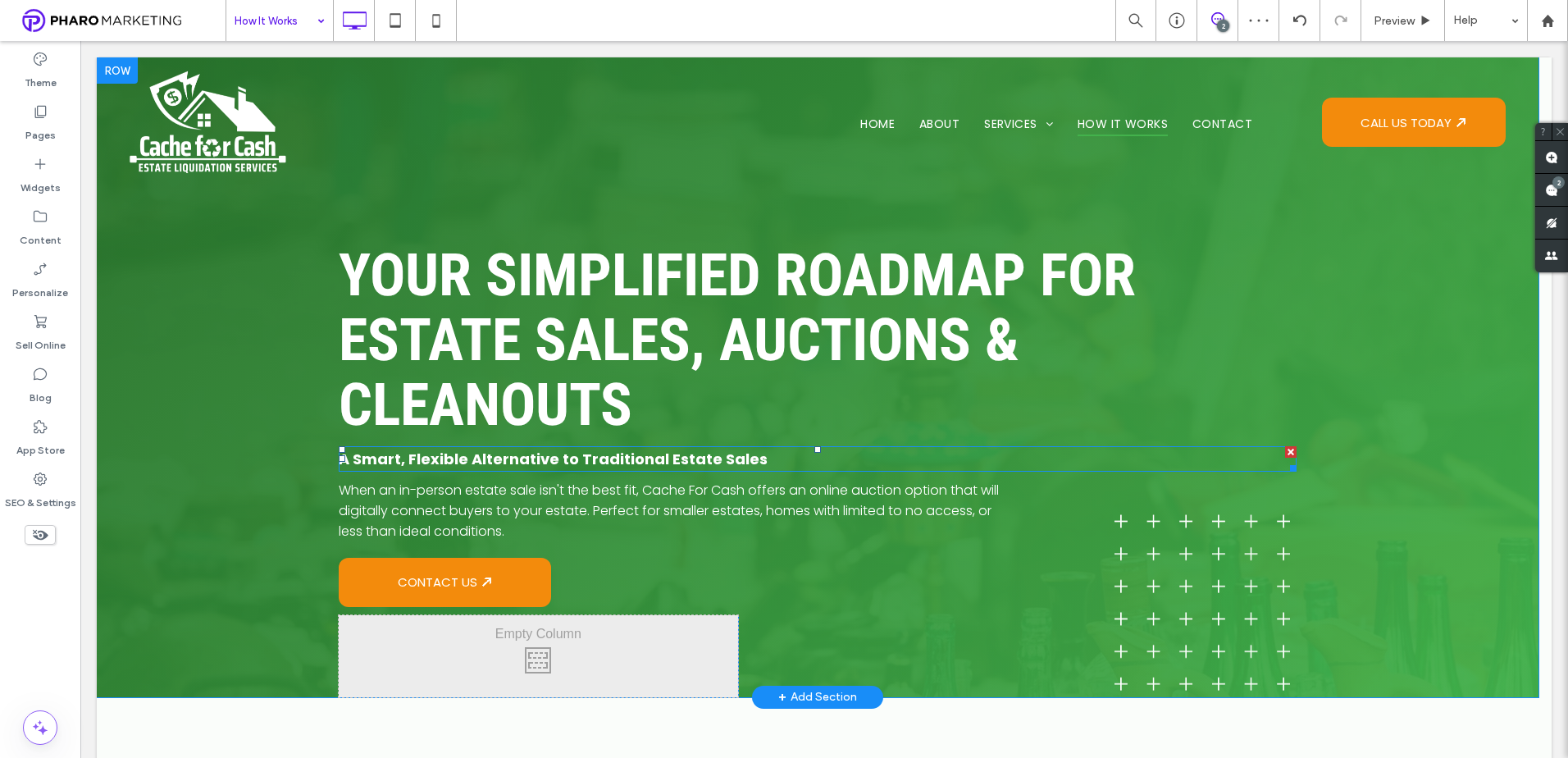 click on "A Smart, Flexible Alternative to Traditional Estate Sales" at bounding box center [553, 459] 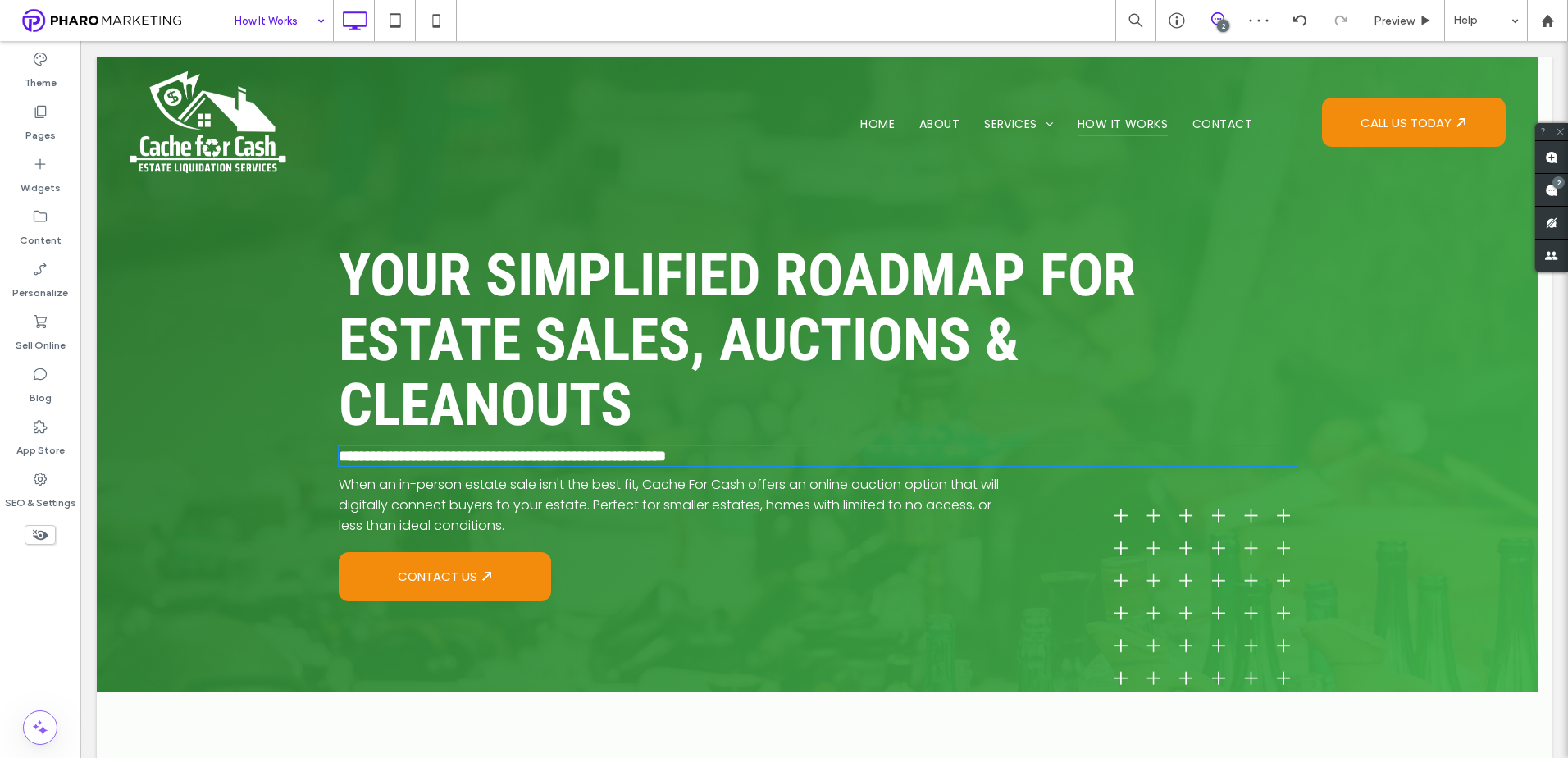 type on "*******" 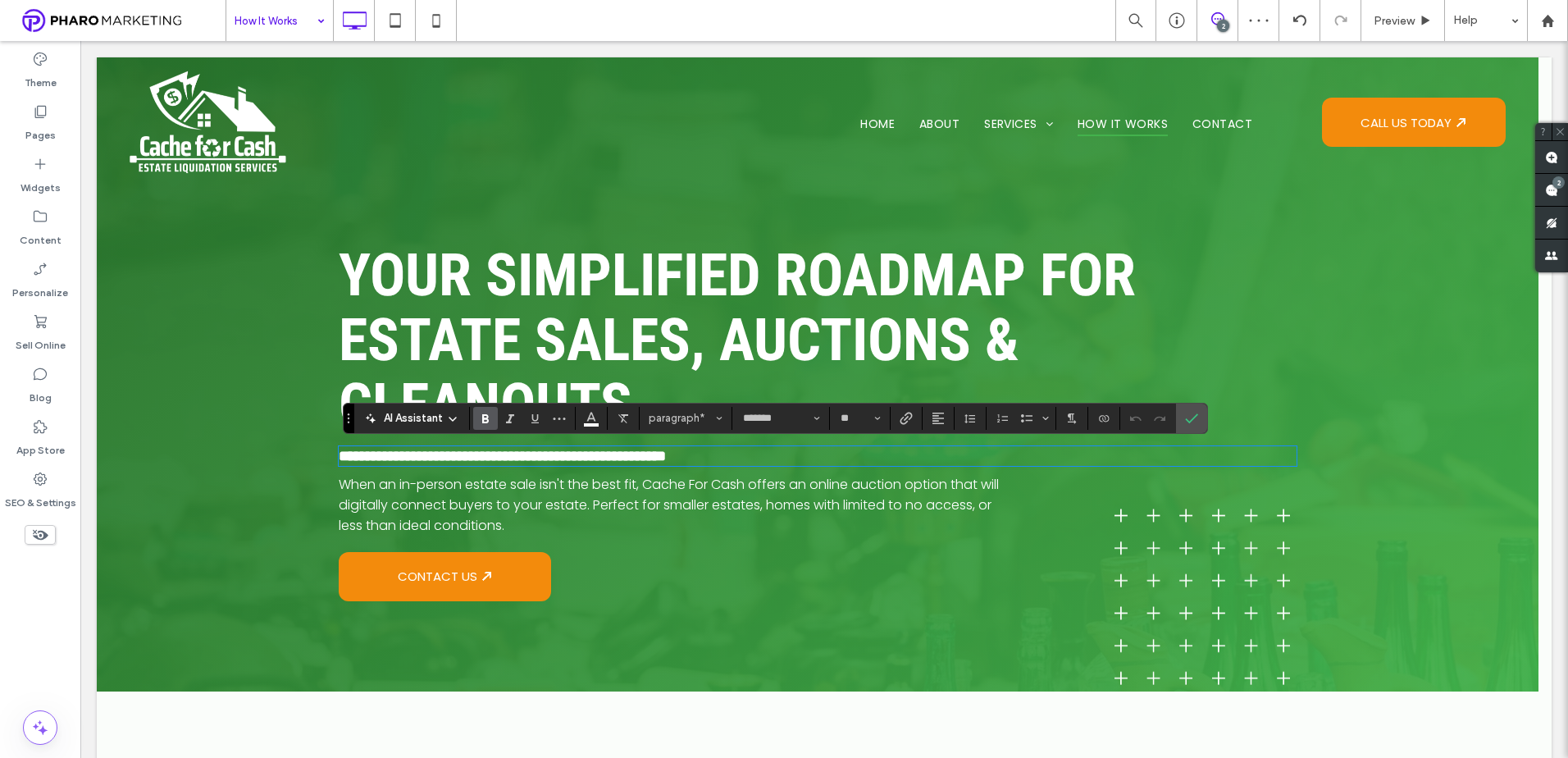 type on "**" 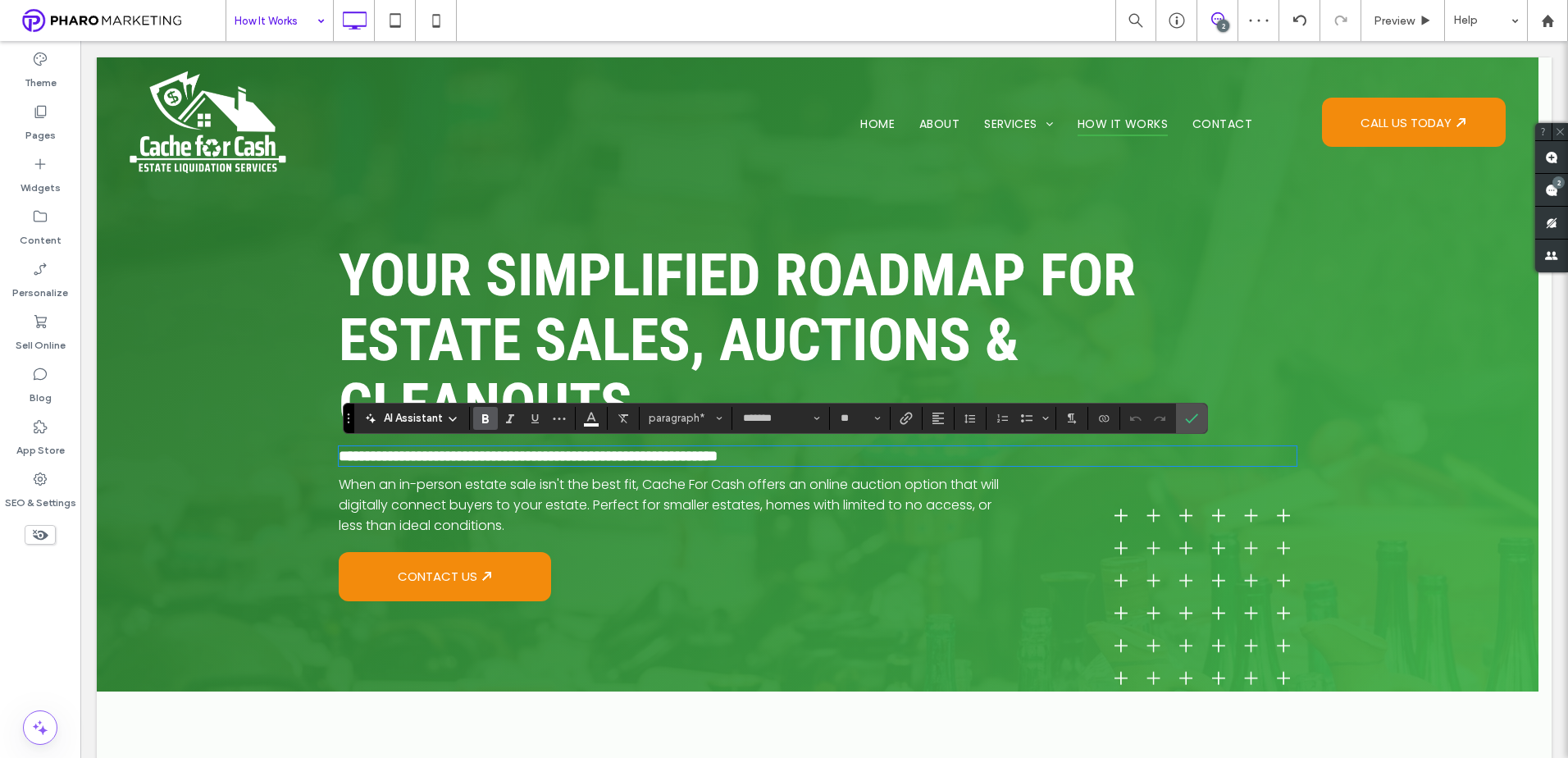 scroll, scrollTop: 0, scrollLeft: 0, axis: both 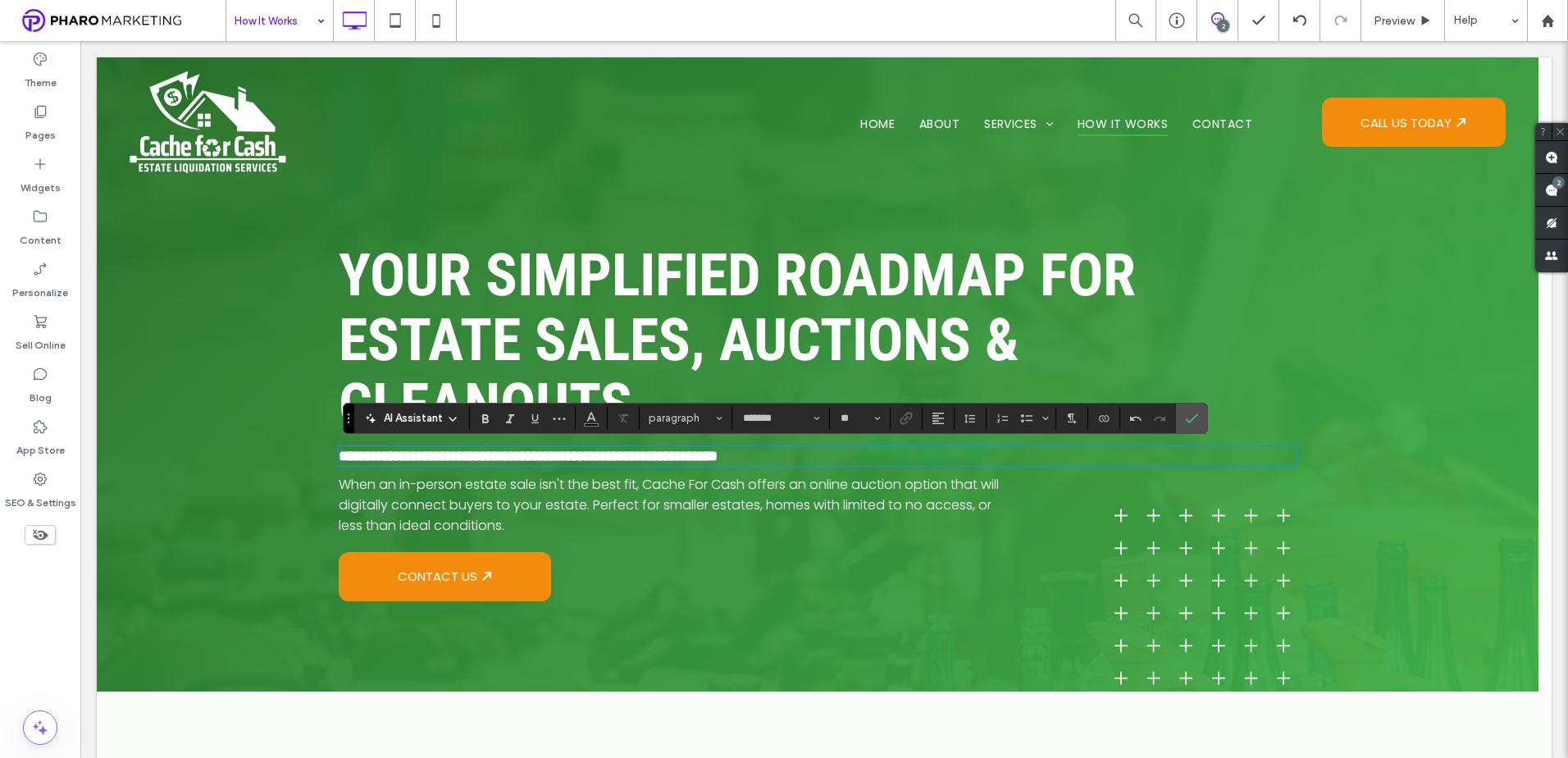 click on "**********" at bounding box center [818, 456] 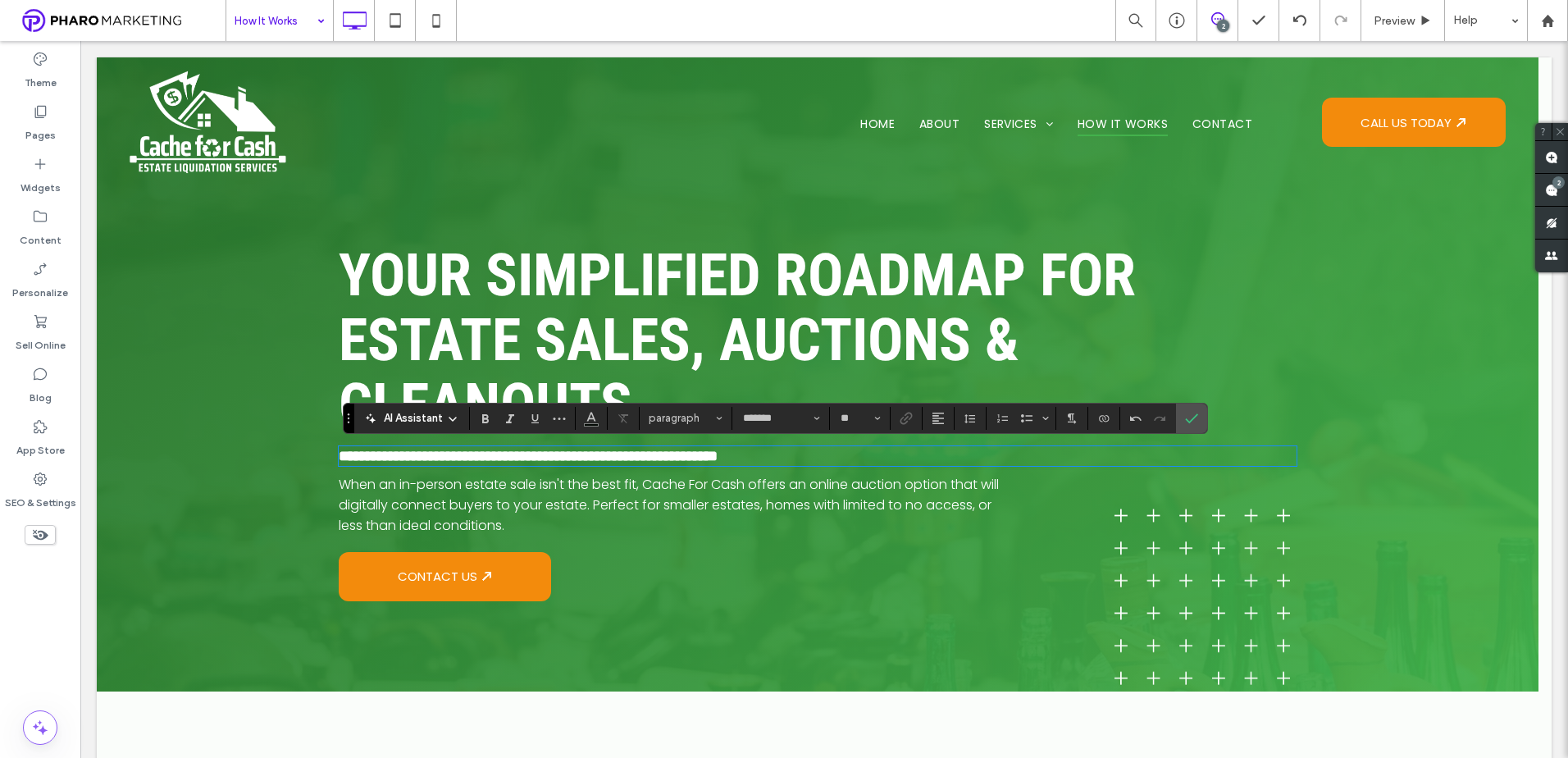 click on "When an in-person estate sale isn't the best fit, Cache For Cash offers an online auction option that will digitally connect buyers to your estate. Perfect for smaller estates, homes with limited to no access, or less than ideal conditions." at bounding box center (668, 505) 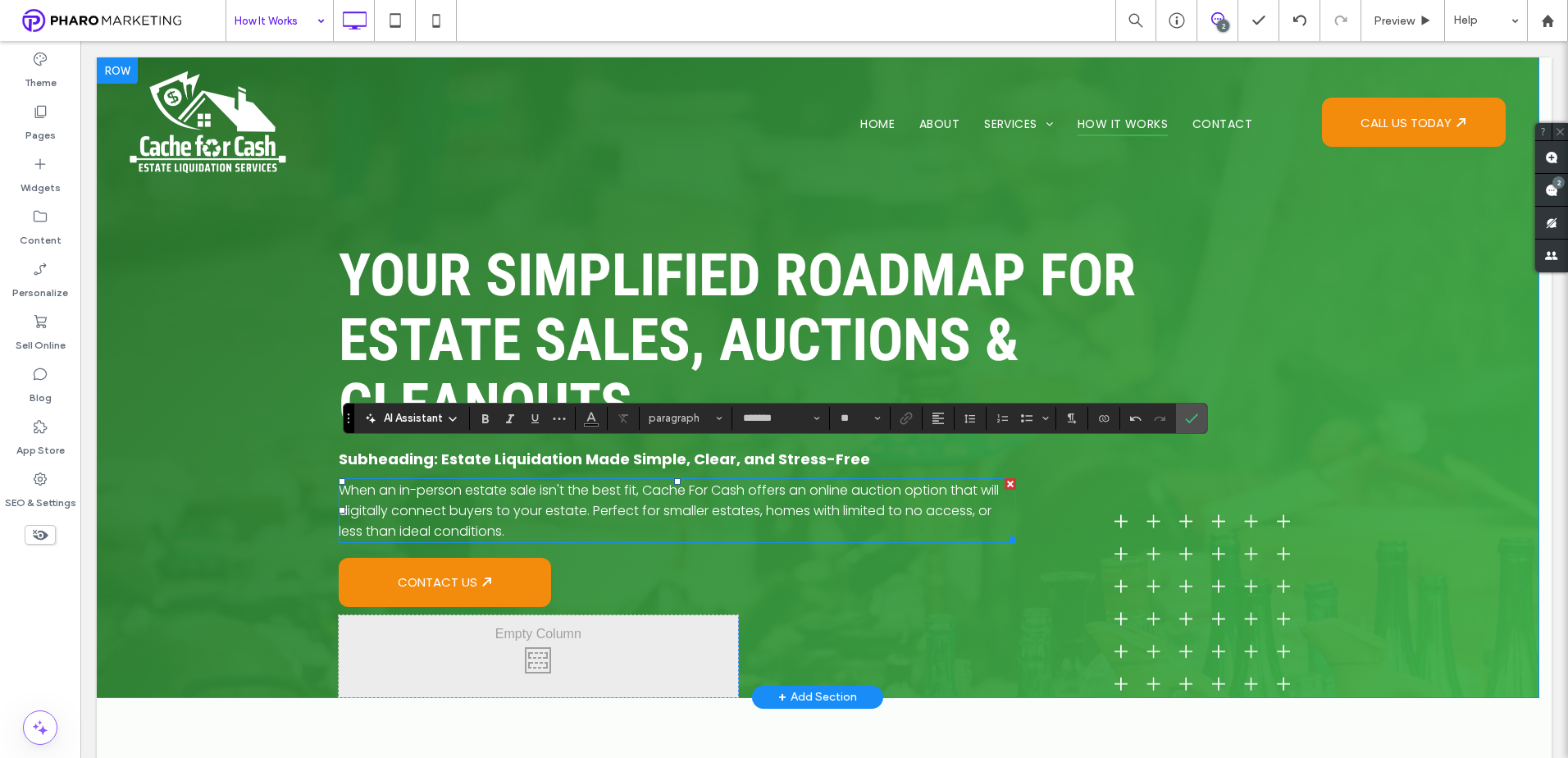click on "When an in-person estate sale isn't the best fit, Cache For Cash offers an online auction option that will digitally connect buyers to your estate. Perfect for smaller estates, homes with limited to no access, or less than ideal conditions." at bounding box center (668, 510) 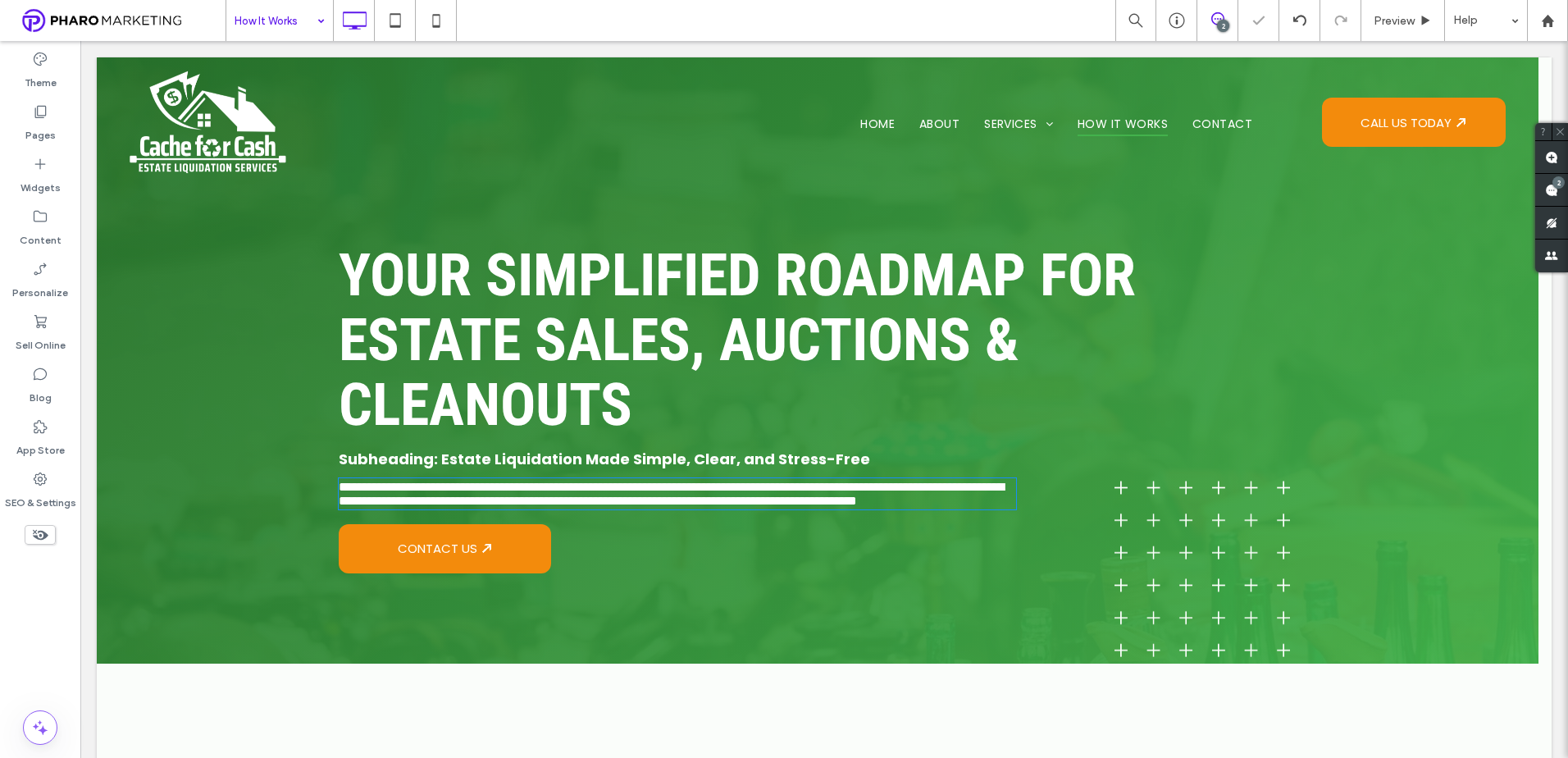 type on "*******" 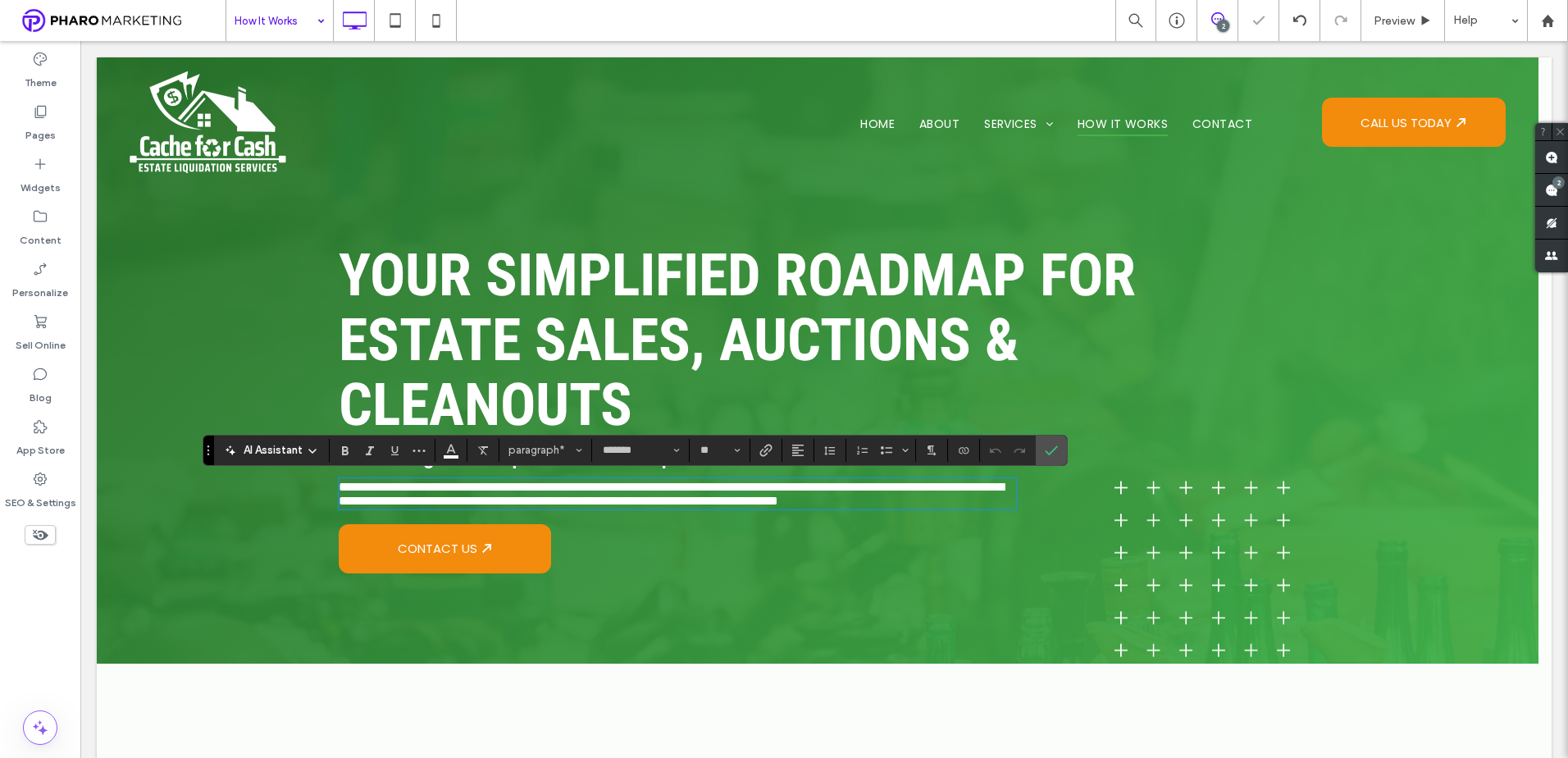 scroll, scrollTop: 0, scrollLeft: 0, axis: both 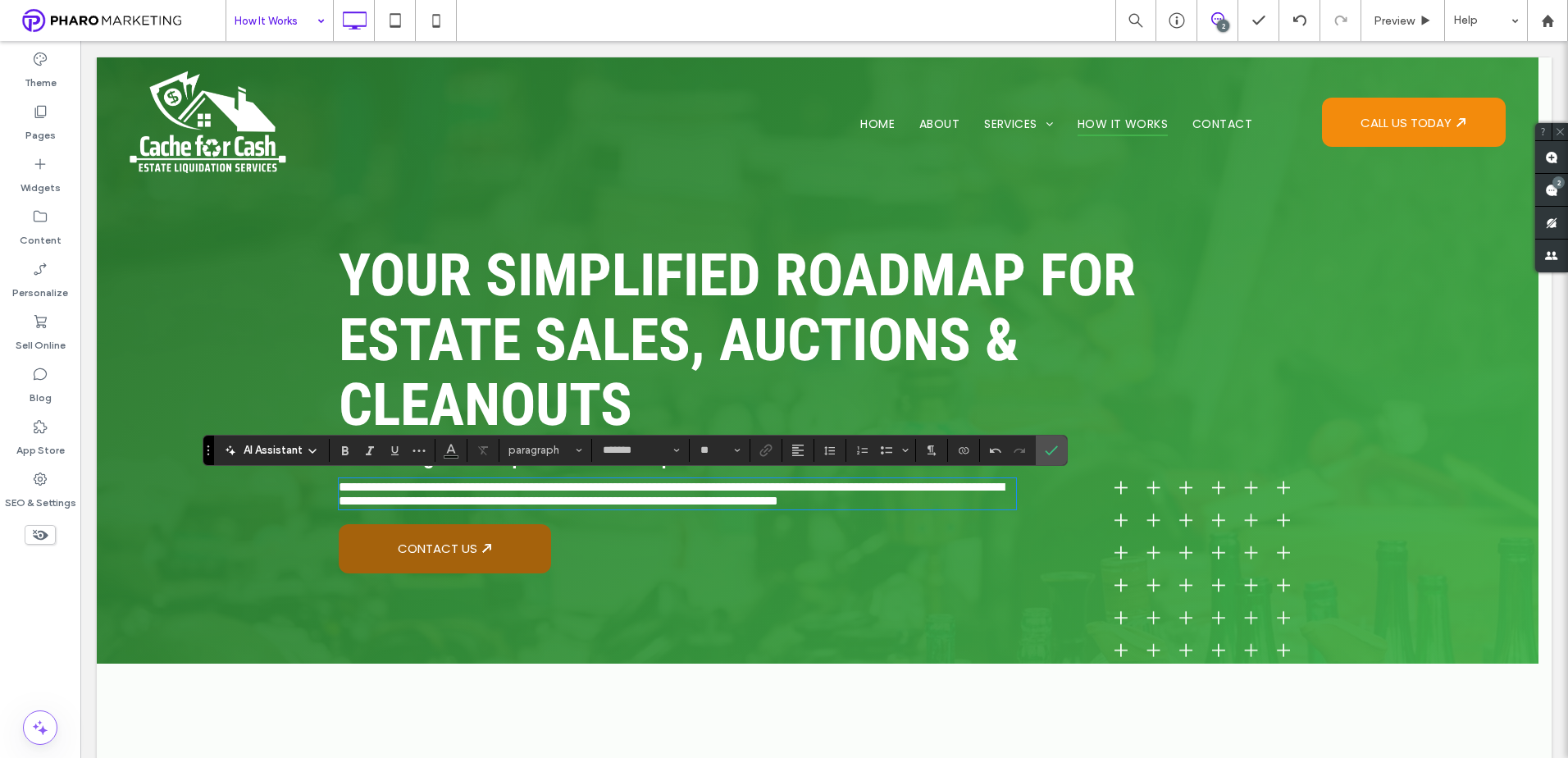 click on "CONTACT US 🡭" at bounding box center [444, 549] 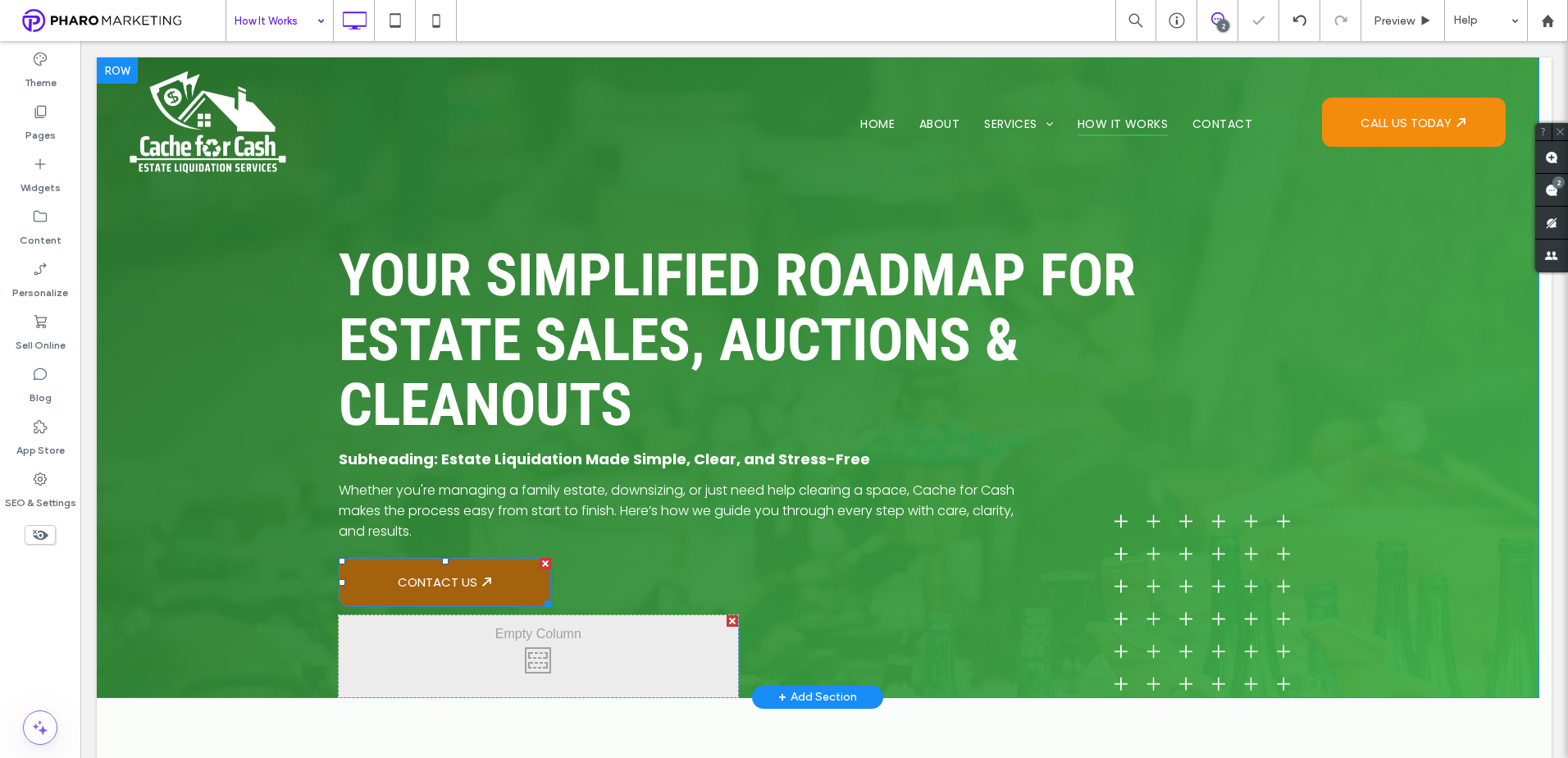 click on "CONTACT US 🡭" at bounding box center [444, 582] 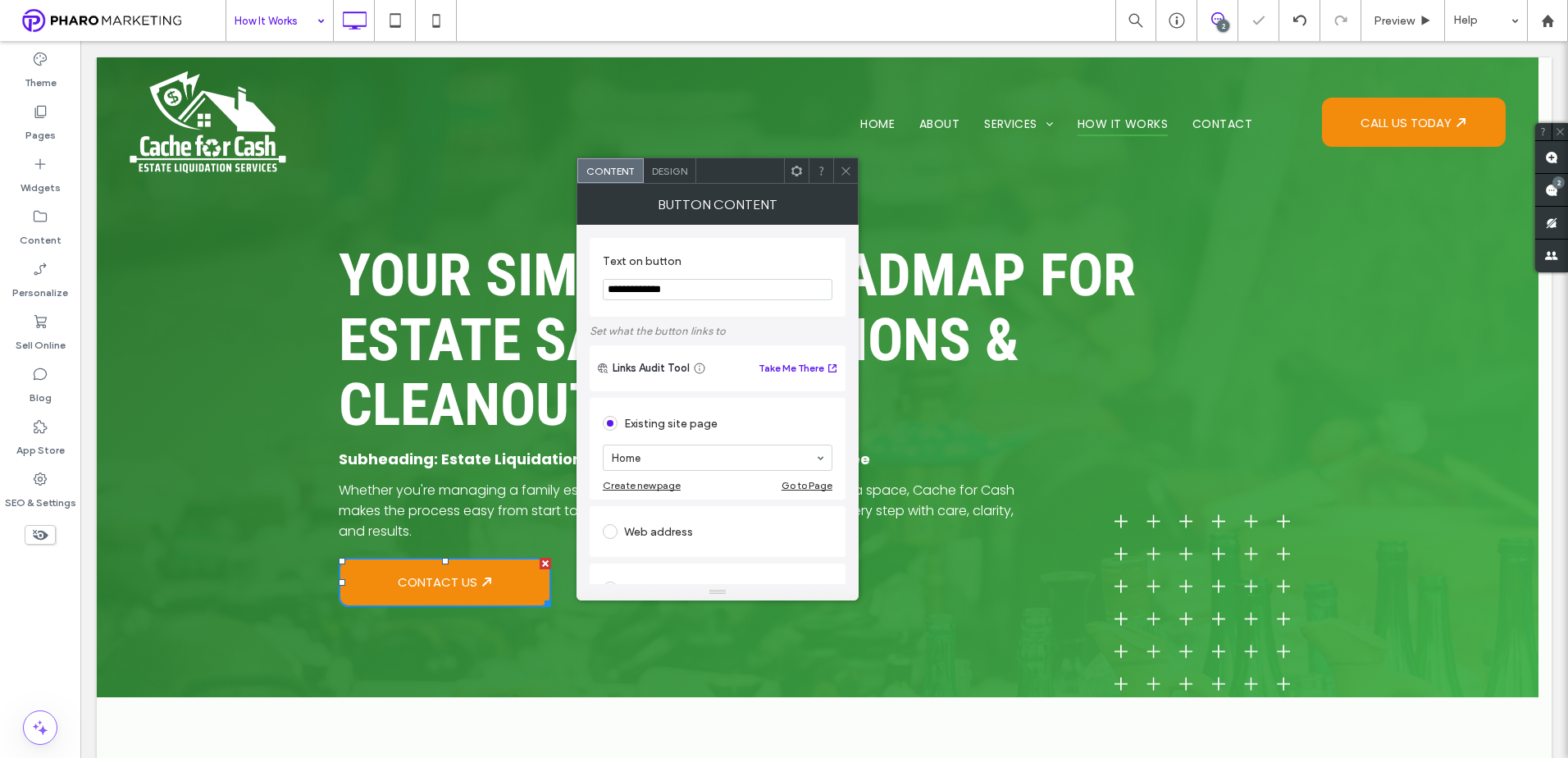 drag, startPoint x: 756, startPoint y: 329, endPoint x: 529, endPoint y: 276, distance: 233.10513 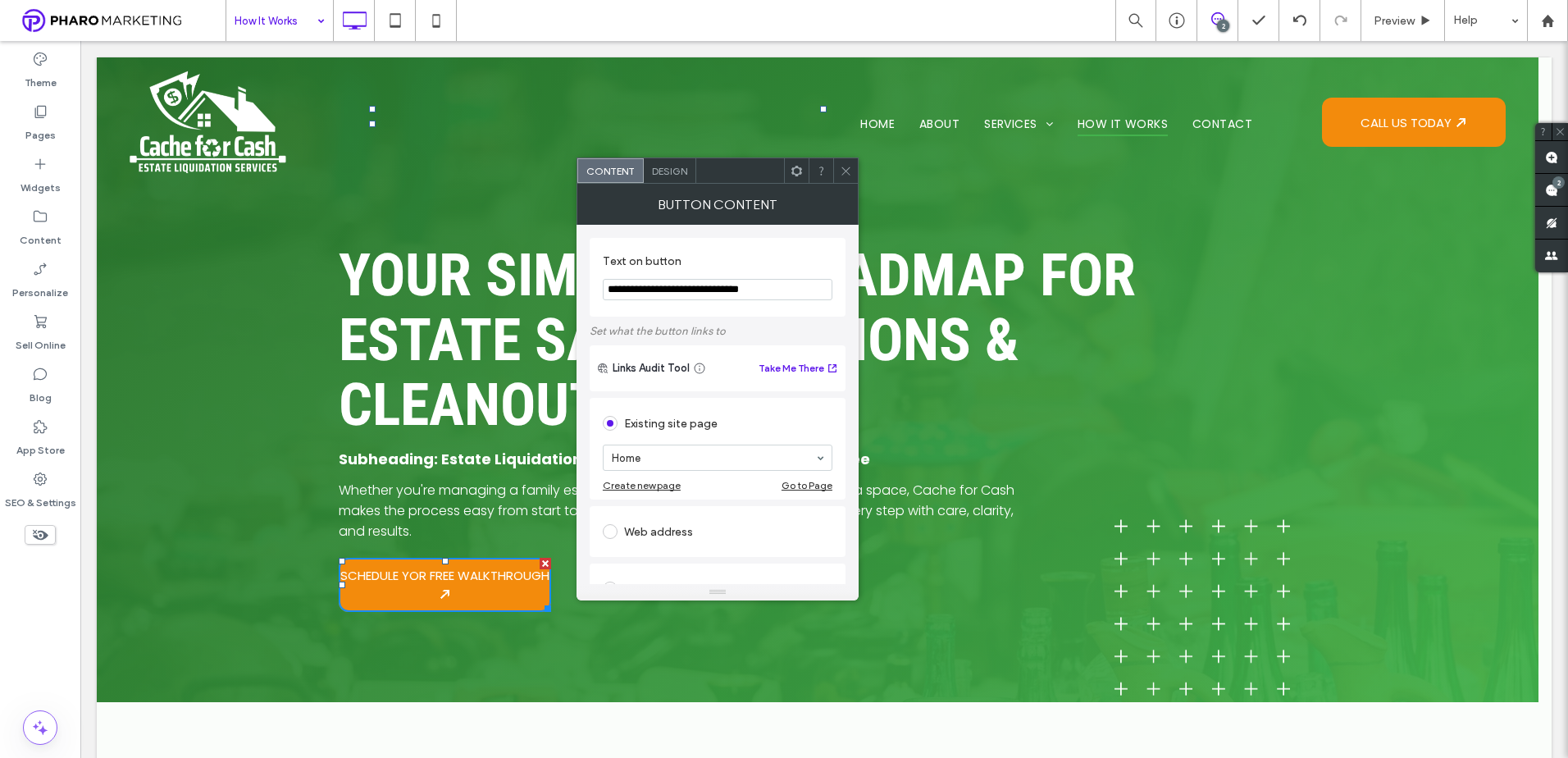 type on "**********" 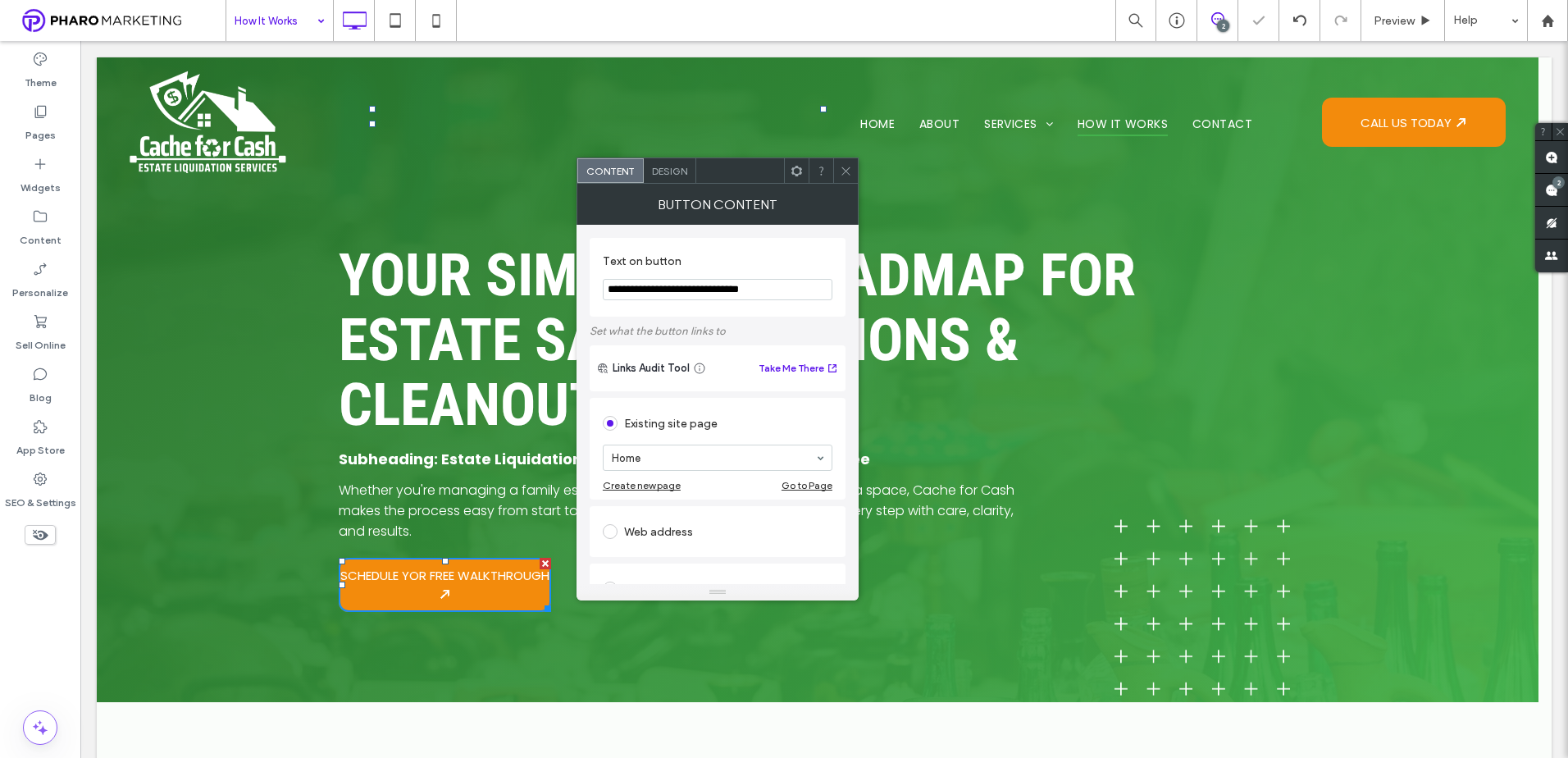 click on "Design" at bounding box center (670, 171) 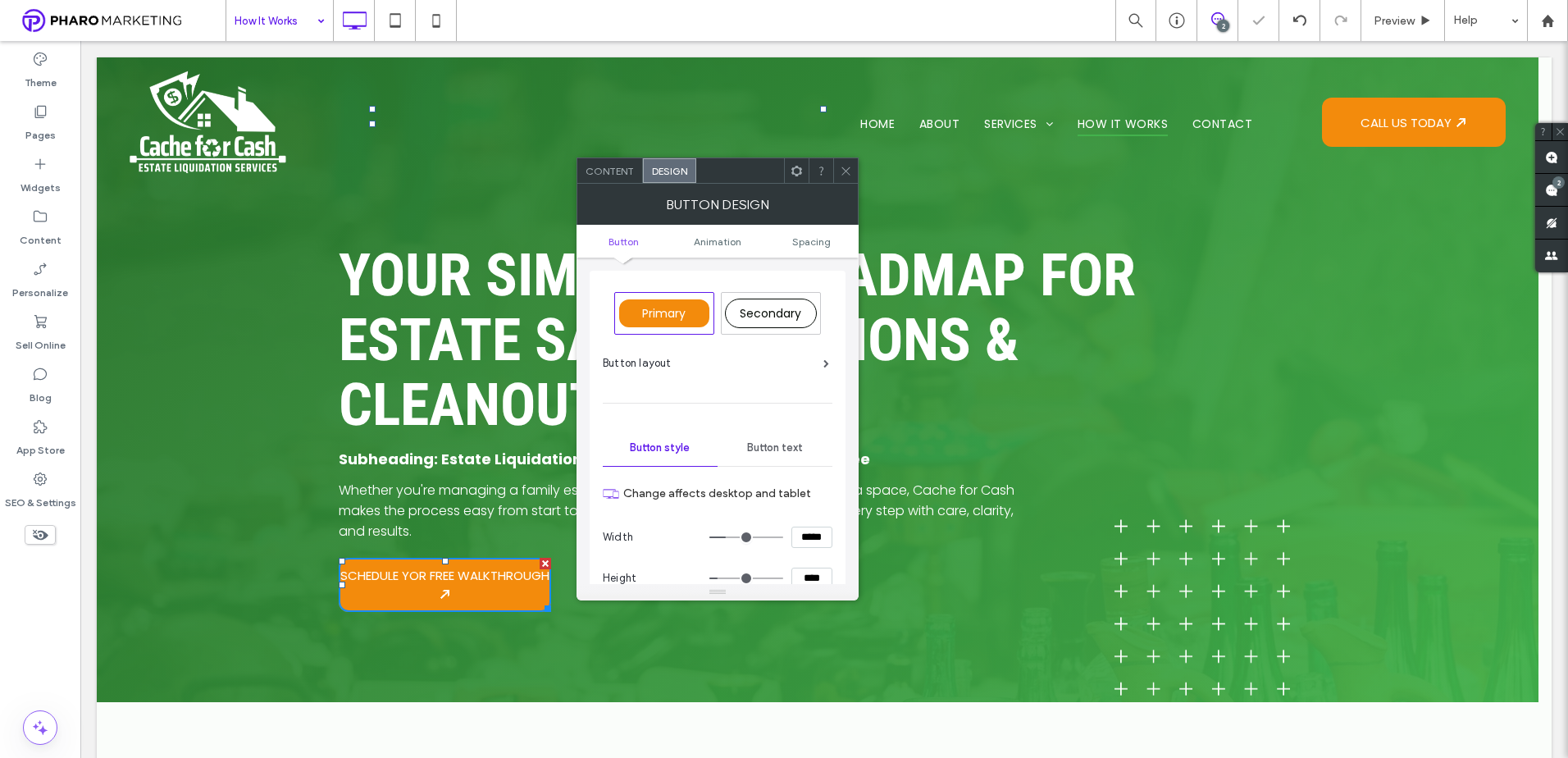 type on "***" 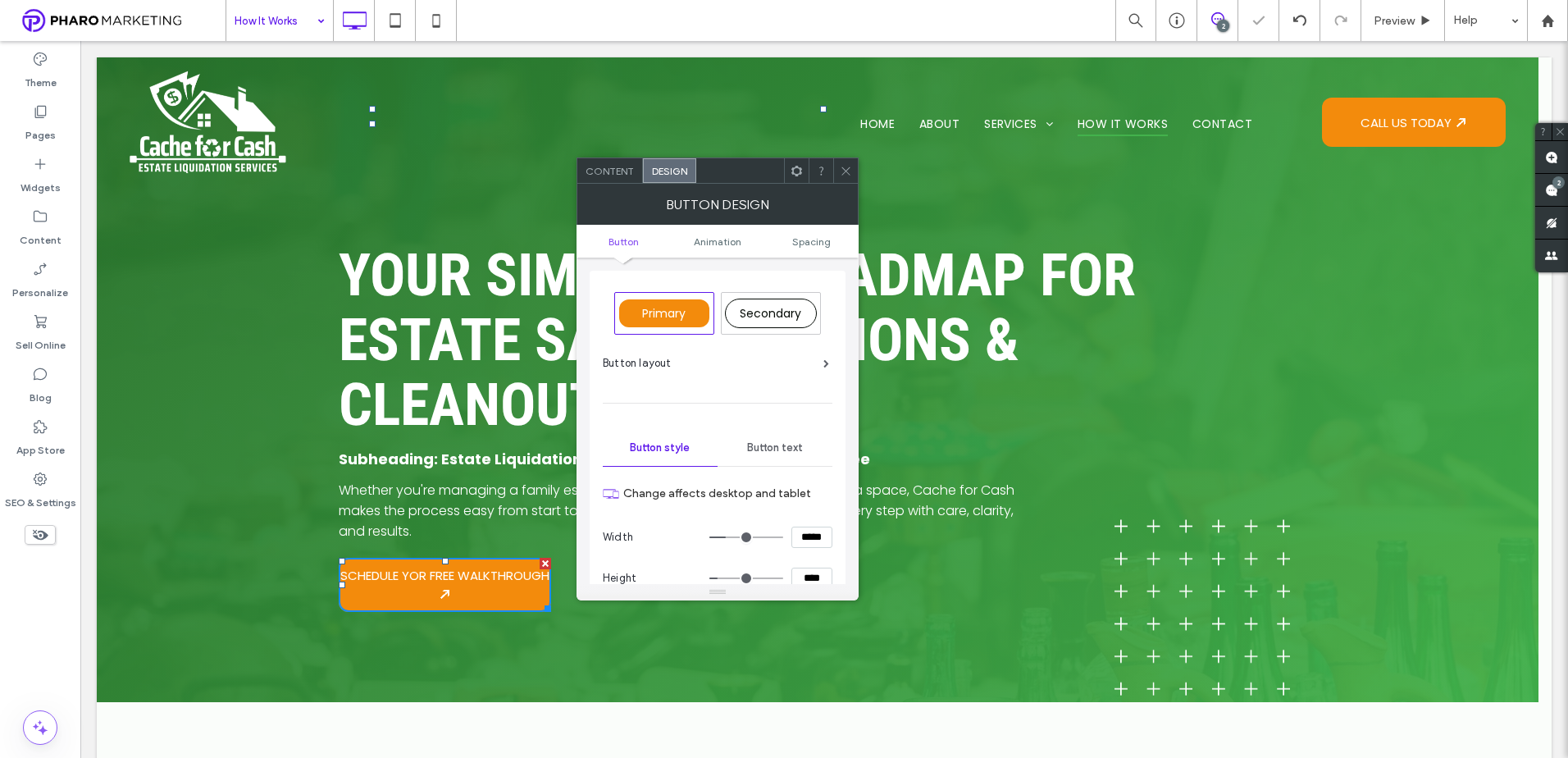 type on "*****" 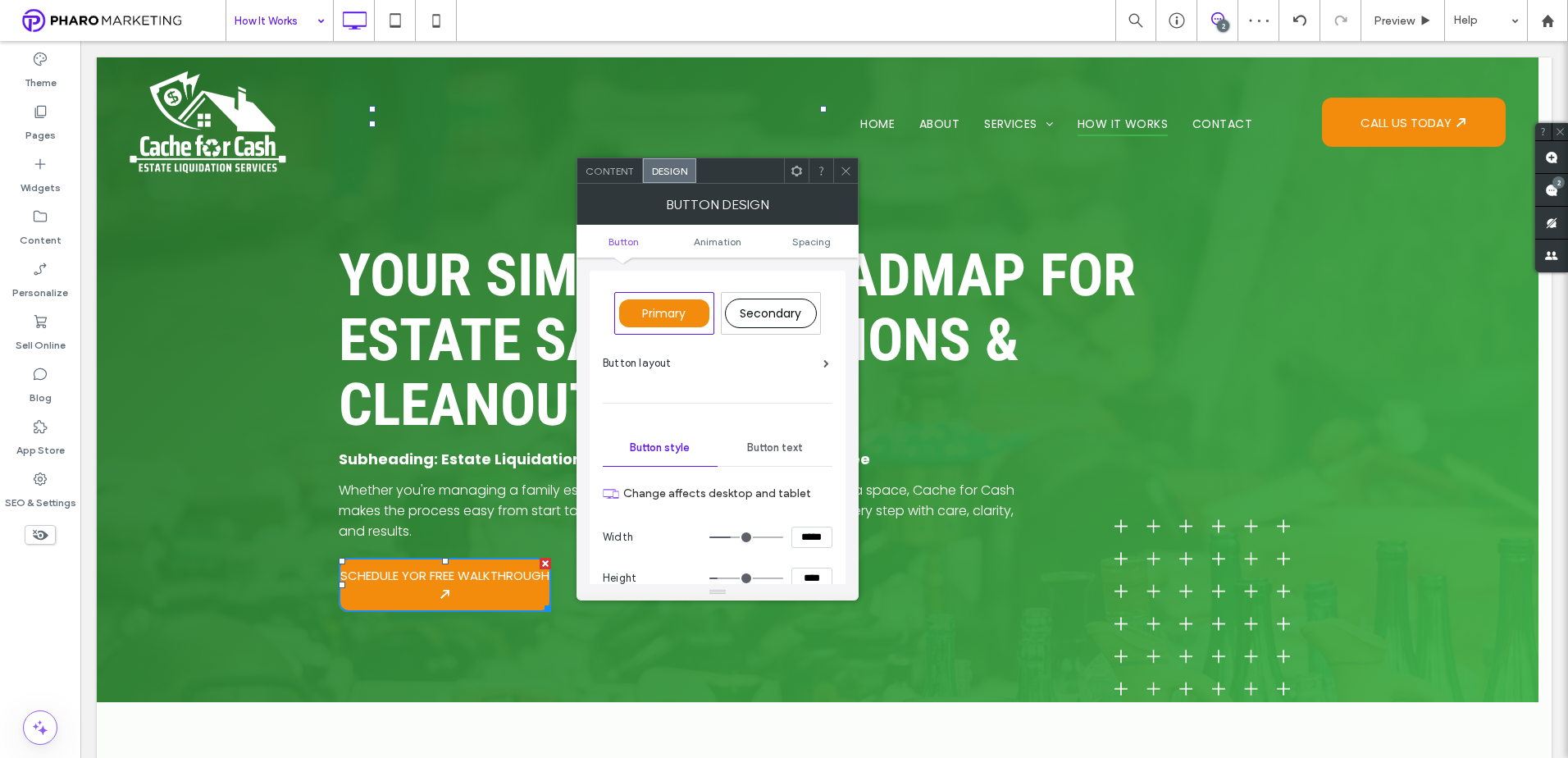 type on "***" 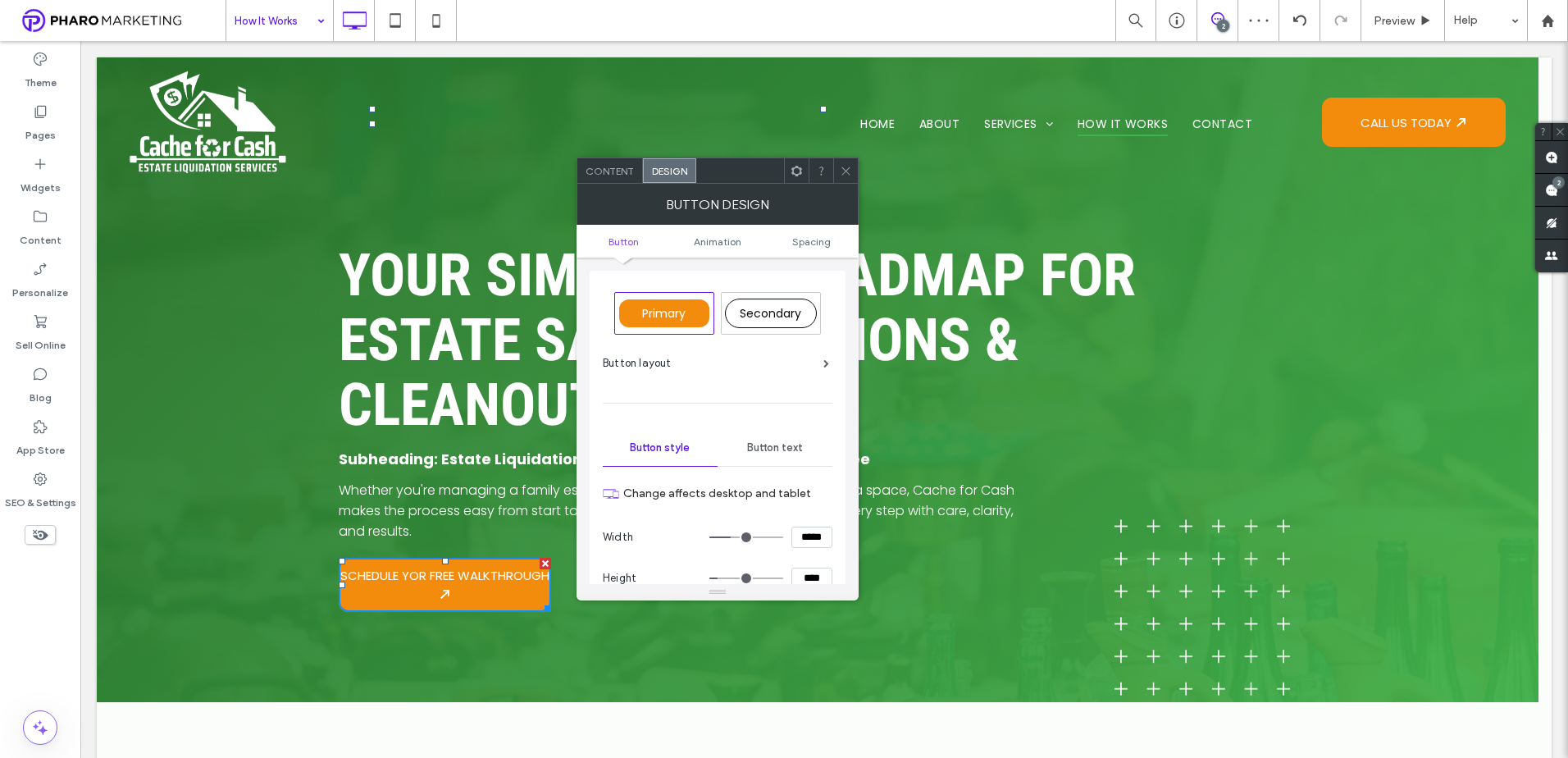 click at bounding box center (746, 537) 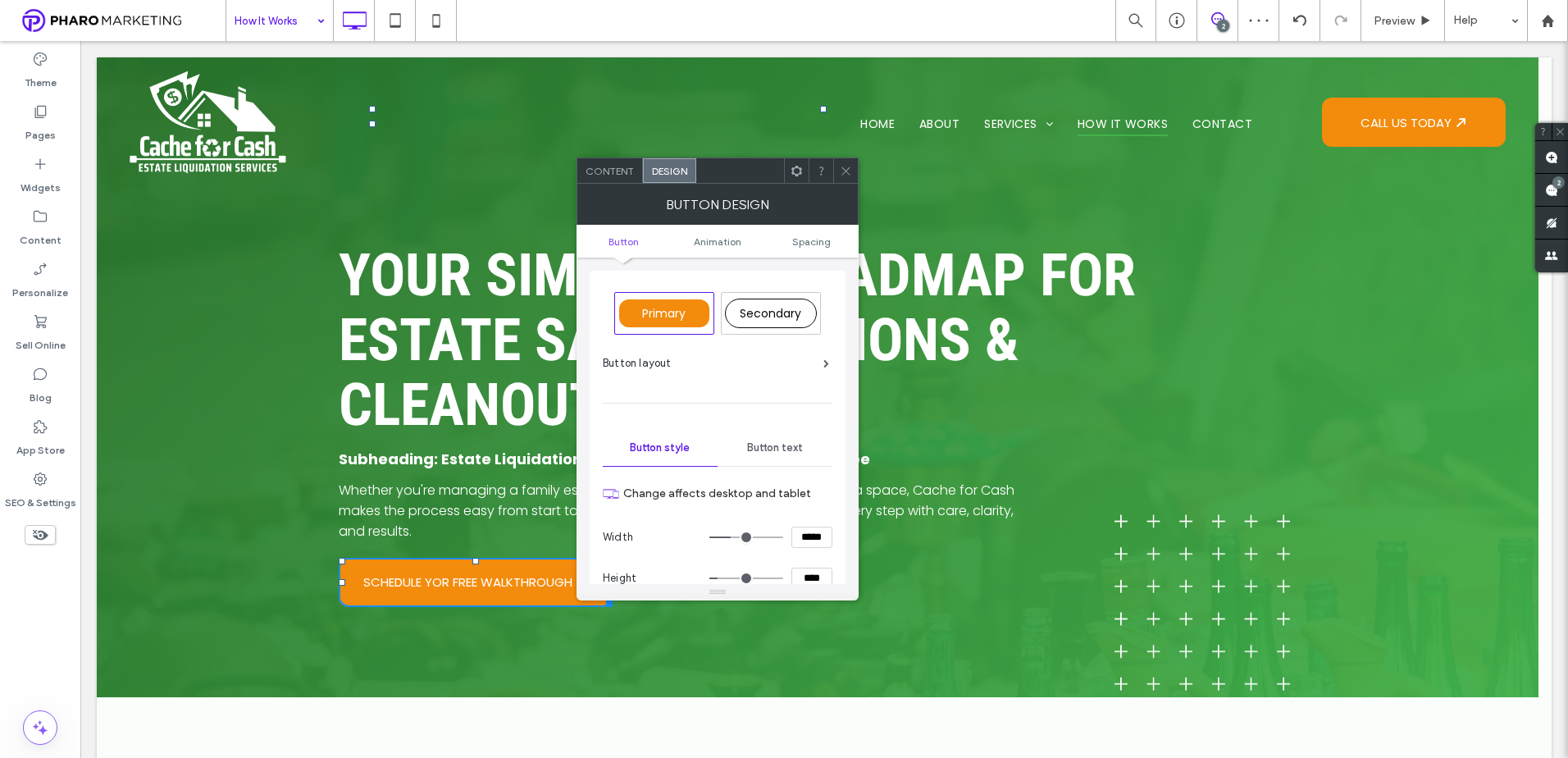 click 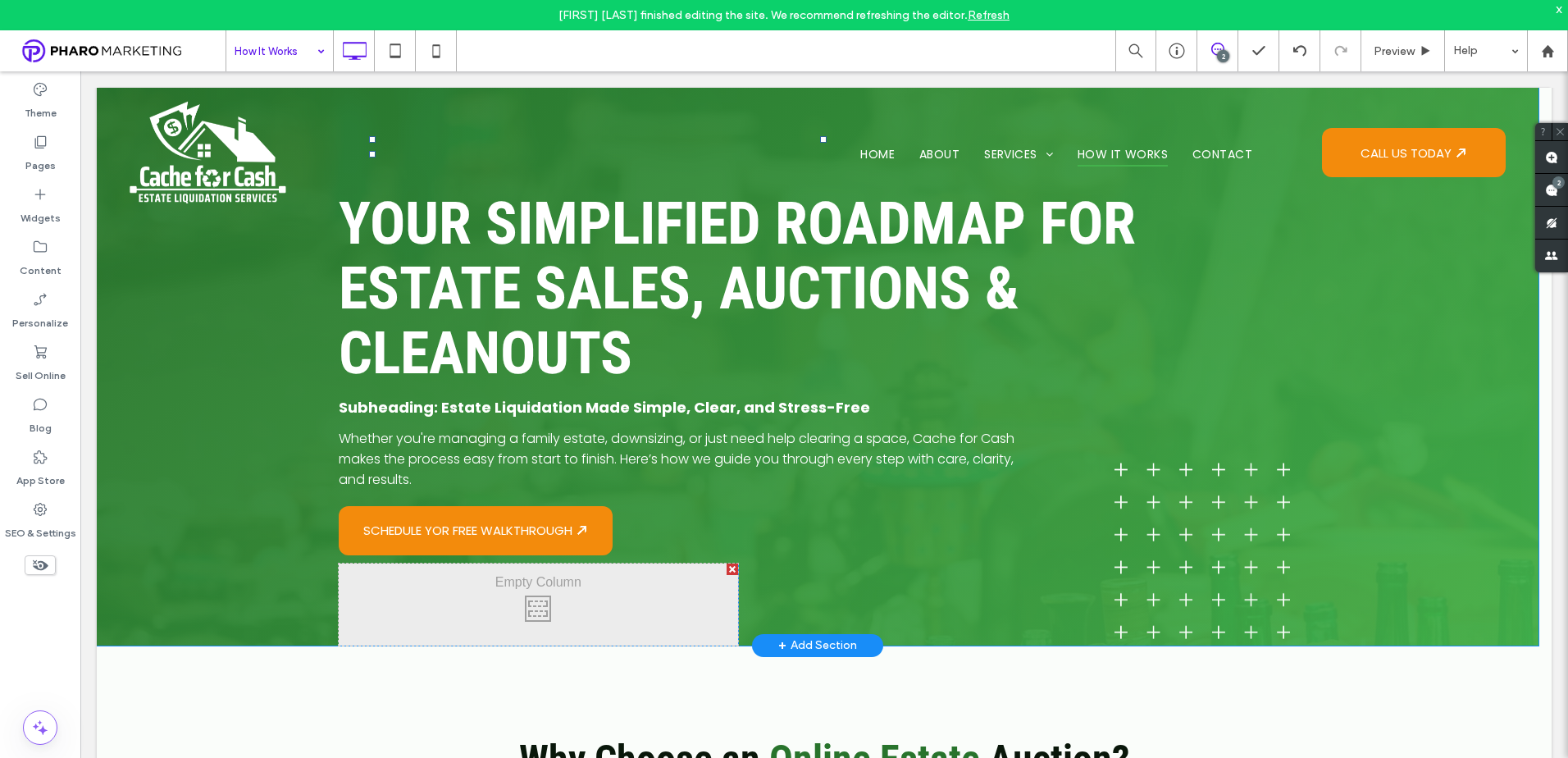 scroll, scrollTop: 0, scrollLeft: 0, axis: both 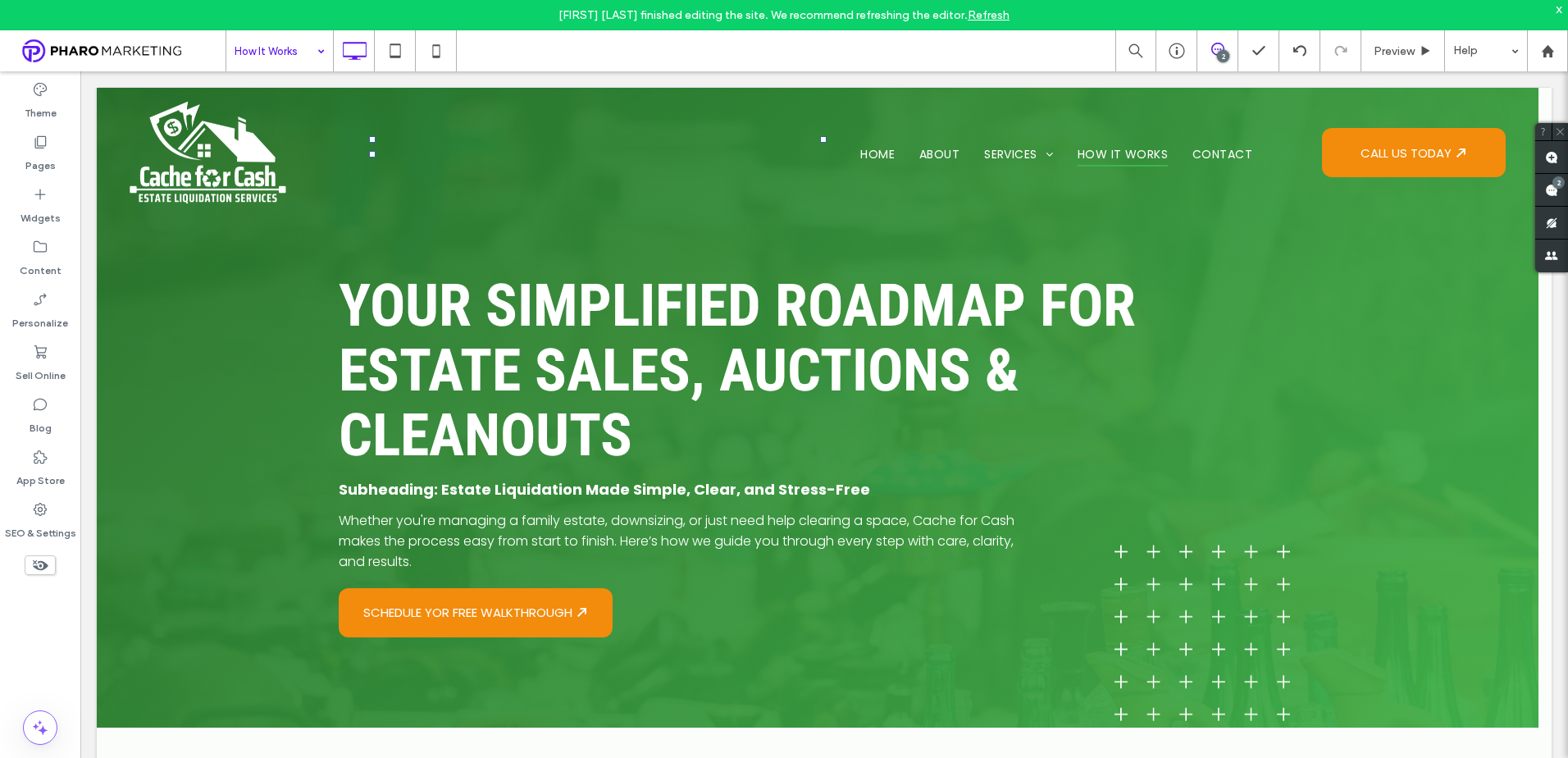 click on "Refresh" at bounding box center [988, 15] 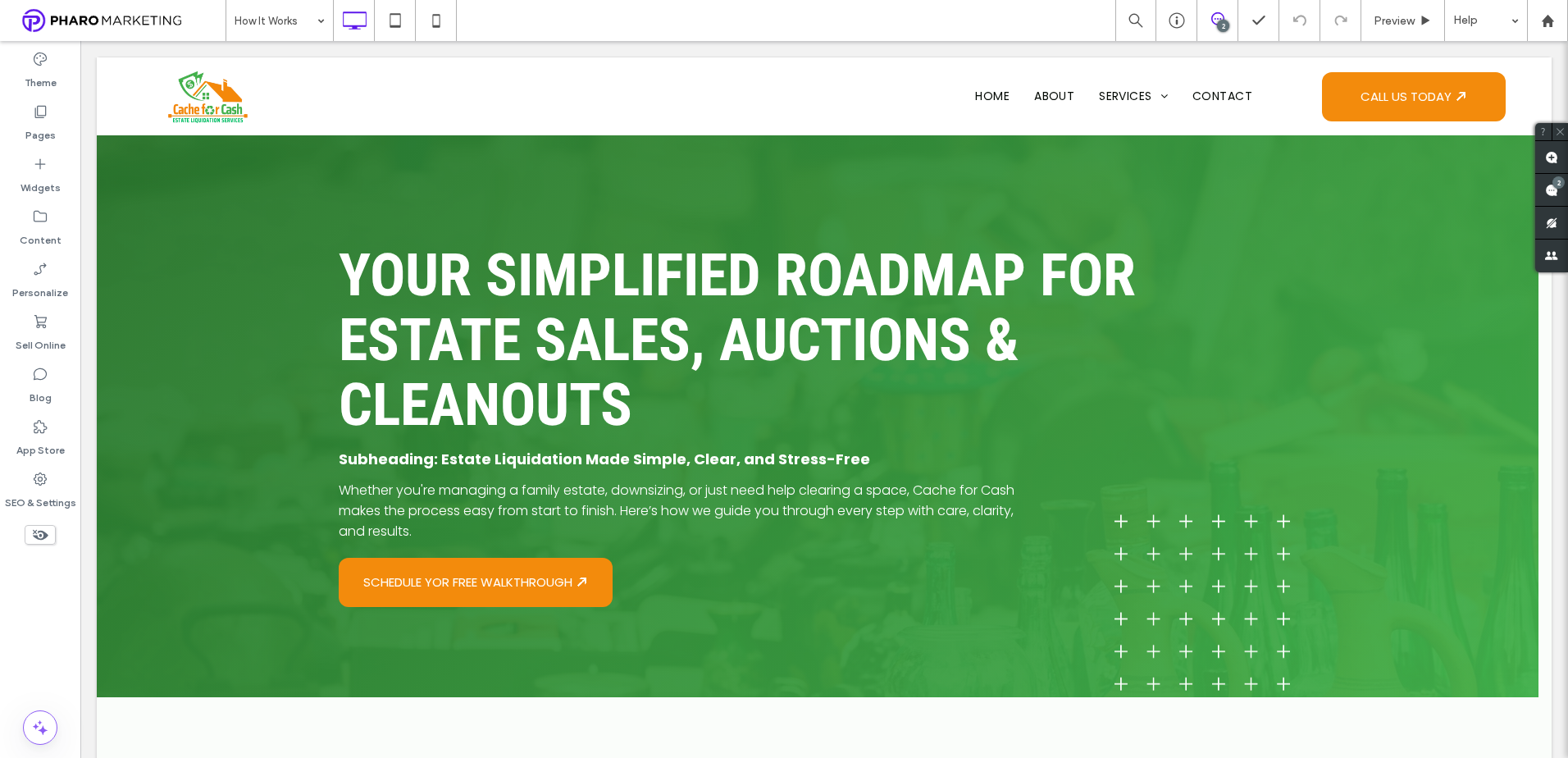 scroll, scrollTop: 82, scrollLeft: 0, axis: vertical 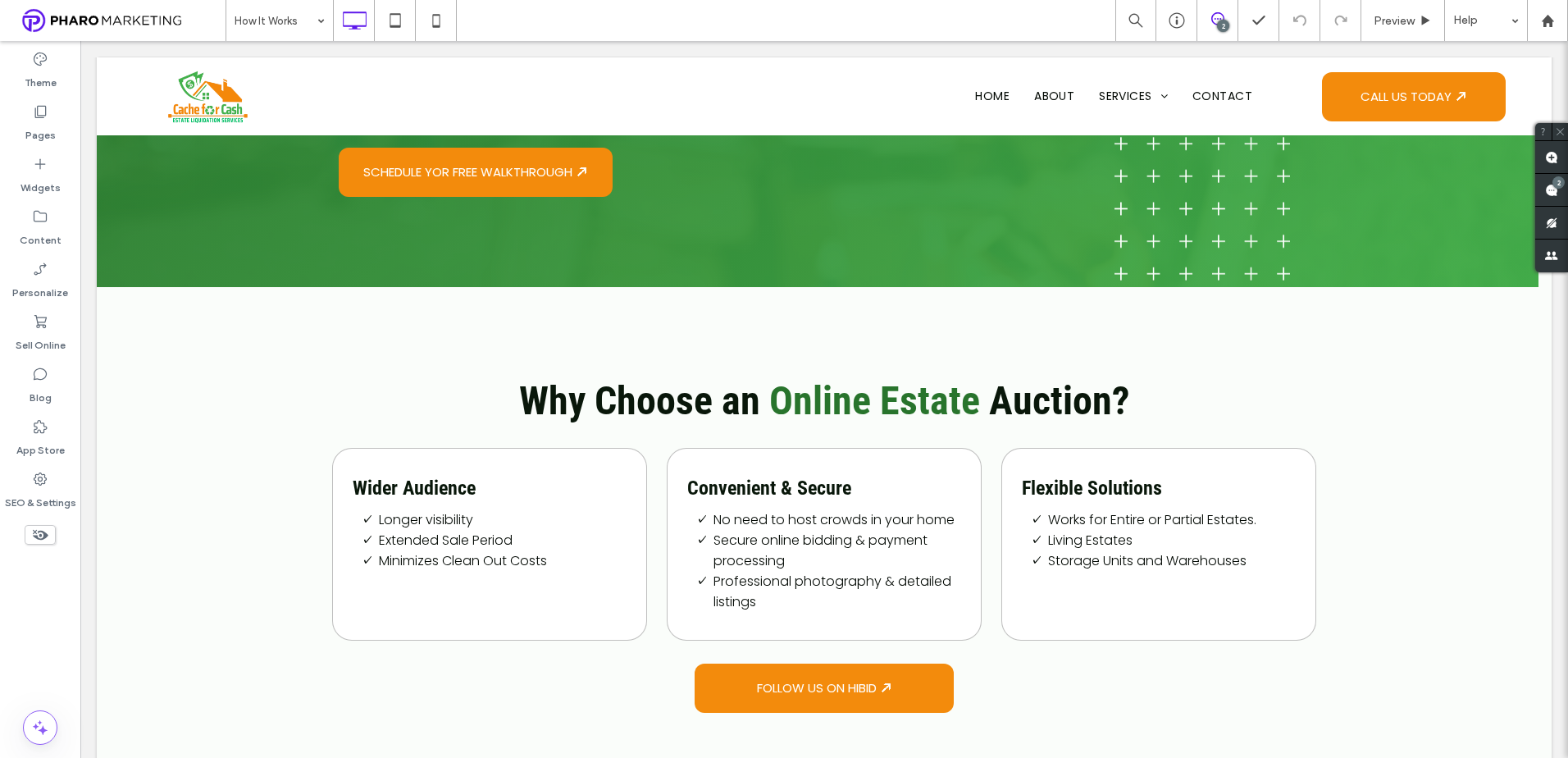 drag, startPoint x: 297, startPoint y: 41, endPoint x: 378, endPoint y: 81, distance: 90.33825 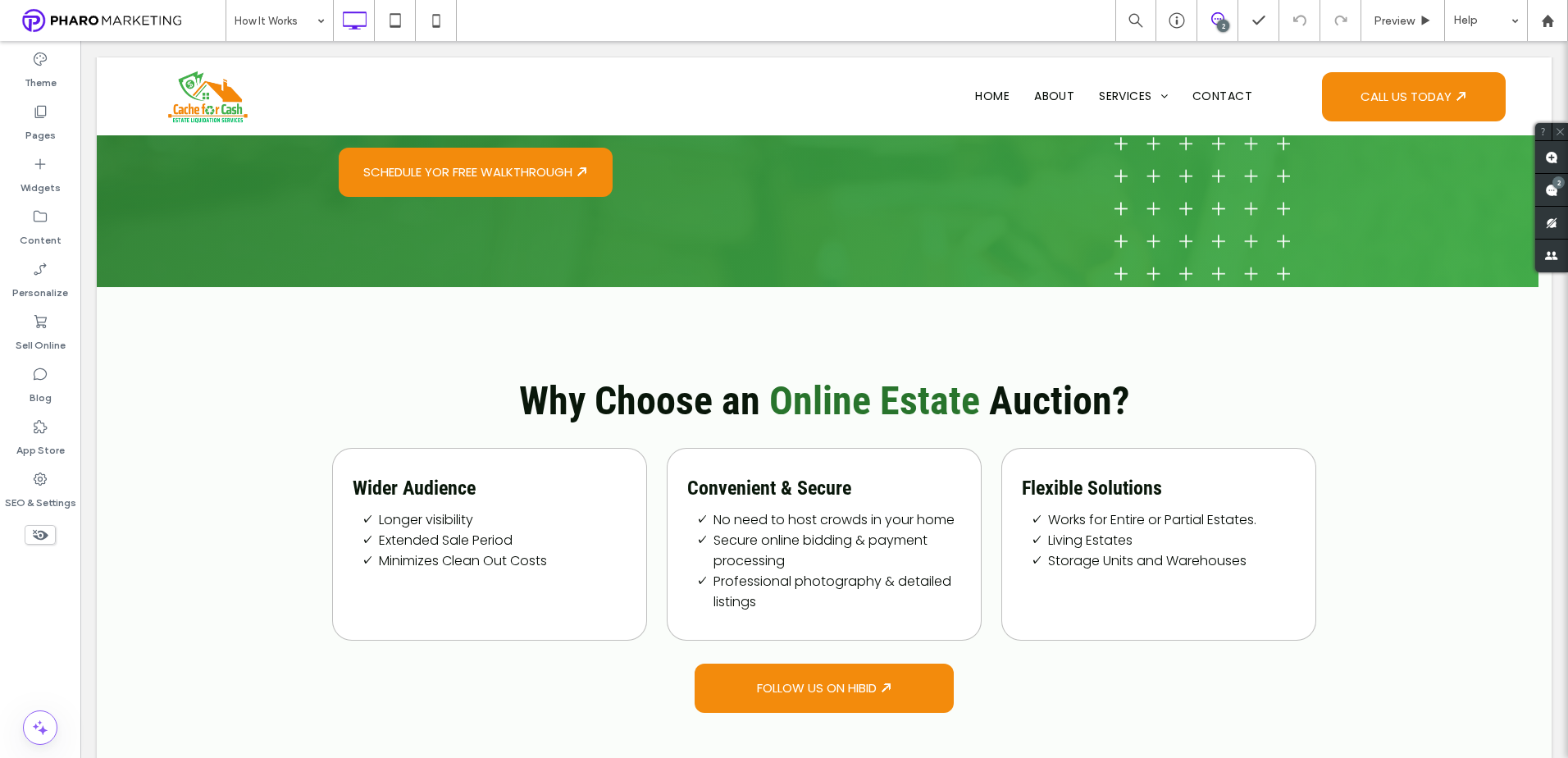 click on "Click To Paste
Home
About
Services
Buy Outs & Clean Outs
Online Auctions
Estate Sales
Contact
Click To Paste
CALL US TODAY 🡭
Click To Paste
Header
How It Works
Turning Life's Transitions into Opportunities 🡭
Full-Service Estate Liquidation in [CITY], [STATE] and Beyond
Whether downsizing, dealing with a loss, or preparing a home for sale, Cache for Cash makes estate sales simple, respectful, and profitable.
BOOK A FREE CONSULTATION 🡭
Click To Paste
Click To Paste
Click To Paste
Click To Paste
Click To Paste
Row" at bounding box center (824, 2293) 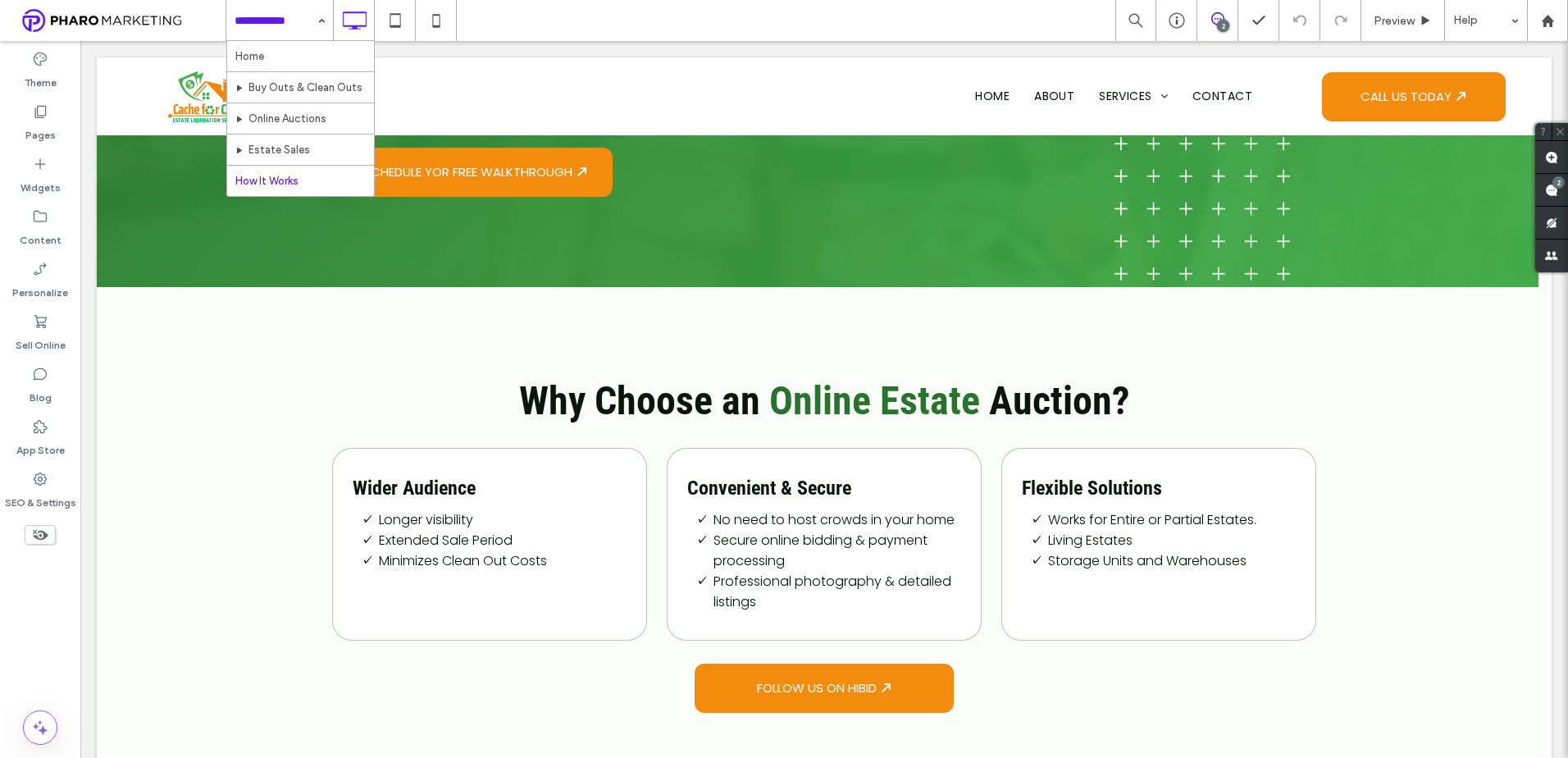 click at bounding box center (0, 0) 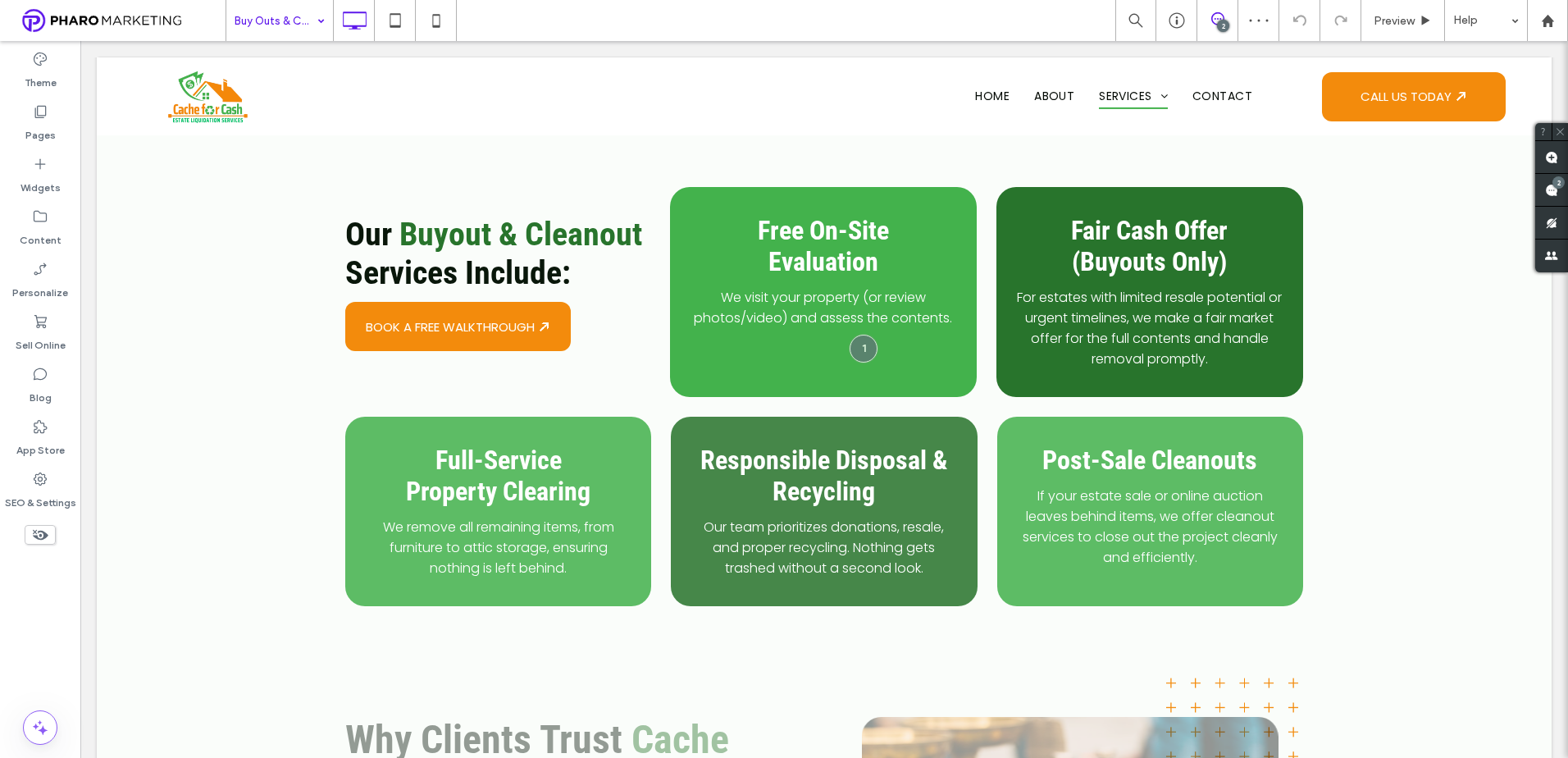 scroll, scrollTop: 1559, scrollLeft: 0, axis: vertical 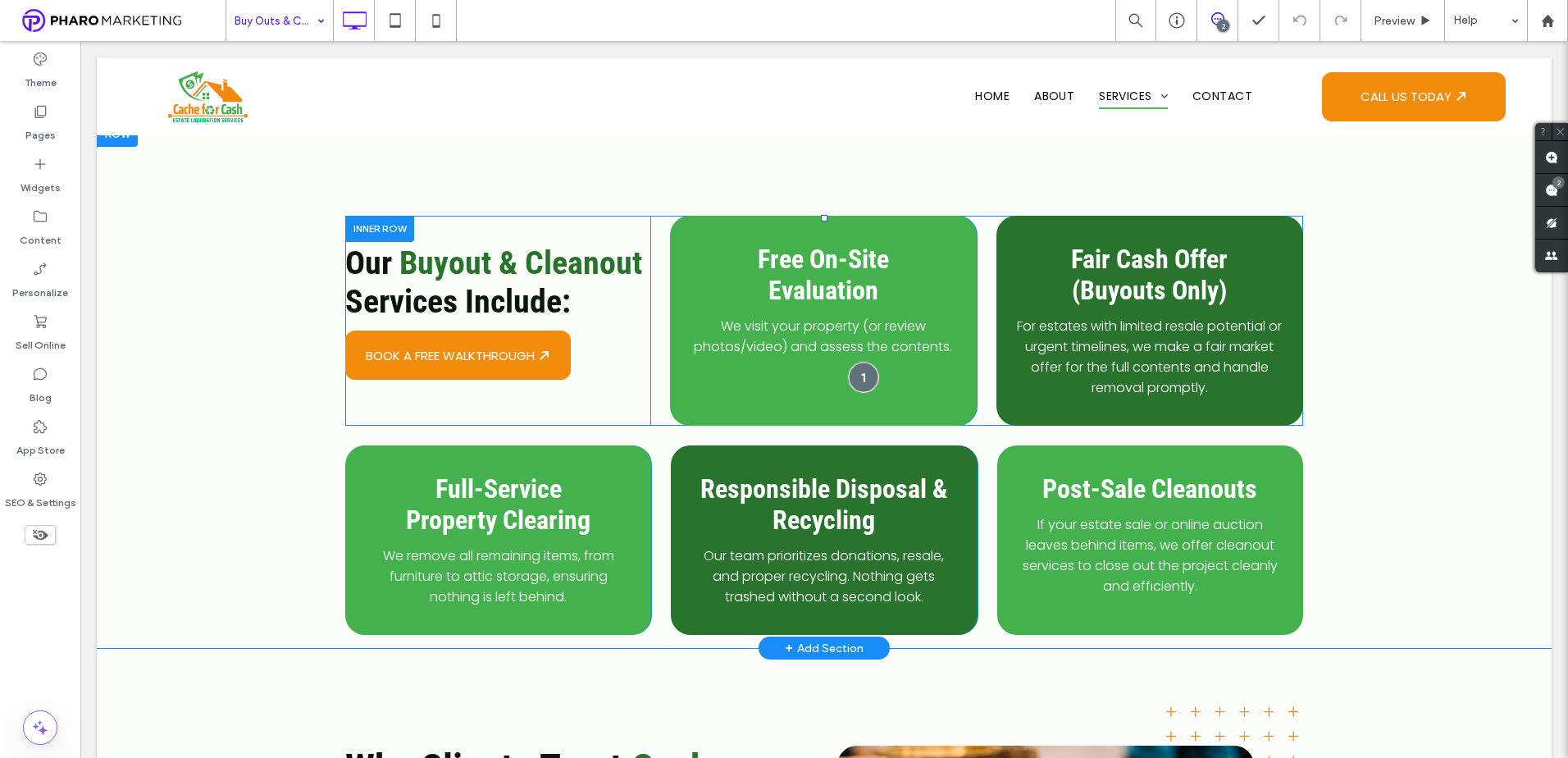 click at bounding box center (864, 379) 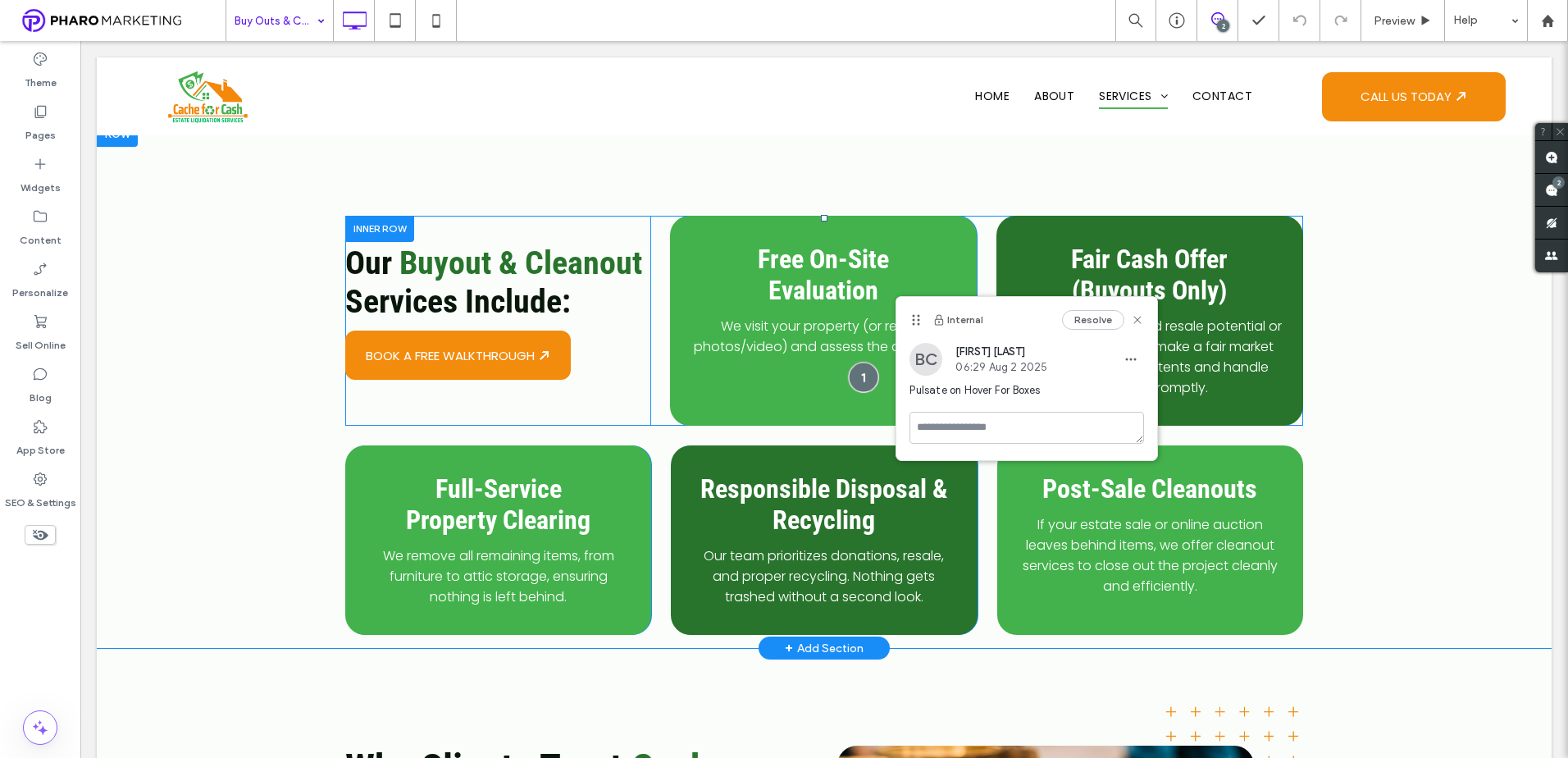 click at bounding box center (864, 378) 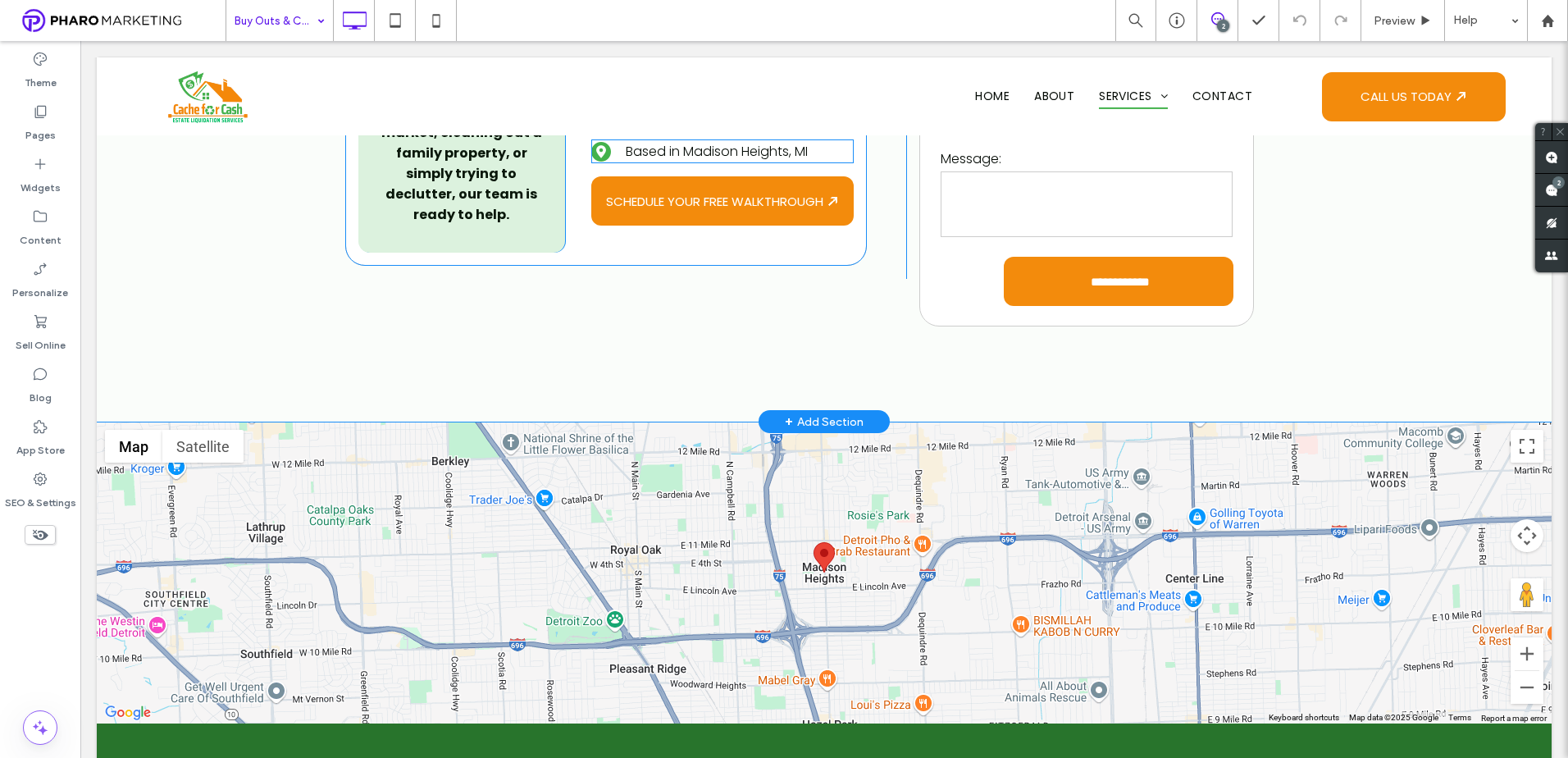 scroll, scrollTop: 3610, scrollLeft: 0, axis: vertical 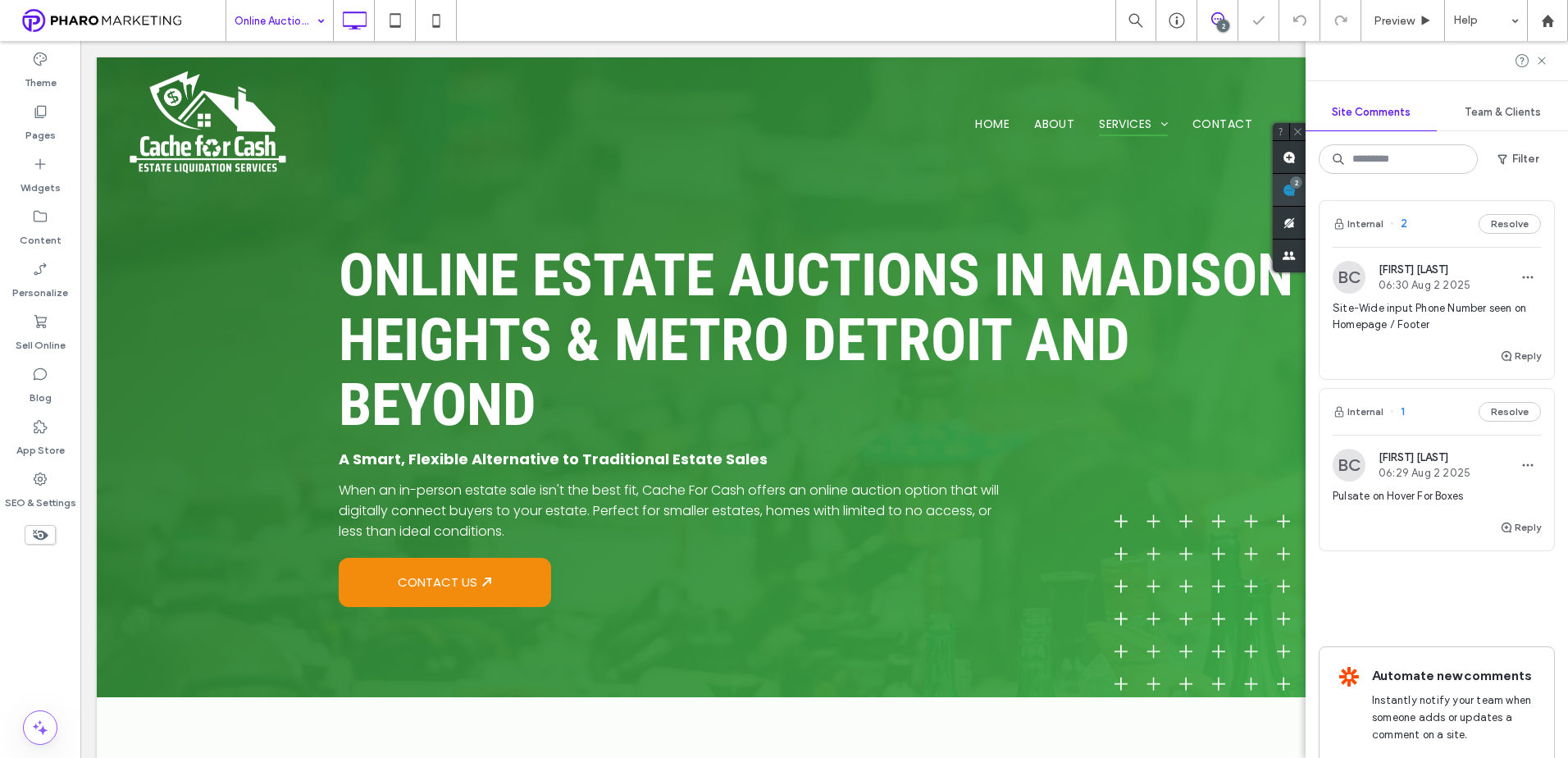 click on "Site Comments Team & Clients Filter Internal 2 Resolve BC [FIRST] [LAST] 06:30 Aug 2 2025 Site-Wide input Phone Number seen on Homepage / Footer Reply Internal 1 Resolve BC [FIRST] [LAST] 06:29 Aug 2 2025 Pulsate on Hover For Boxes
Reply Automate new comments Instantly notify your team when someone adds or updates a comment on a site. See Zap Examples 2" at bounding box center (1437, 400) 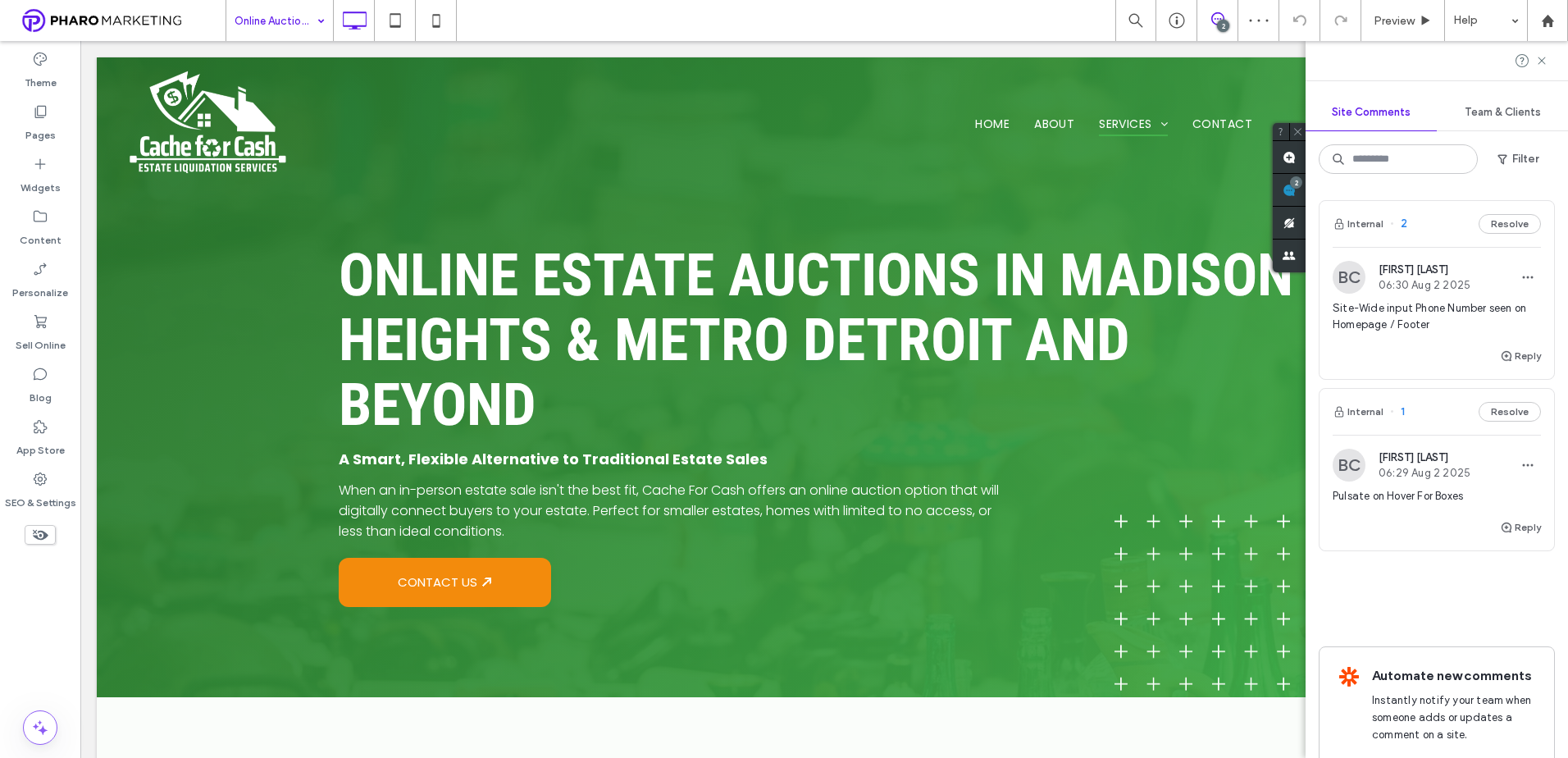 click on "Pulsate on Hover For Boxes" at bounding box center [1437, 496] 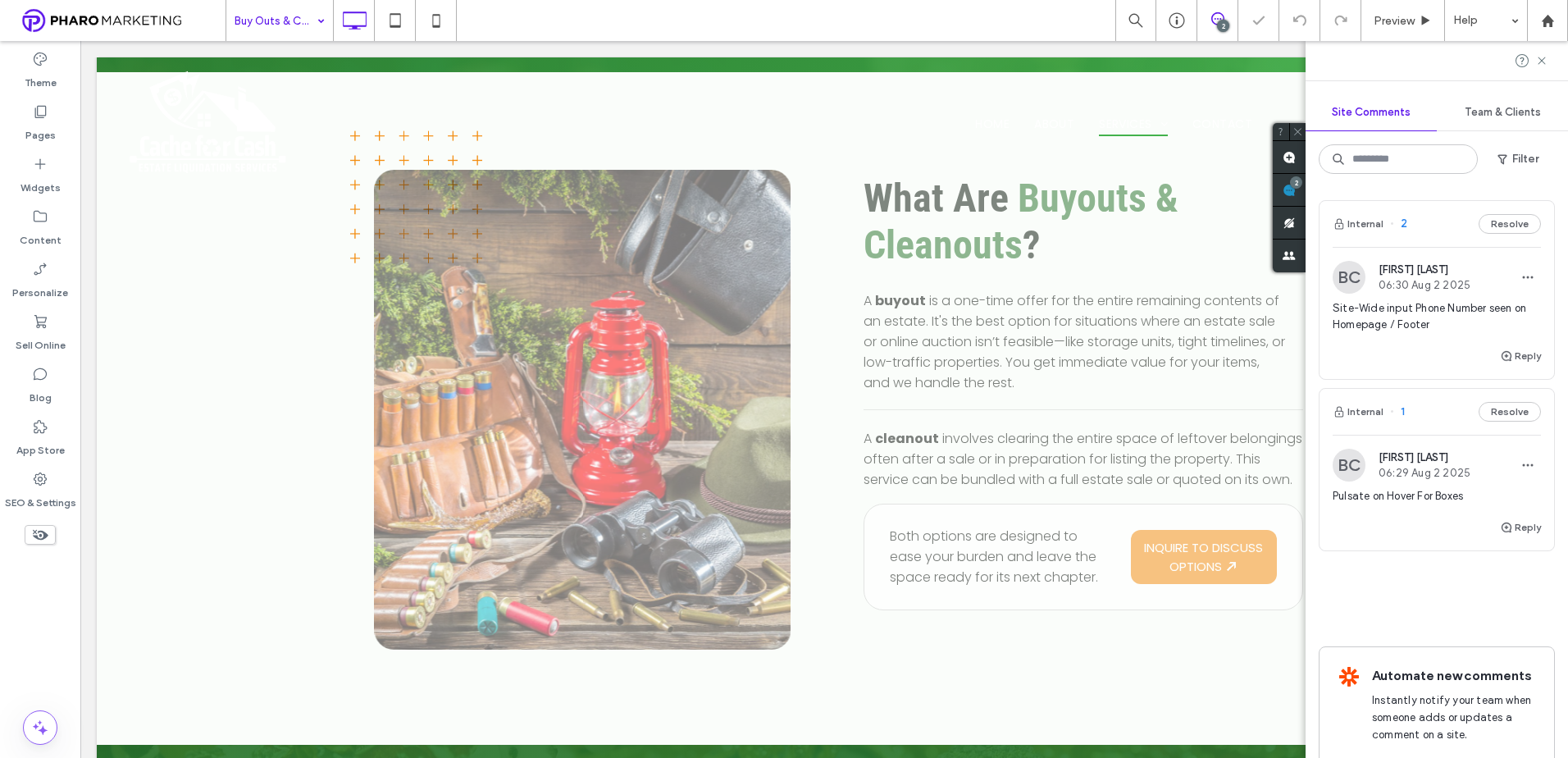 scroll, scrollTop: 1440, scrollLeft: 0, axis: vertical 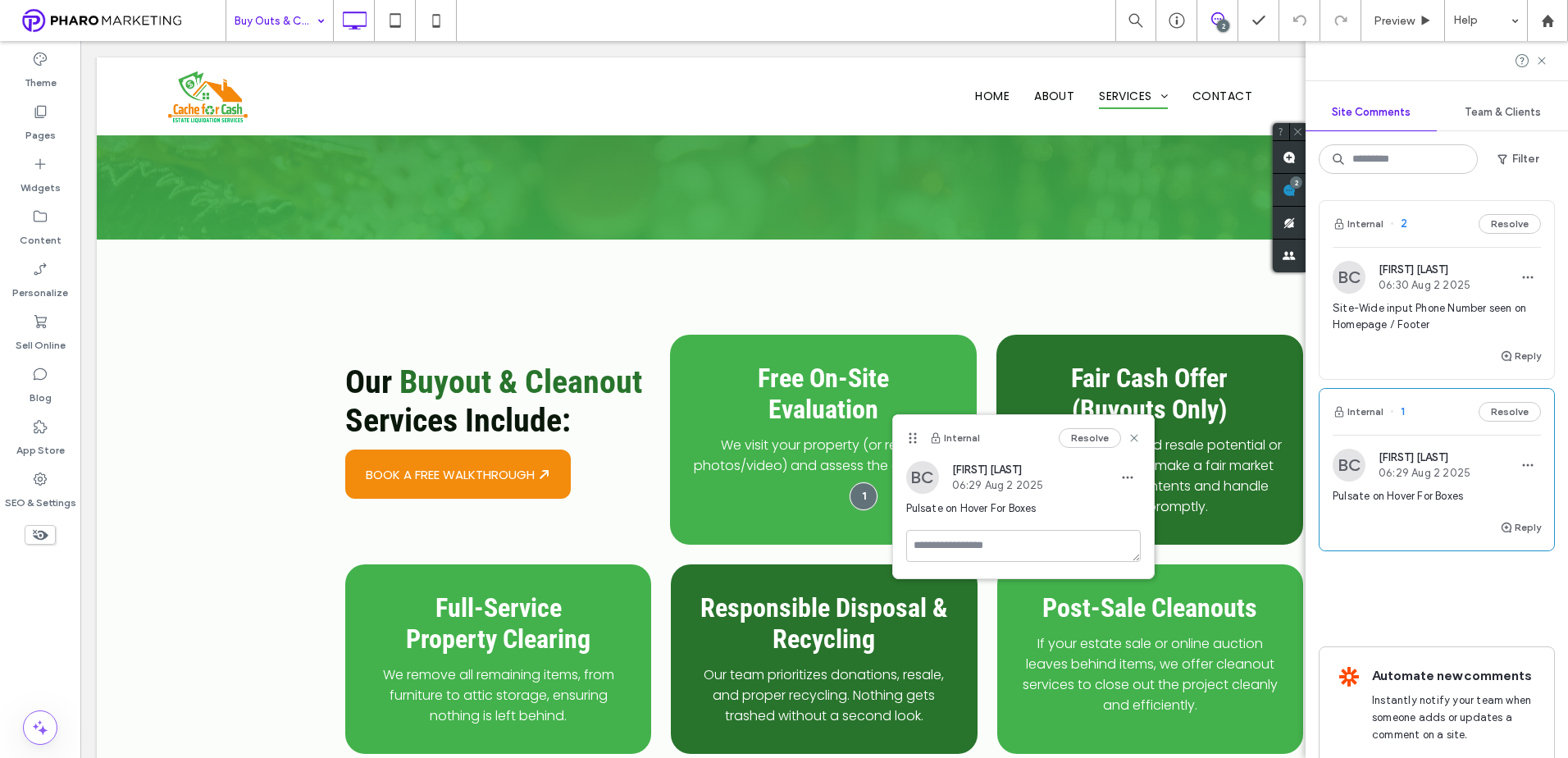 click on "Site-Wide input Phone Number seen on Homepage / Footer" at bounding box center (1437, 317) 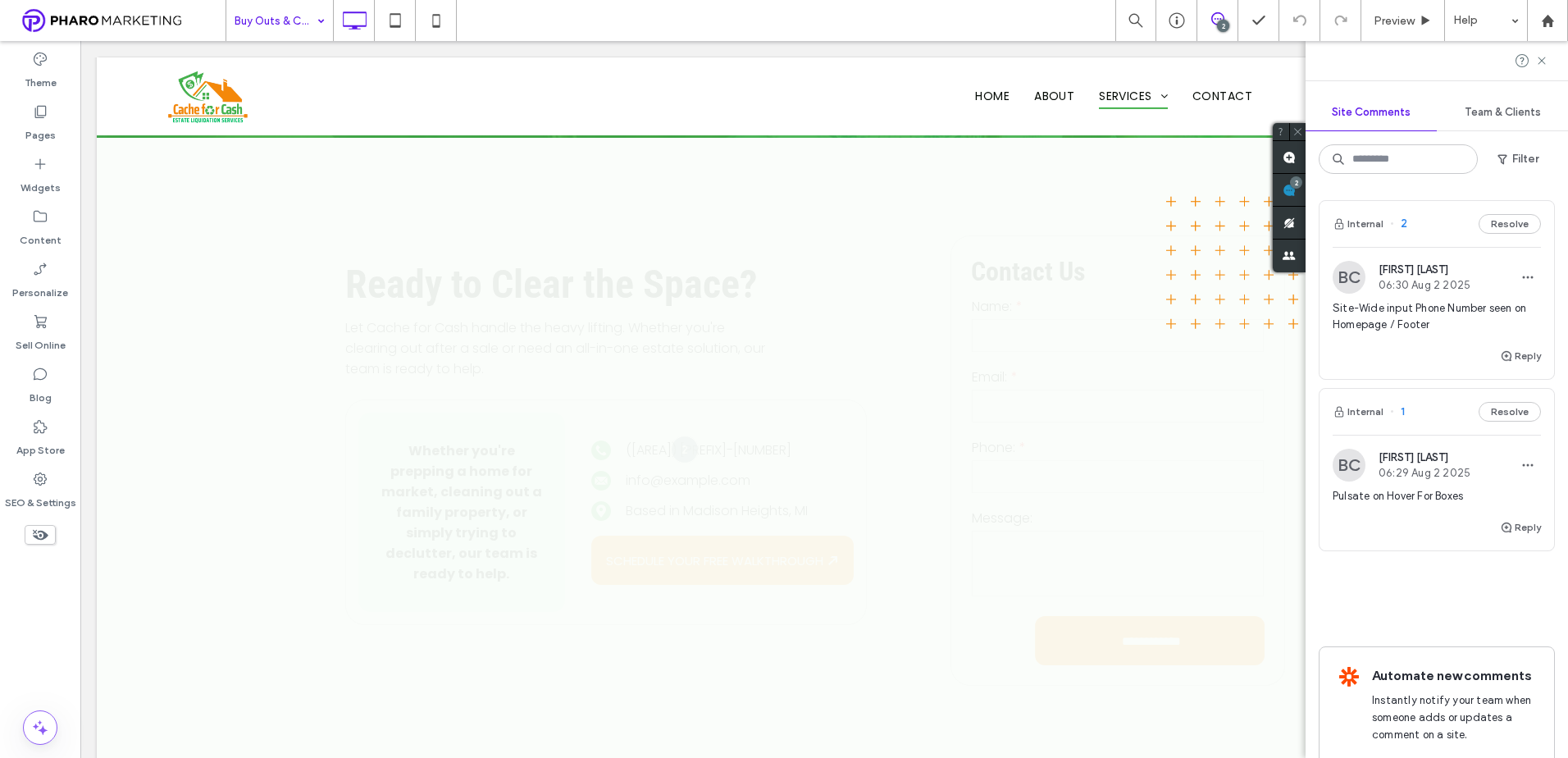 scroll, scrollTop: 3254, scrollLeft: 0, axis: vertical 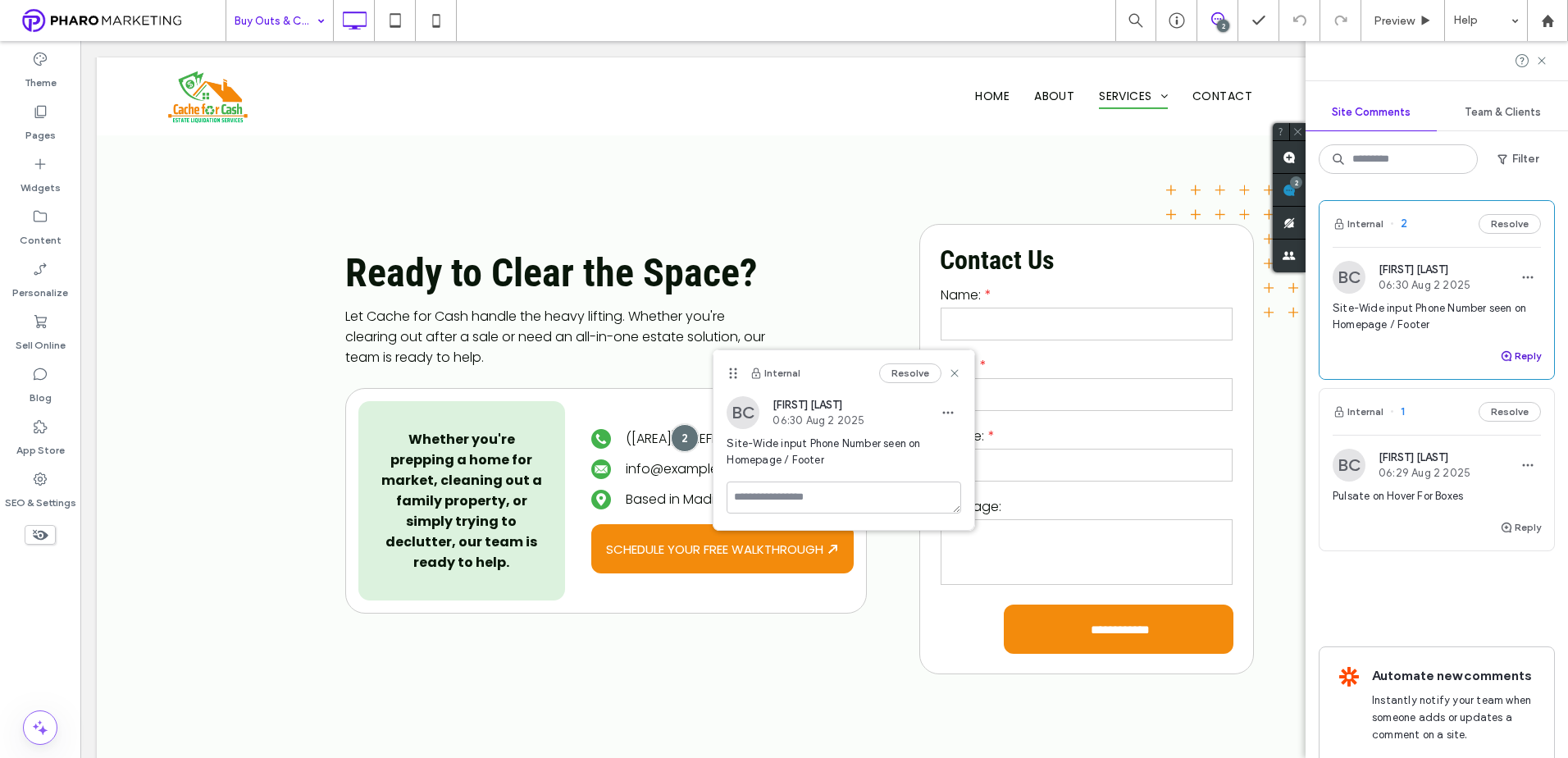 click on "Reply" at bounding box center [1520, 356] 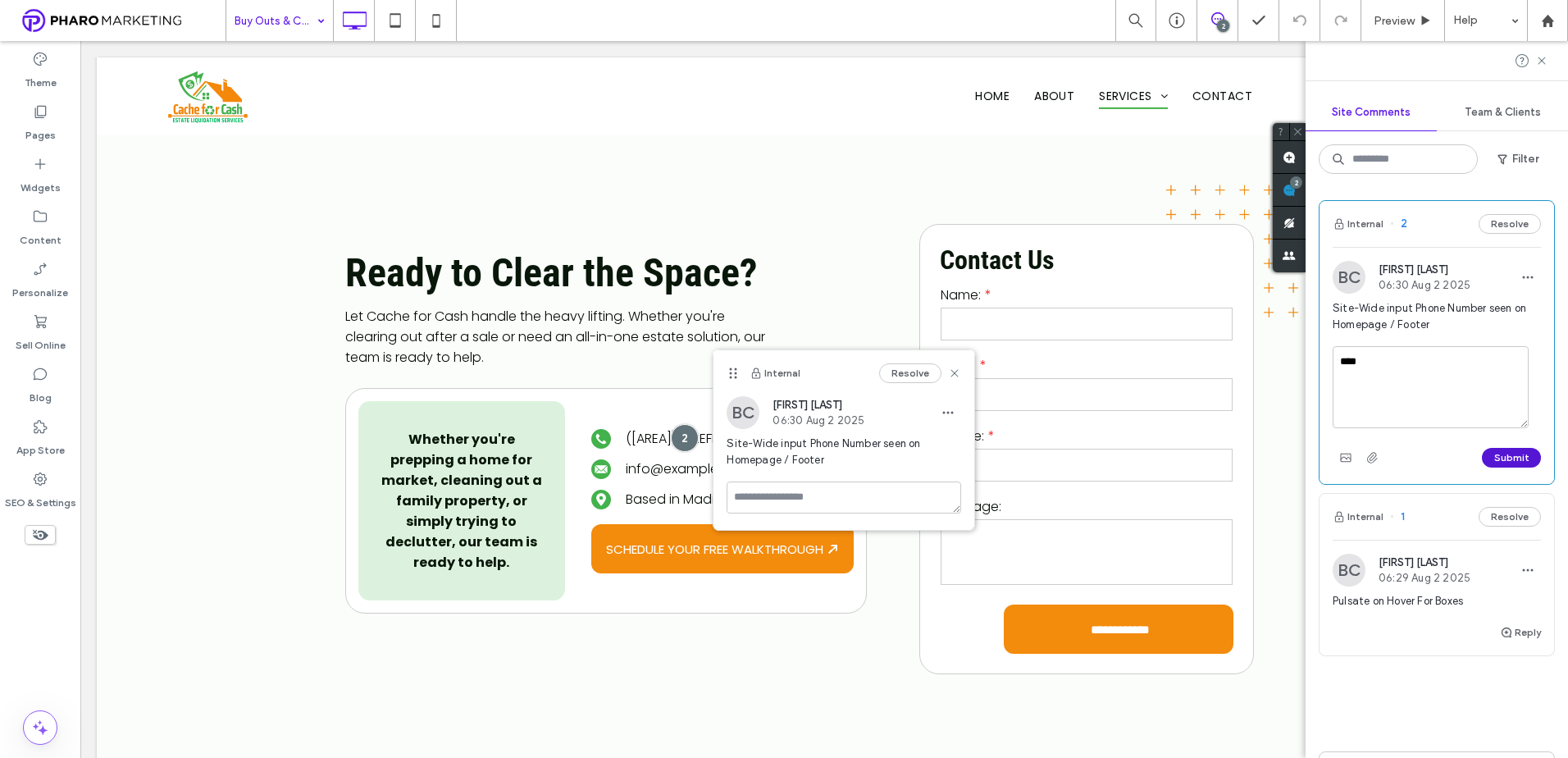 type on "****" 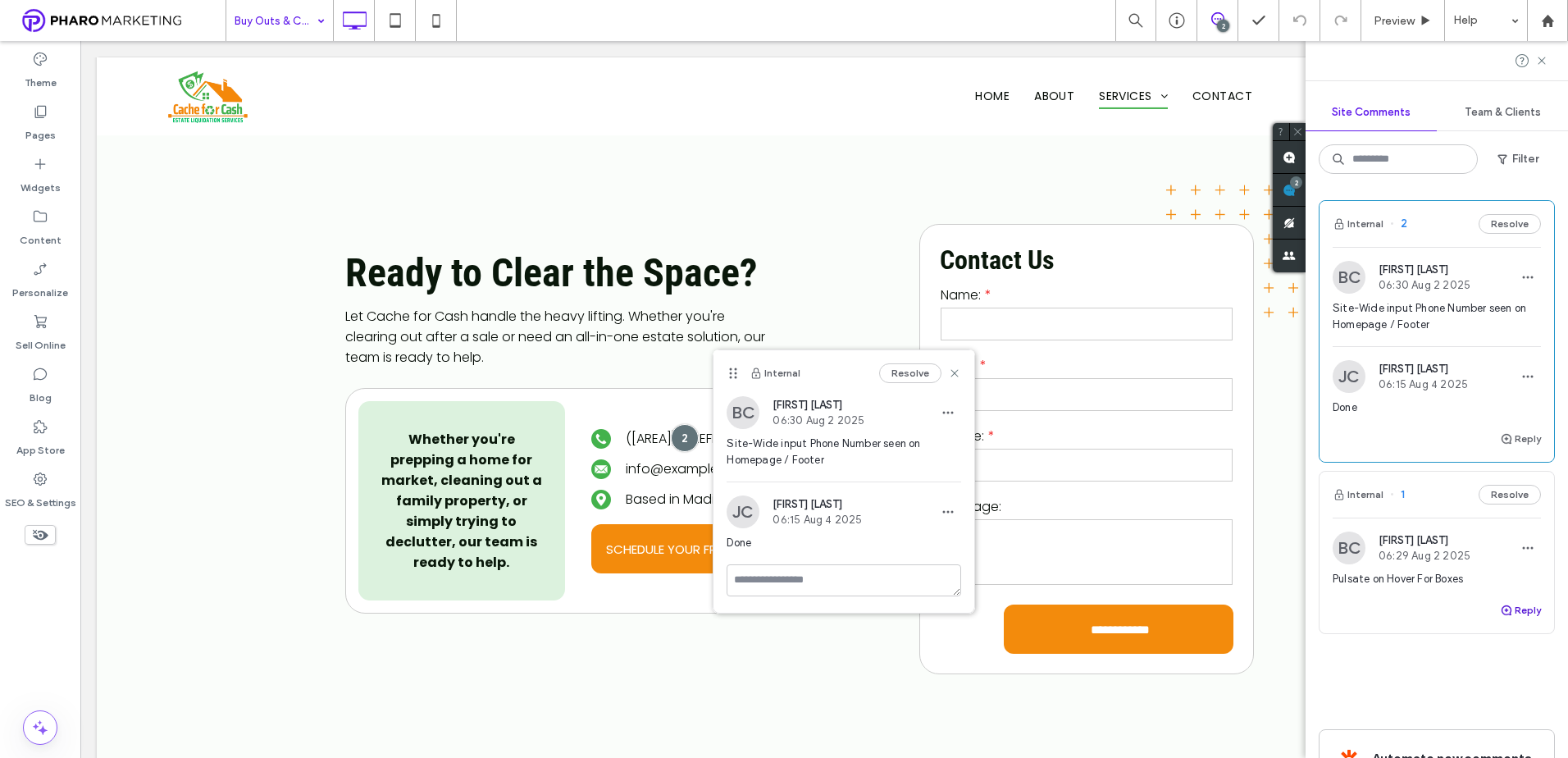 click on "Reply" at bounding box center [1520, 610] 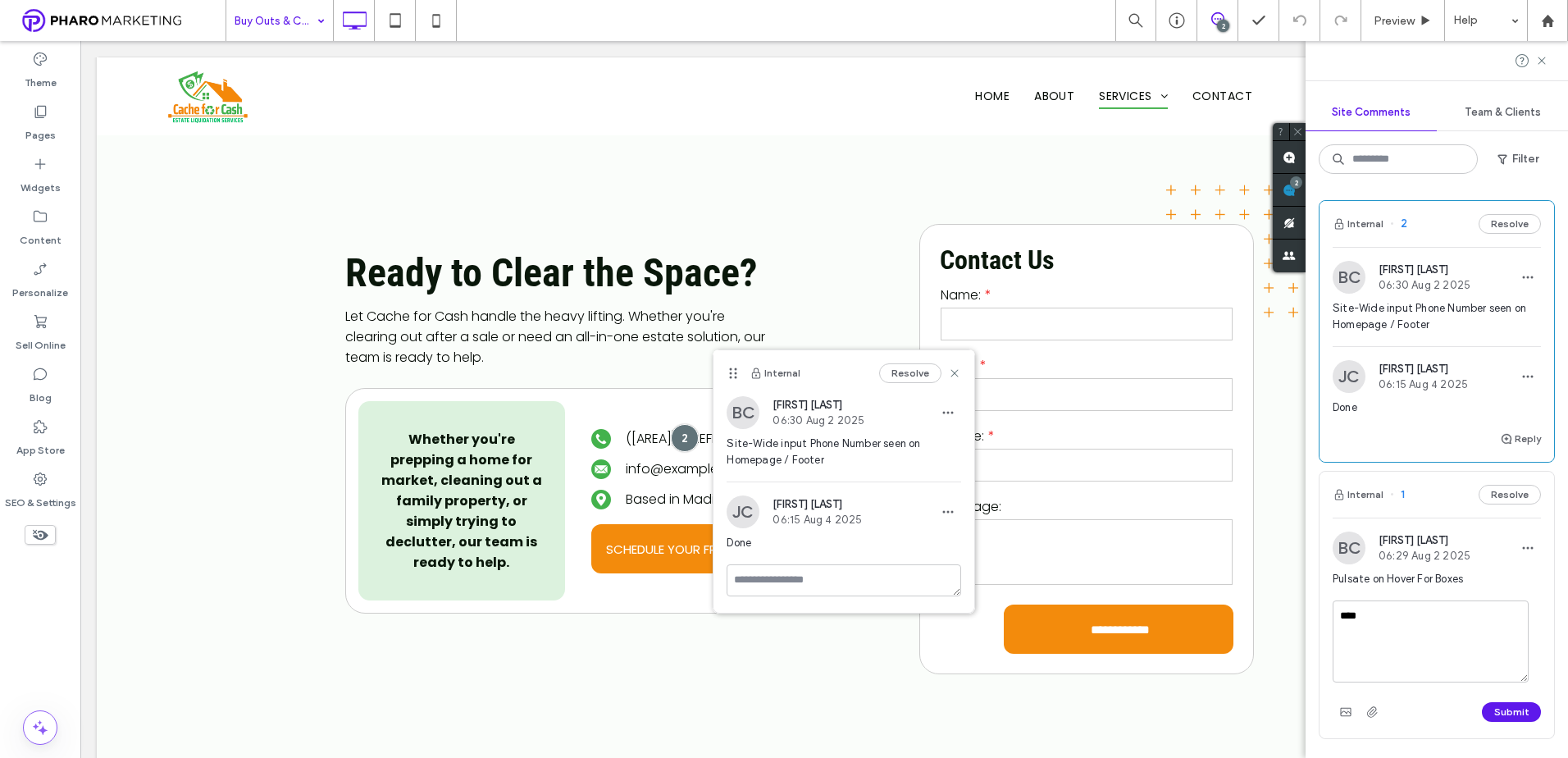 type on "****" 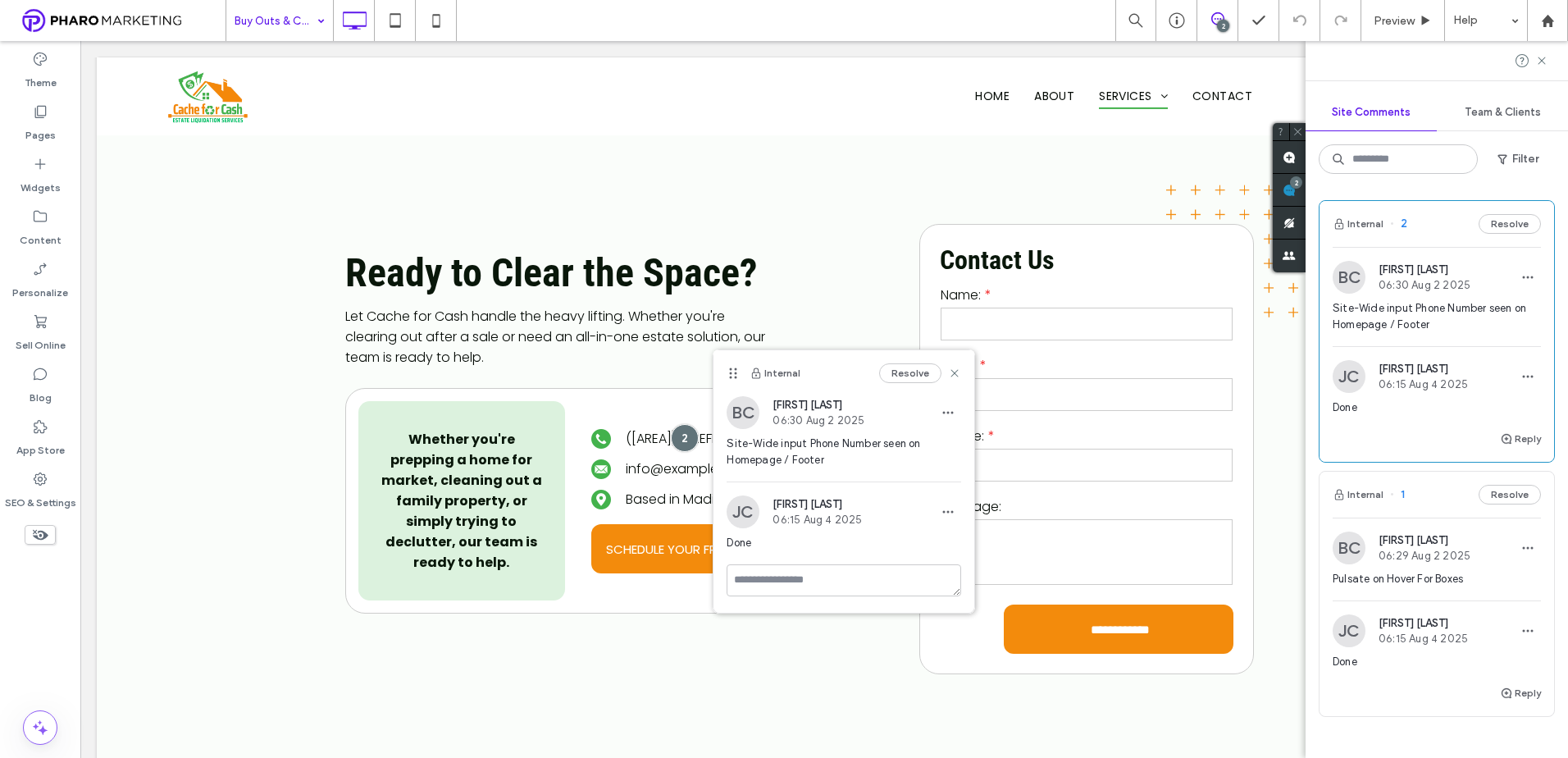 drag, startPoint x: 1542, startPoint y: 56, endPoint x: 1493, endPoint y: 61, distance: 49.2544 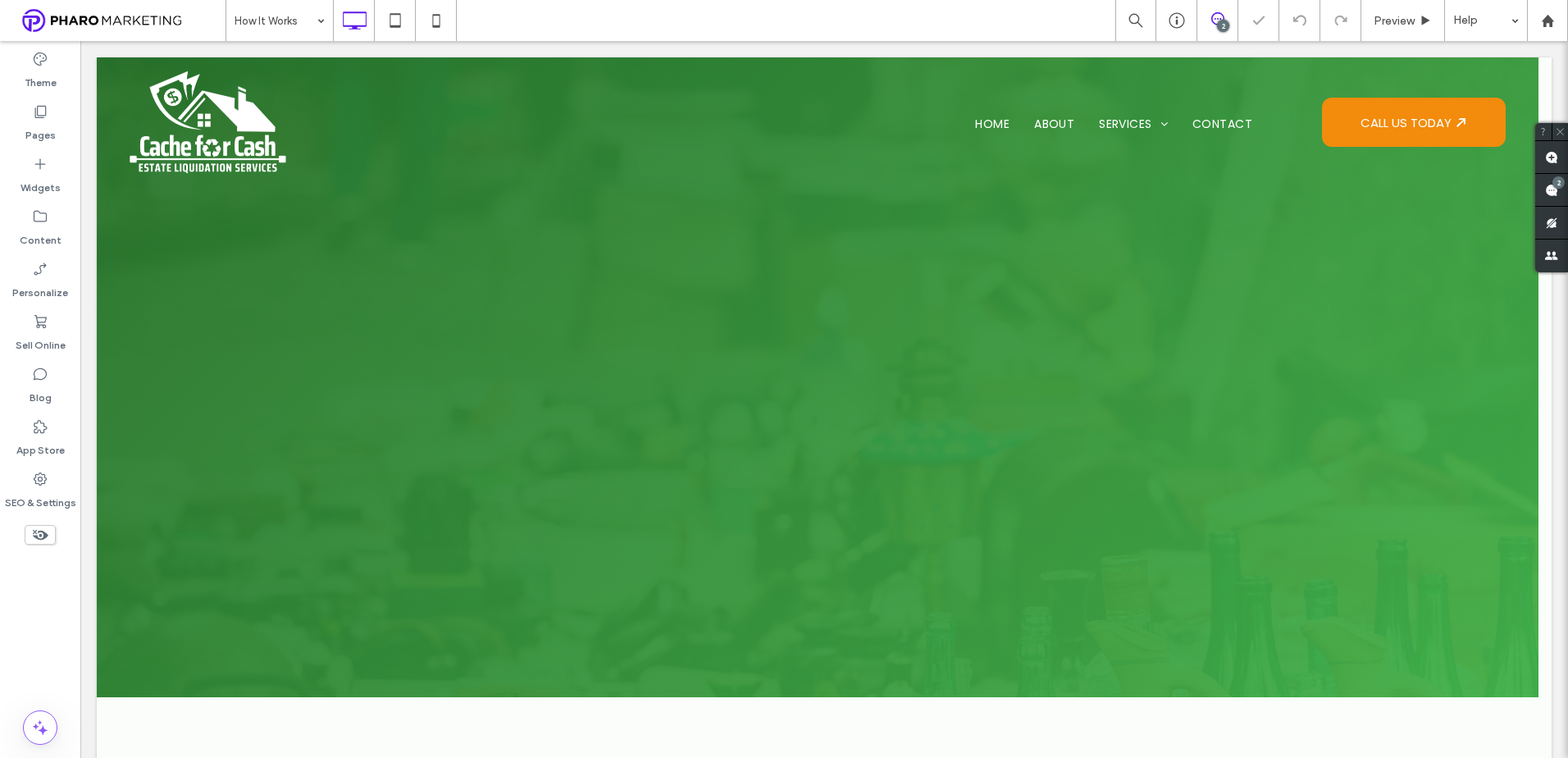 scroll, scrollTop: 0, scrollLeft: 0, axis: both 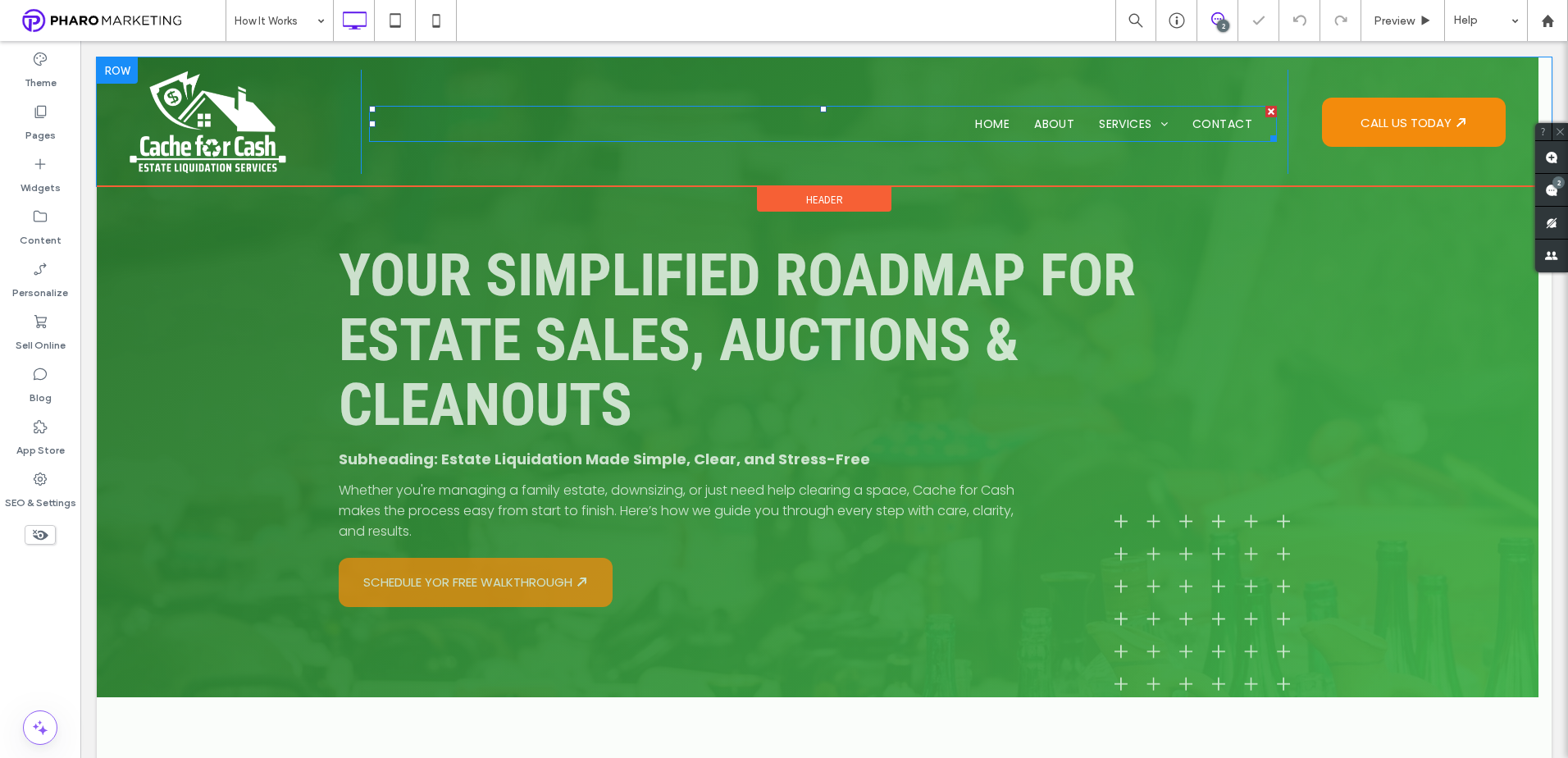 click on "Home
About
Services
Buy Outs & Clean Outs
Online Auctions
Estate Sales
Contact" at bounding box center (823, 124) 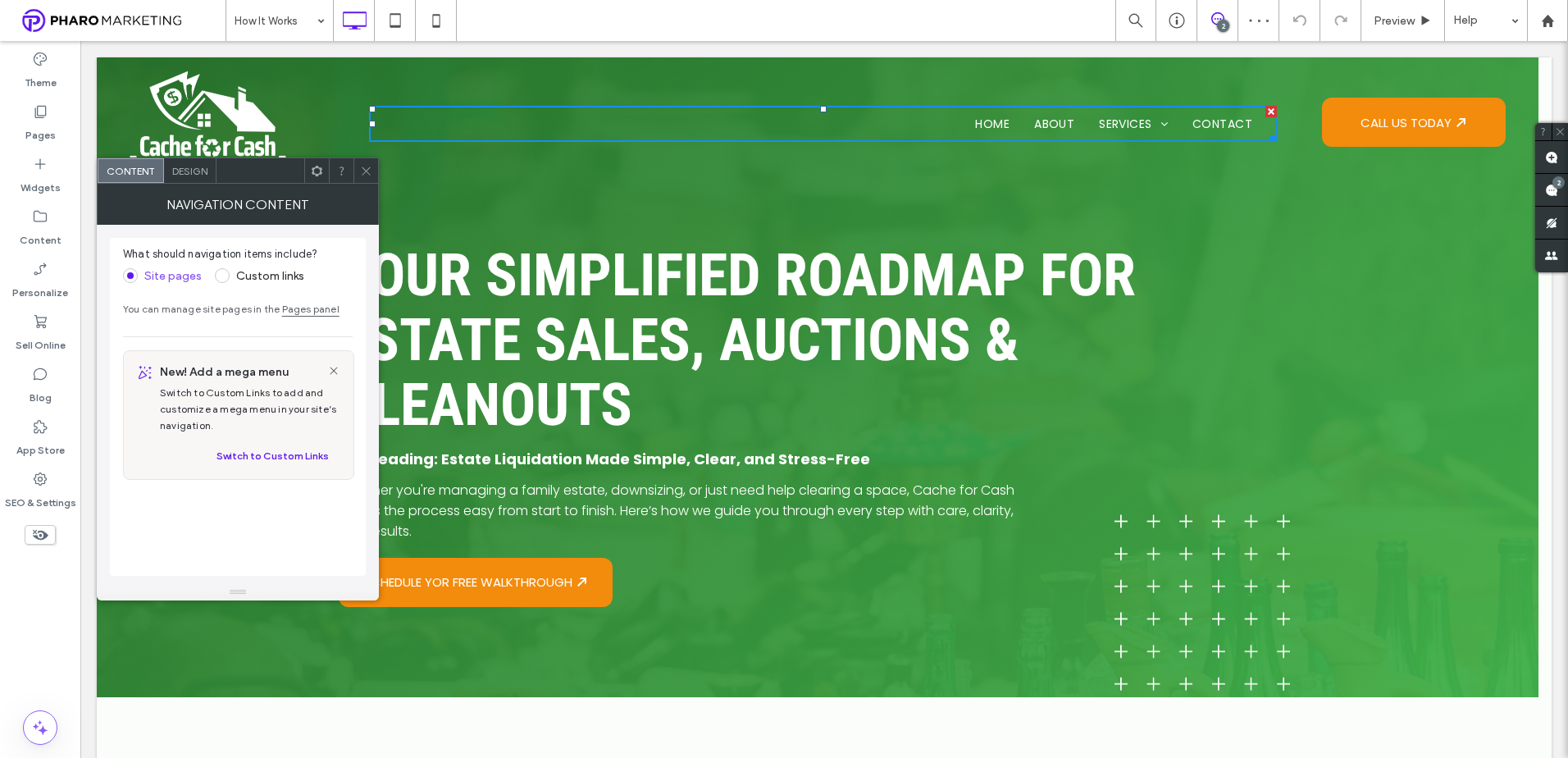 click 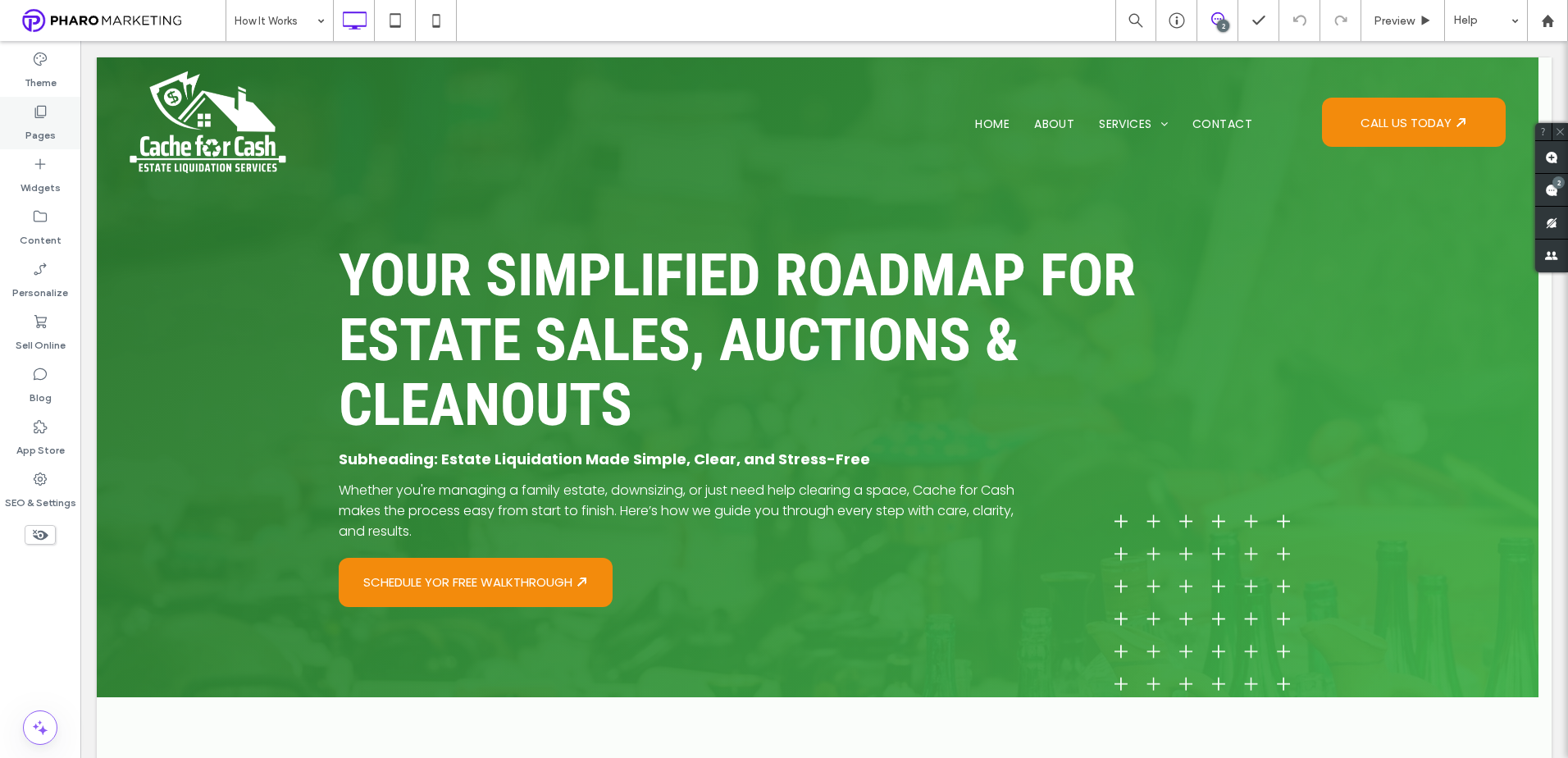 click on "Pages" at bounding box center (40, 123) 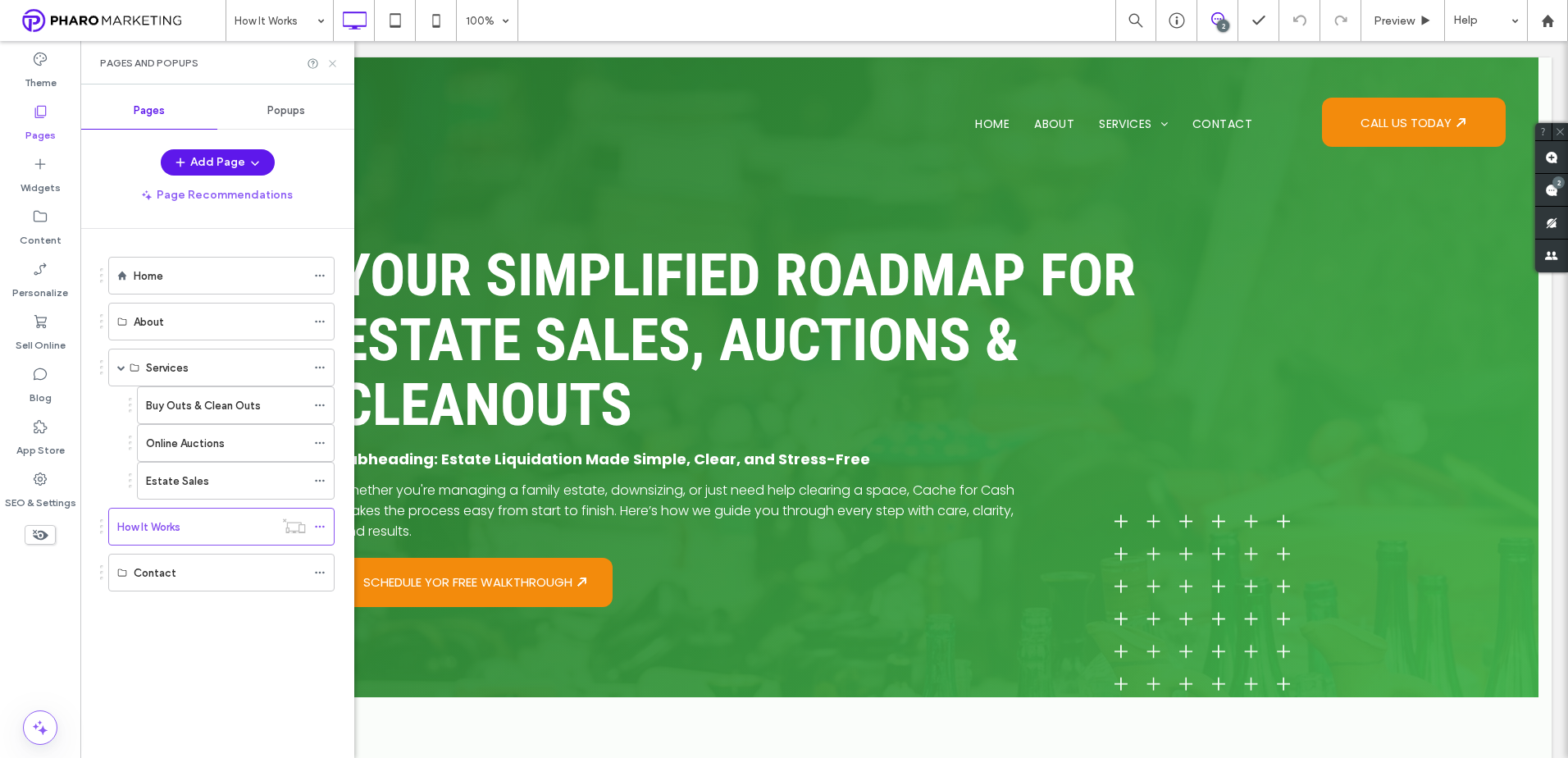 click 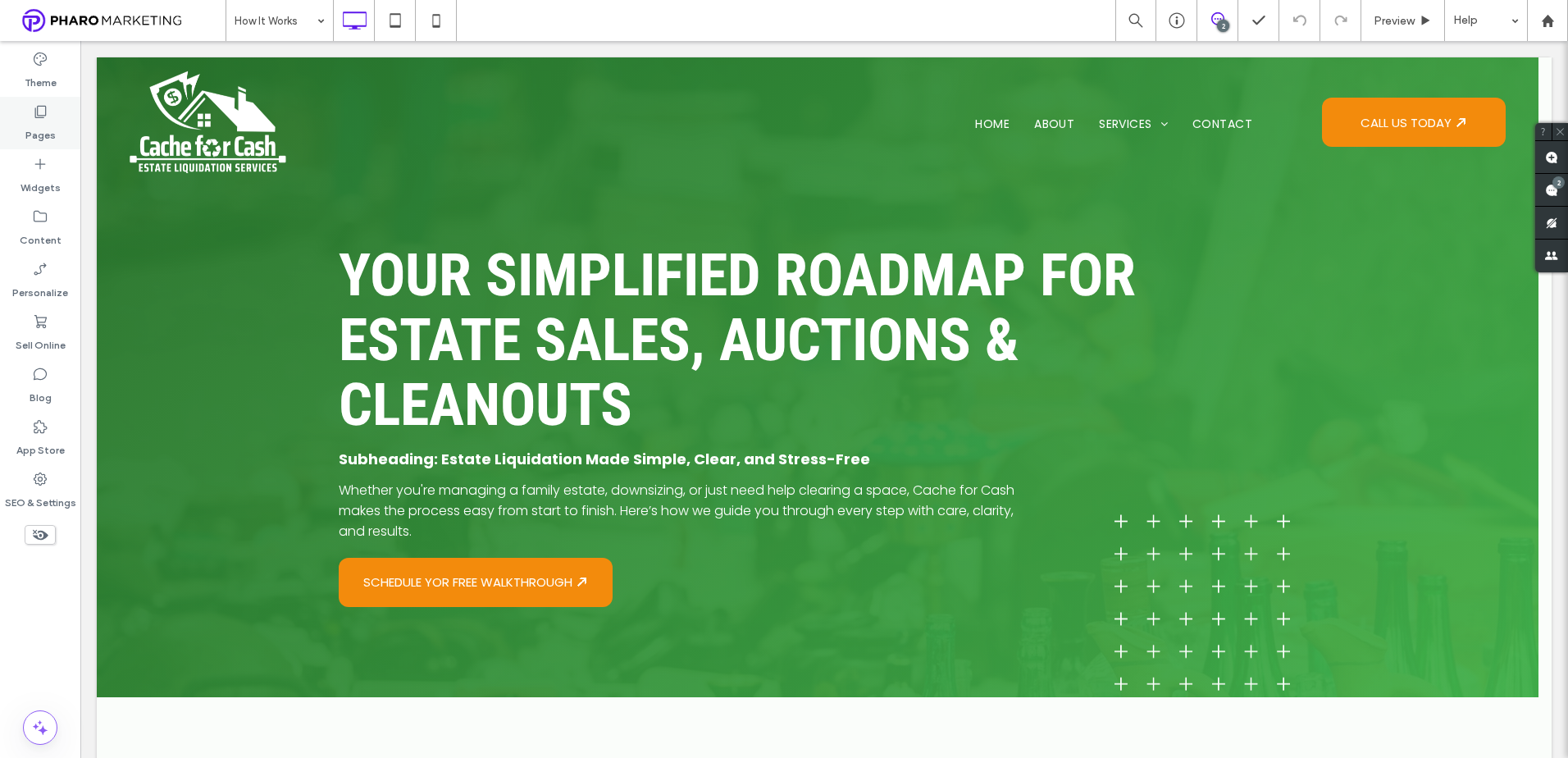click 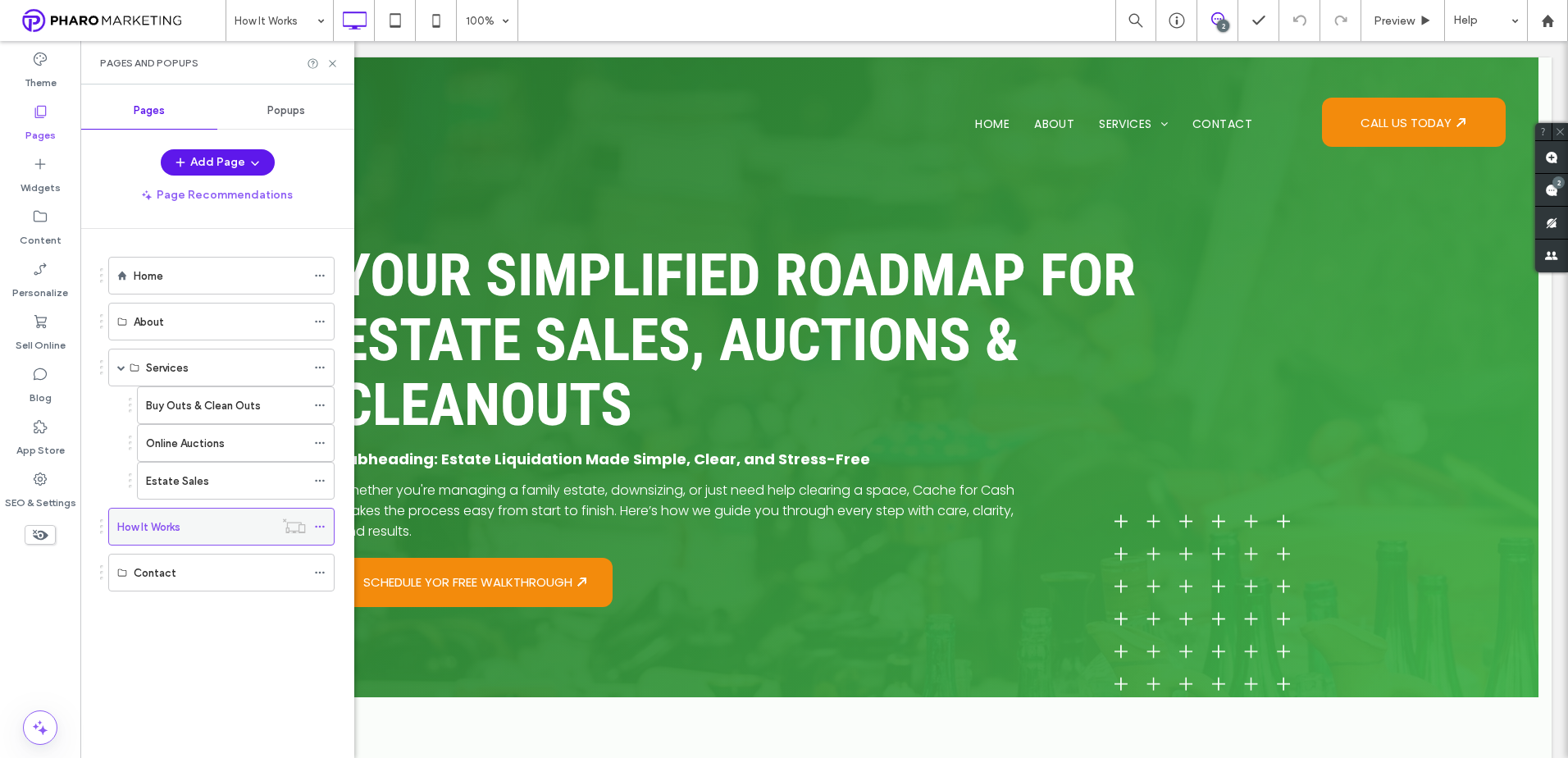 click on "How It Works" at bounding box center [195, 527] 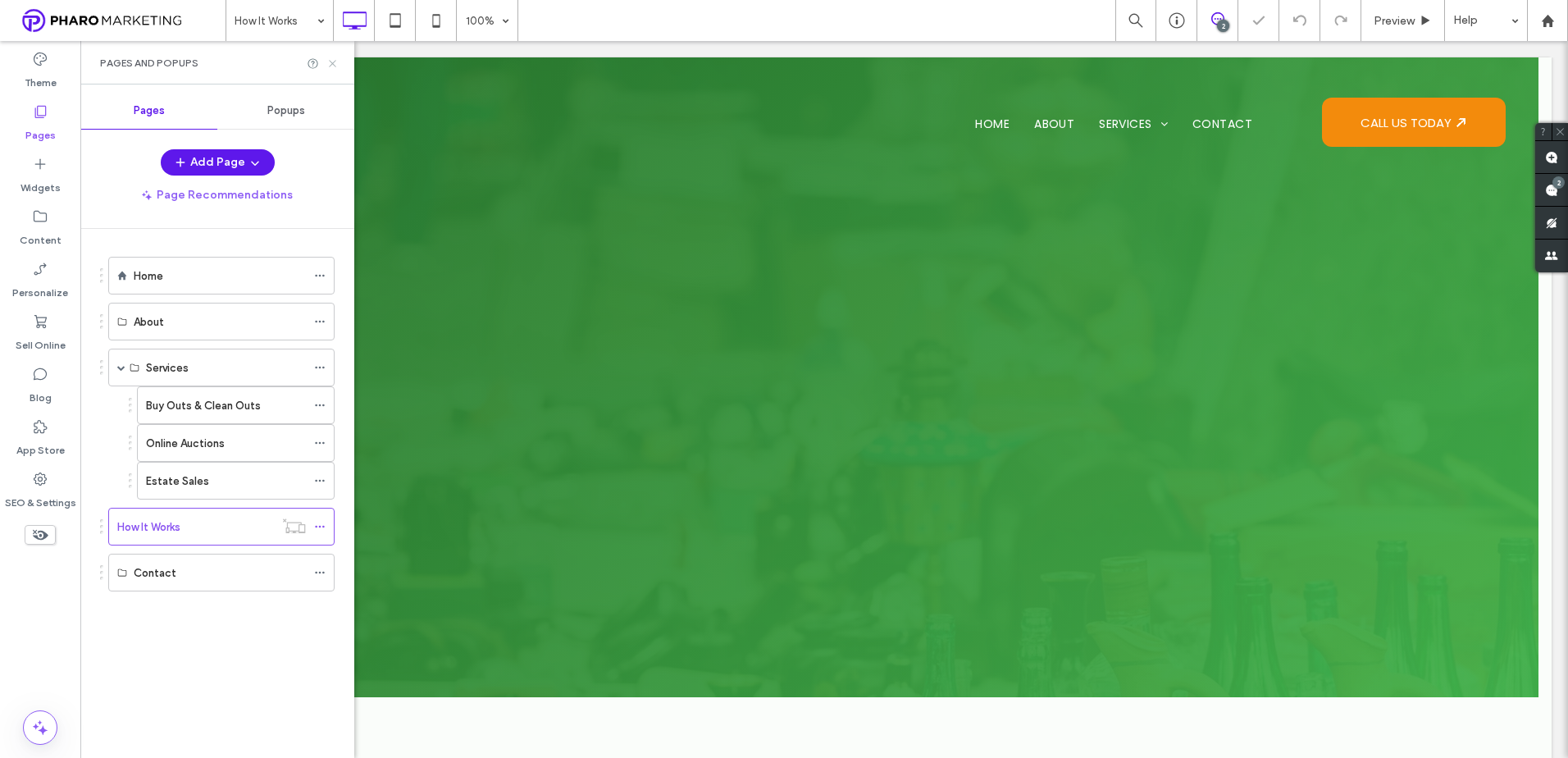 scroll, scrollTop: 0, scrollLeft: 0, axis: both 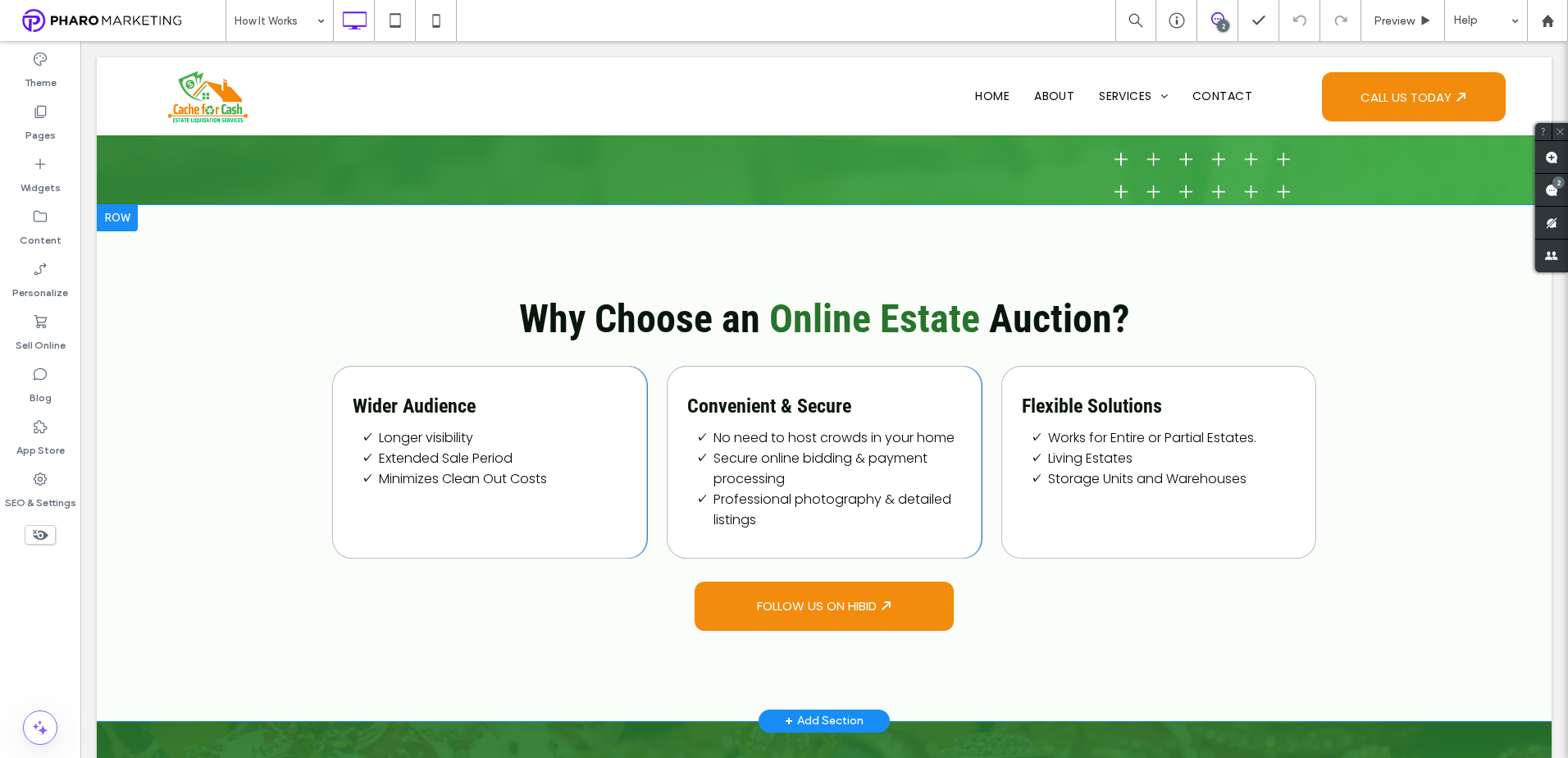 click at bounding box center (117, 218) 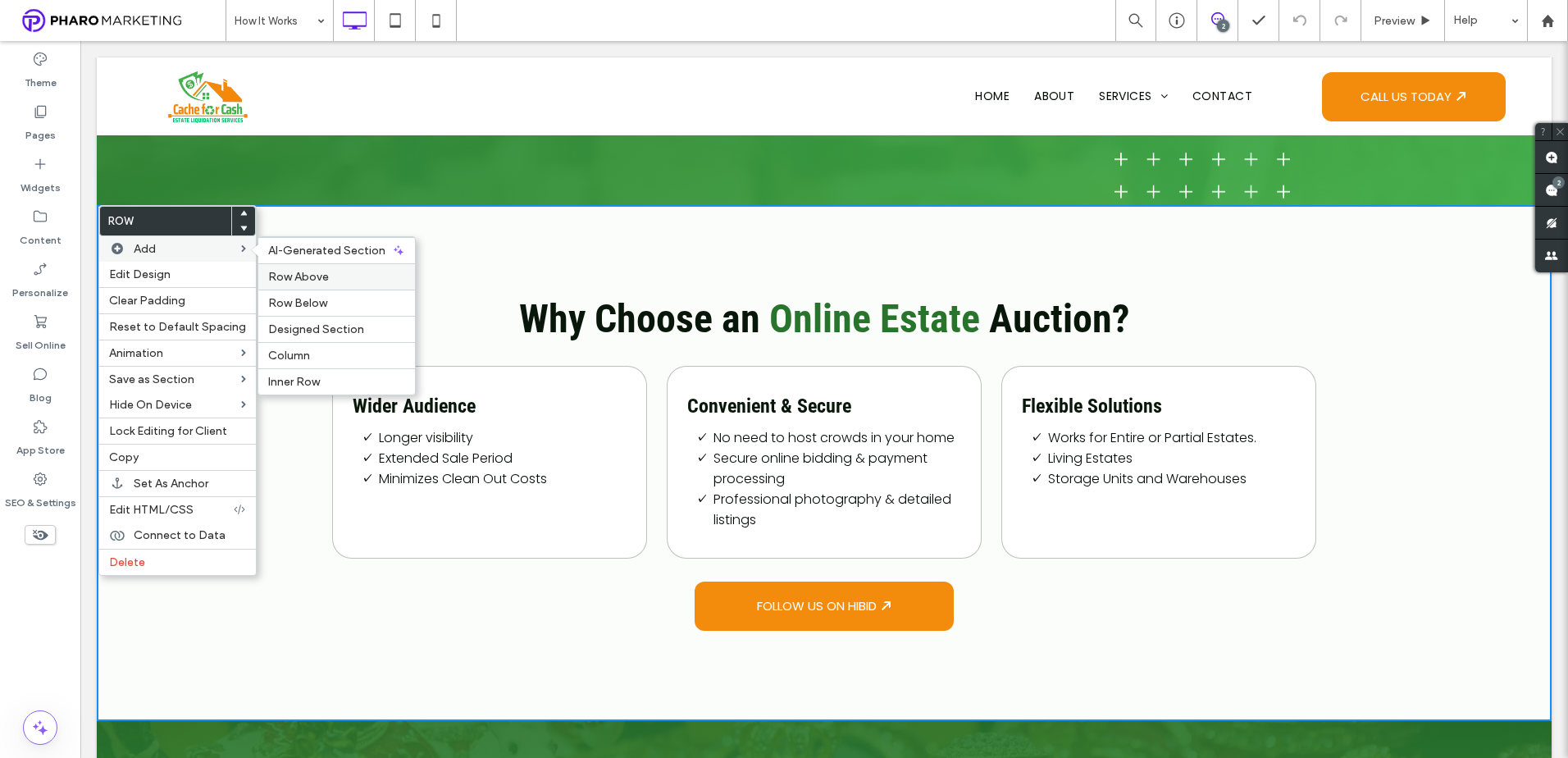 drag, startPoint x: 329, startPoint y: 281, endPoint x: 252, endPoint y: 237, distance: 88.68484 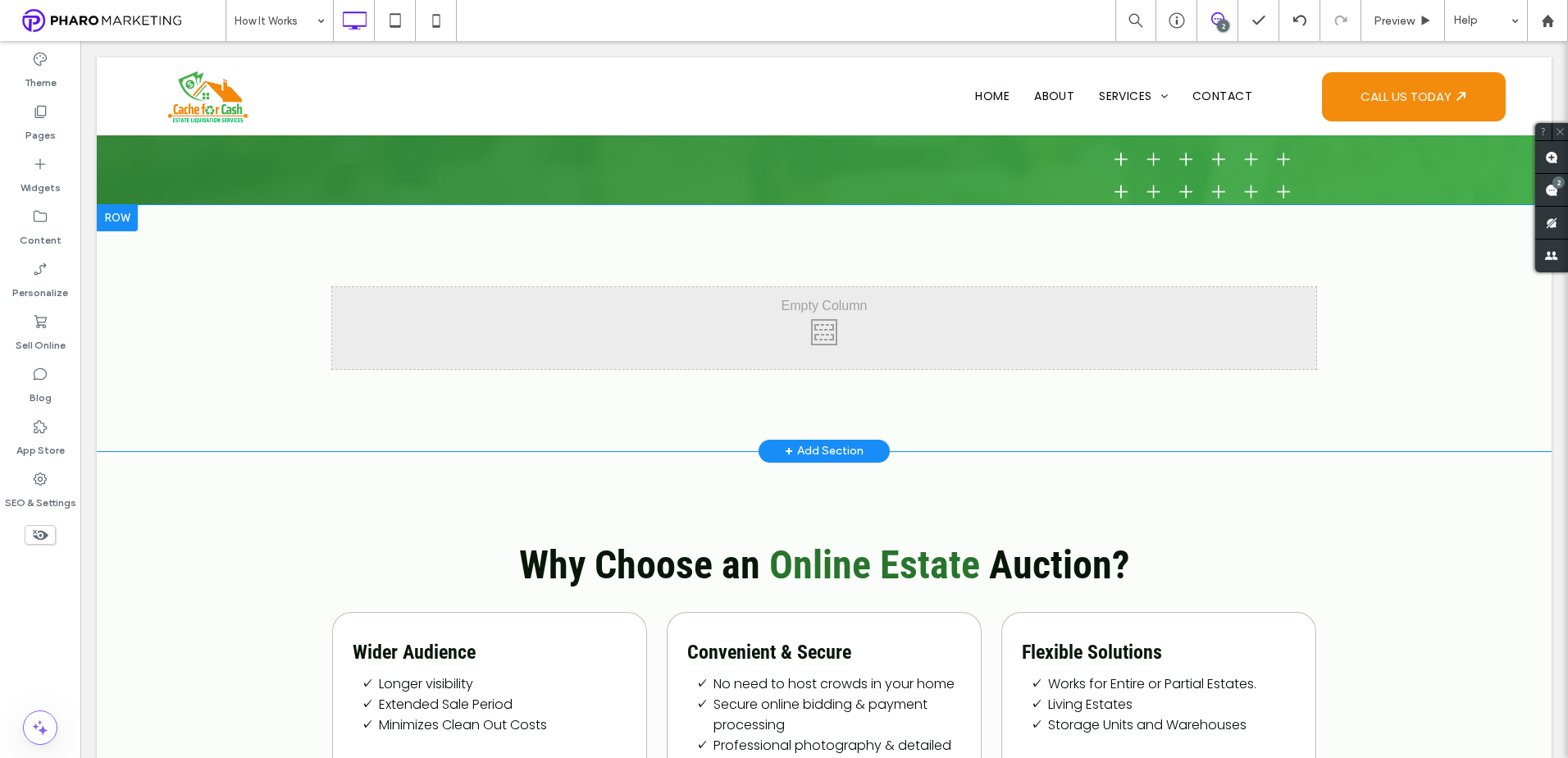 click at bounding box center (117, 218) 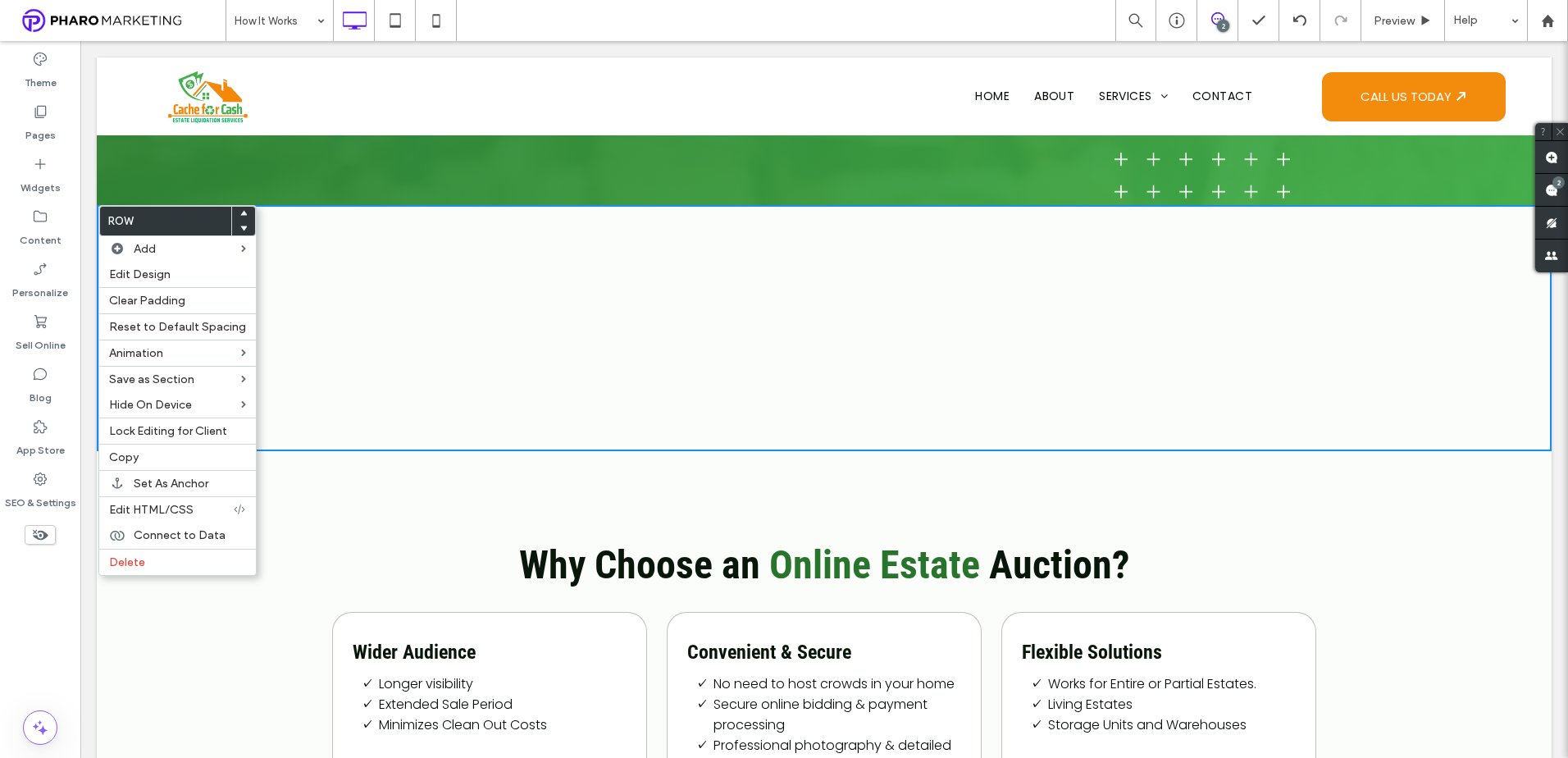 click on "Wider Audience
Longer visibility Extended Sale Period Minimizes Clean Out Costs
Click To Paste" at bounding box center (490, 708) 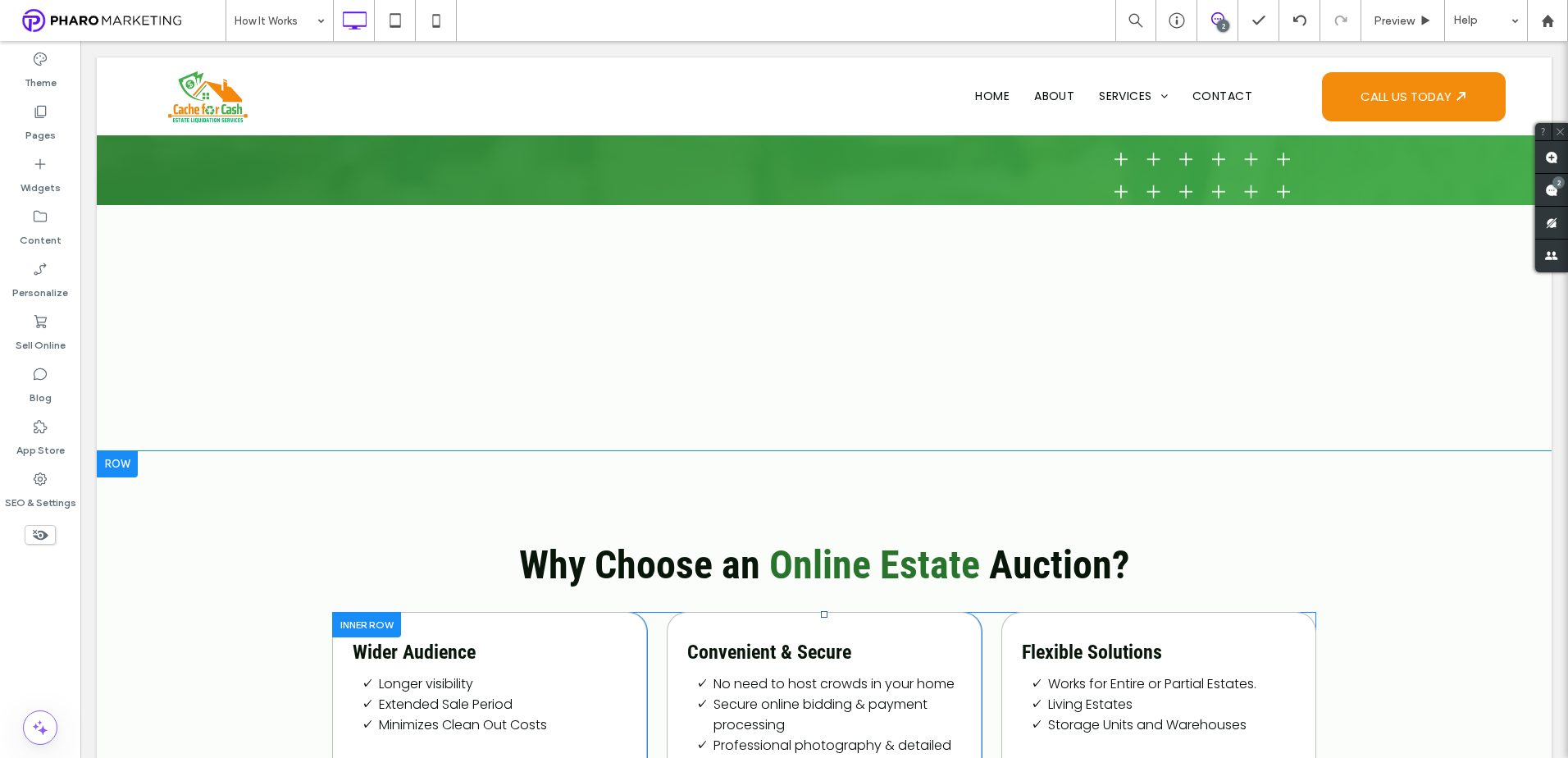 click at bounding box center [367, 624] 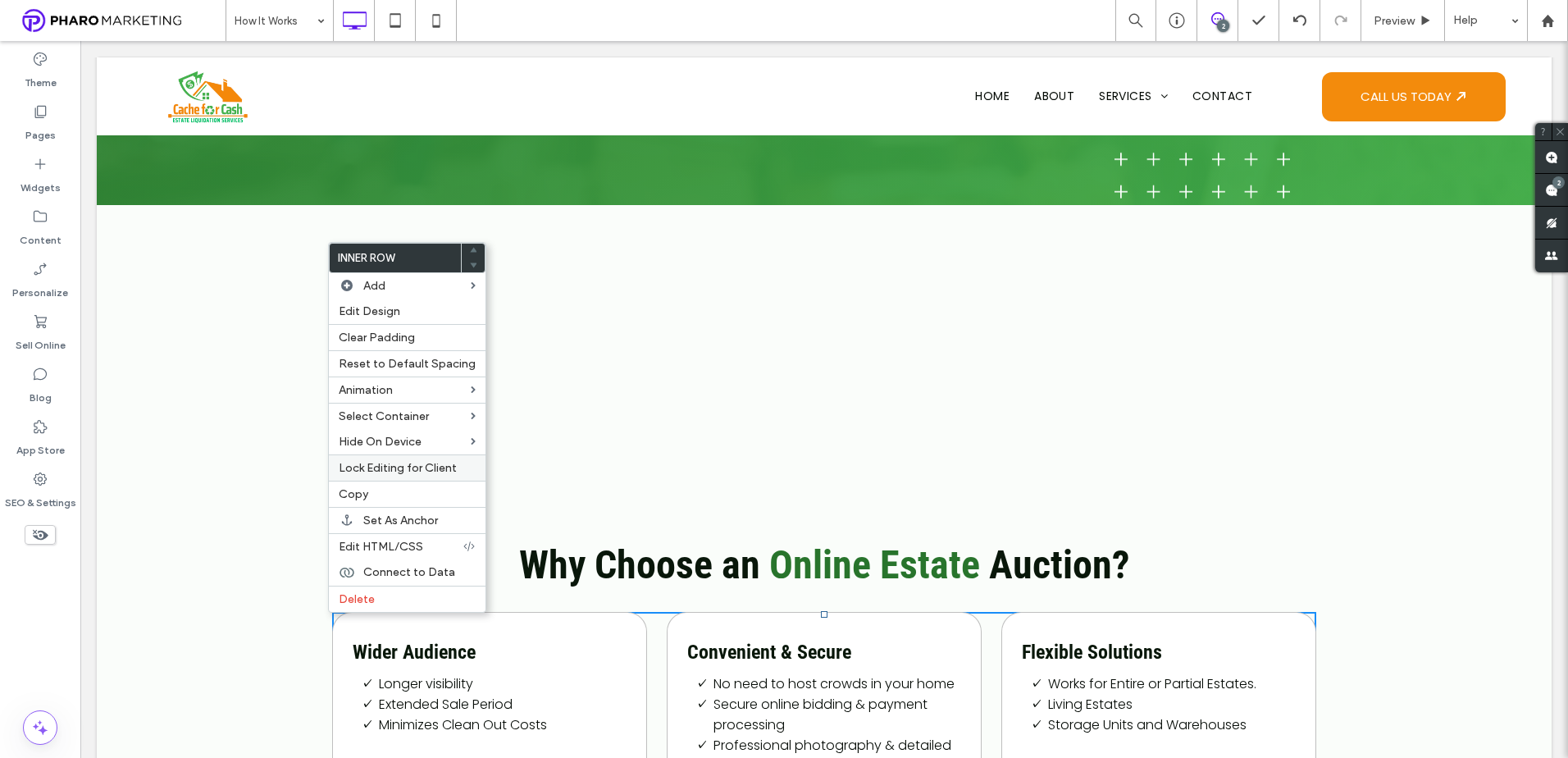 drag, startPoint x: 372, startPoint y: 493, endPoint x: 417, endPoint y: 473, distance: 49.24429 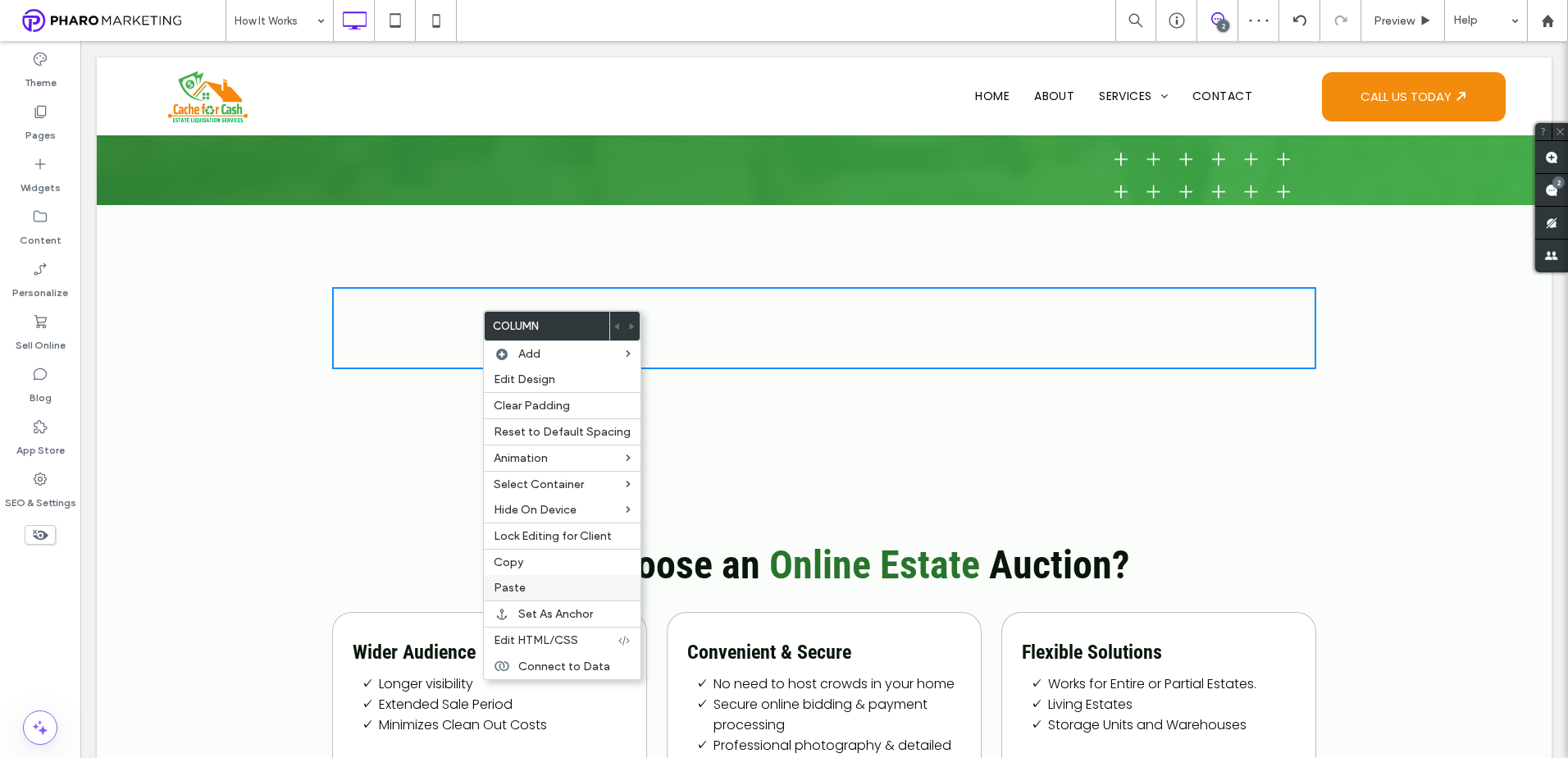 click on "Paste" at bounding box center (562, 587) 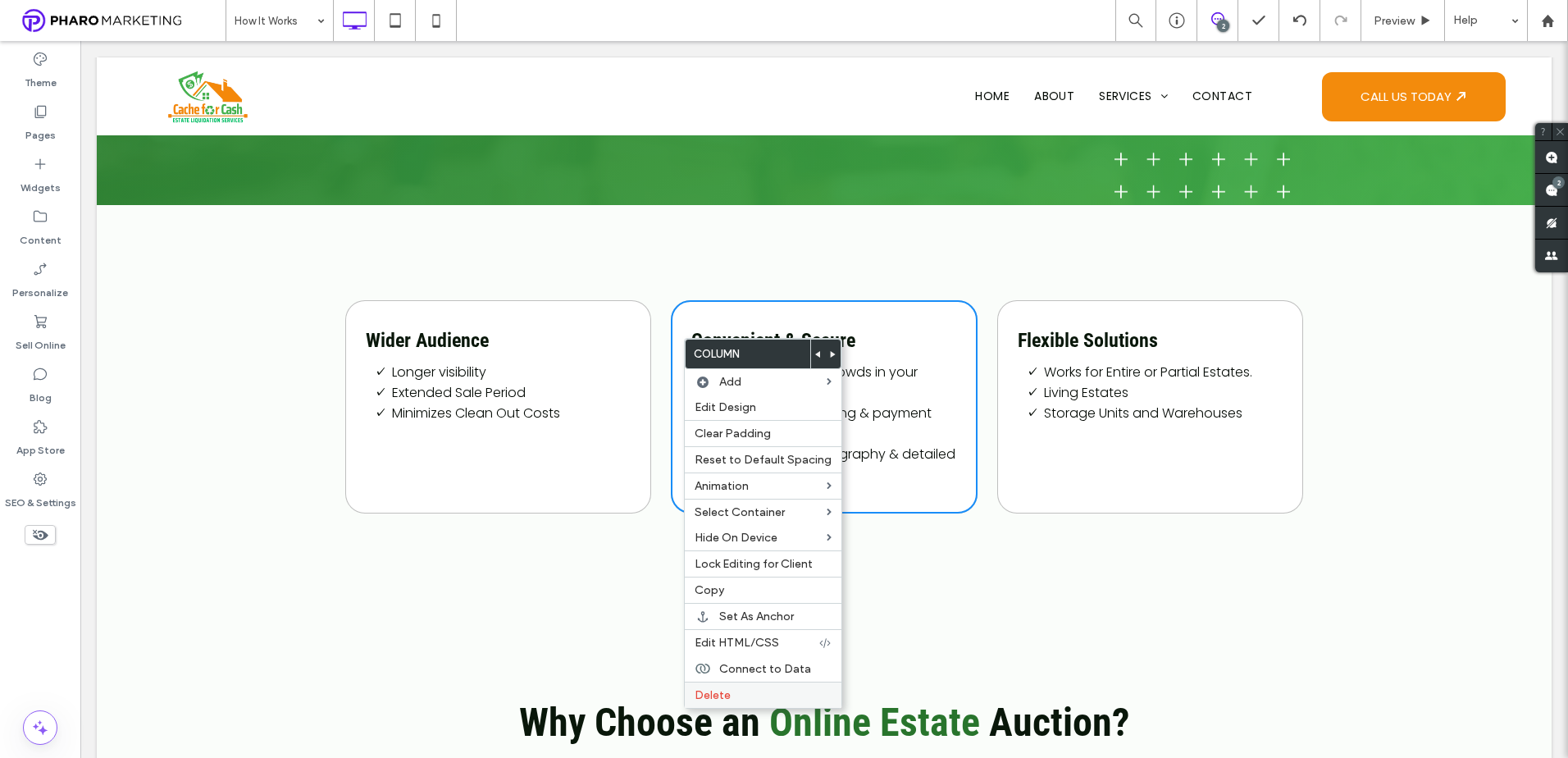 click on "Delete" at bounding box center [763, 695] 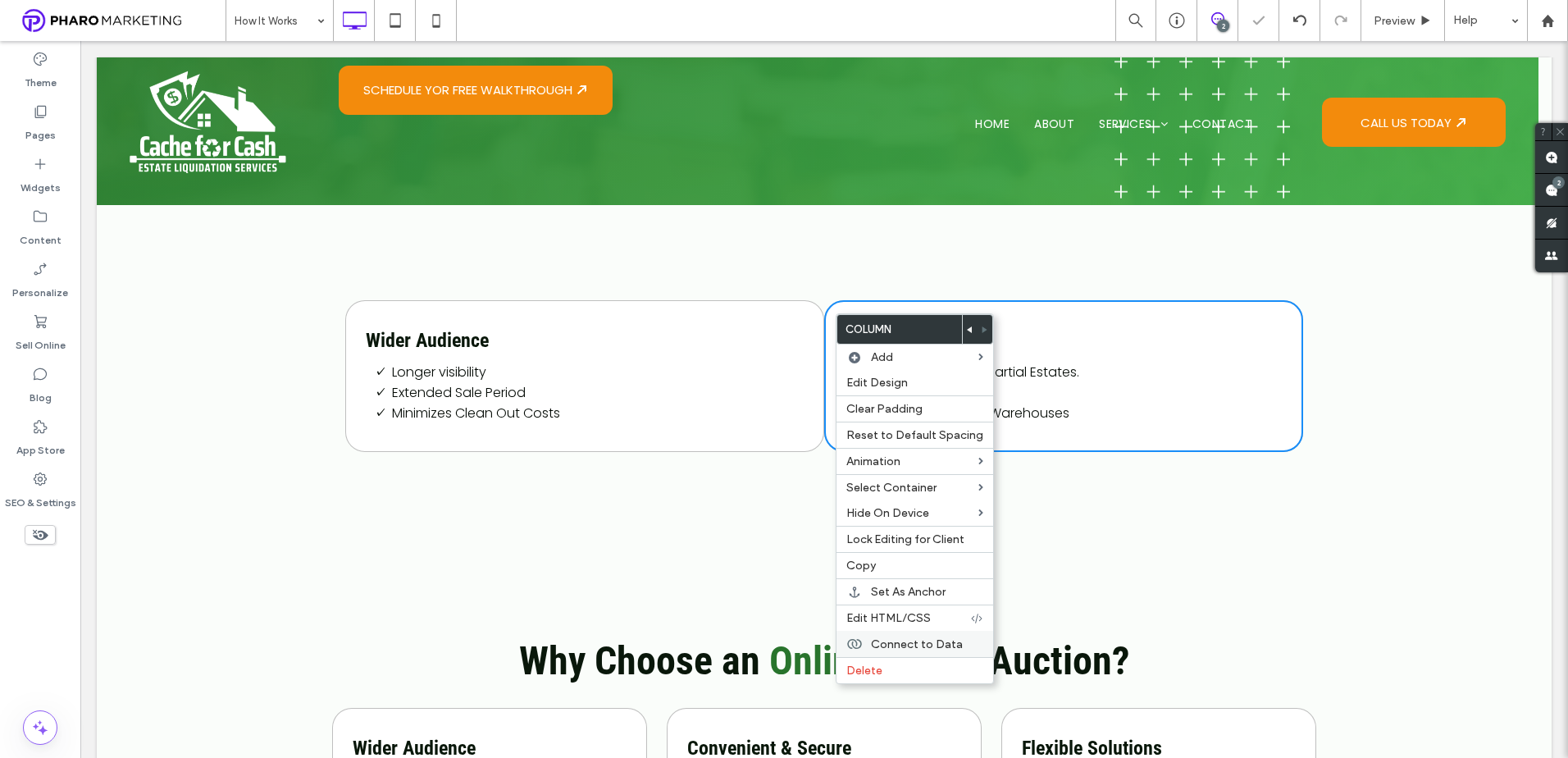 drag, startPoint x: 878, startPoint y: 665, endPoint x: 888, endPoint y: 634, distance: 32.572995 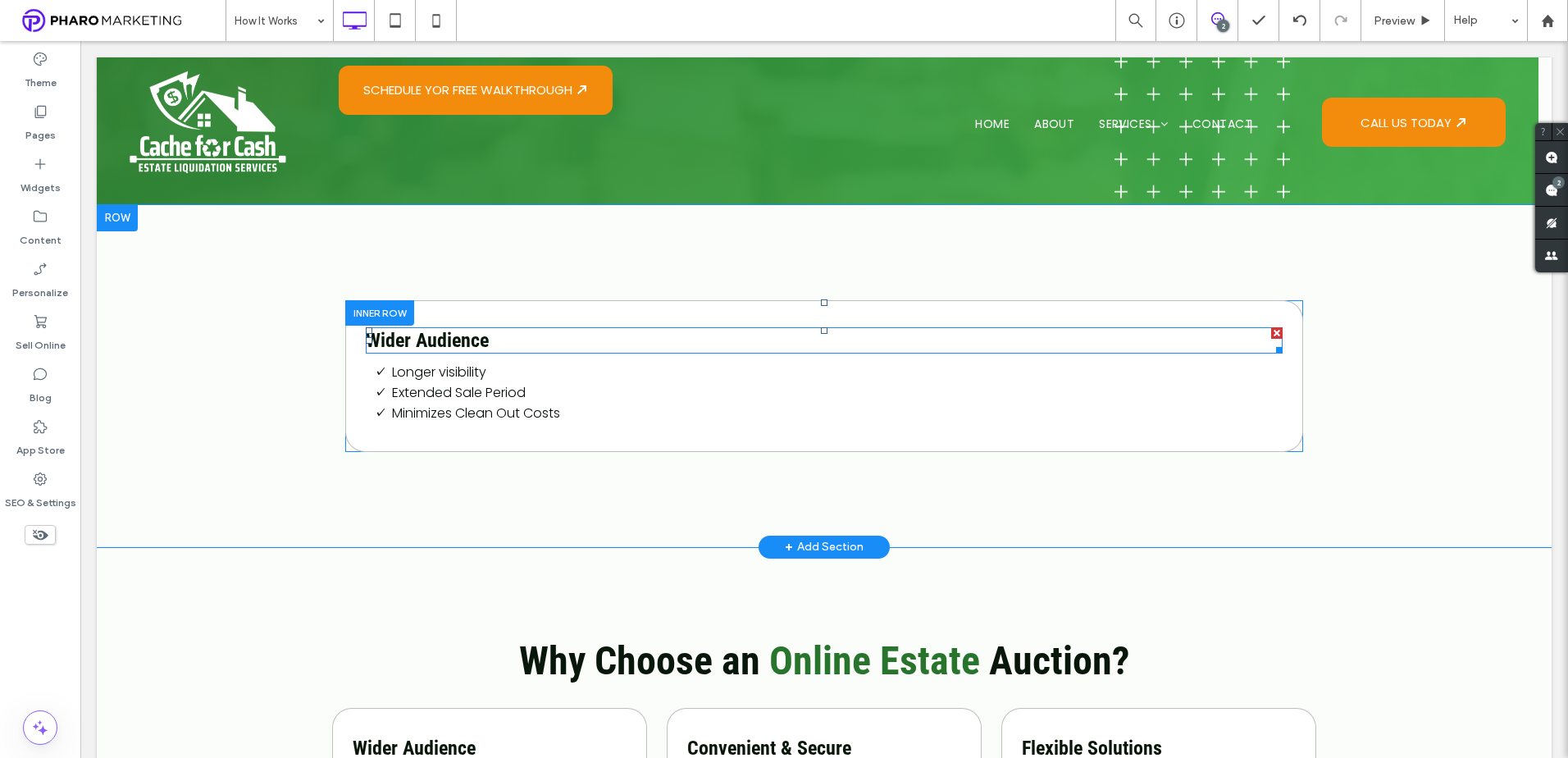 click on "Wider Audience" at bounding box center (824, 340) 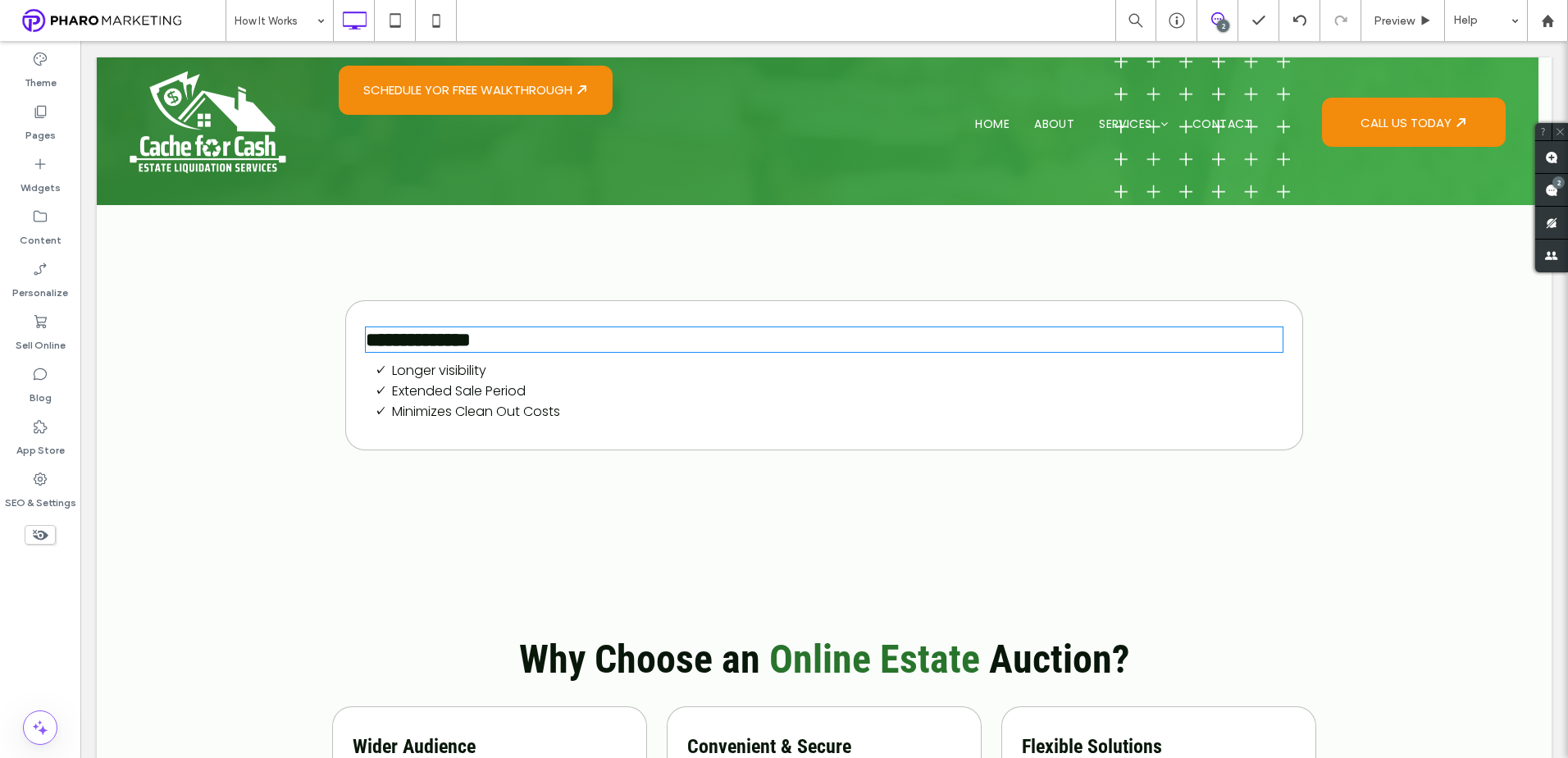 type on "**********" 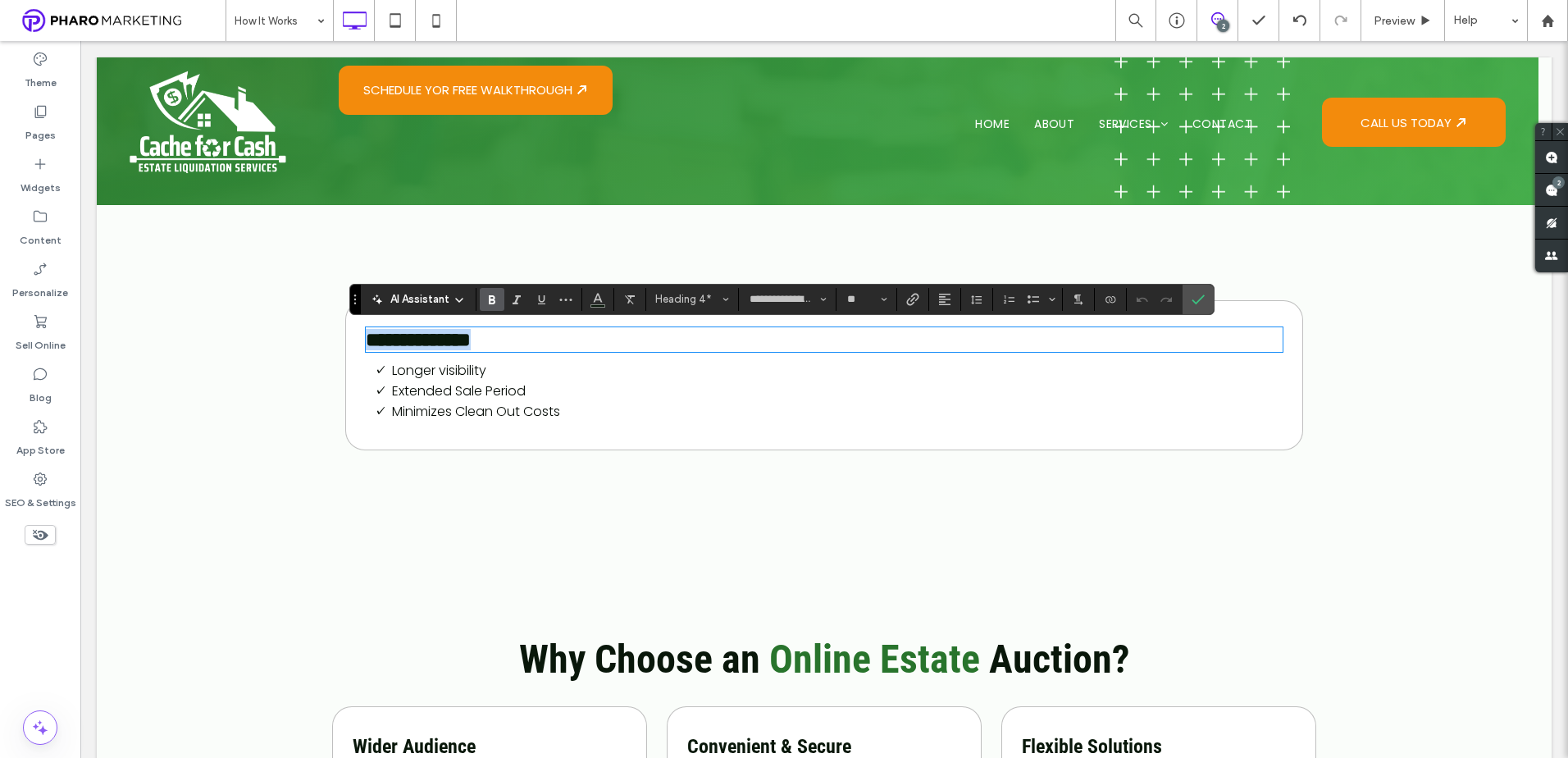 click on "**********" at bounding box center (824, 340) 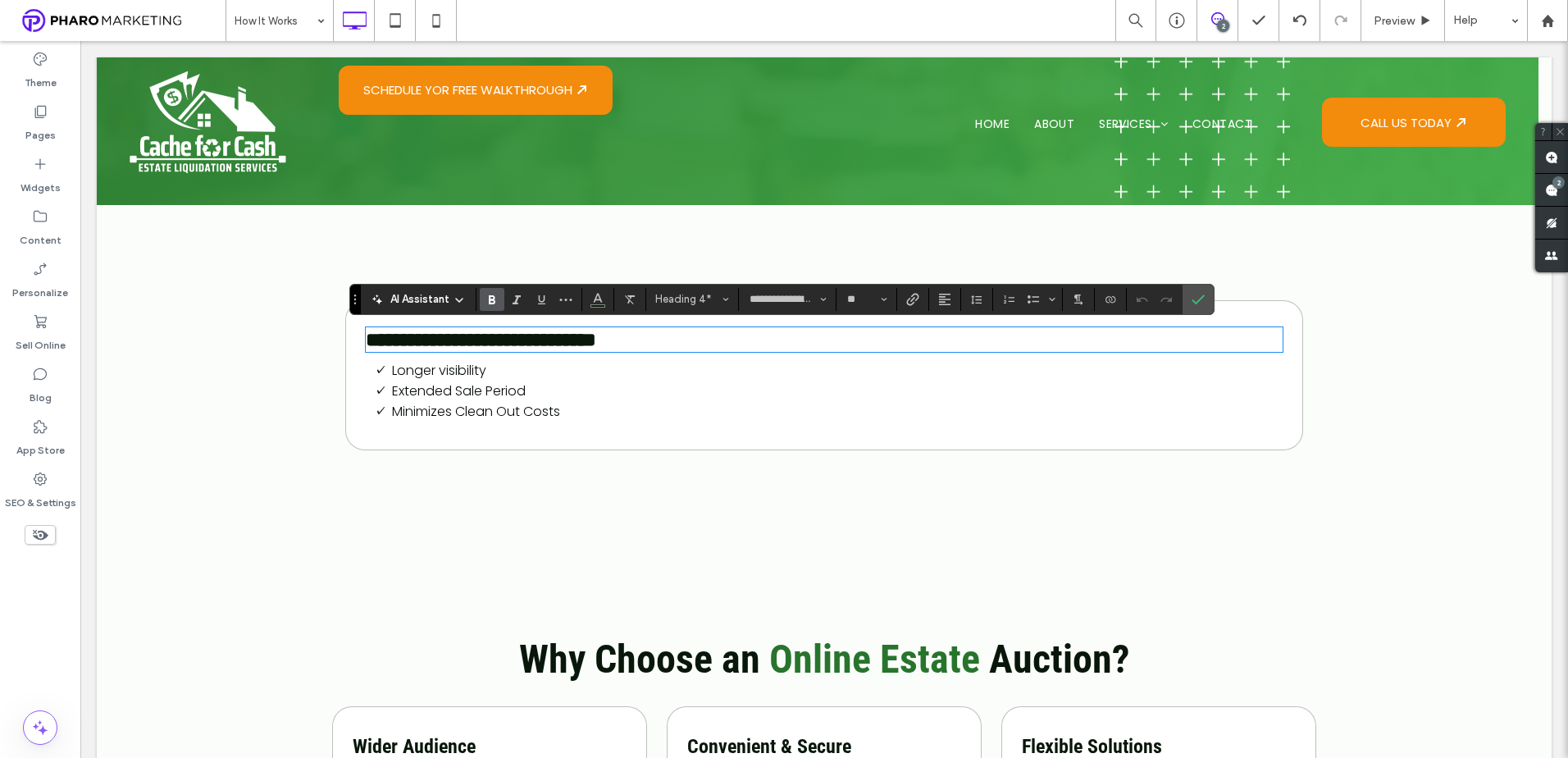 type on "*******" 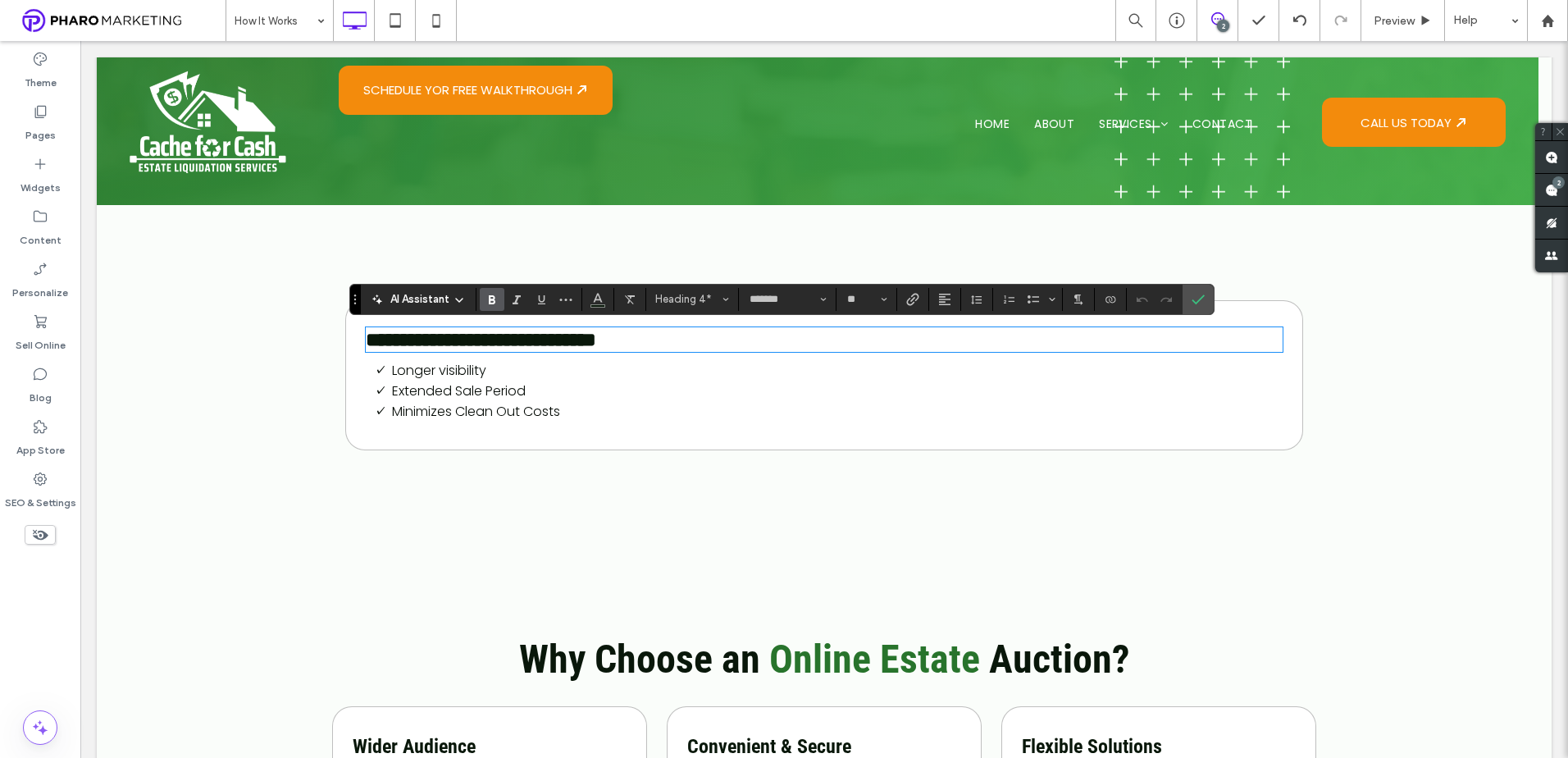 scroll, scrollTop: 0, scrollLeft: 0, axis: both 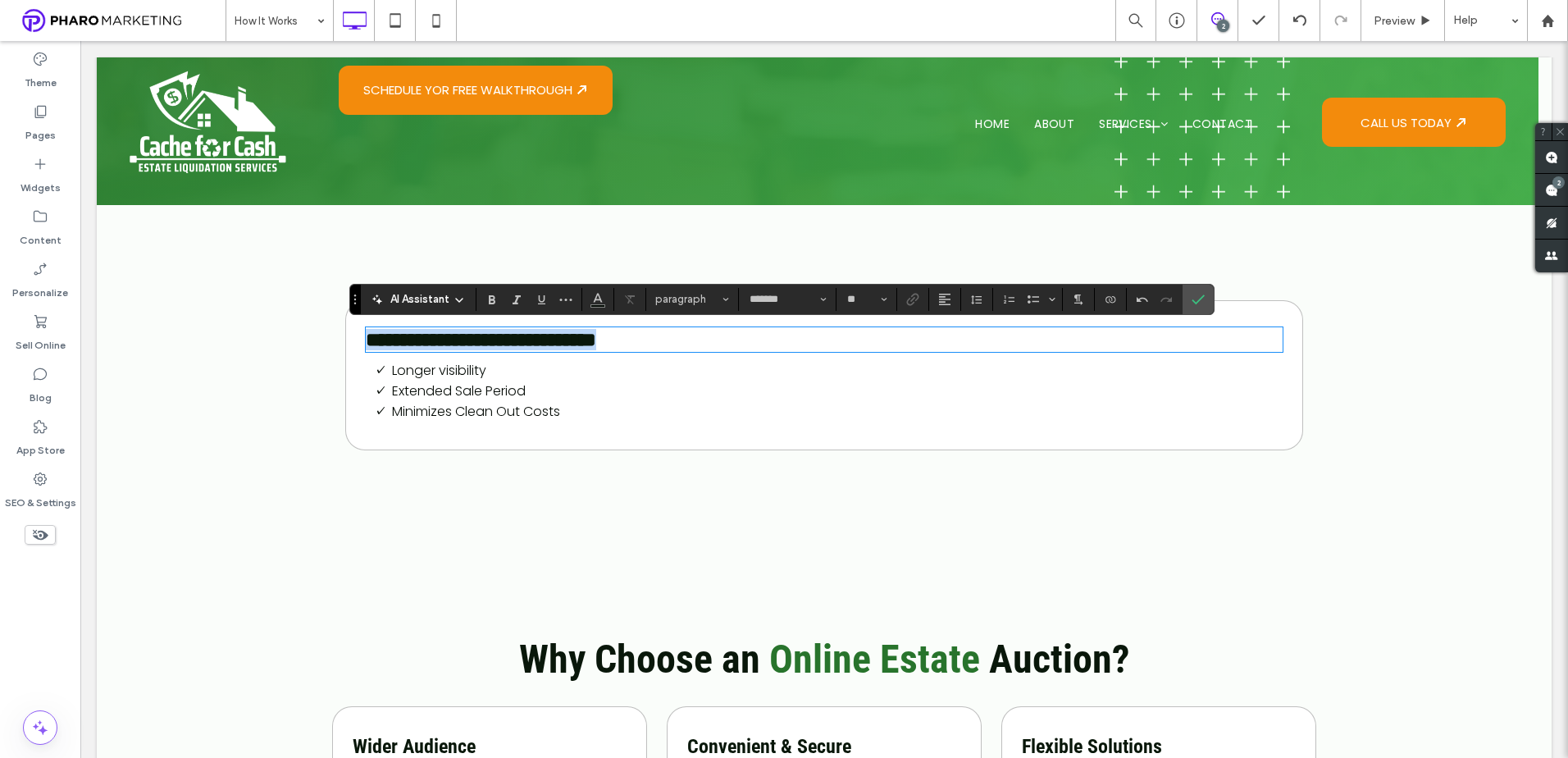 type on "**********" 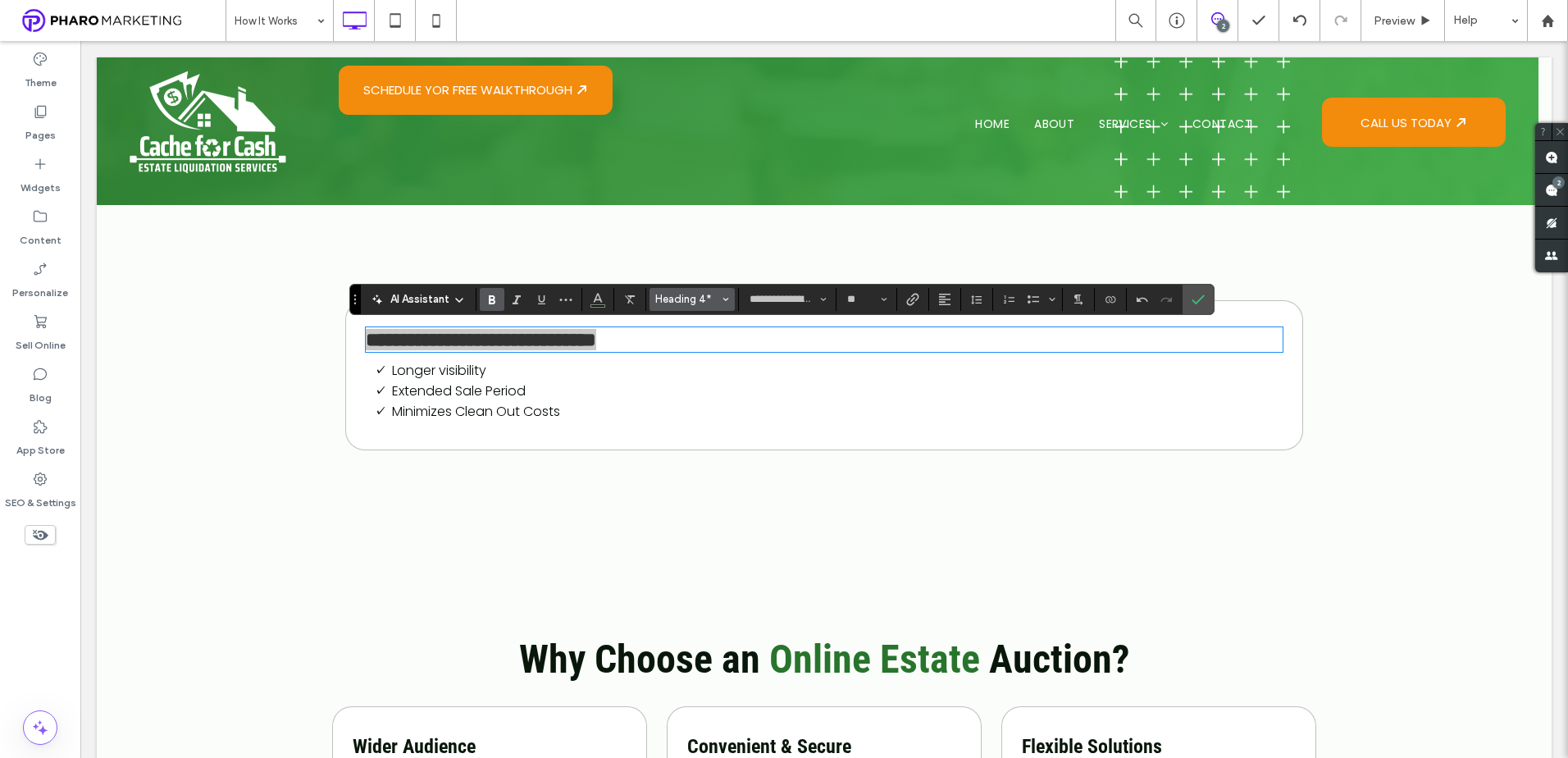 drag, startPoint x: 669, startPoint y: 296, endPoint x: 678, endPoint y: 300, distance: 9.848858 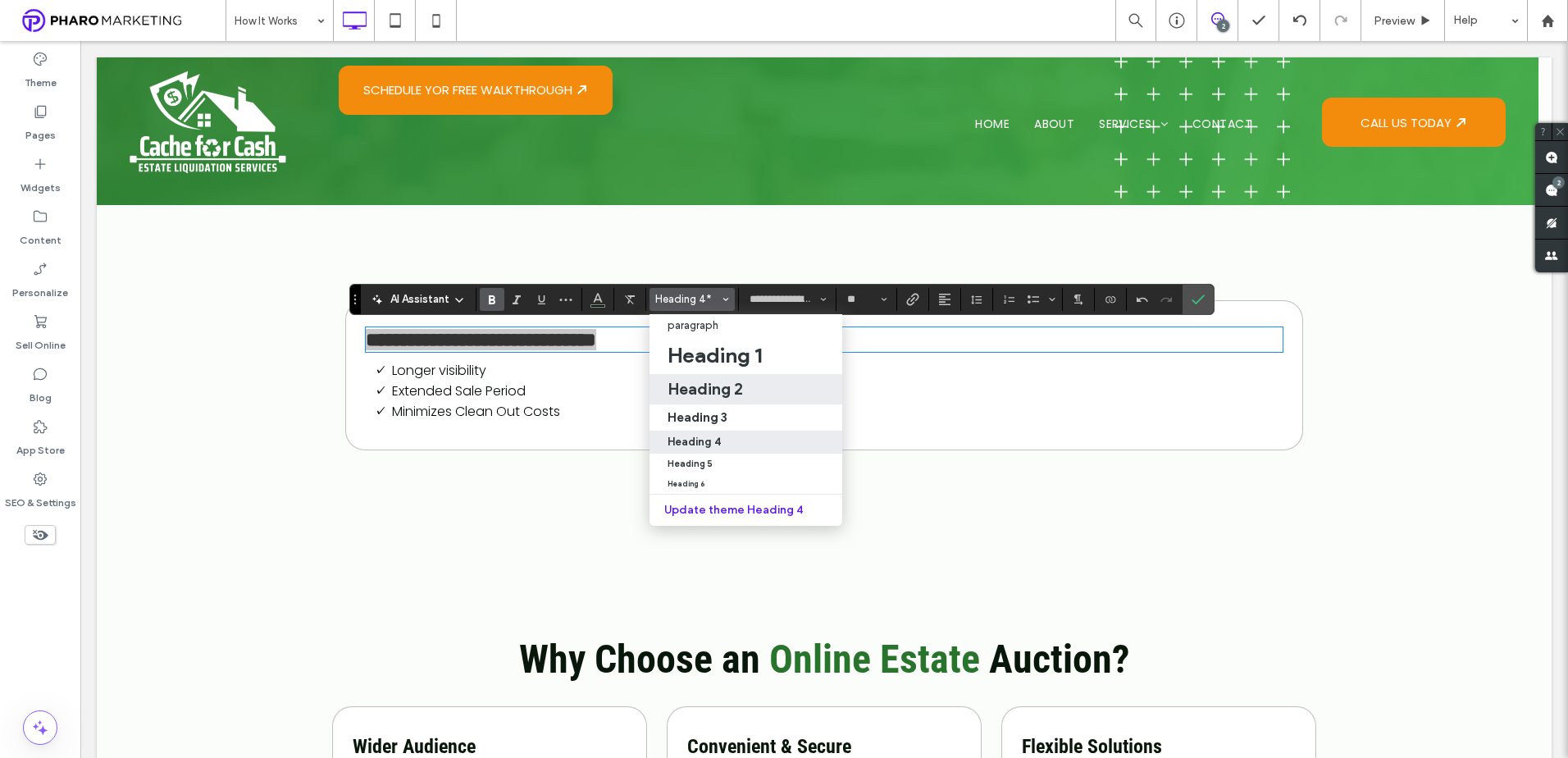 drag, startPoint x: 723, startPoint y: 397, endPoint x: 650, endPoint y: 356, distance: 83.7257 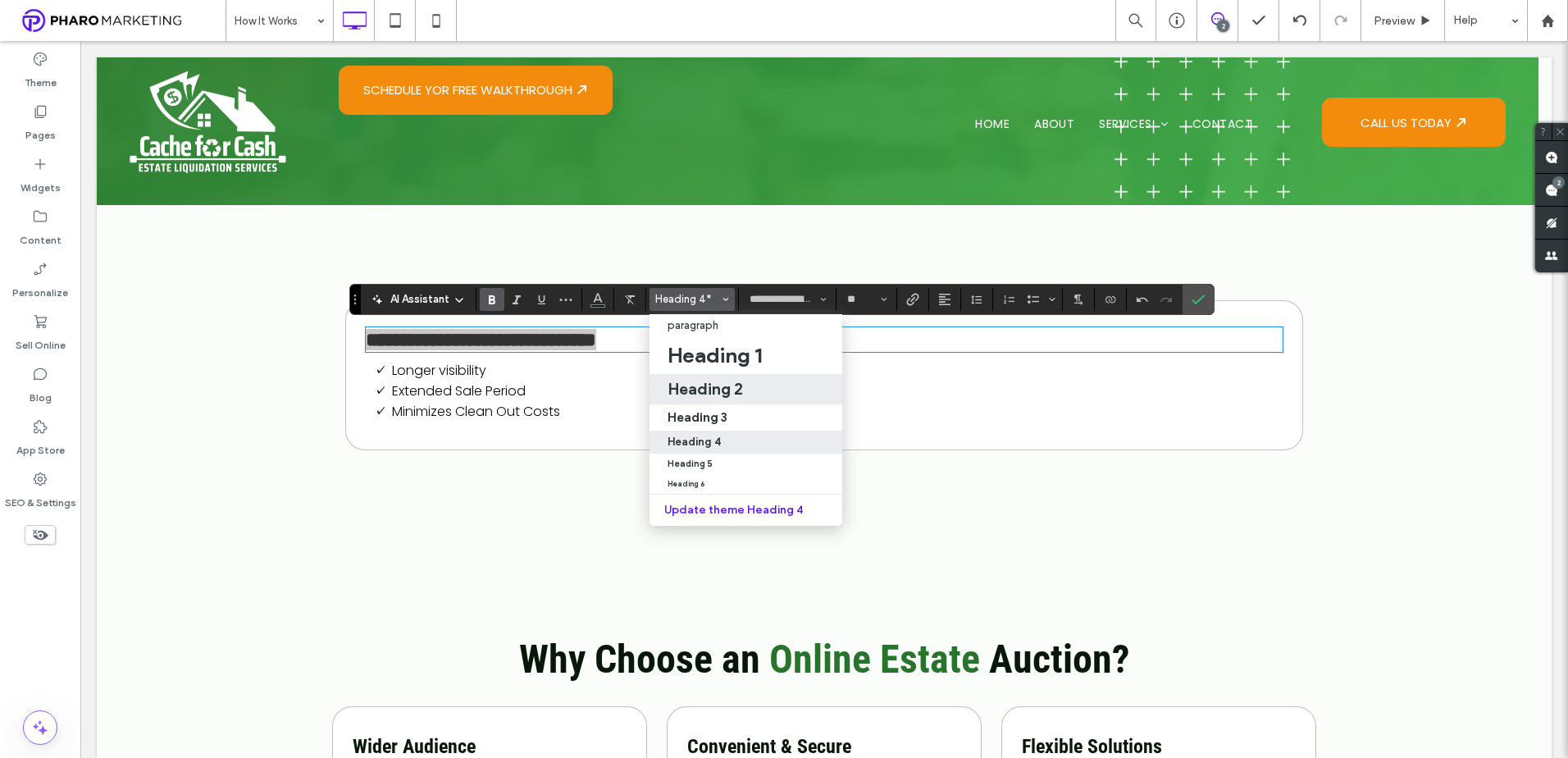 click on "Heading 2" at bounding box center [705, 389] 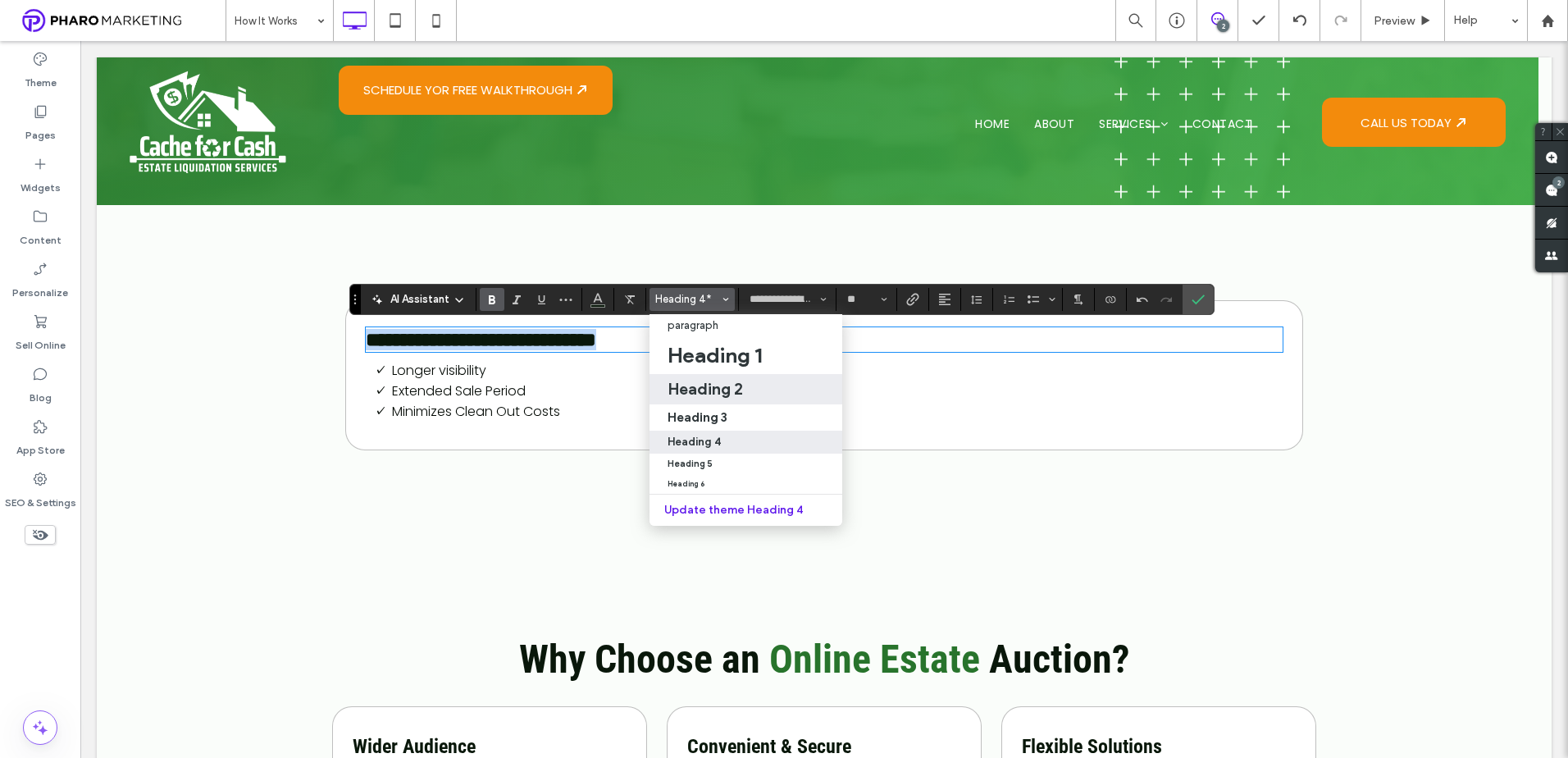 type on "**" 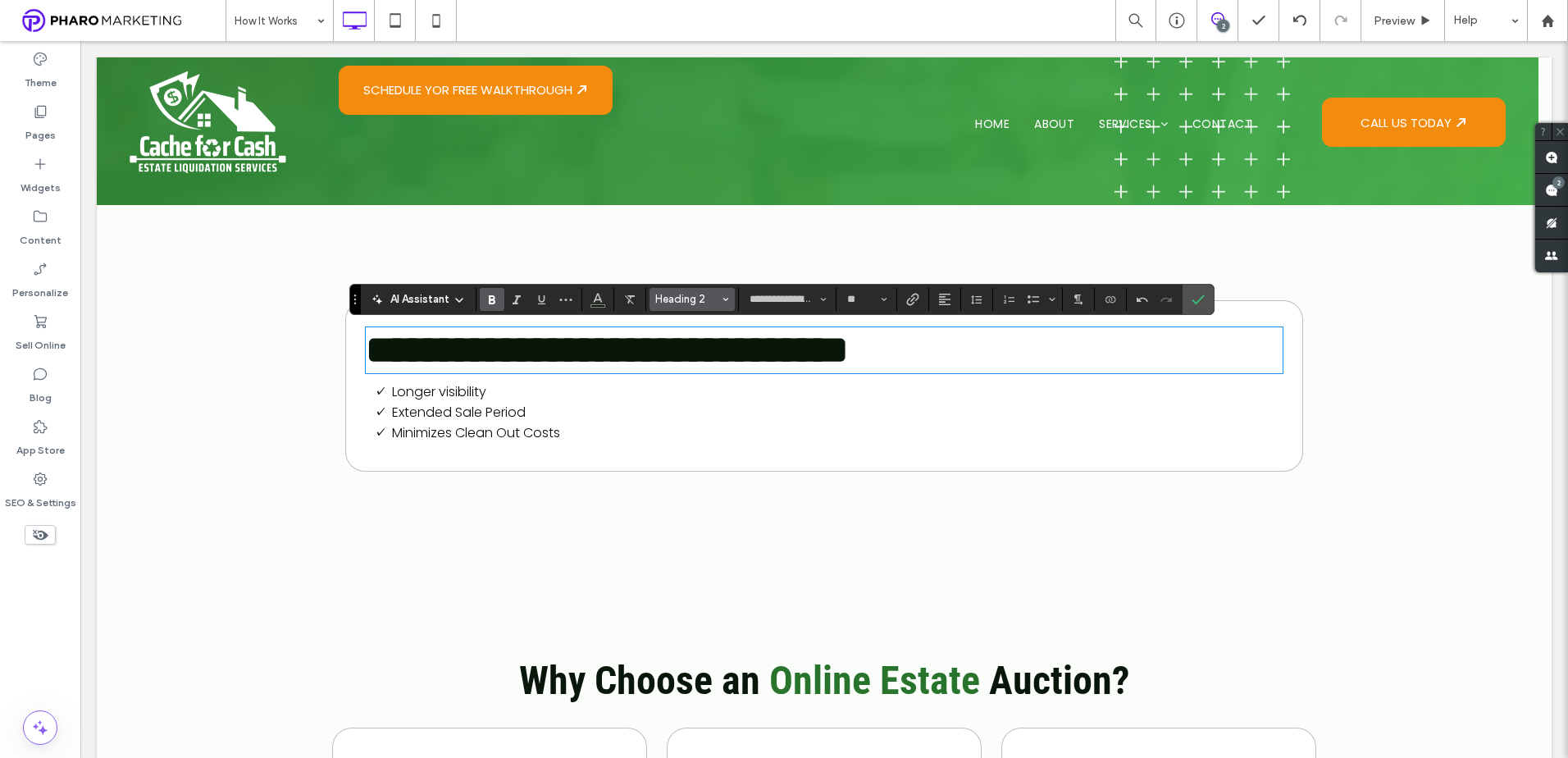 click on "Heading 2" at bounding box center [687, 299] 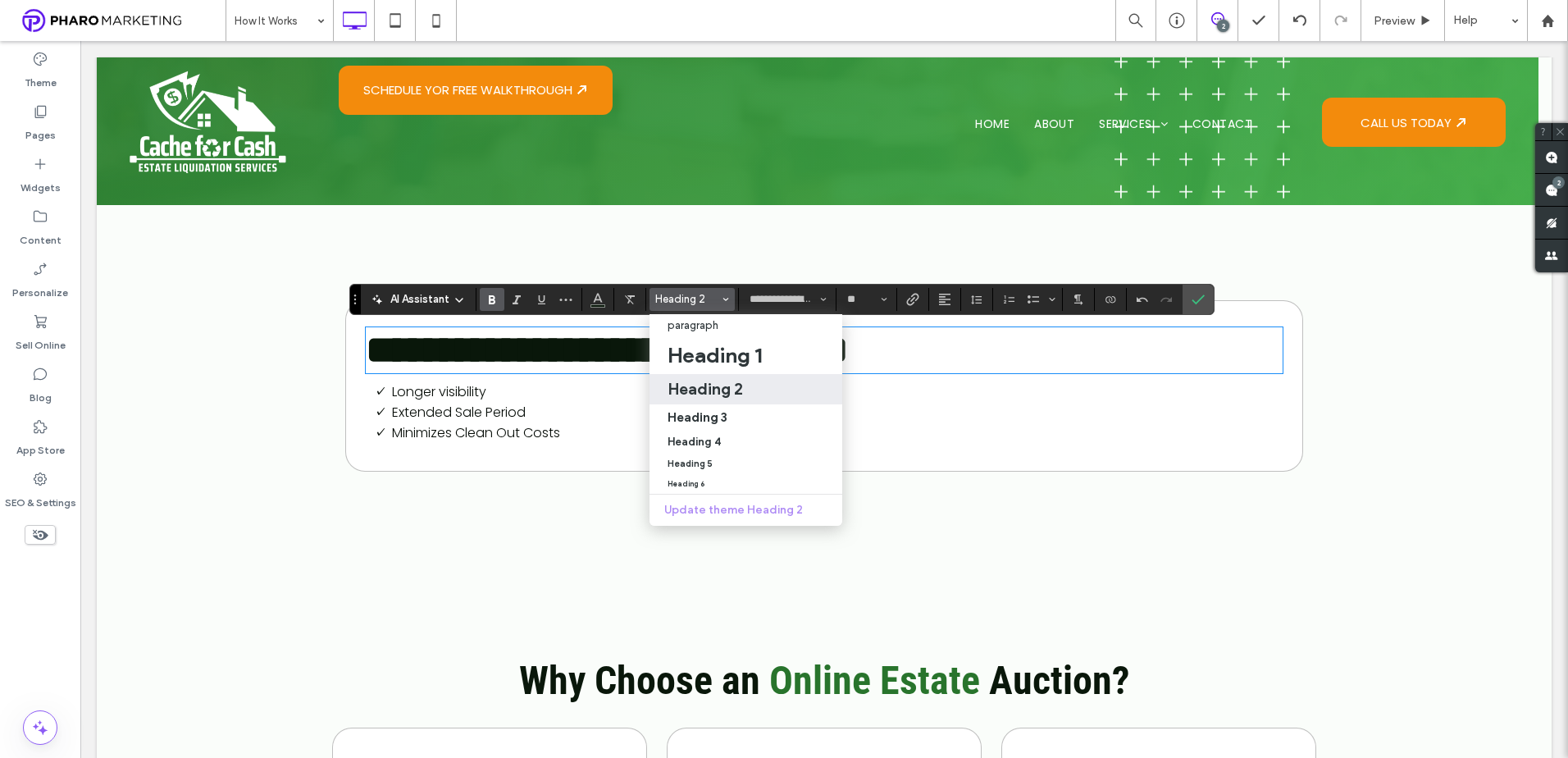 click on "Heading 2" at bounding box center [705, 389] 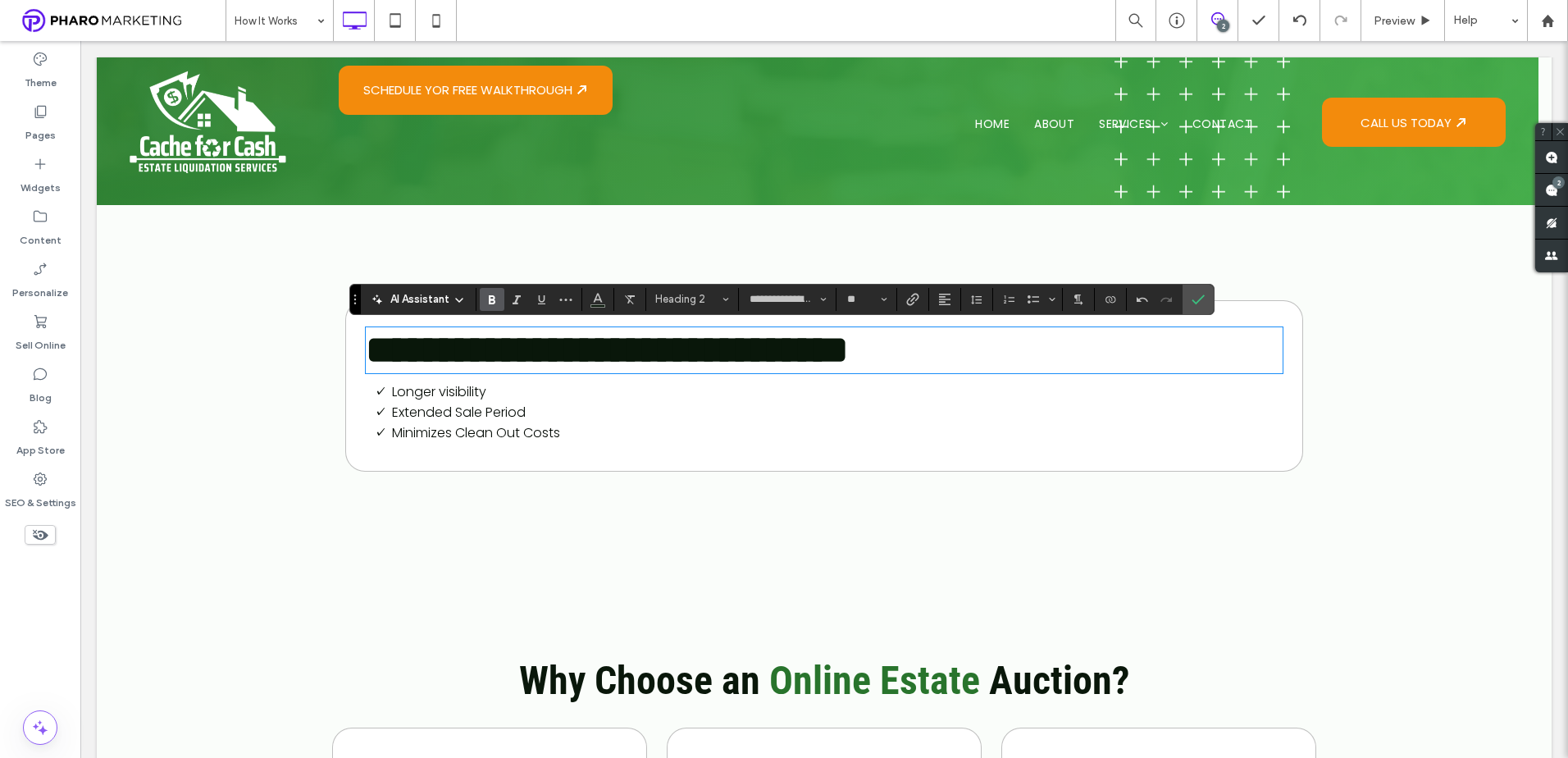 click on "Extended Sale Period" at bounding box center [837, 412] 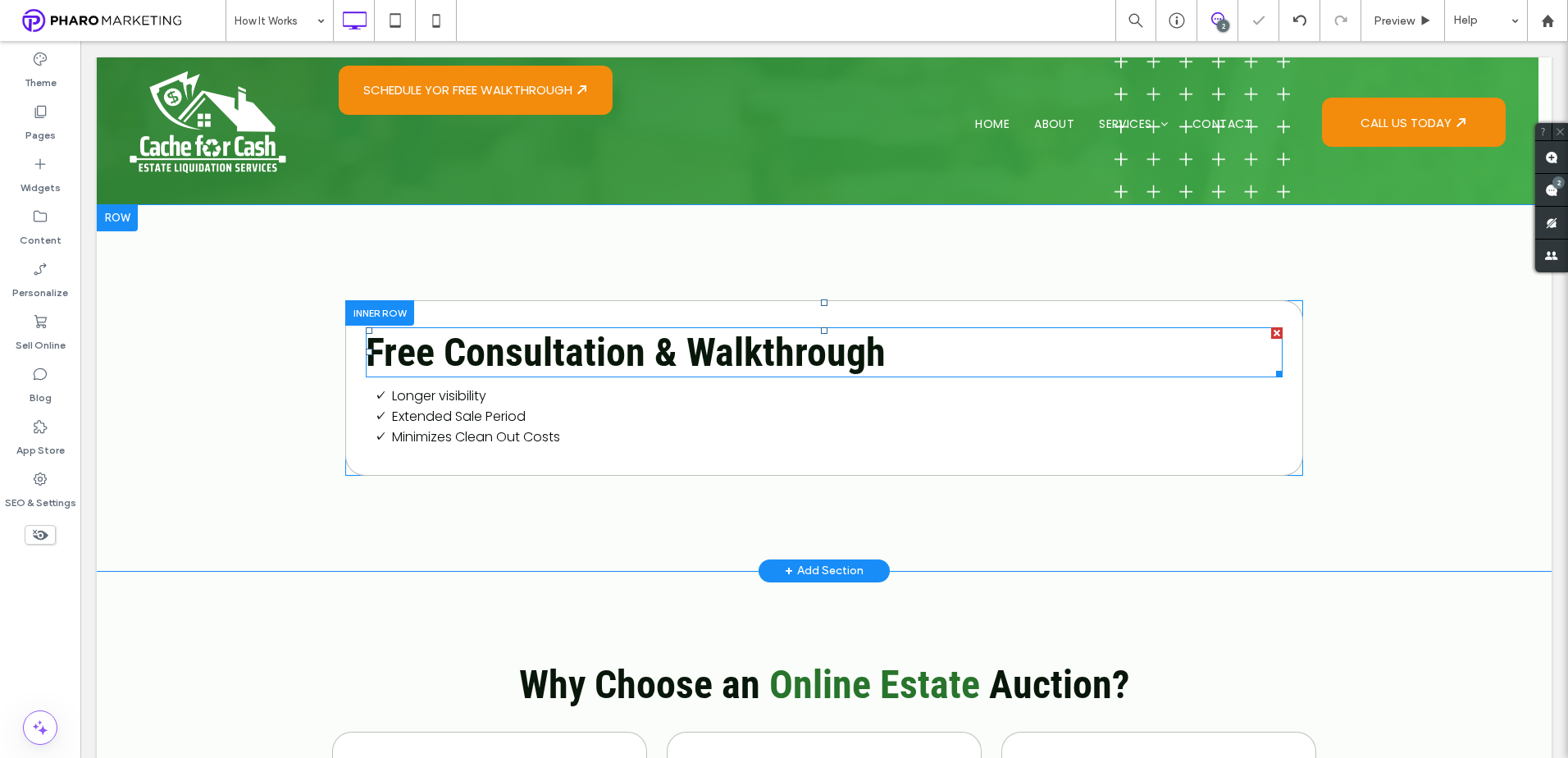 click on "Free Consultation & Walkthrough" at bounding box center (626, 352) 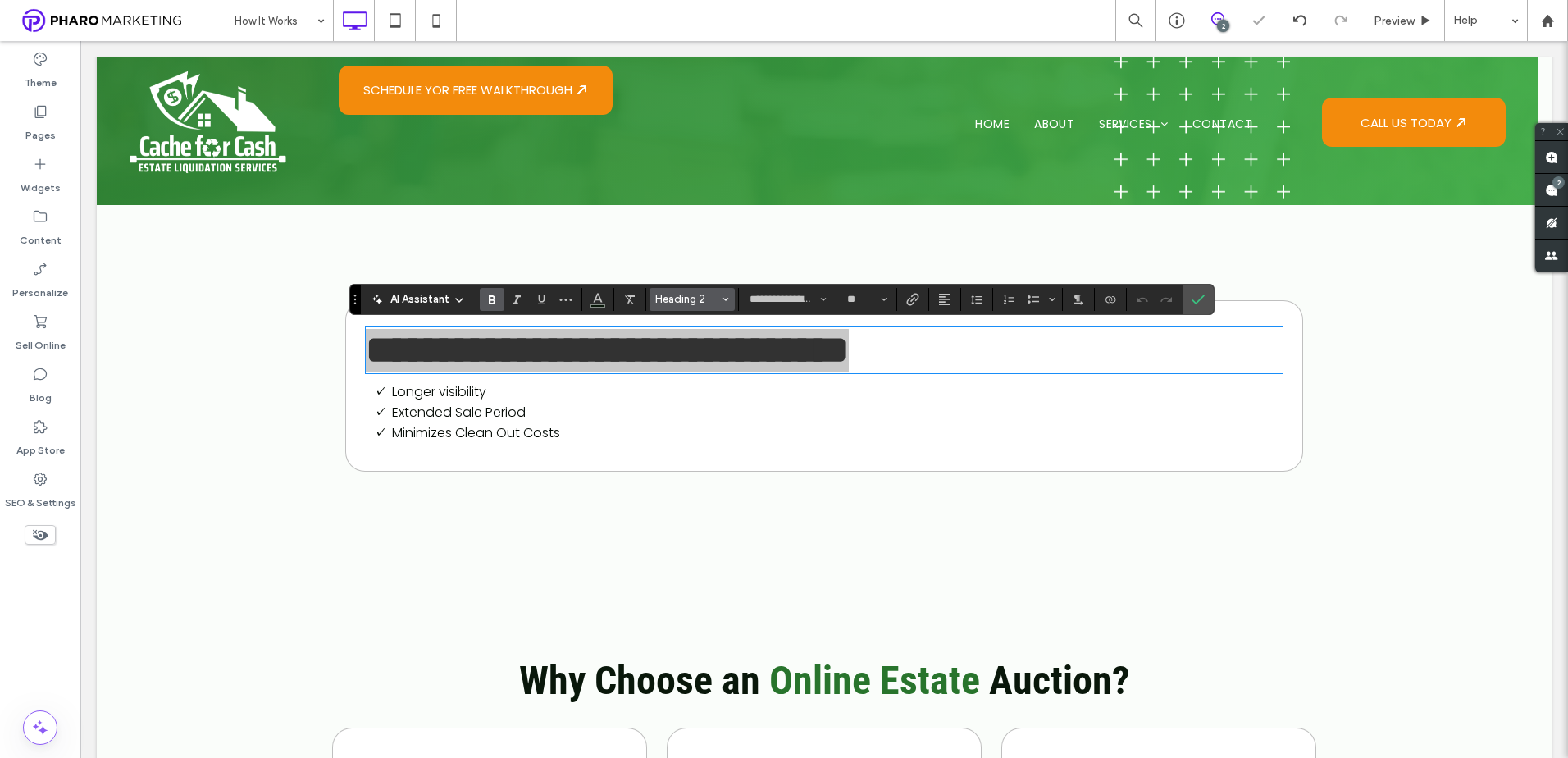 click on "Heading 2" at bounding box center [687, 299] 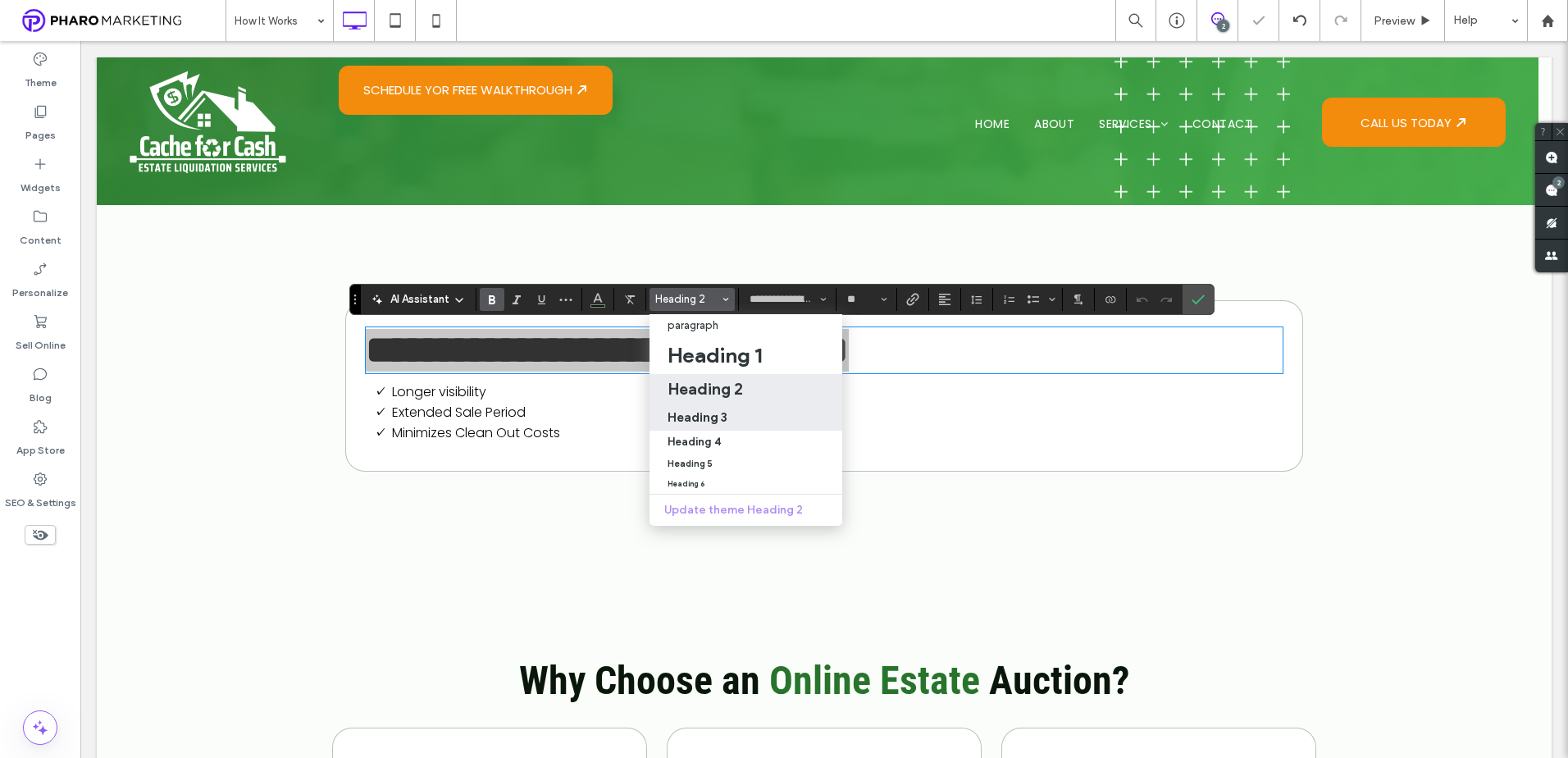 click on "Heading 3" at bounding box center (697, 417) 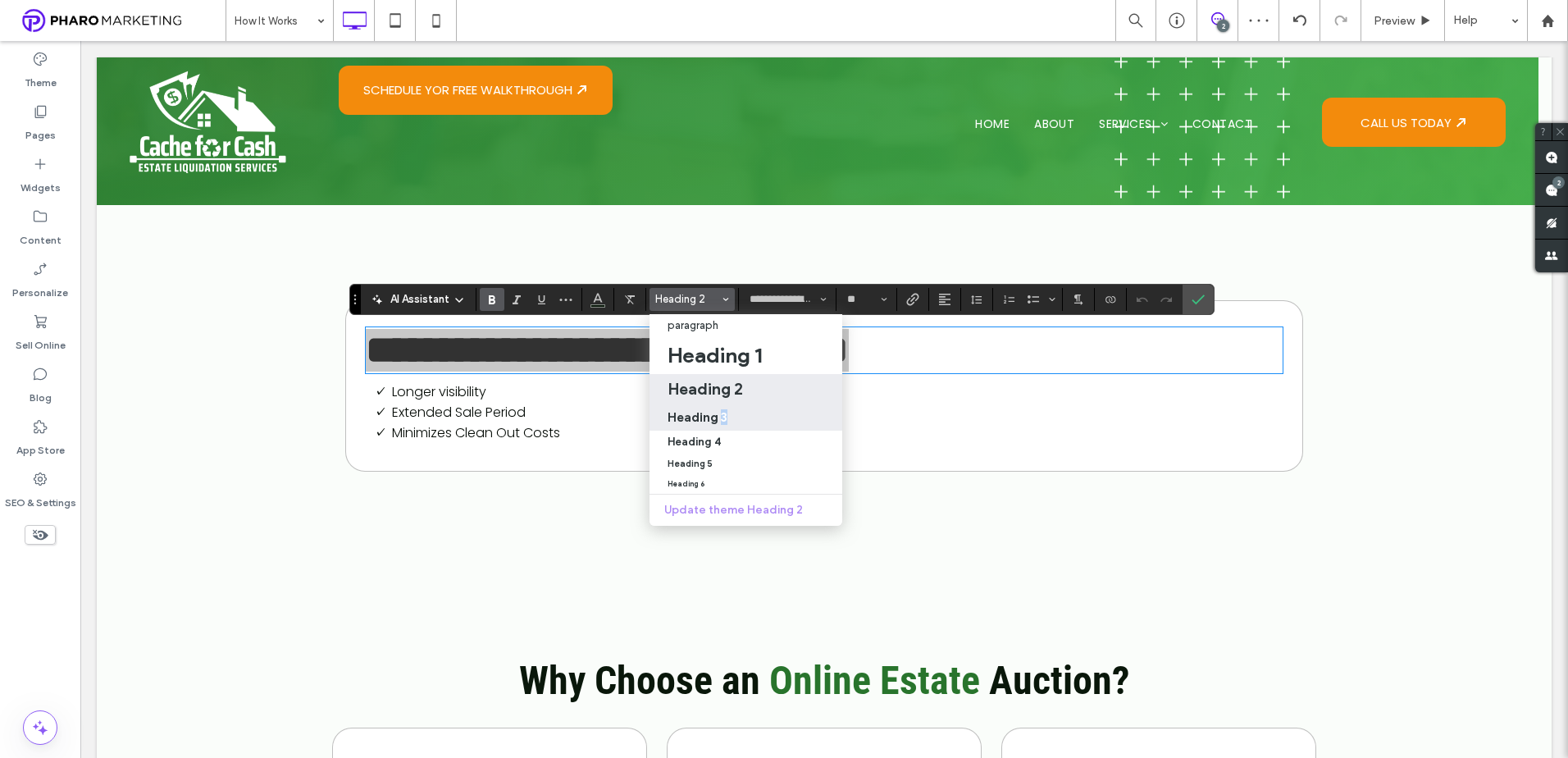 drag, startPoint x: 727, startPoint y: 415, endPoint x: 653, endPoint y: 376, distance: 83.64807 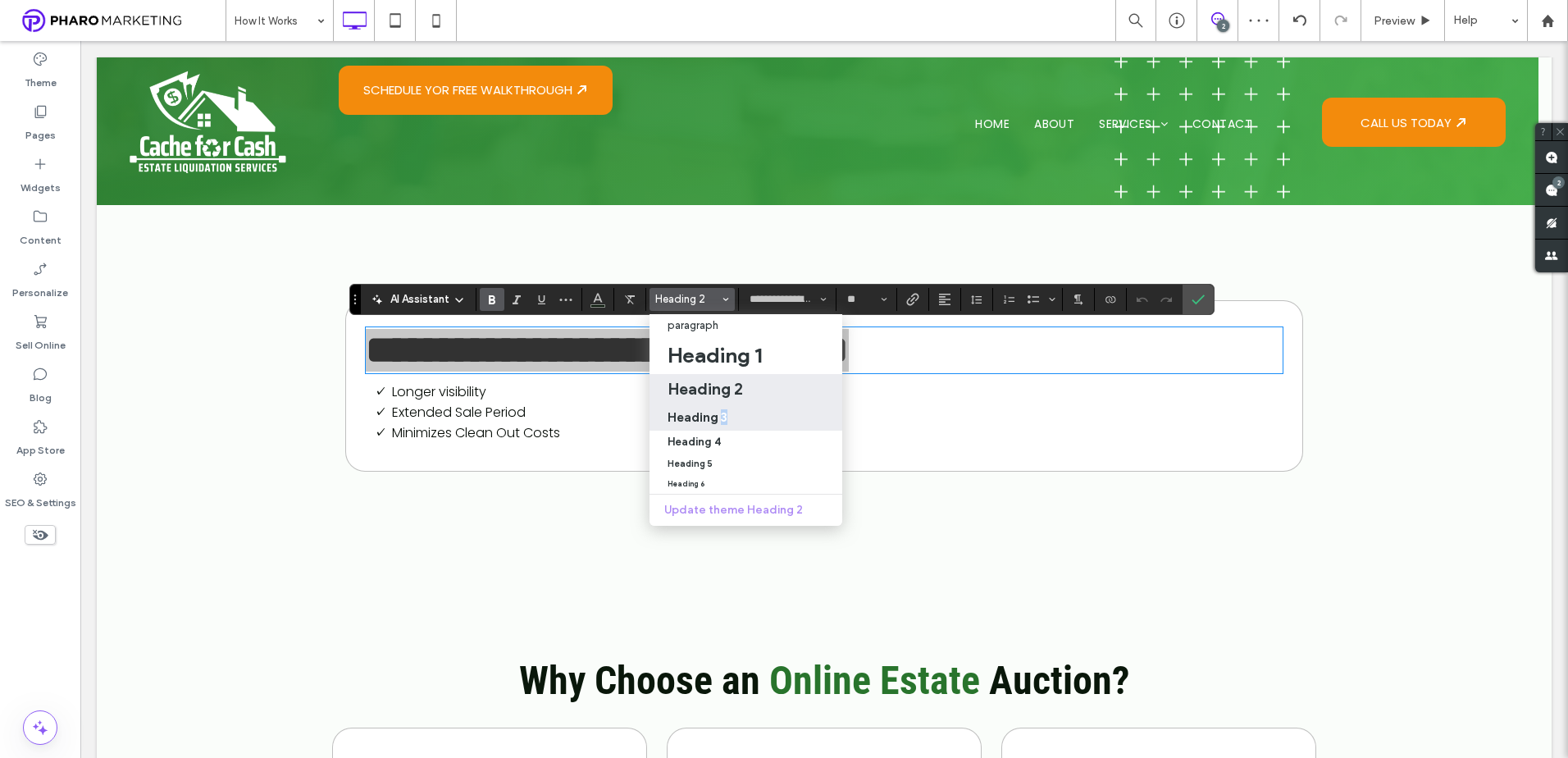 click on "Heading 3" at bounding box center (745, 417) 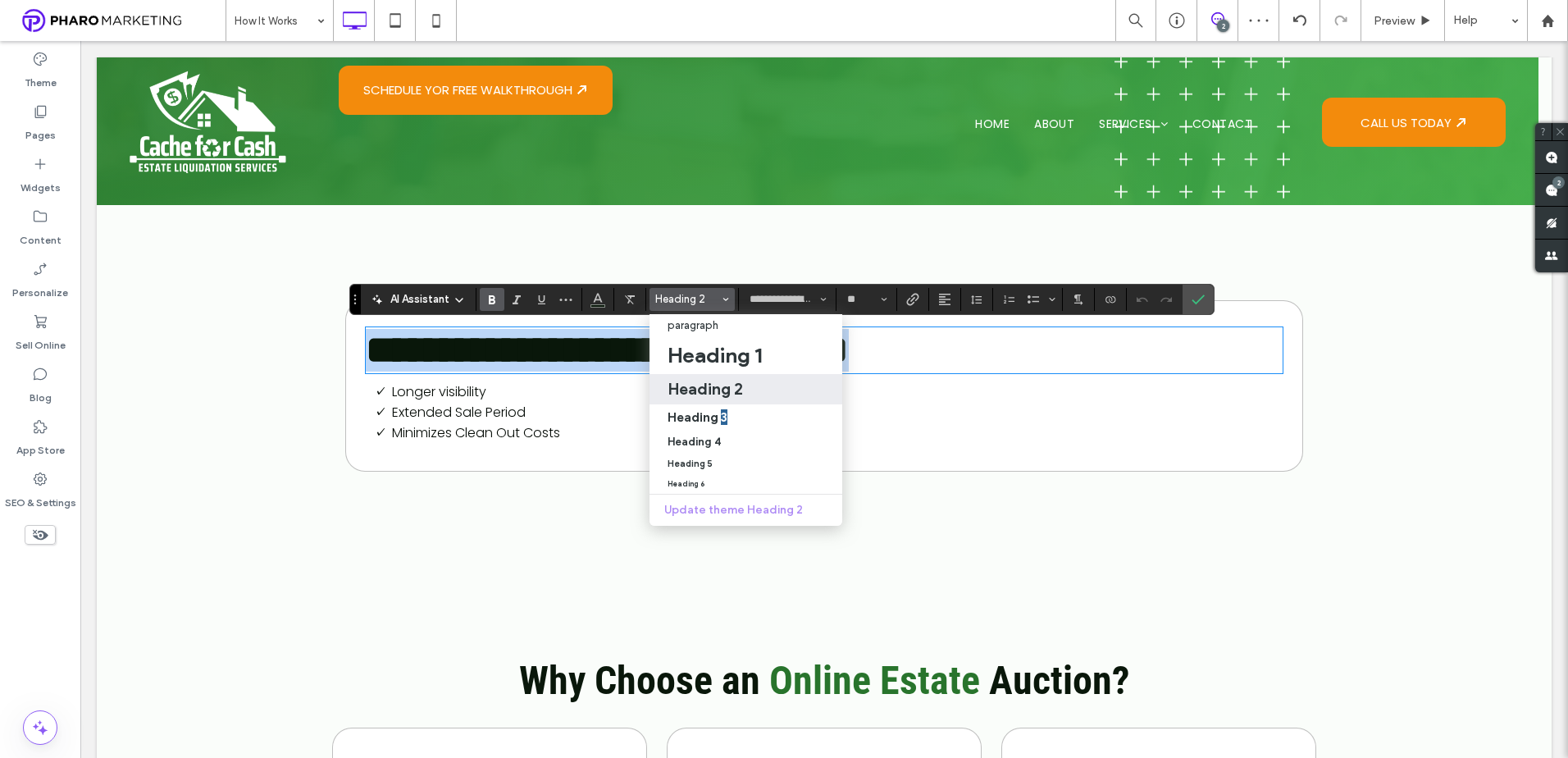 type on "**" 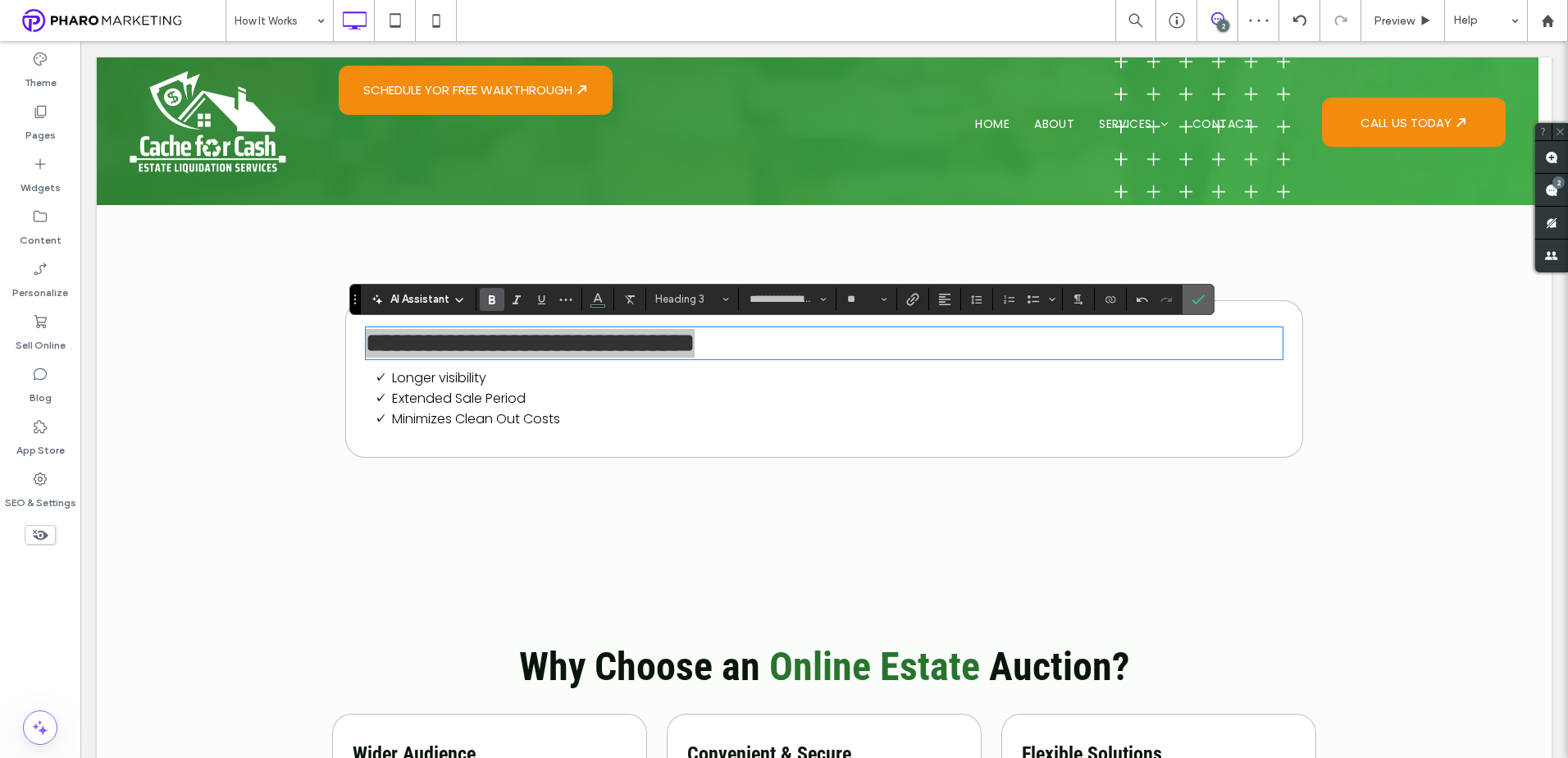 drag, startPoint x: 1192, startPoint y: 300, endPoint x: 1487, endPoint y: 251, distance: 299.0418 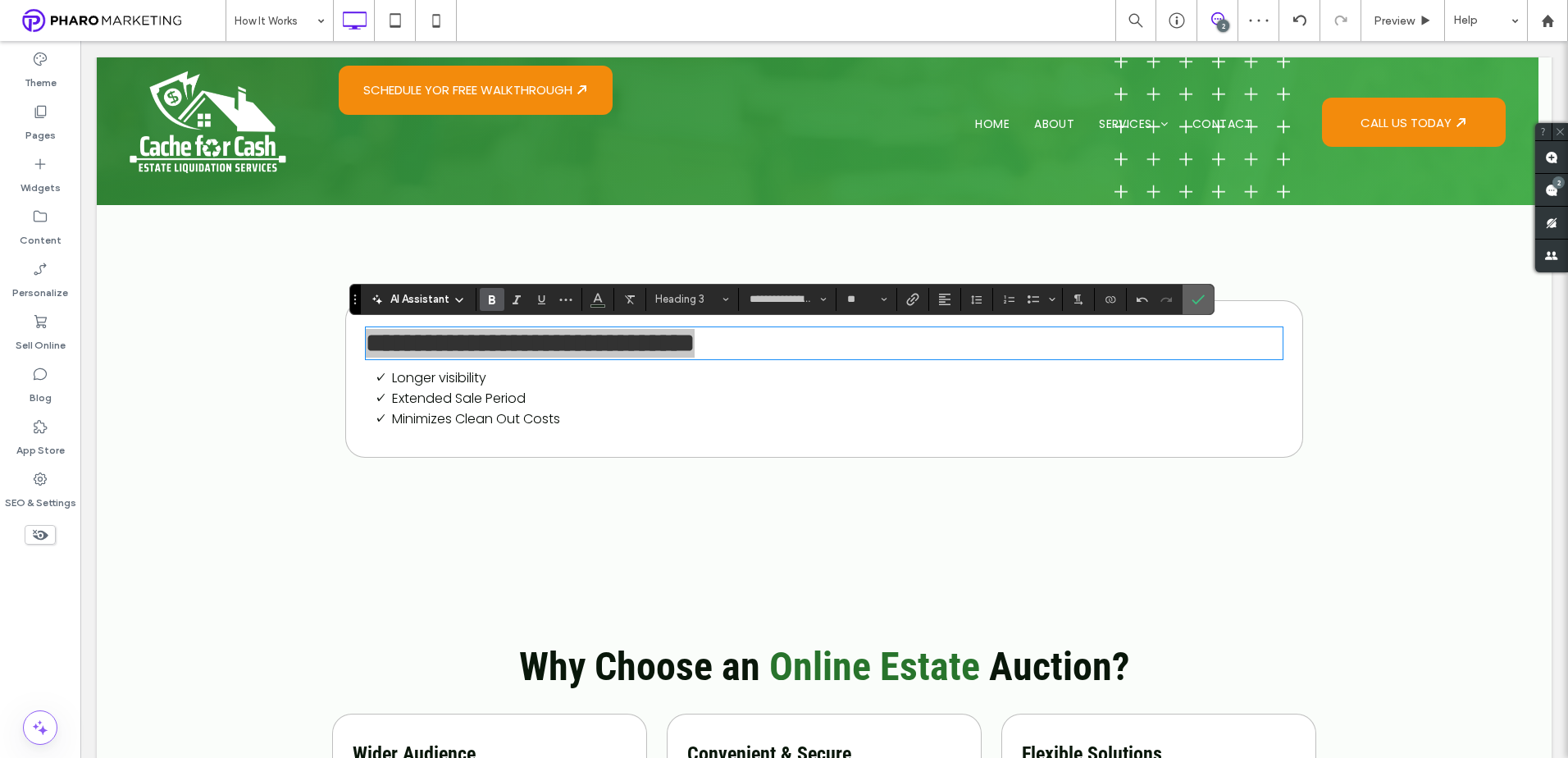 click 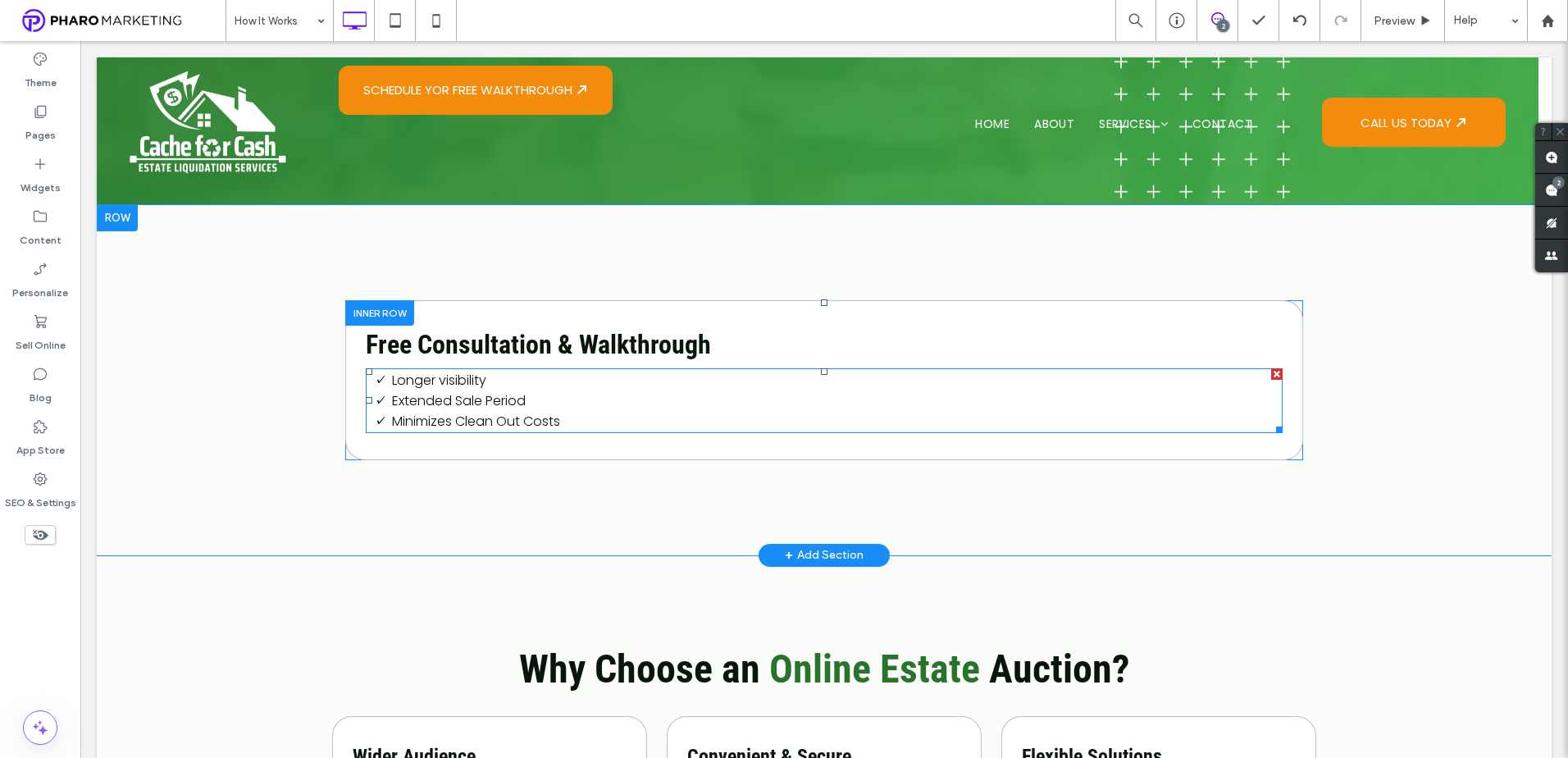 click on "Extended Sale Period" at bounding box center [837, 400] 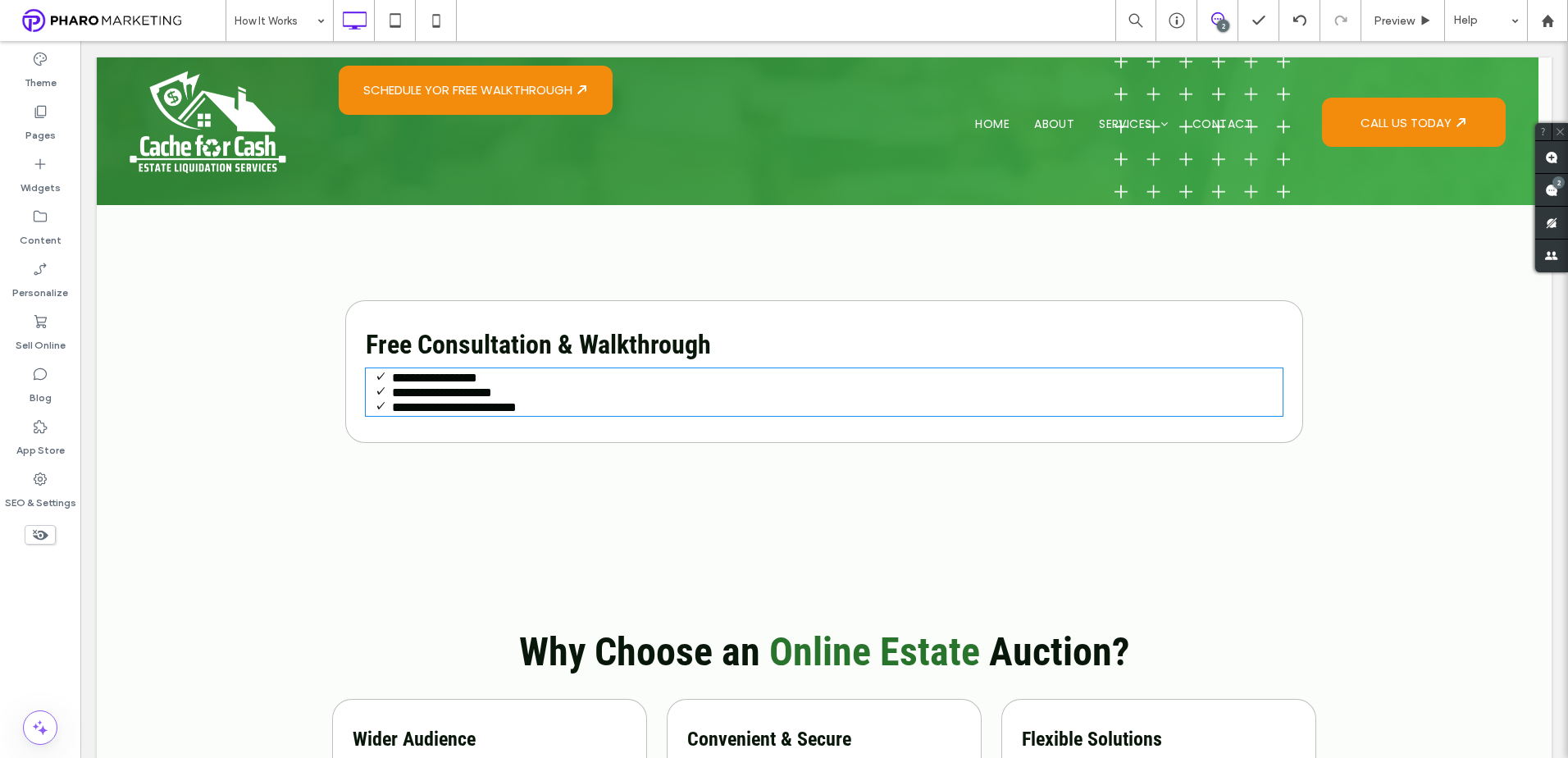 type on "*******" 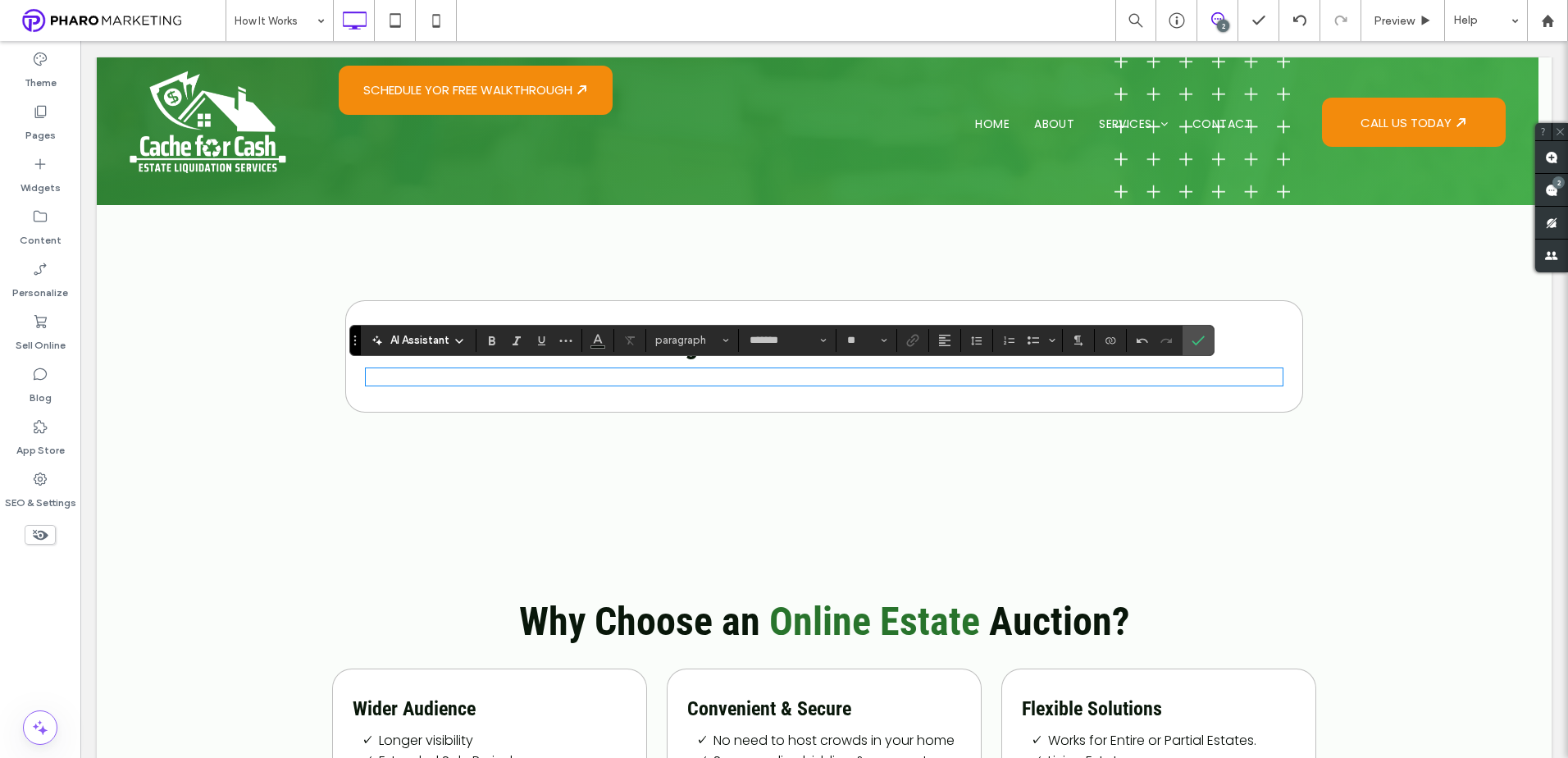 scroll, scrollTop: 0, scrollLeft: 0, axis: both 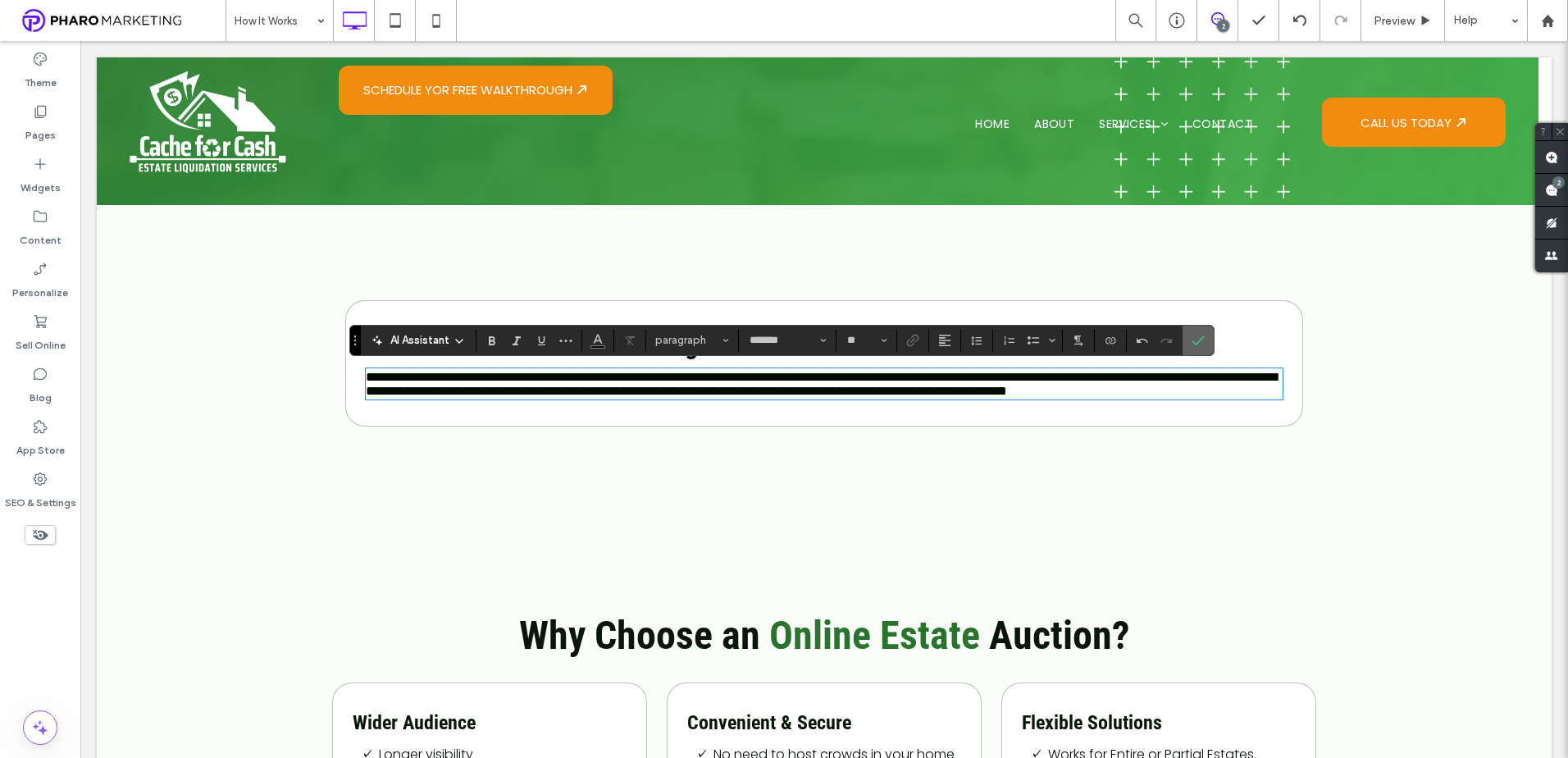 drag, startPoint x: 1201, startPoint y: 338, endPoint x: 1121, endPoint y: 297, distance: 89.894382 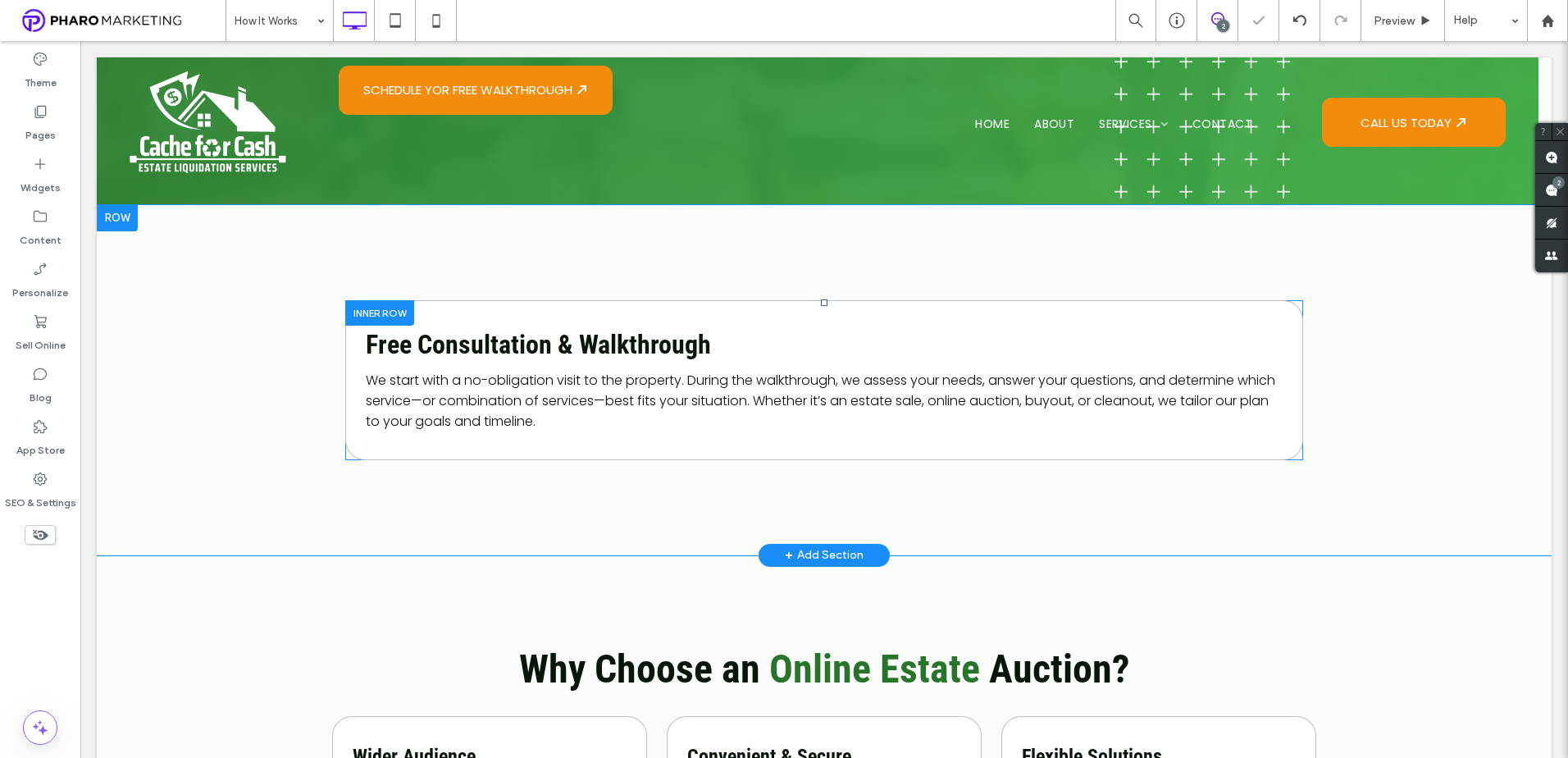 click on "Free Consultation & Walkthrough
We start with a no-obligation visit to the property. During the walkthrough, we assess your needs, answer your questions, and determine which service—or combination of services—best fits your situation. Whether it’s an estate sale, online auction, buyout, or cleanout, we tailor our plan to your goals and timeline.
Click To Paste     Click To Paste" at bounding box center (824, 380) 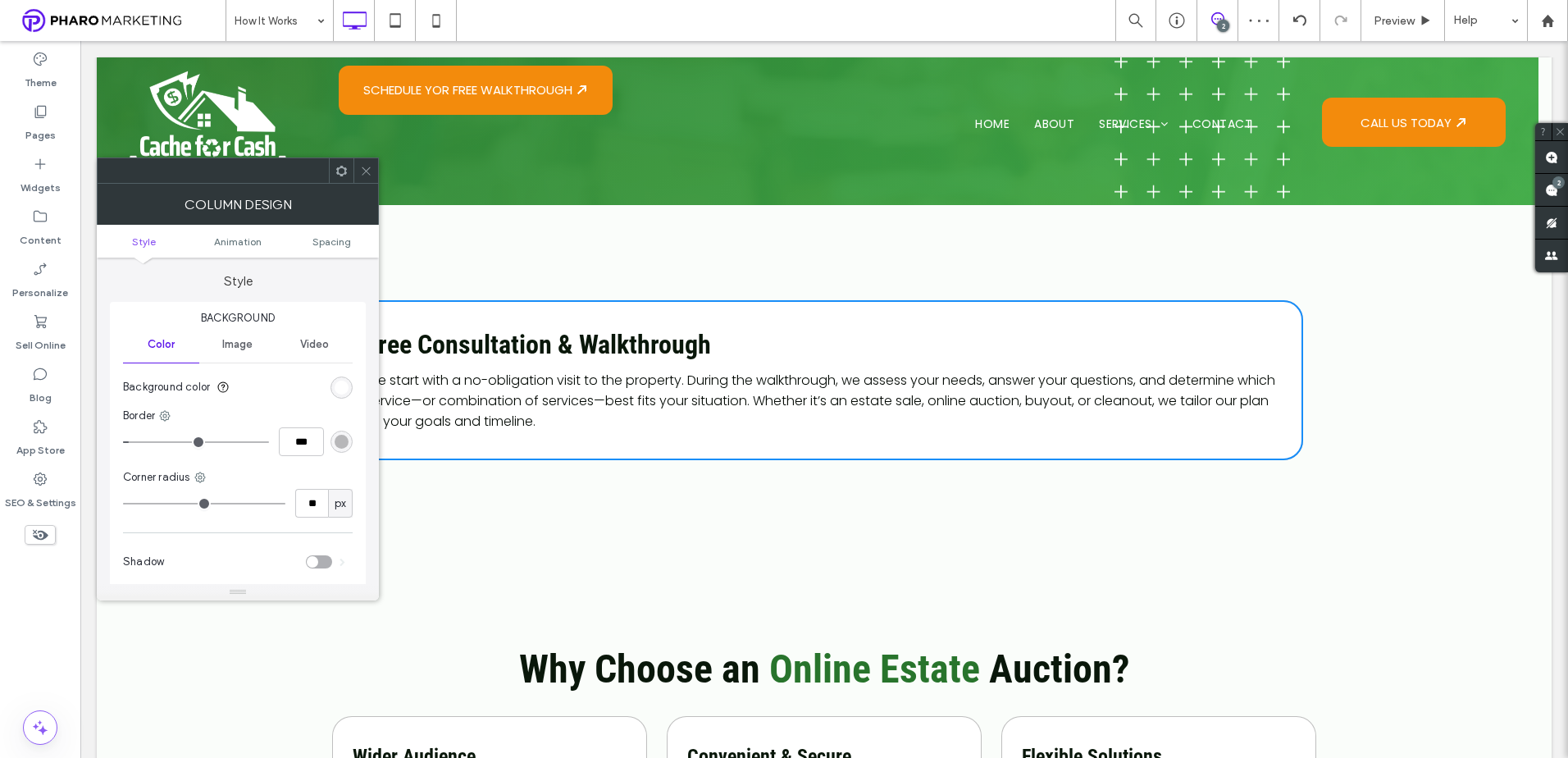 click at bounding box center (341, 387) 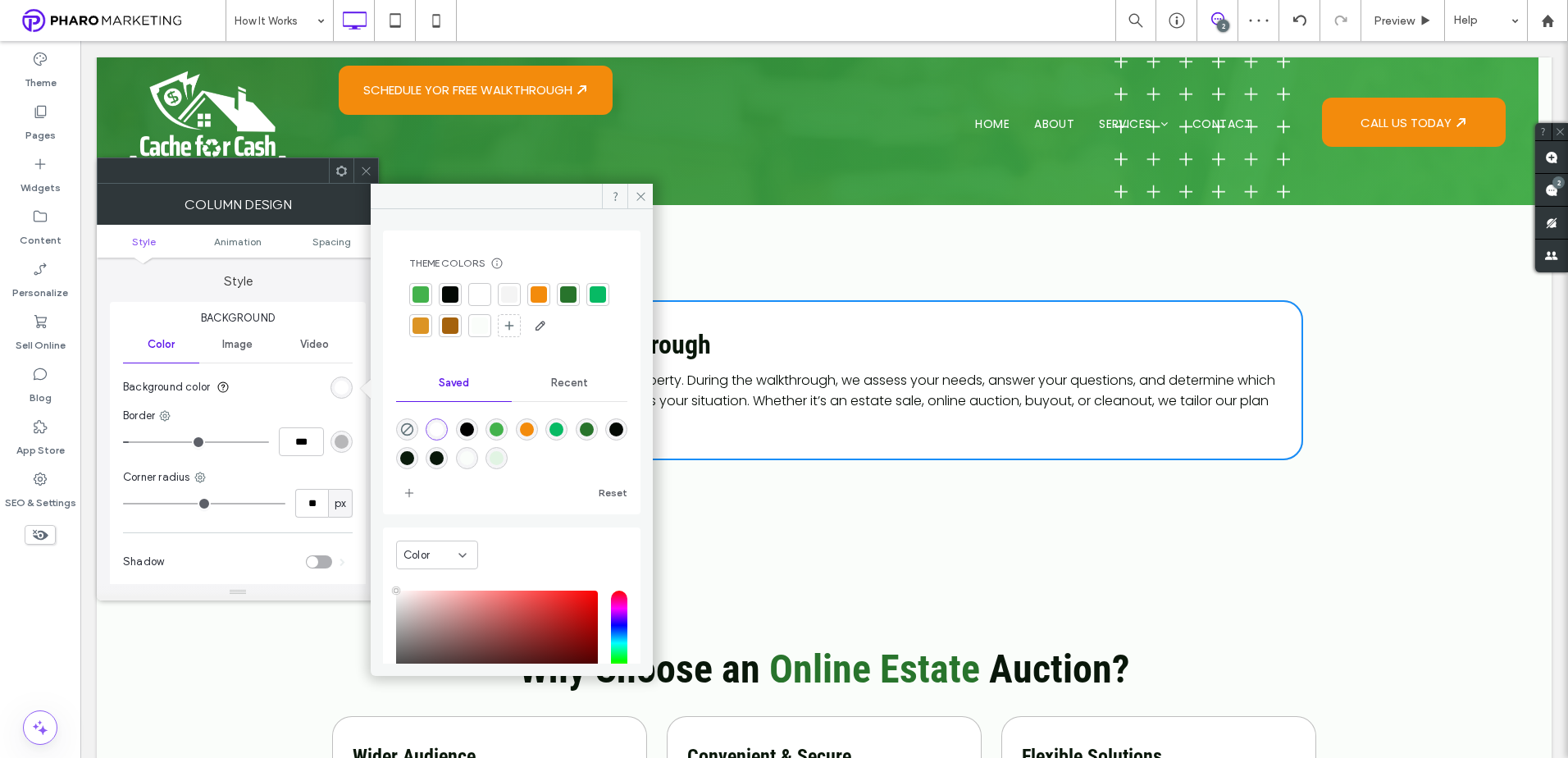 click at bounding box center [512, 441] 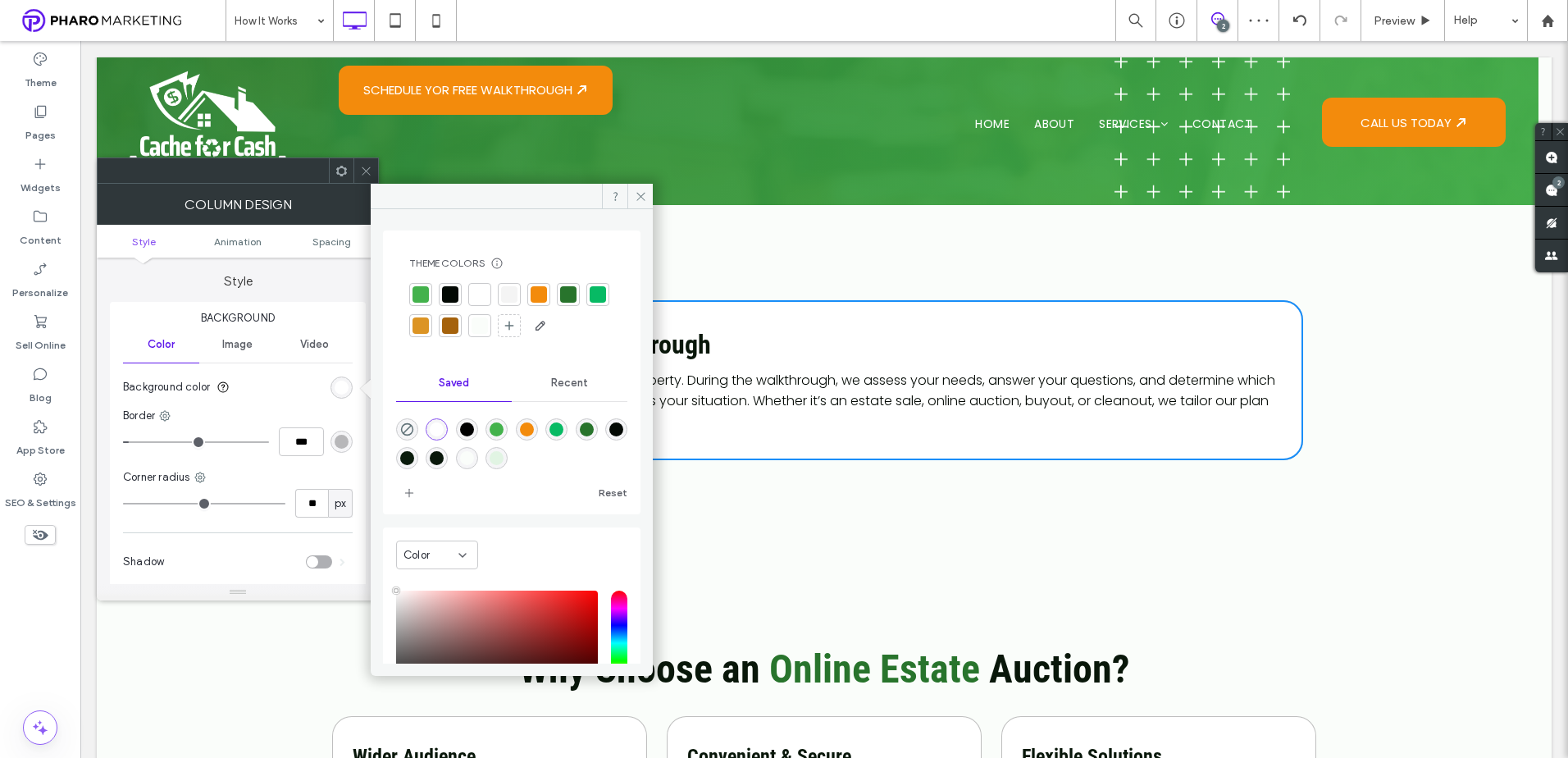 type on "**" 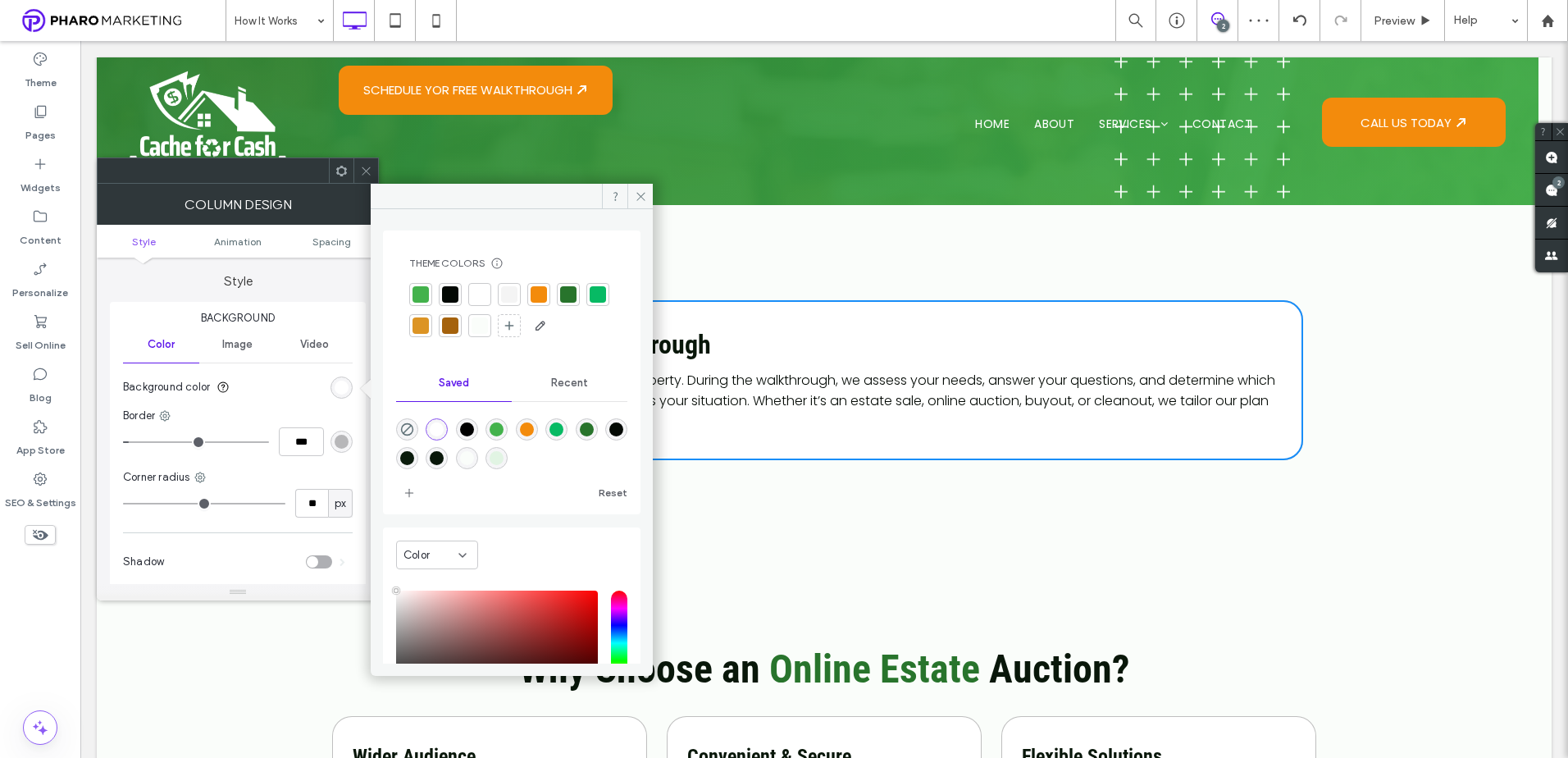 type on "**" 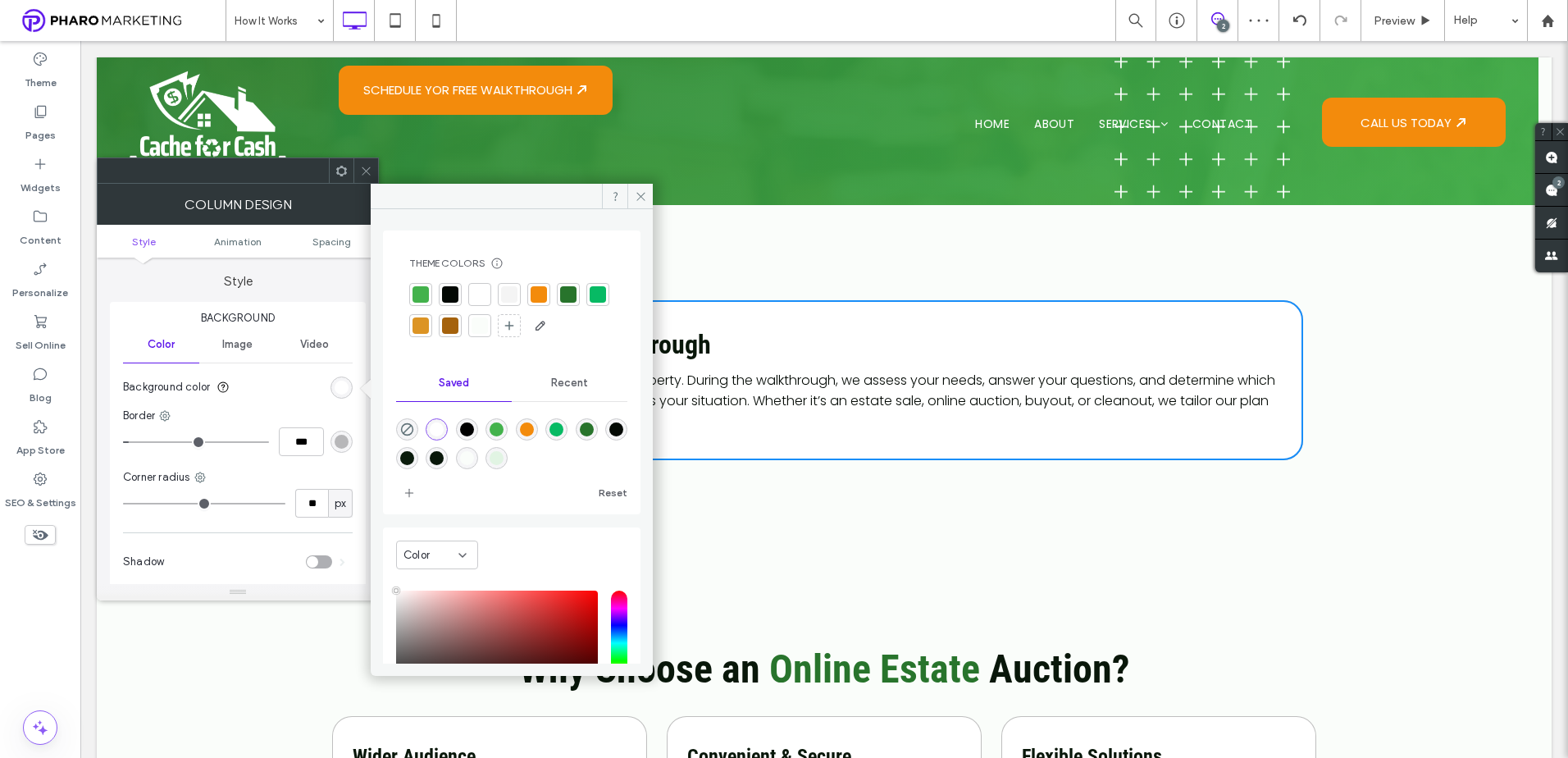 type on "**" 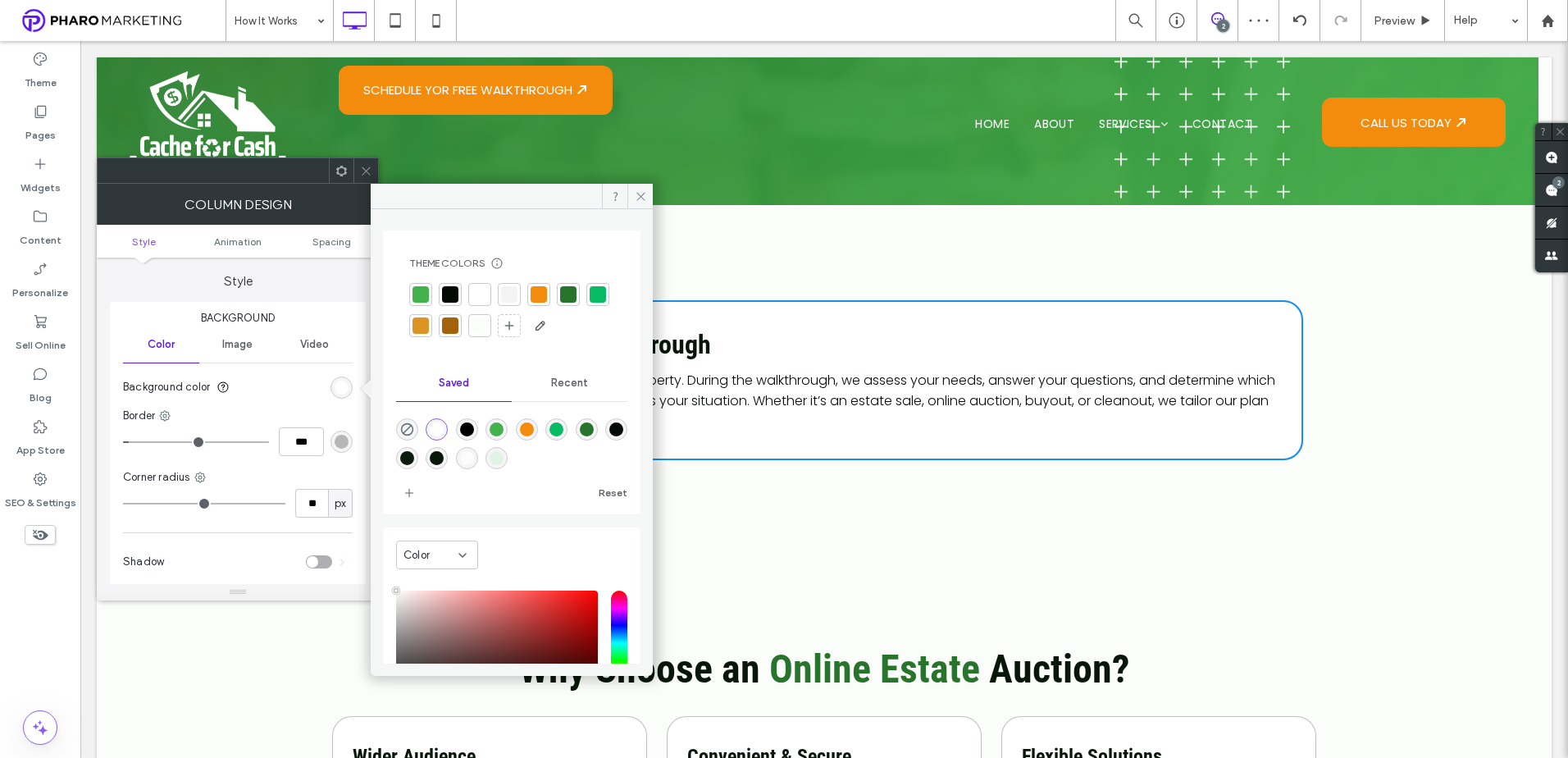type on "**" 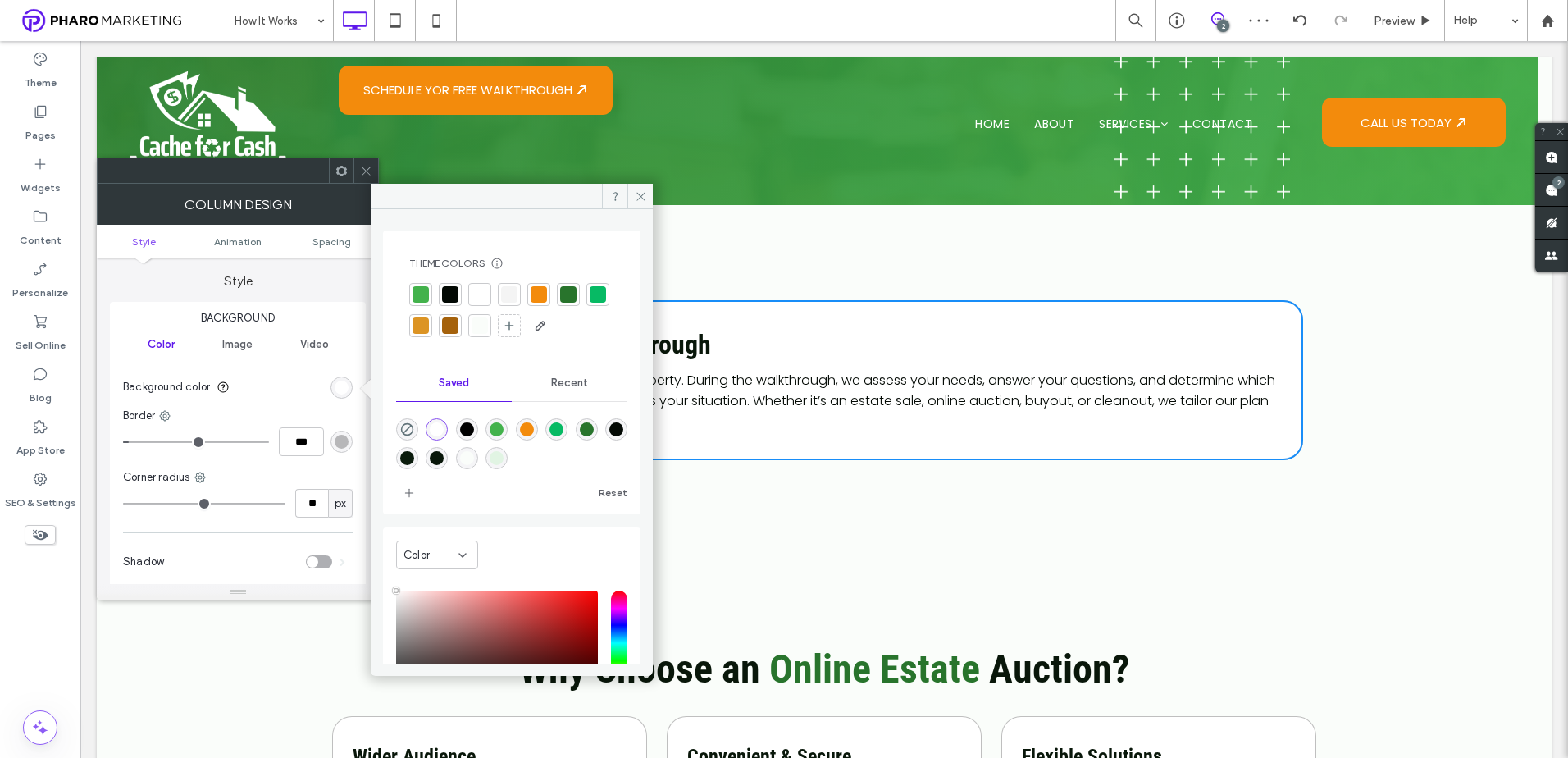 type on "**" 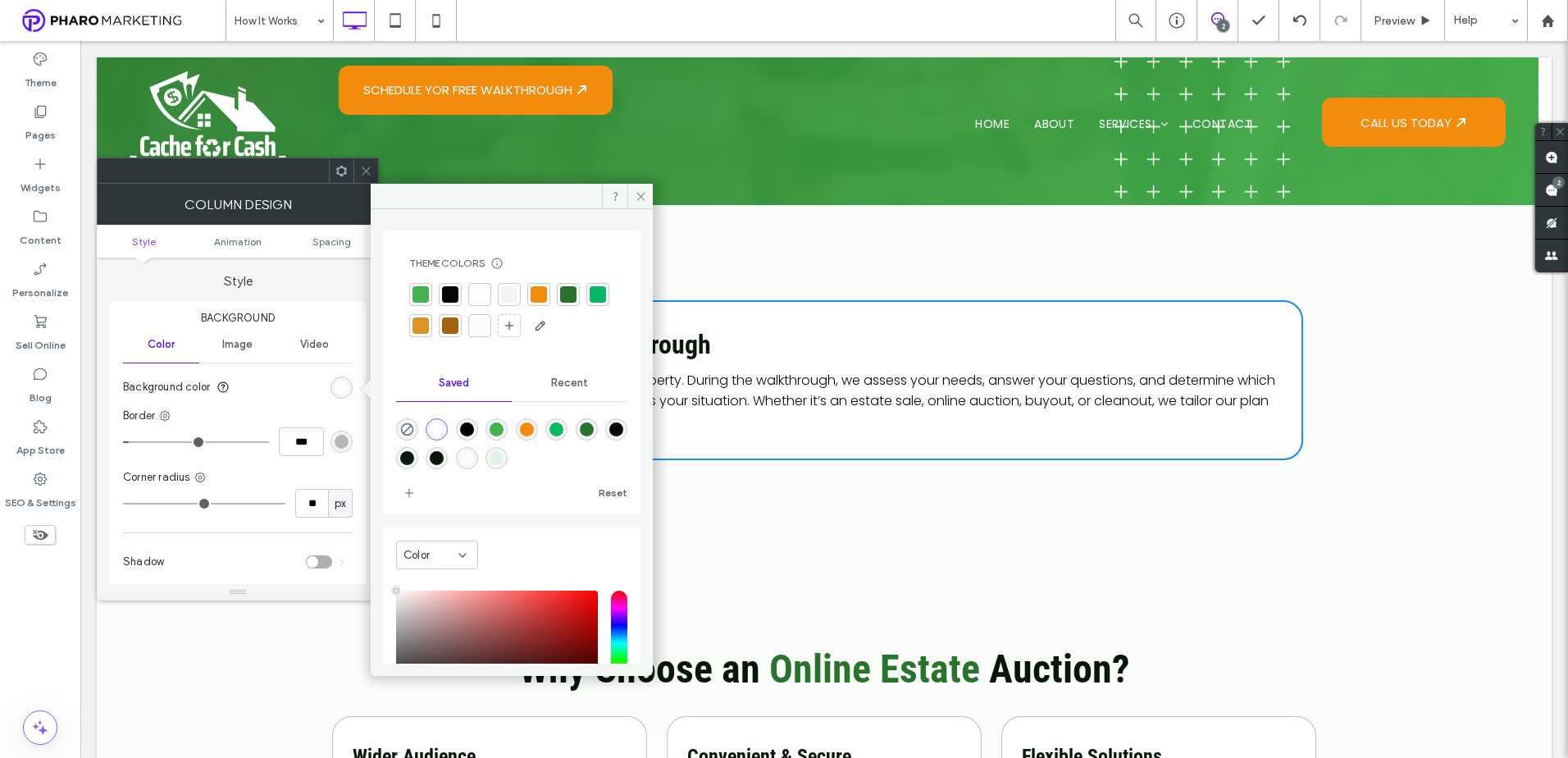 type on "**" 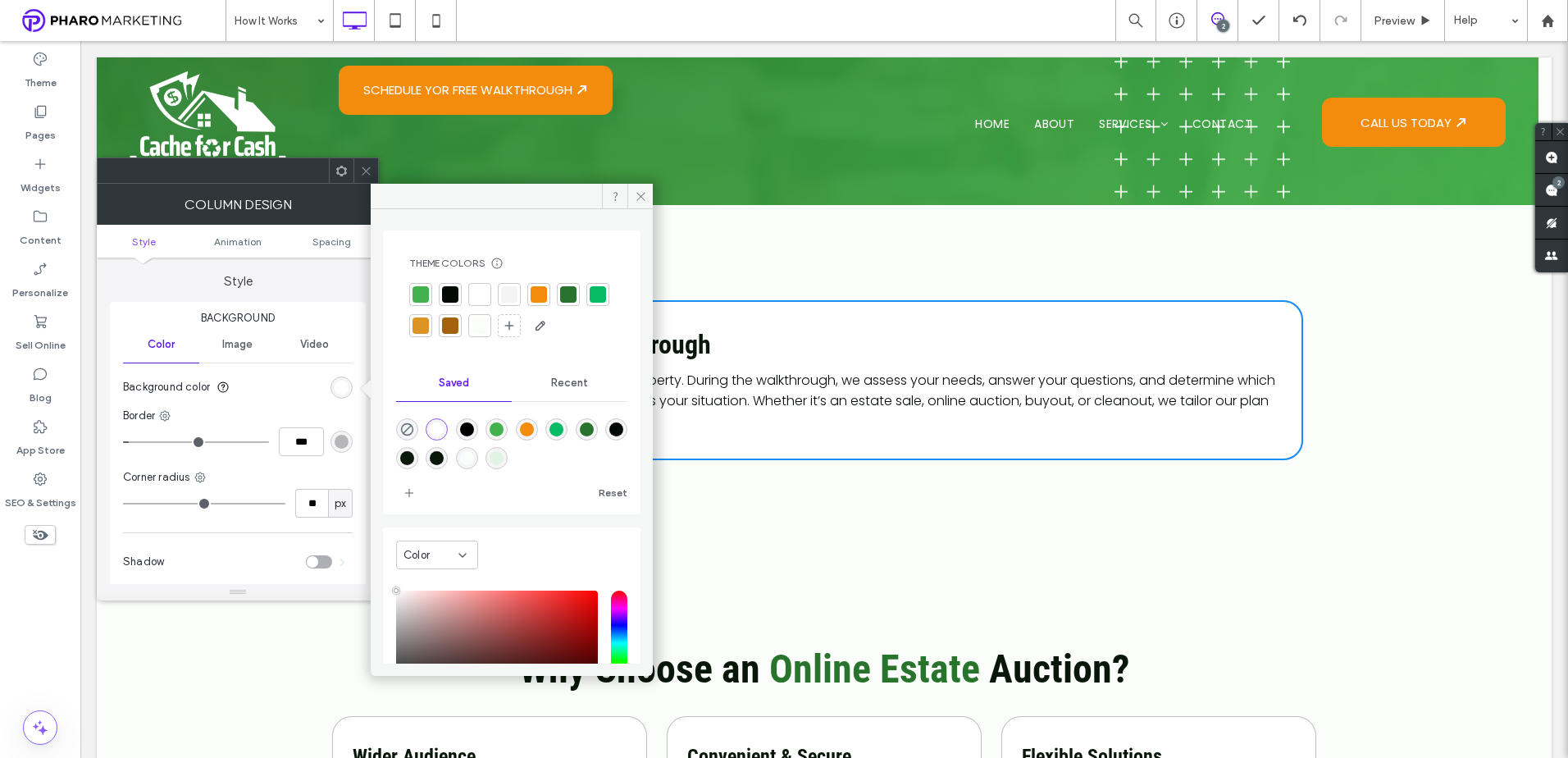 type on "**" 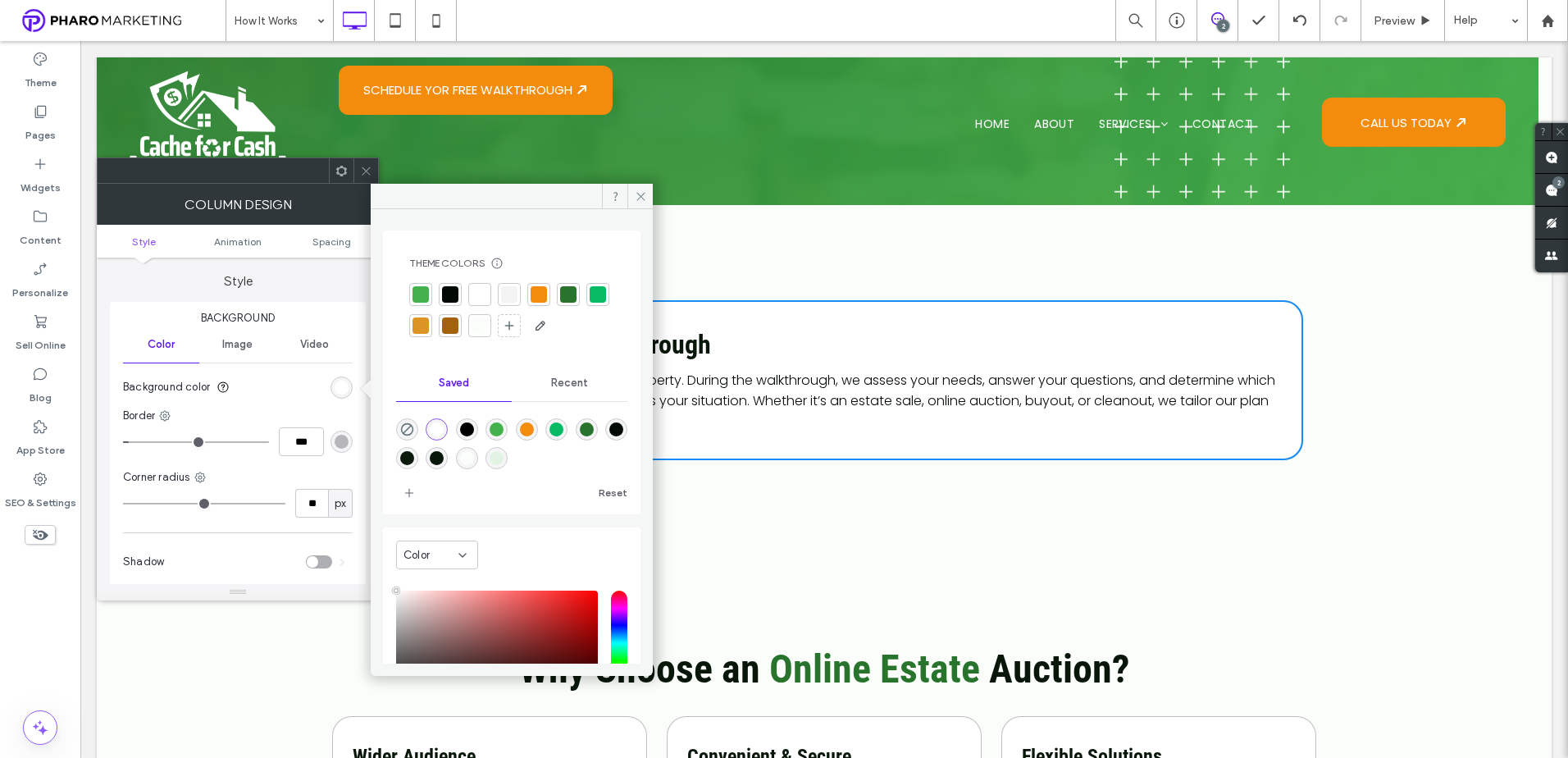type on "**" 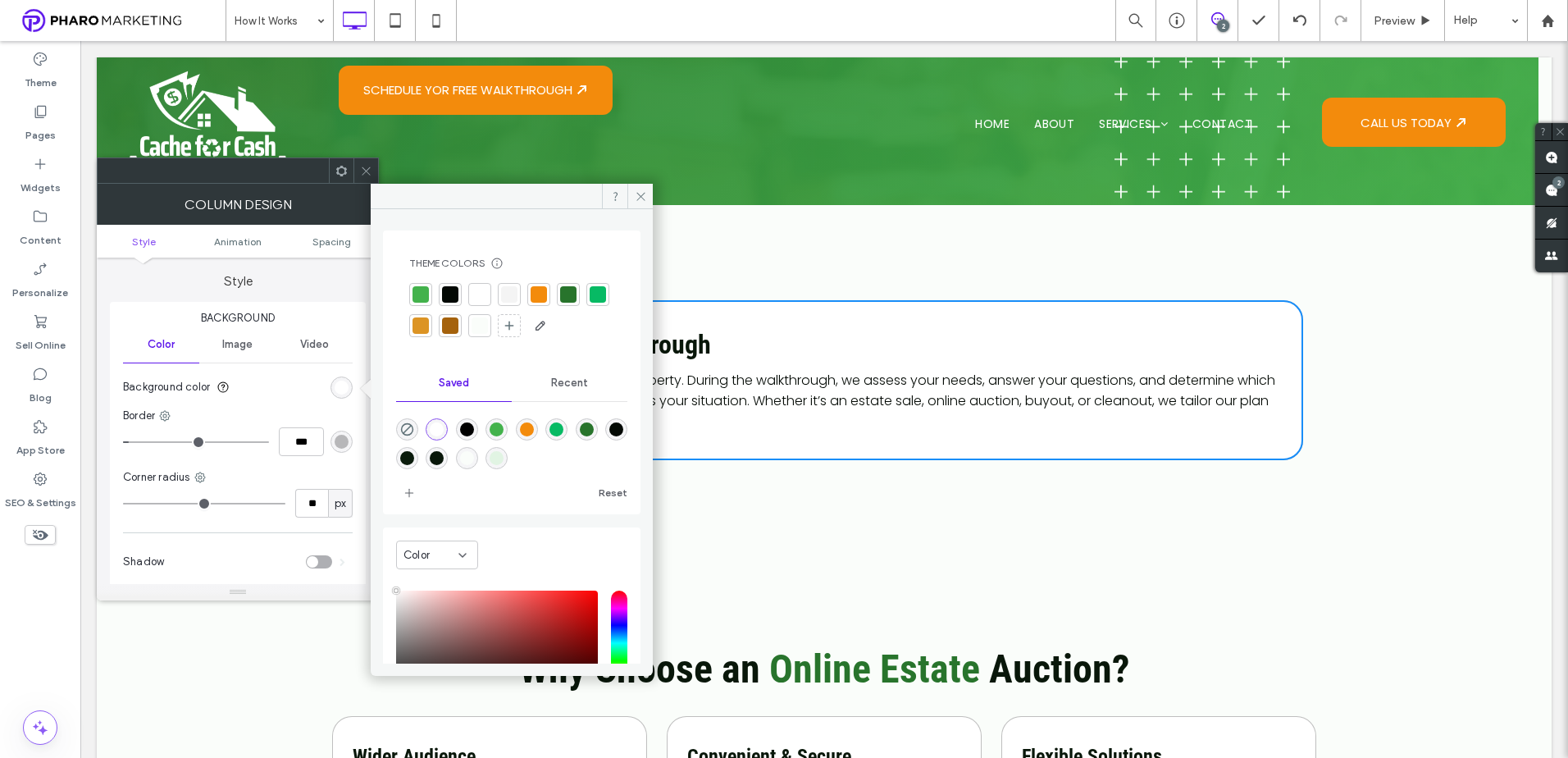 type on "**" 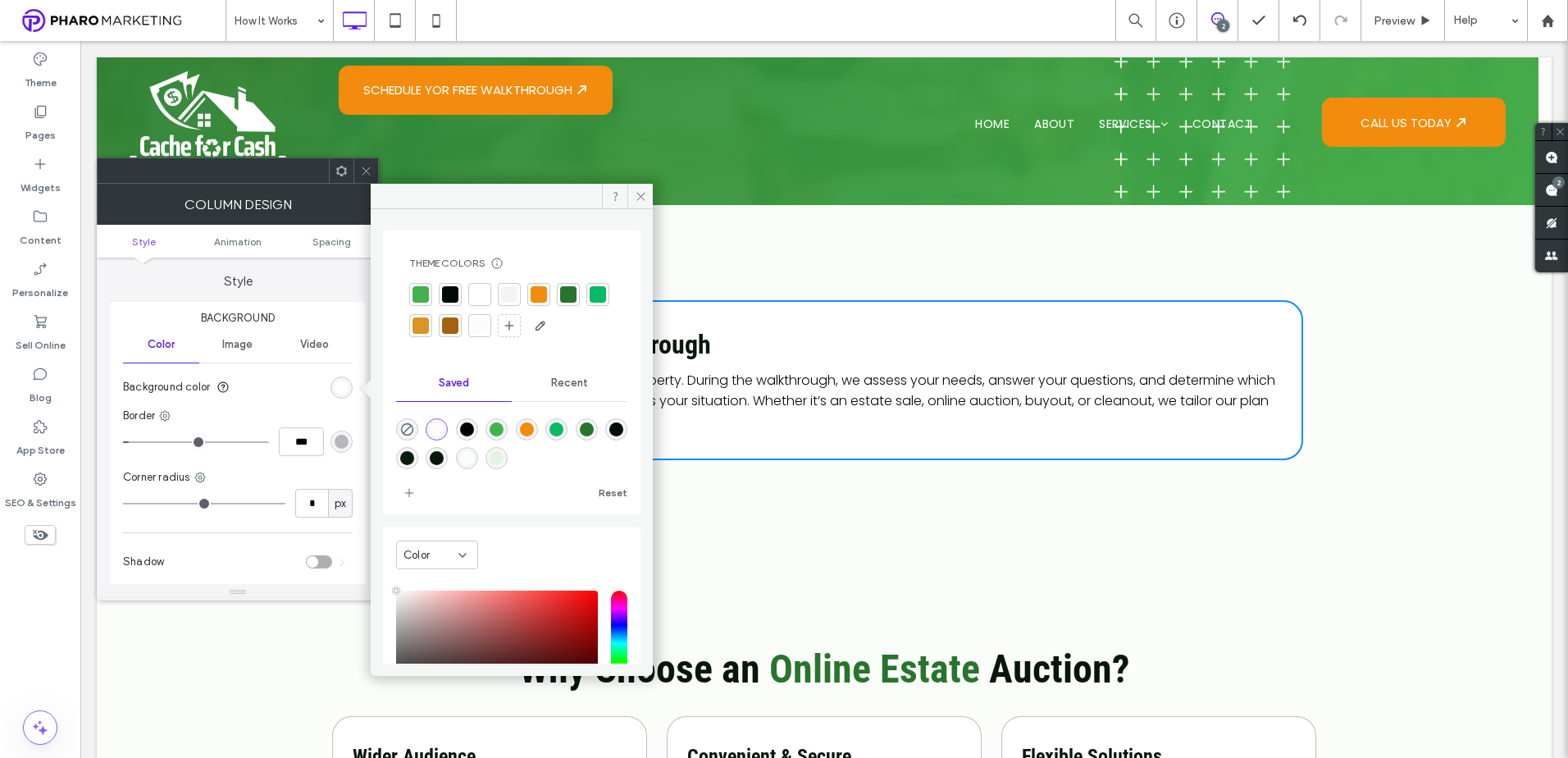 type on "*" 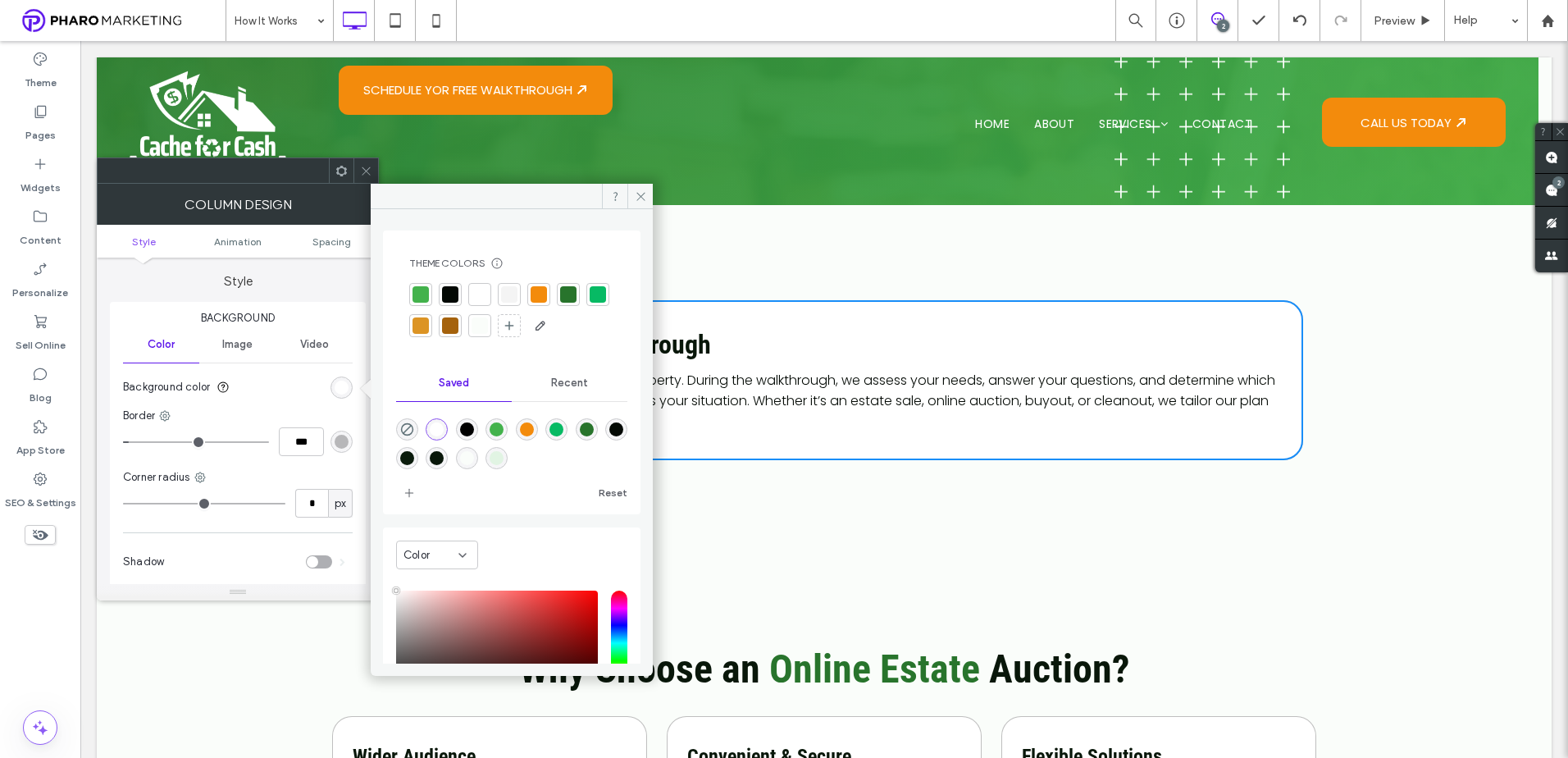 type on "*" 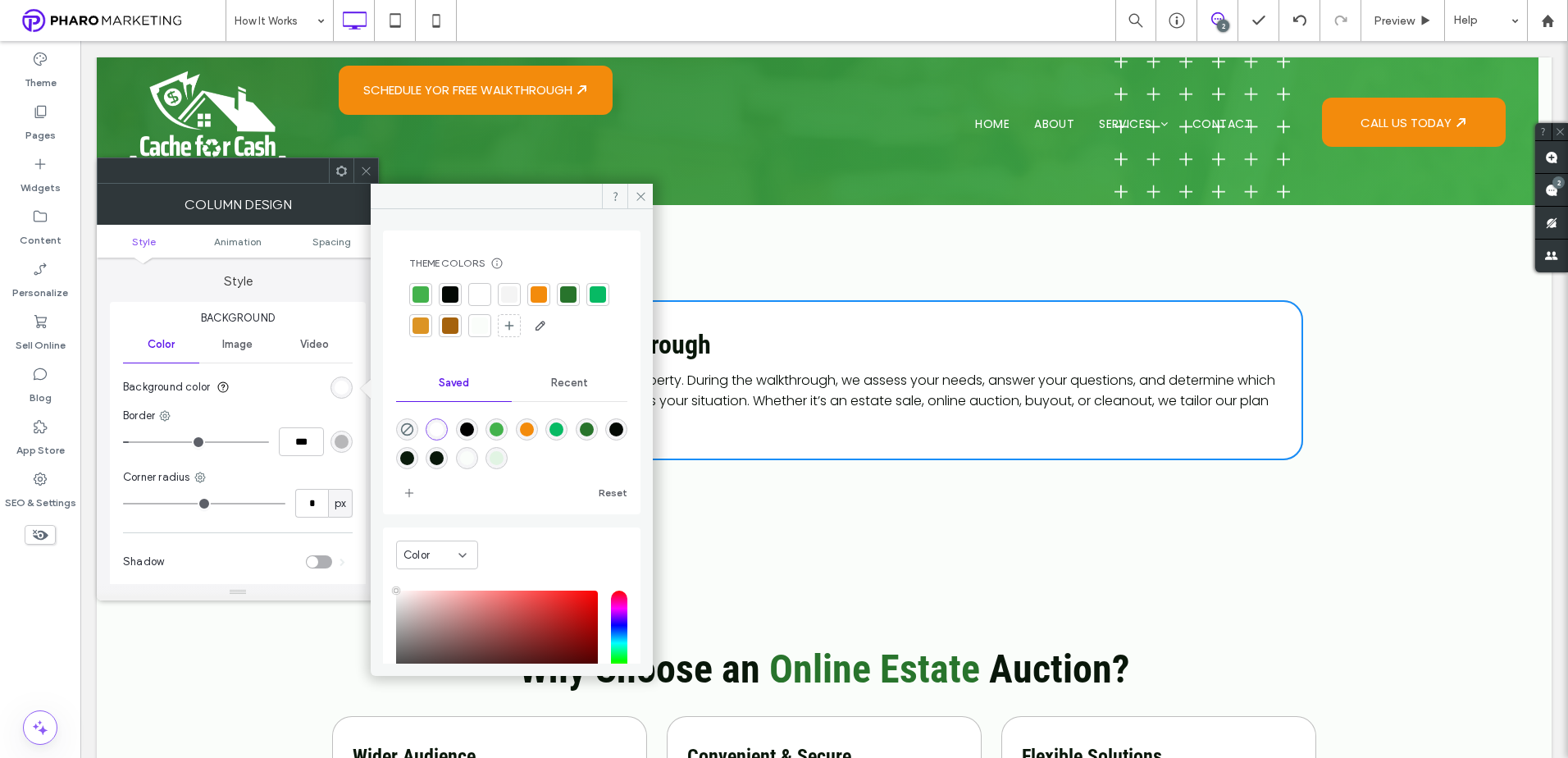 type on "*" 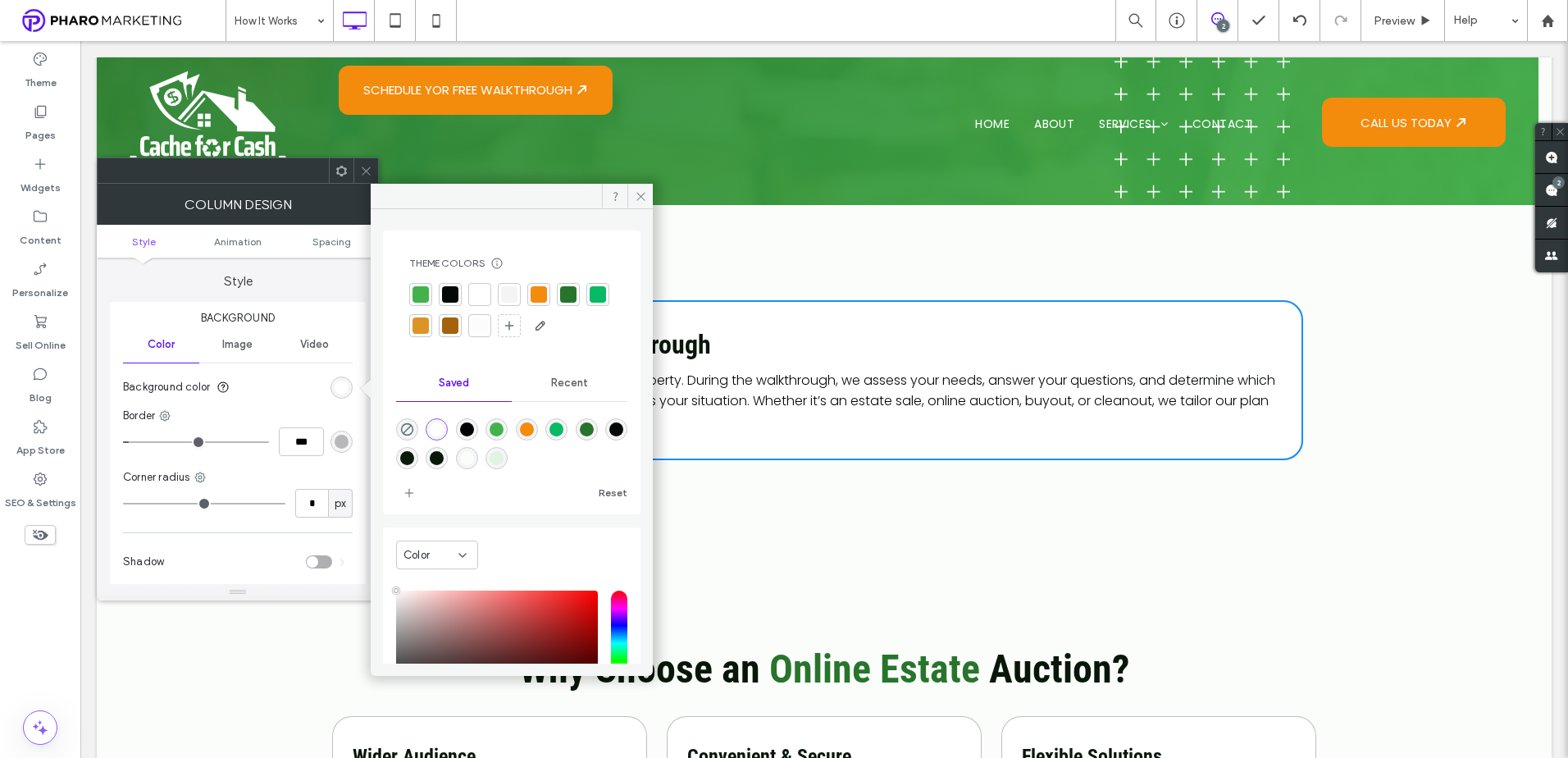 drag, startPoint x: 156, startPoint y: 500, endPoint x: 98, endPoint y: 514, distance: 59.66574 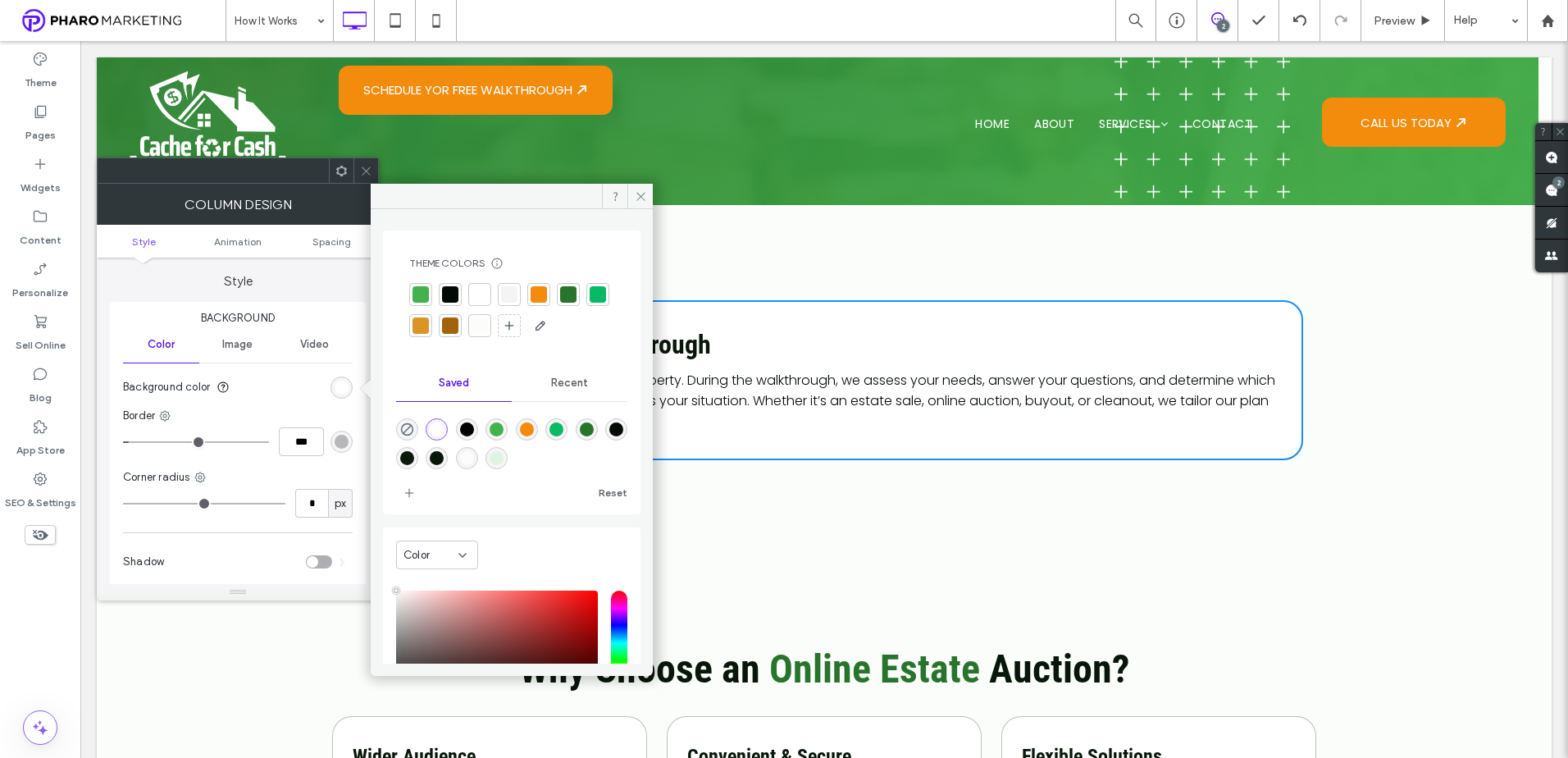 type on "*" 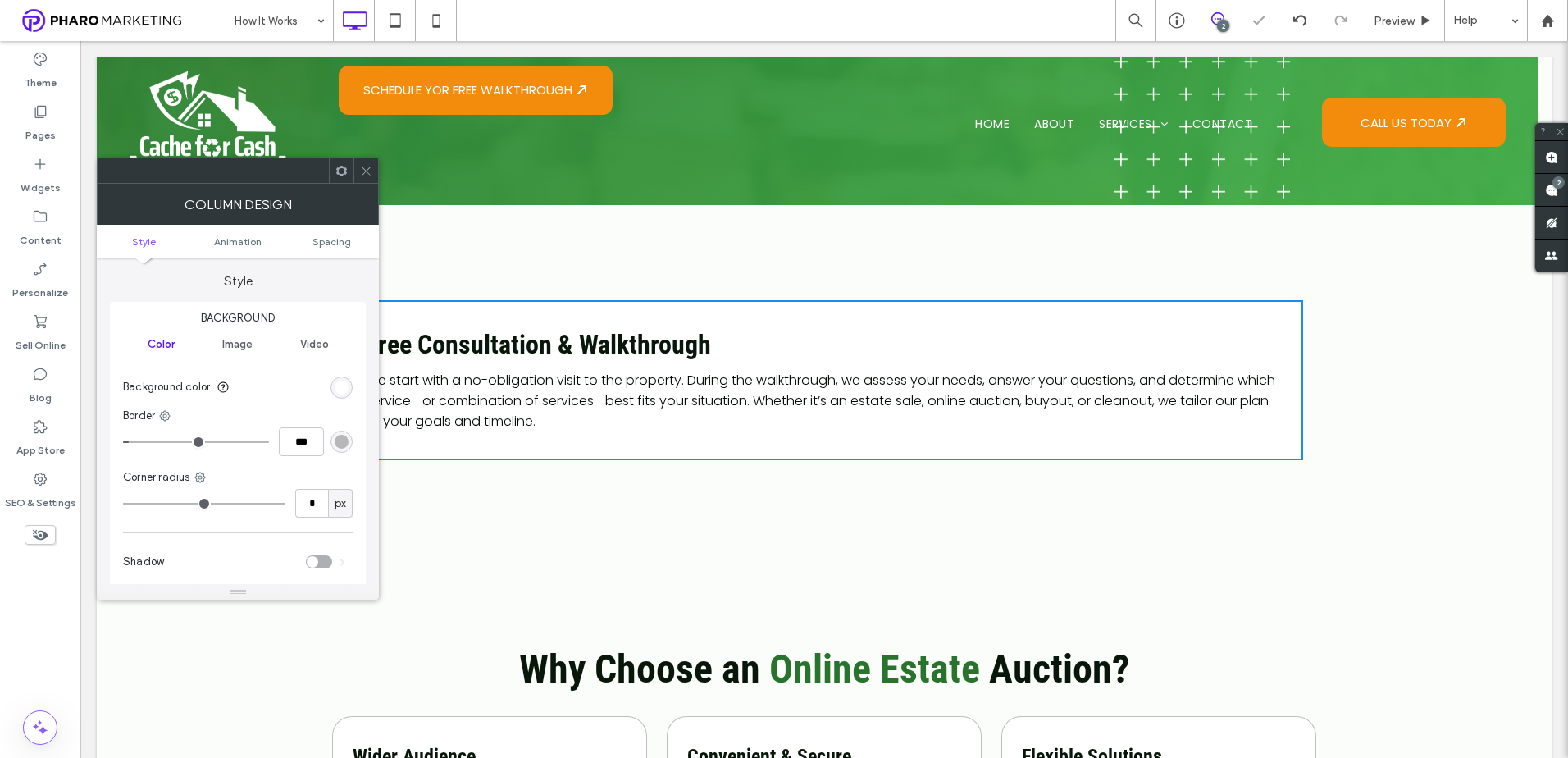 drag, startPoint x: 363, startPoint y: 173, endPoint x: 373, endPoint y: 173, distance: 10 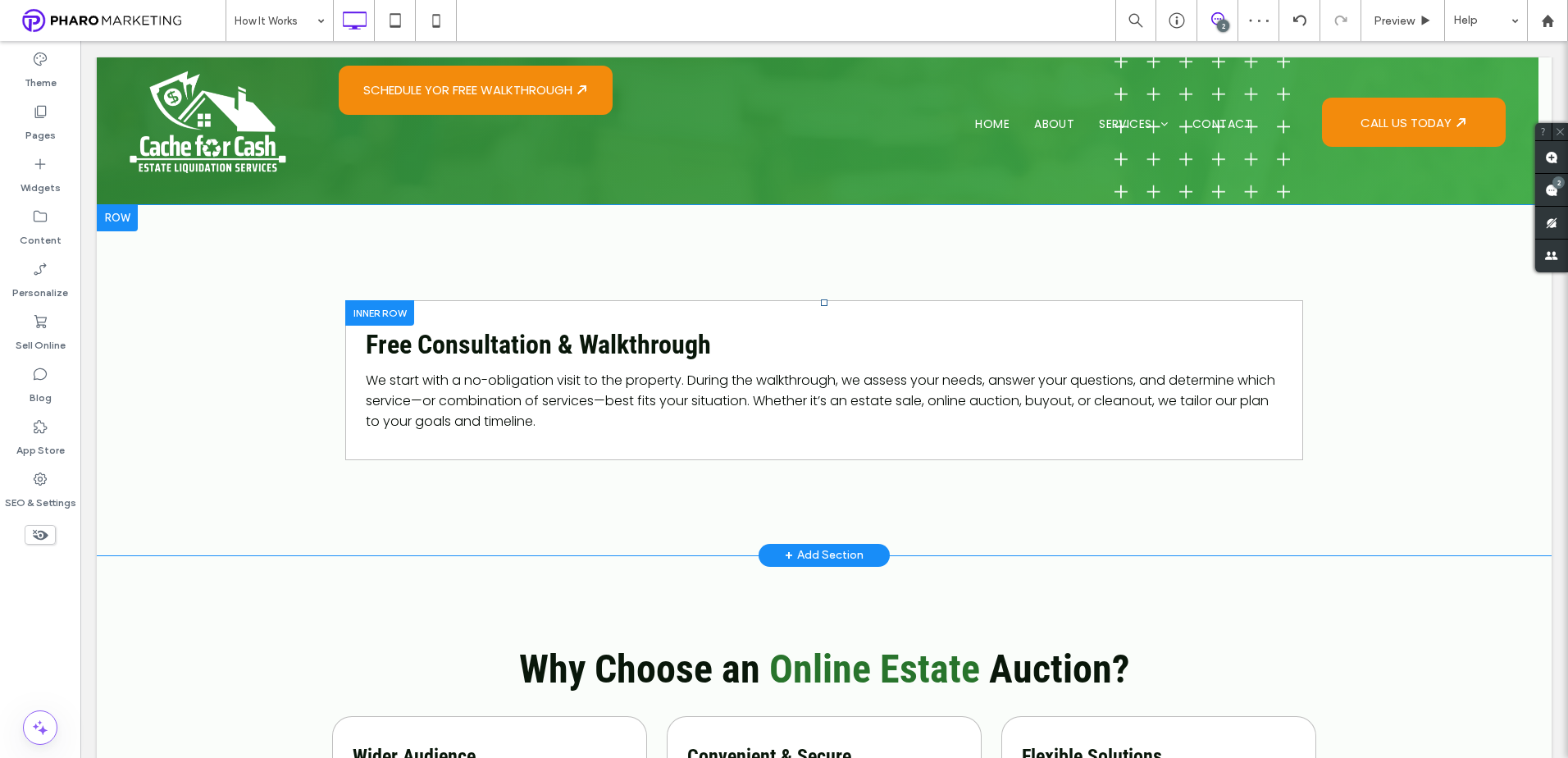 click on "Free Consultation & Walkthrough
We start with a no-obligation visit to the property. During the walkthrough, we assess your needs, answer your questions, and determine which service—or combination of services—best fits your situation. Whether it’s an estate sale, online auction, buyout, or cleanout, we tailor our plan to your goals and timeline.
Click To Paste     Click To Paste" at bounding box center [824, 380] 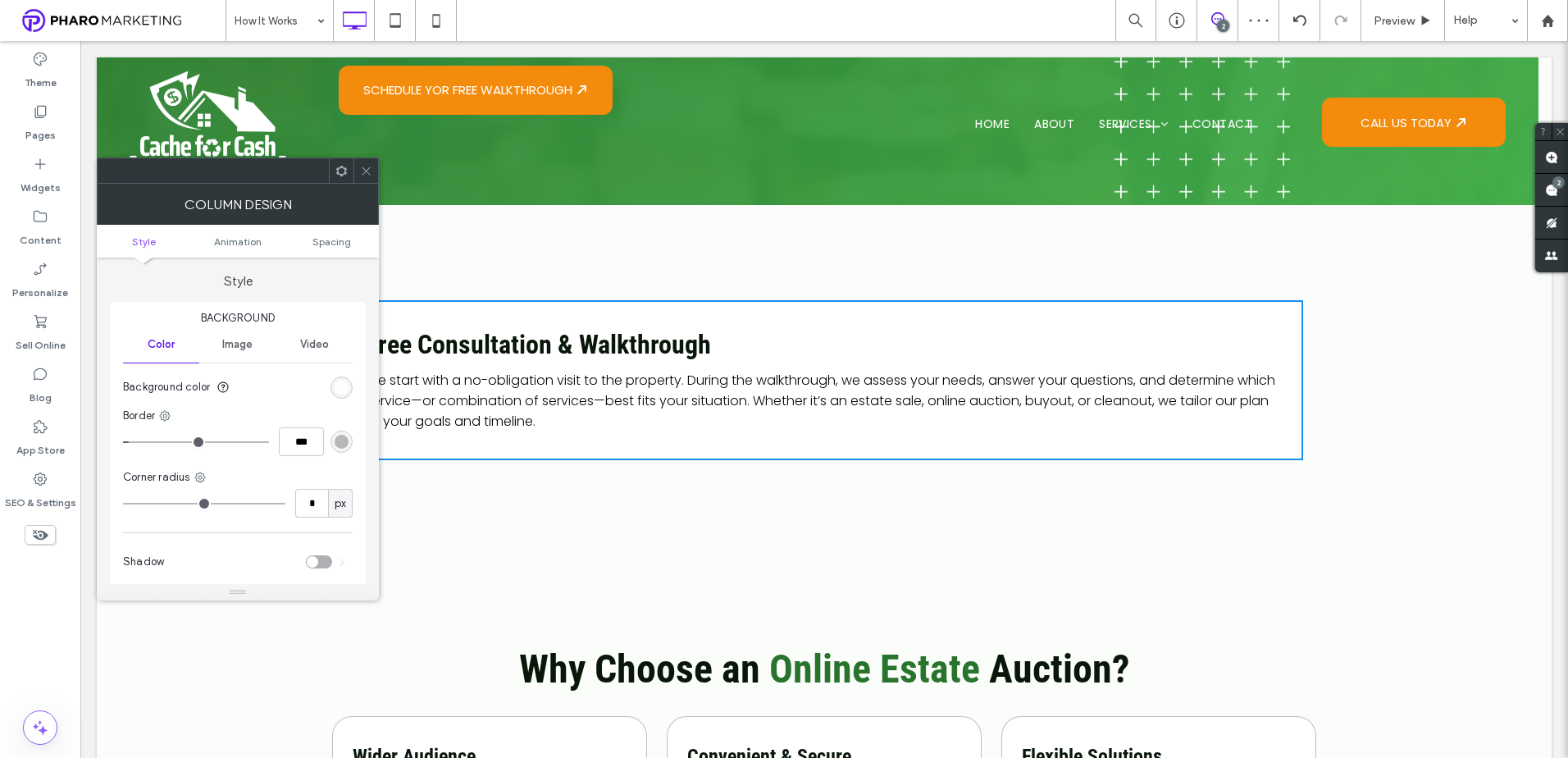 click at bounding box center (341, 387) 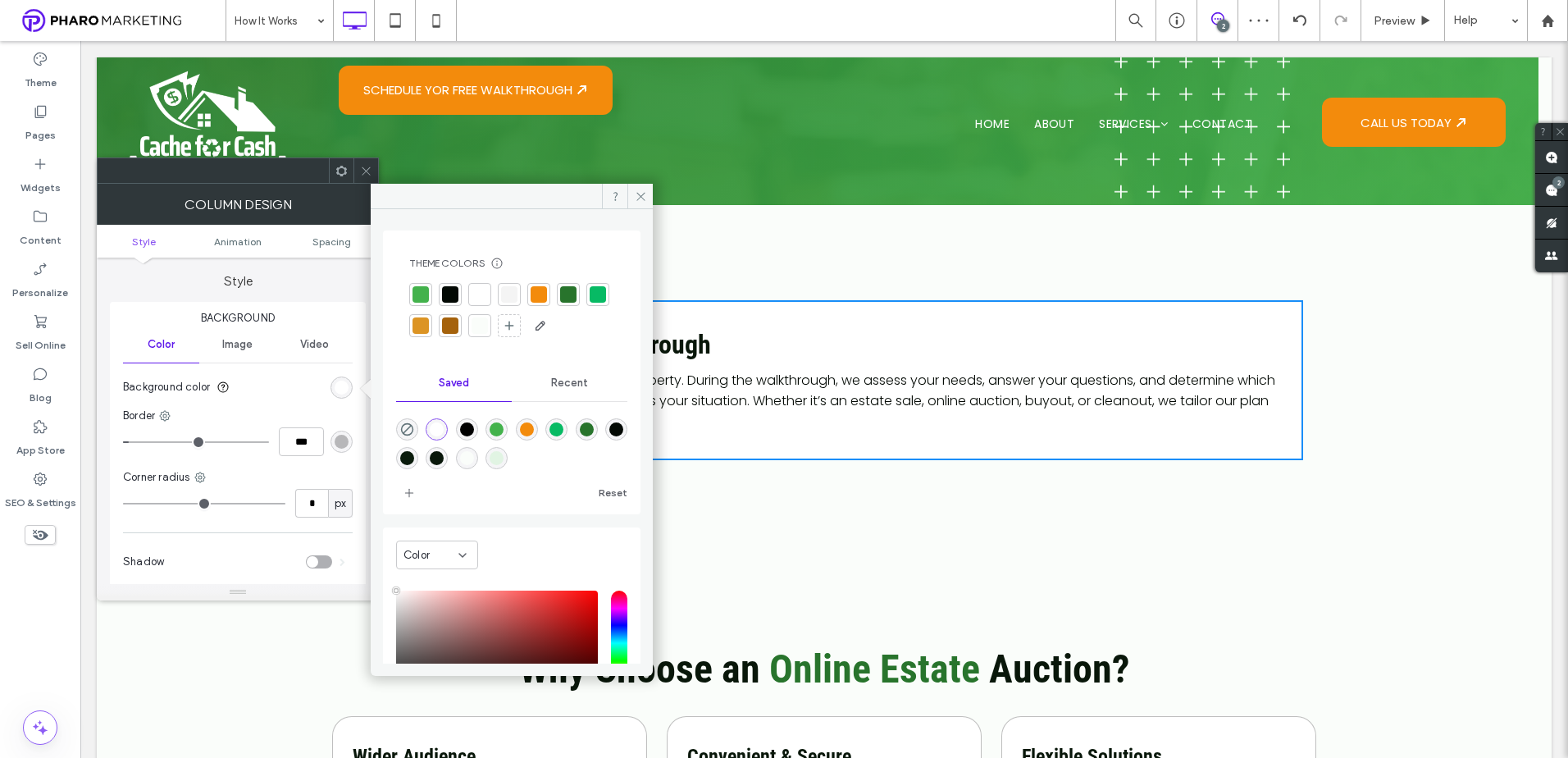 drag, startPoint x: 408, startPoint y: 427, endPoint x: 393, endPoint y: 422, distance: 15.811388 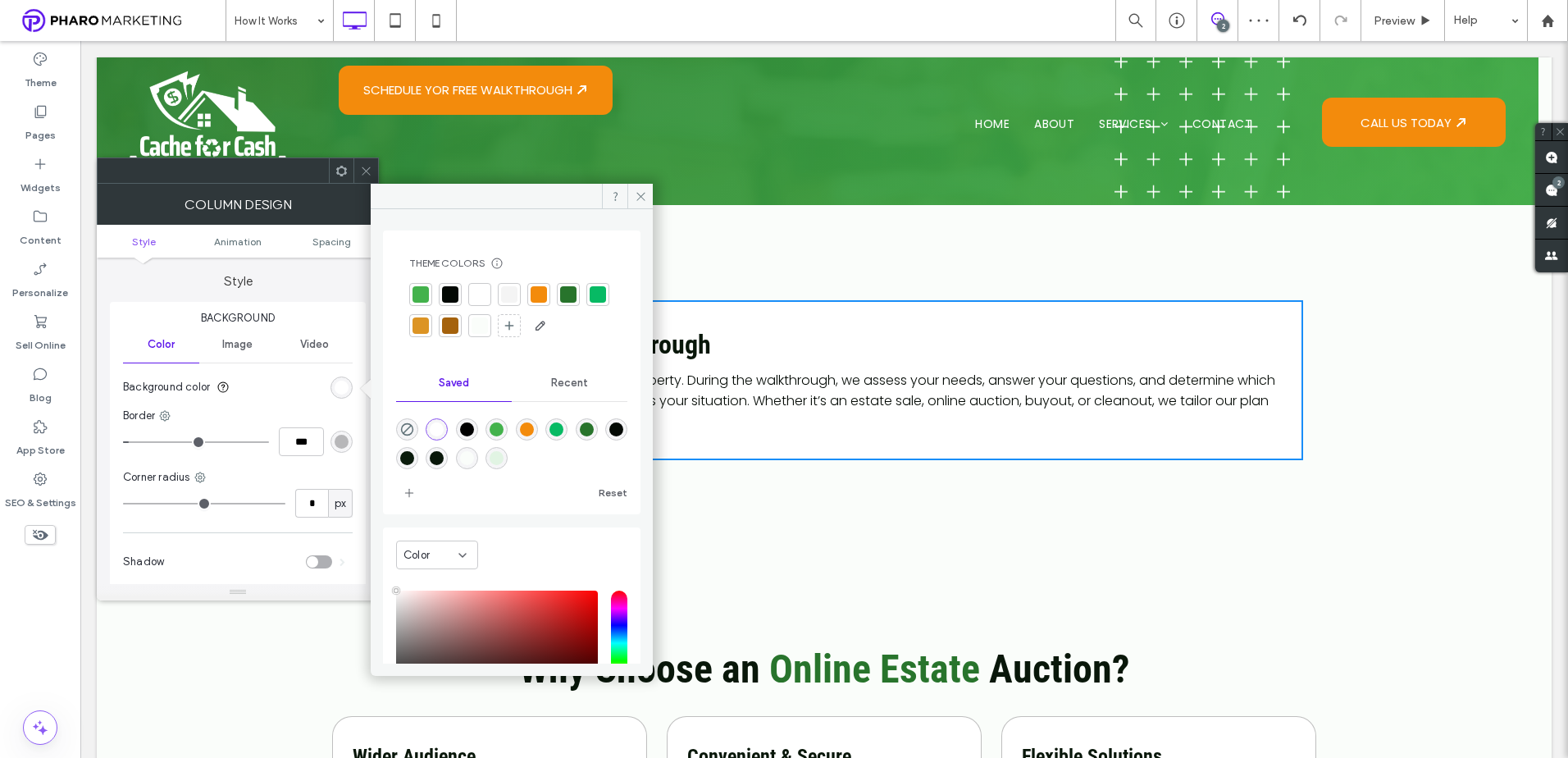 click 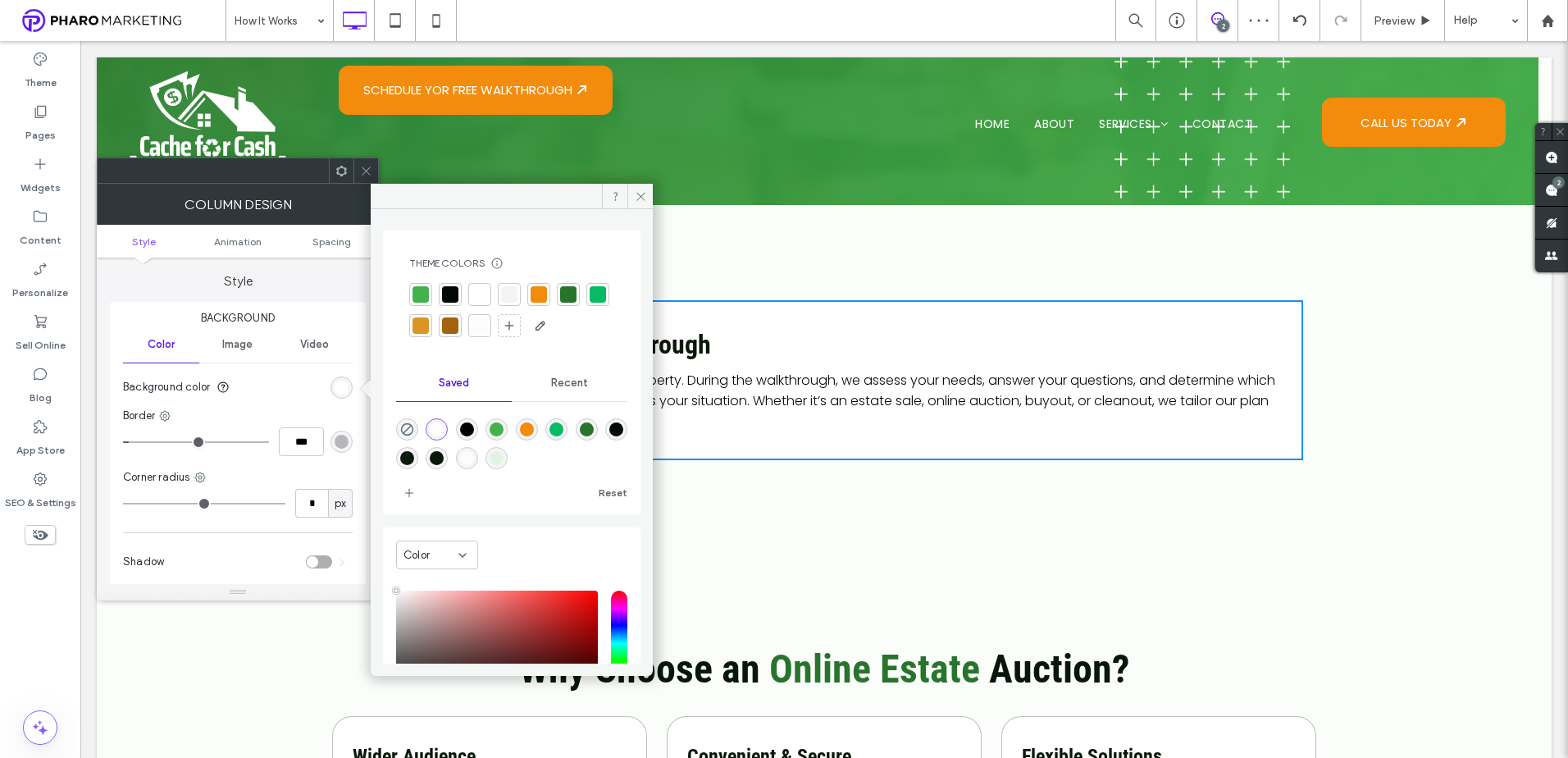type on "*" 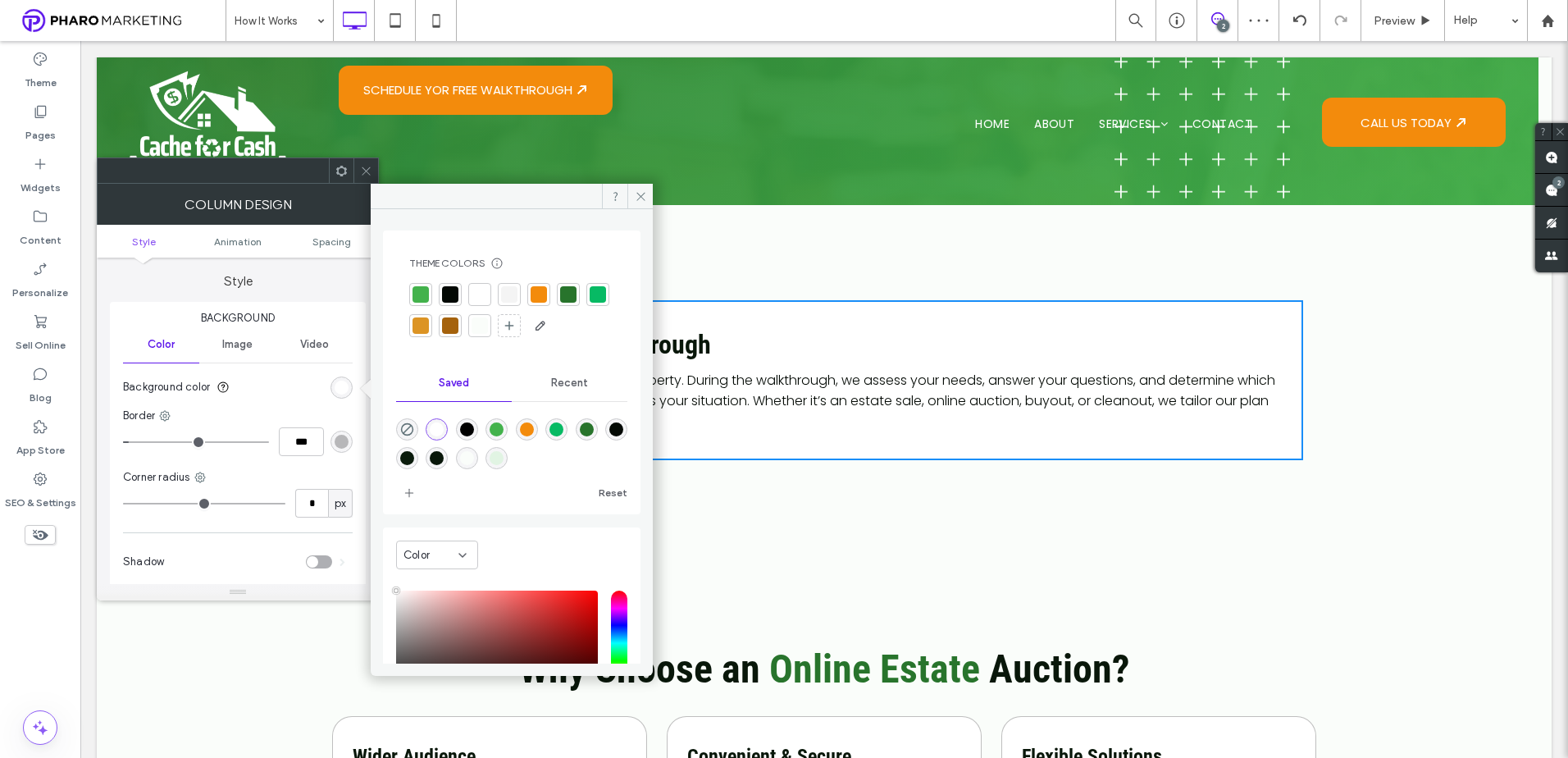 type on "**" 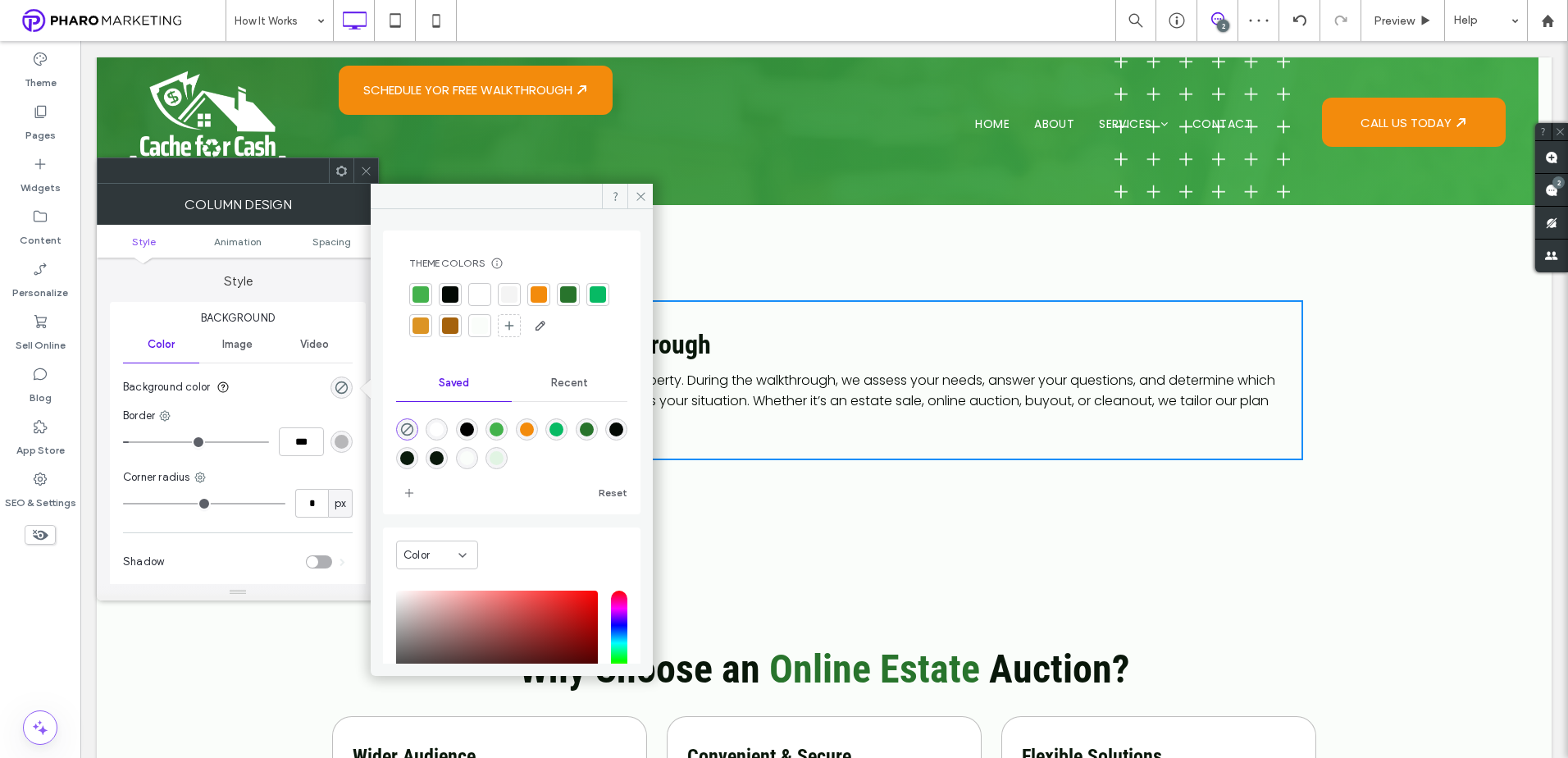 type on "*" 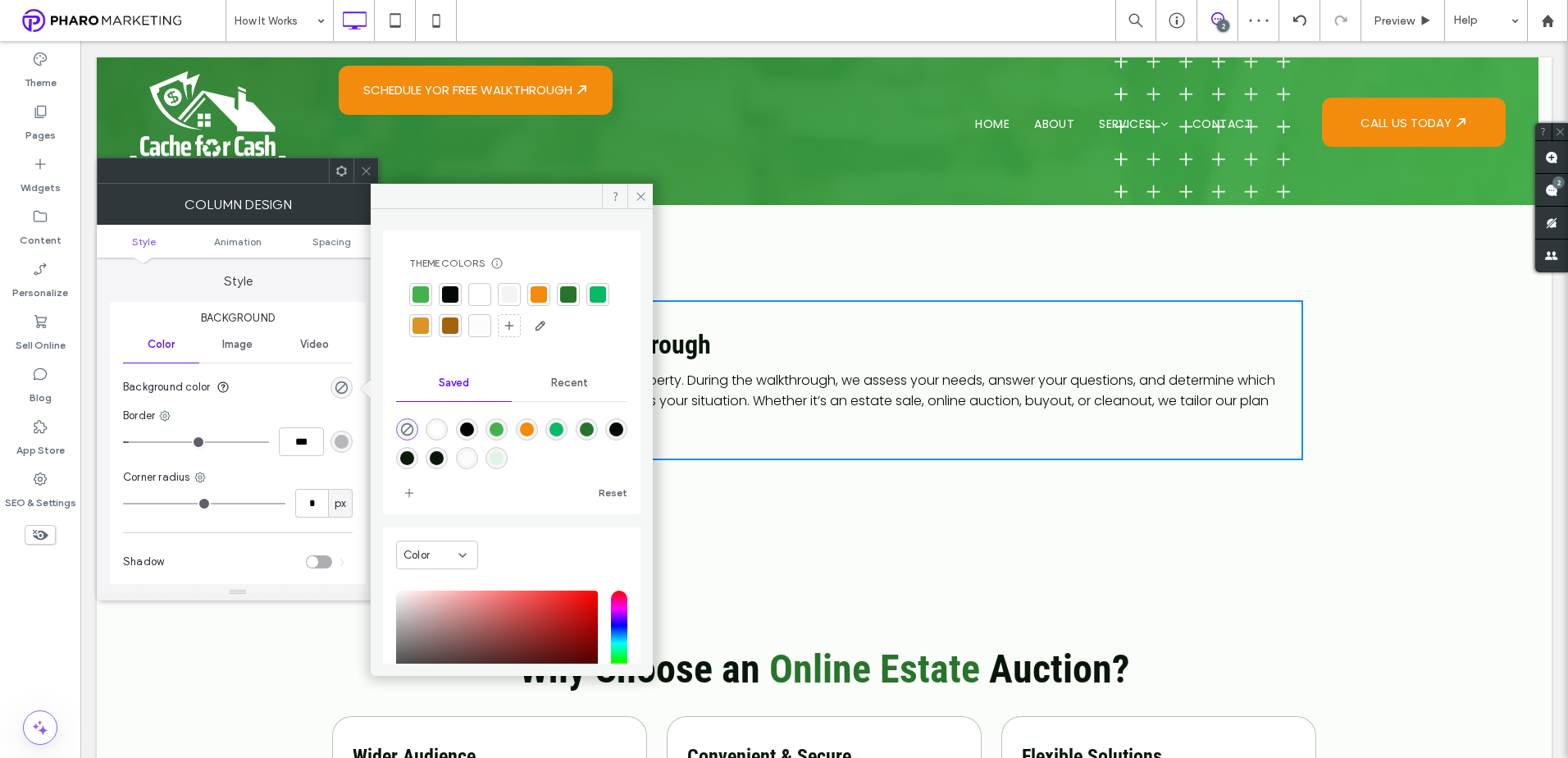 type on "***" 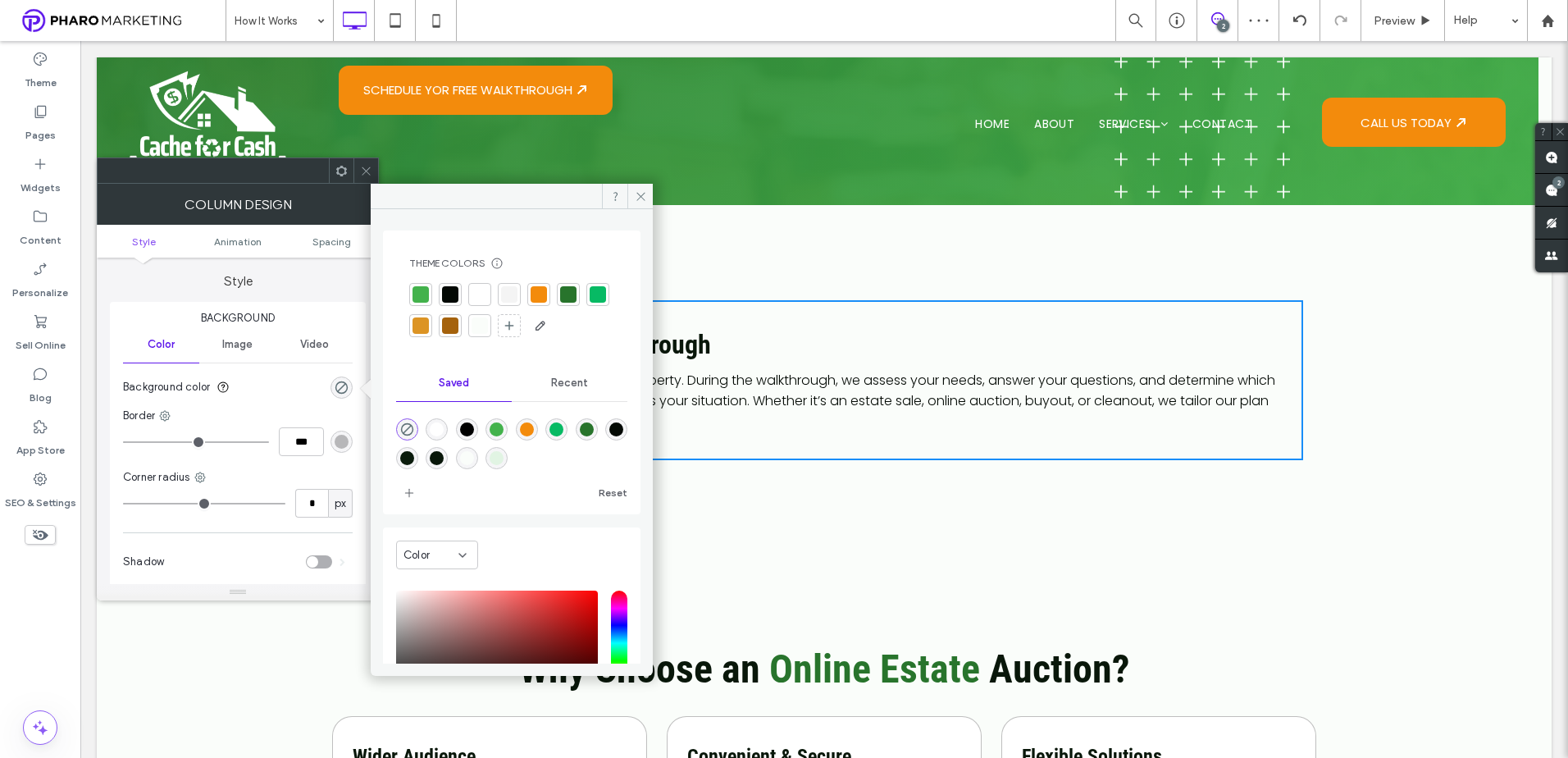 drag, startPoint x: 130, startPoint y: 443, endPoint x: 253, endPoint y: 271, distance: 211.4545 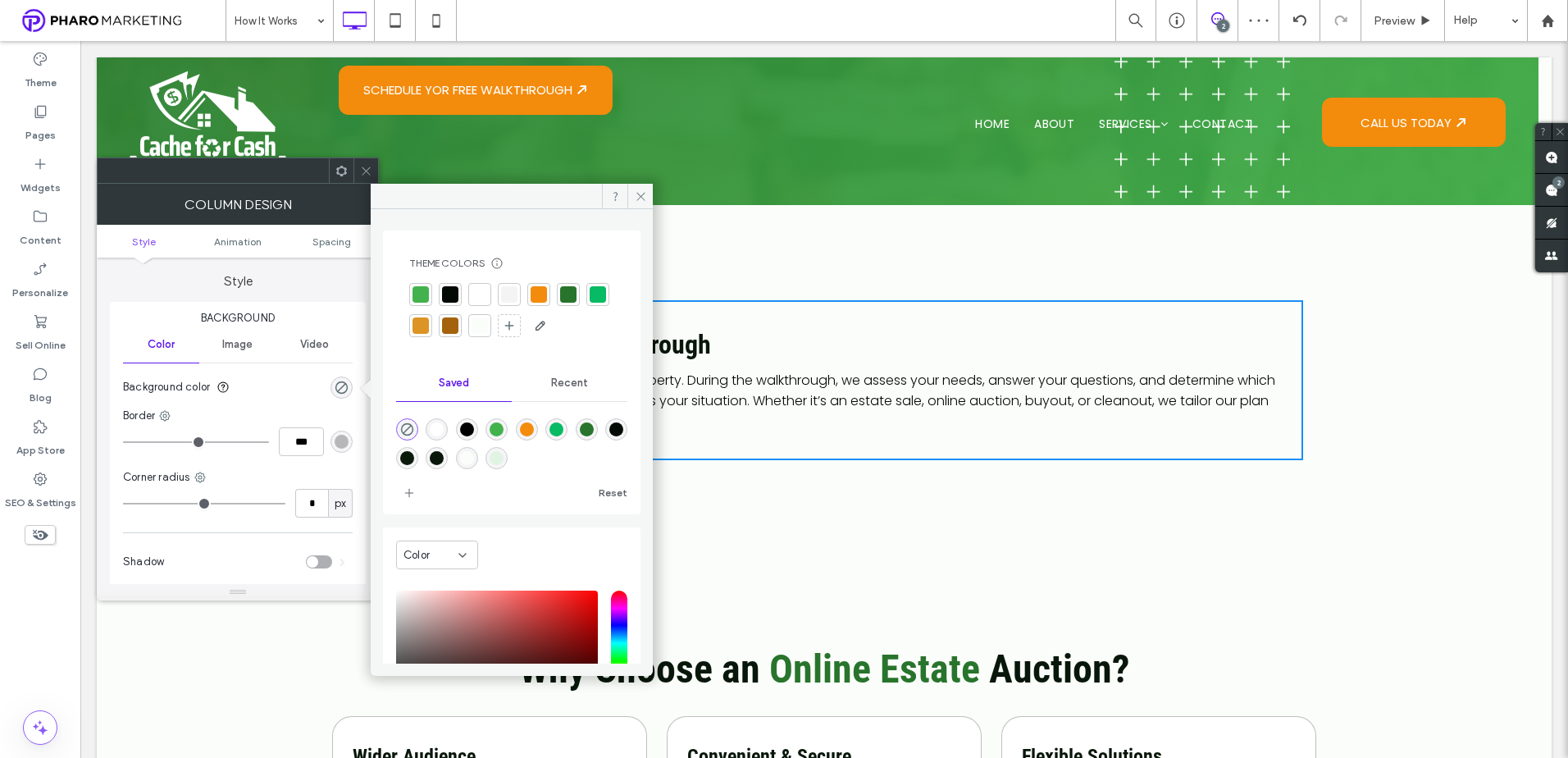 type on "*" 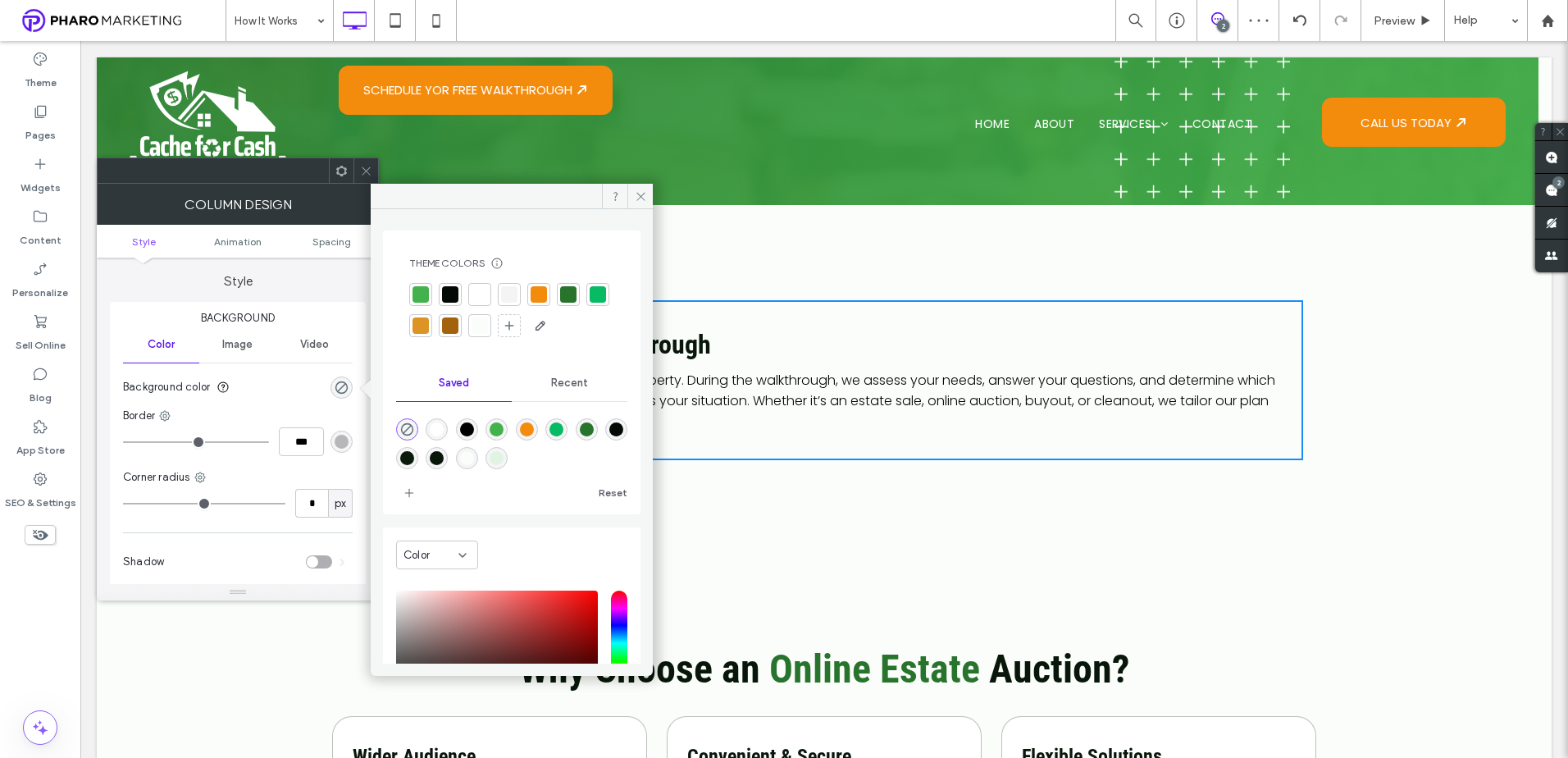 click at bounding box center [196, 442] 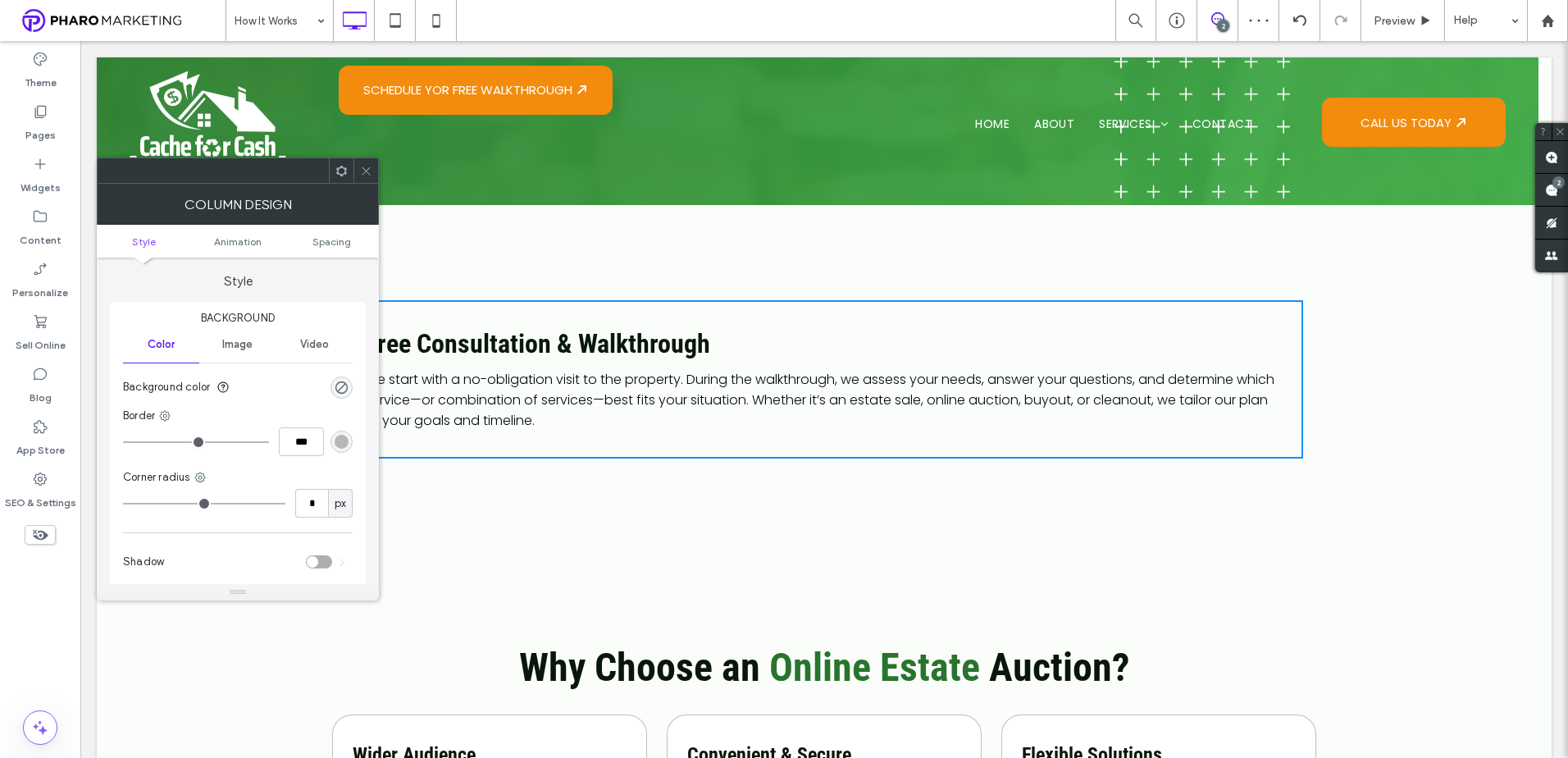 click at bounding box center (366, 171) 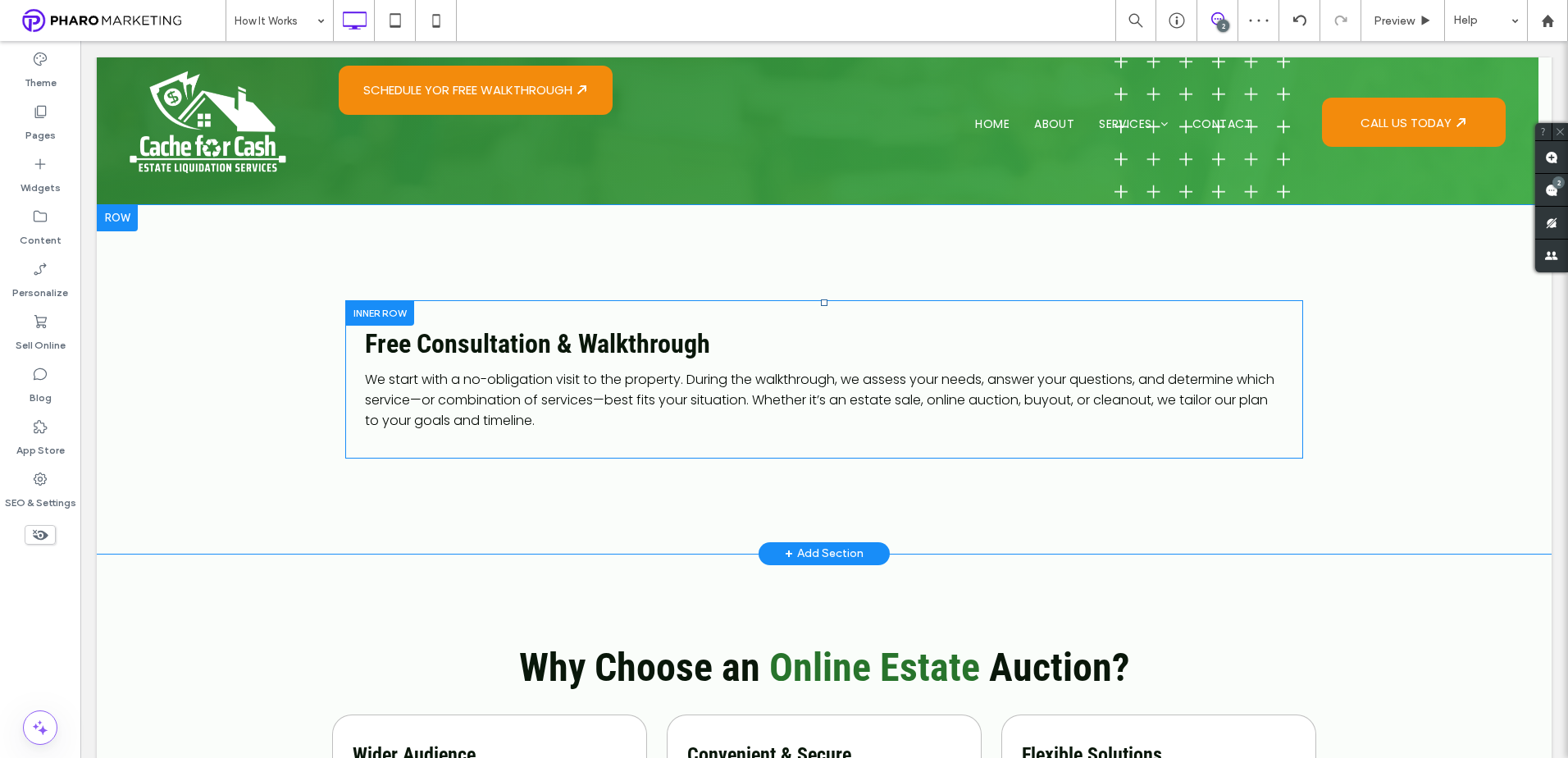 click at bounding box center (380, 313) 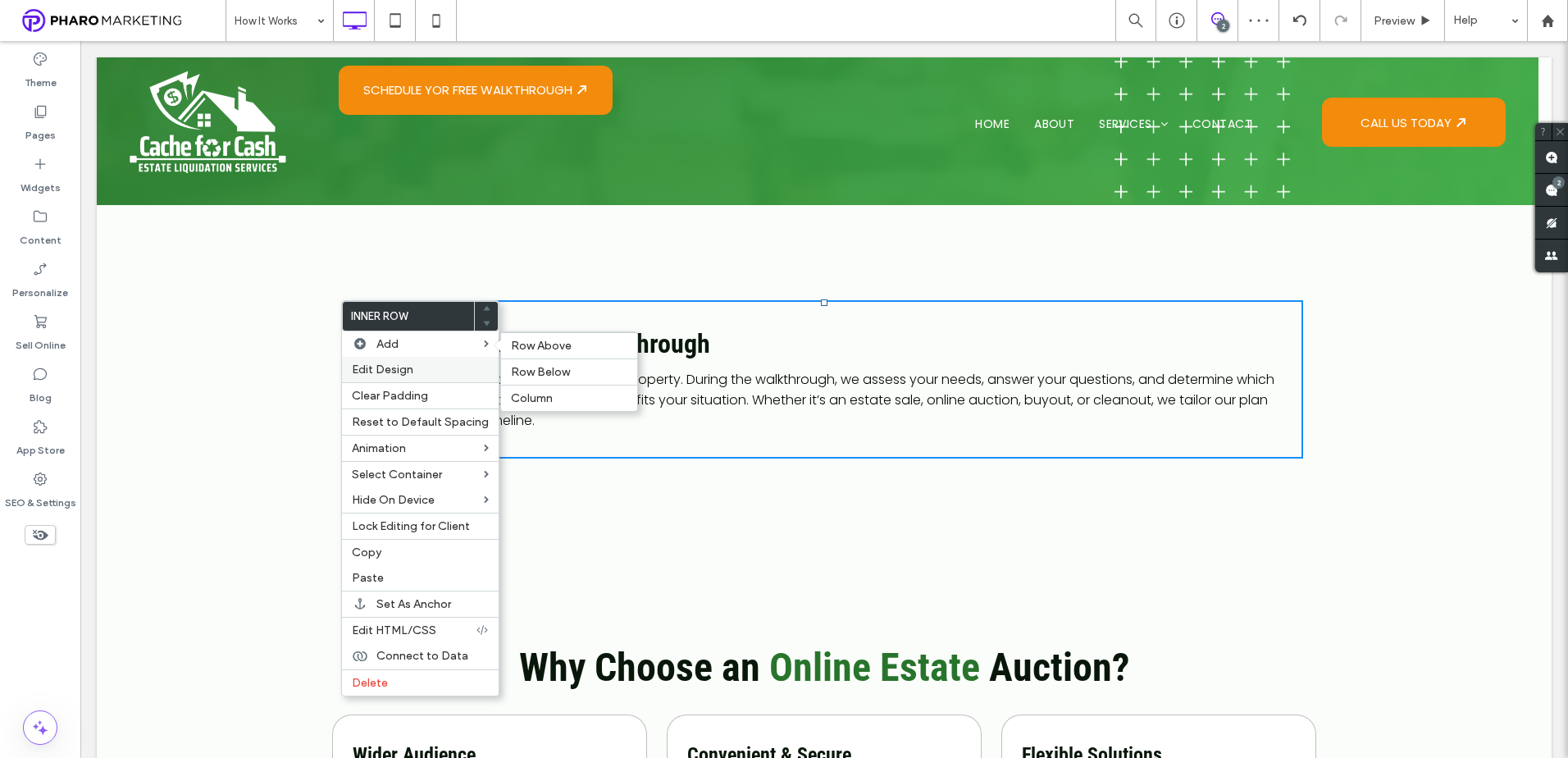 click on "Edit Design" at bounding box center (382, 369) 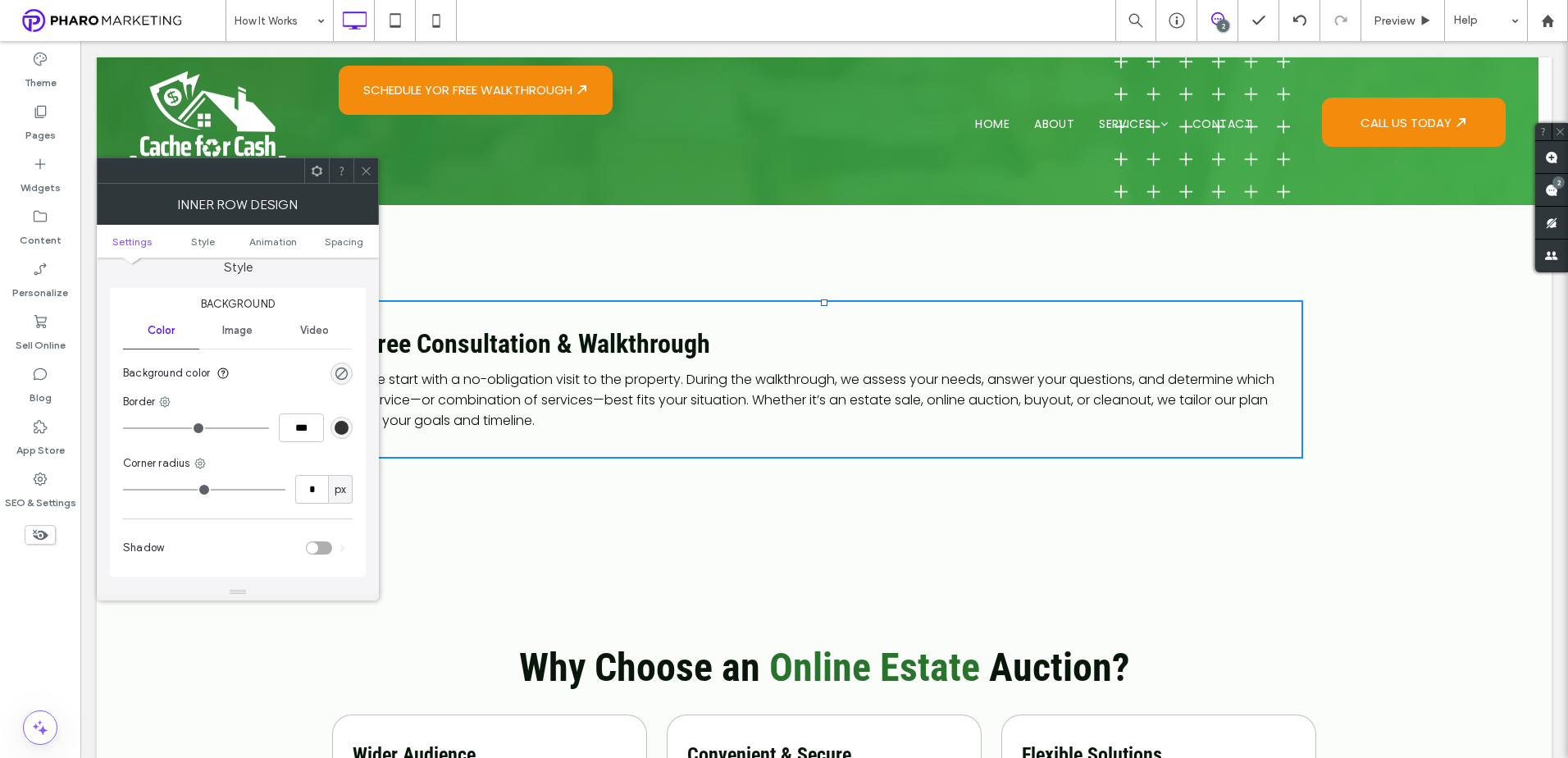 scroll, scrollTop: 164, scrollLeft: 0, axis: vertical 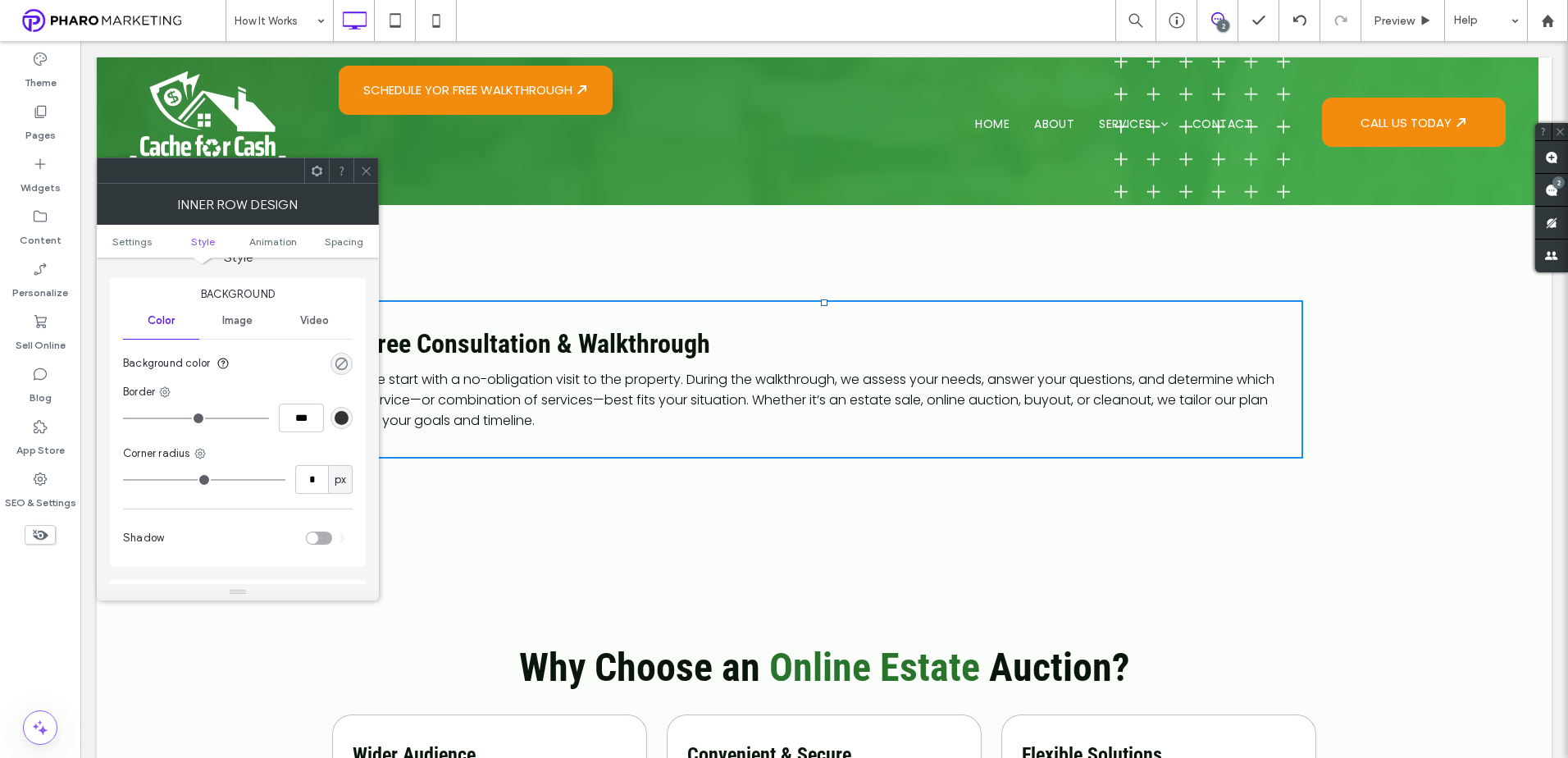 click at bounding box center [341, 363] 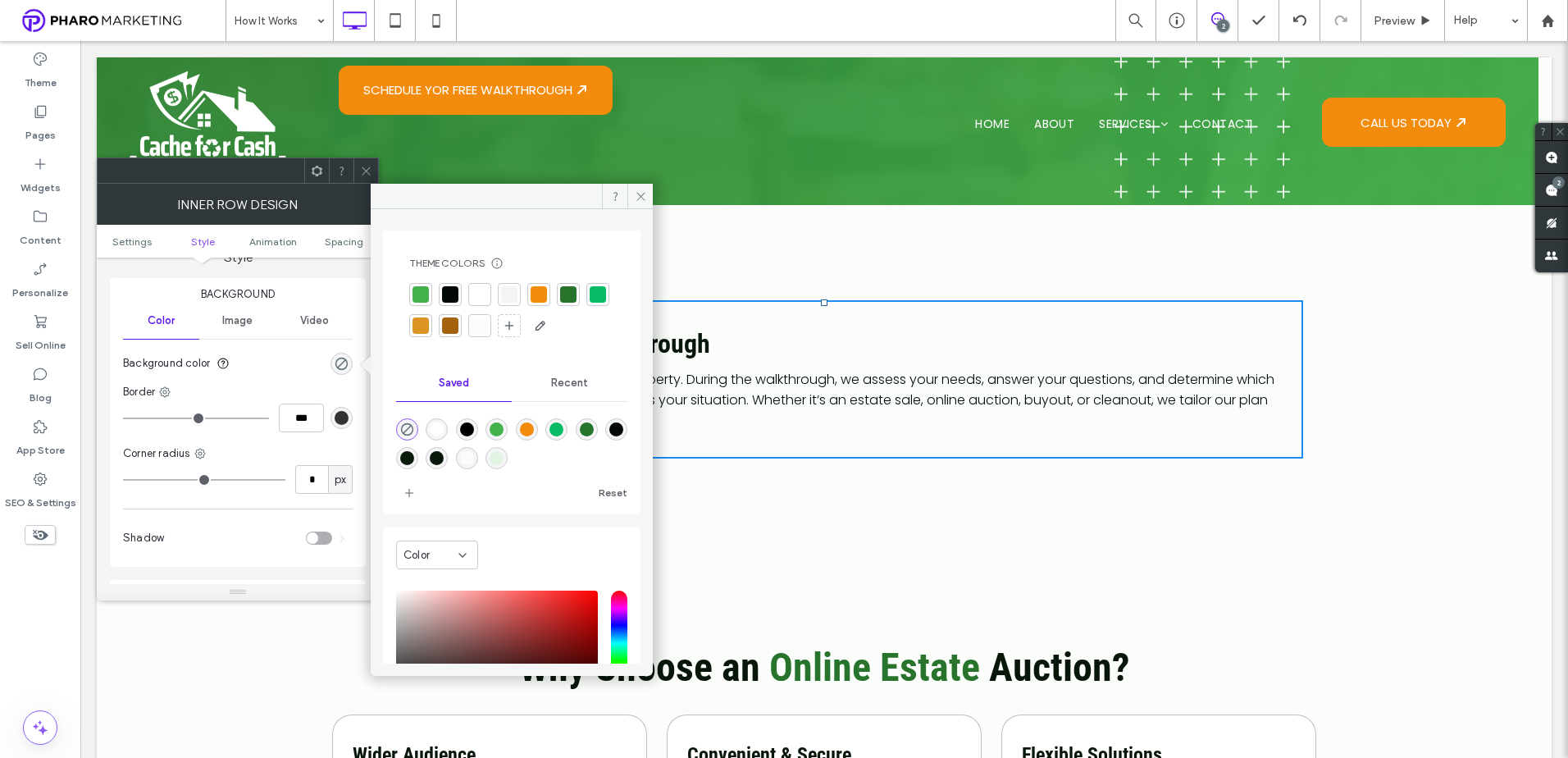 click at bounding box center (436, 429) 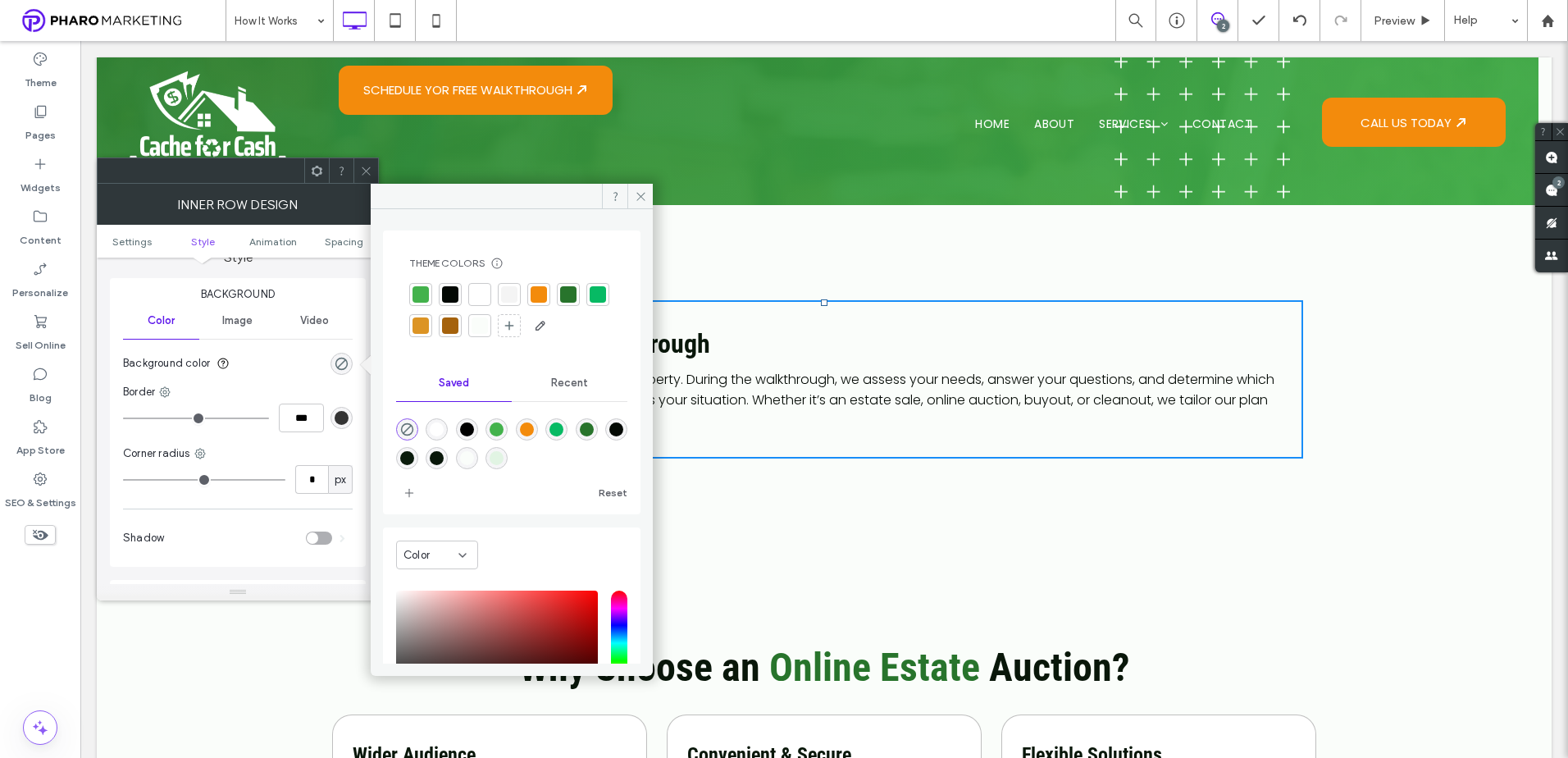 type on "*******" 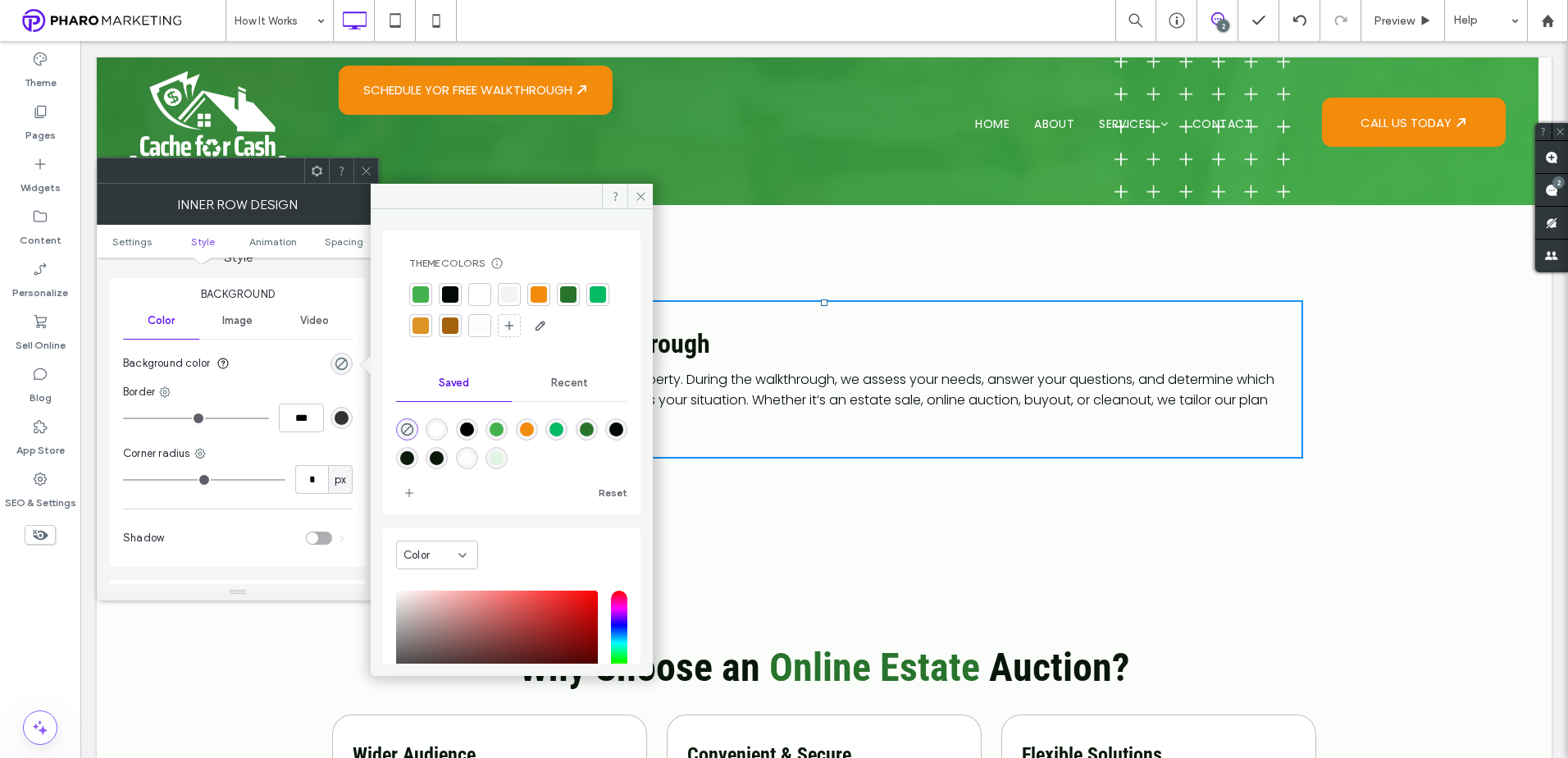 type on "***" 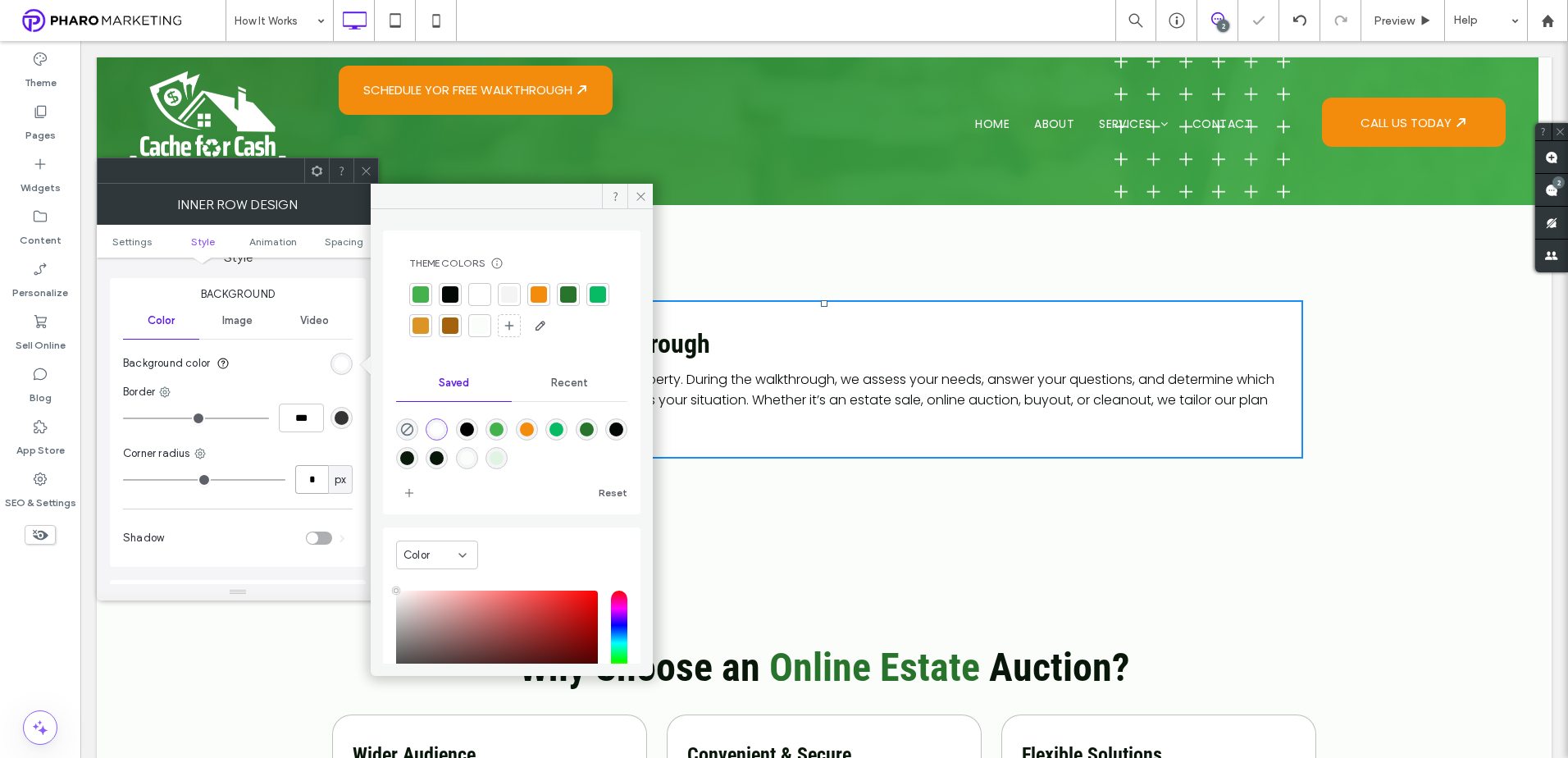 click on "*" at bounding box center [312, 479] 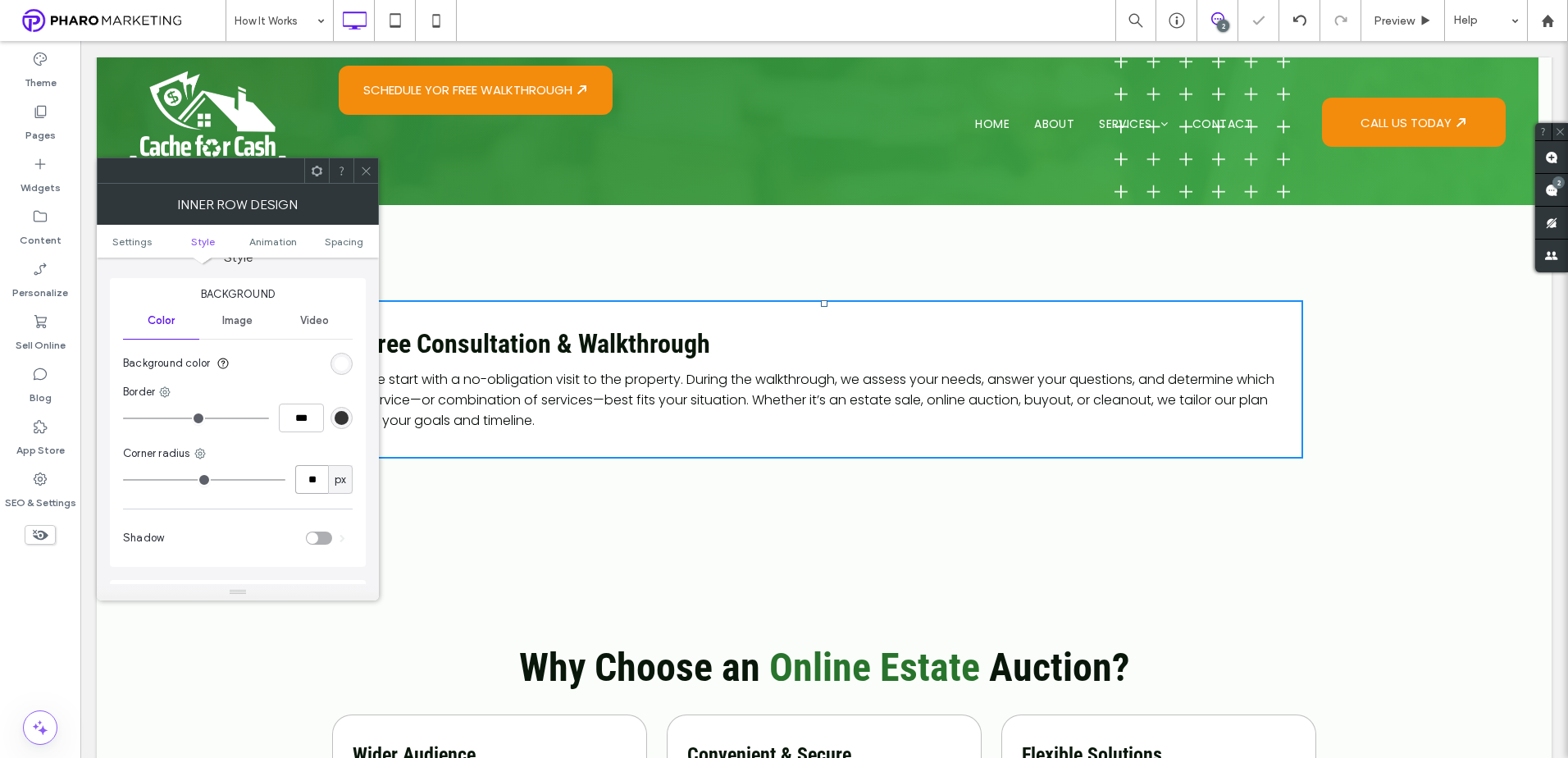type on "**" 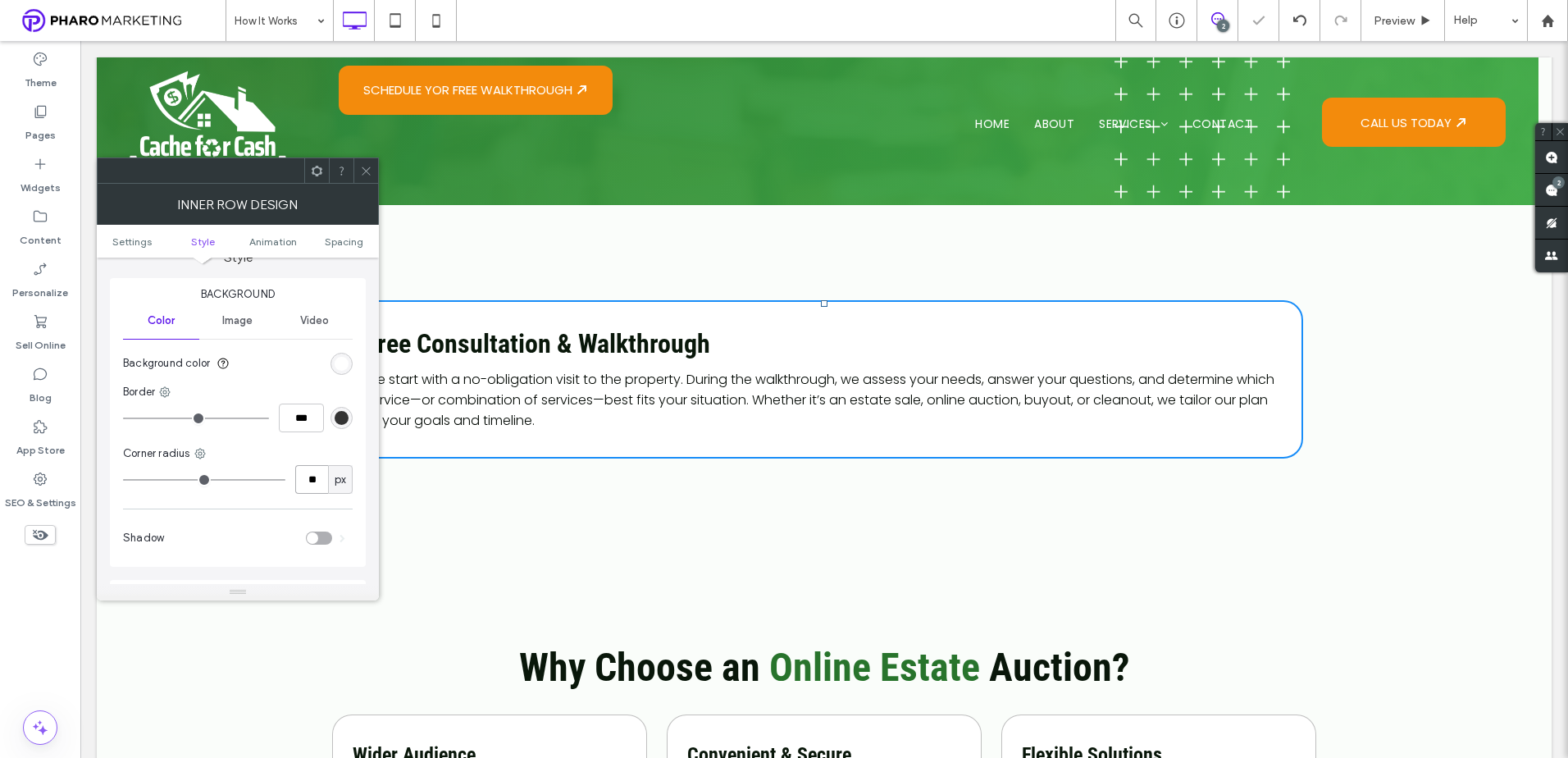 type on "**" 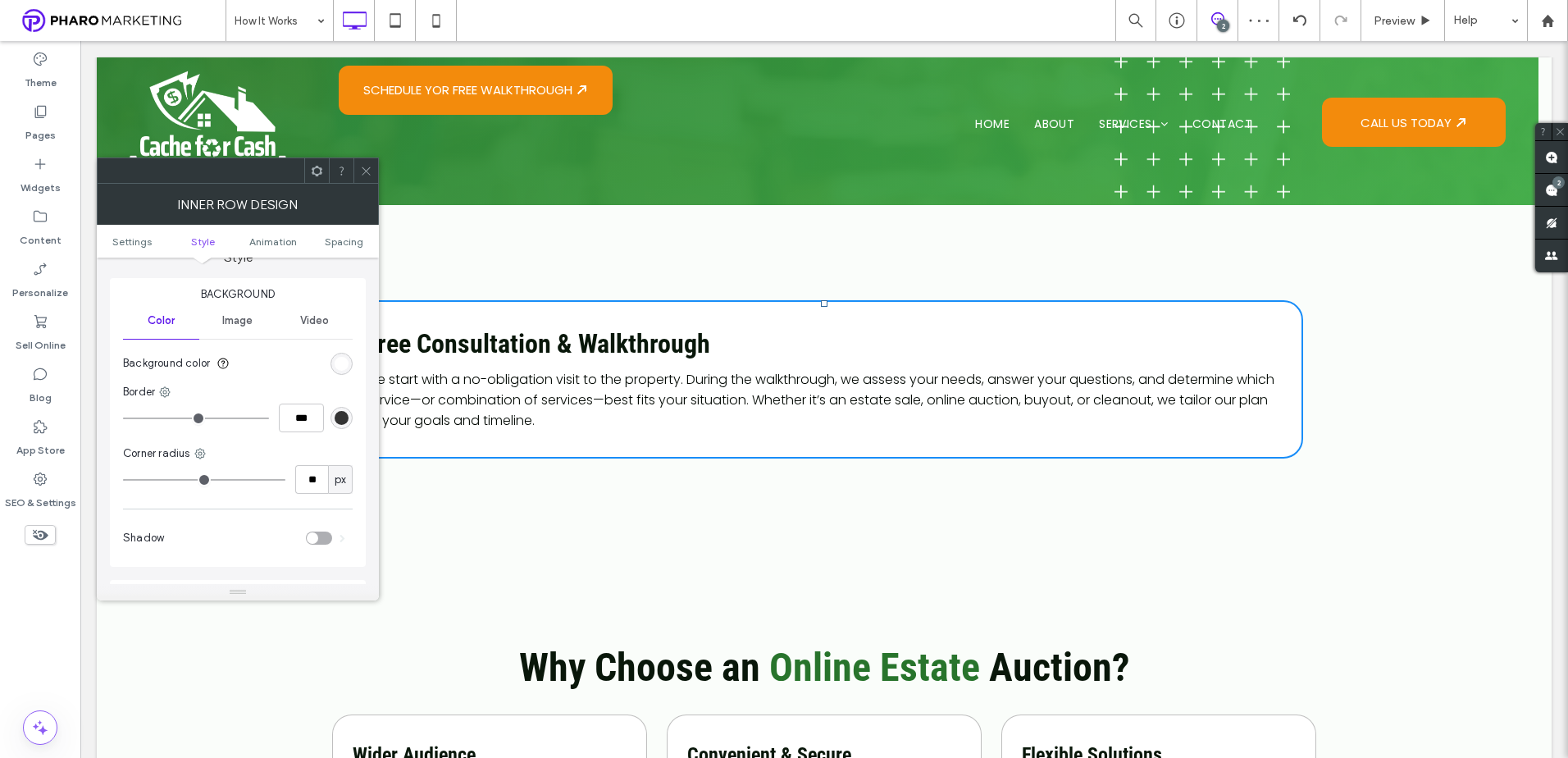 click at bounding box center [341, 418] 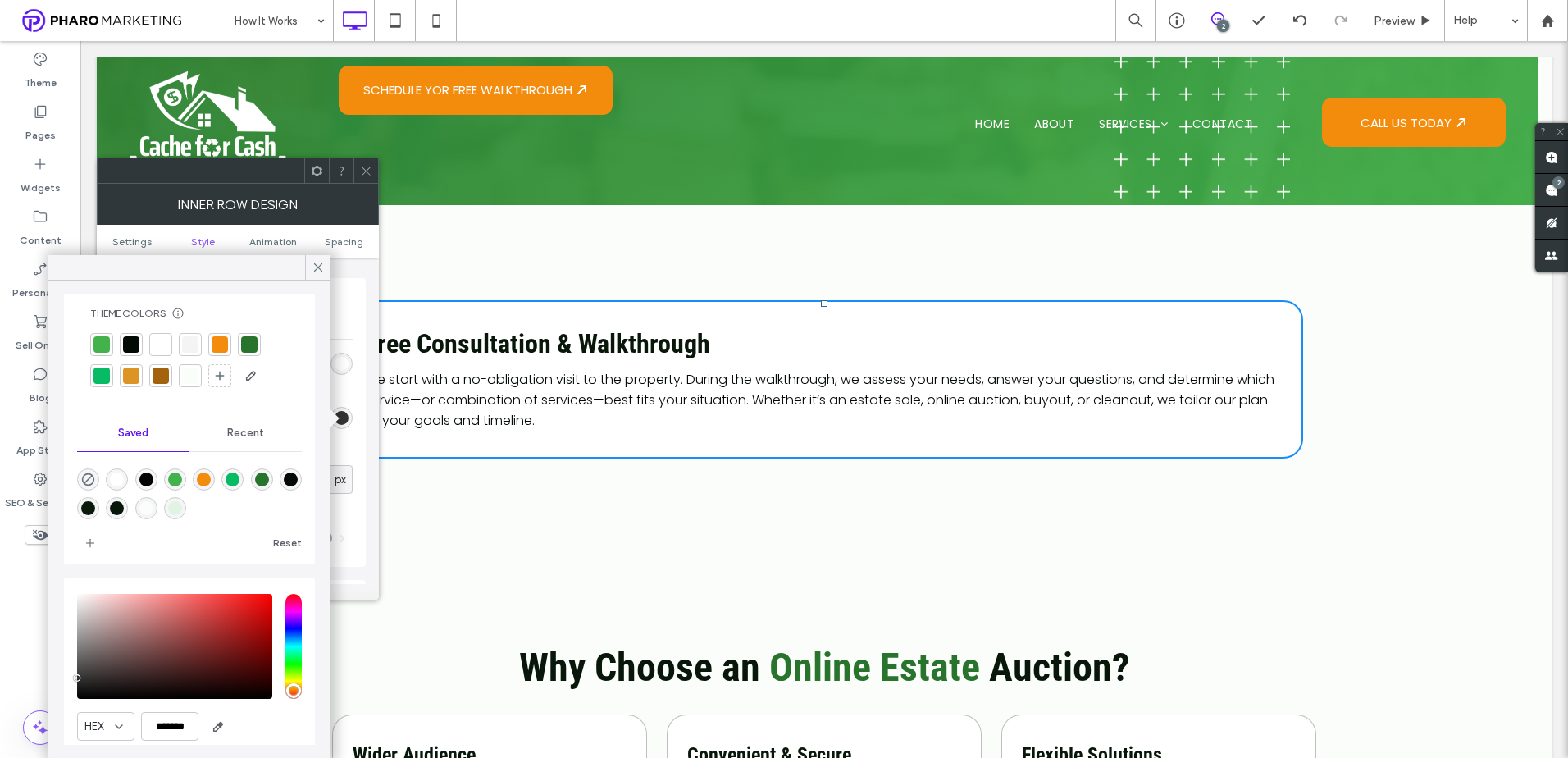 scroll, scrollTop: 82, scrollLeft: 0, axis: vertical 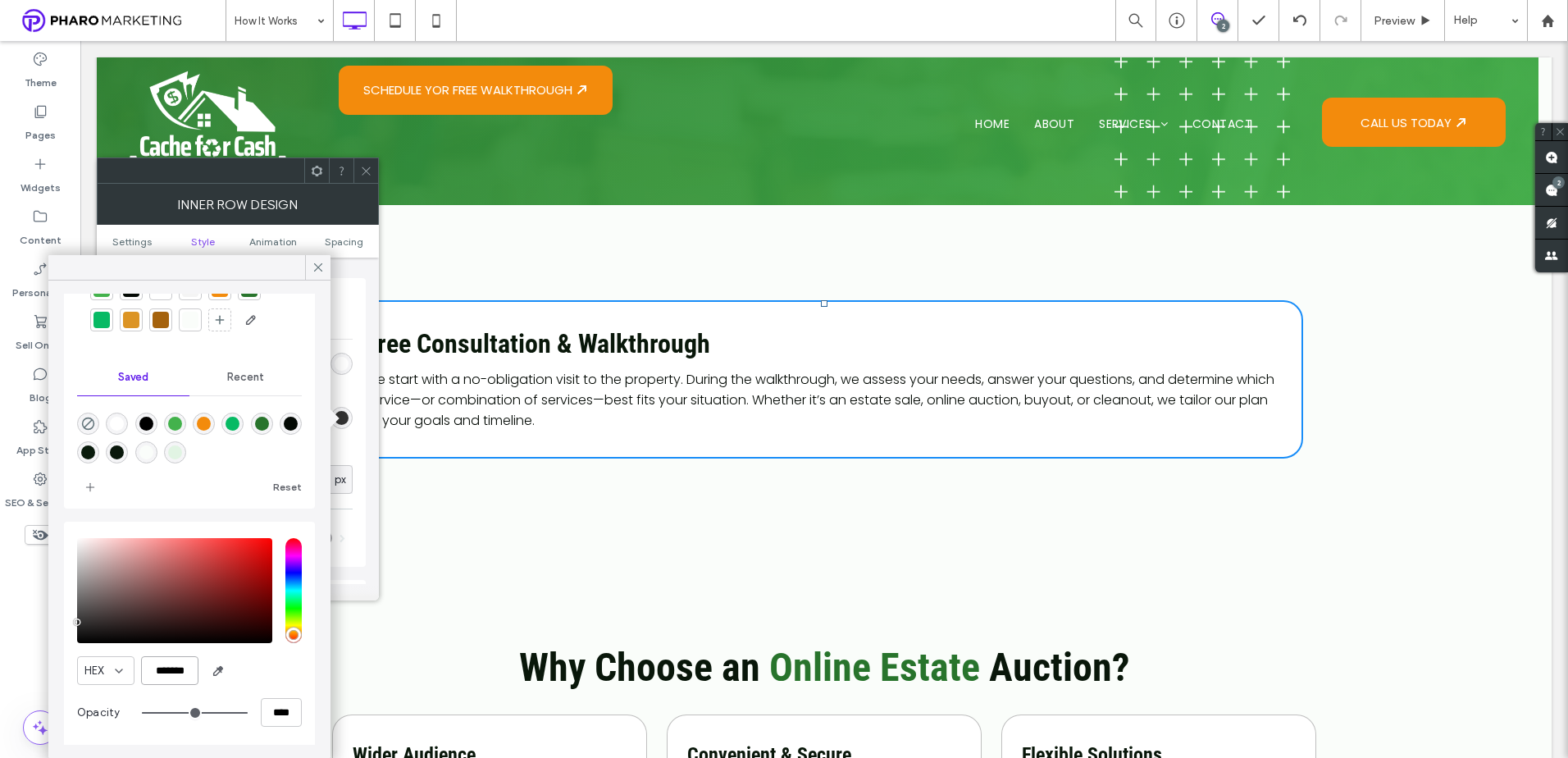 click on "*******" at bounding box center (170, 670) 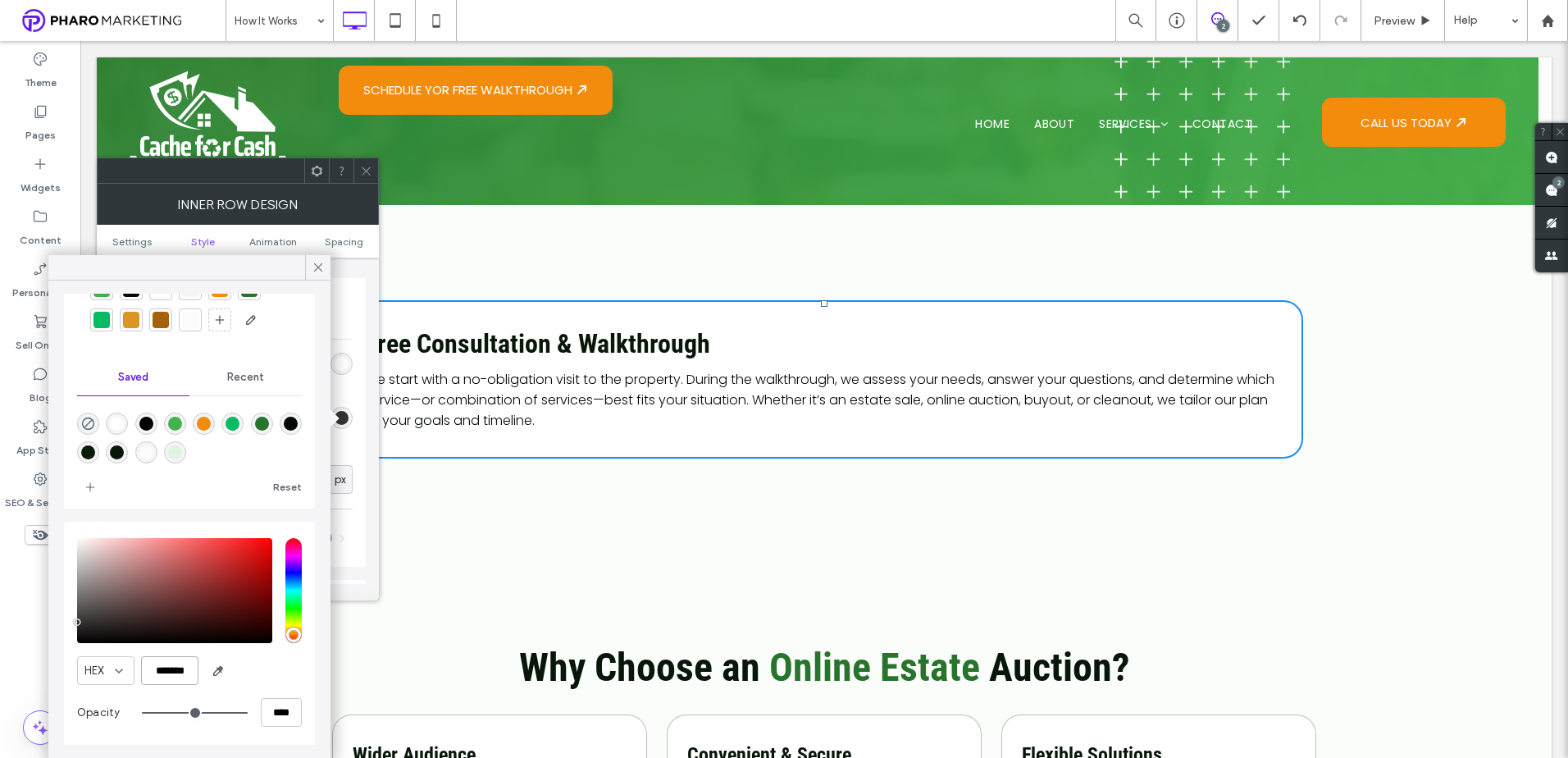click on "*******" at bounding box center (170, 670) 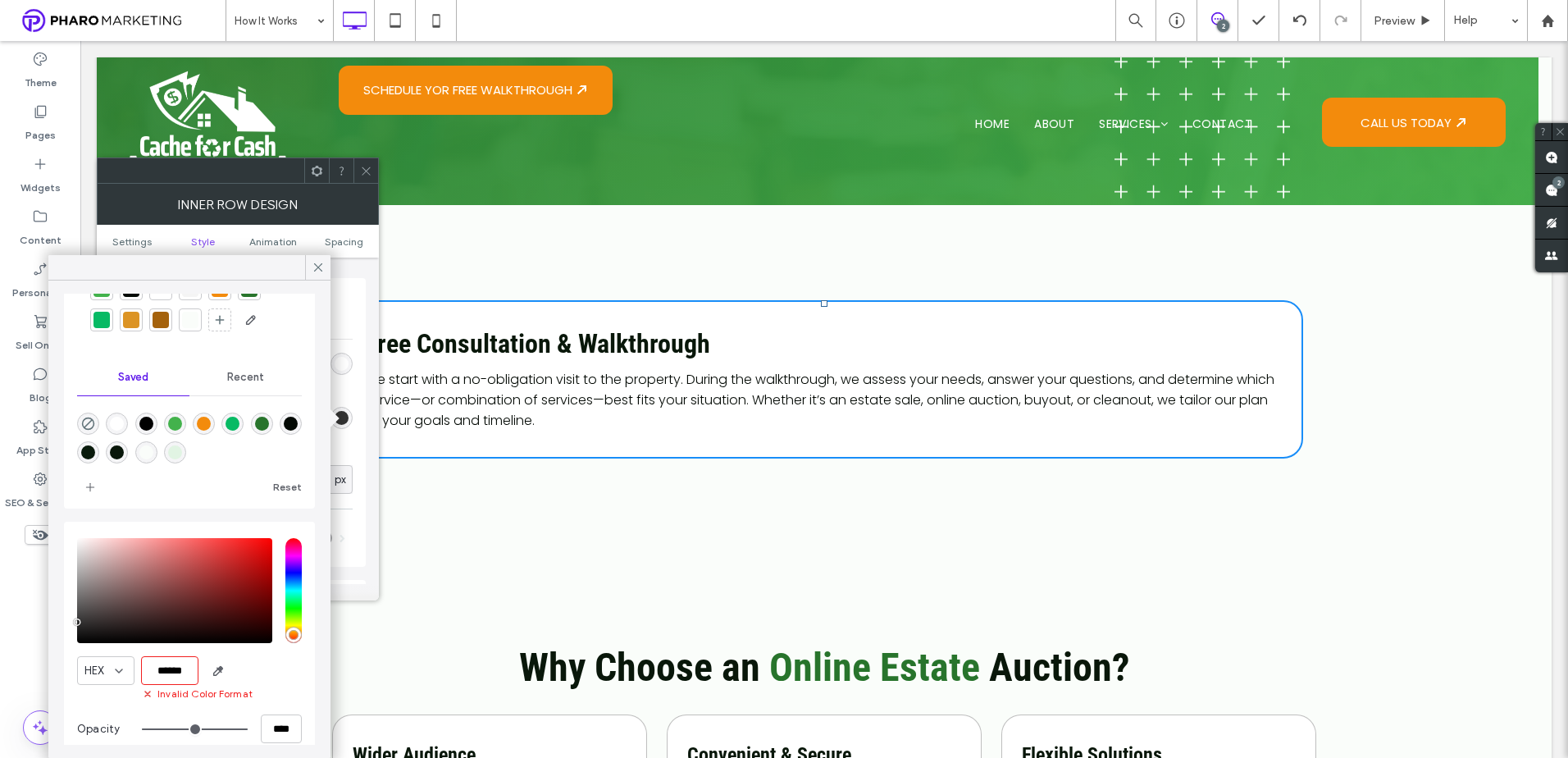 type on "*******" 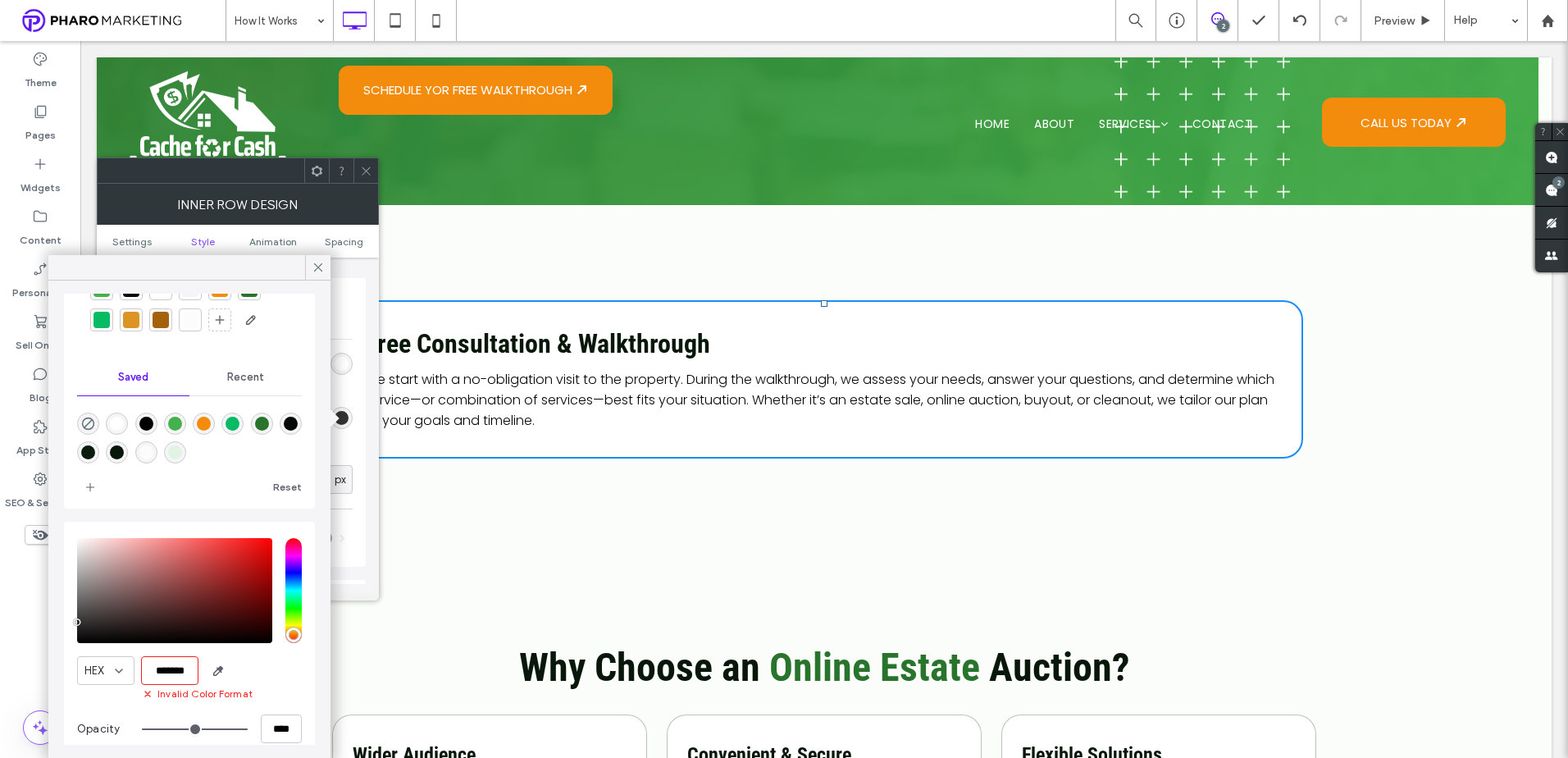 type on "*" 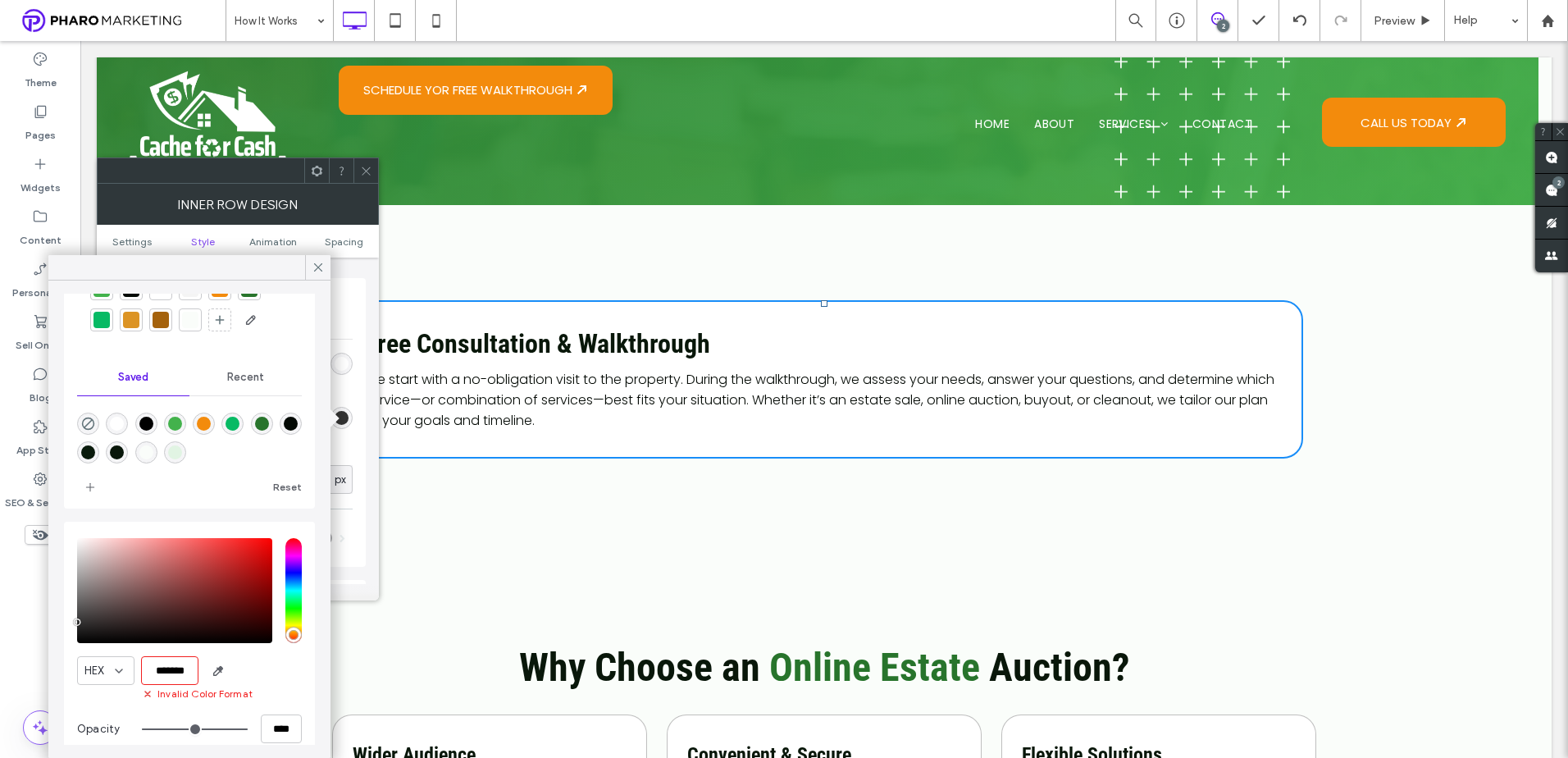 type on "***" 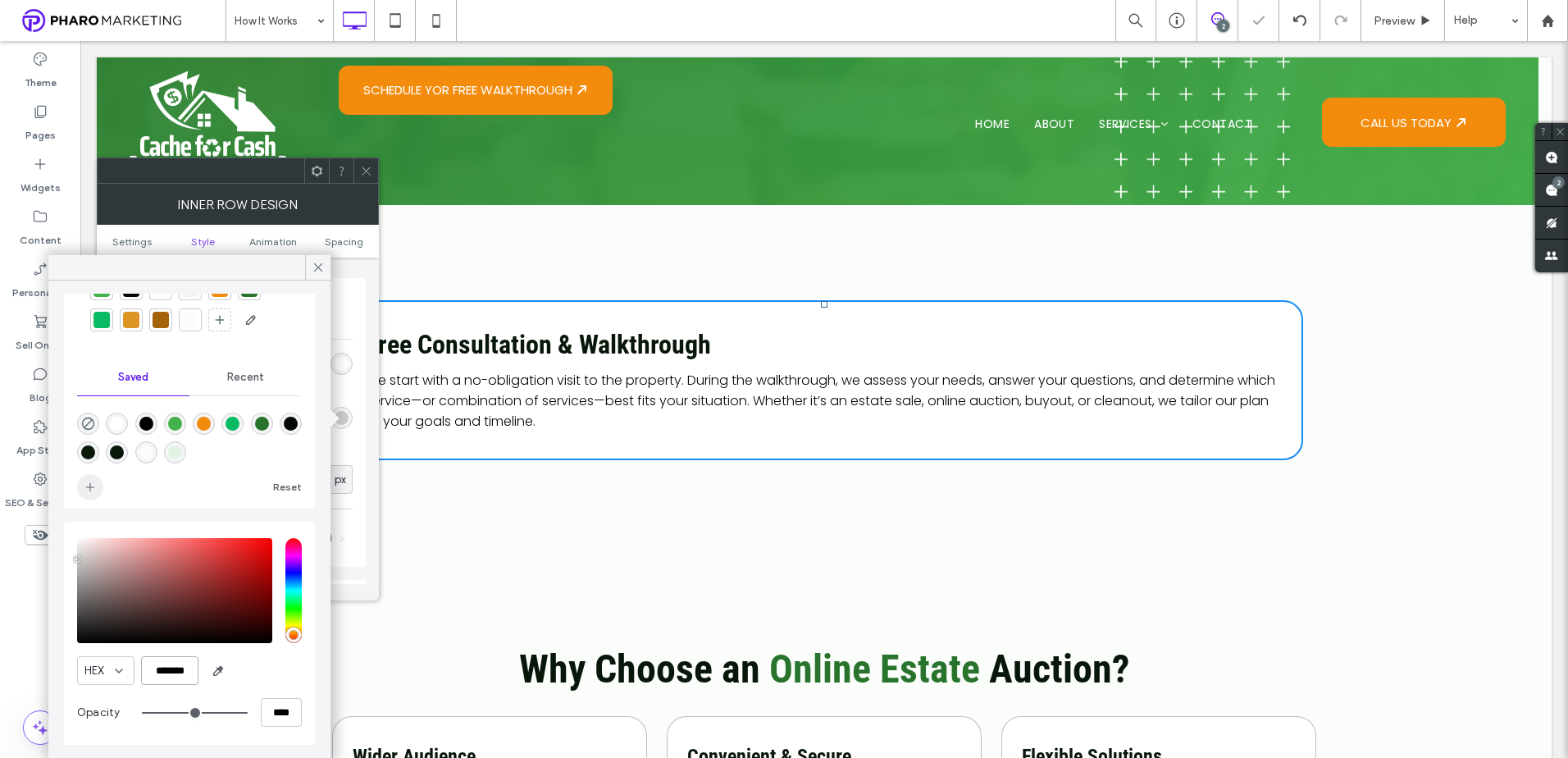 type on "*******" 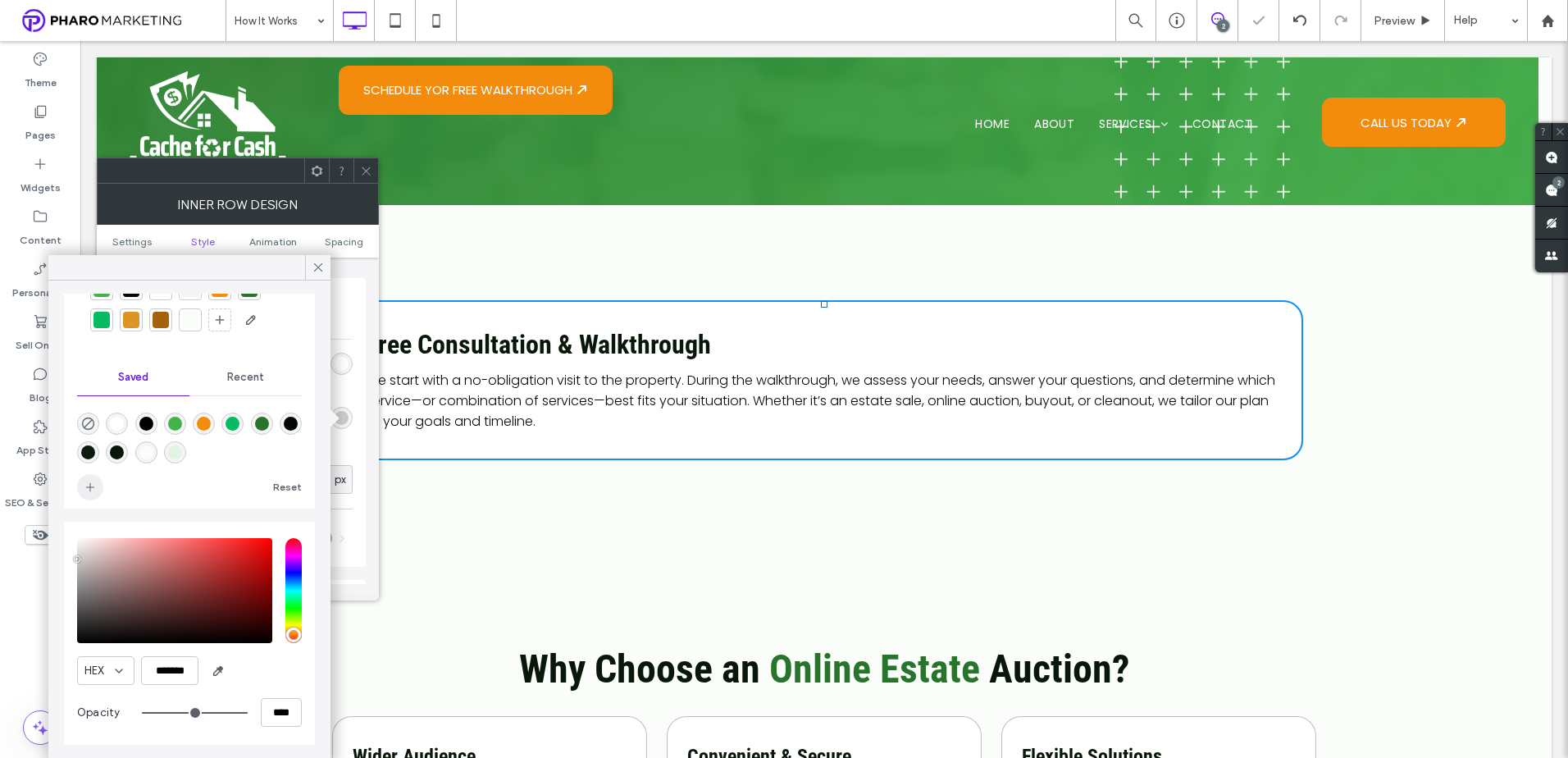 click 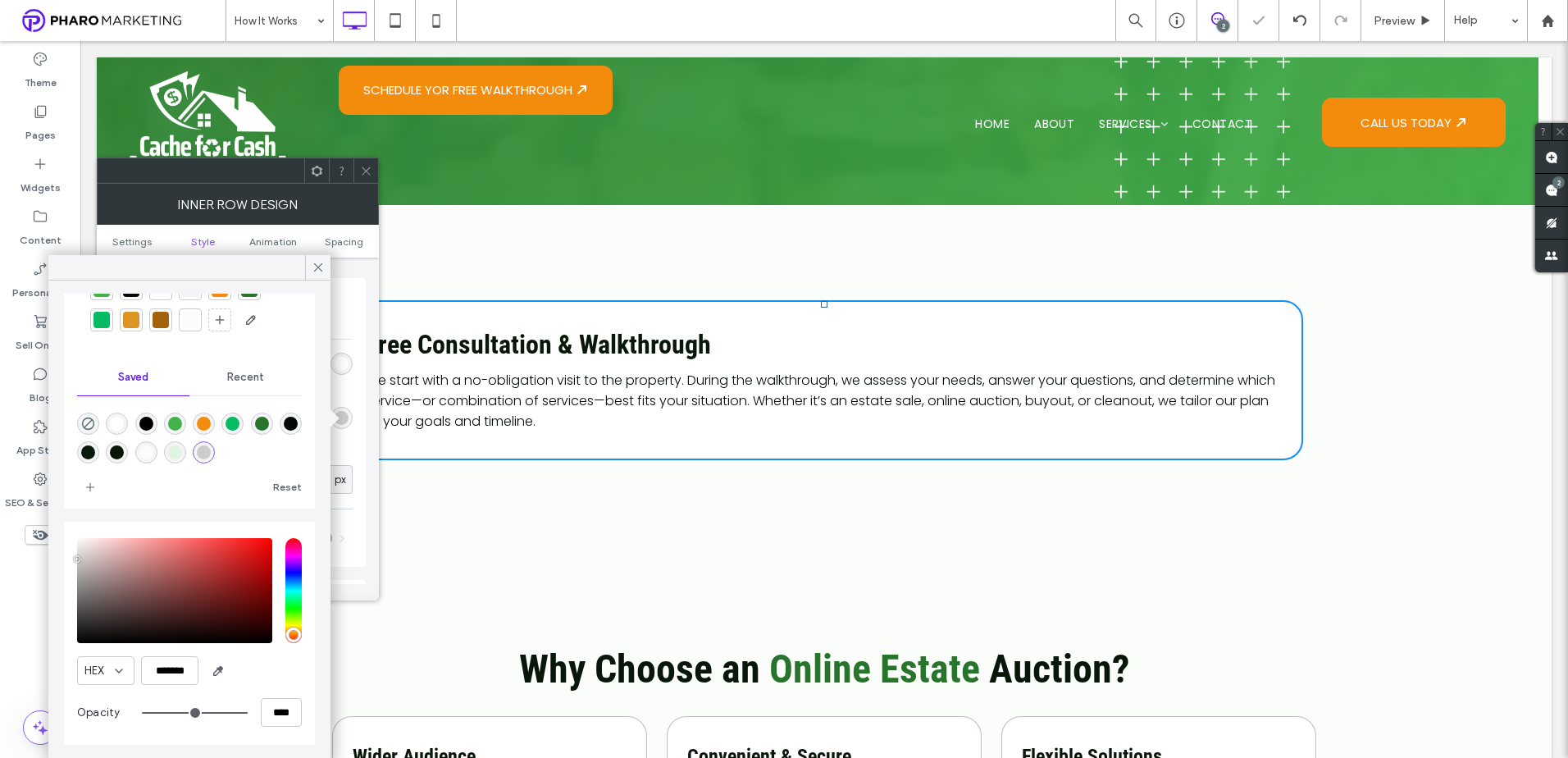 drag, startPoint x: 365, startPoint y: 175, endPoint x: 376, endPoint y: 178, distance: 11.401754 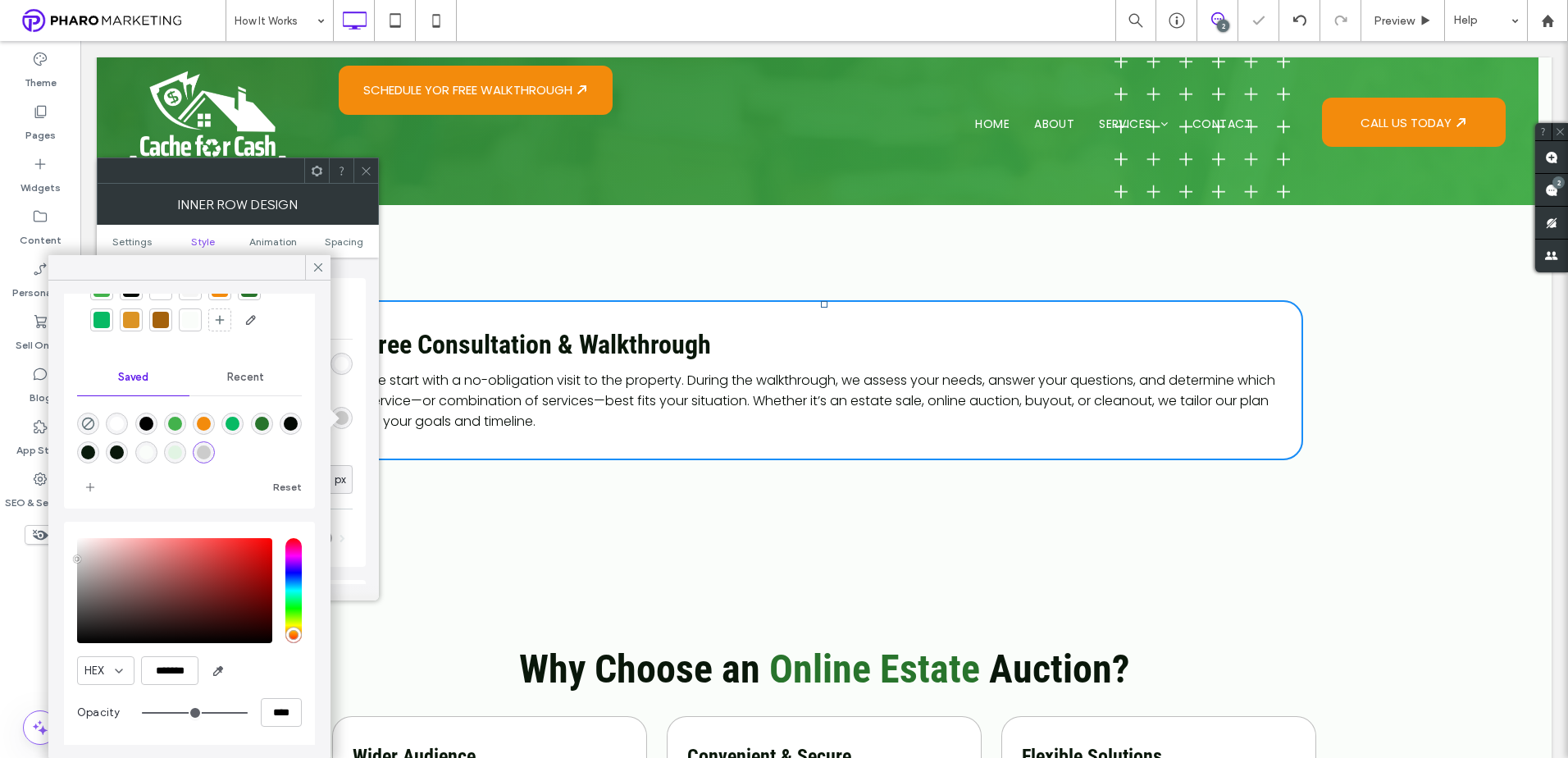 click 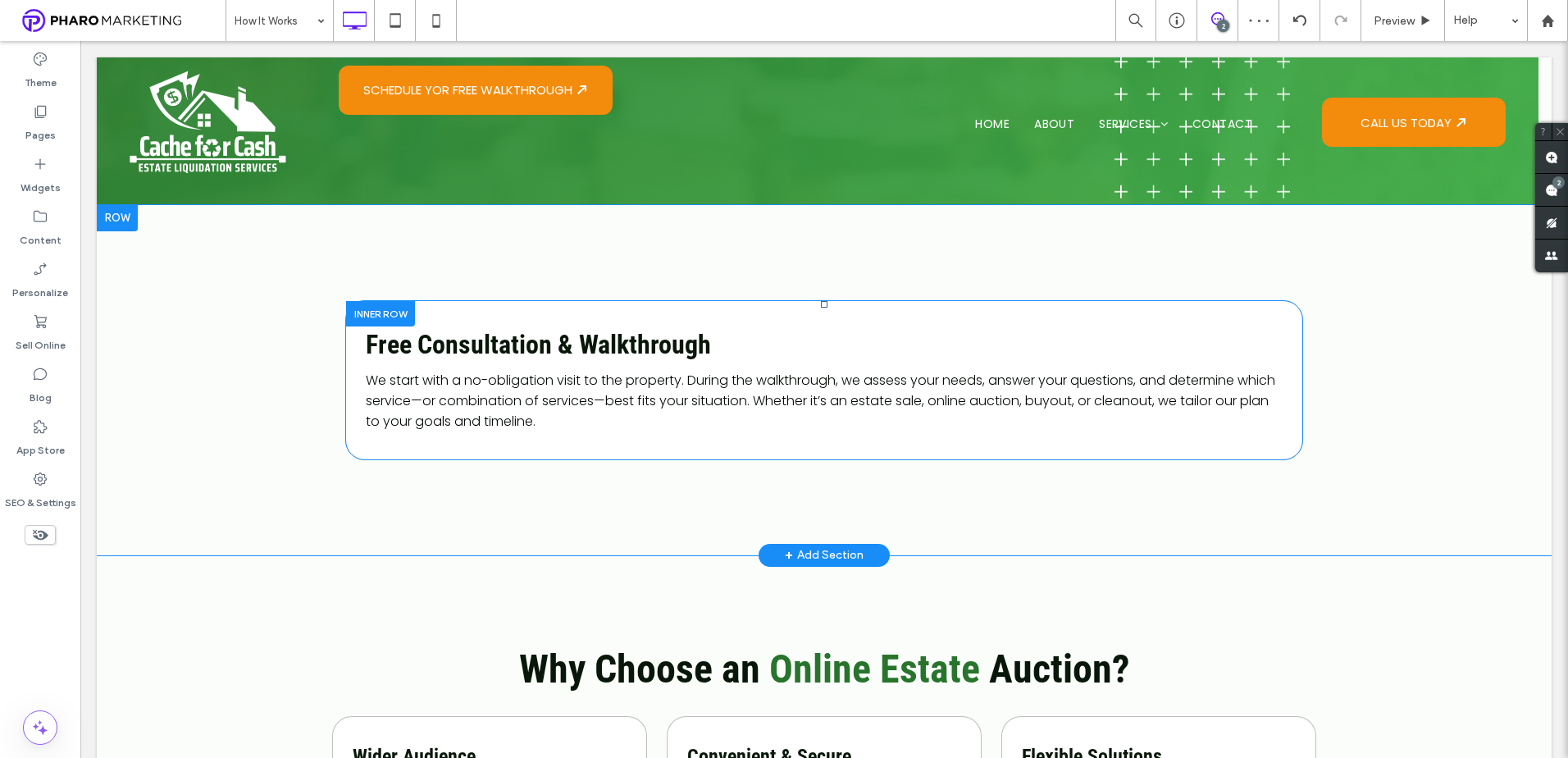 click at bounding box center [381, 313] 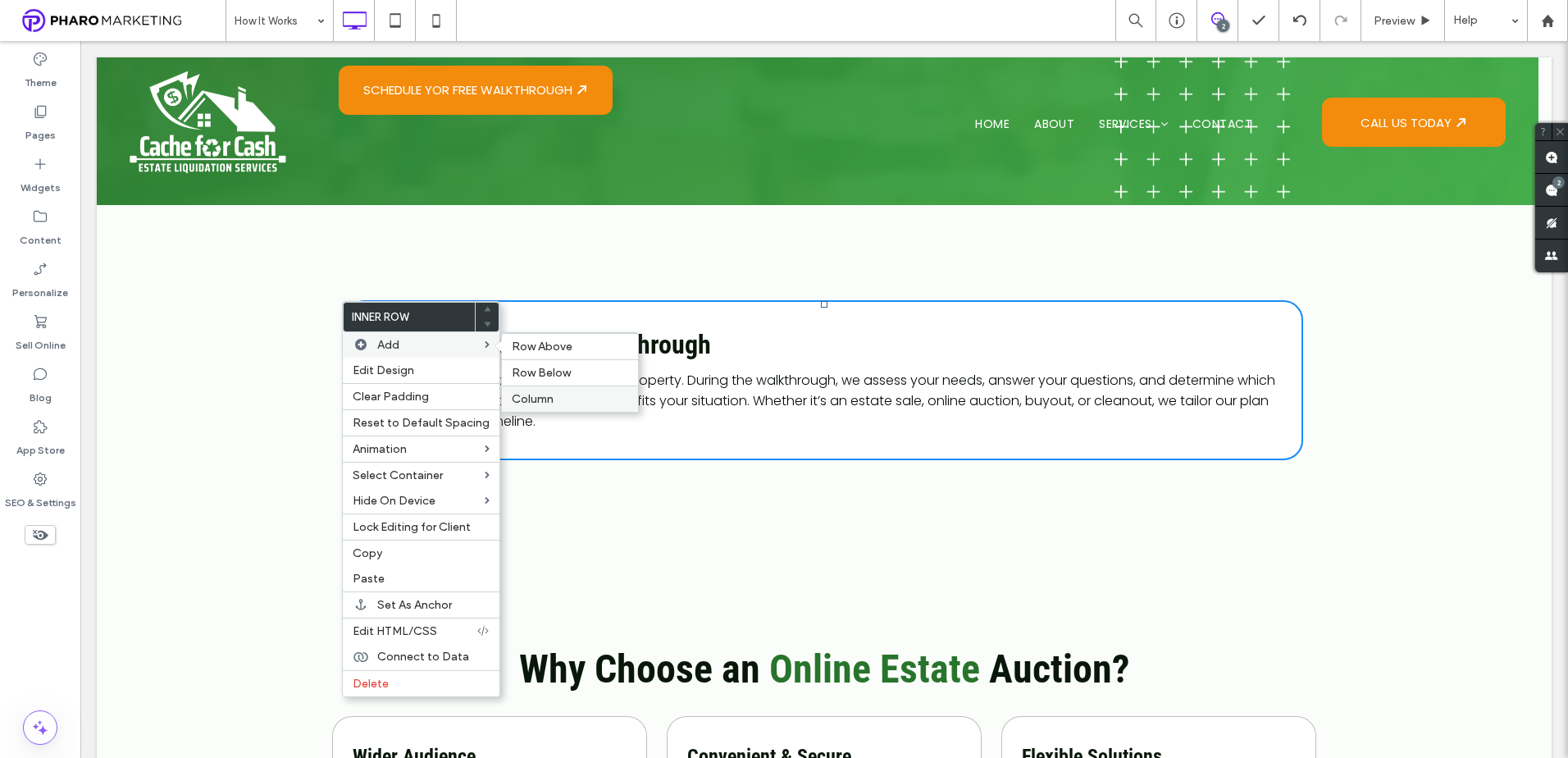 click on "Column" at bounding box center [532, 399] 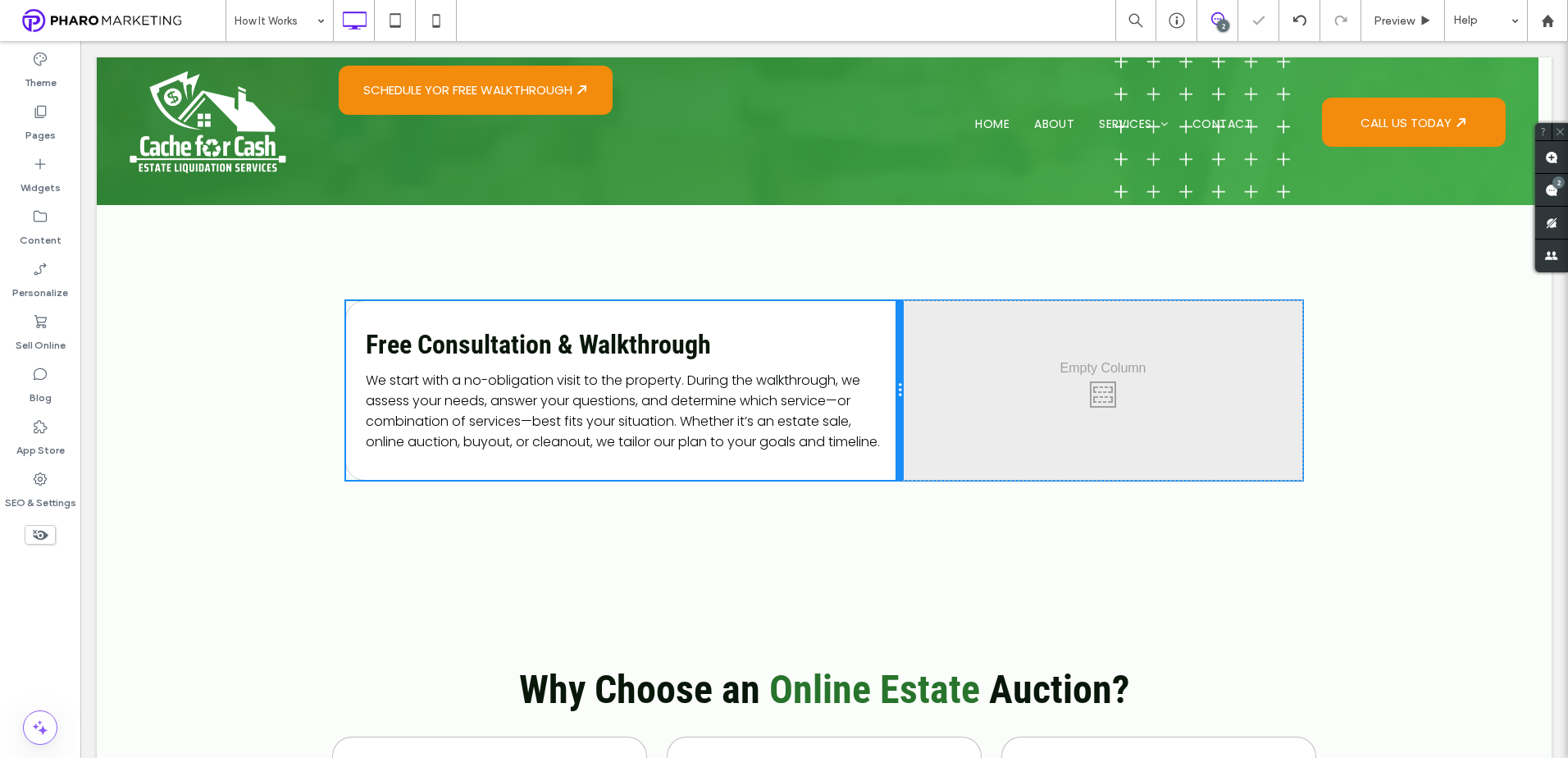 drag, startPoint x: 816, startPoint y: 404, endPoint x: 879, endPoint y: 406, distance: 63.03174 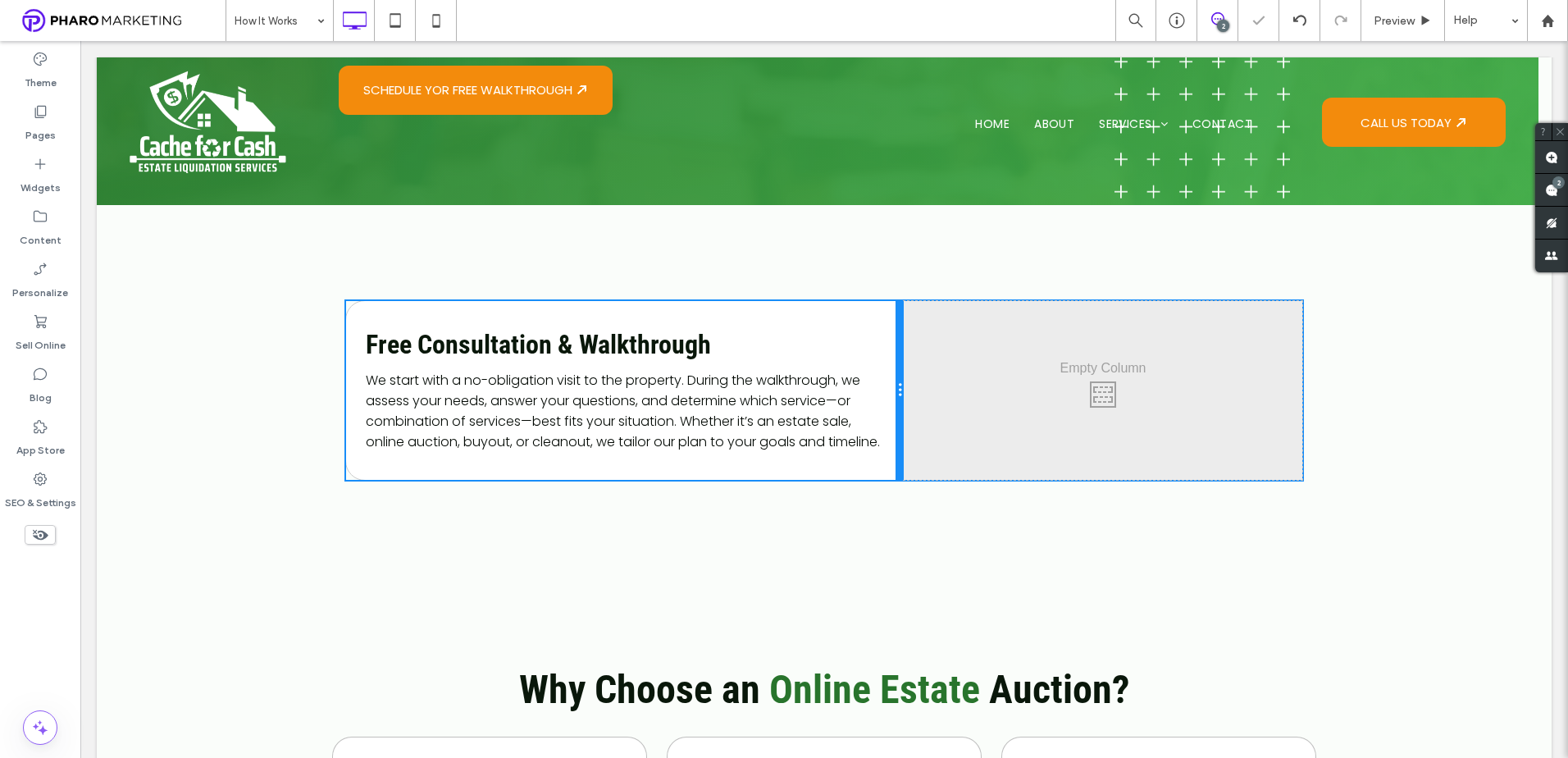 click on "Free Consultation & Walkthrough
We start with a no-obligation visit to the property. During the walkthrough, we assess your needs, answer your questions, and determine which service—or combination of services—best fits your situation. Whether it’s an estate sale, online auction, buyout, or cleanout, we tailor our plan to your goals and timeline.
Click To Paste     Click To Paste" at bounding box center (625, 390) 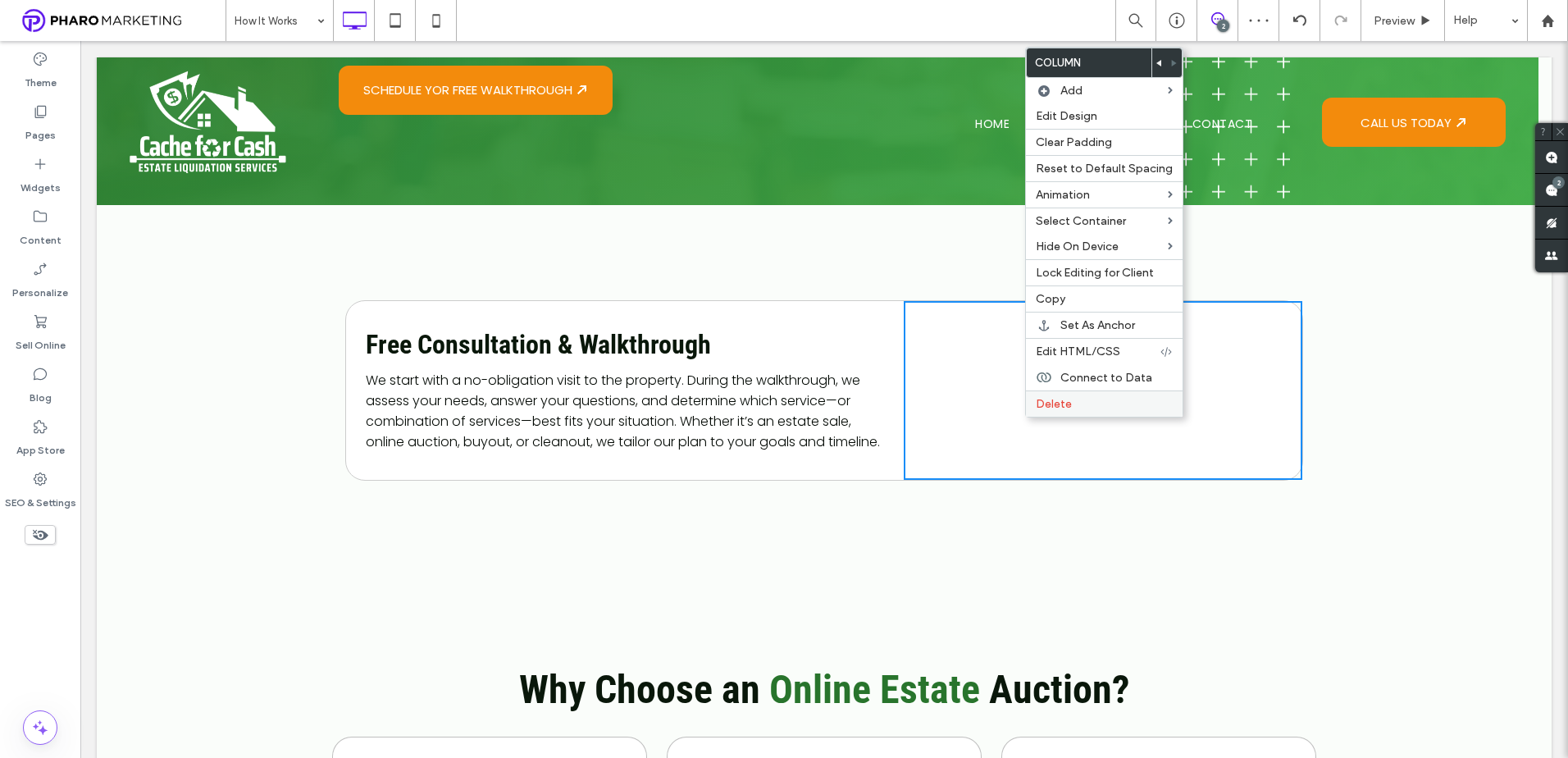 drag, startPoint x: 1100, startPoint y: 407, endPoint x: 698, endPoint y: 354, distance: 405.47873 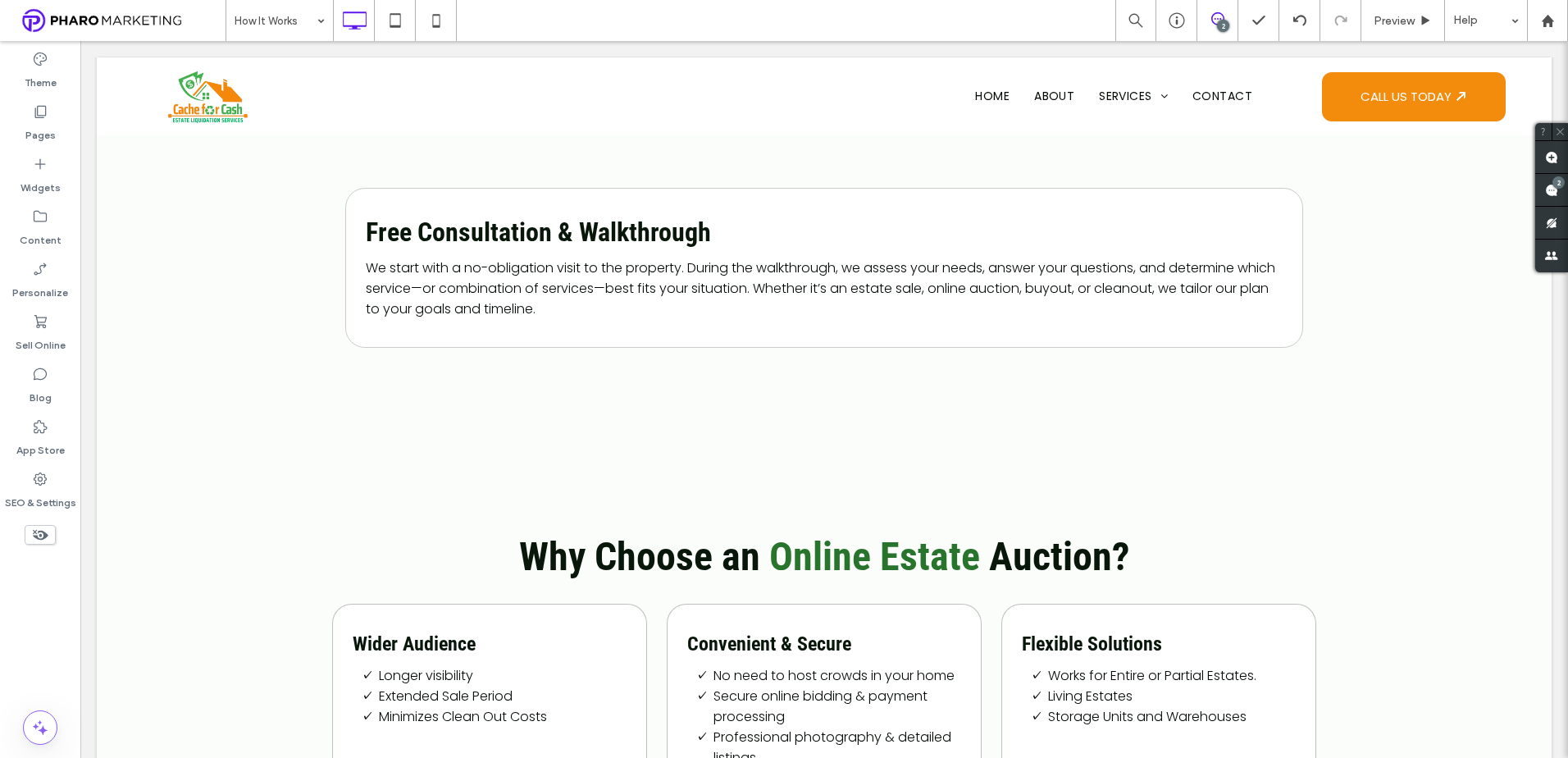 scroll, scrollTop: 410, scrollLeft: 0, axis: vertical 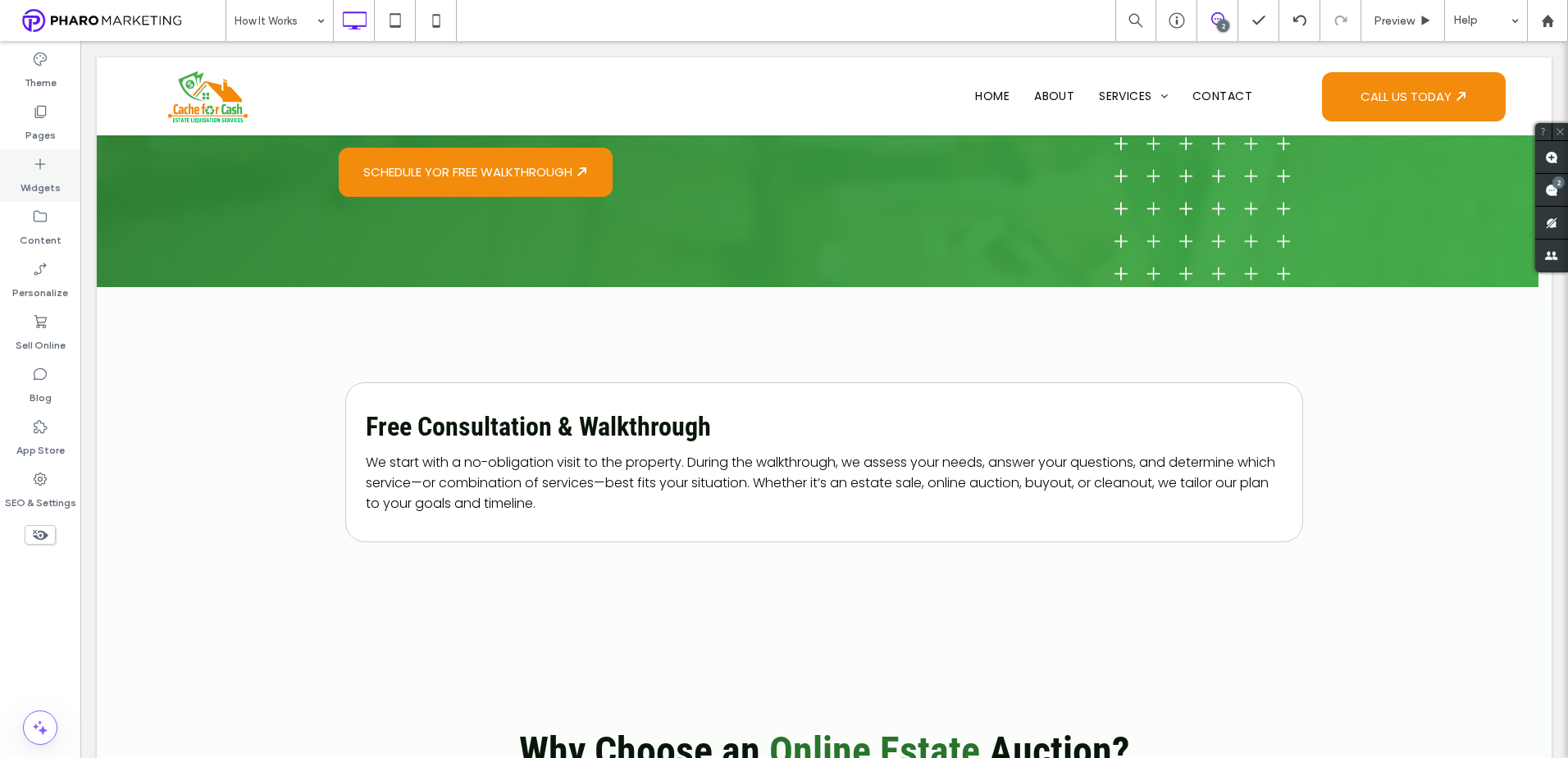click on "Widgets" at bounding box center (40, 184) 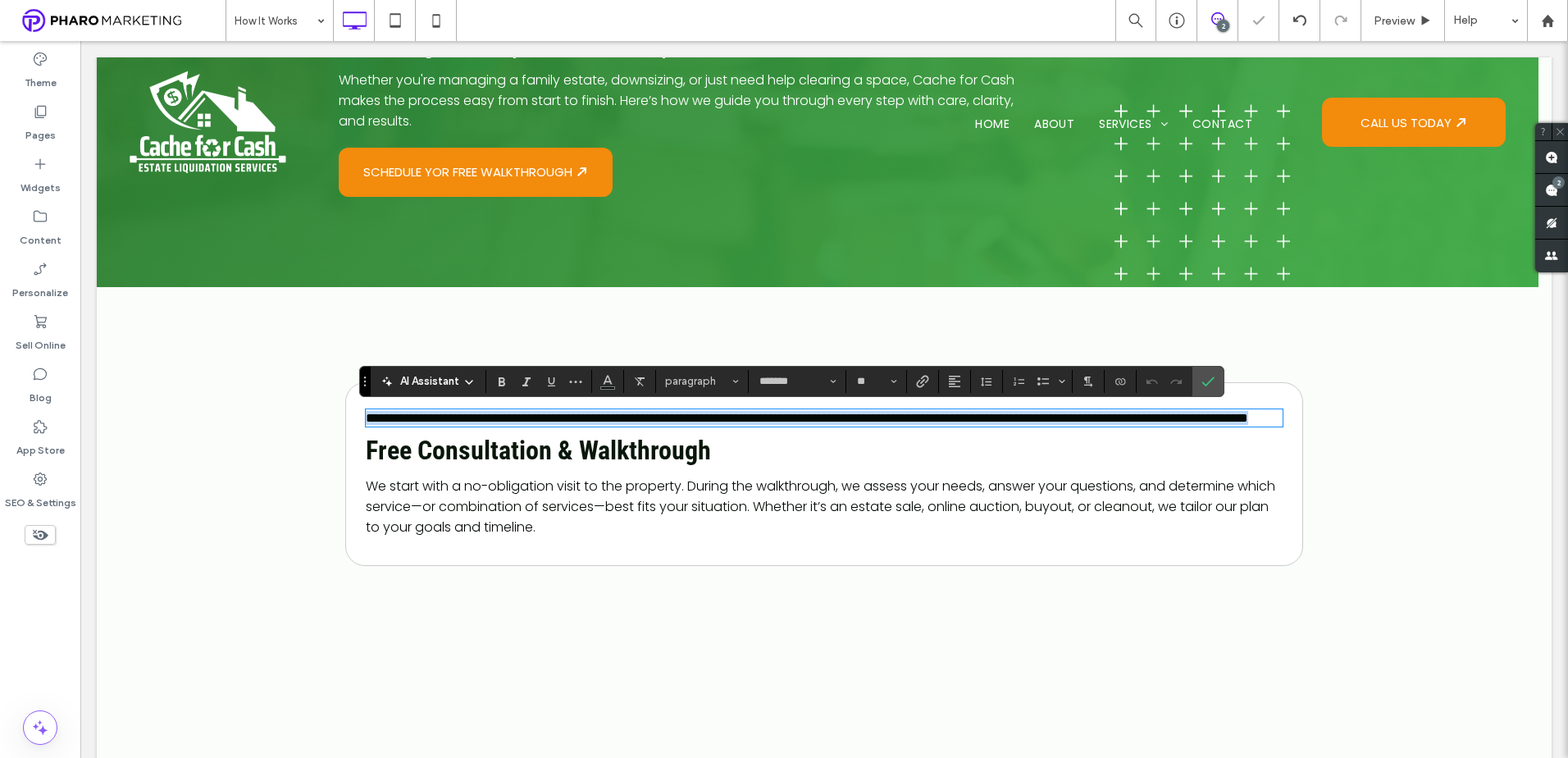 type 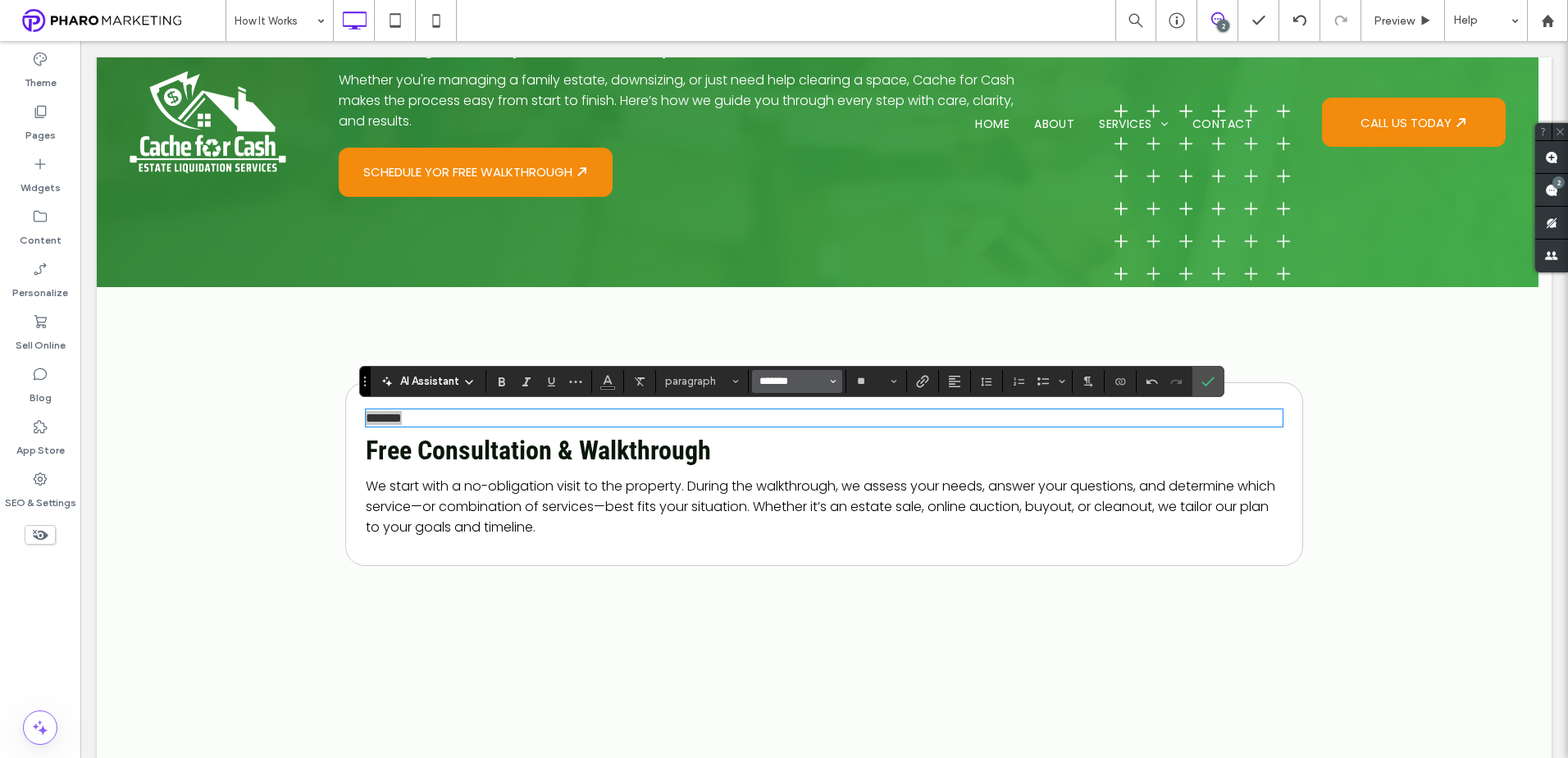 click on "*******" at bounding box center (792, 381) 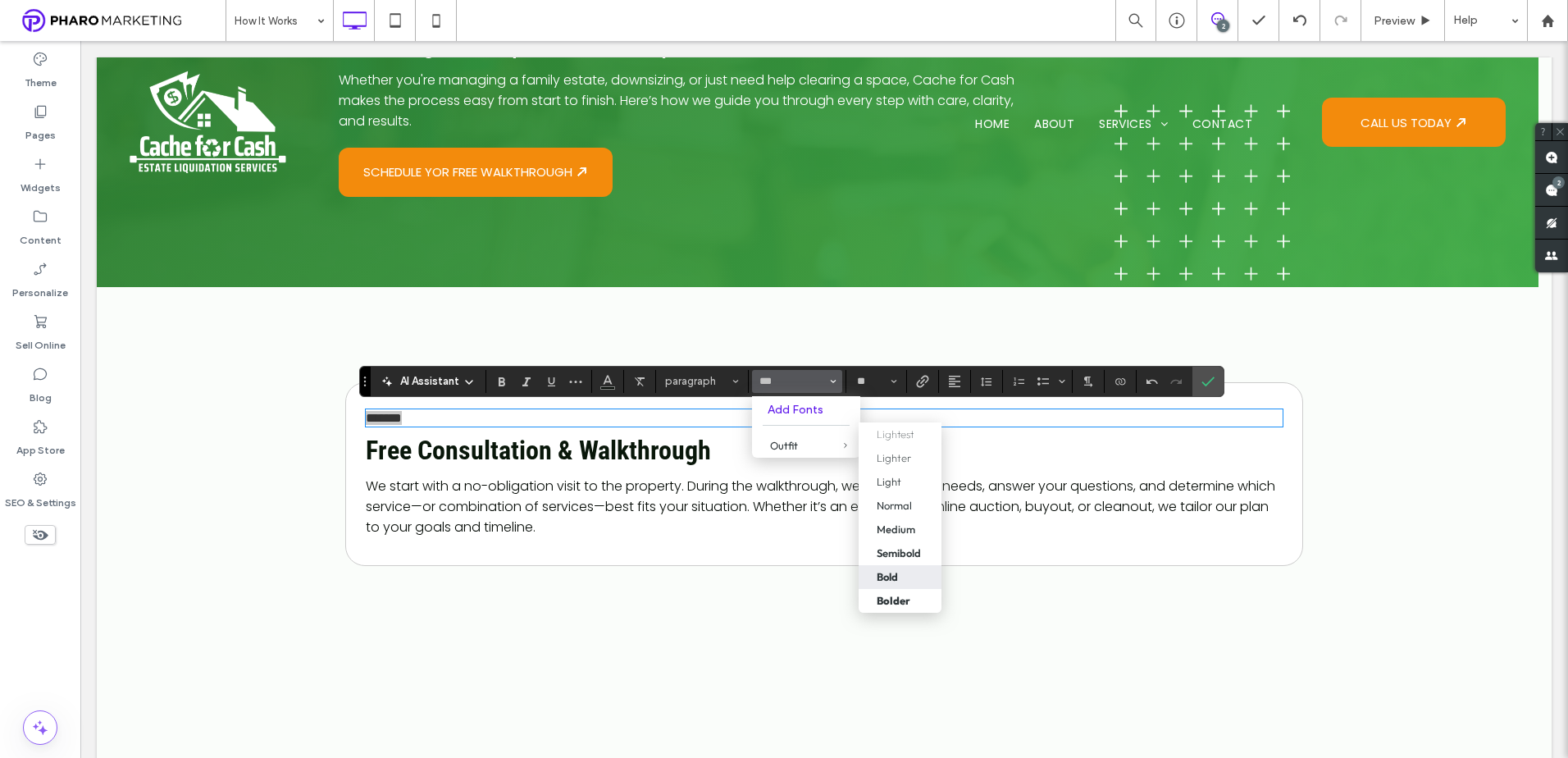 click on "Bold" at bounding box center [900, 577] 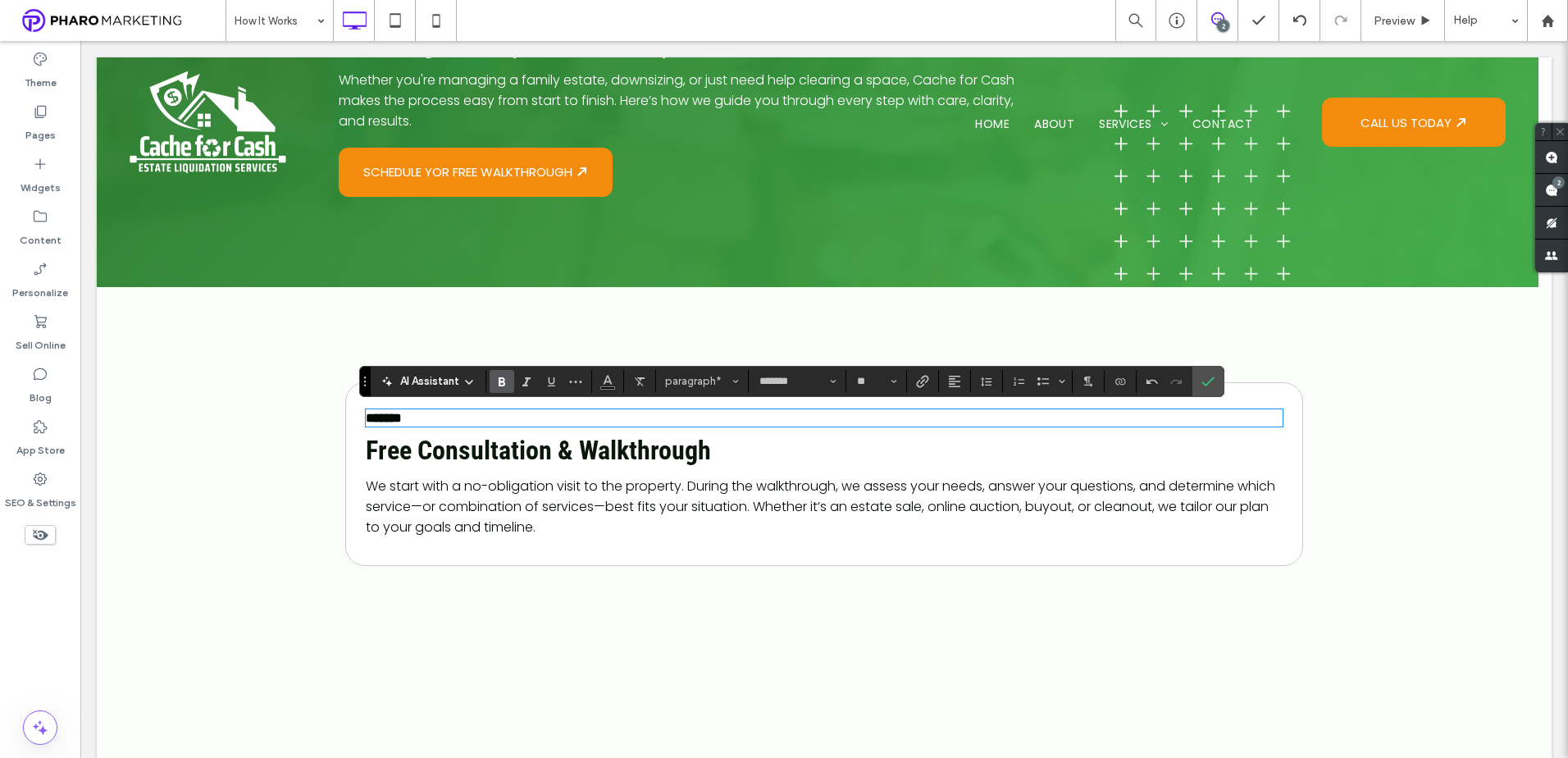 type on "******" 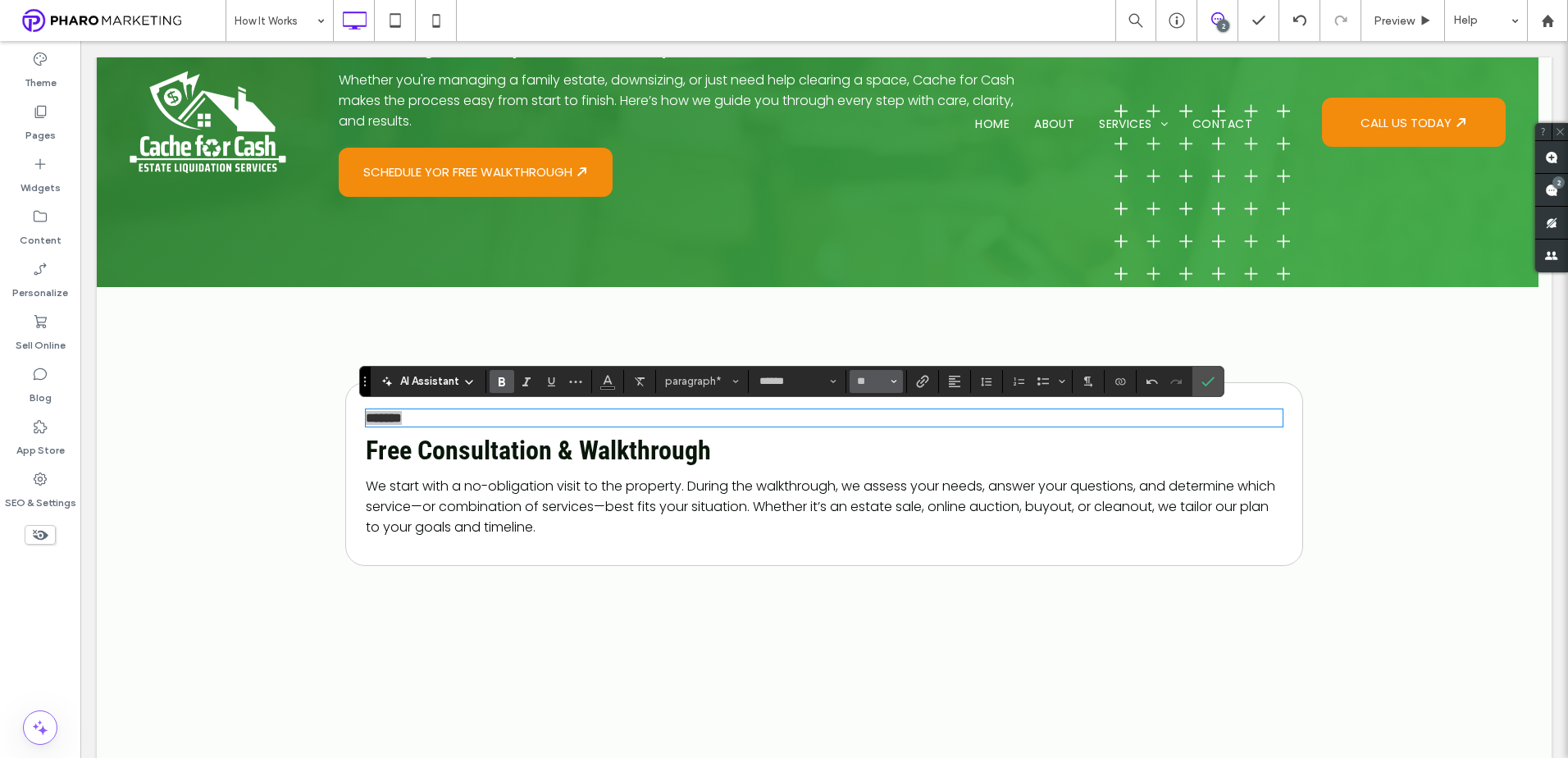 click on "**" at bounding box center [876, 381] 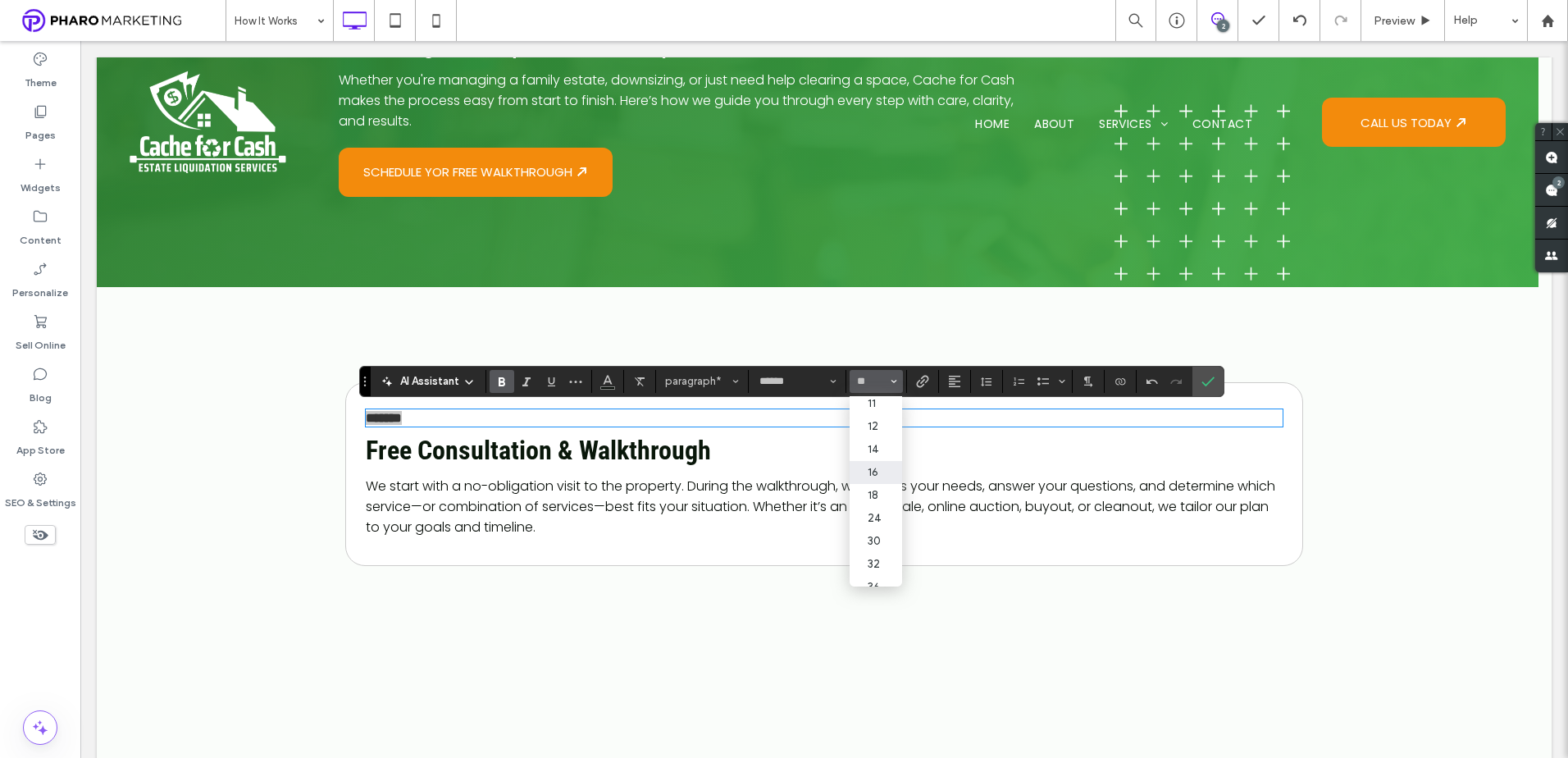 scroll, scrollTop: 82, scrollLeft: 0, axis: vertical 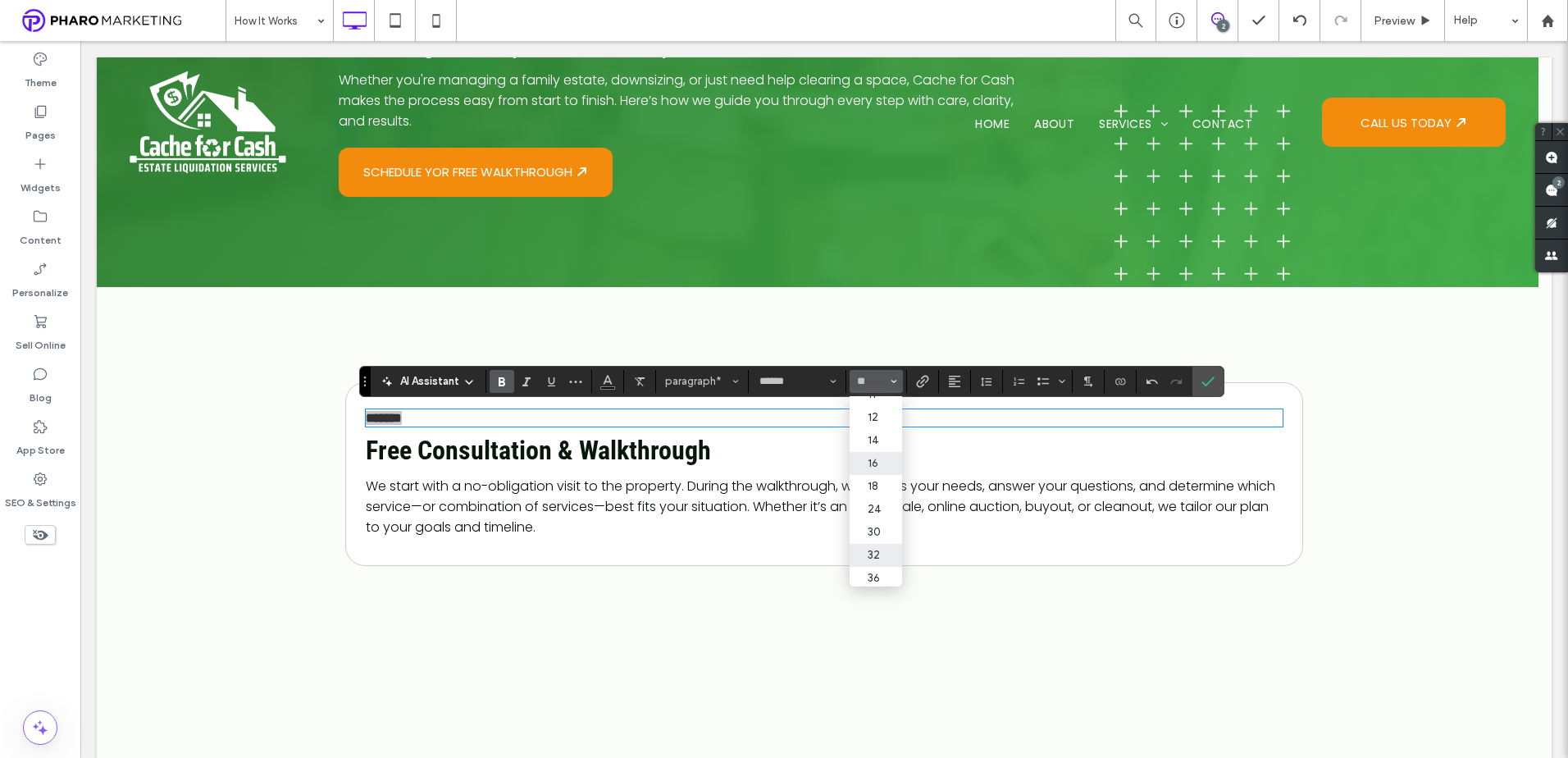 click on "32" at bounding box center (876, 555) 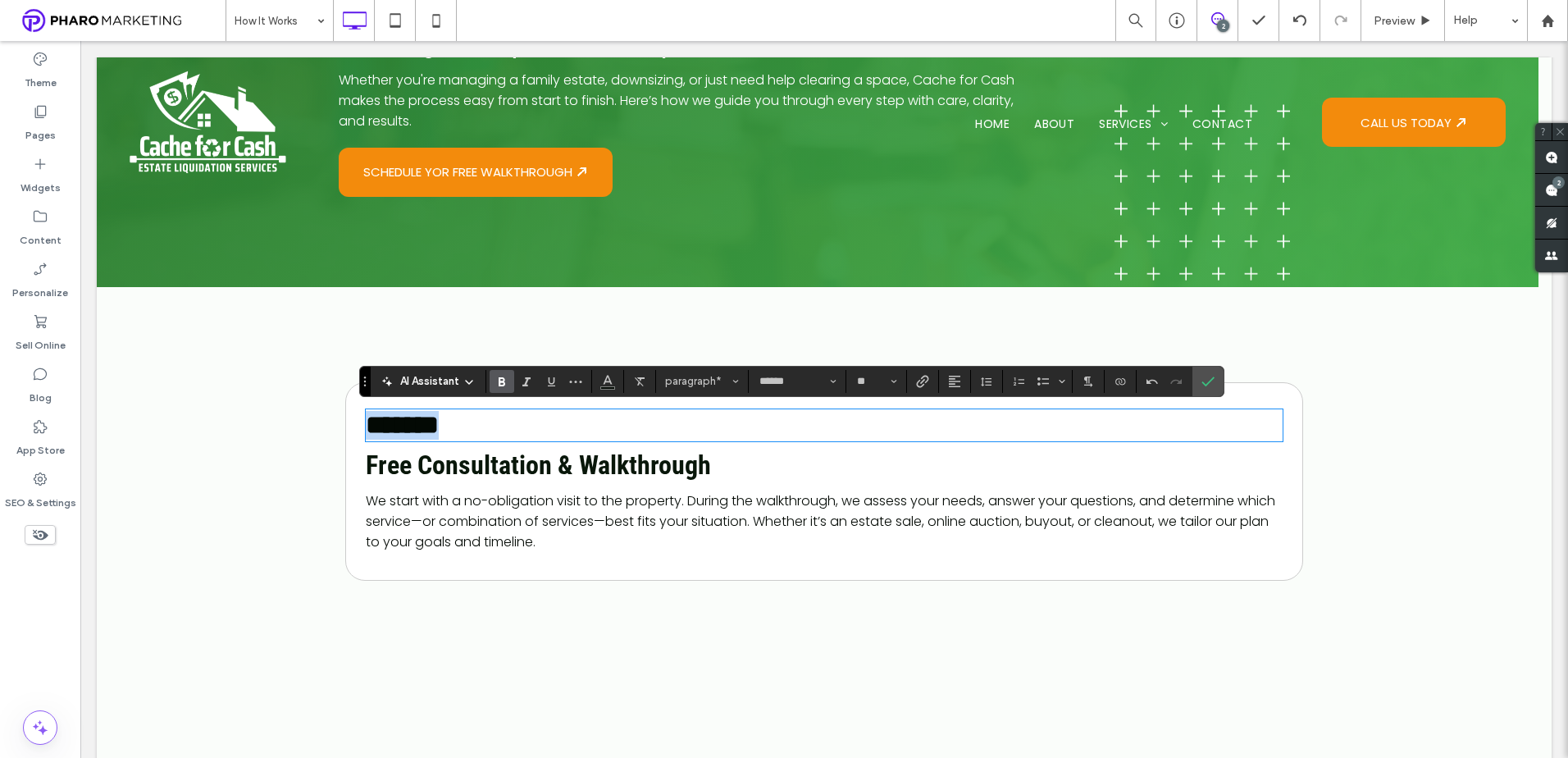 type on "**" 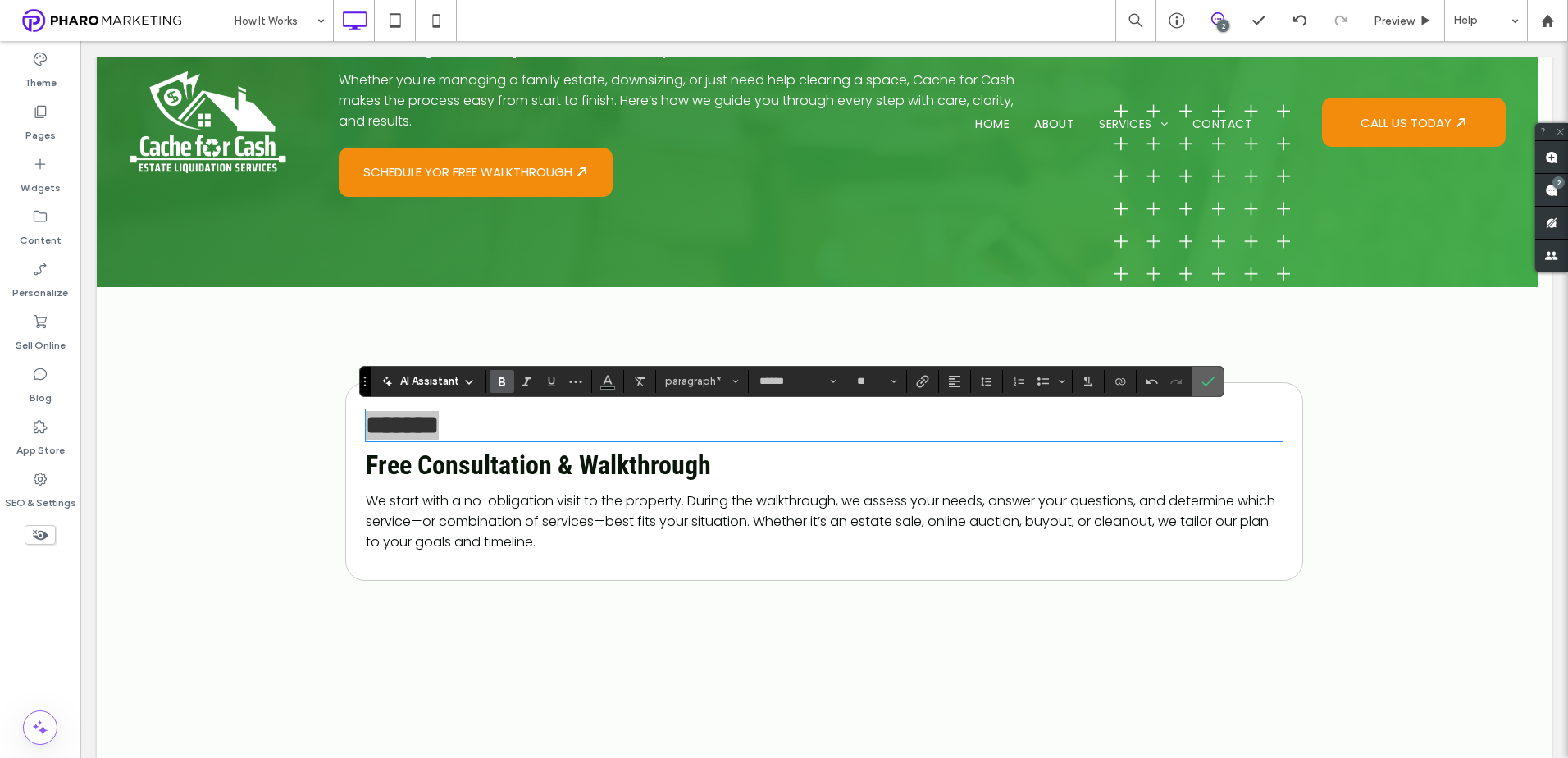click 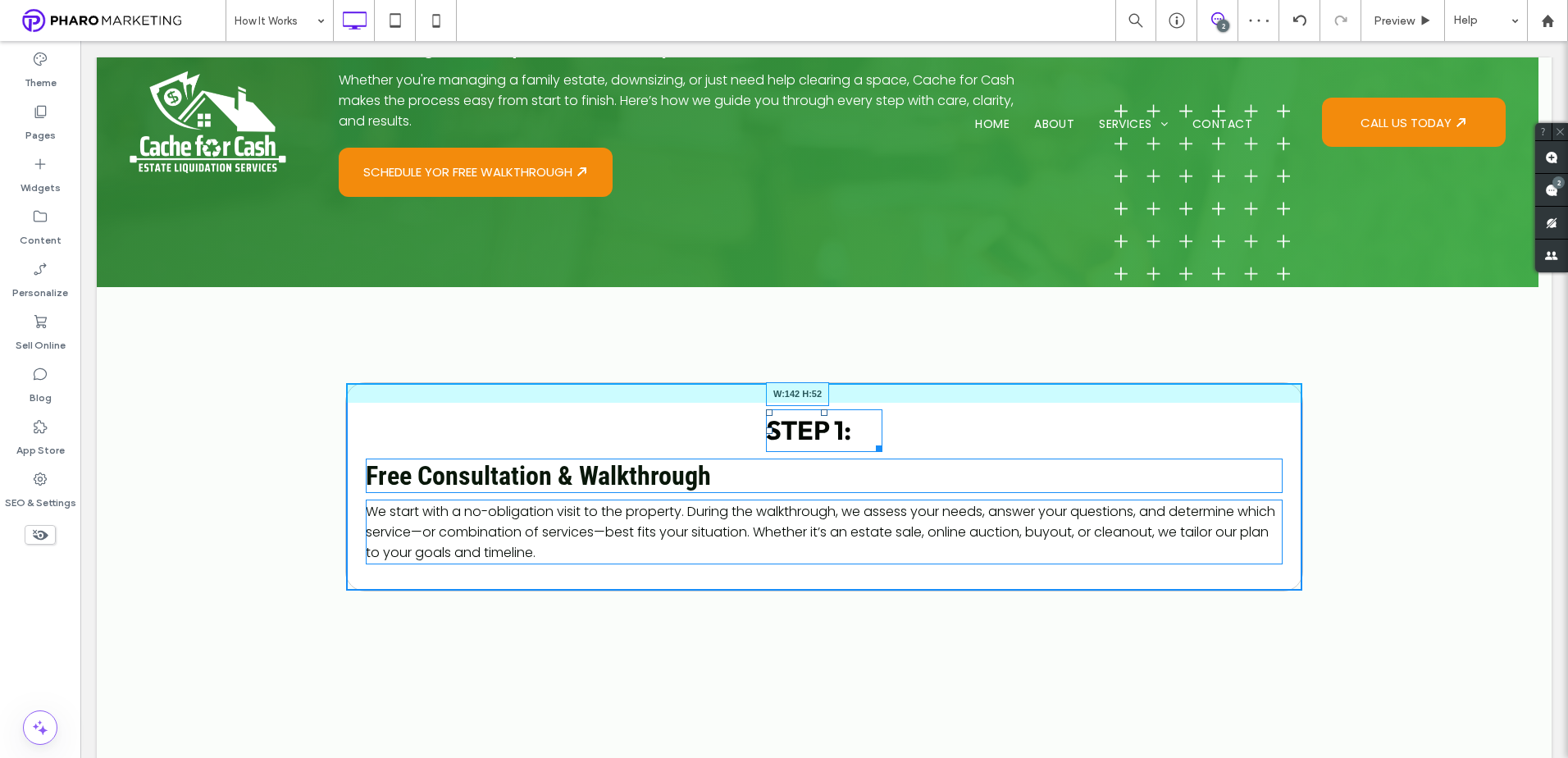 drag, startPoint x: 1191, startPoint y: 448, endPoint x: 870, endPoint y: 454, distance: 321.05607 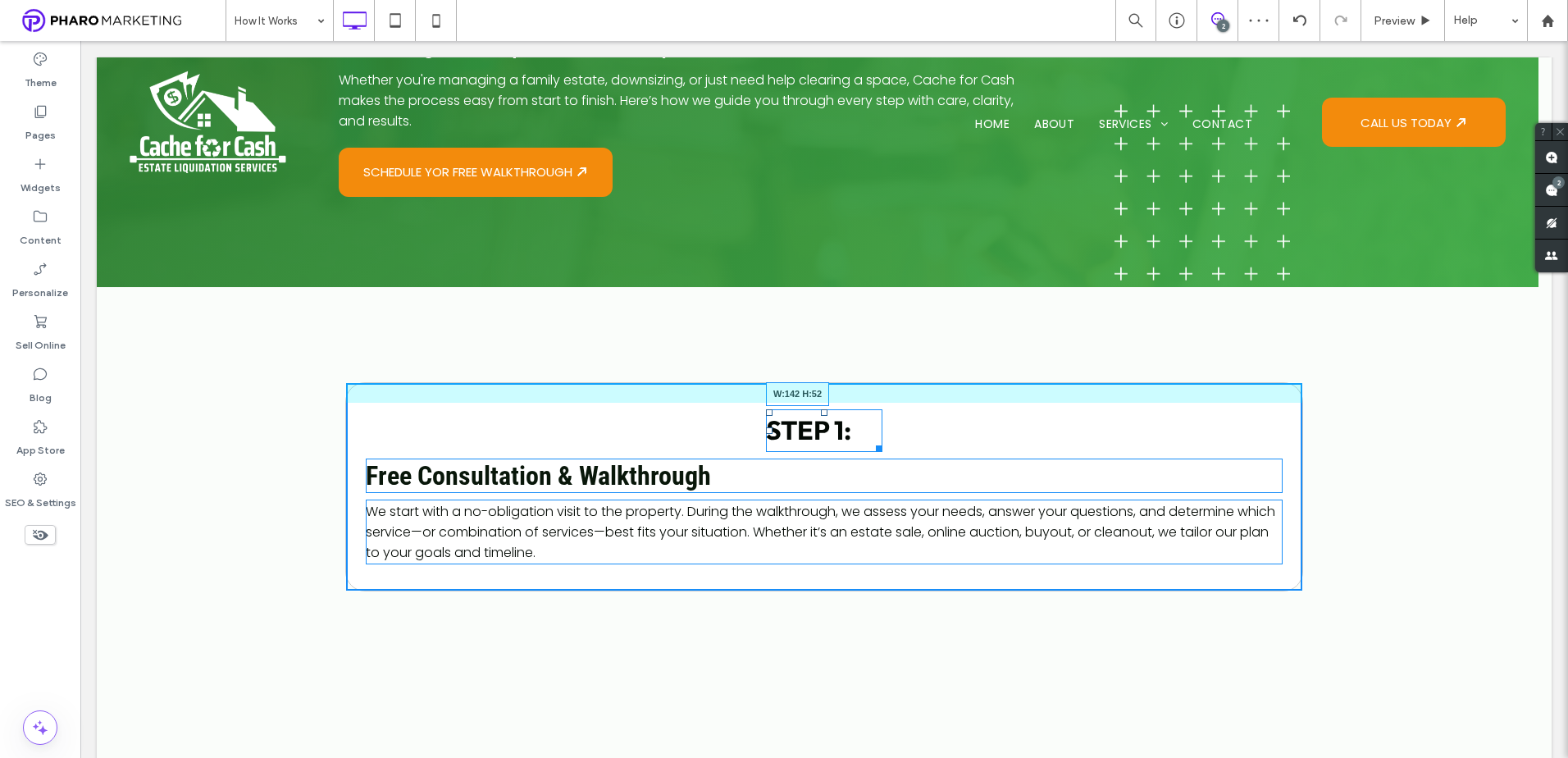 click on "STEP 1: W:142 H:52 Free Consultation & Walkthrough
We start with a no-obligation visit to the property. During the walkthrough, we assess your needs, answer your questions, and determine which service—or combination of services—best fits your situation. Whether it’s an estate sale, online auction, buyout, or cleanout, we tailor our plan to your goals and timeline.
Click To Paste     Click To Paste" at bounding box center [824, 486] 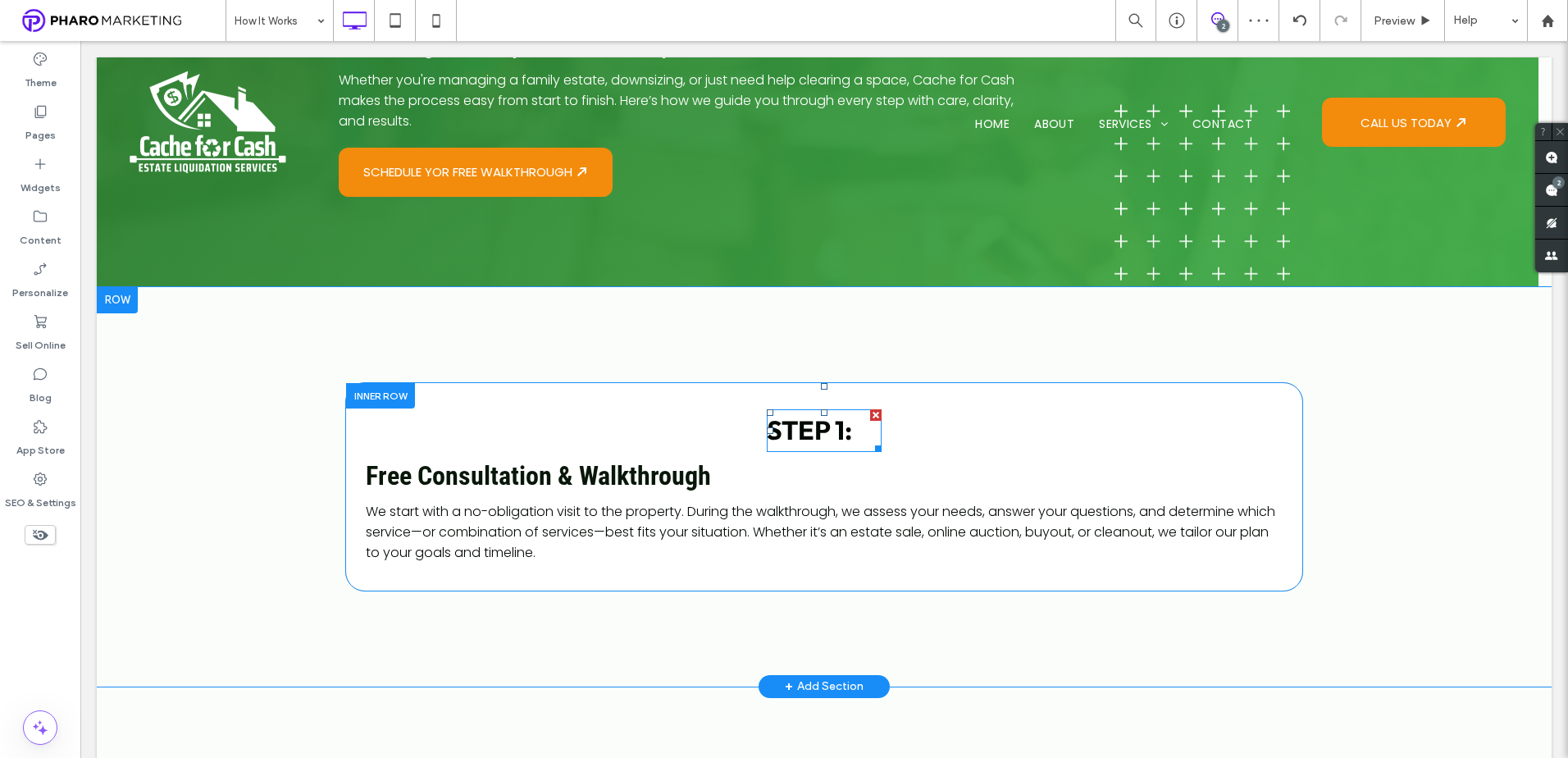 click on "STEP 1:" at bounding box center (824, 431) 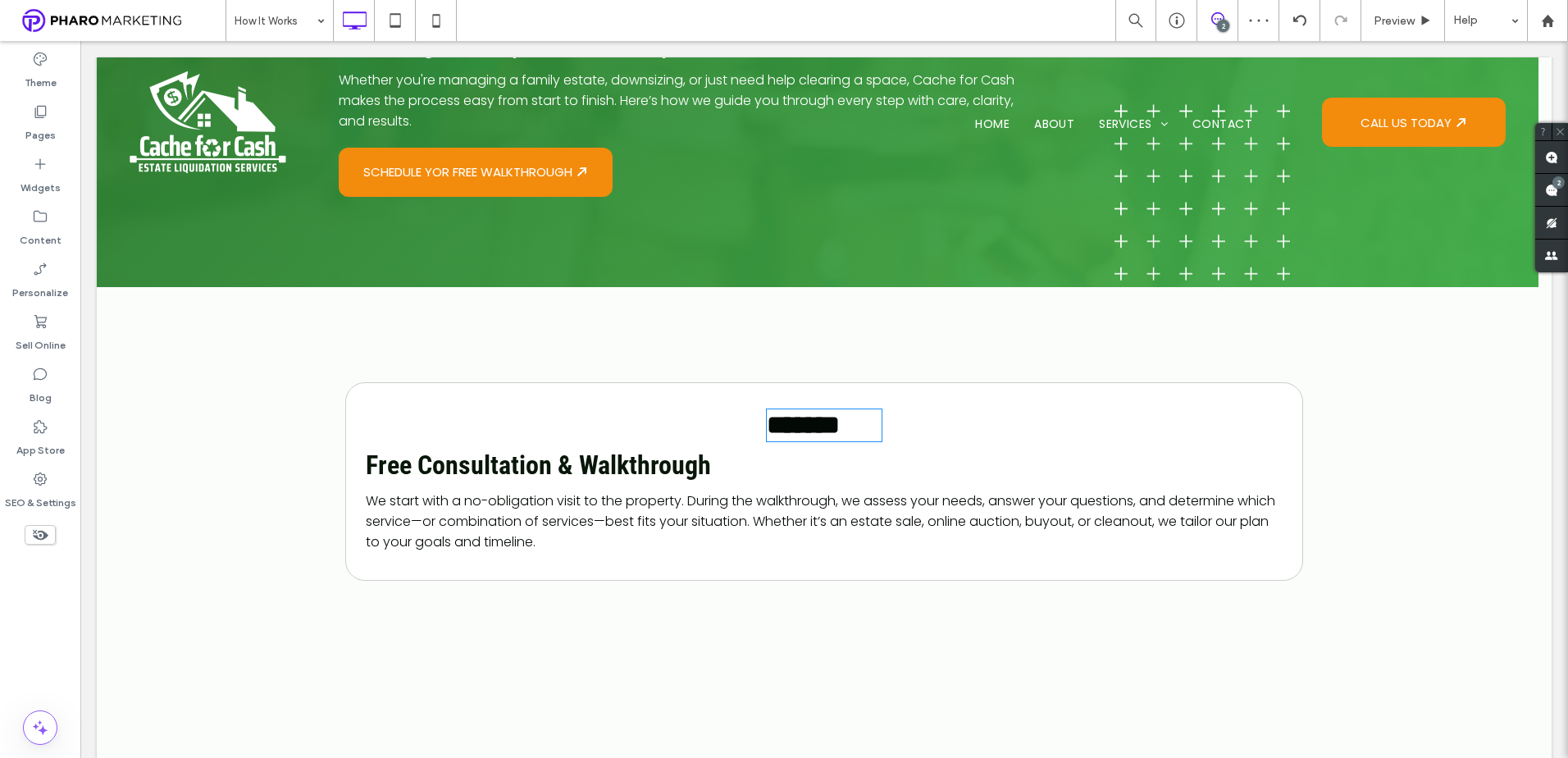 type on "******" 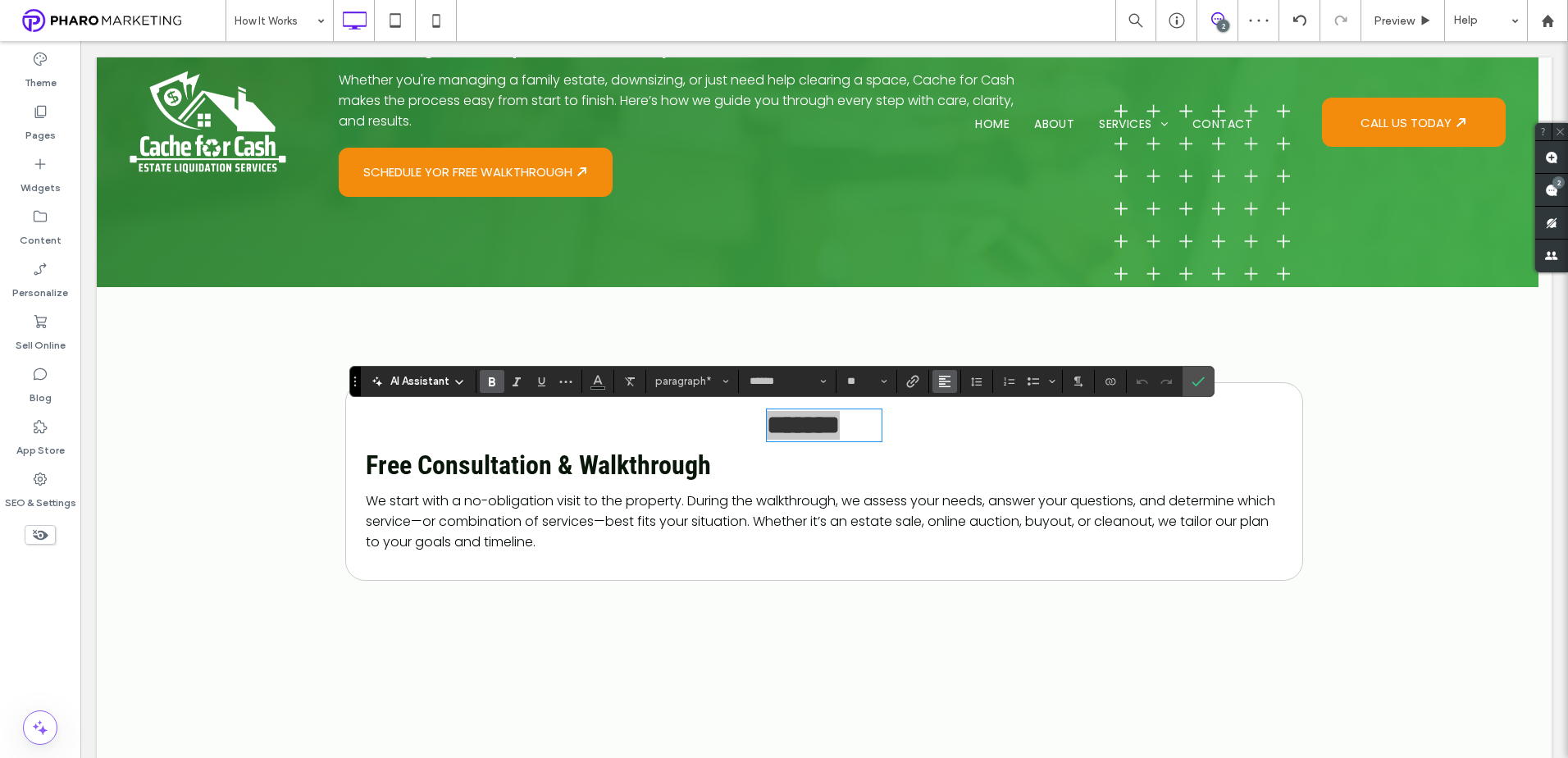 click at bounding box center (945, 381) 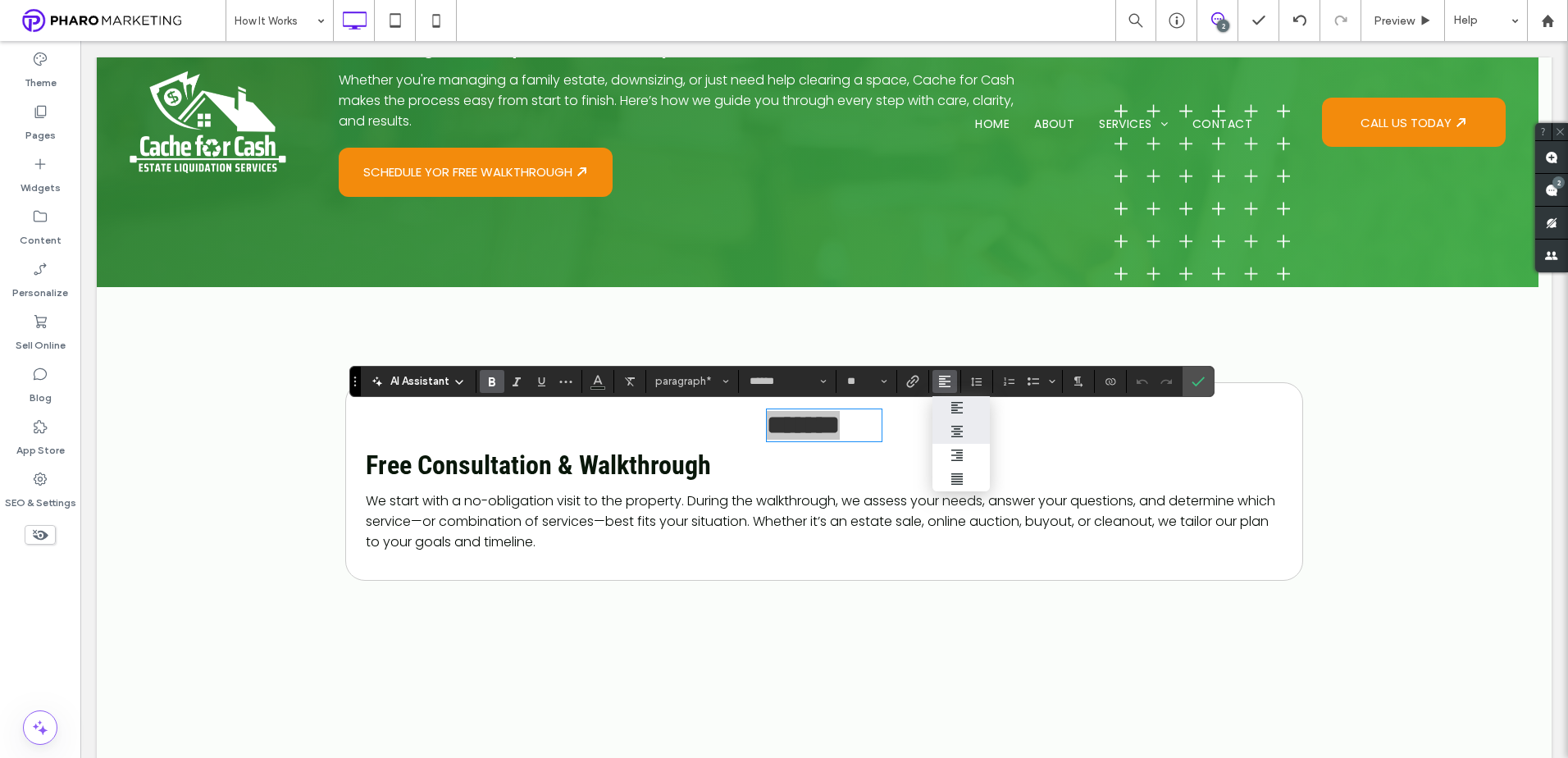 click 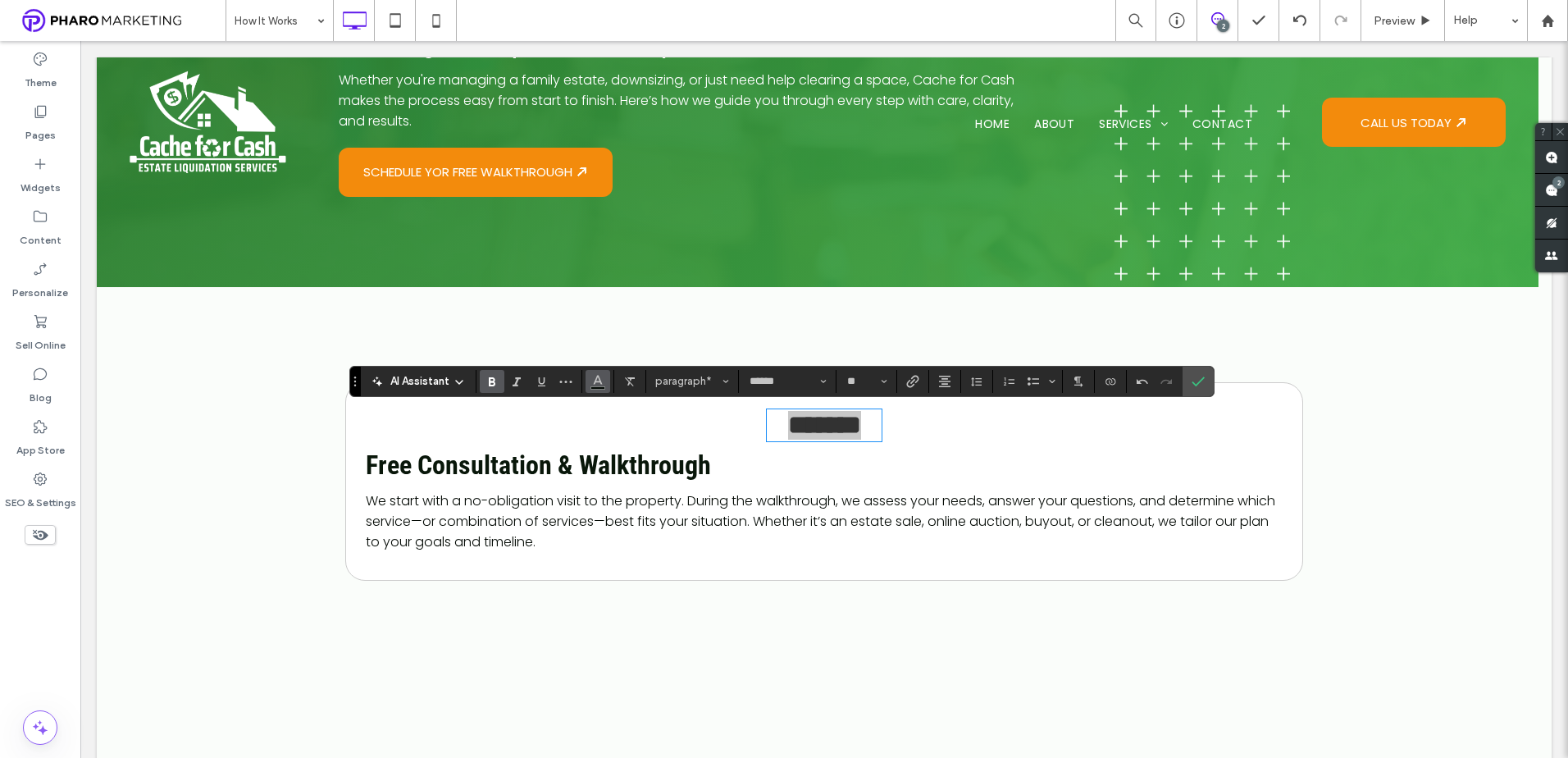 click 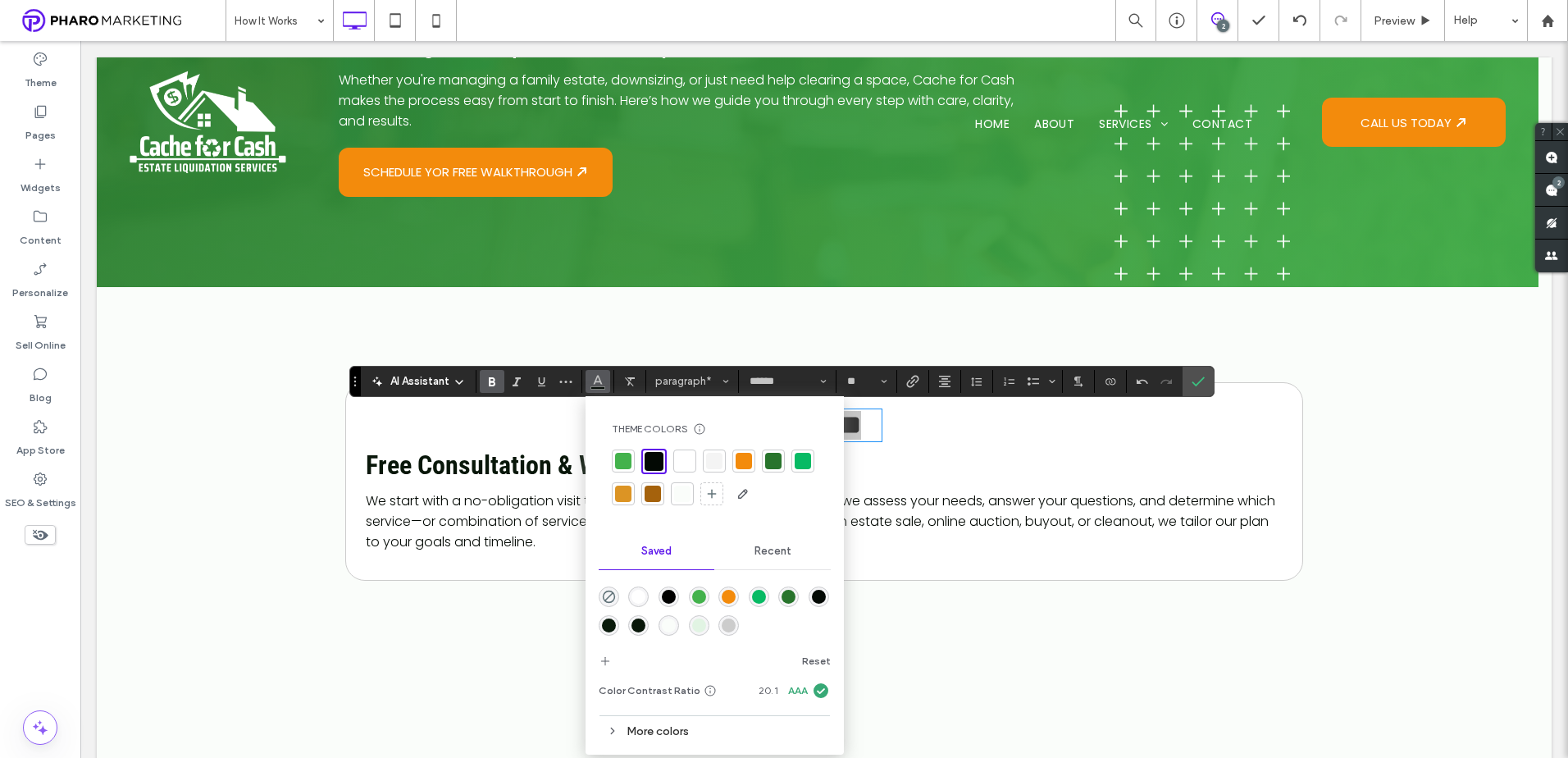 click at bounding box center [638, 596] 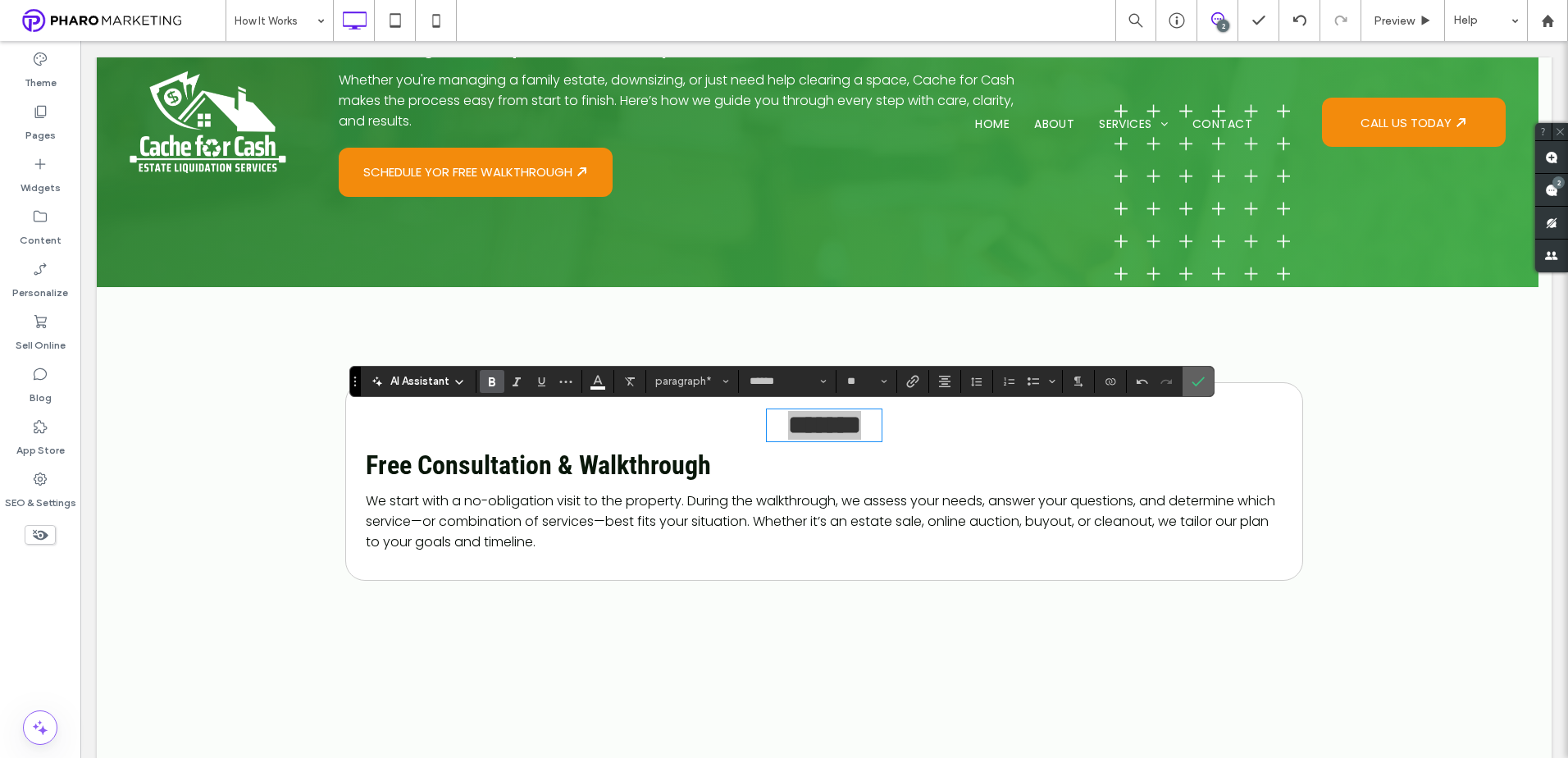 click 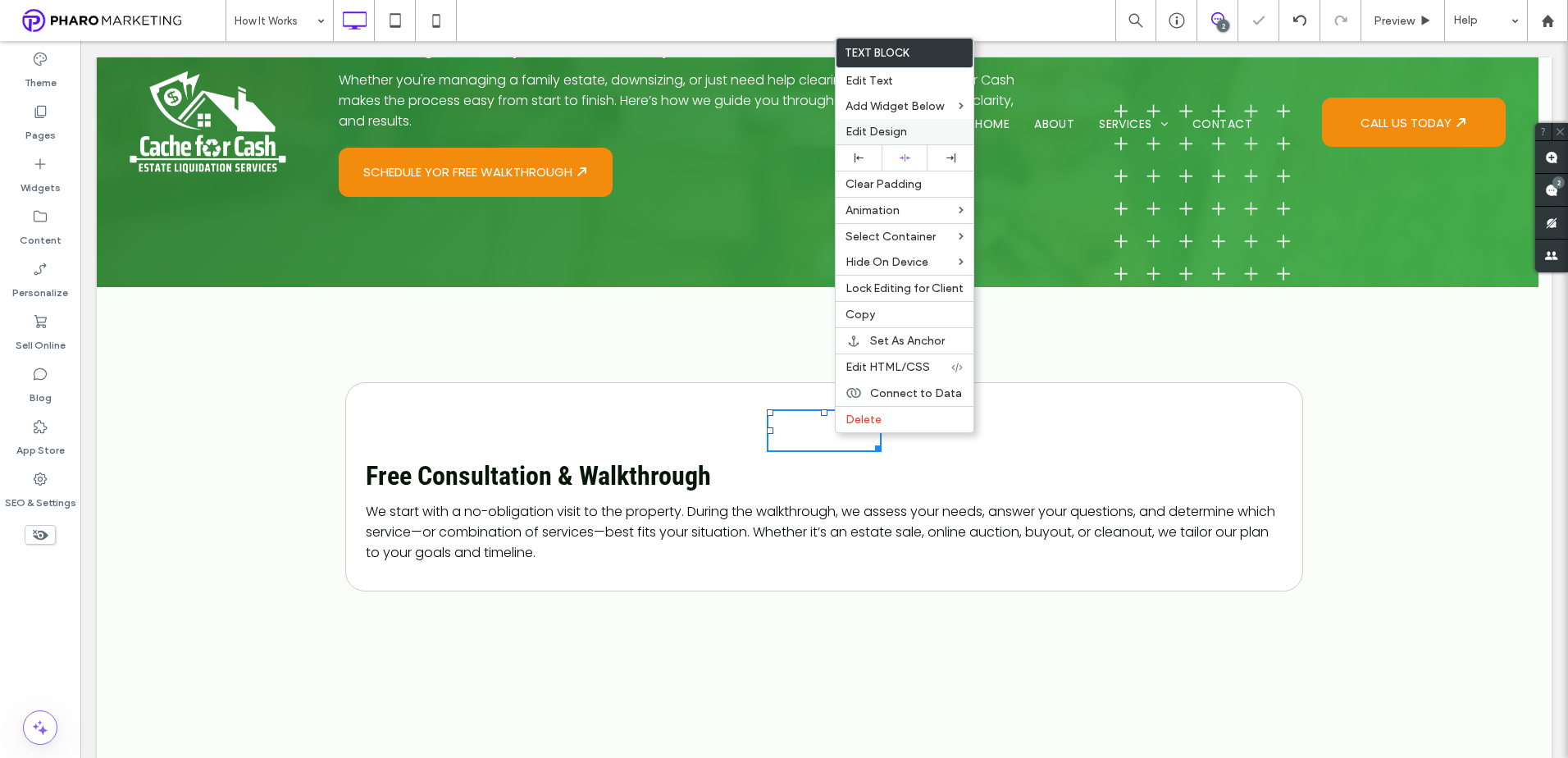 click on "Edit Design" at bounding box center [876, 131] 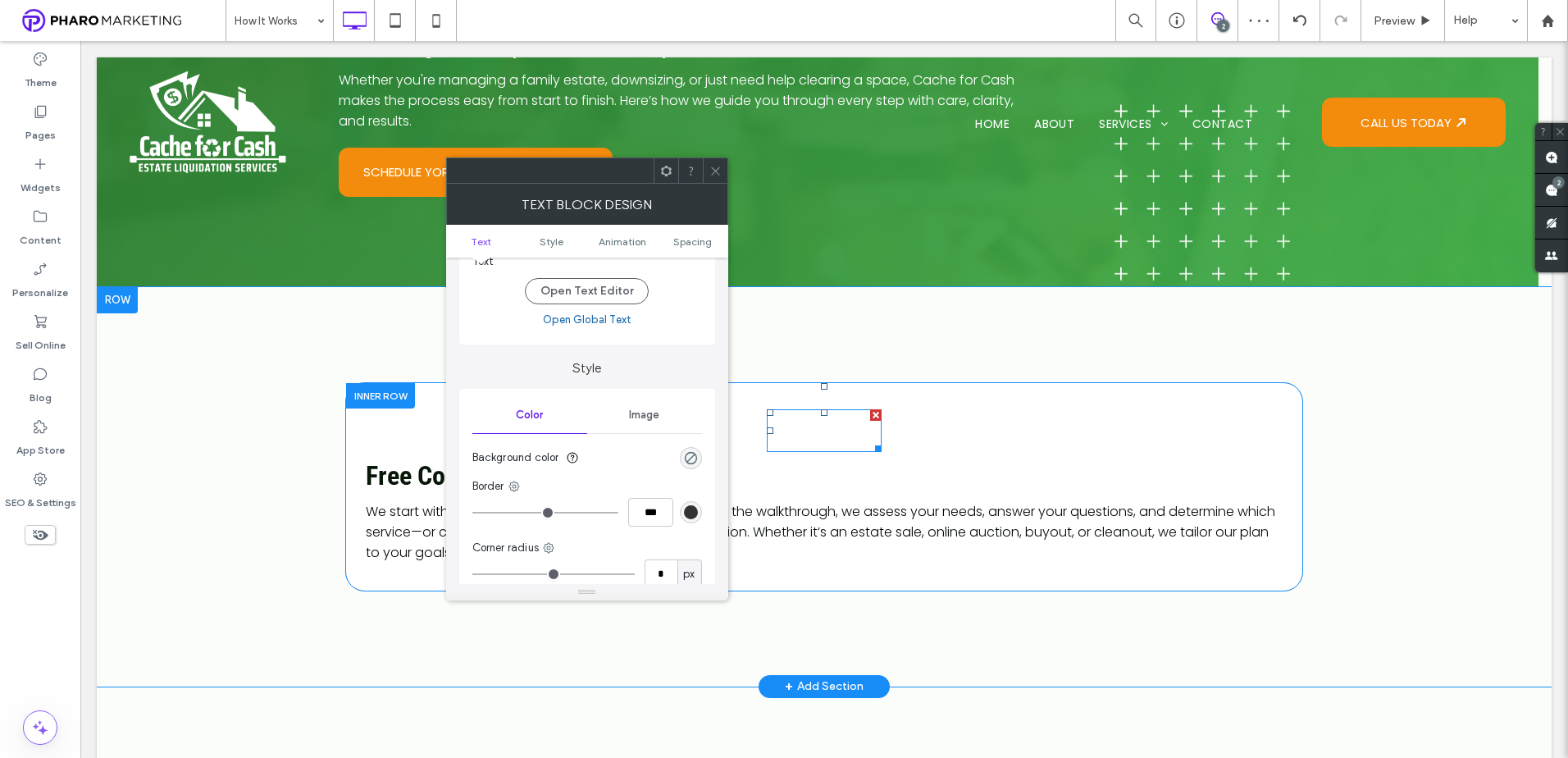 scroll, scrollTop: 82, scrollLeft: 0, axis: vertical 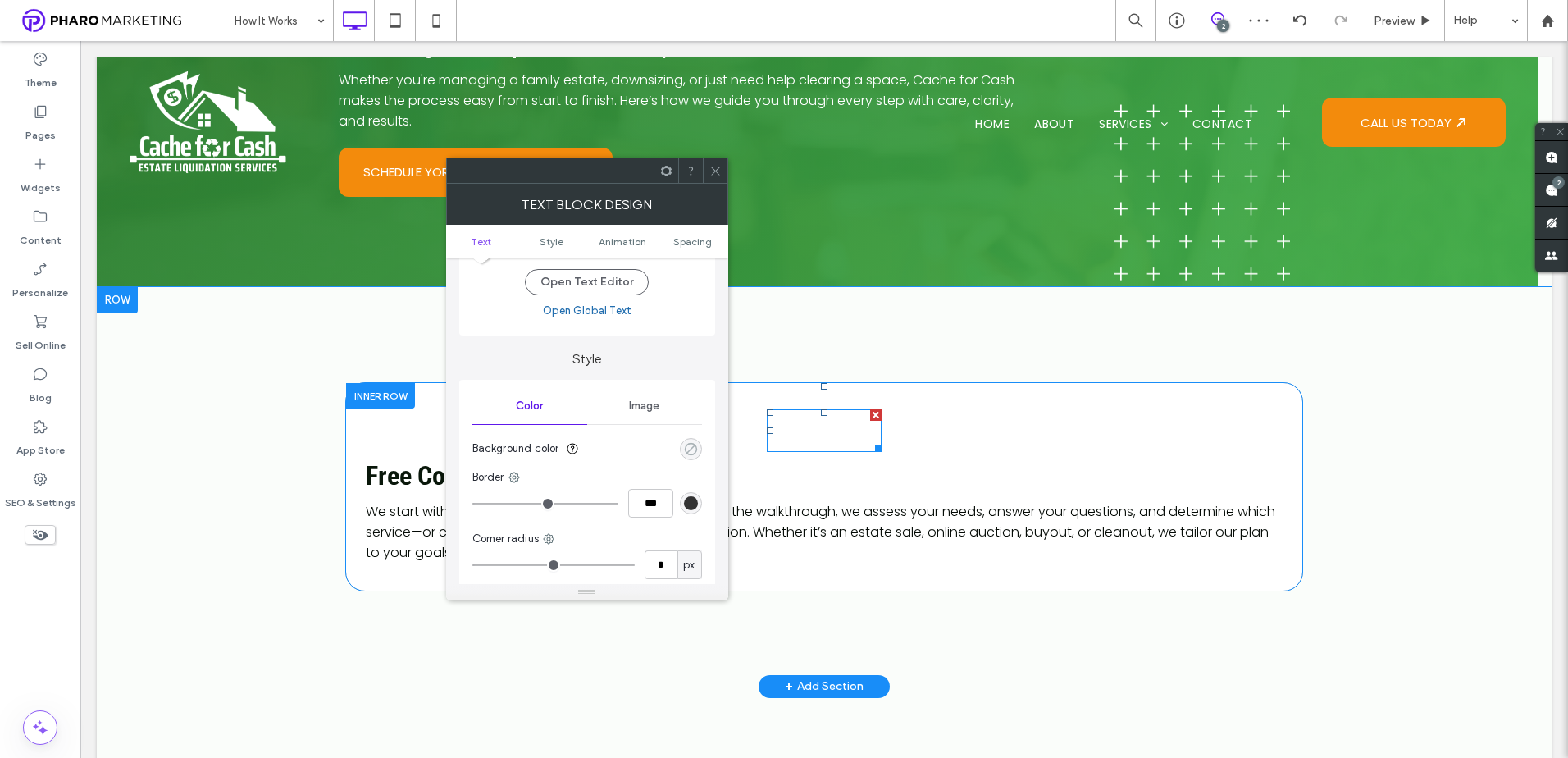 click at bounding box center (691, 449) 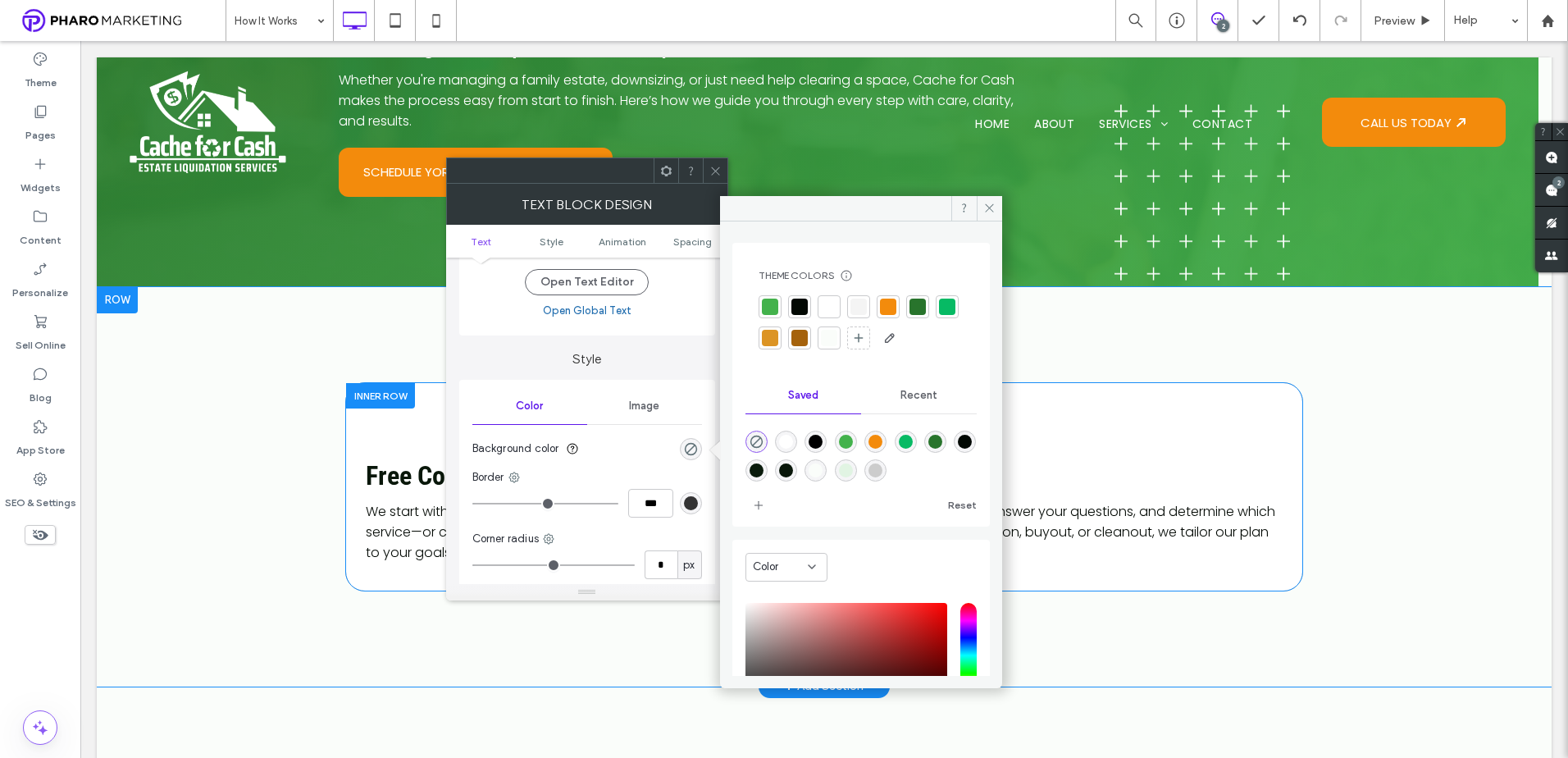 click at bounding box center [888, 307] 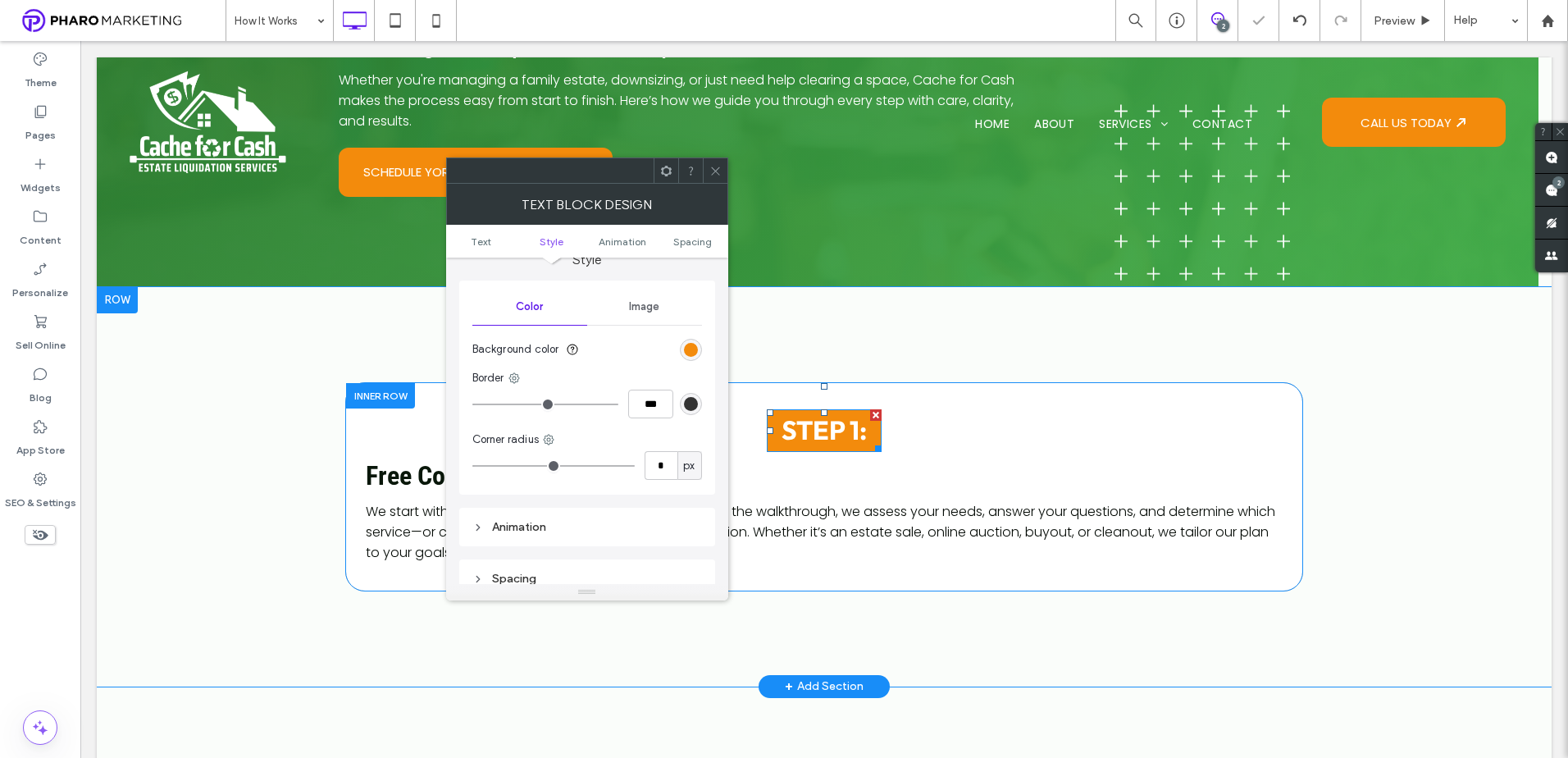 scroll, scrollTop: 164, scrollLeft: 0, axis: vertical 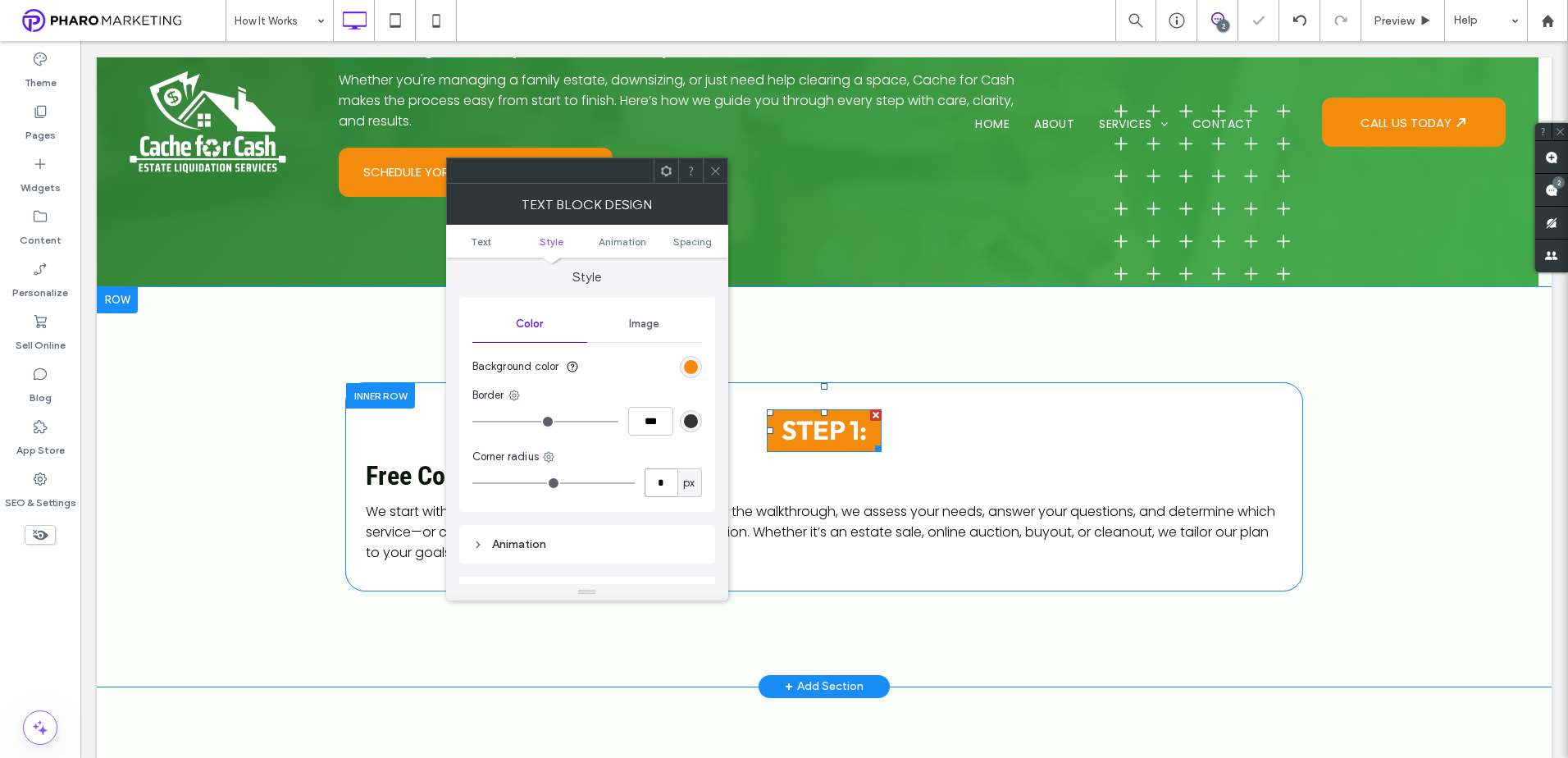 click on "*" at bounding box center [661, 482] 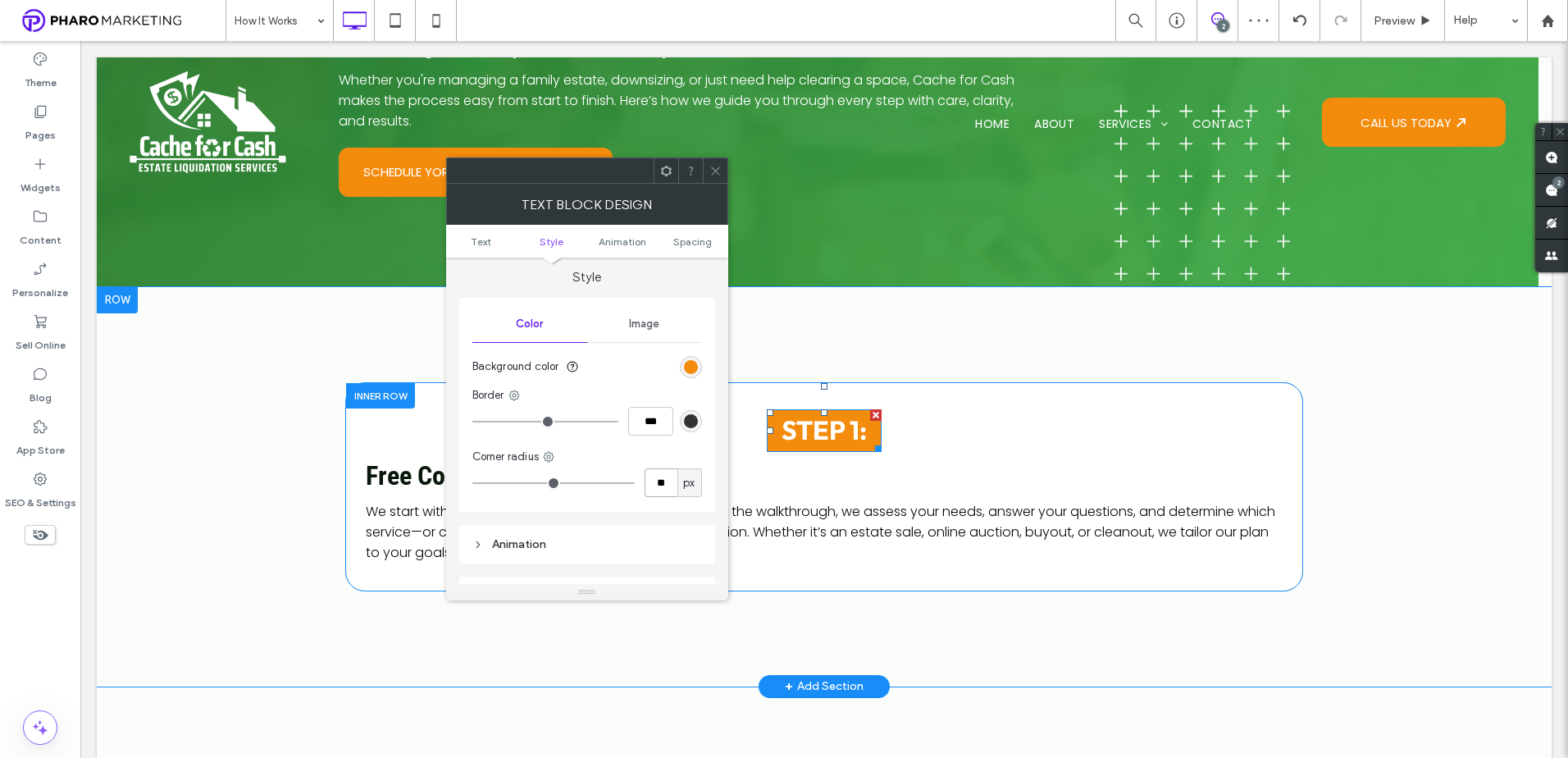 type on "**" 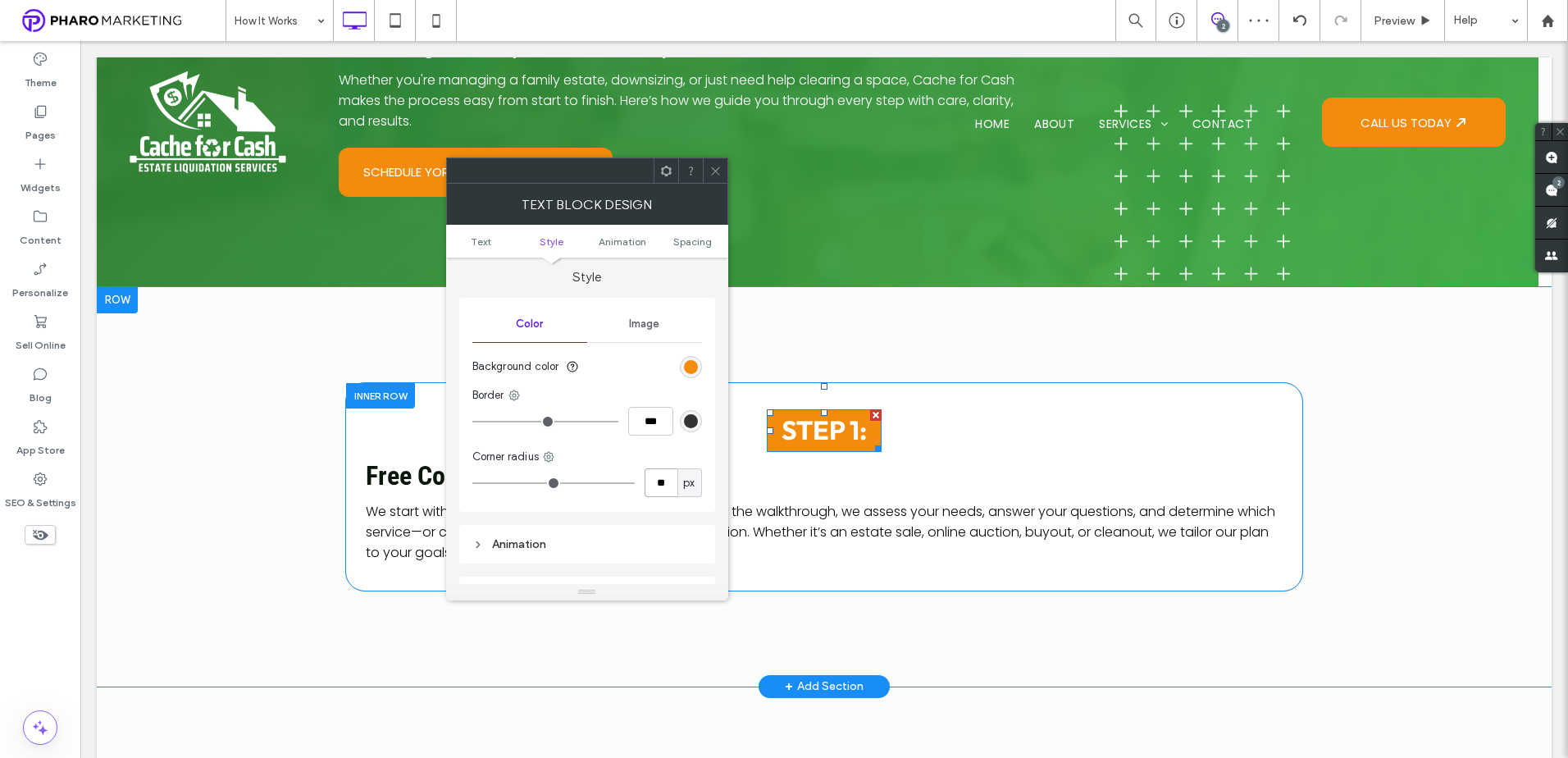 type on "**" 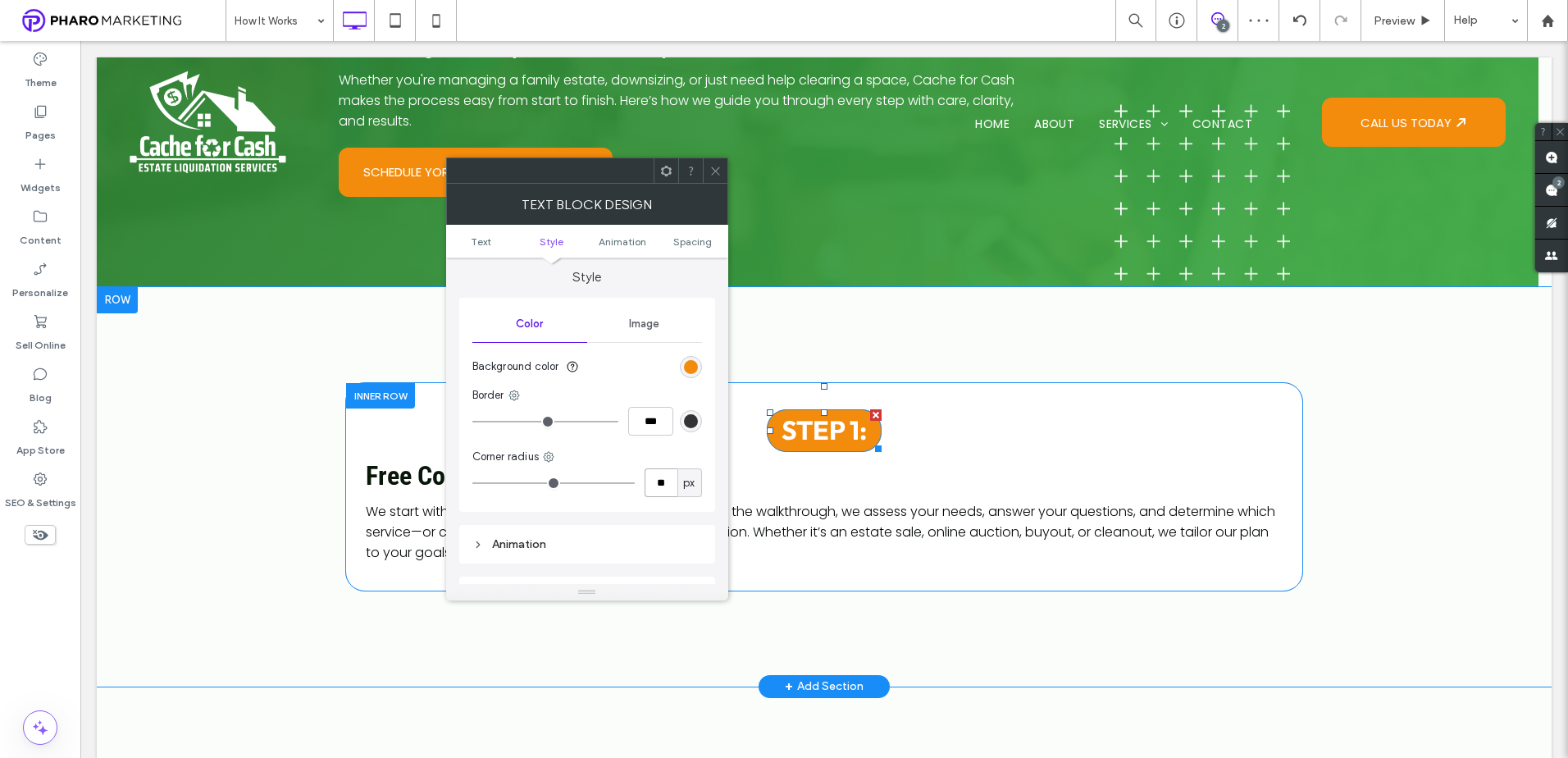 drag, startPoint x: 663, startPoint y: 486, endPoint x: 639, endPoint y: 482, distance: 24.33105 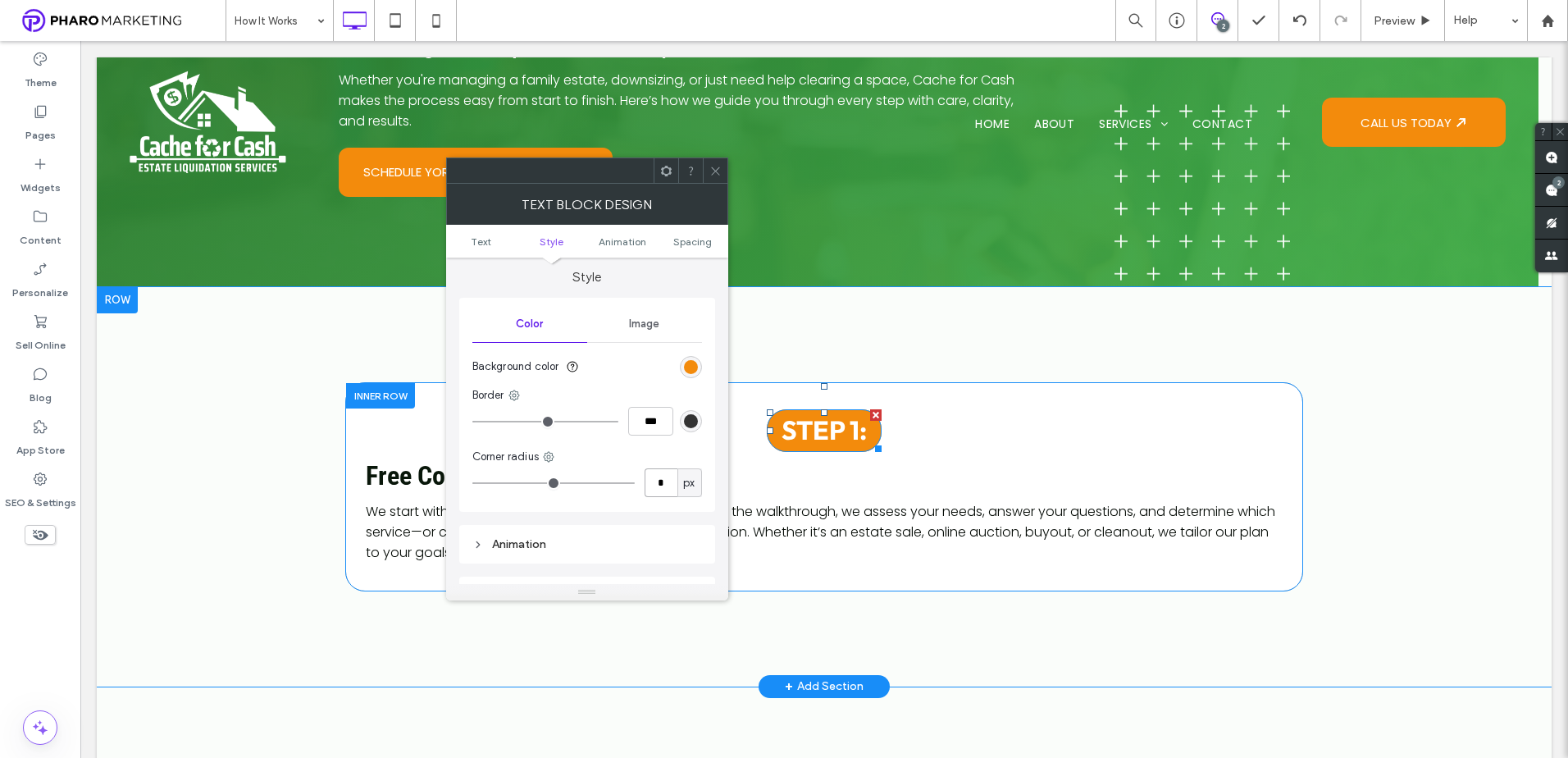 type on "*" 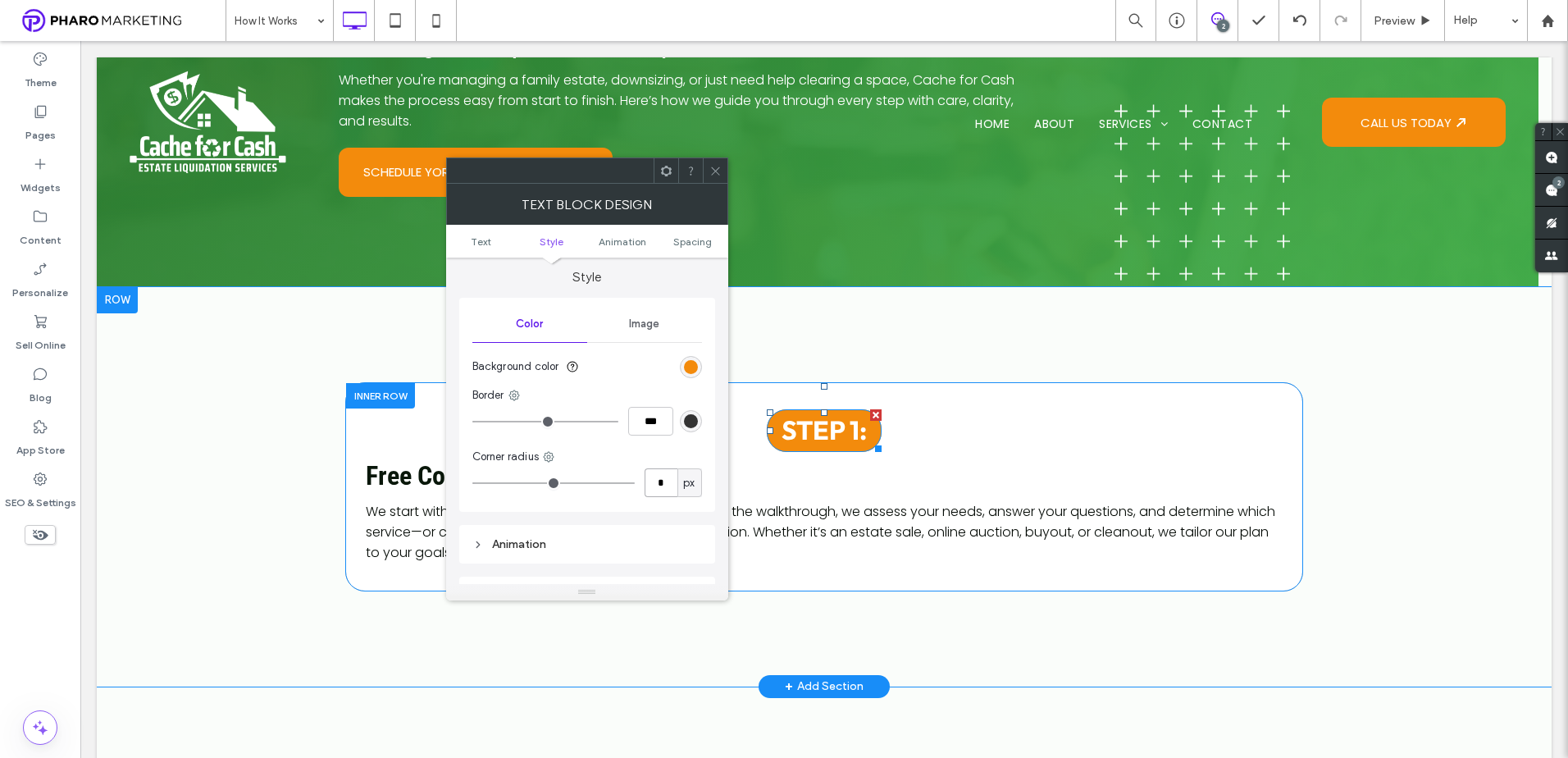 type on "*" 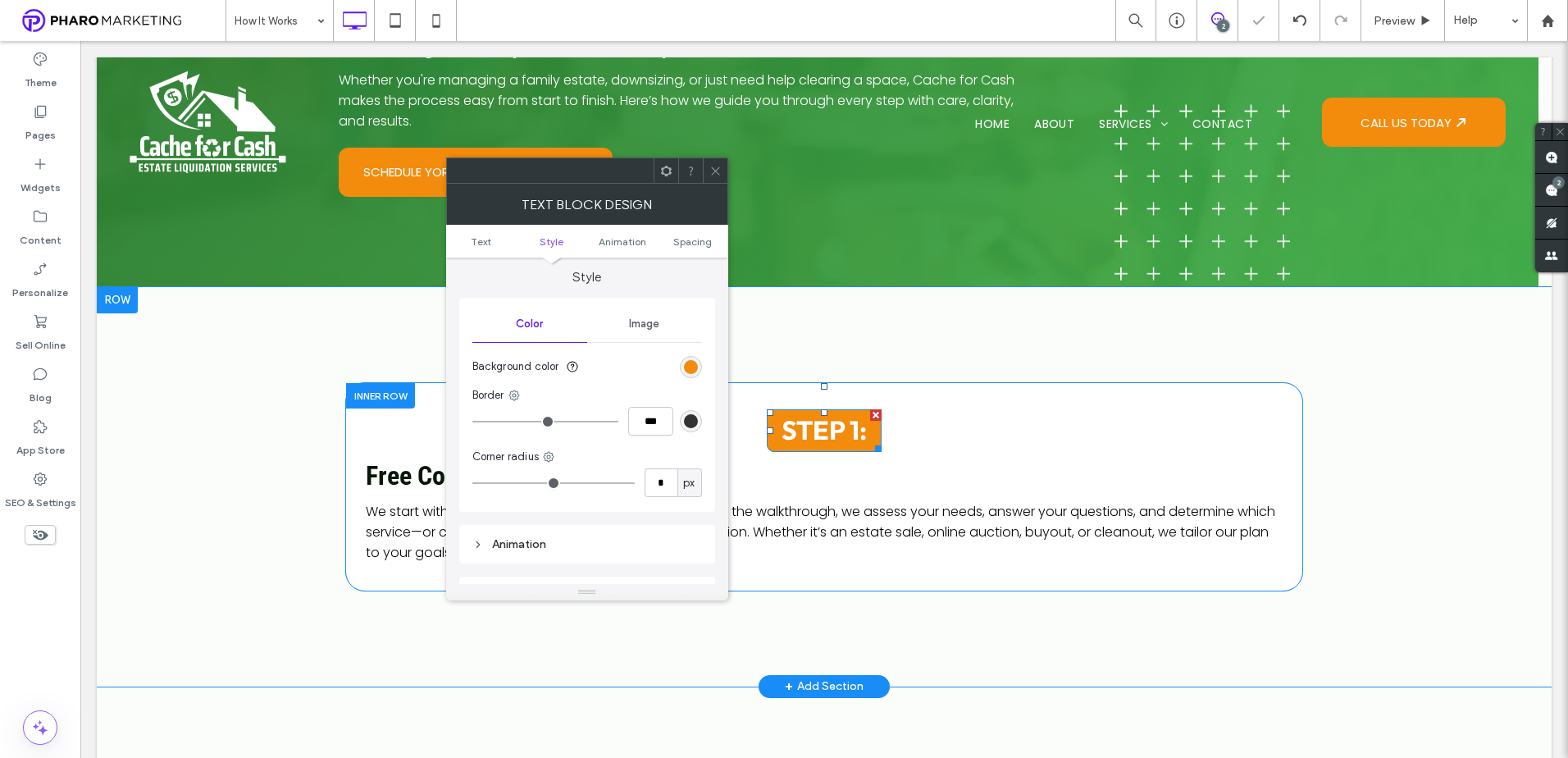 click at bounding box center (715, 171) 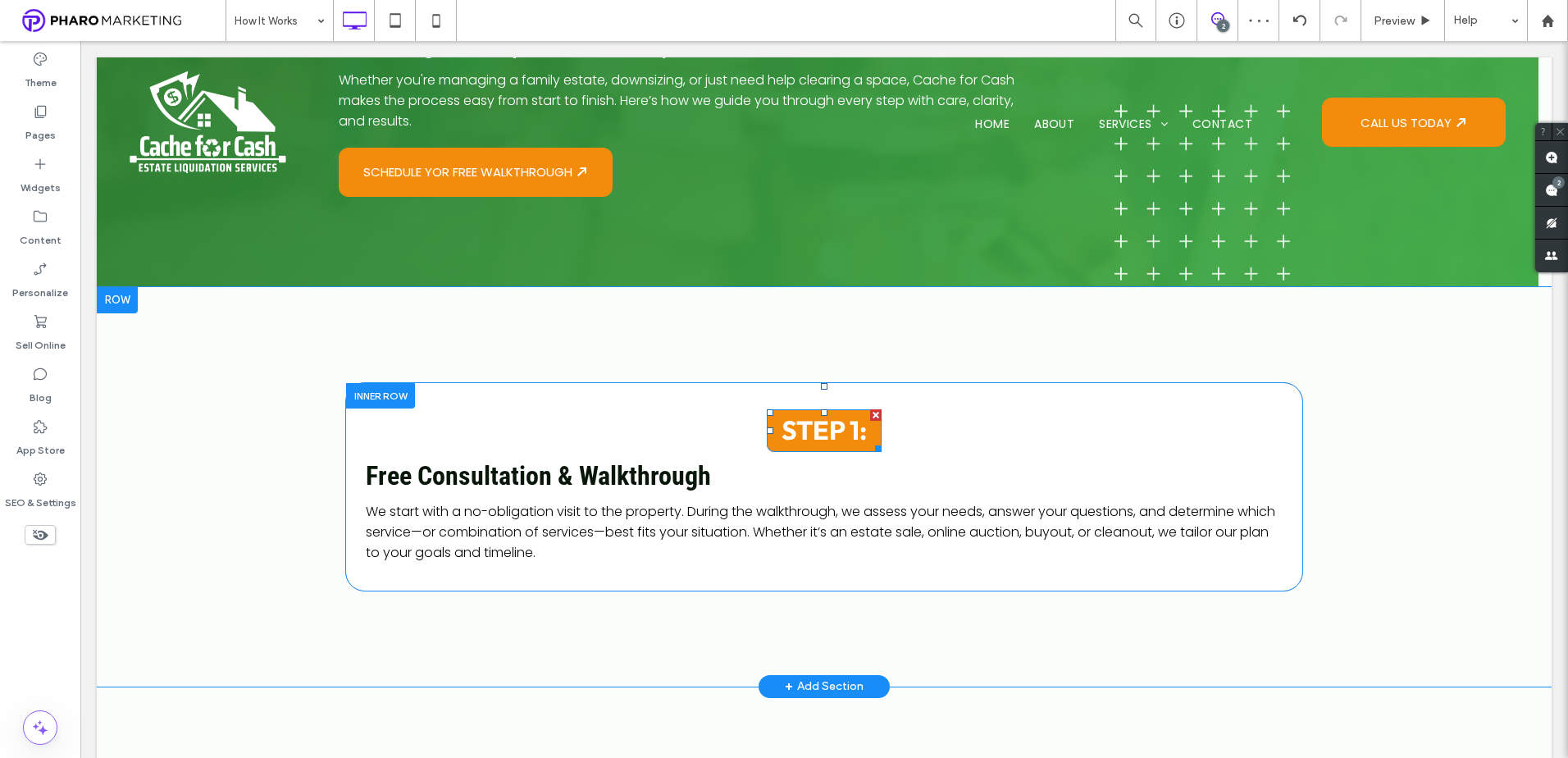 click on "STEP 1:" at bounding box center (824, 430) 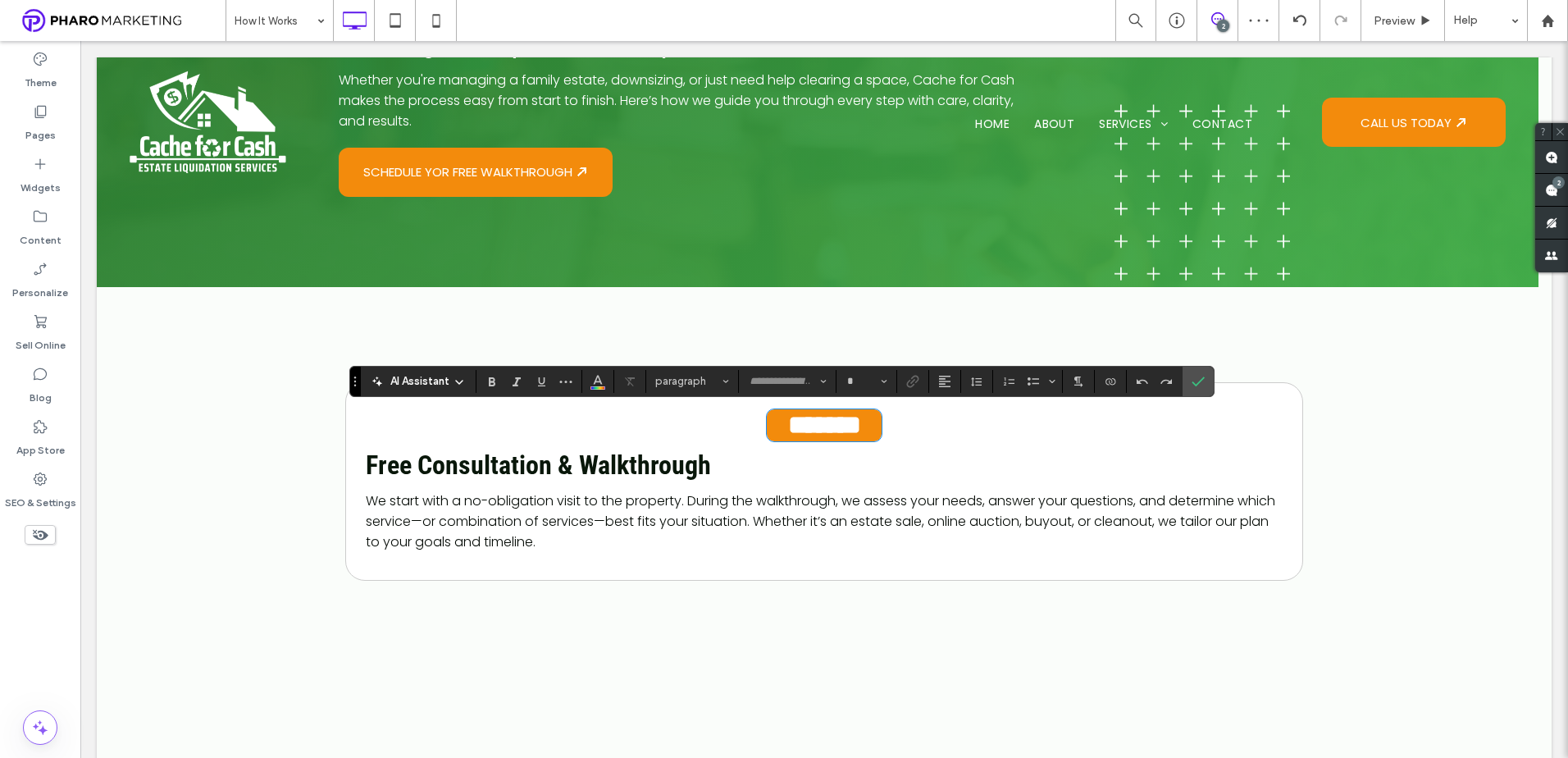type on "******" 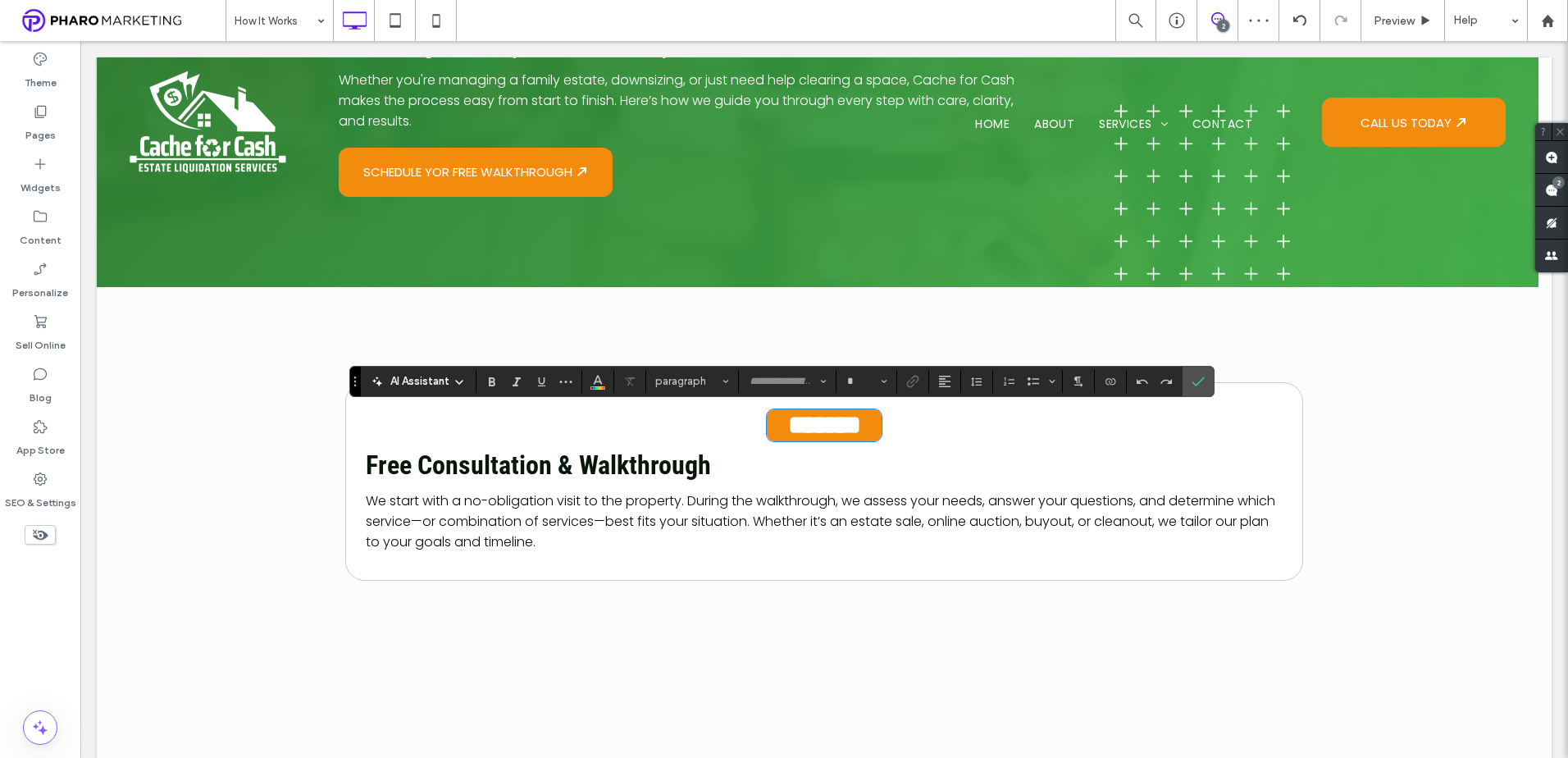 type on "**" 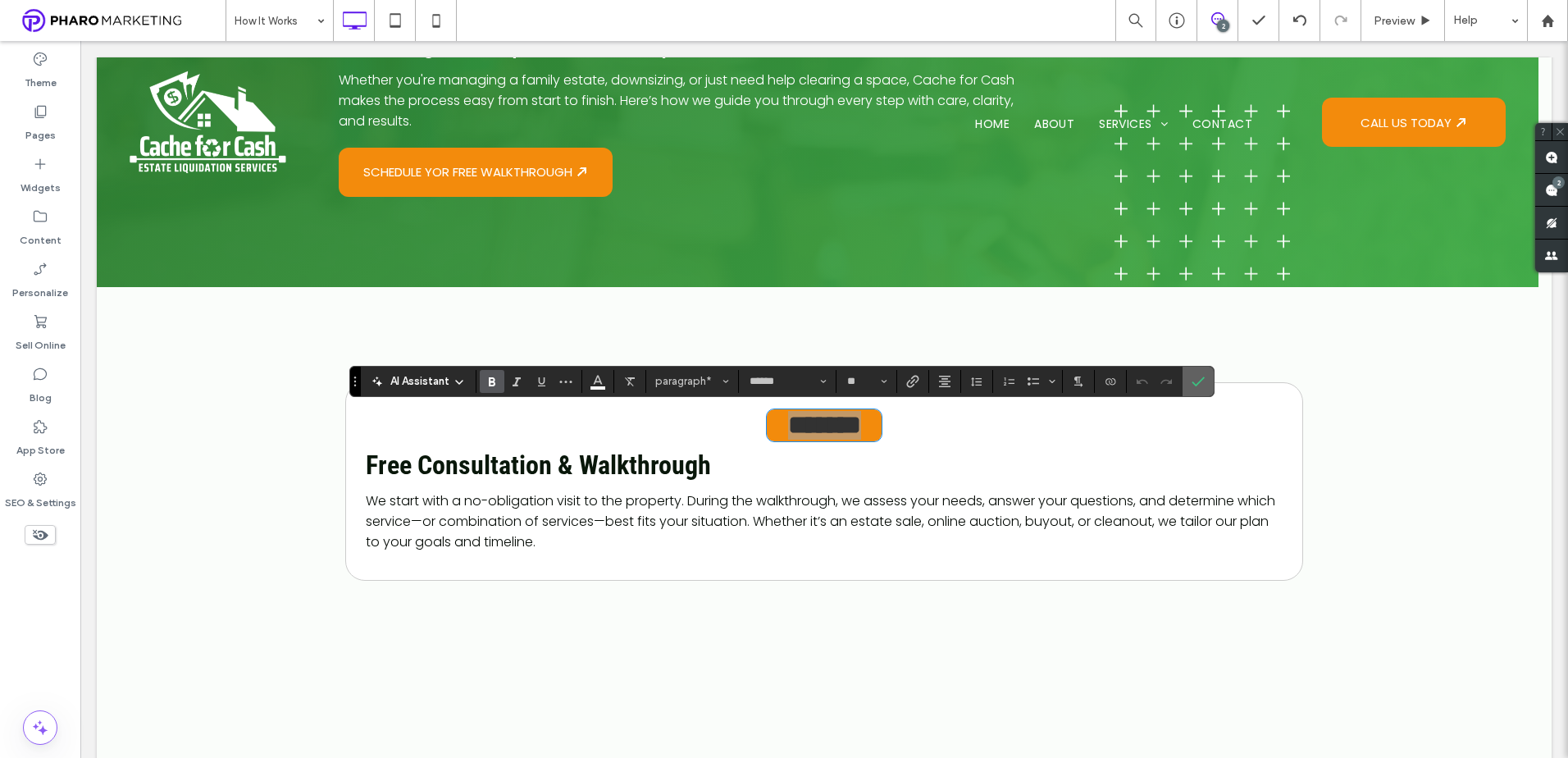 click at bounding box center (1198, 381) 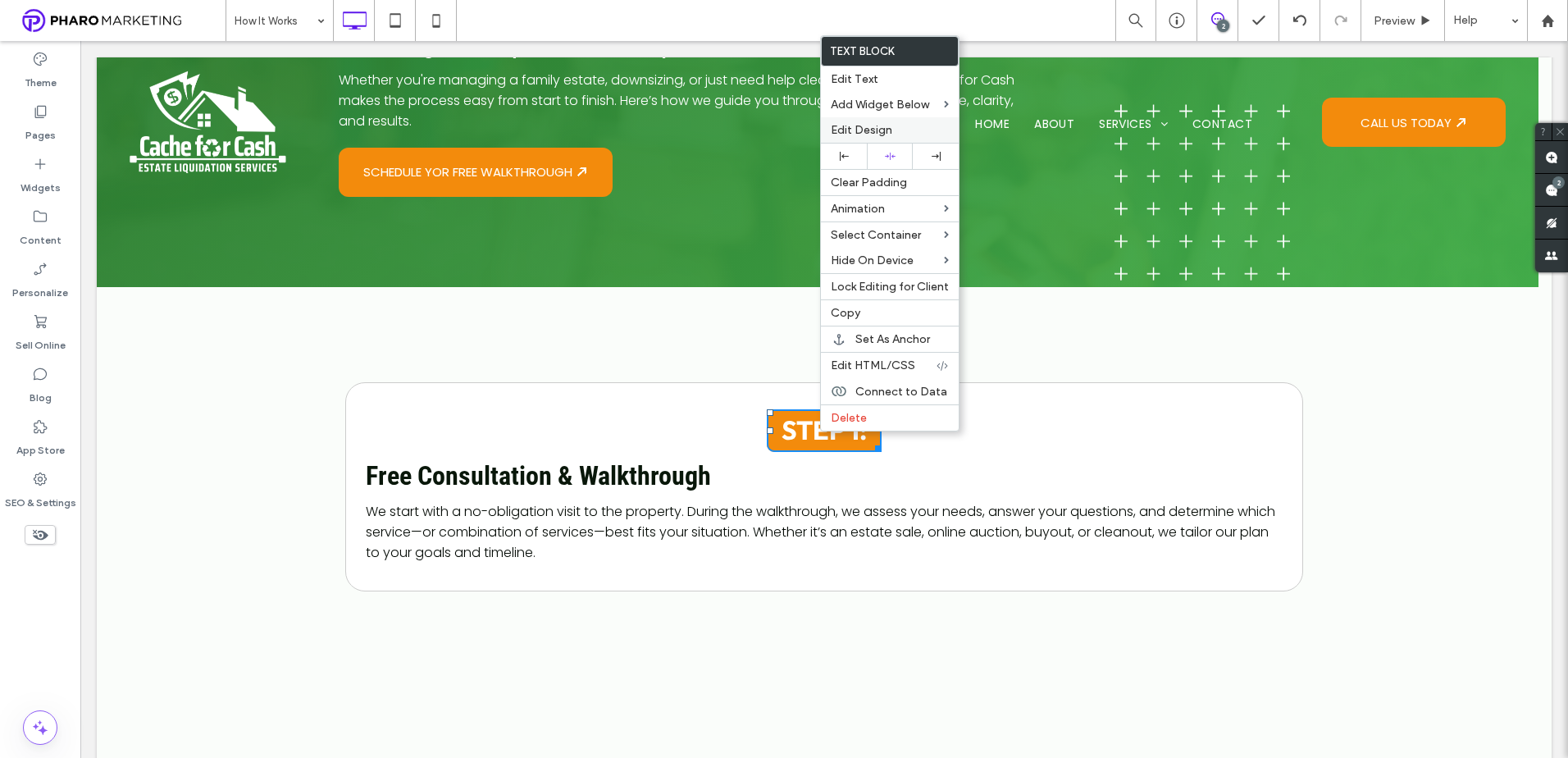 click on "Edit Design" at bounding box center (861, 130) 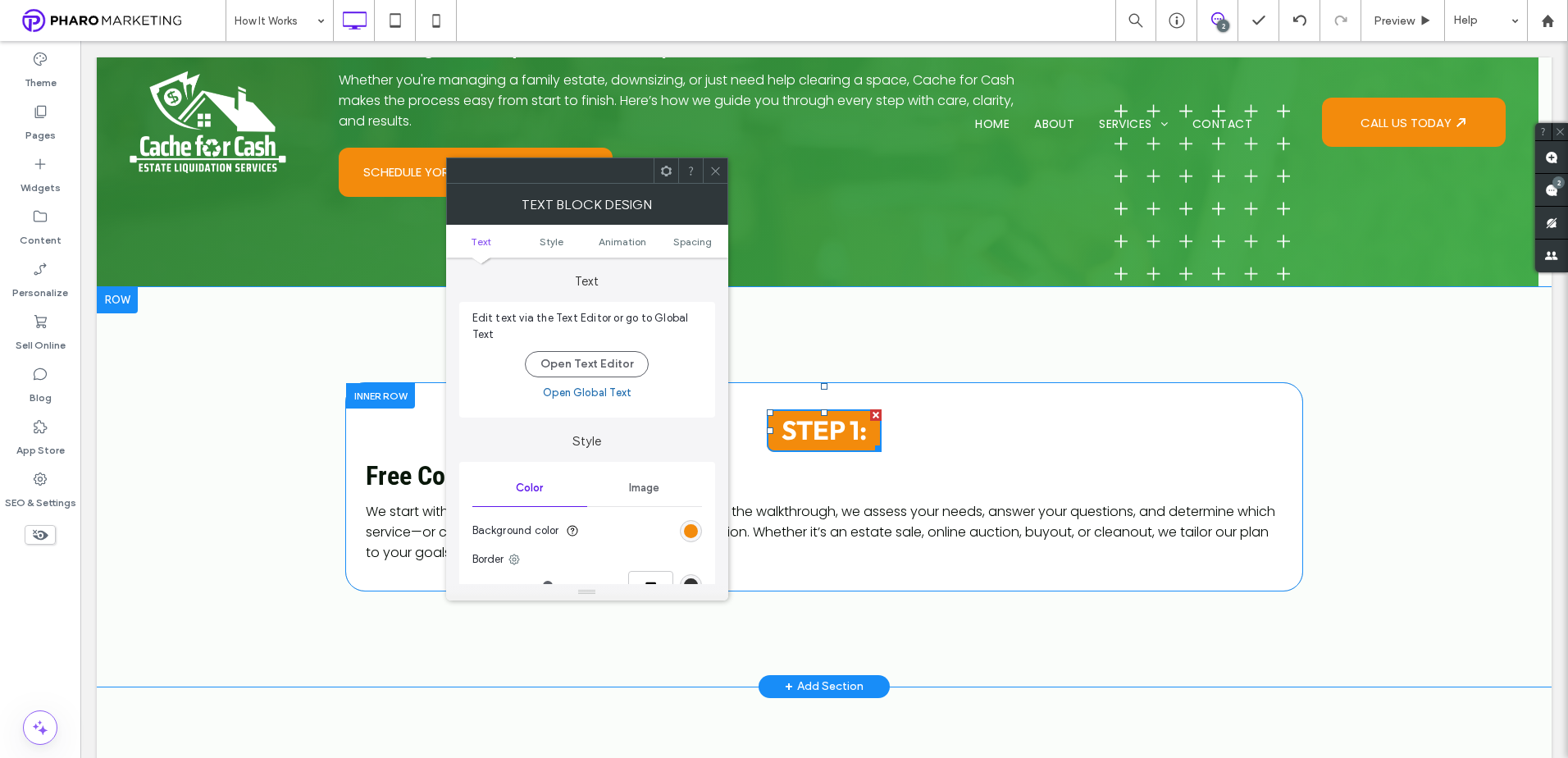 drag, startPoint x: 698, startPoint y: 239, endPoint x: 683, endPoint y: 248, distance: 17.492856 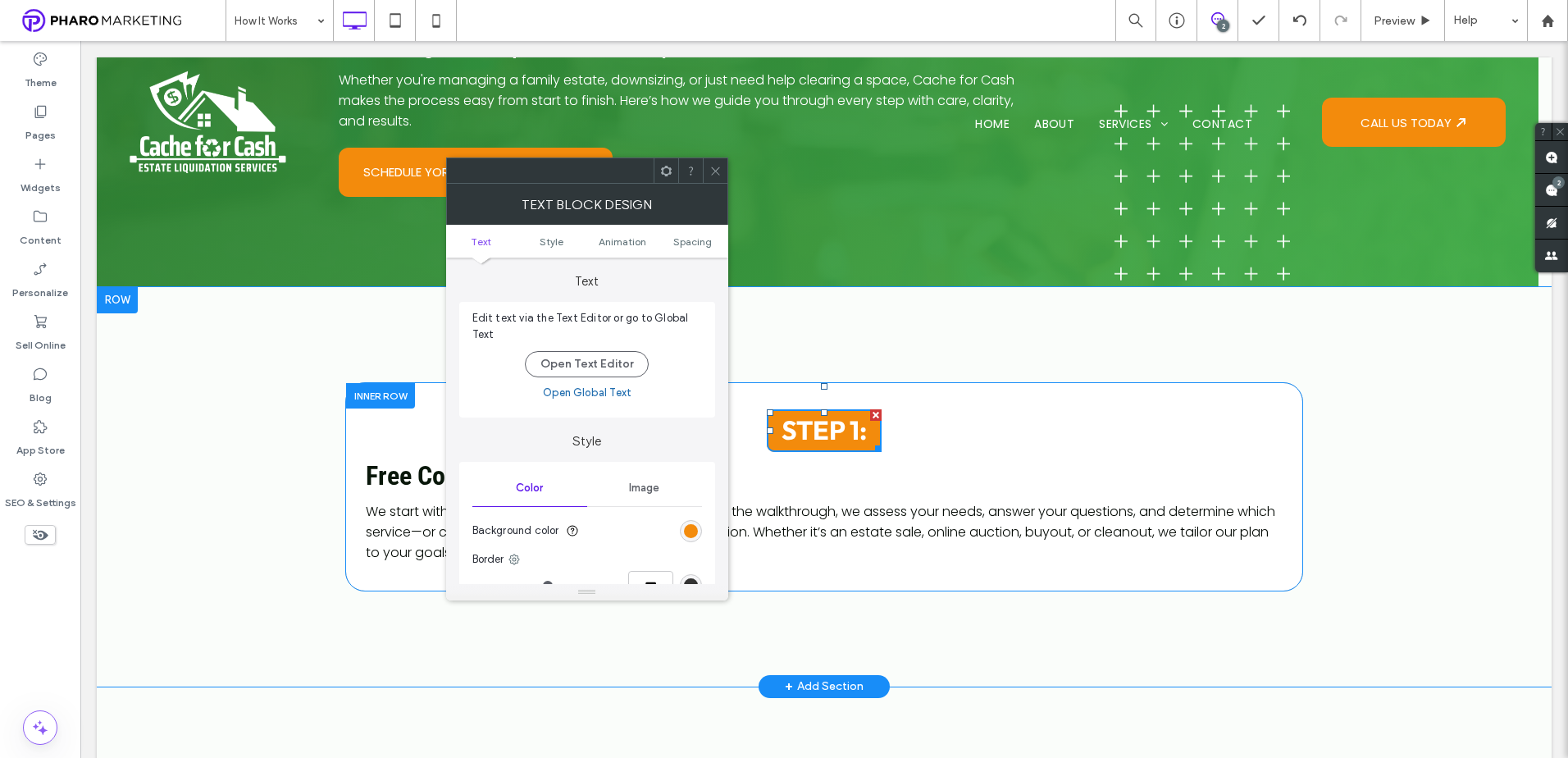 click on "Spacing" at bounding box center (692, 241) 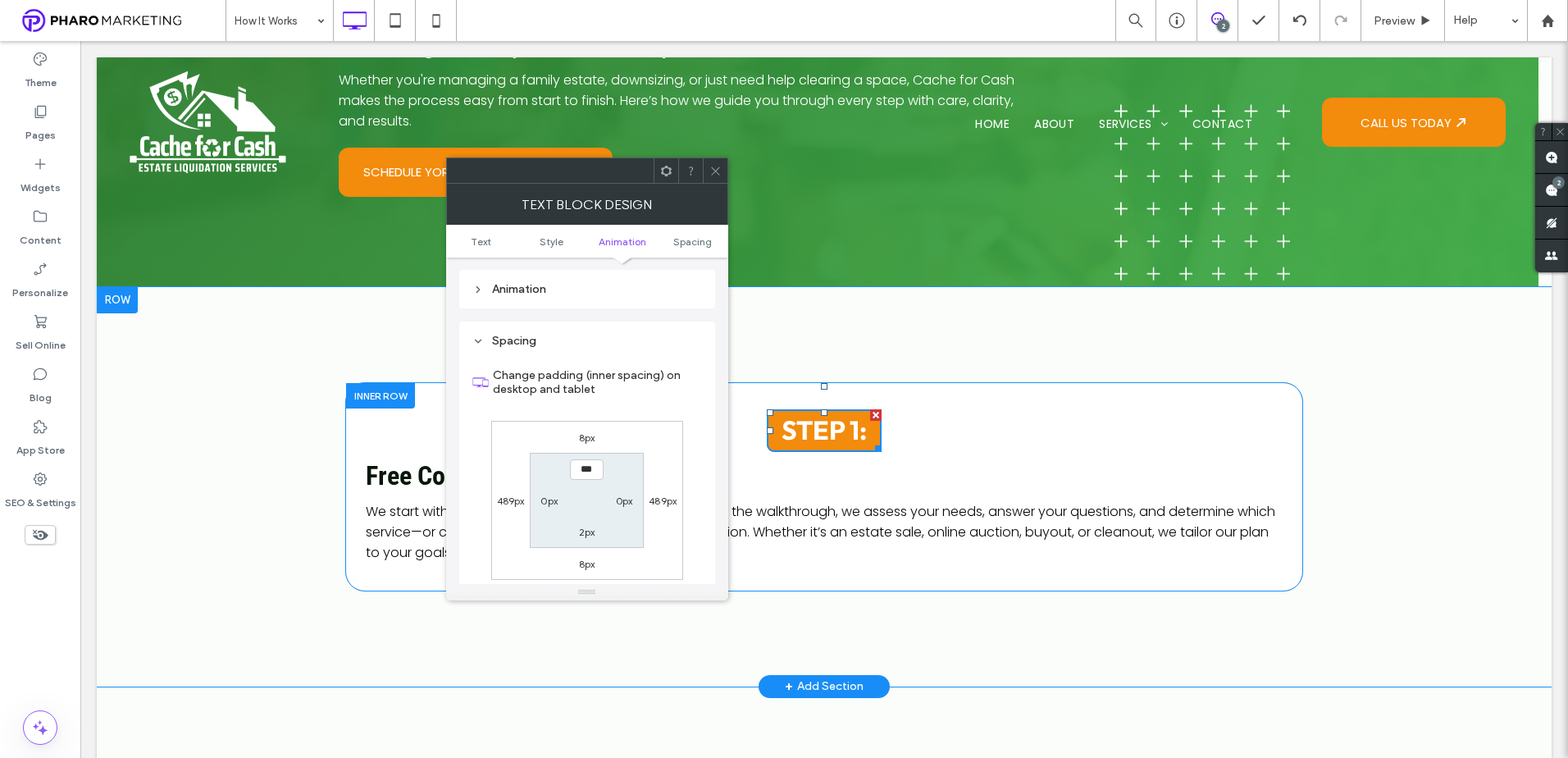 scroll, scrollTop: 470, scrollLeft: 0, axis: vertical 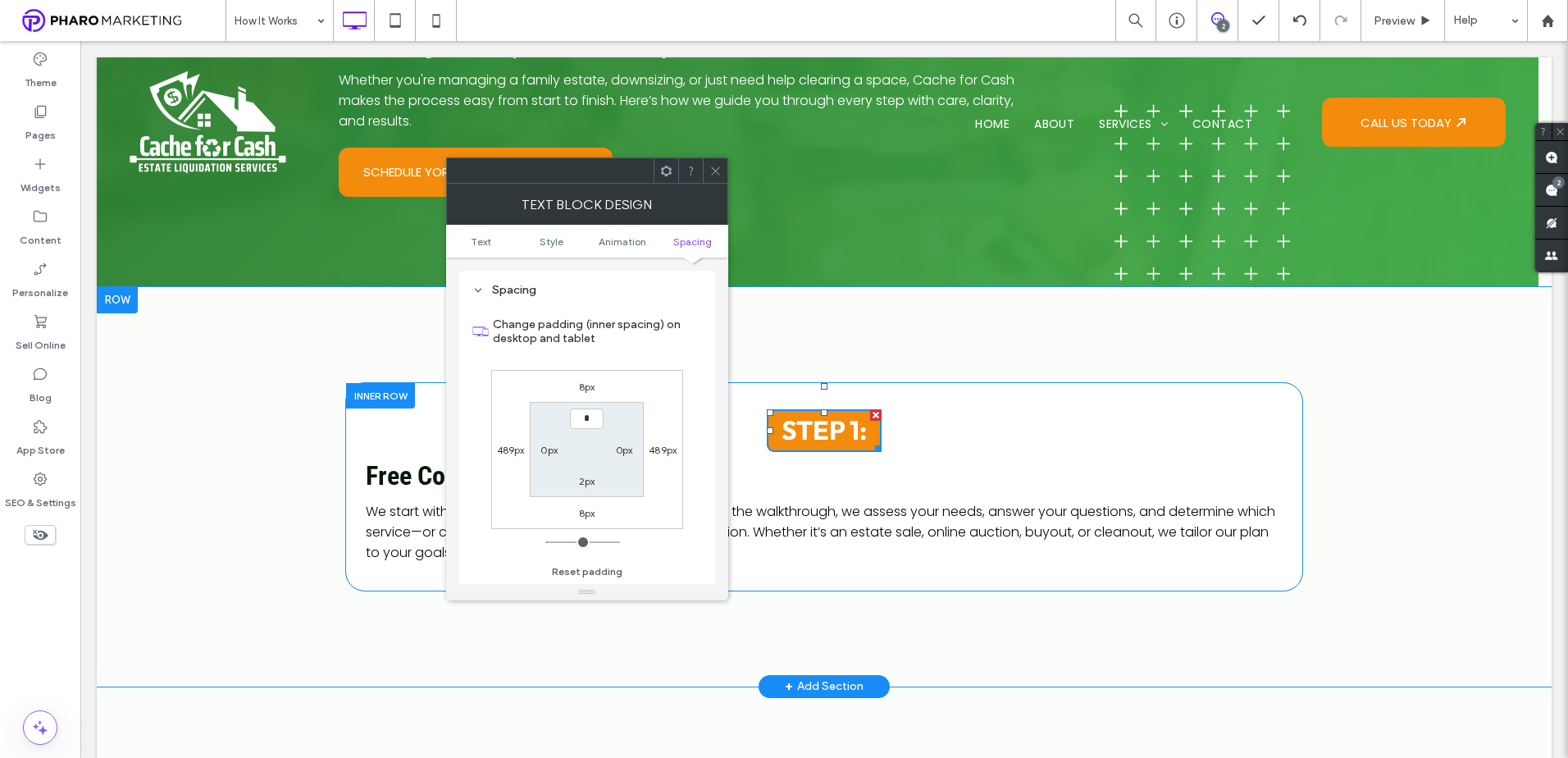 type on "**" 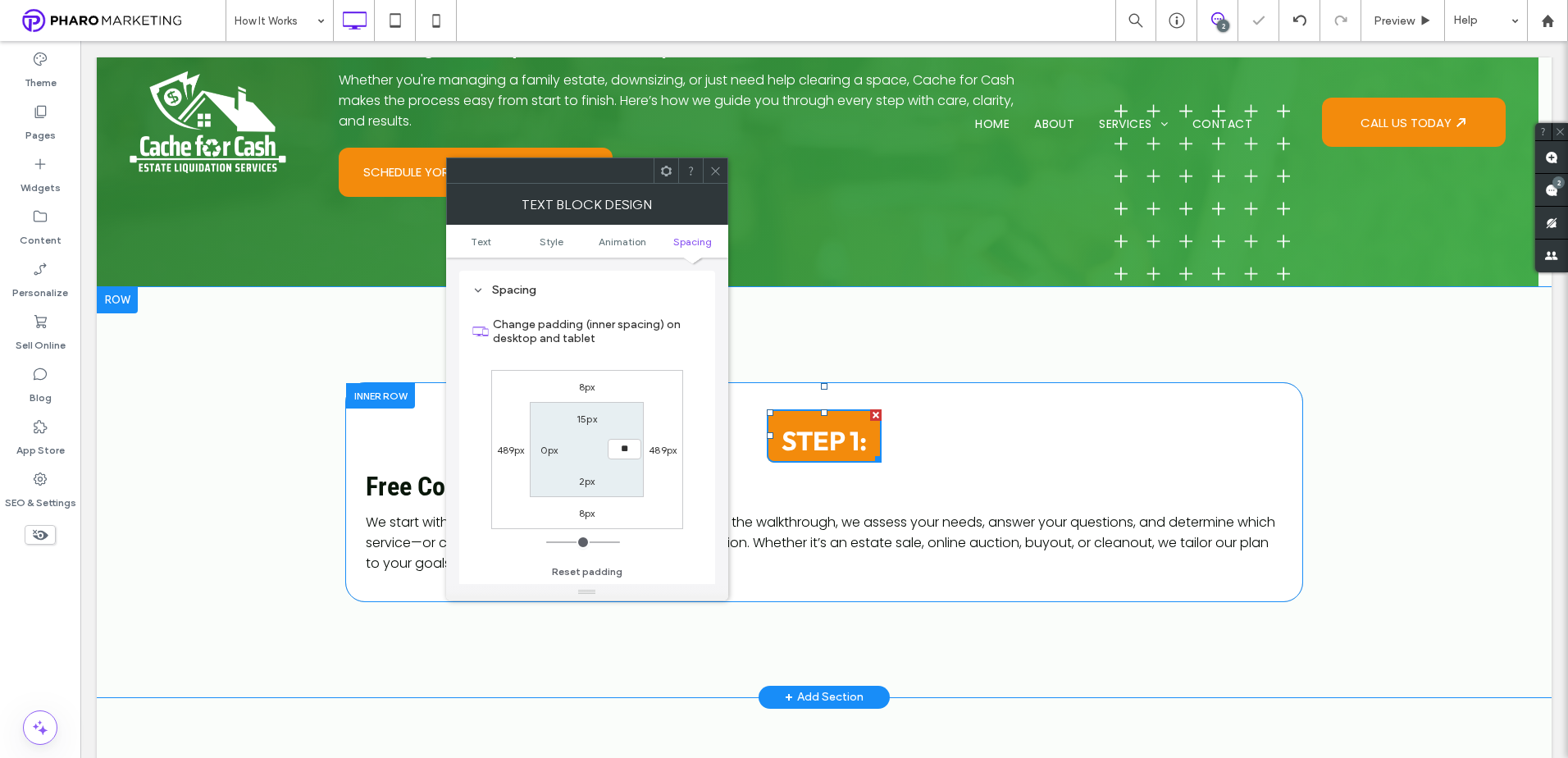 type on "*" 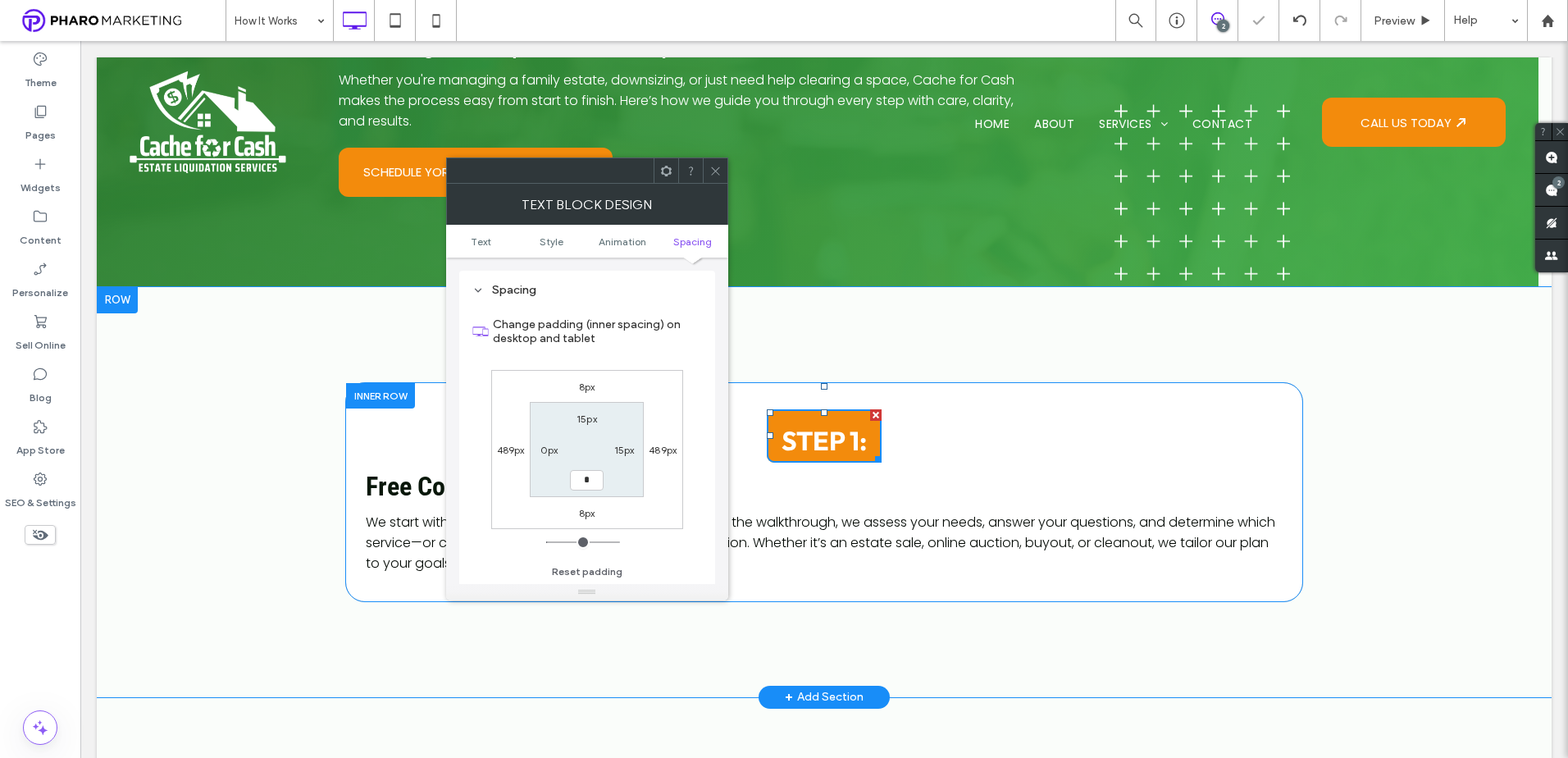 type on "**" 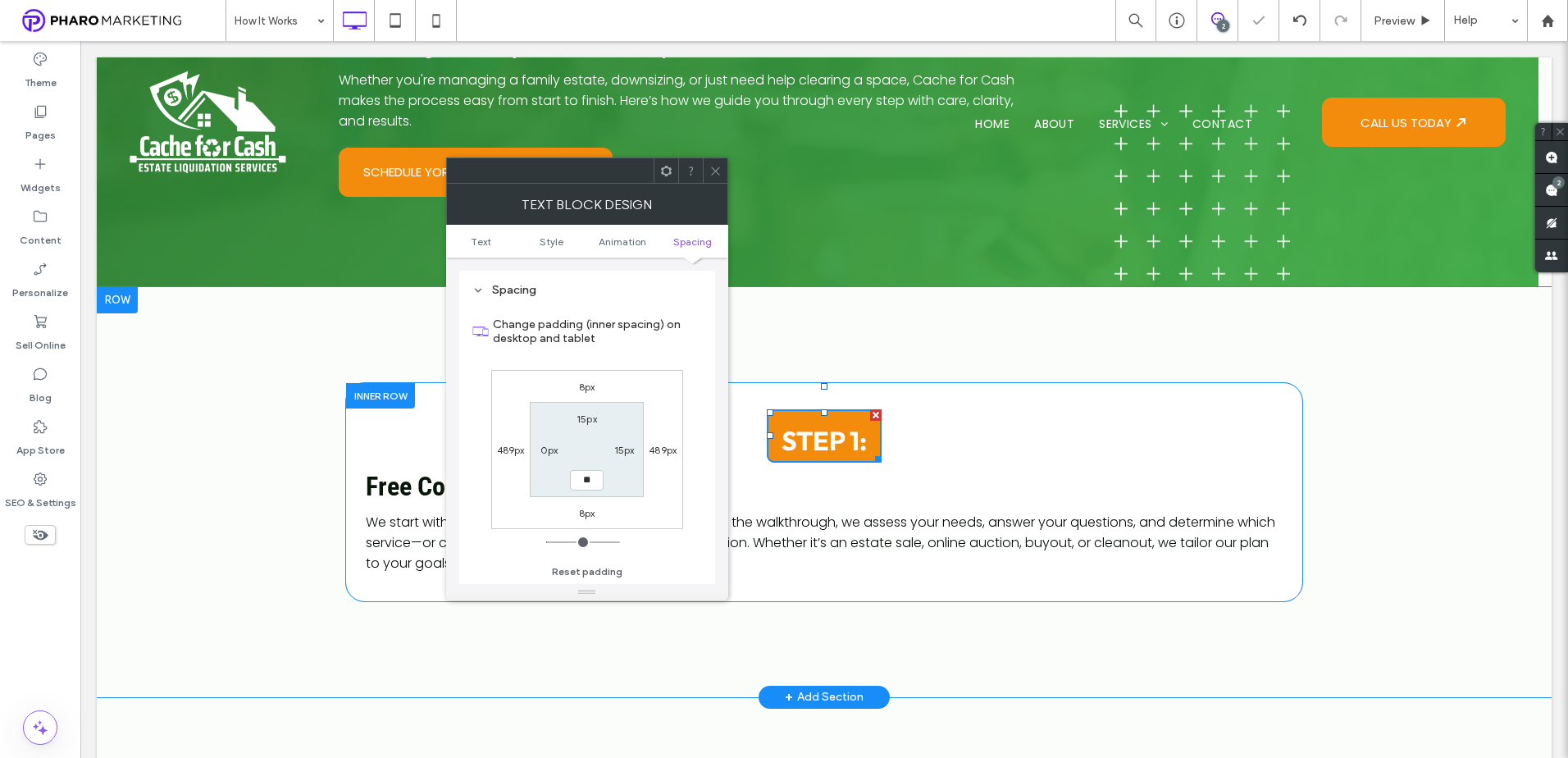 type on "*" 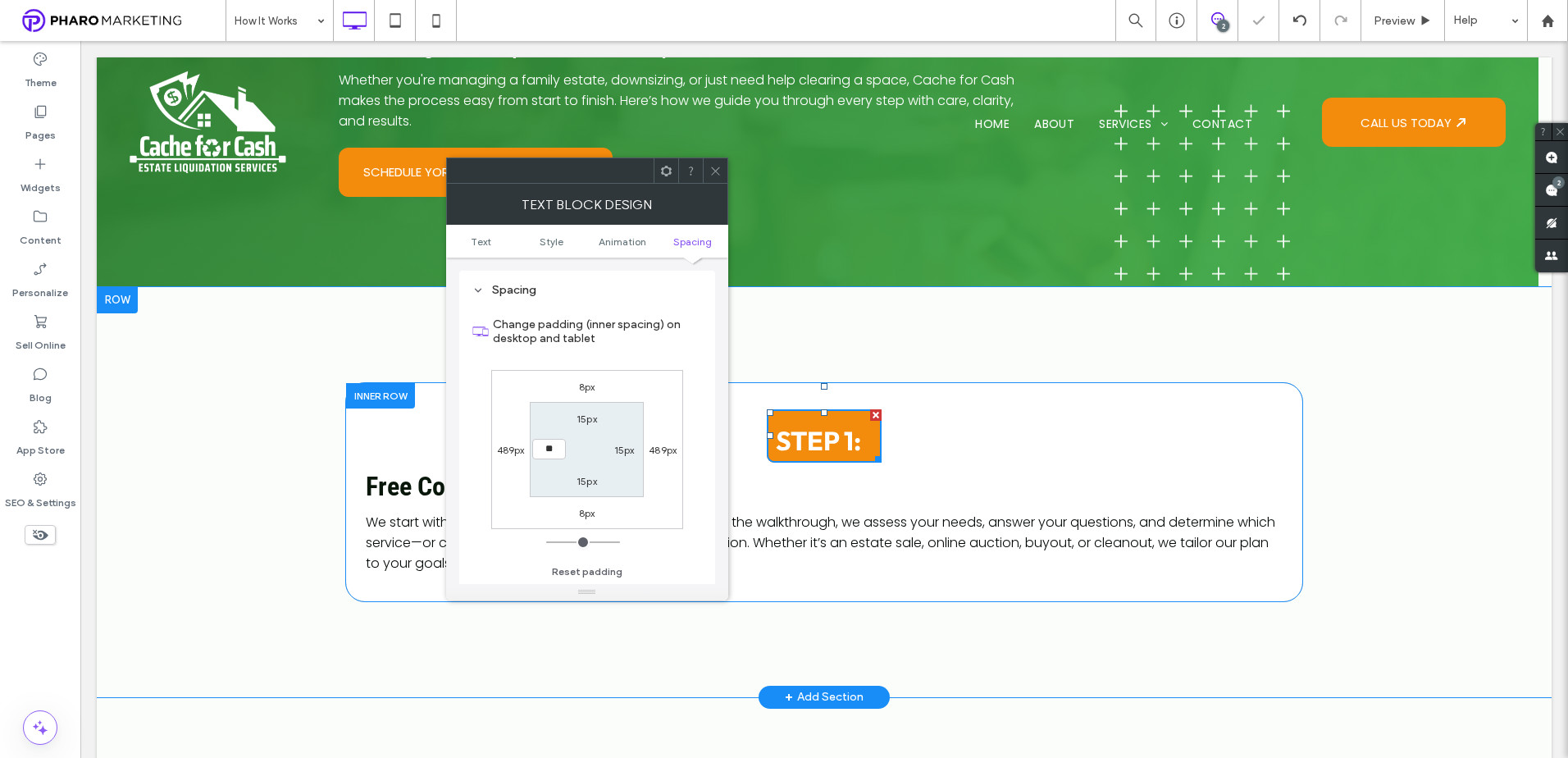 type on "**" 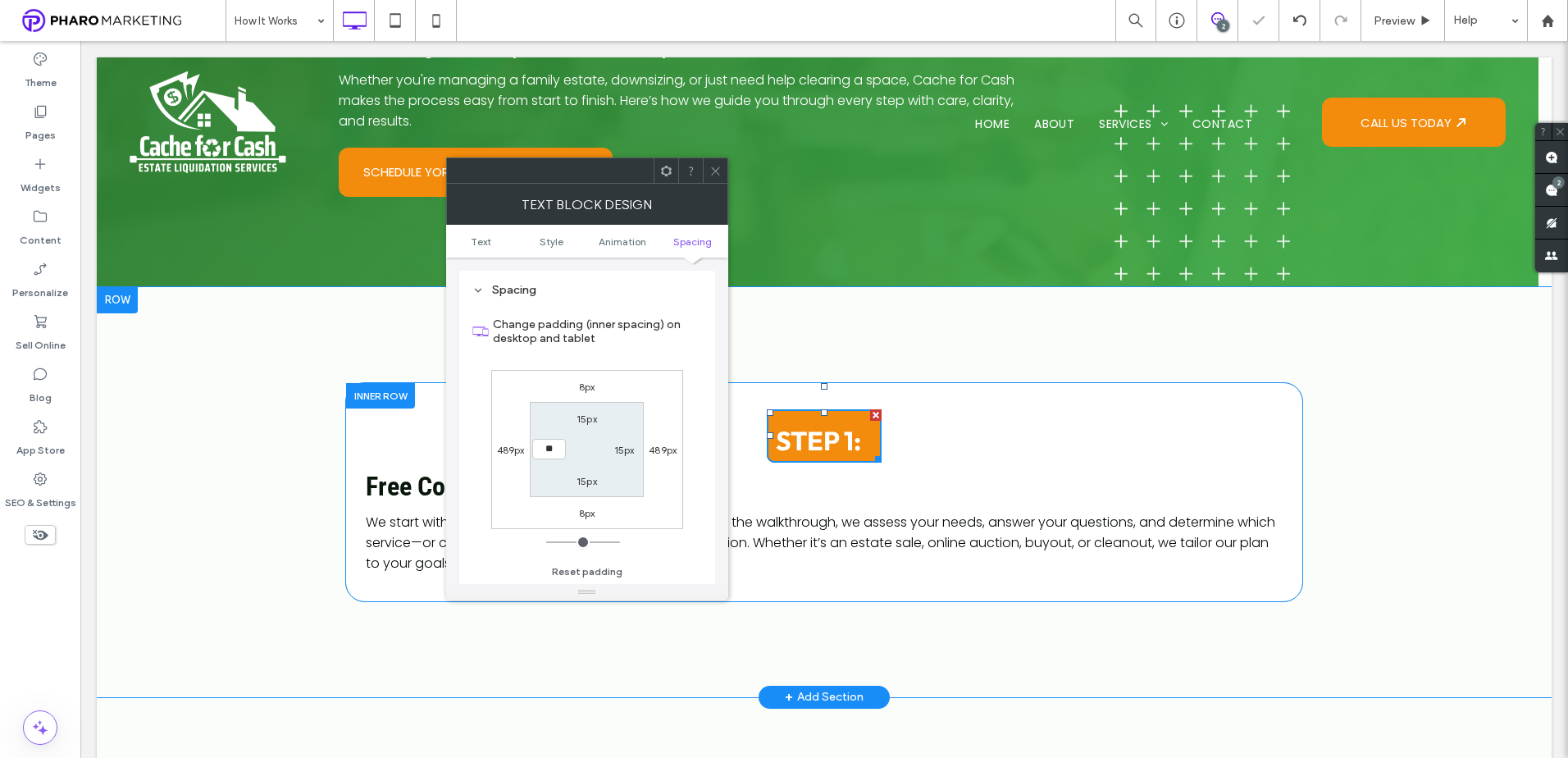 type on "**" 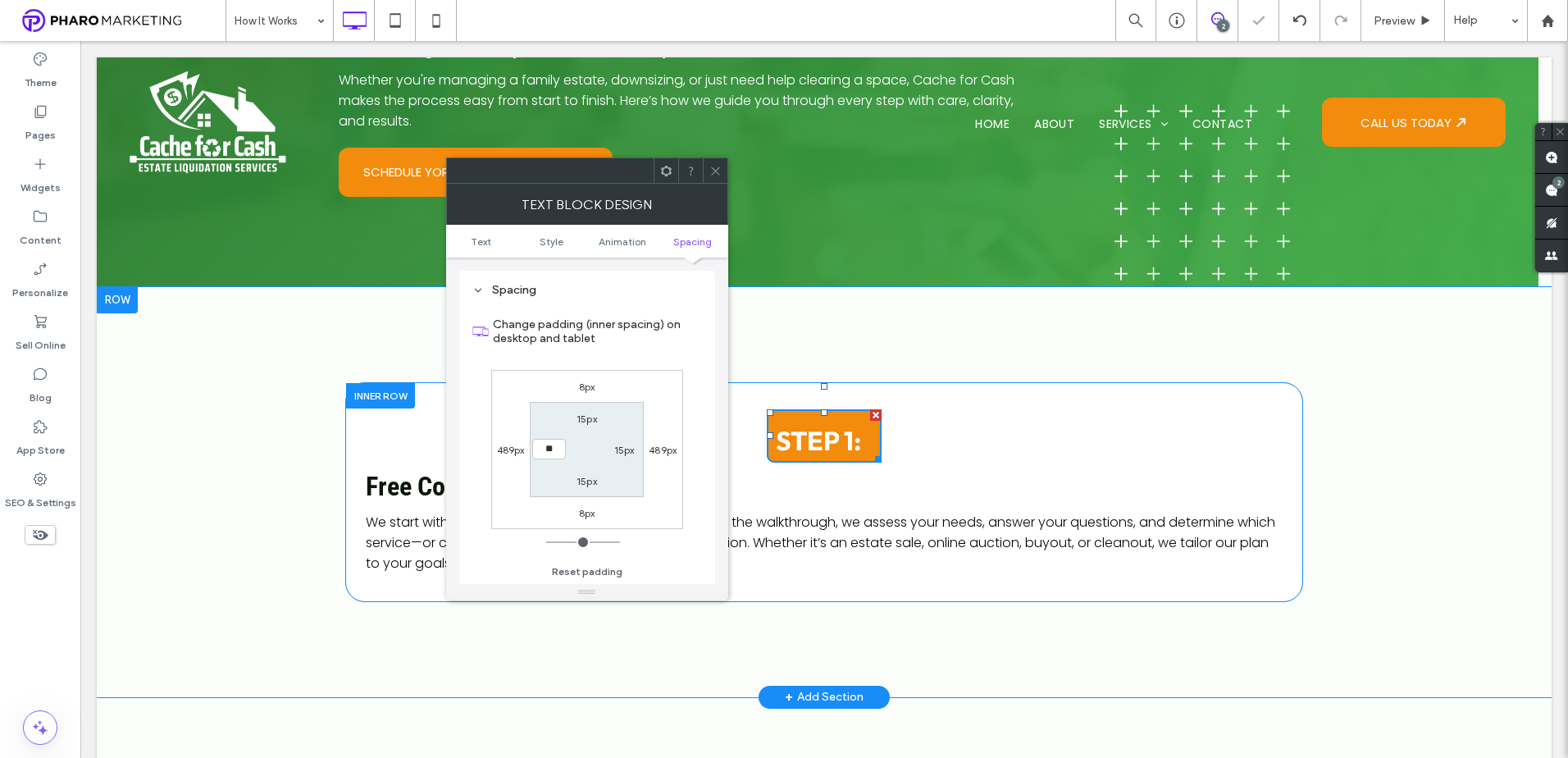 type on "****" 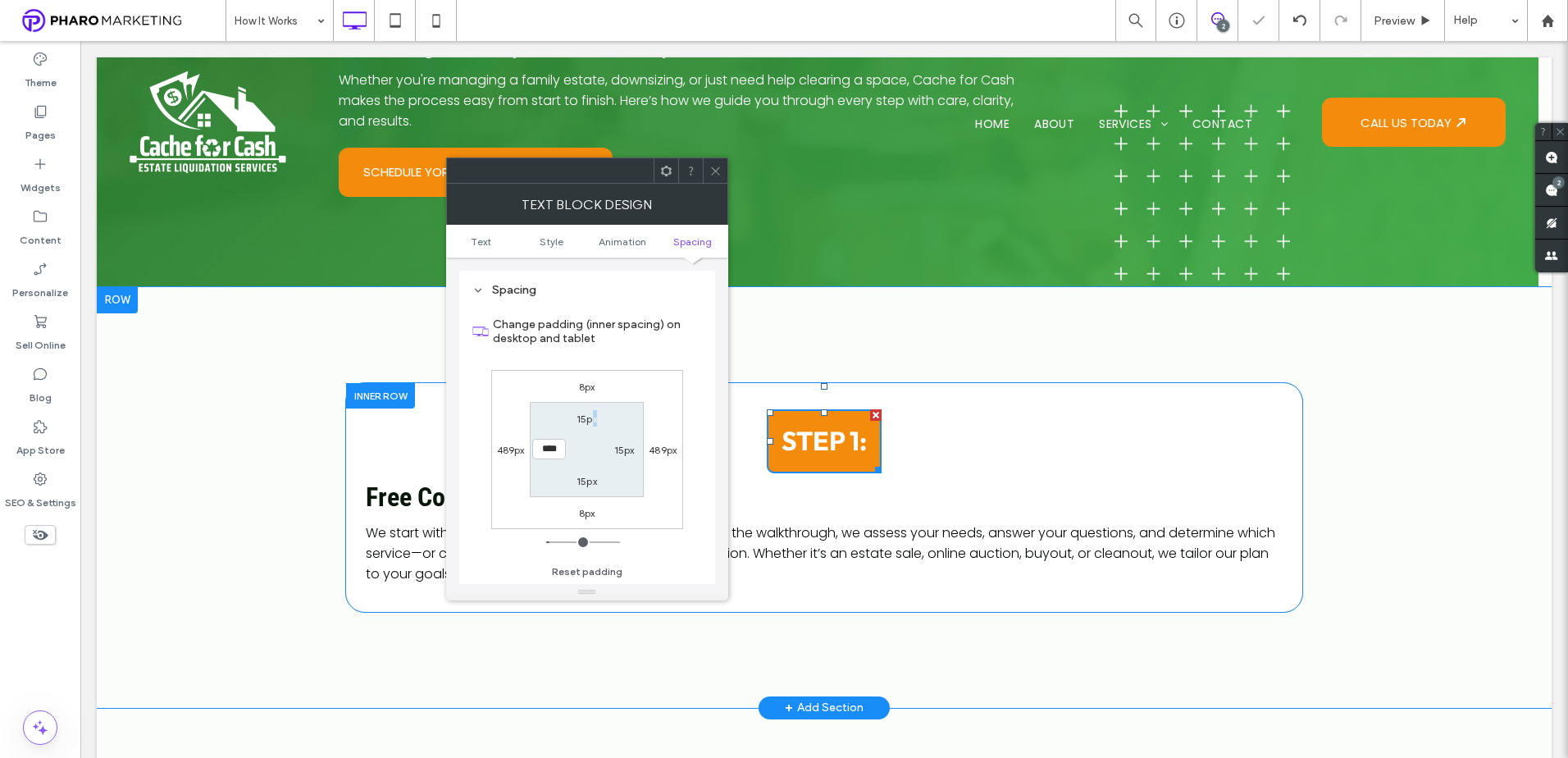 click on "15px" at bounding box center (586, 418) 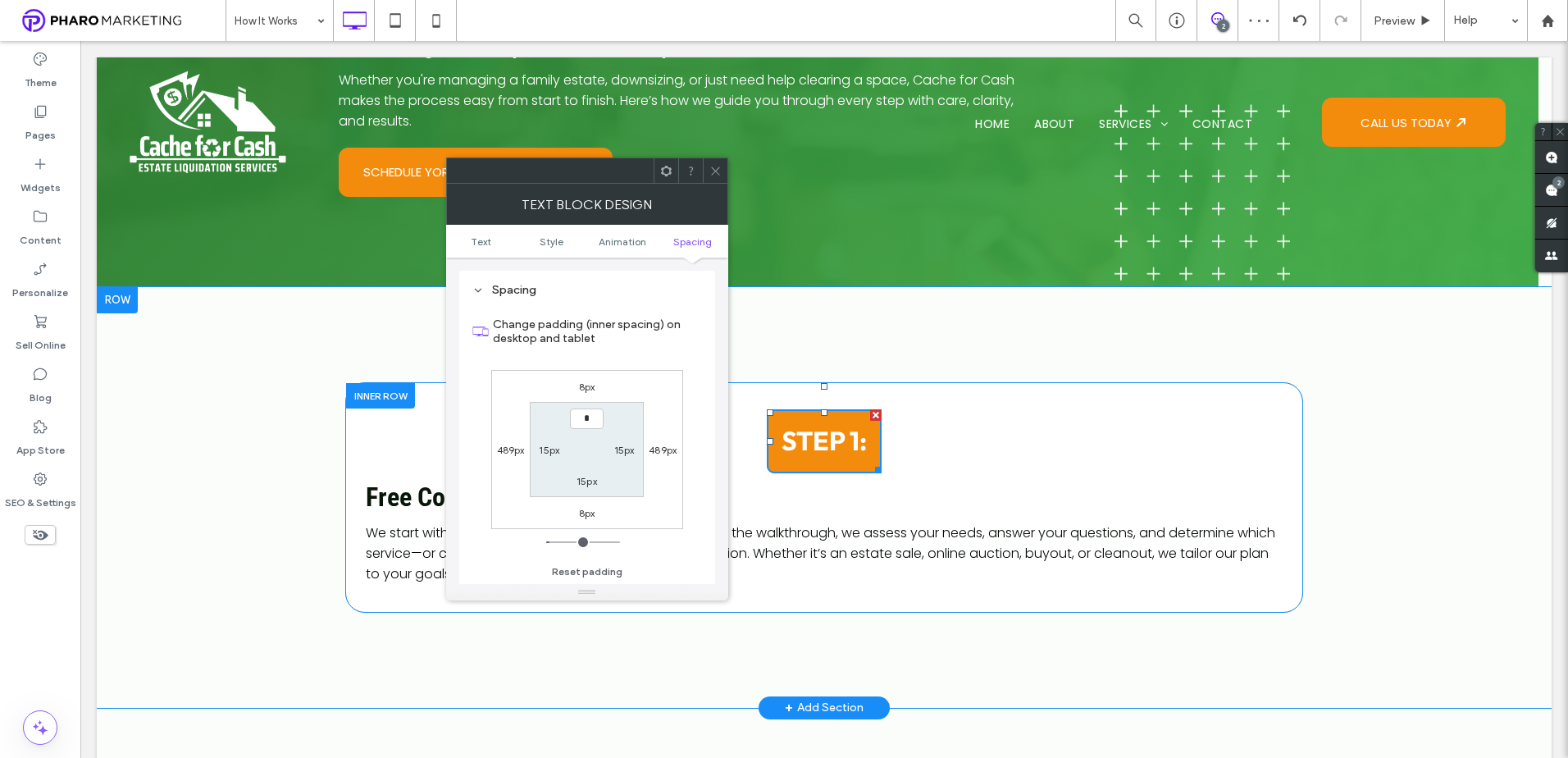 type on "*" 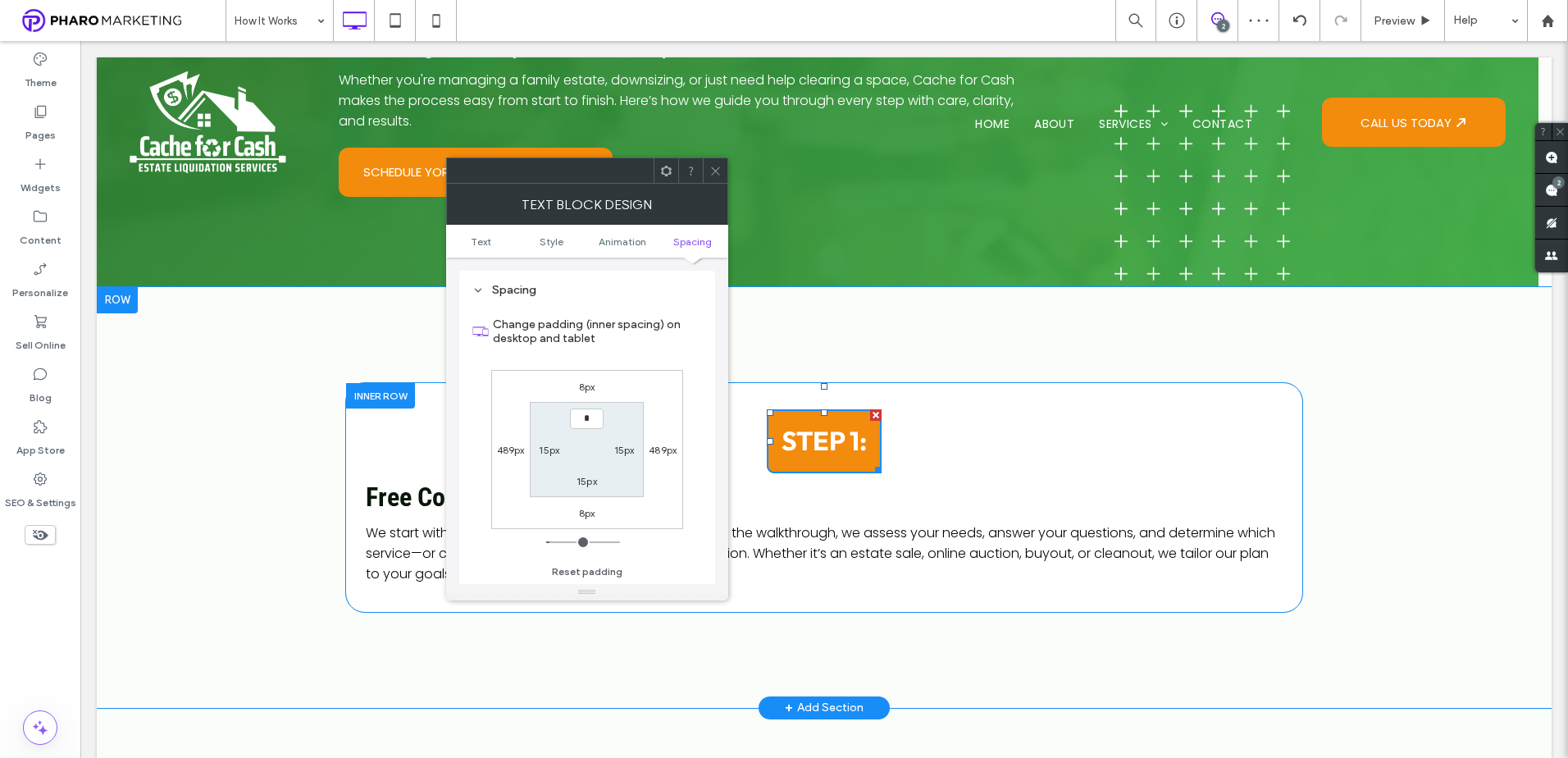 type on "*" 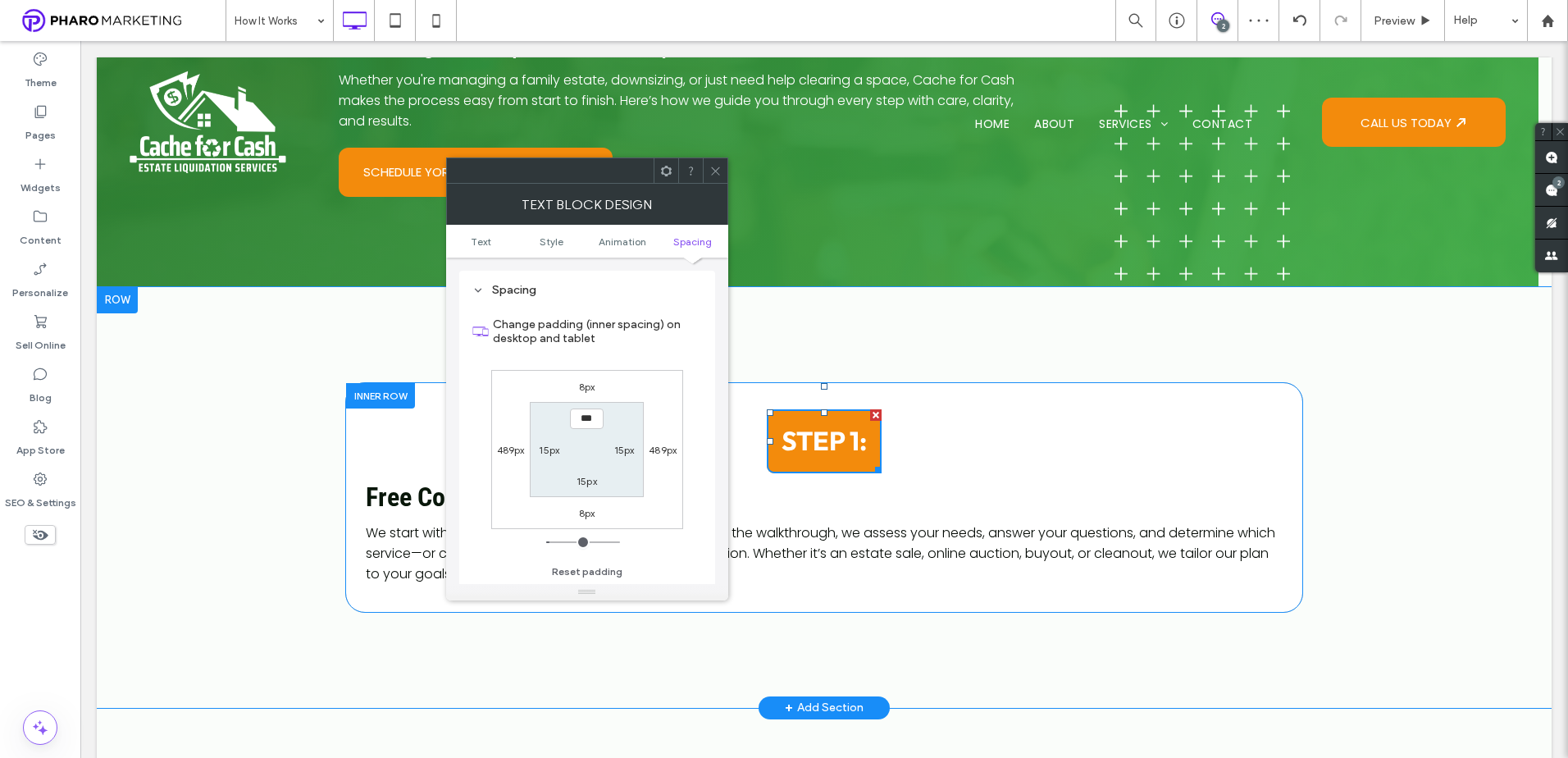 click on "15px" at bounding box center (586, 481) 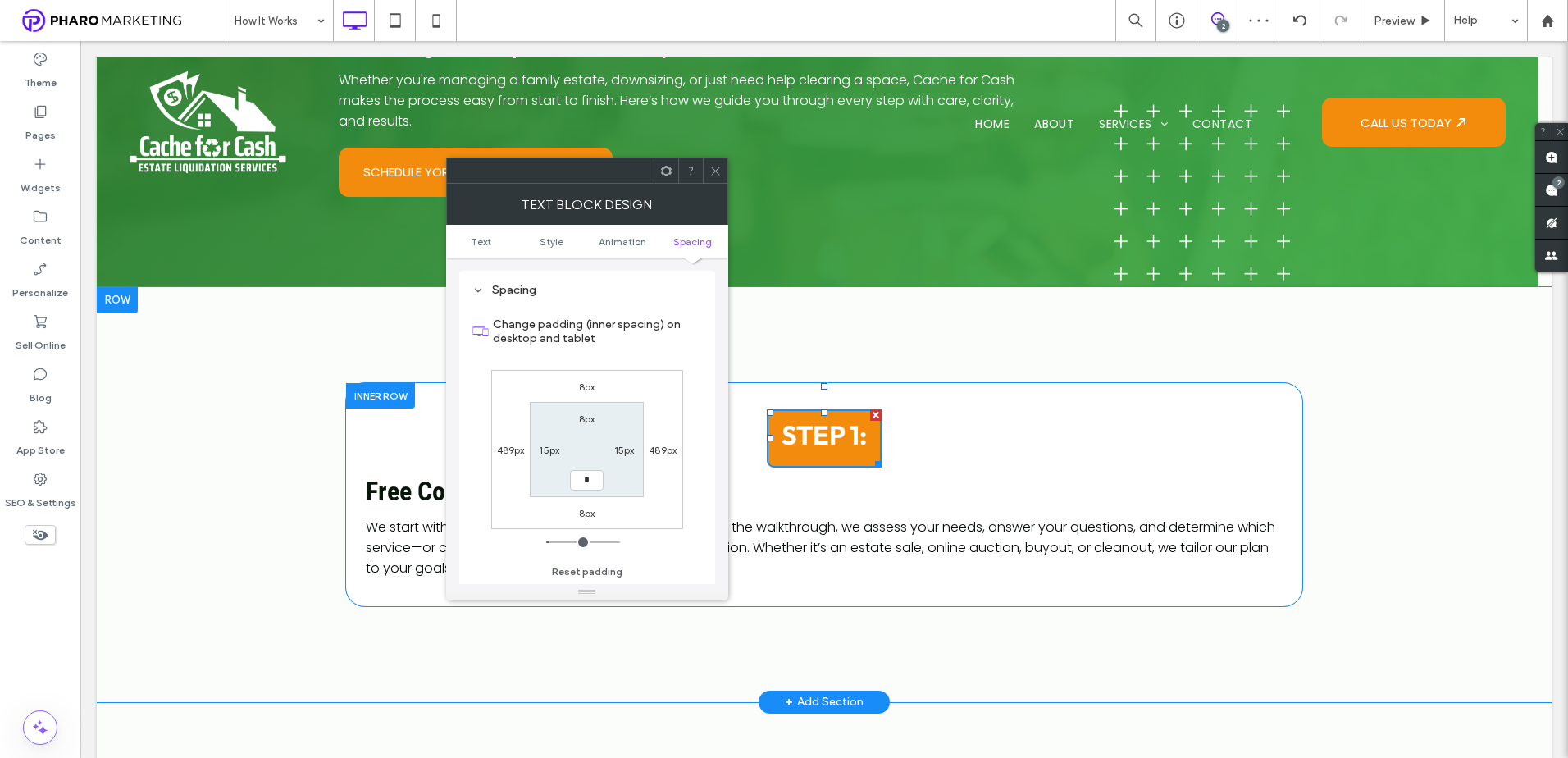 type on "*" 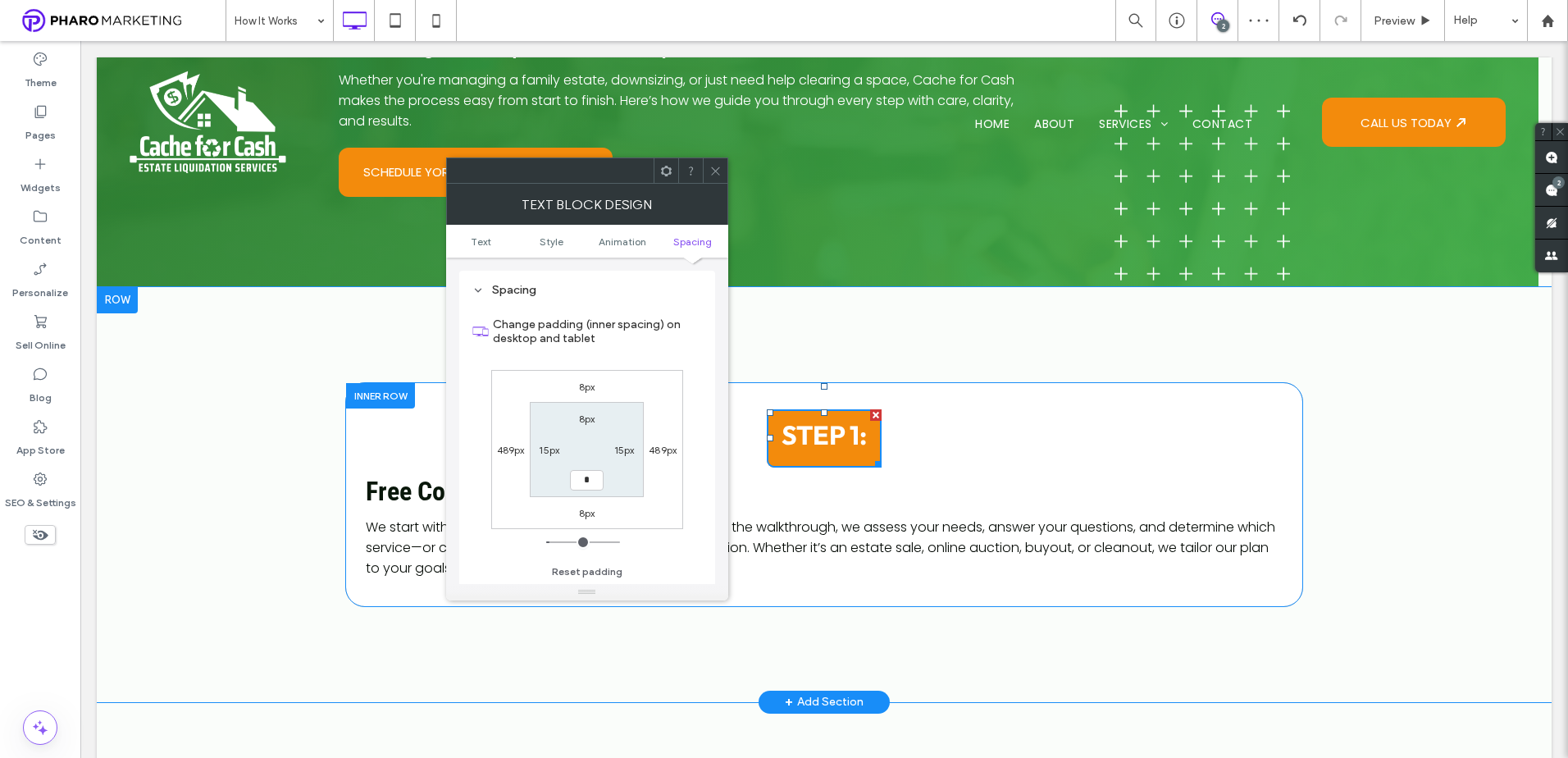type on "*" 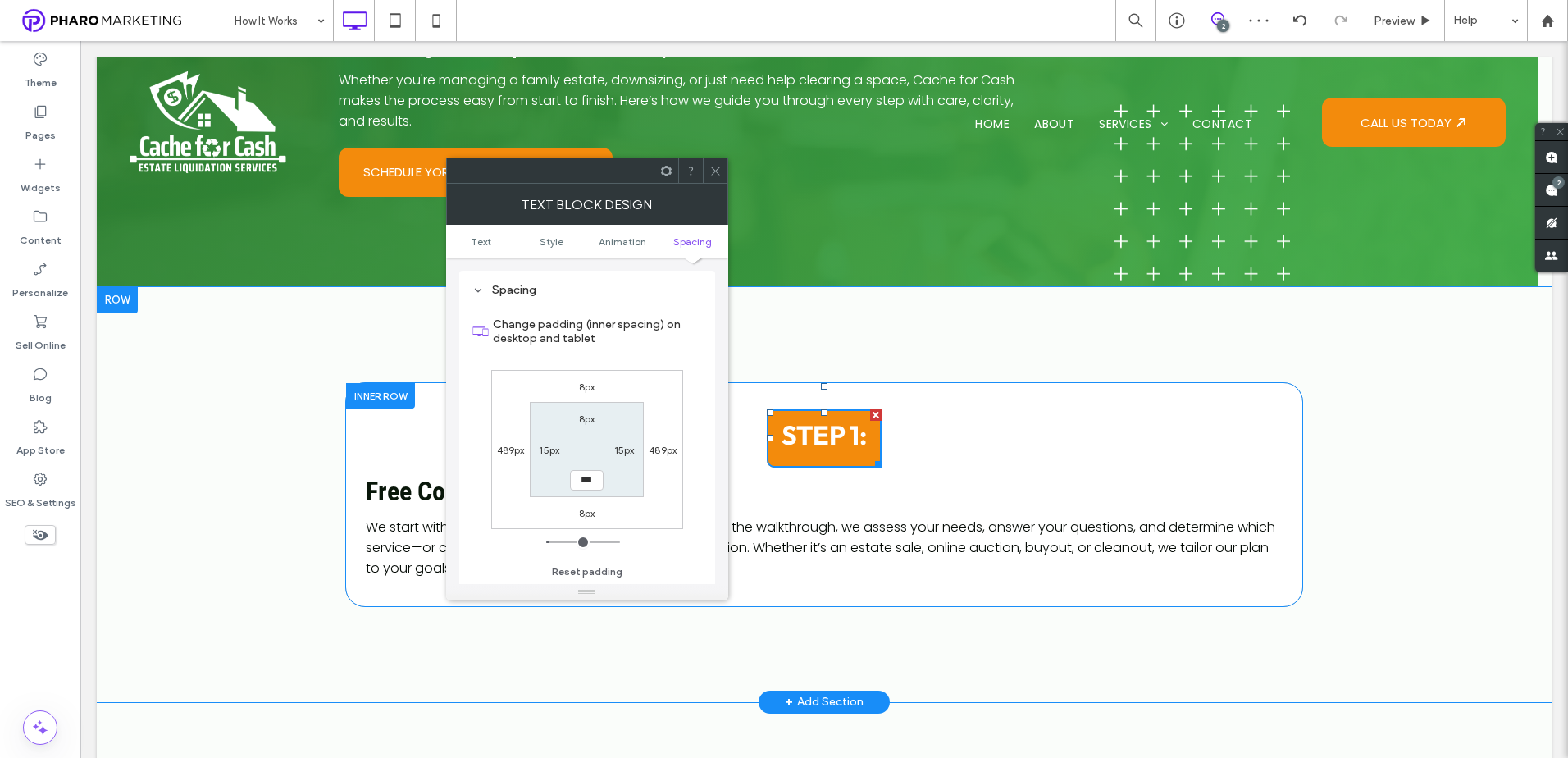 click on "8px 15px *** 15px" at bounding box center [586, 449] 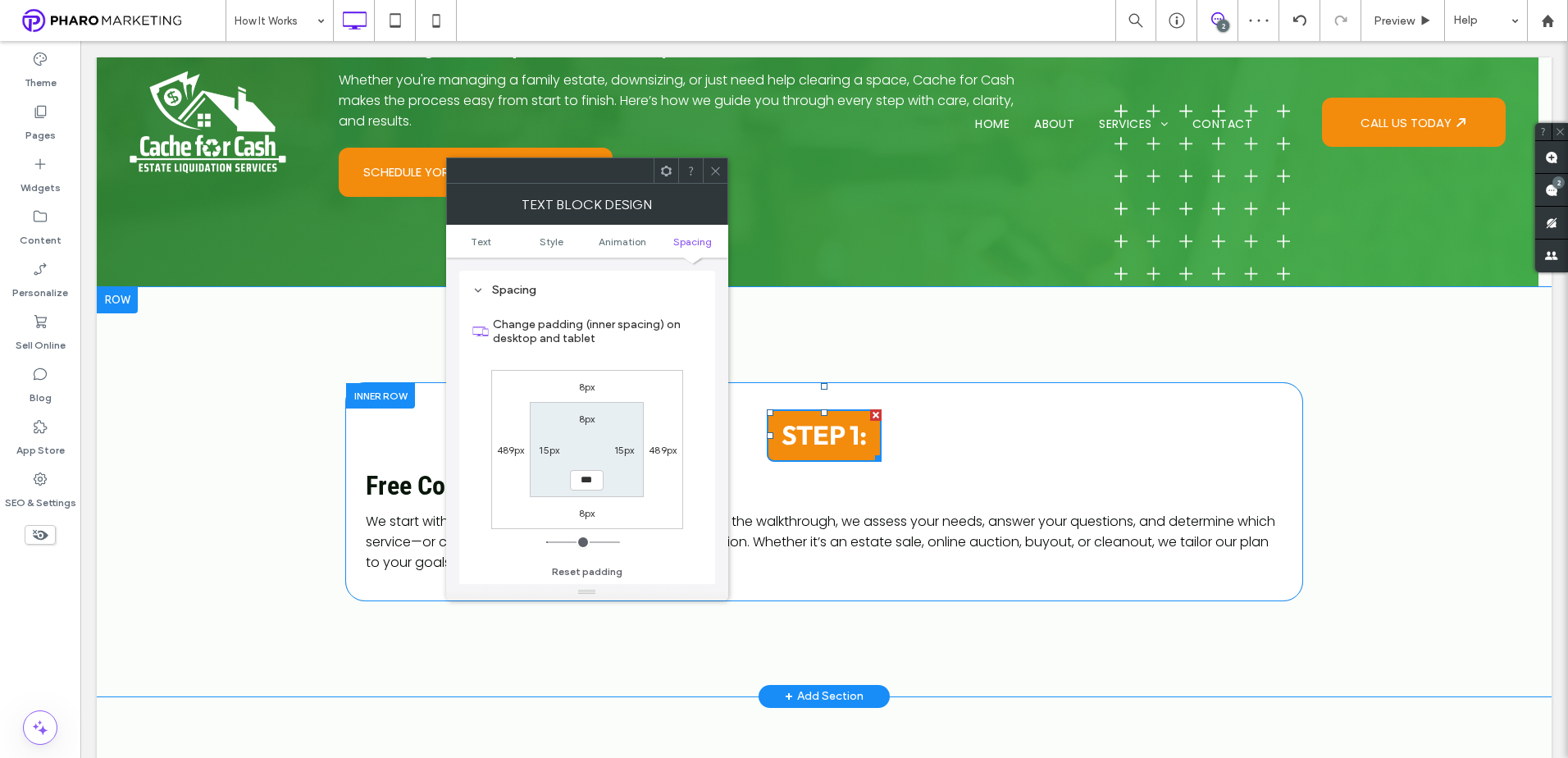 click 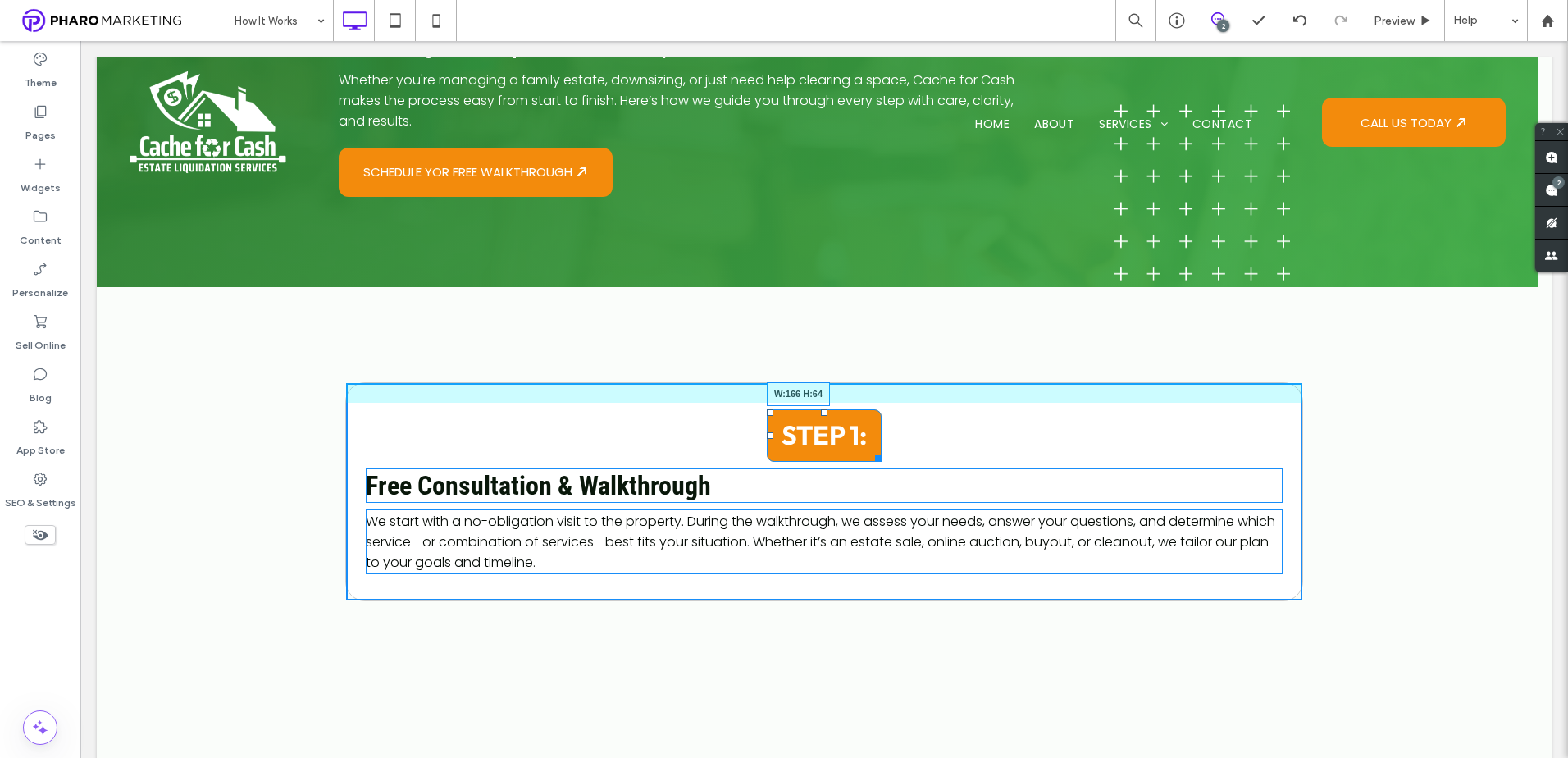 drag, startPoint x: 867, startPoint y: 455, endPoint x: 877, endPoint y: 454, distance: 10.049876 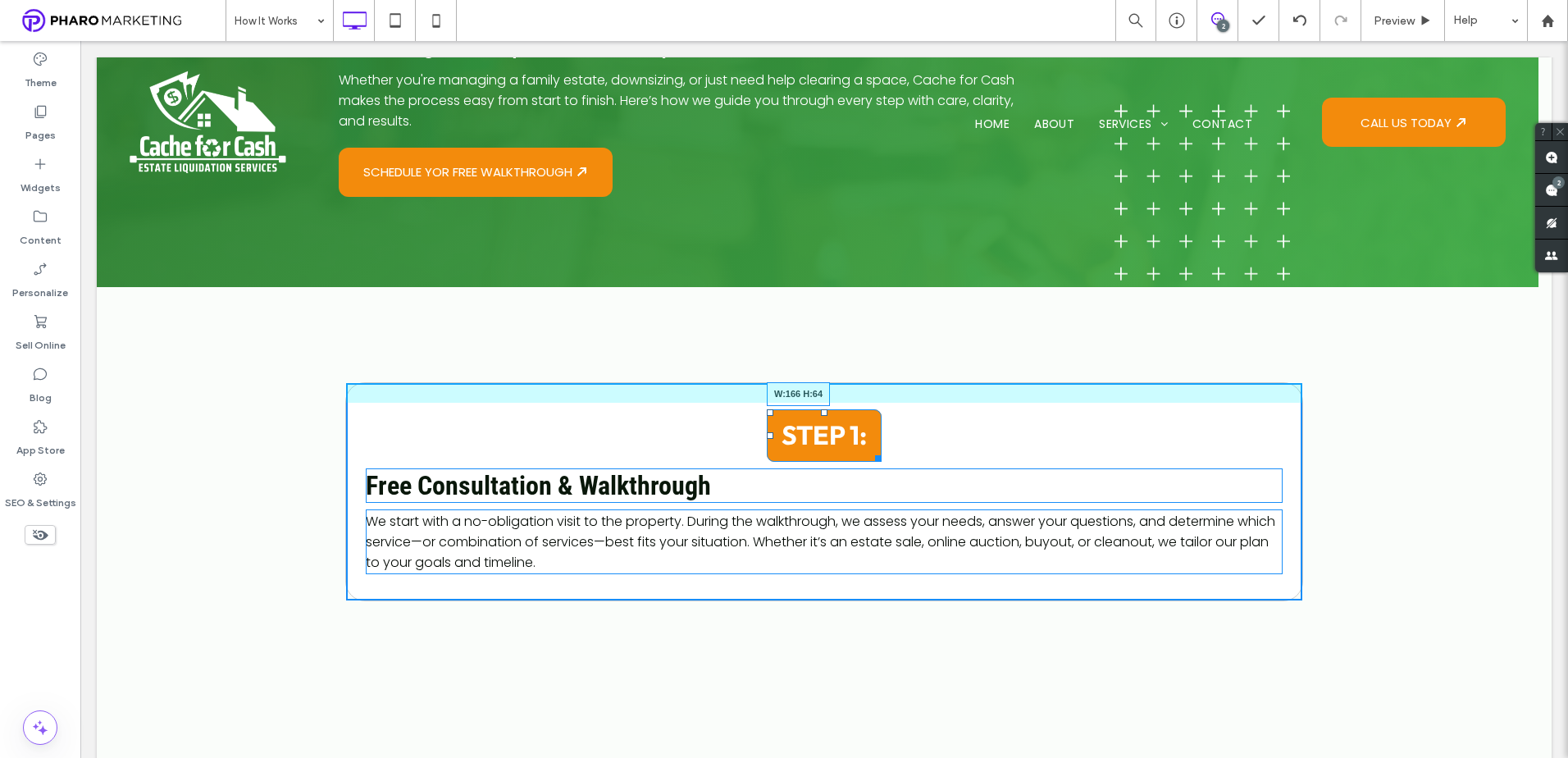 click at bounding box center [875, 455] 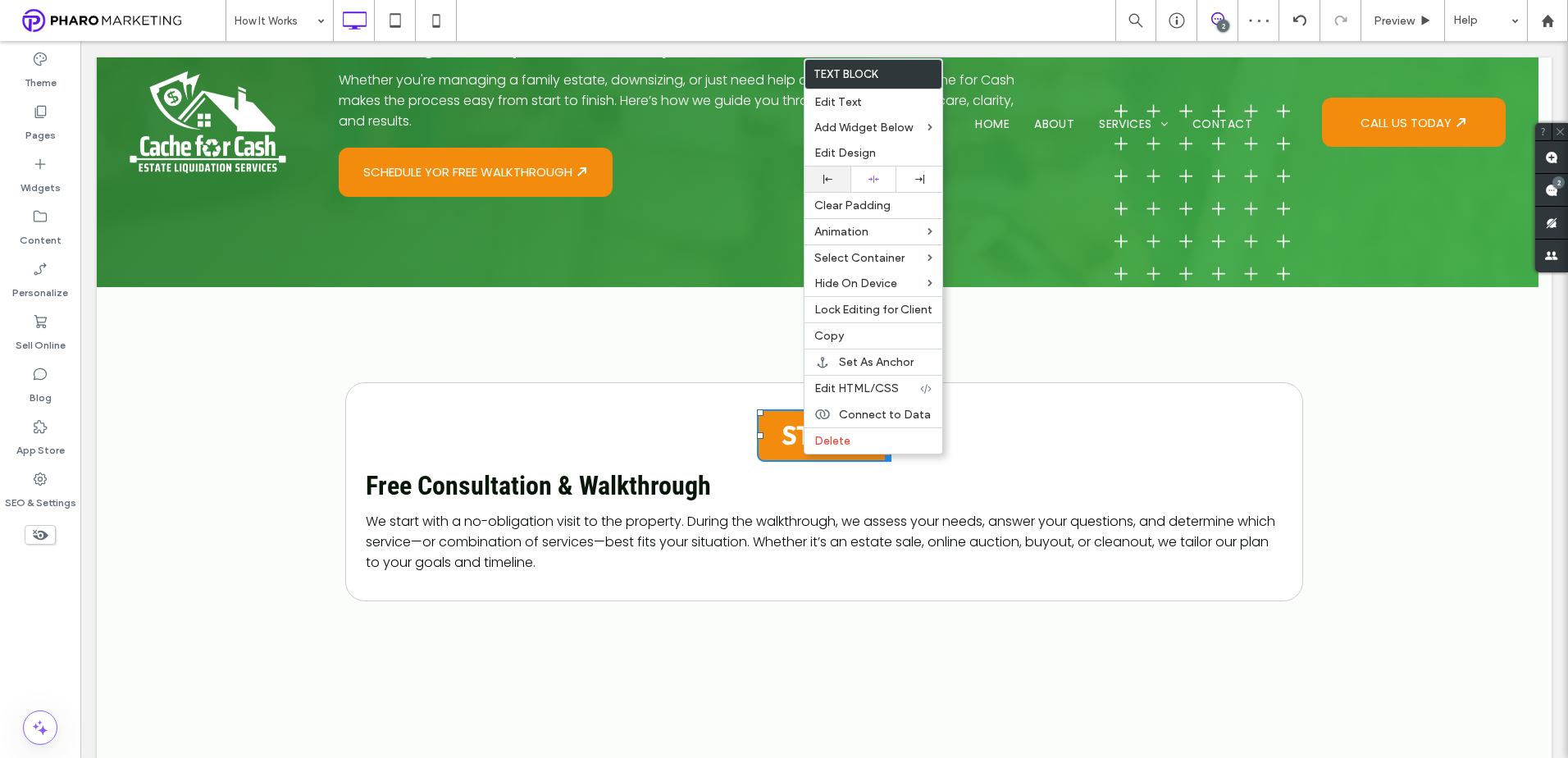 click at bounding box center (827, 179) 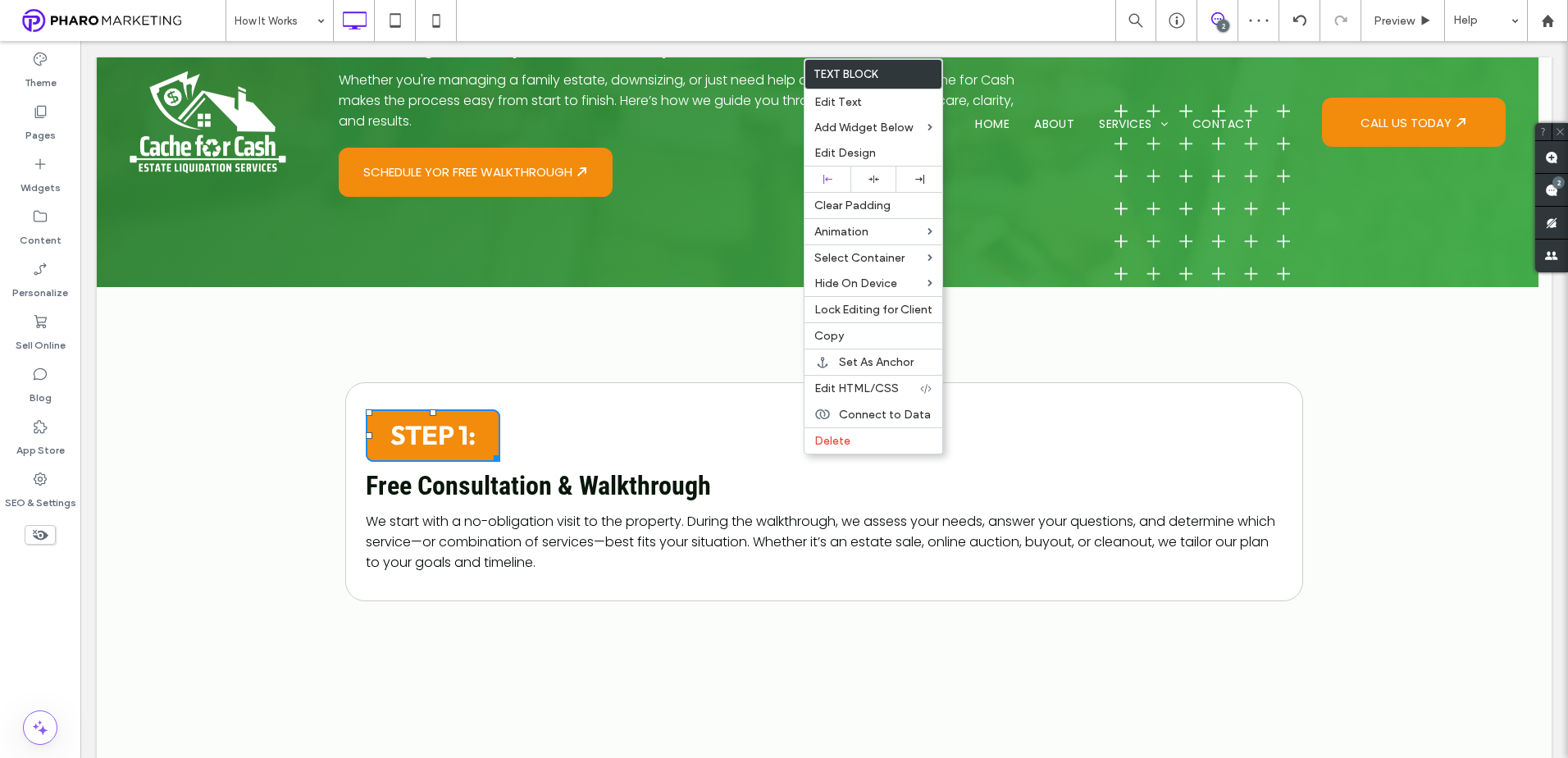 click on "STEP 1: Free Consultation & Walkthrough
We start with a no-obligation visit to the property. During the walkthrough, we assess your needs, answer your questions, and determine which service—or combination of services—best fits your situation. Whether it’s an estate sale, online auction, buyout, or cleanout, we tailor our plan to your goals and timeline.
Click To Paste     Click To Paste" at bounding box center [824, 491] 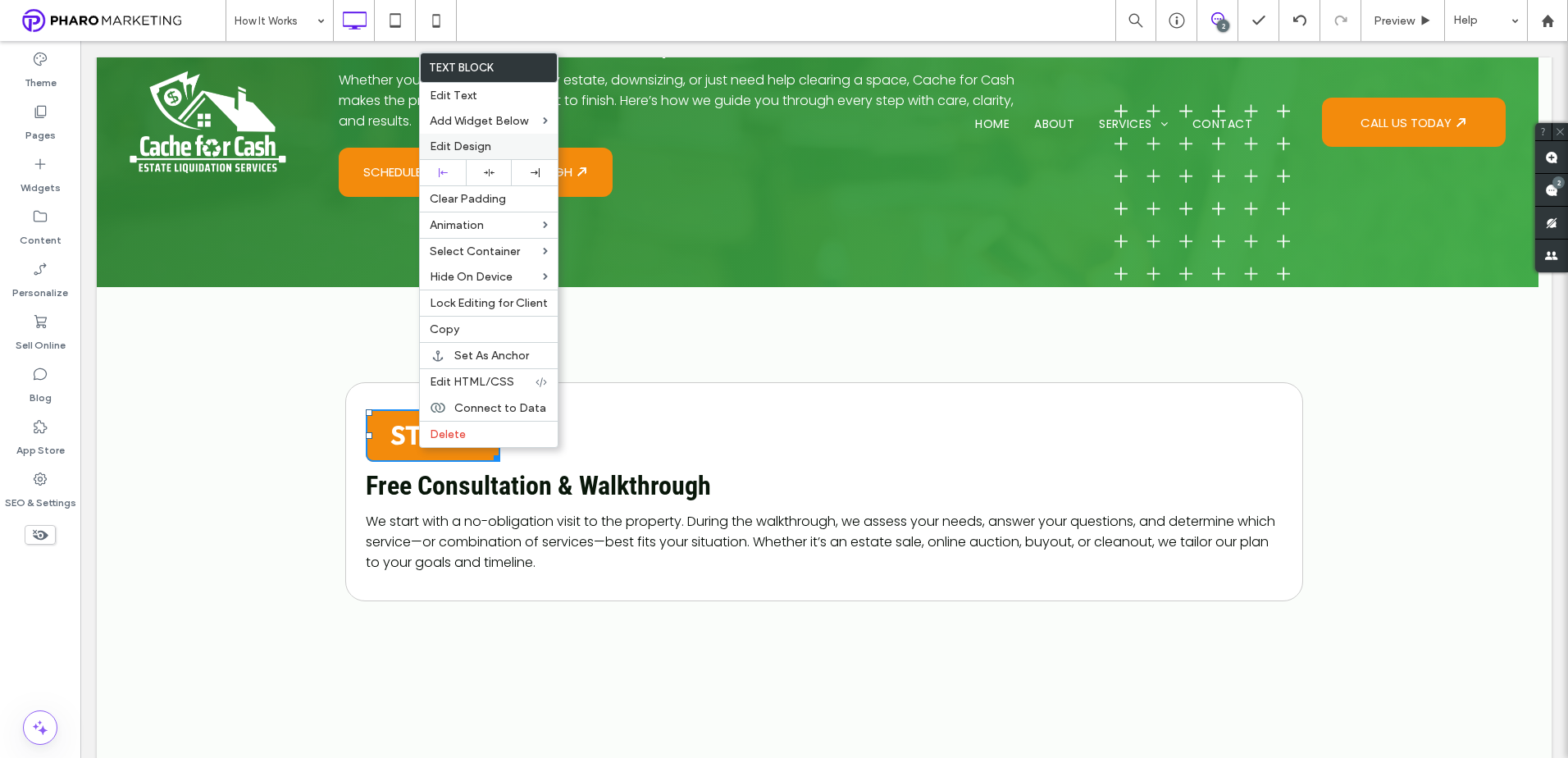 click on "Edit Design" at bounding box center [460, 146] 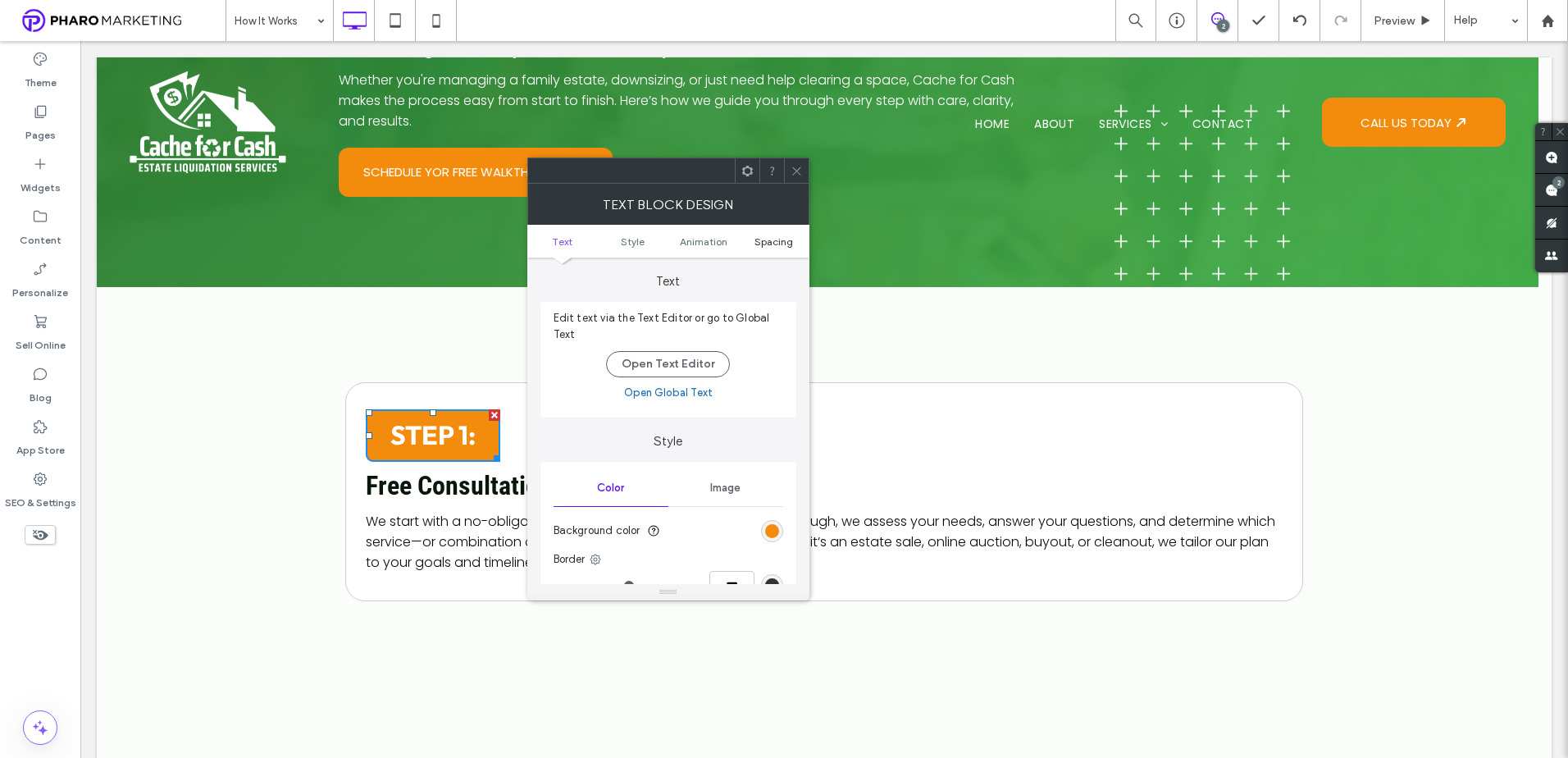 click on "Spacing" at bounding box center [773, 241] 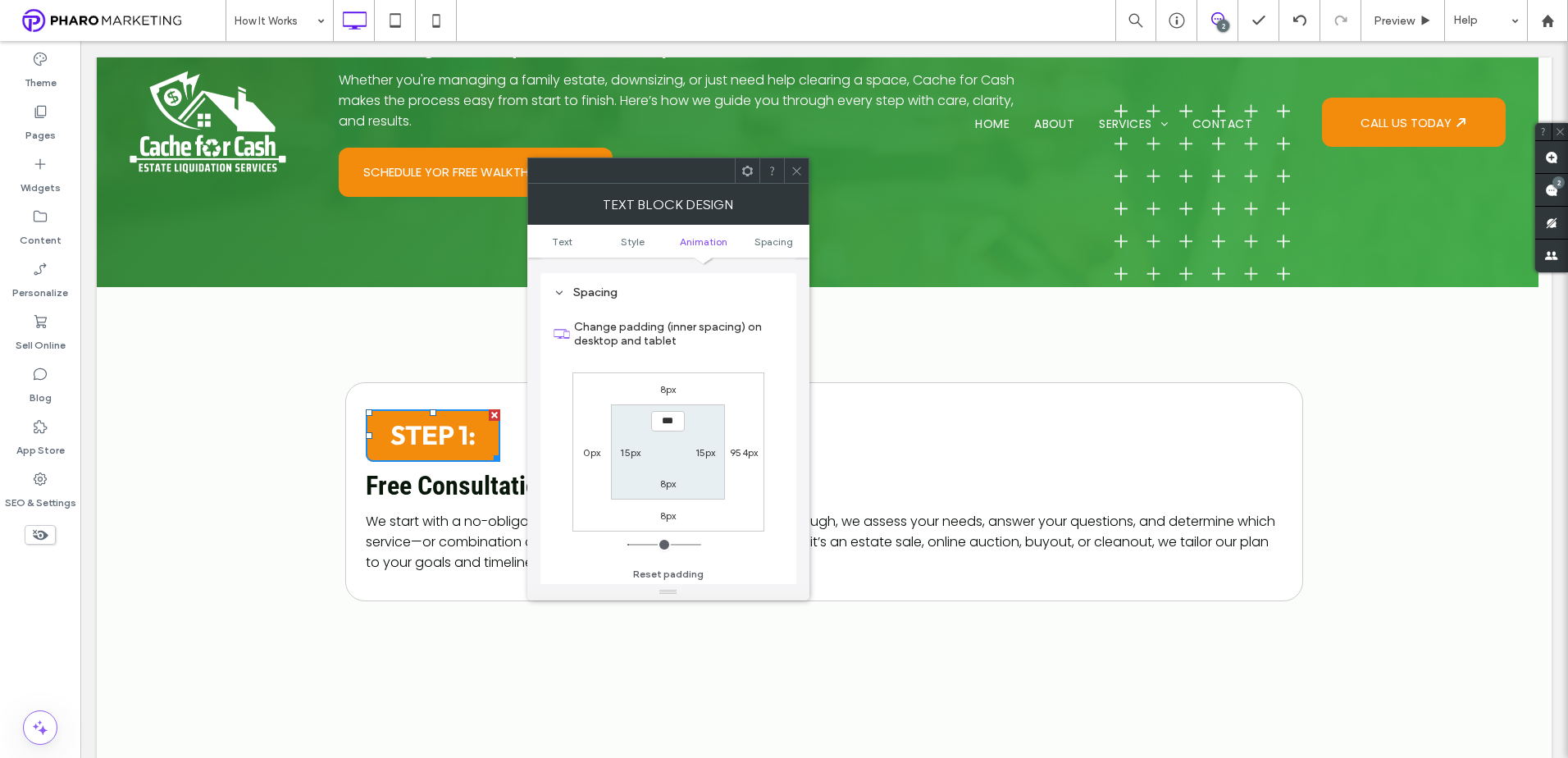 scroll, scrollTop: 470, scrollLeft: 0, axis: vertical 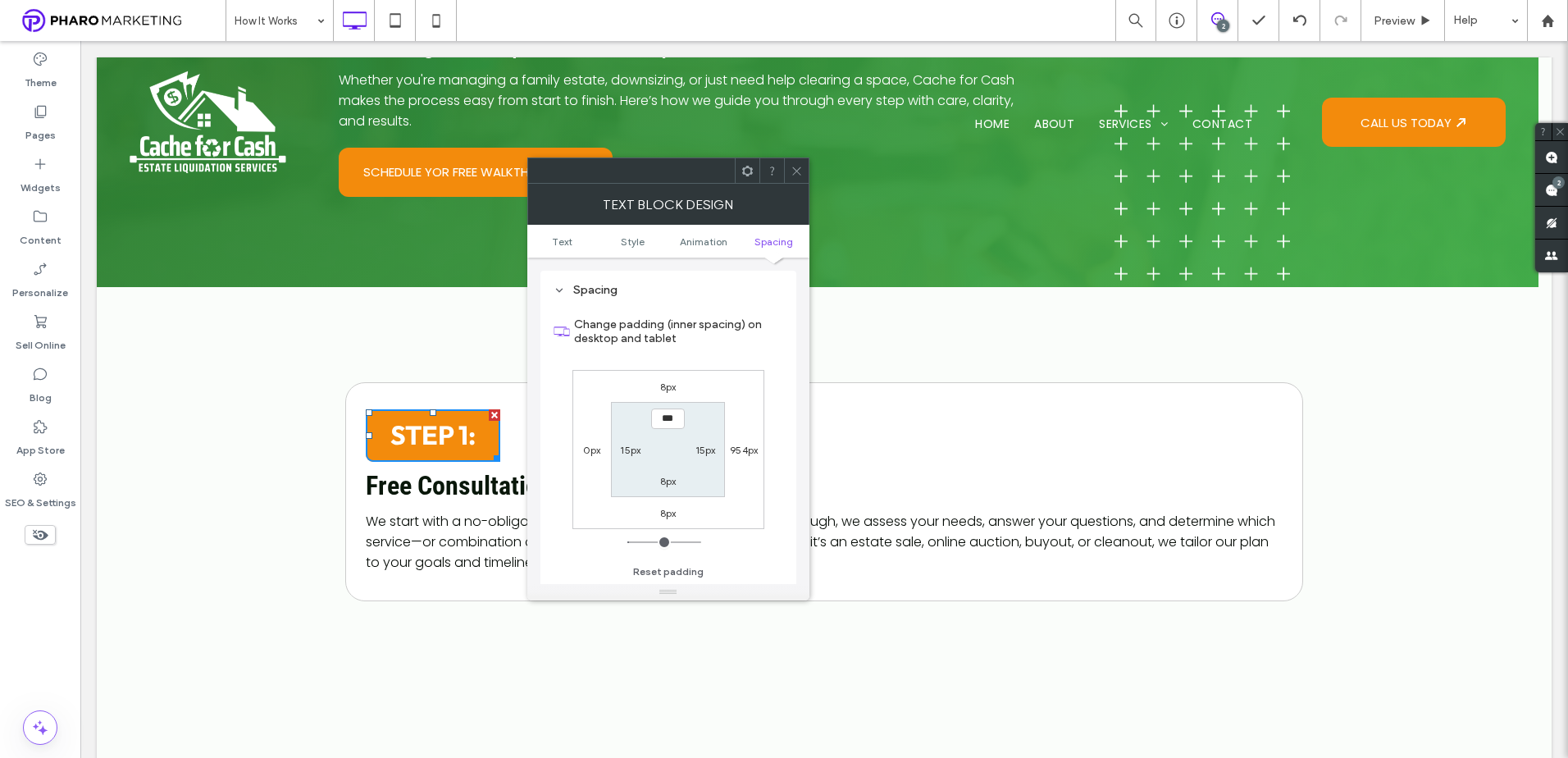 click on "8px" at bounding box center (668, 386) 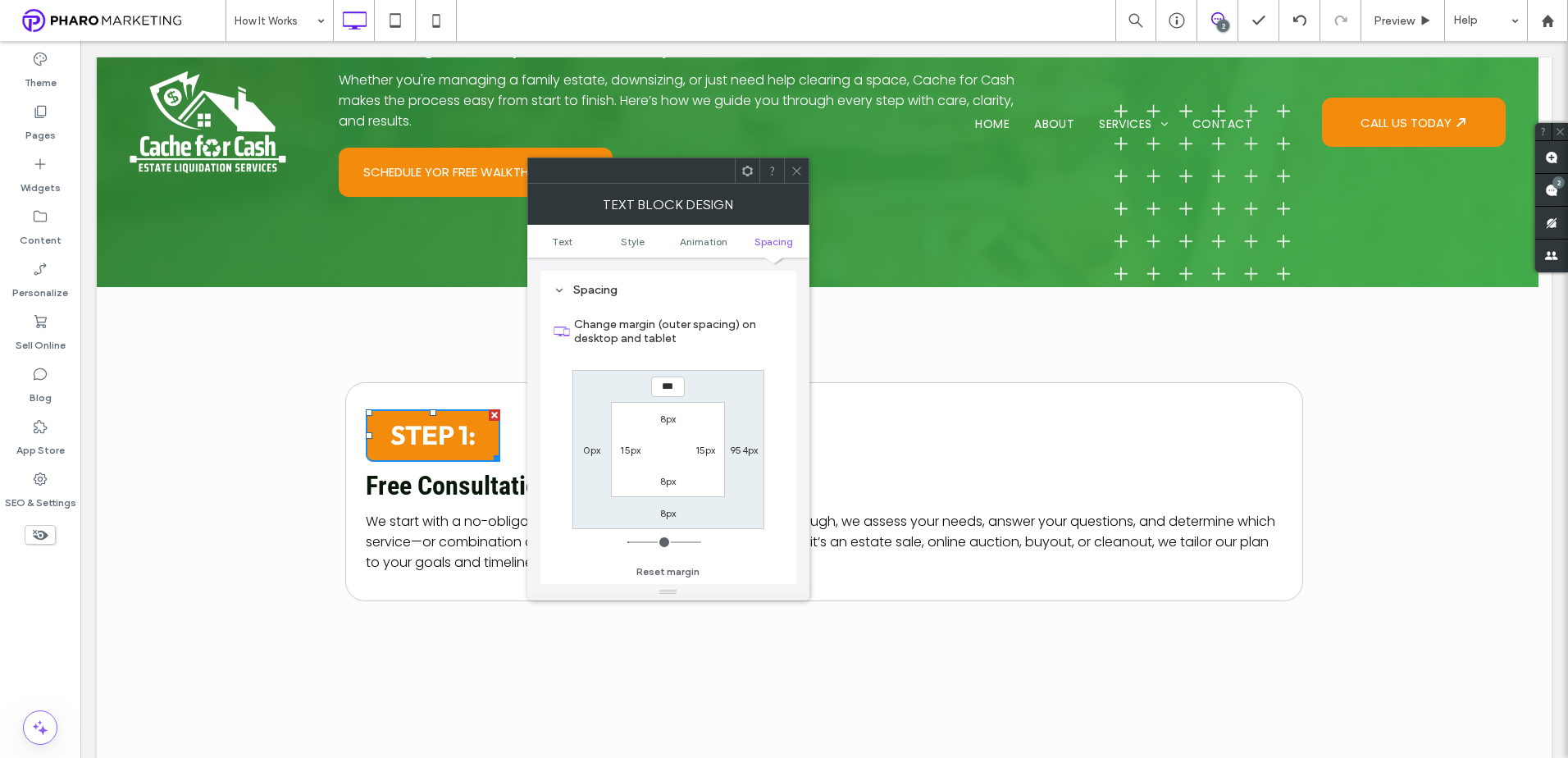 type on "***" 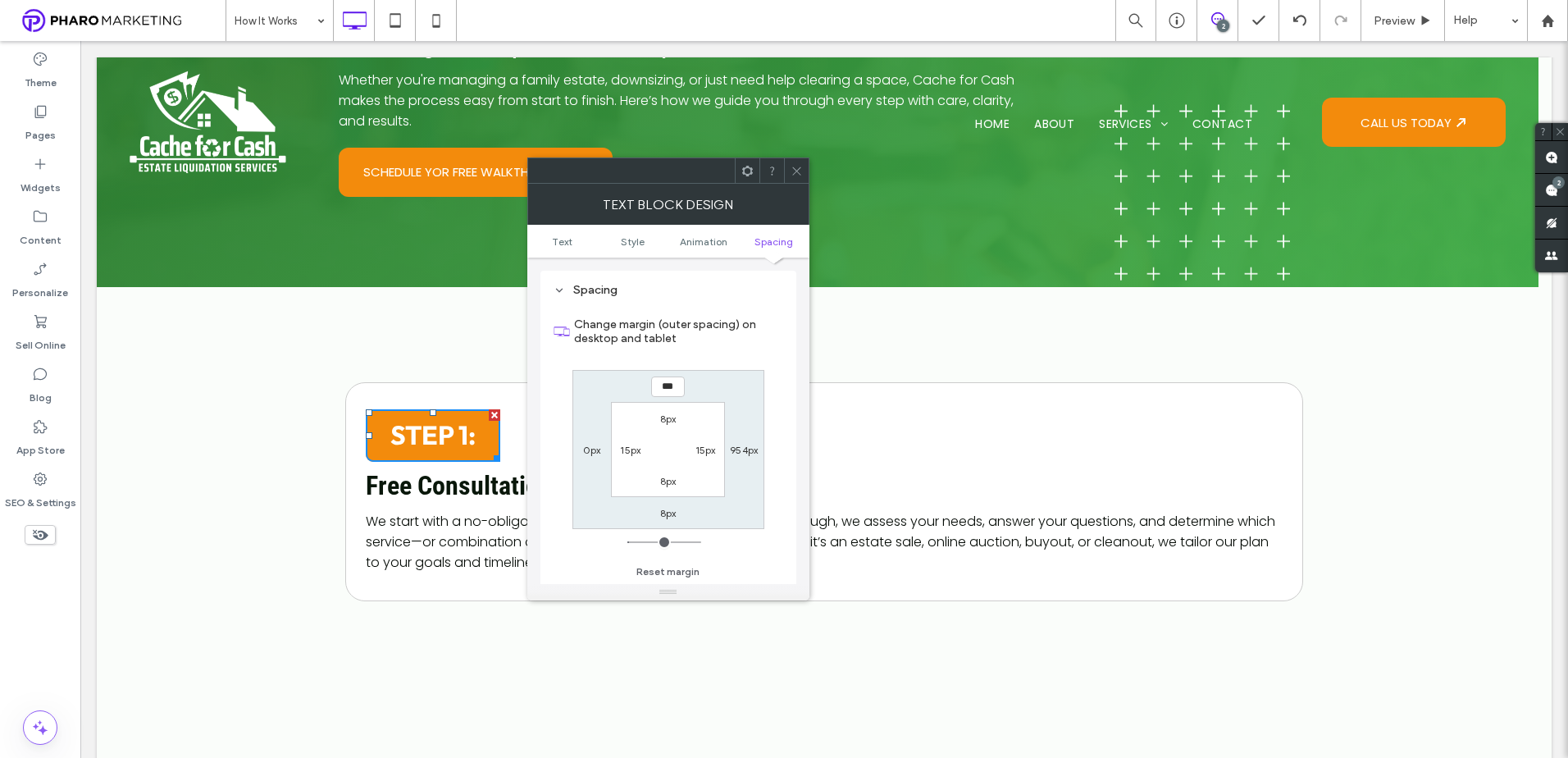 type on "*" 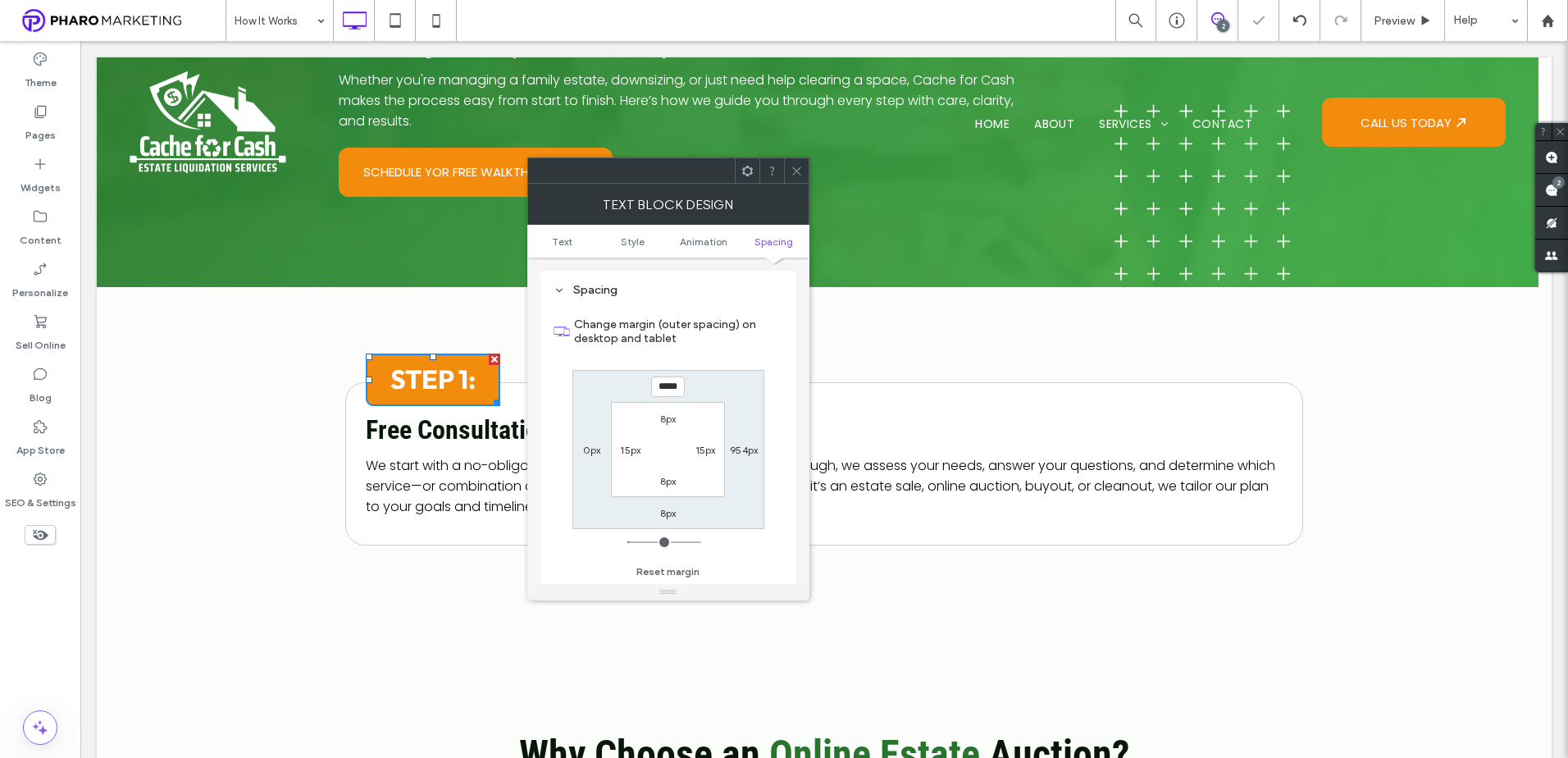 click 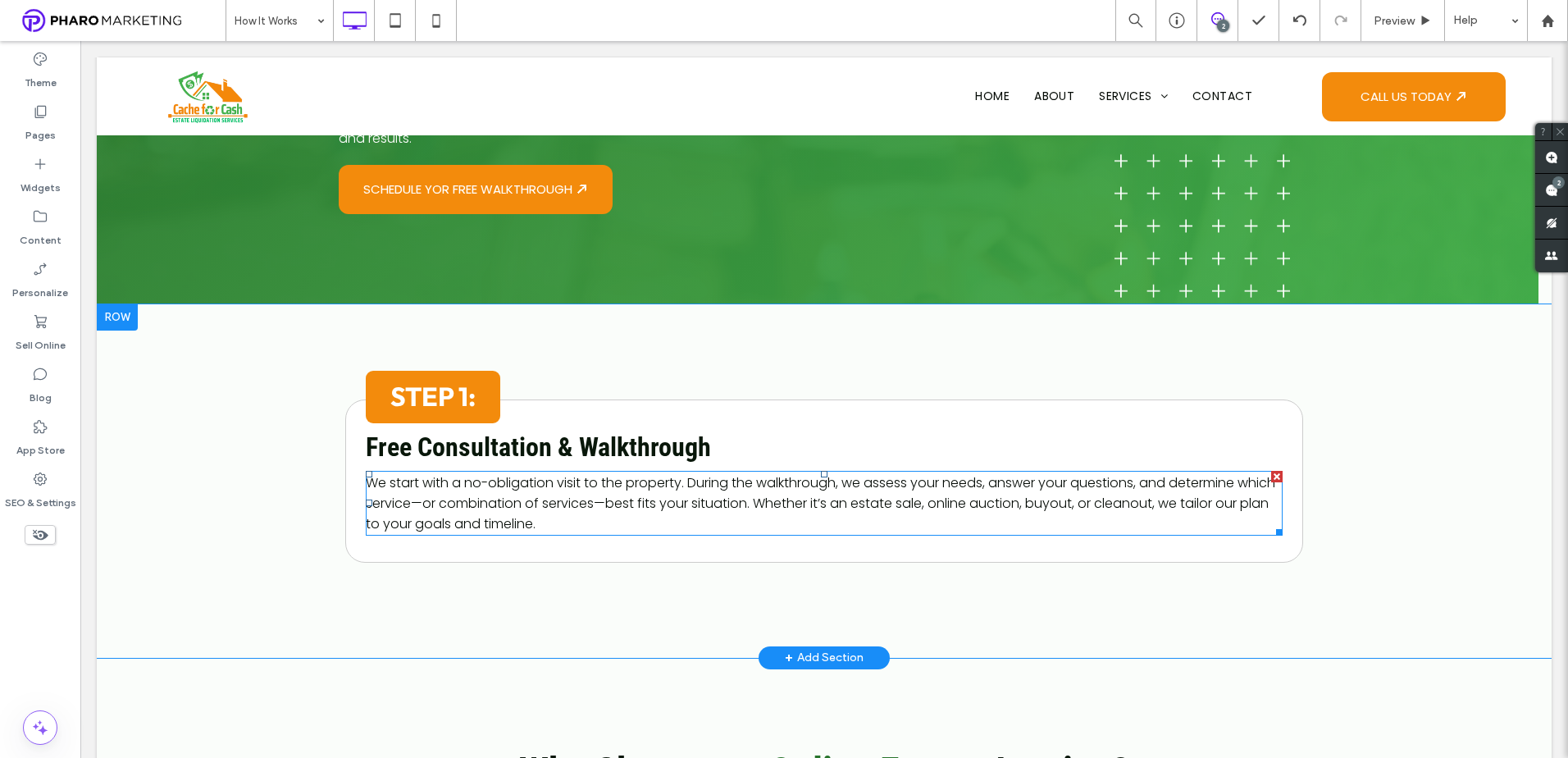 scroll, scrollTop: 410, scrollLeft: 0, axis: vertical 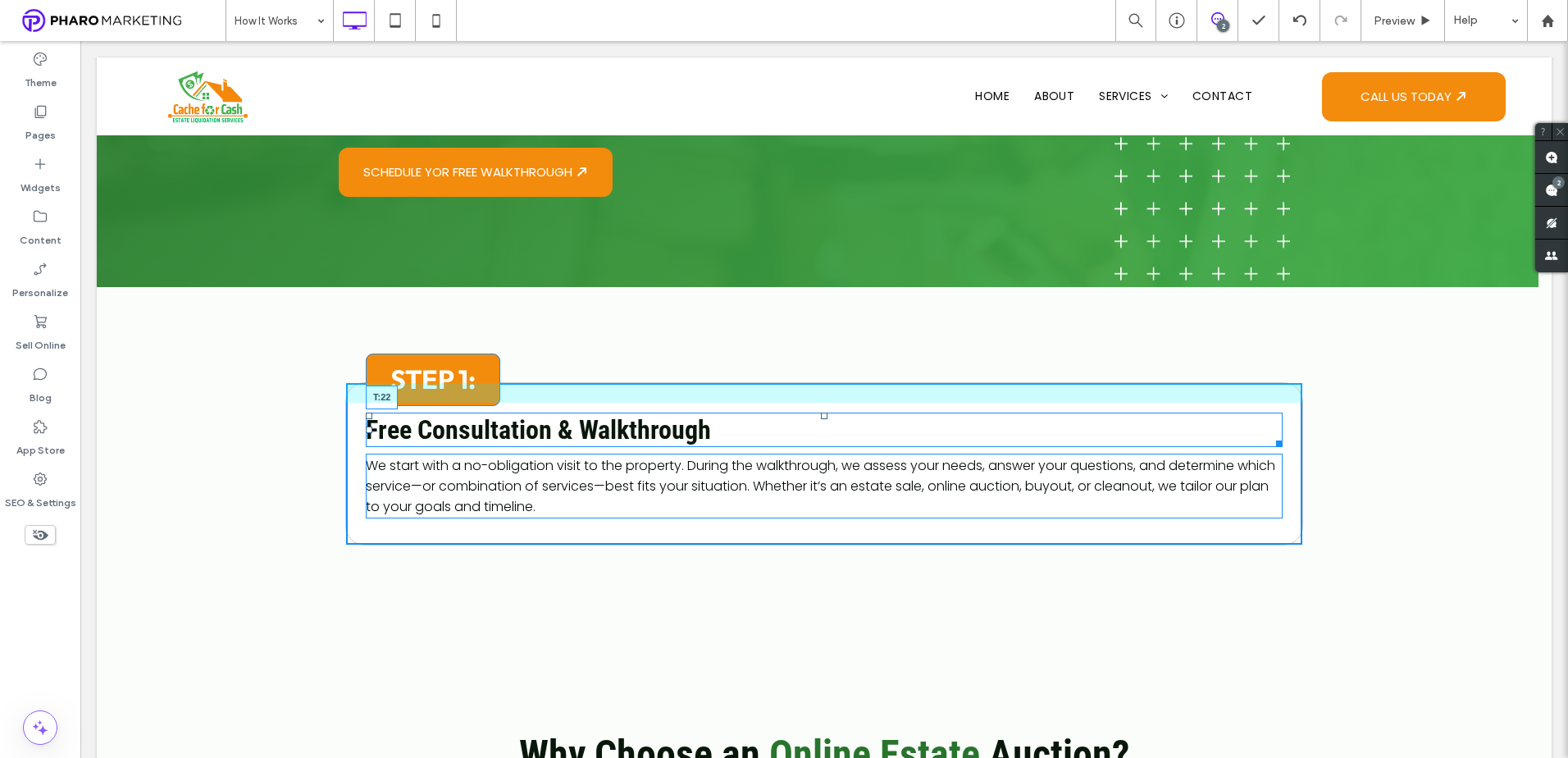 drag, startPoint x: 817, startPoint y: 416, endPoint x: 815, endPoint y: 427, distance: 11.18034 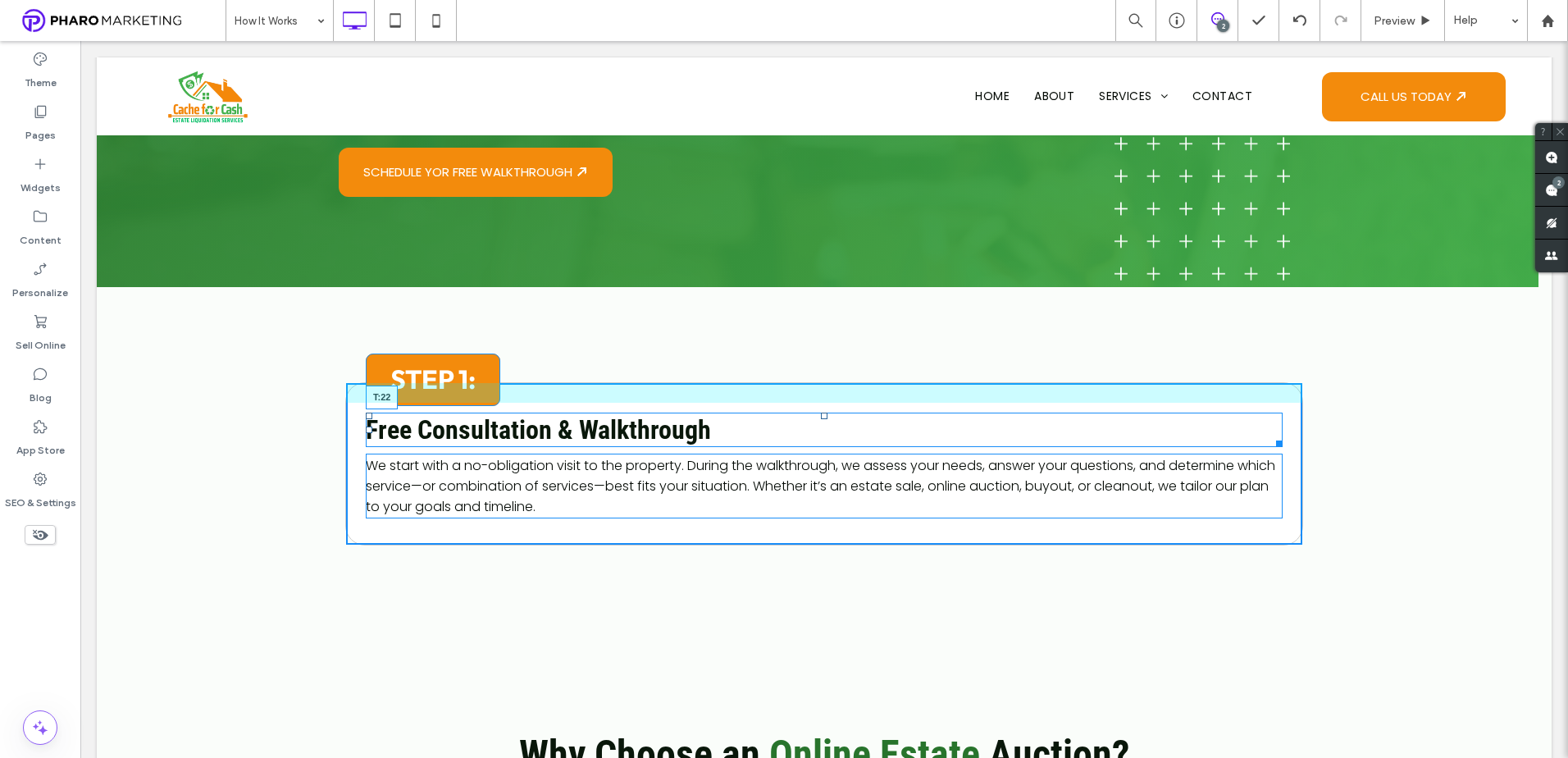 click at bounding box center (824, 416) 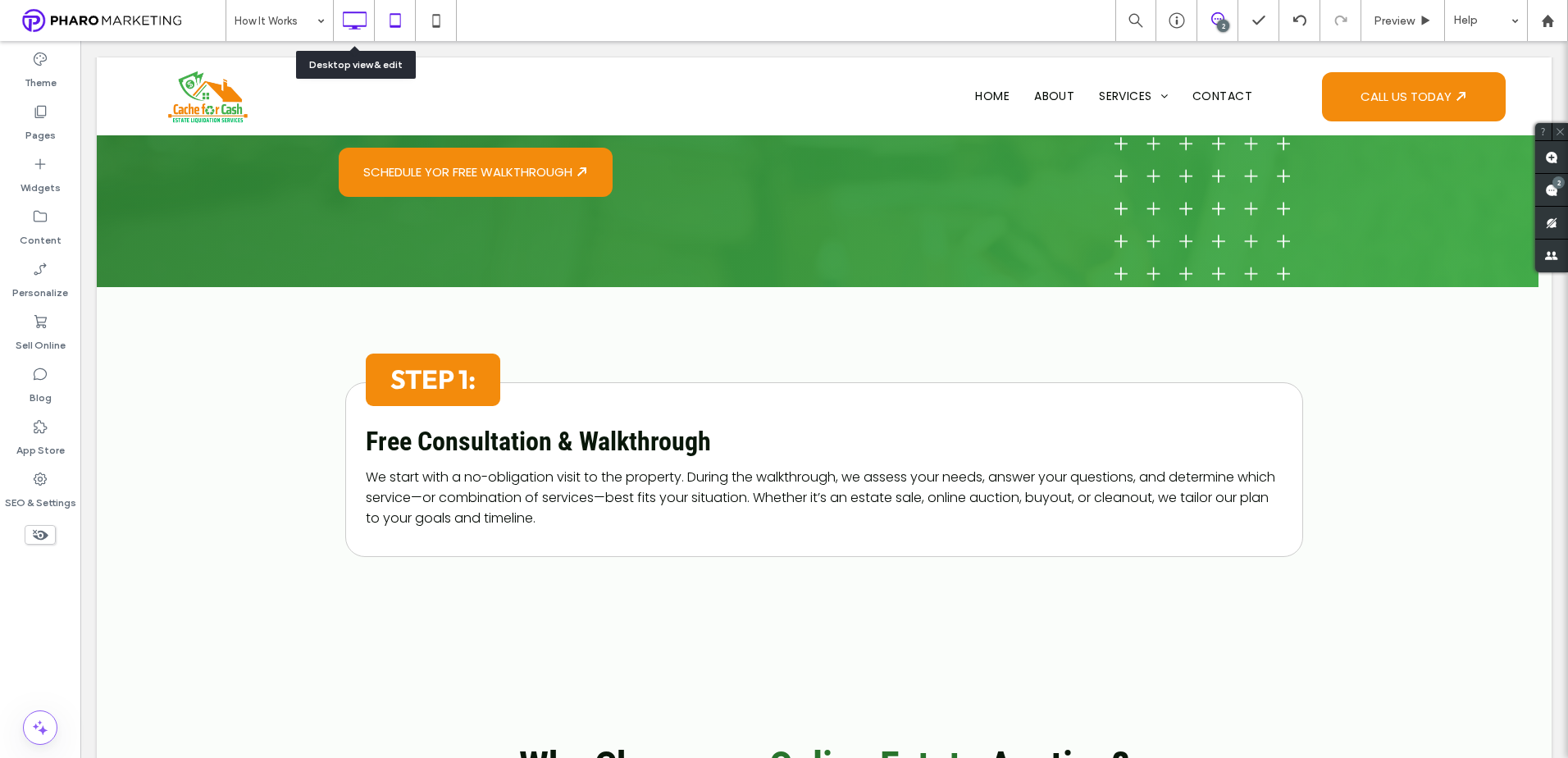 click 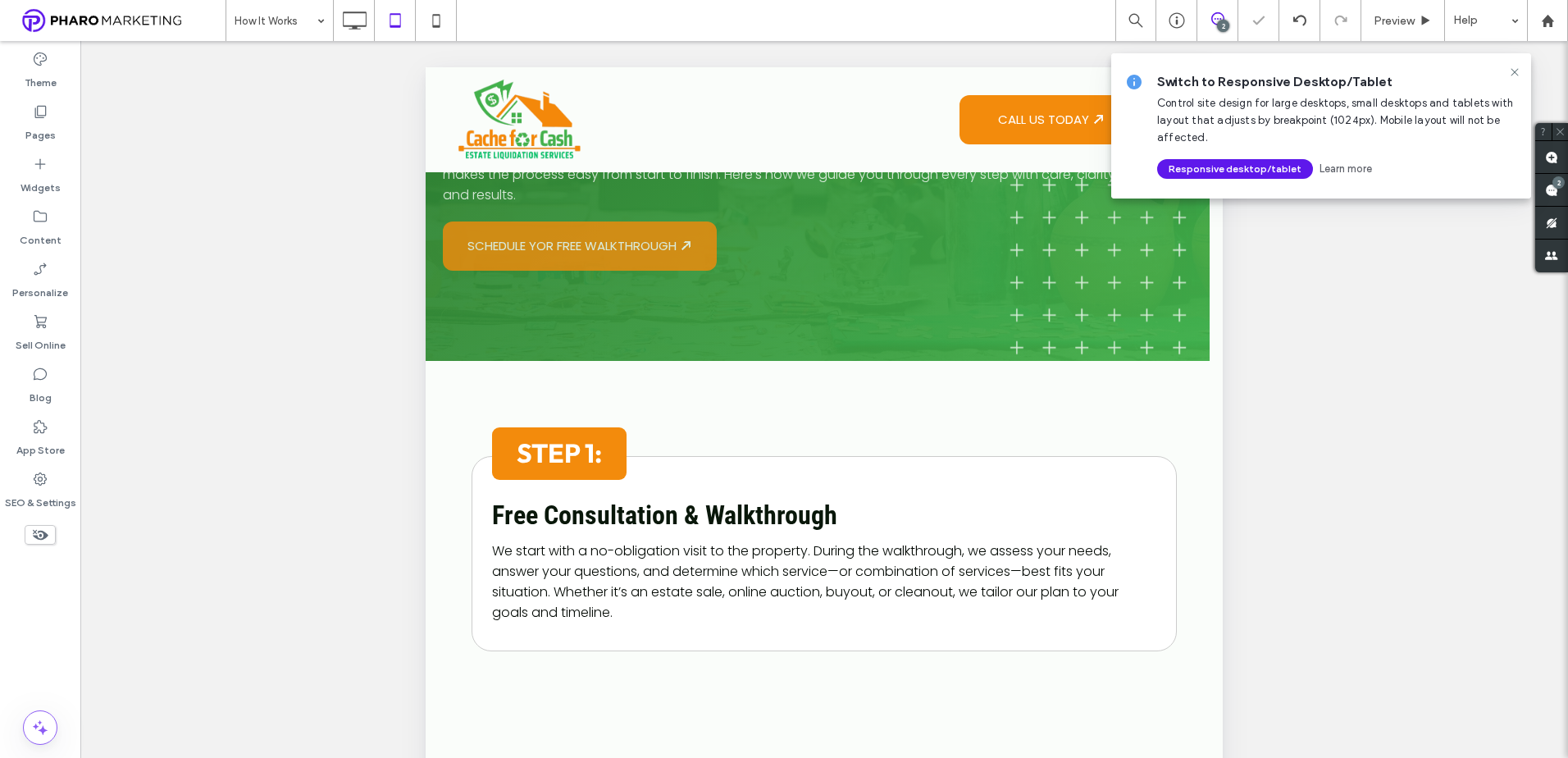 scroll, scrollTop: 328, scrollLeft: 0, axis: vertical 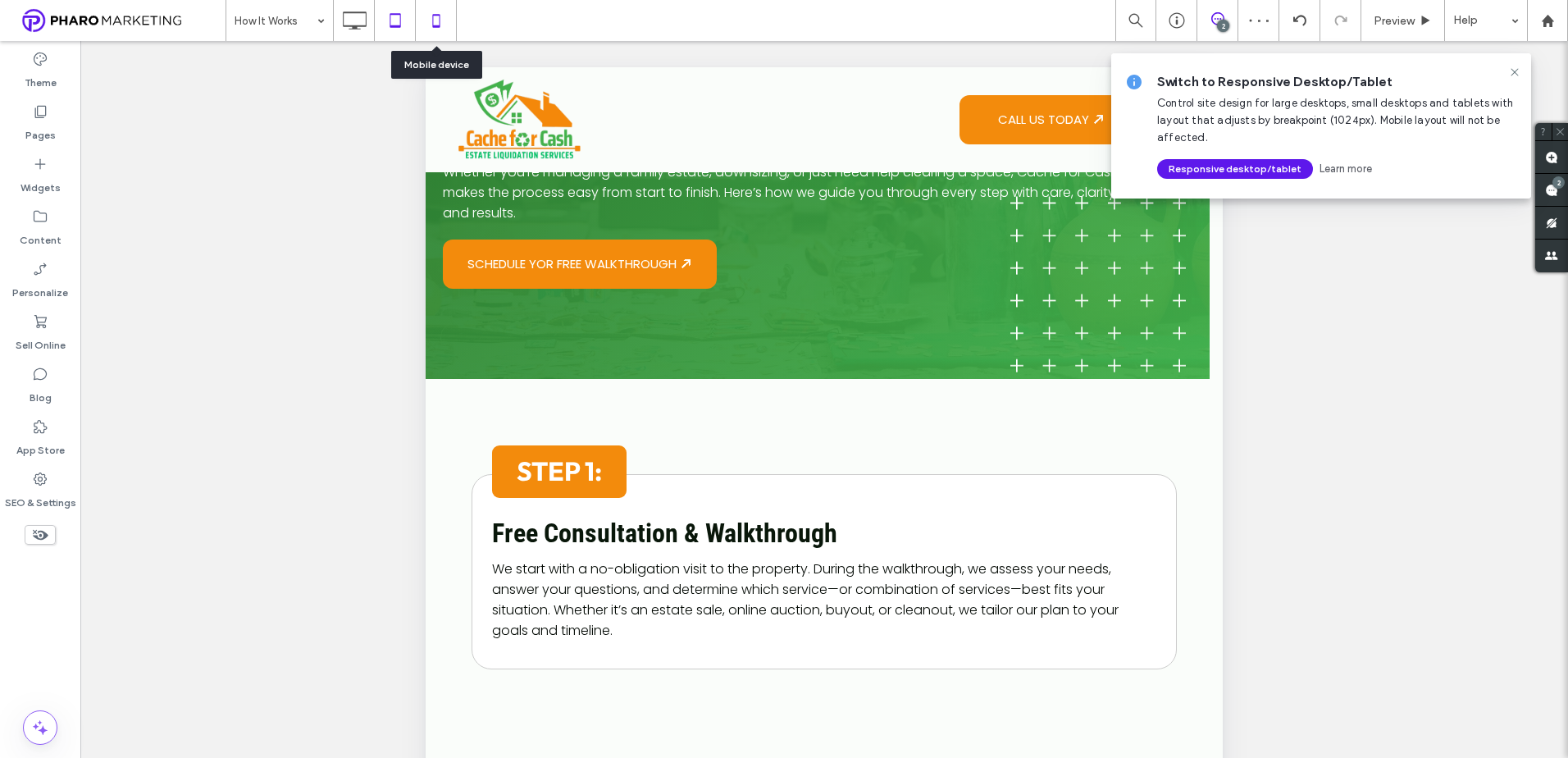 click 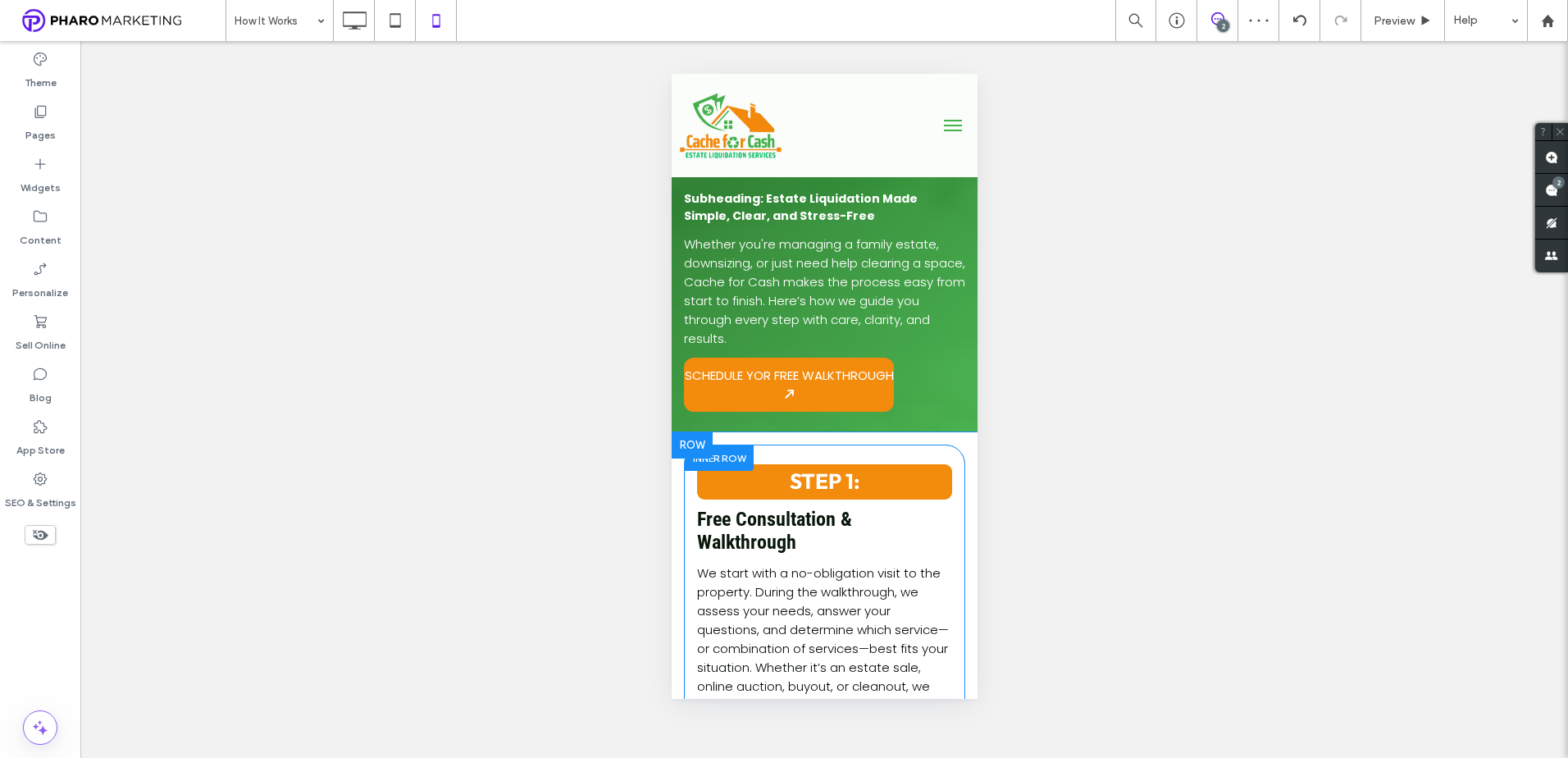 scroll, scrollTop: 246, scrollLeft: 0, axis: vertical 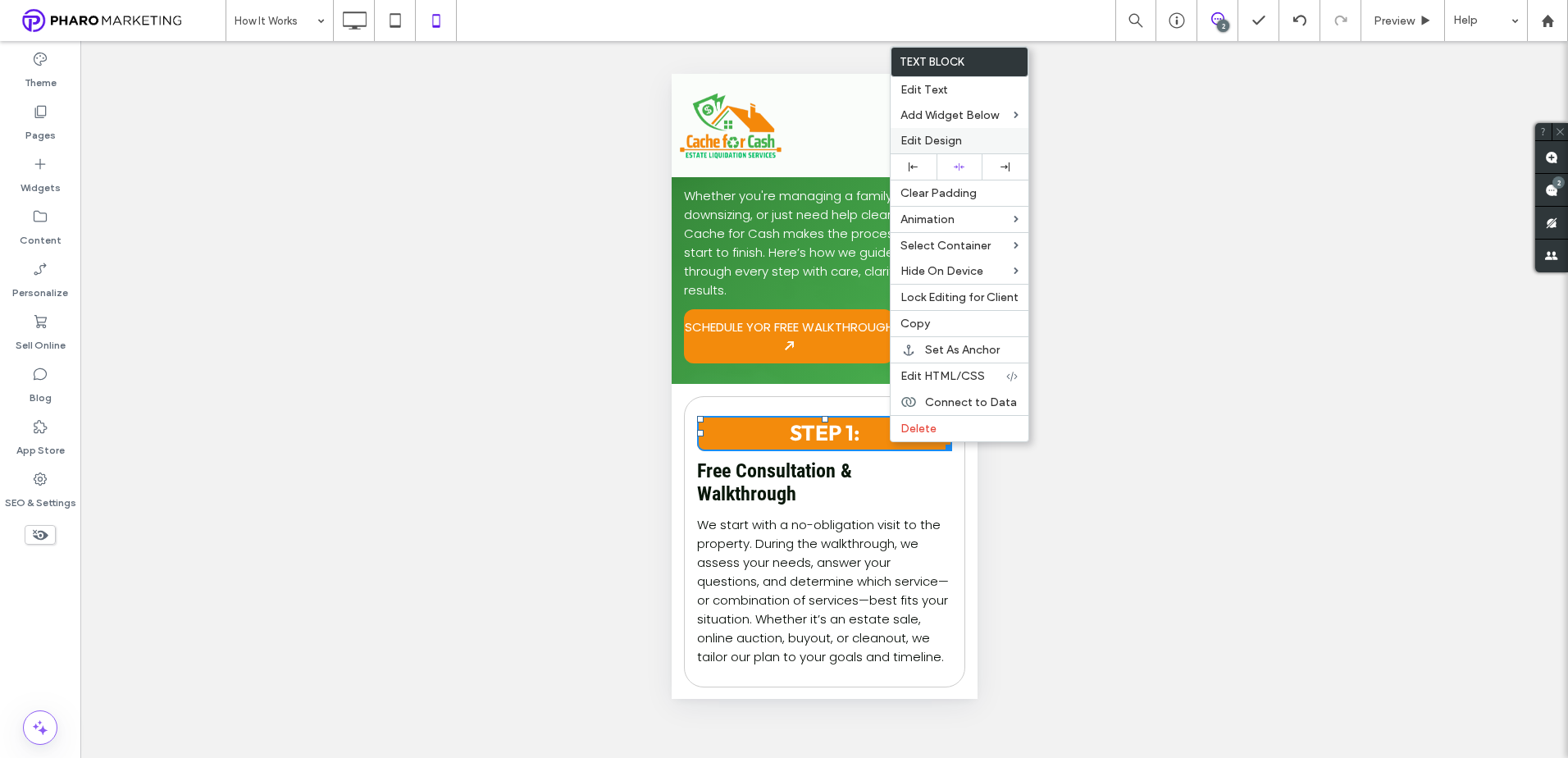 click on "Edit Design" at bounding box center (931, 140) 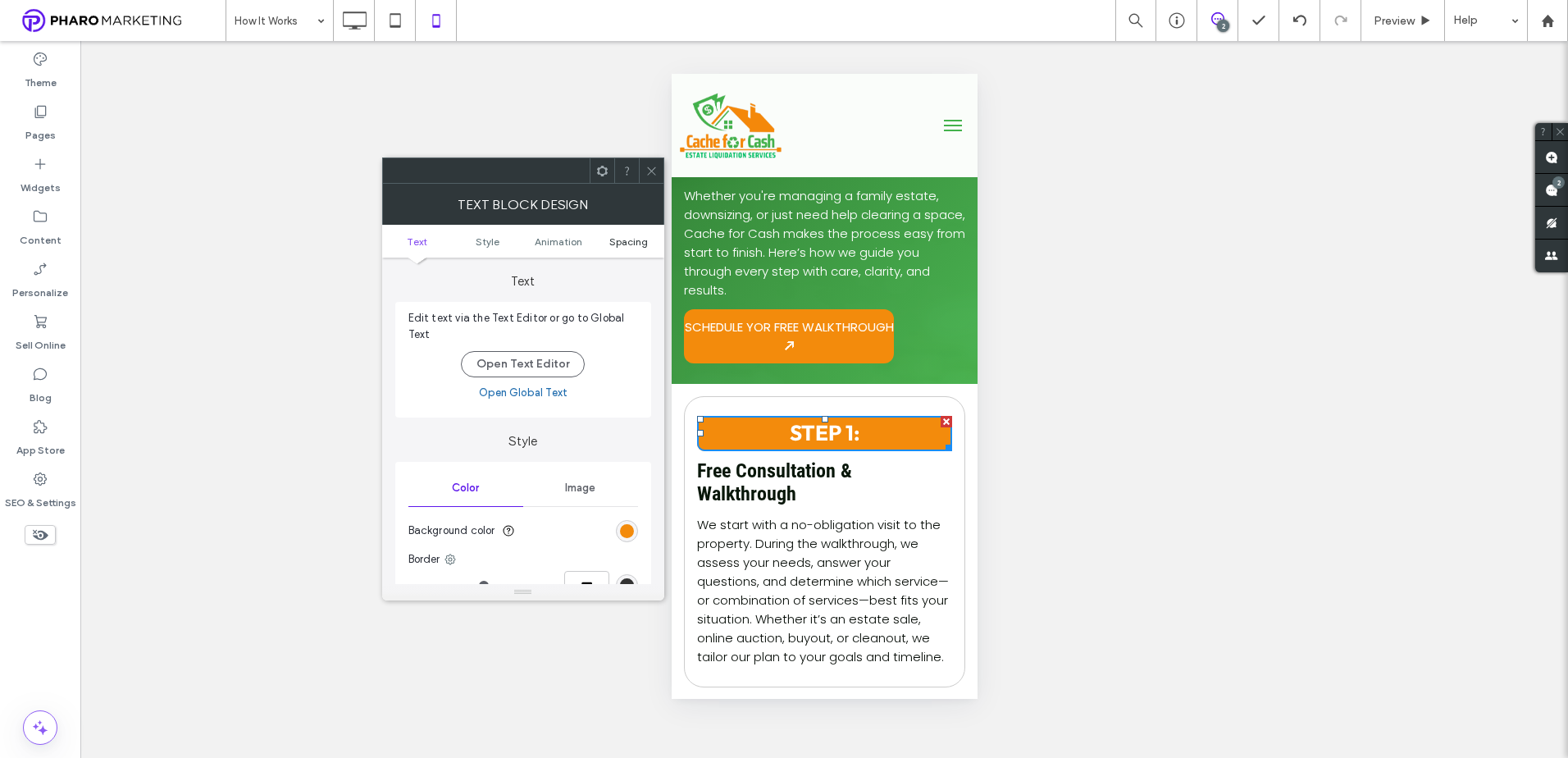 click on "Spacing" at bounding box center (628, 241) 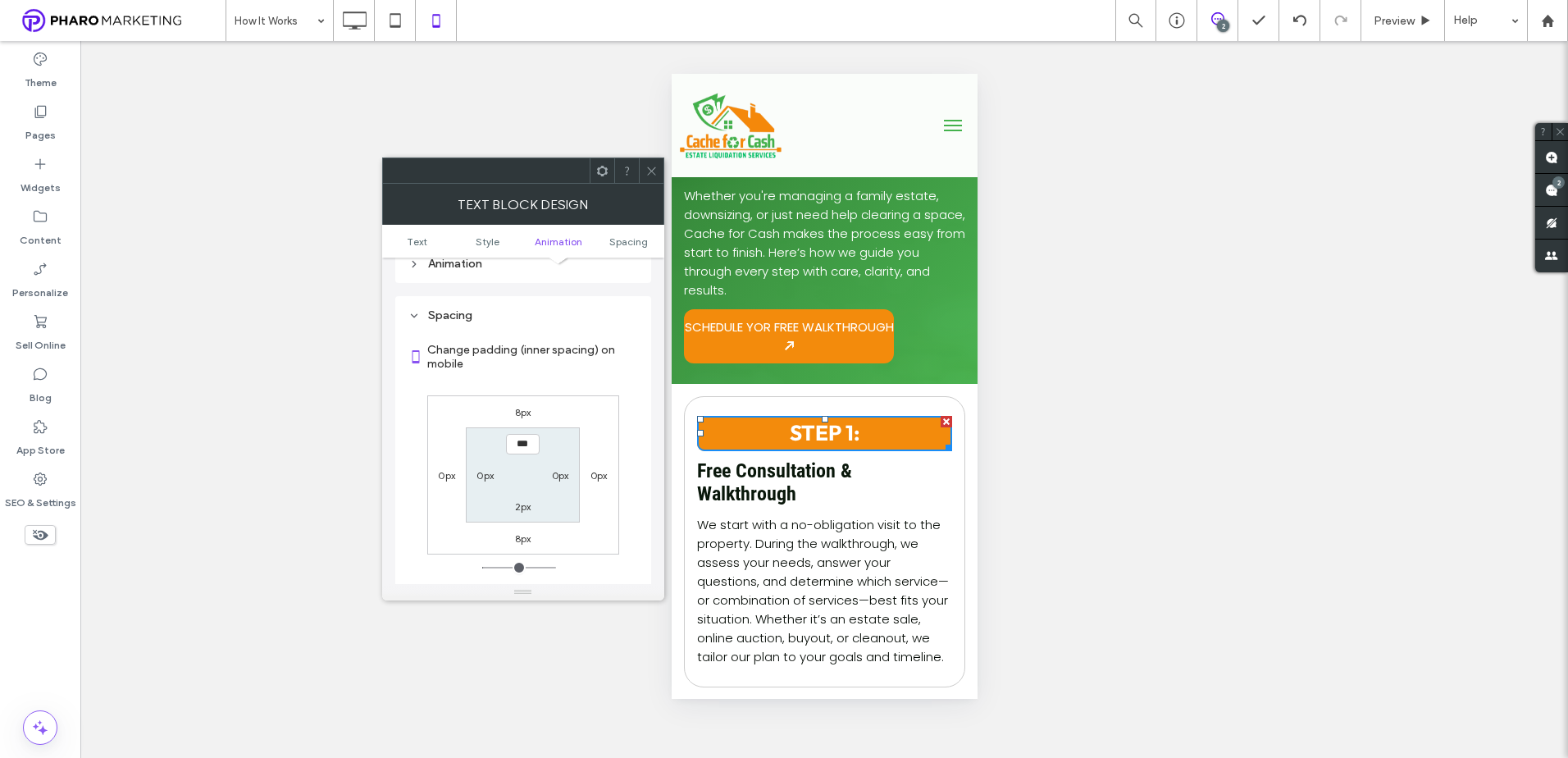 scroll, scrollTop: 470, scrollLeft: 0, axis: vertical 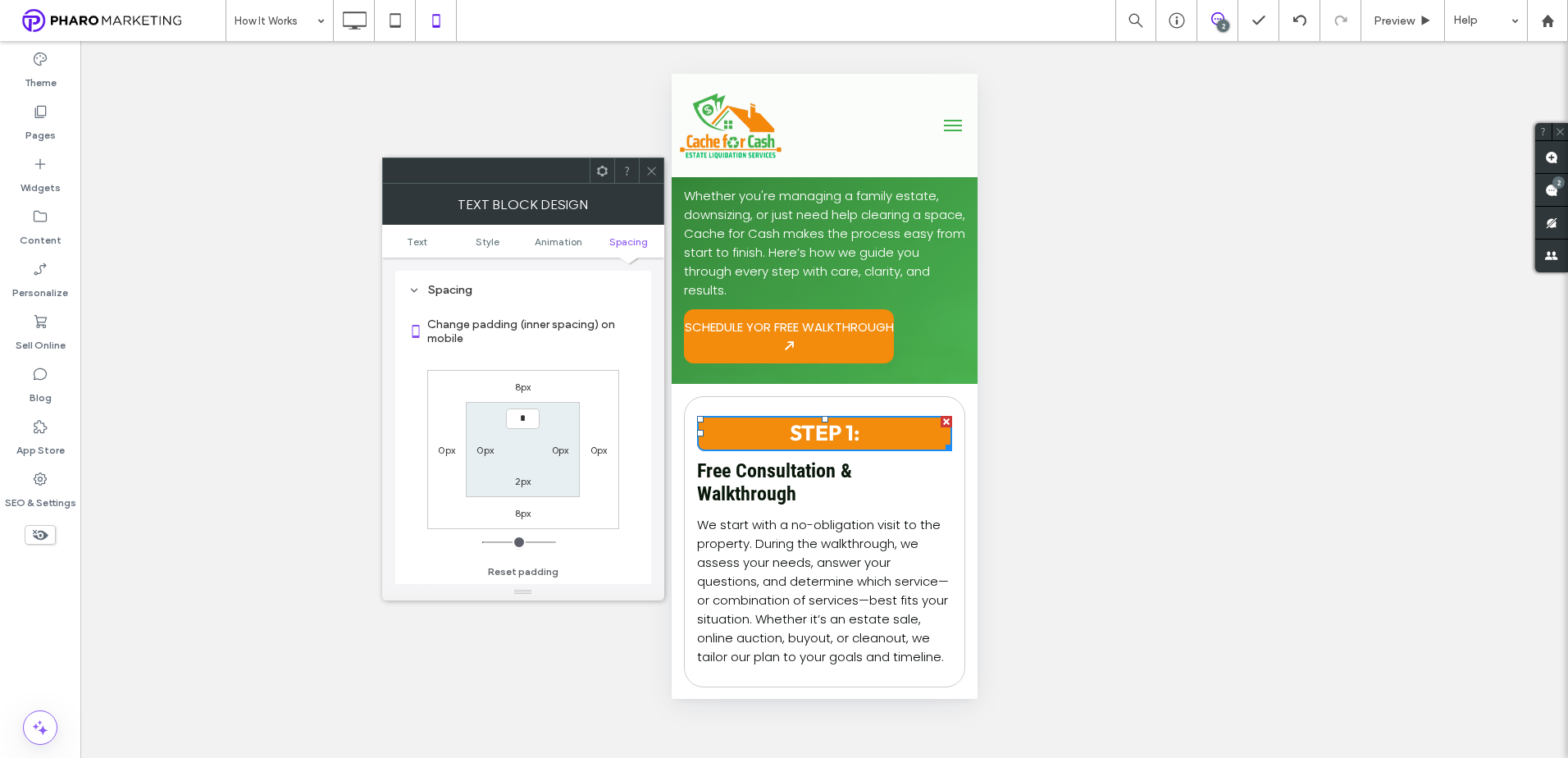 type on "***" 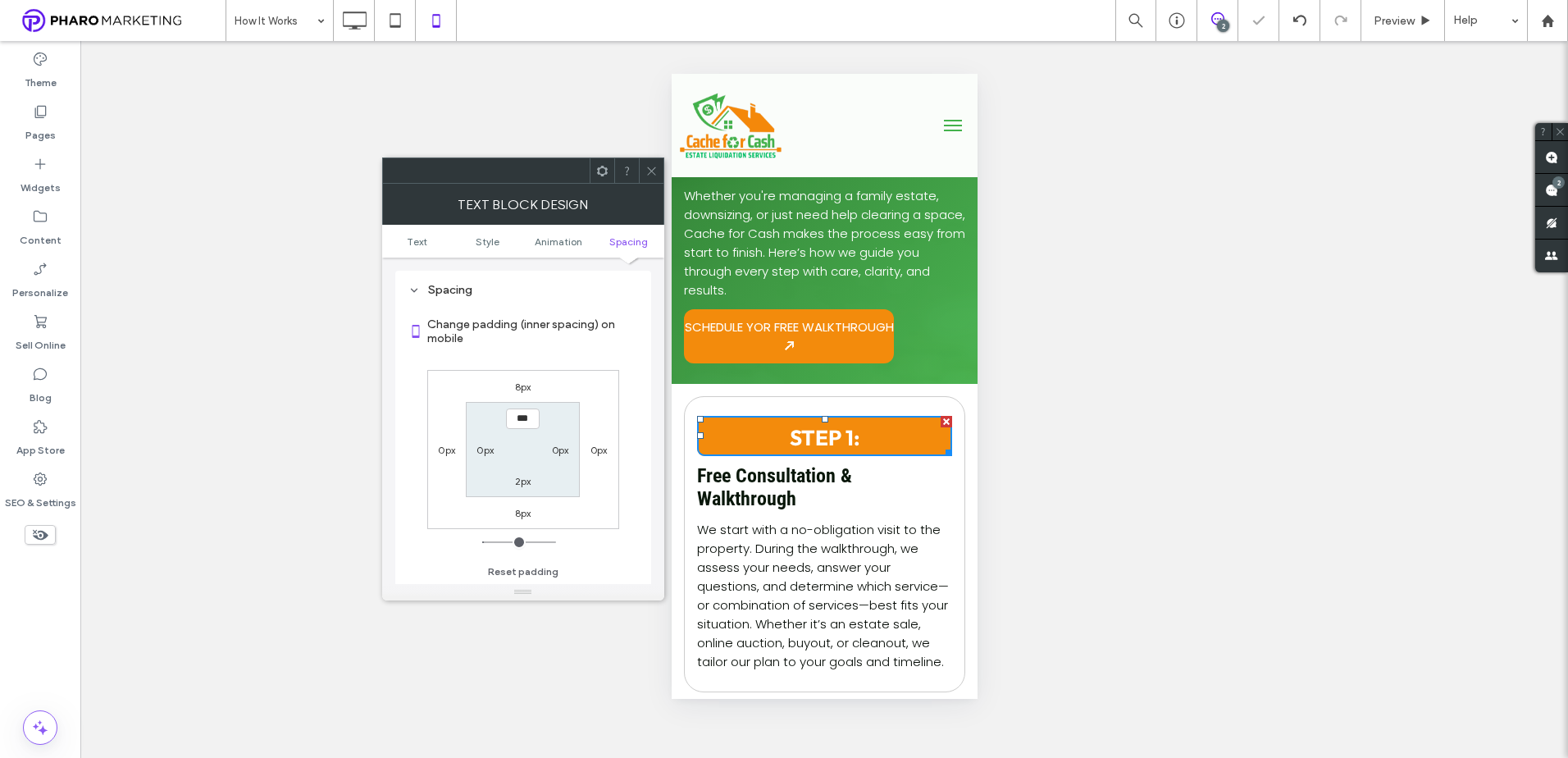 drag, startPoint x: 525, startPoint y: 482, endPoint x: 503, endPoint y: 470, distance: 25.05993 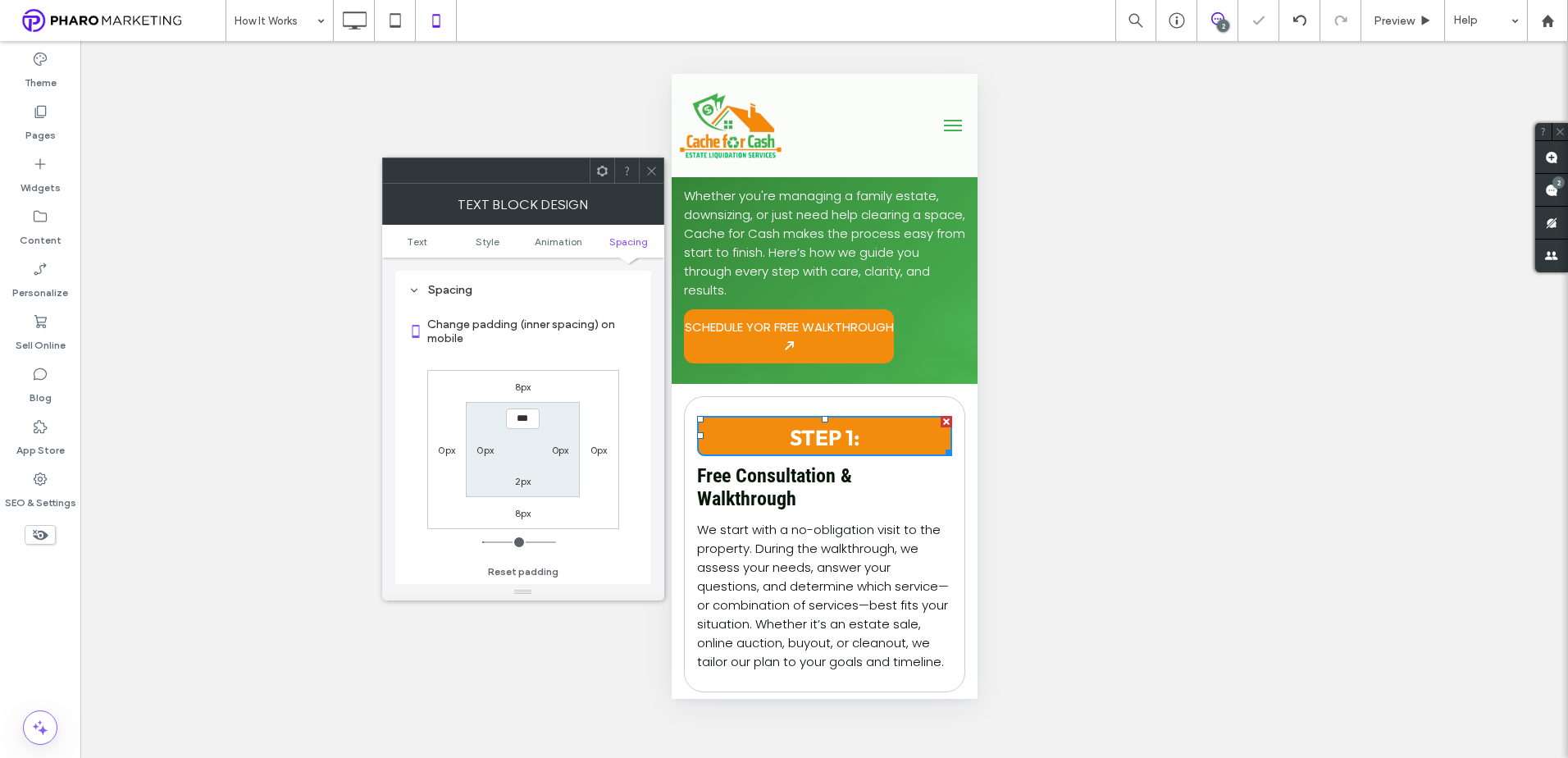 click on "2px" at bounding box center (523, 481) 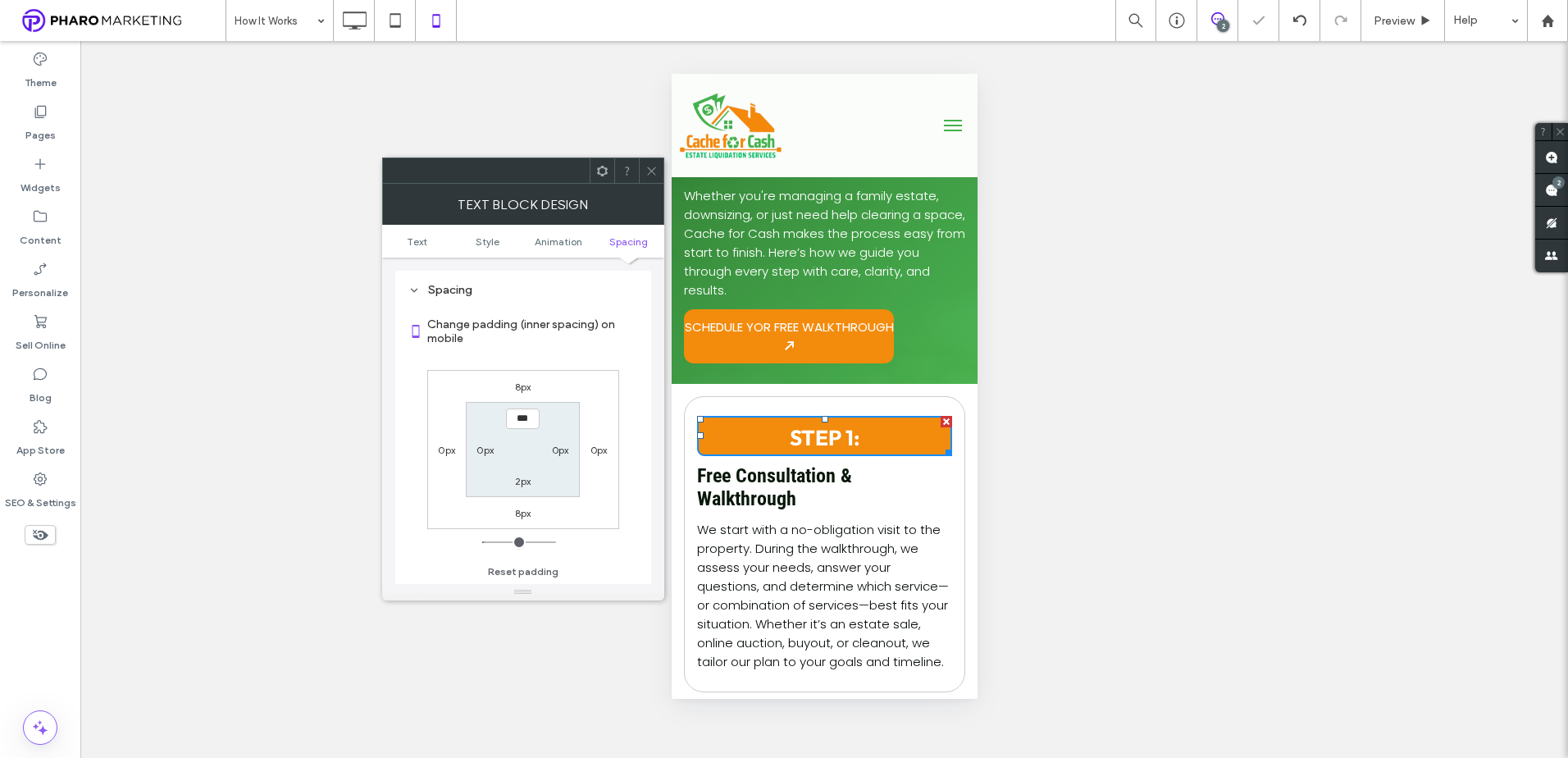 type on "*" 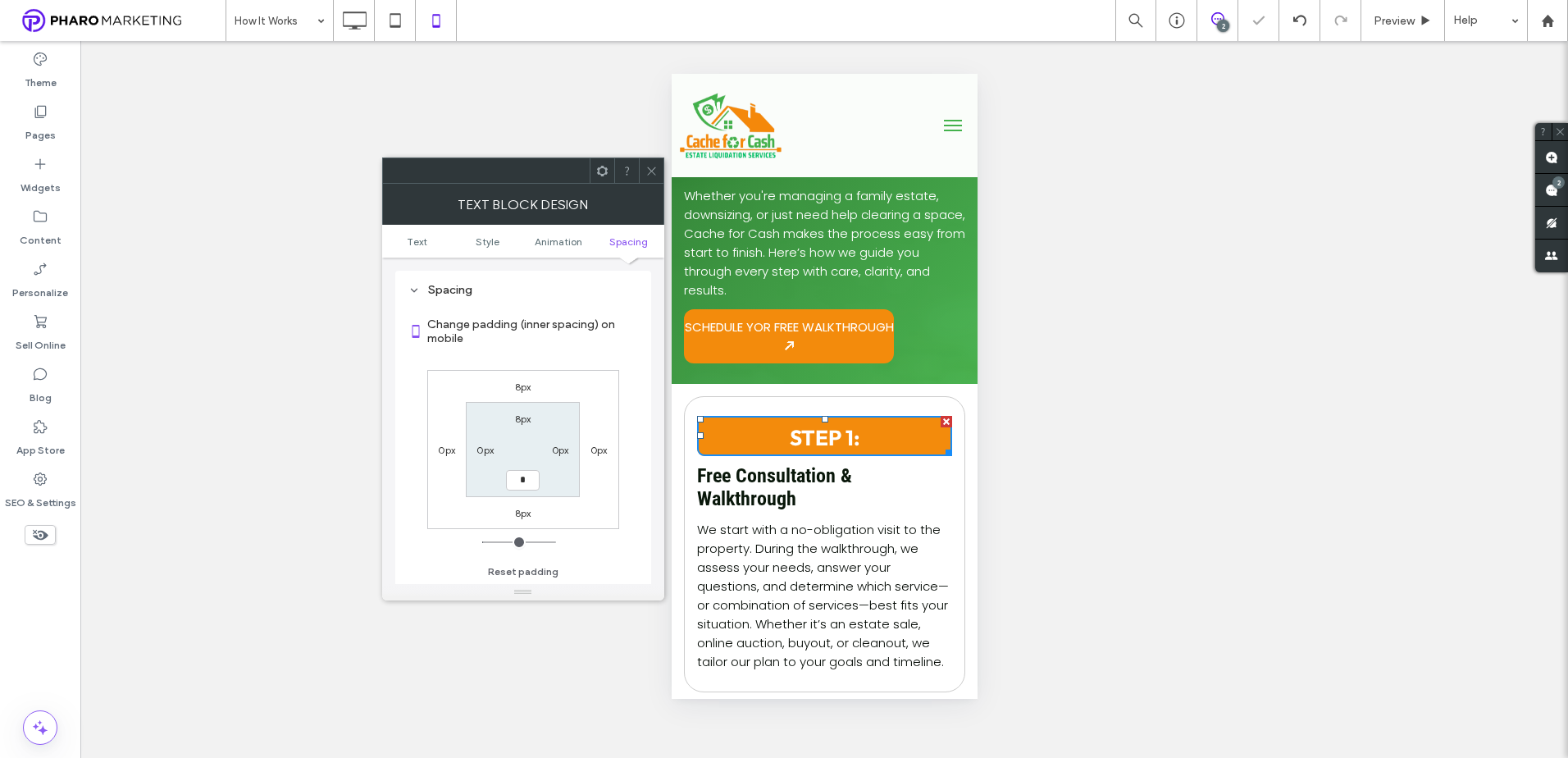 type on "*" 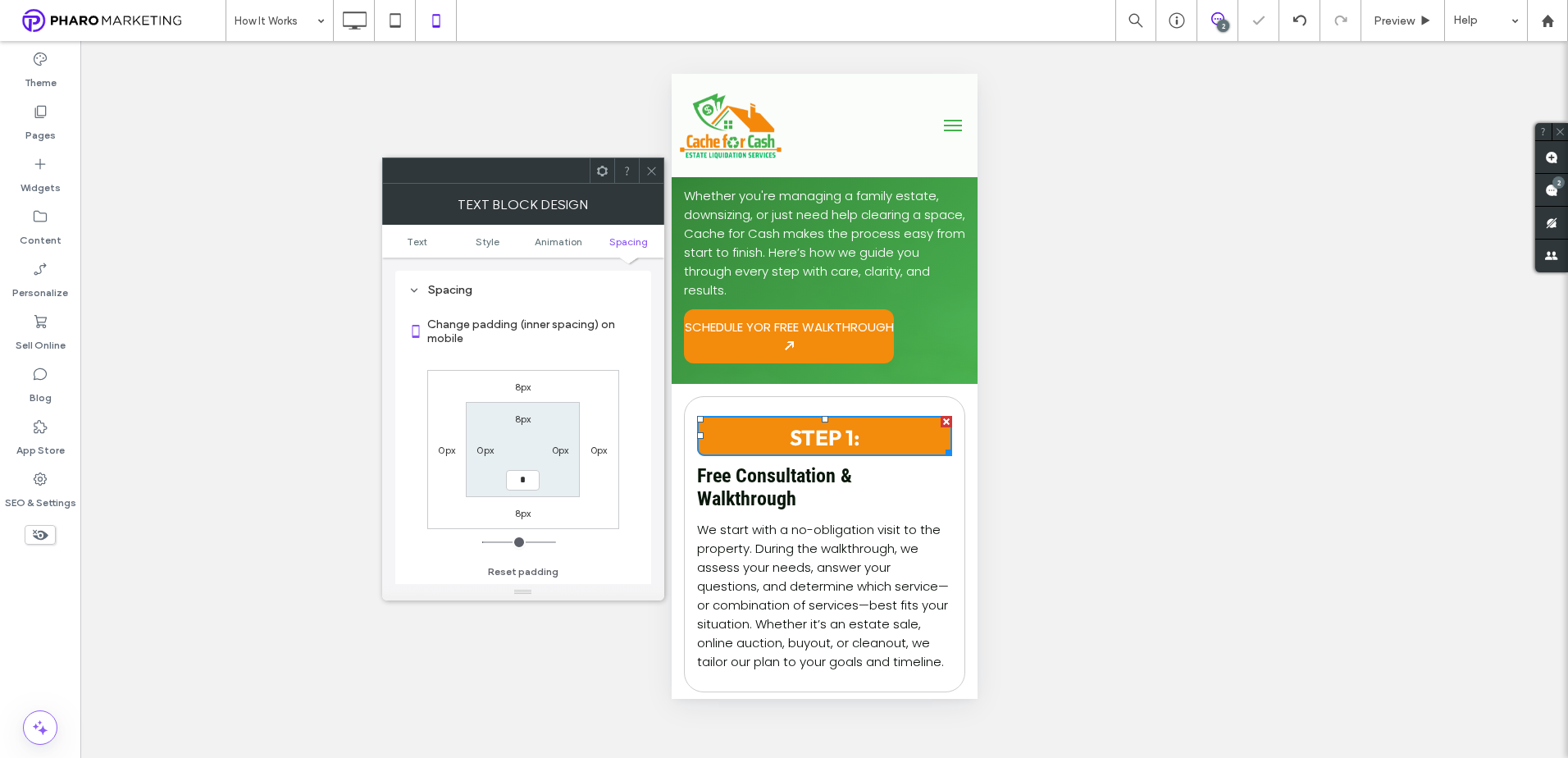 type on "*" 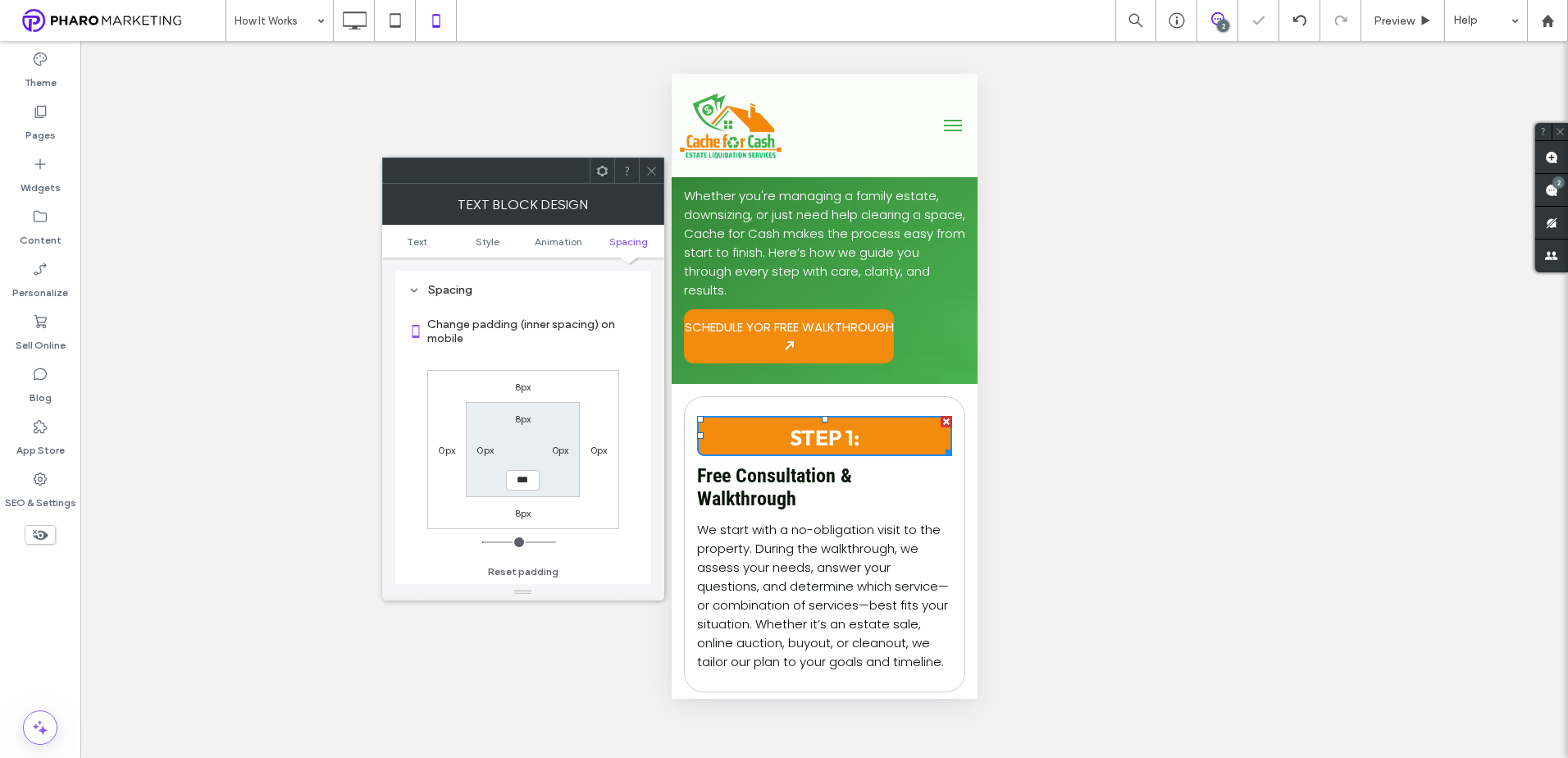 click on "0px" at bounding box center [485, 450] 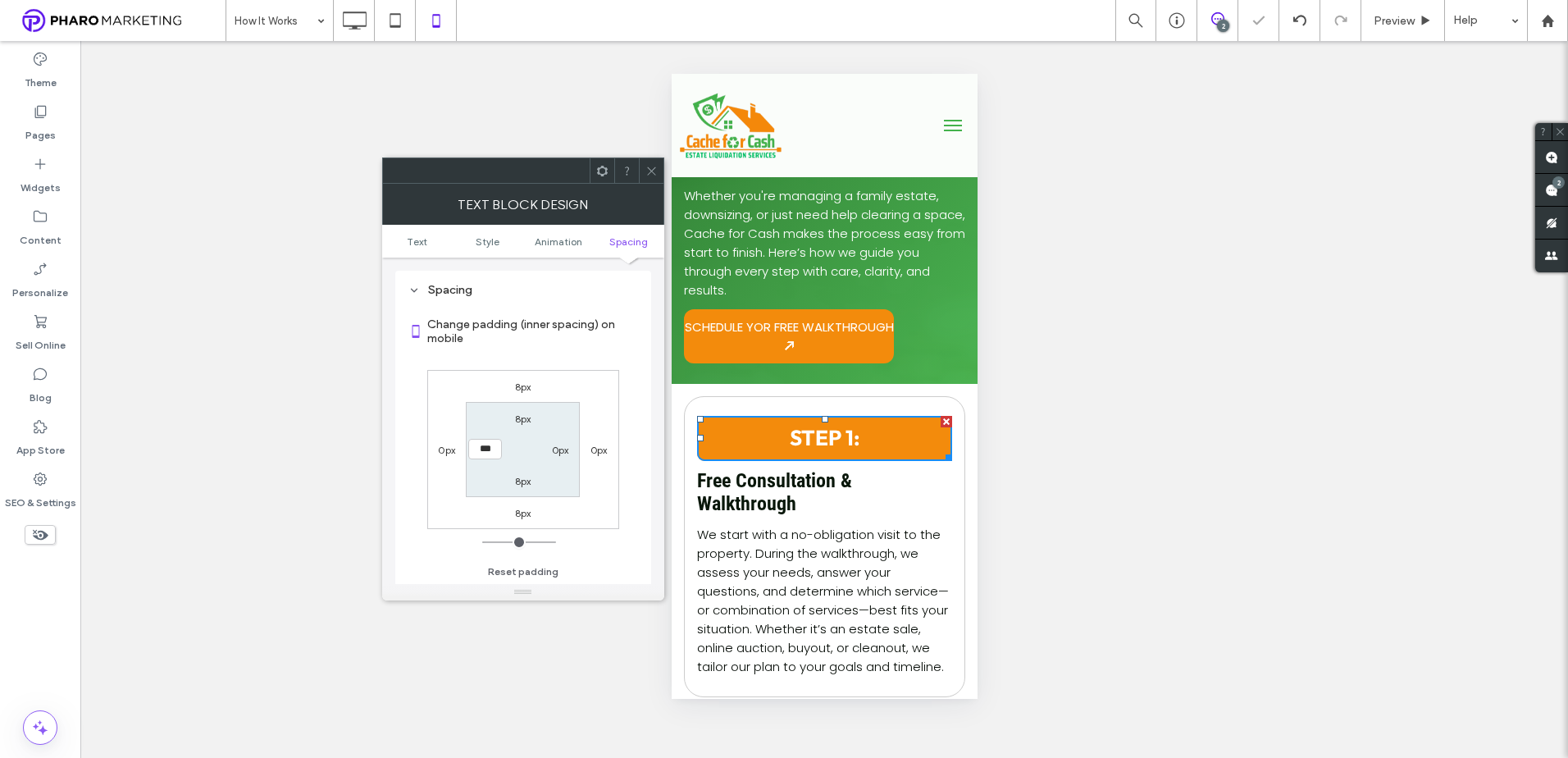 type on "*" 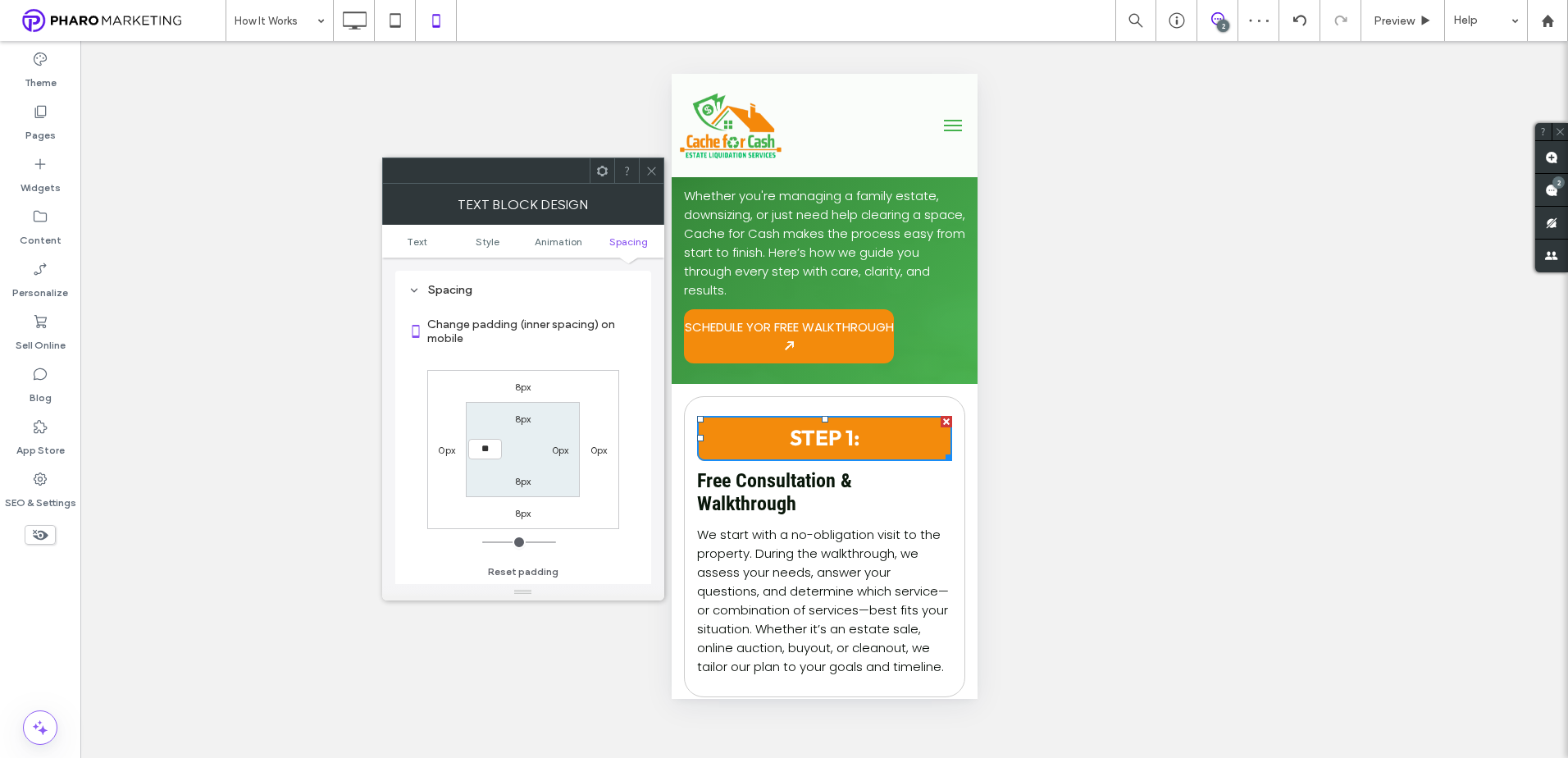 type on "**" 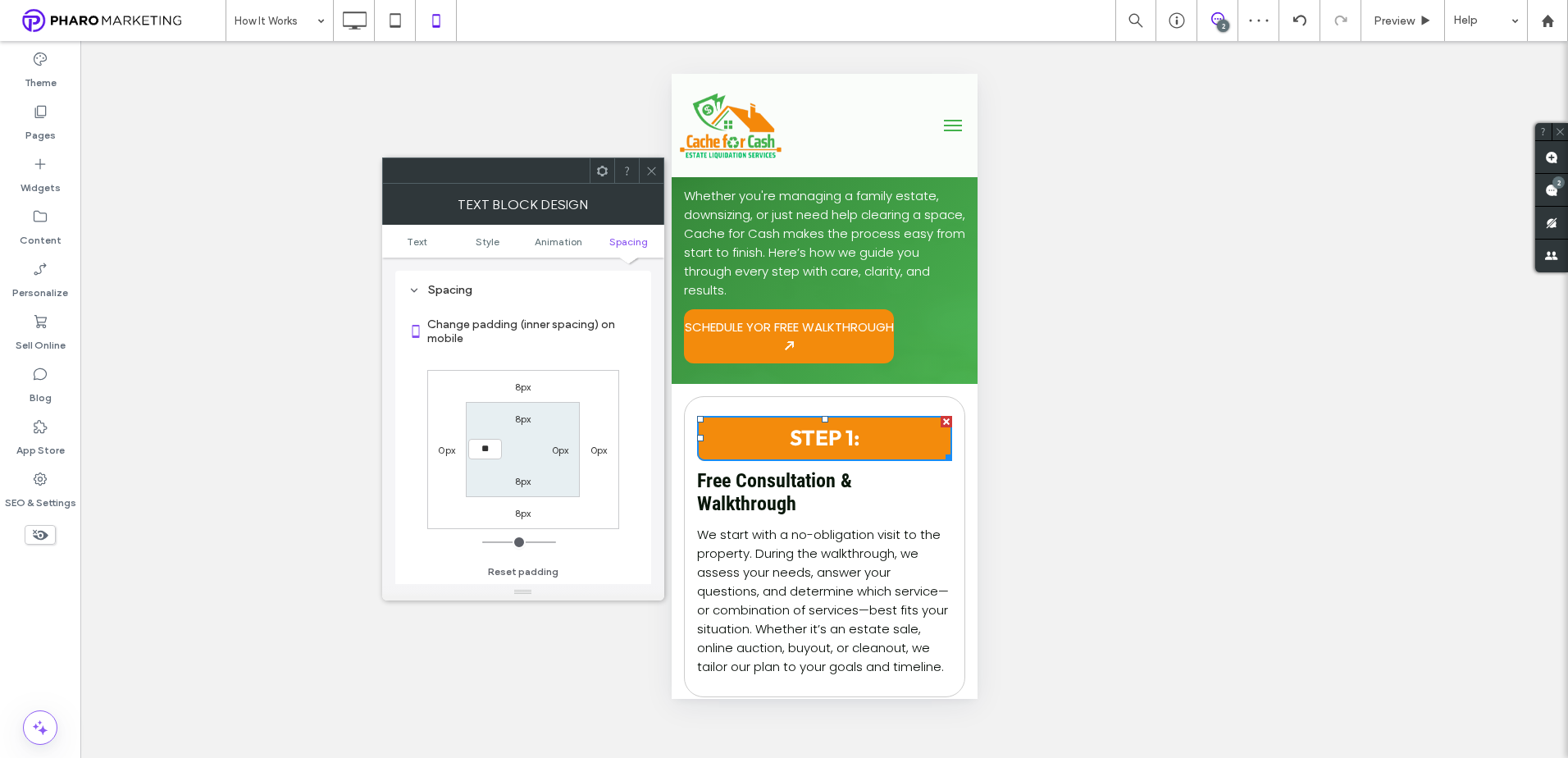 type on "**" 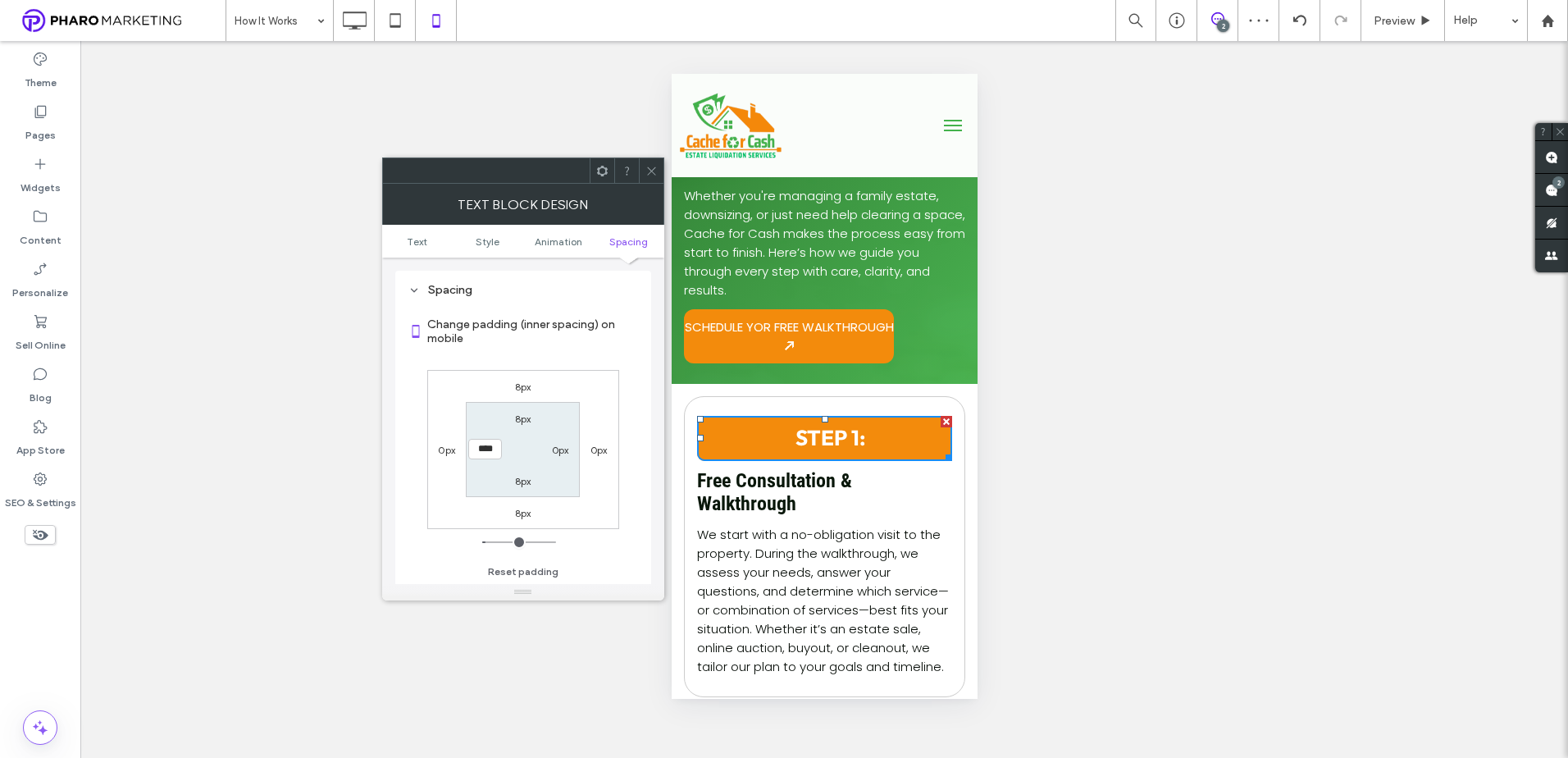 click on "0px" at bounding box center [560, 450] 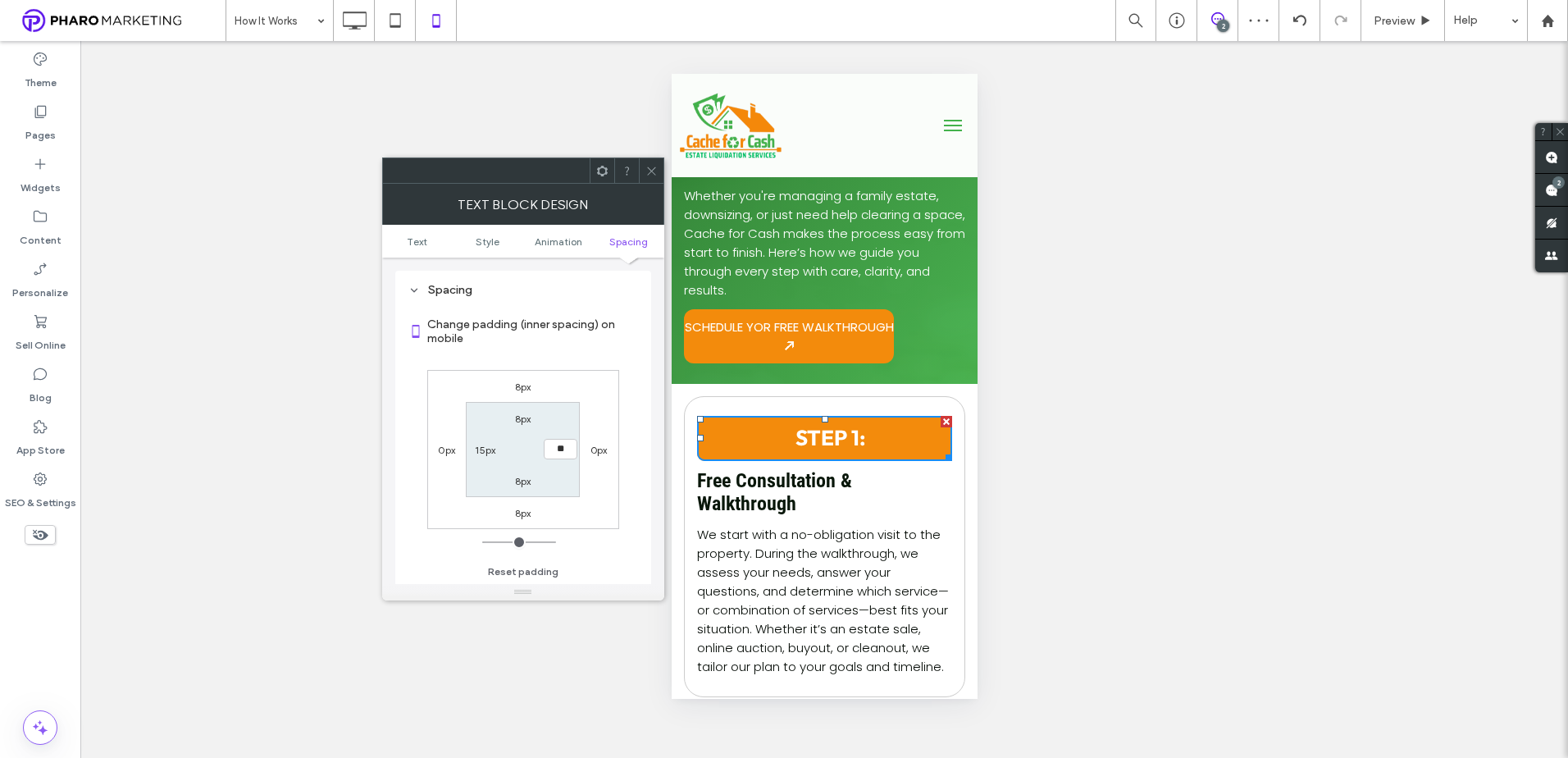 type on "**" 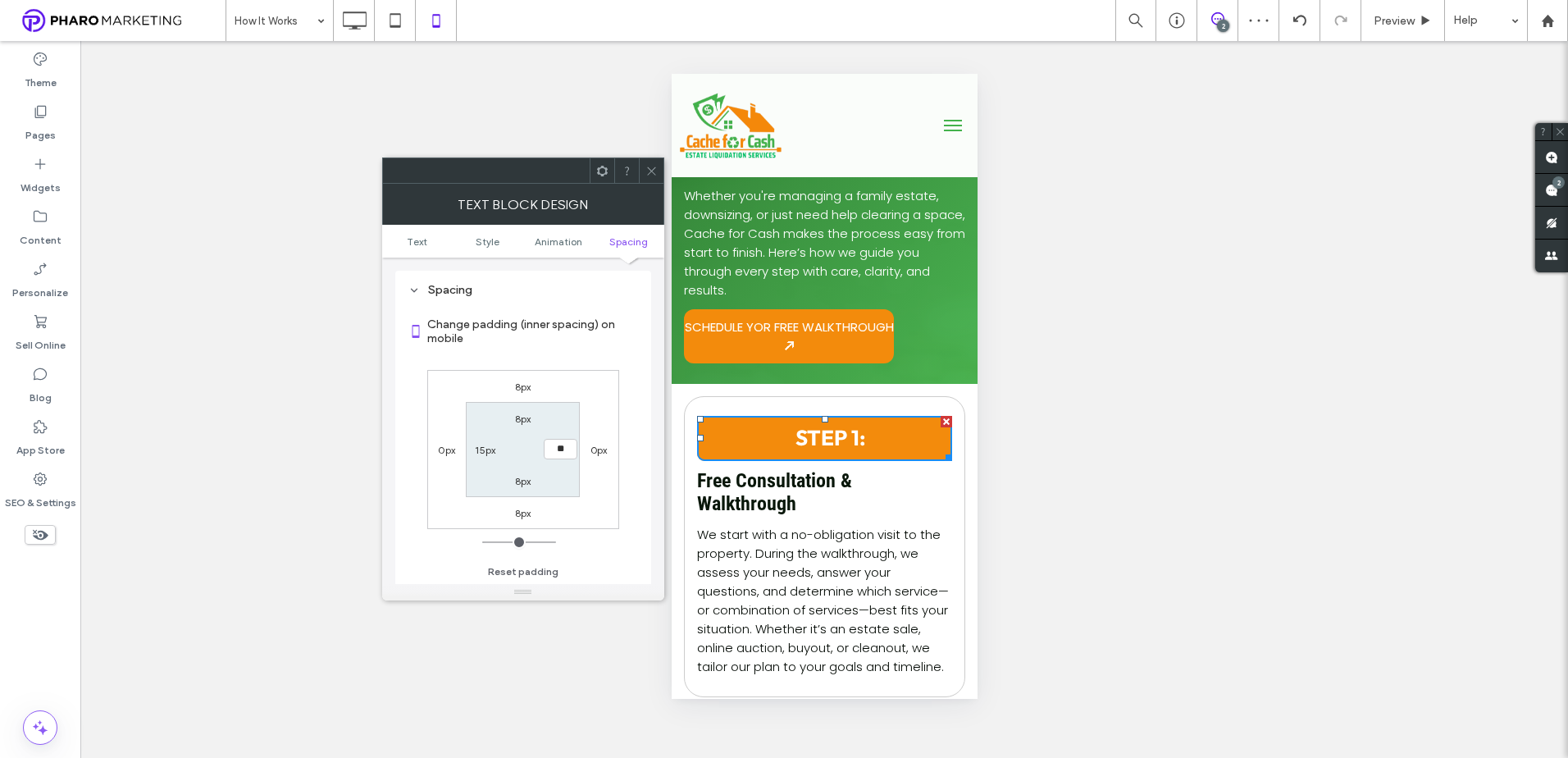 type on "****" 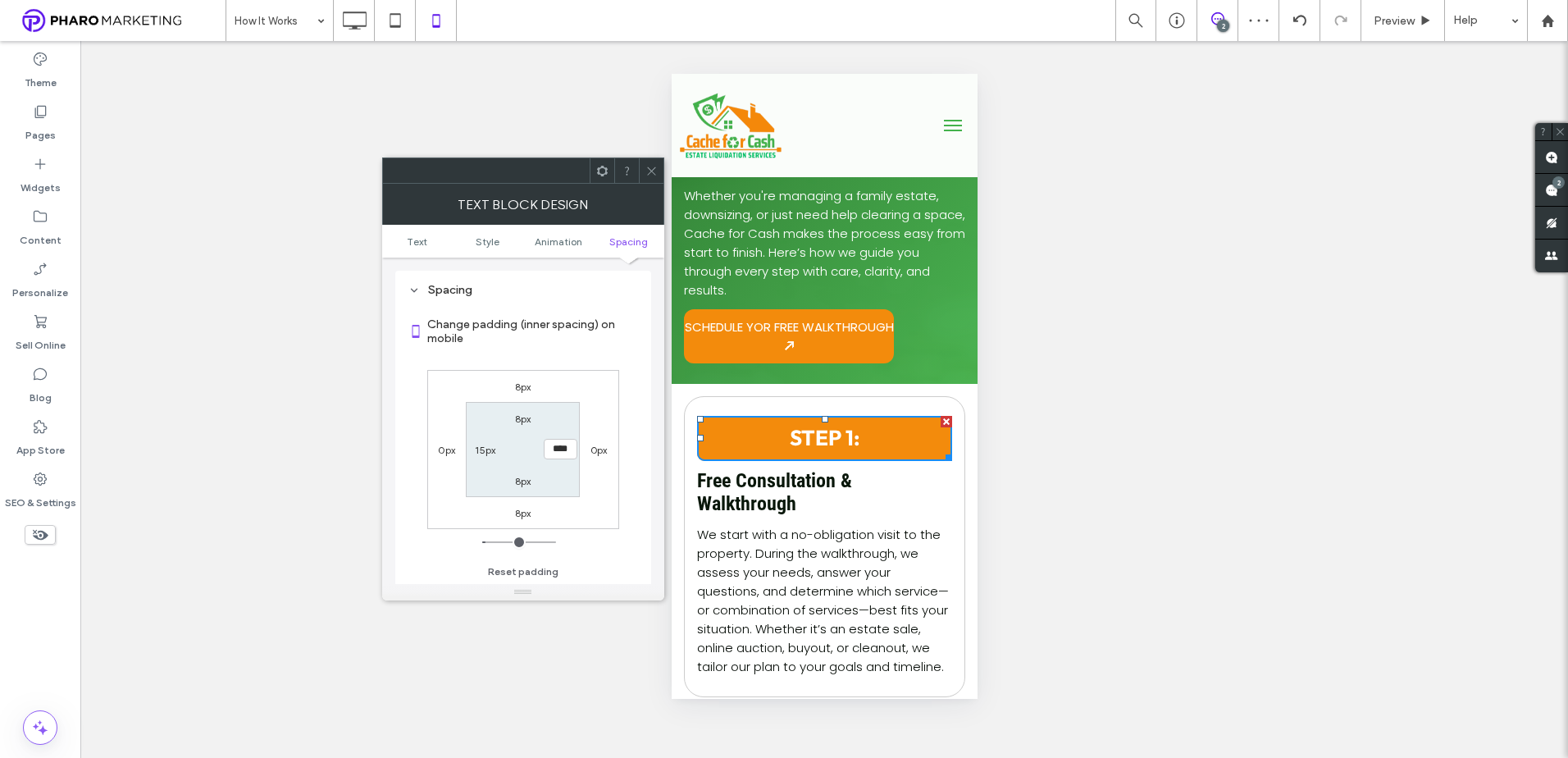 drag, startPoint x: 646, startPoint y: 168, endPoint x: 667, endPoint y: 183, distance: 25.806976 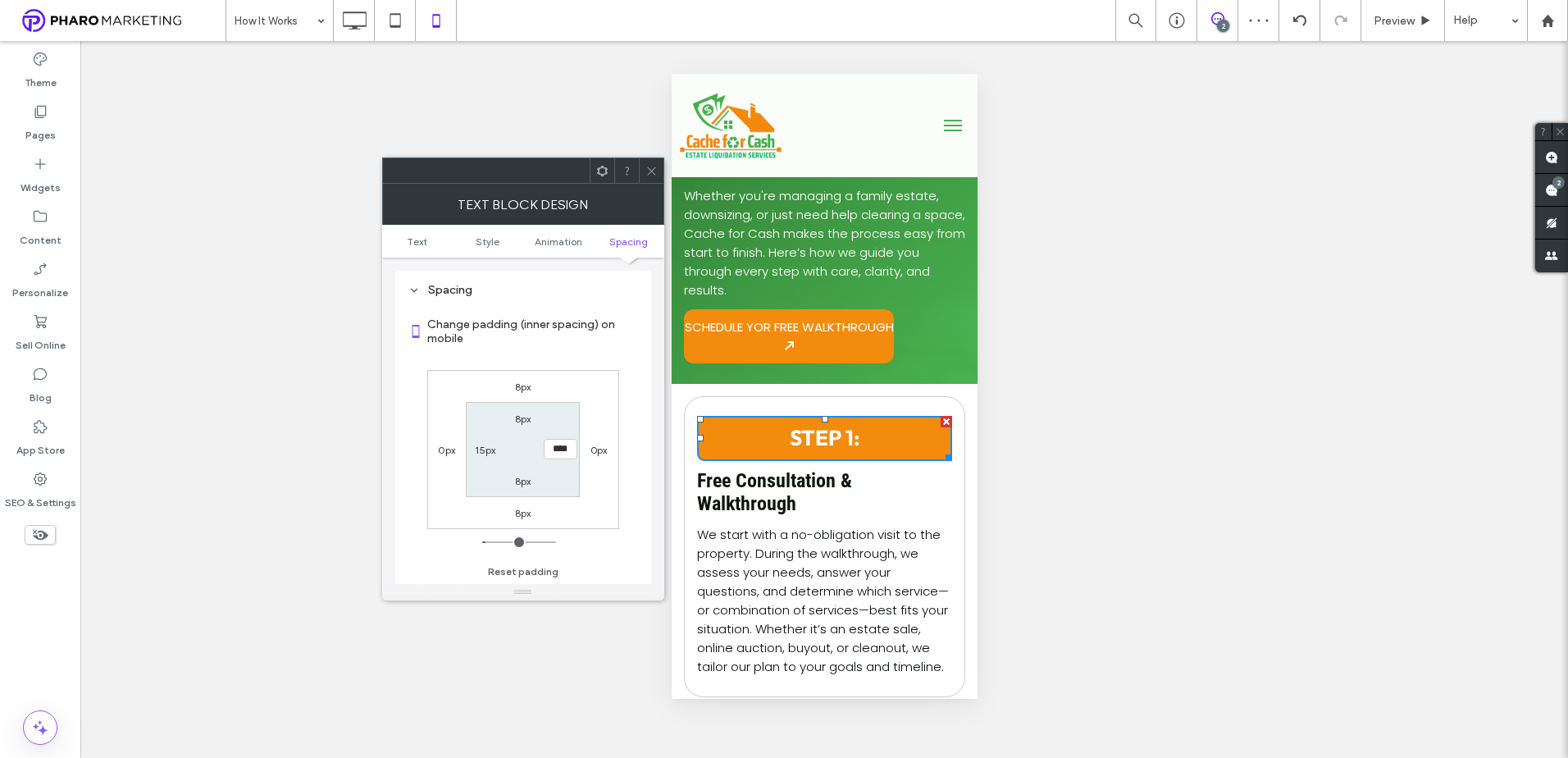 click 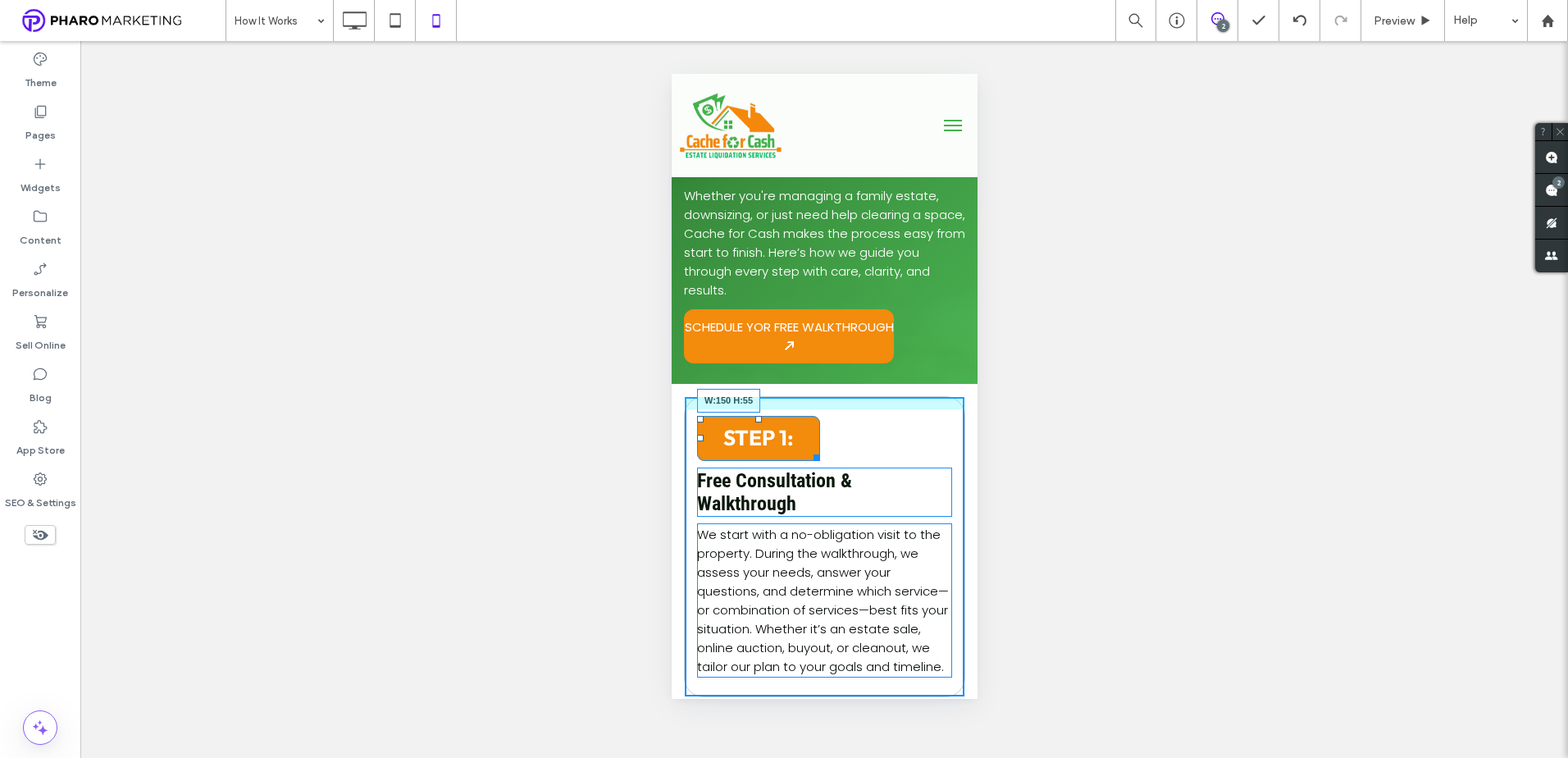 drag, startPoint x: 938, startPoint y: 455, endPoint x: 878, endPoint y: 448, distance: 60.406953 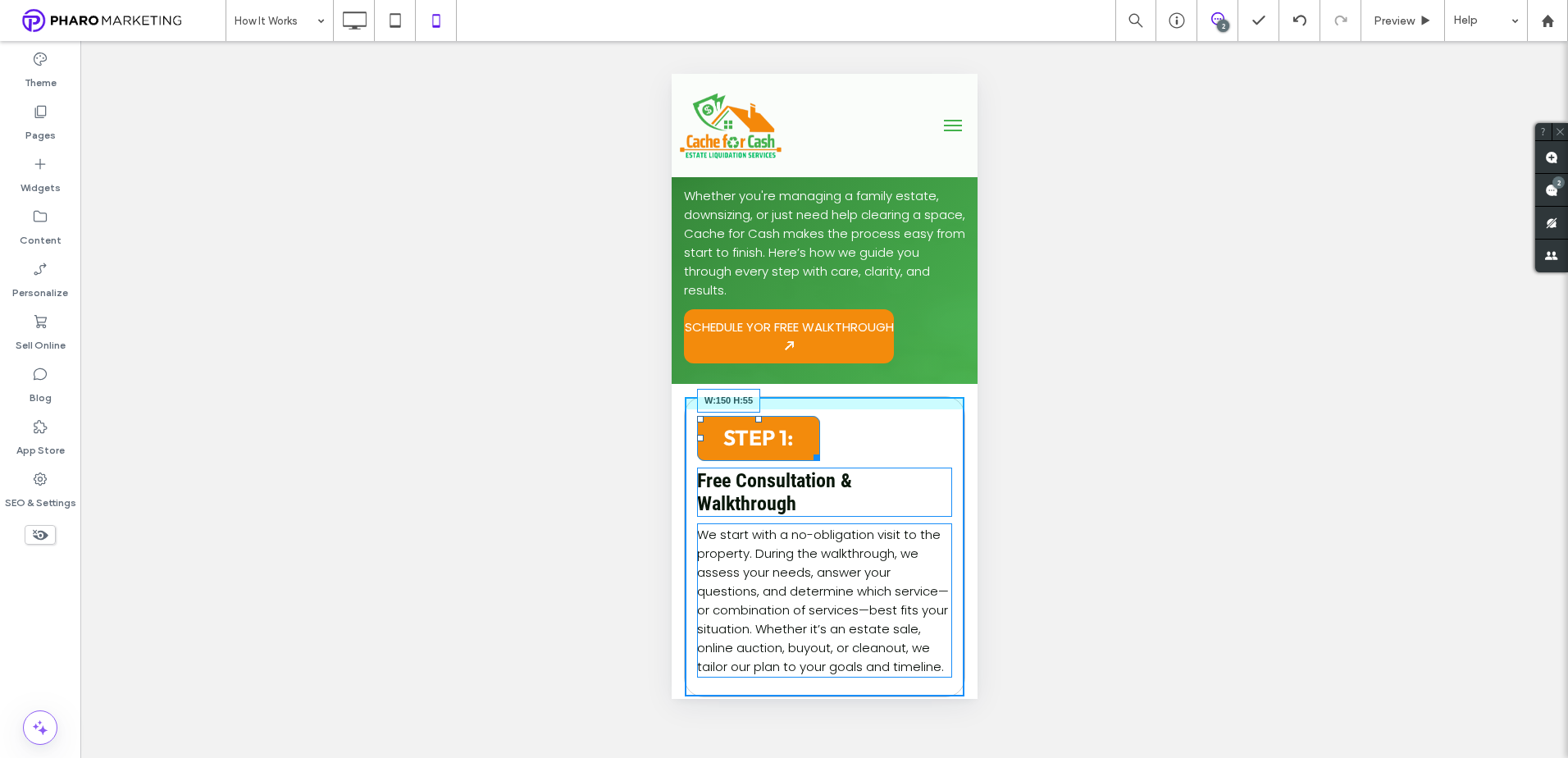 click at bounding box center (813, 454) 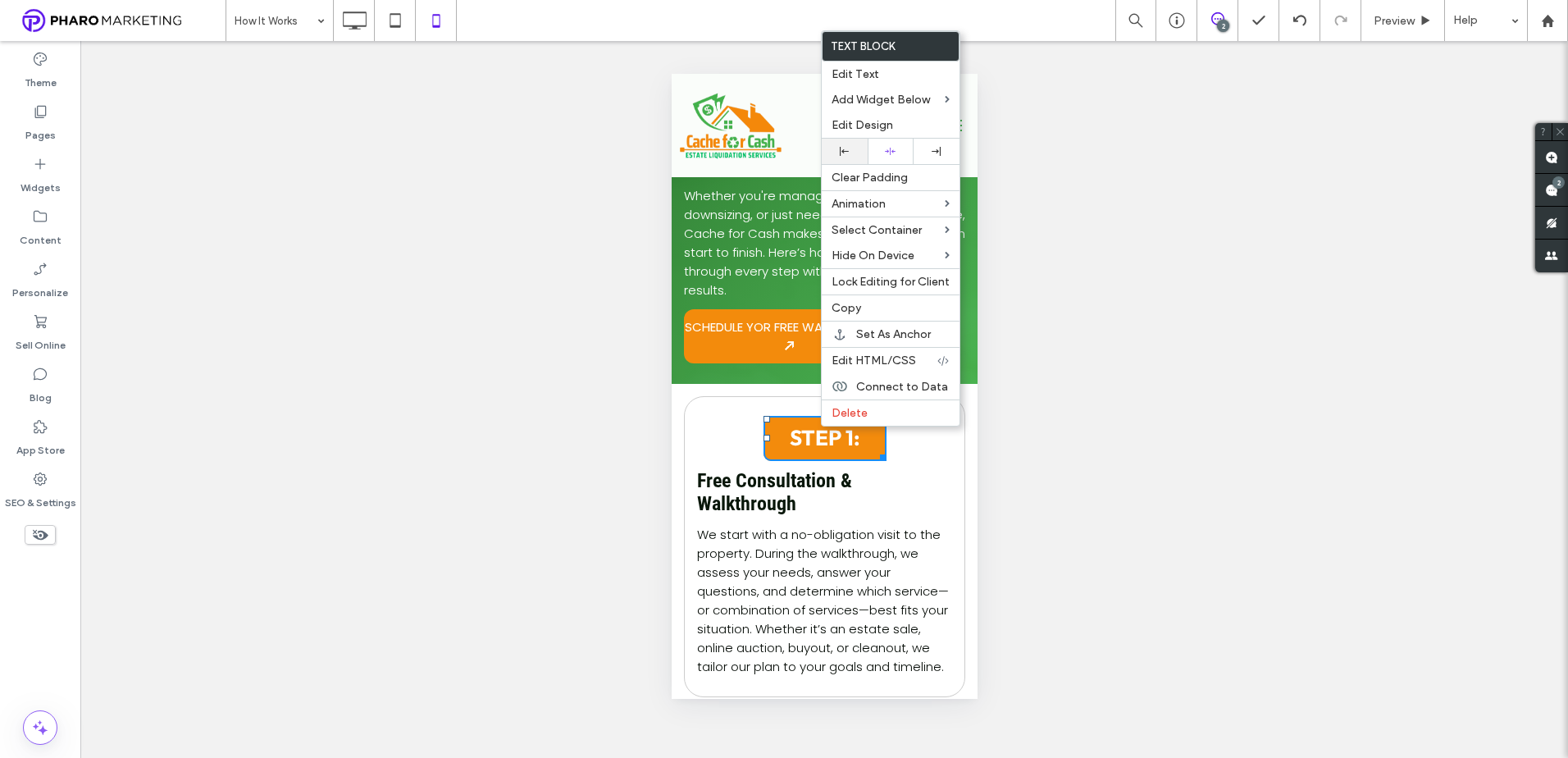 click at bounding box center (845, 151) 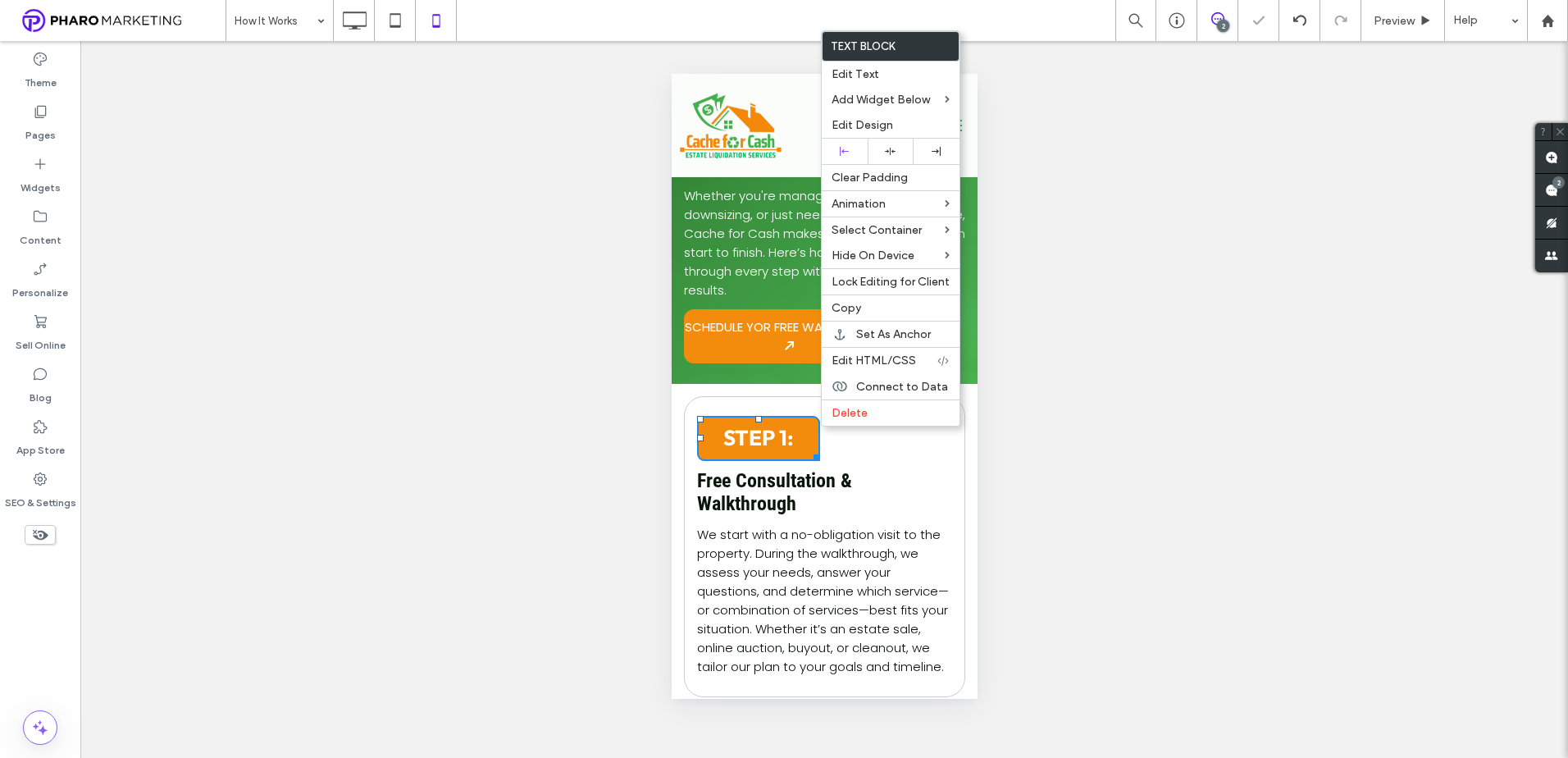 click on "STEP 1:
Free Consultation & Walkthrough
We start with a no-obligation visit to the property. During the walkthrough, we assess your needs, answer your questions, and determine which service—or combination of services—best fits your situation. Whether it’s an estate sale, online auction, buyout, or cleanout, we tailor our plan to your goals and timeline.
Click To Paste" at bounding box center [823, 546] 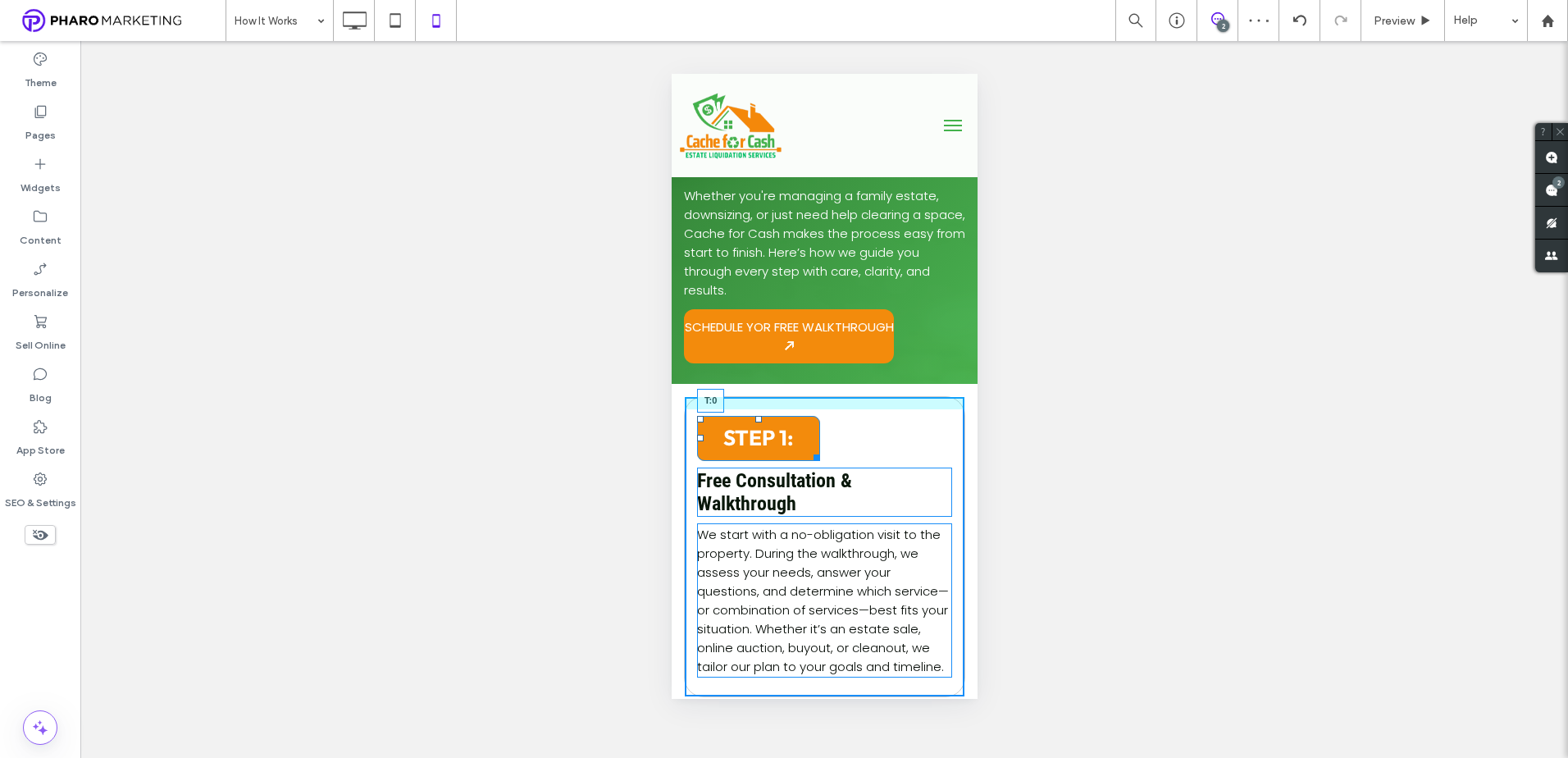 drag, startPoint x: 757, startPoint y: 418, endPoint x: 1541, endPoint y: 499, distance: 788.1732 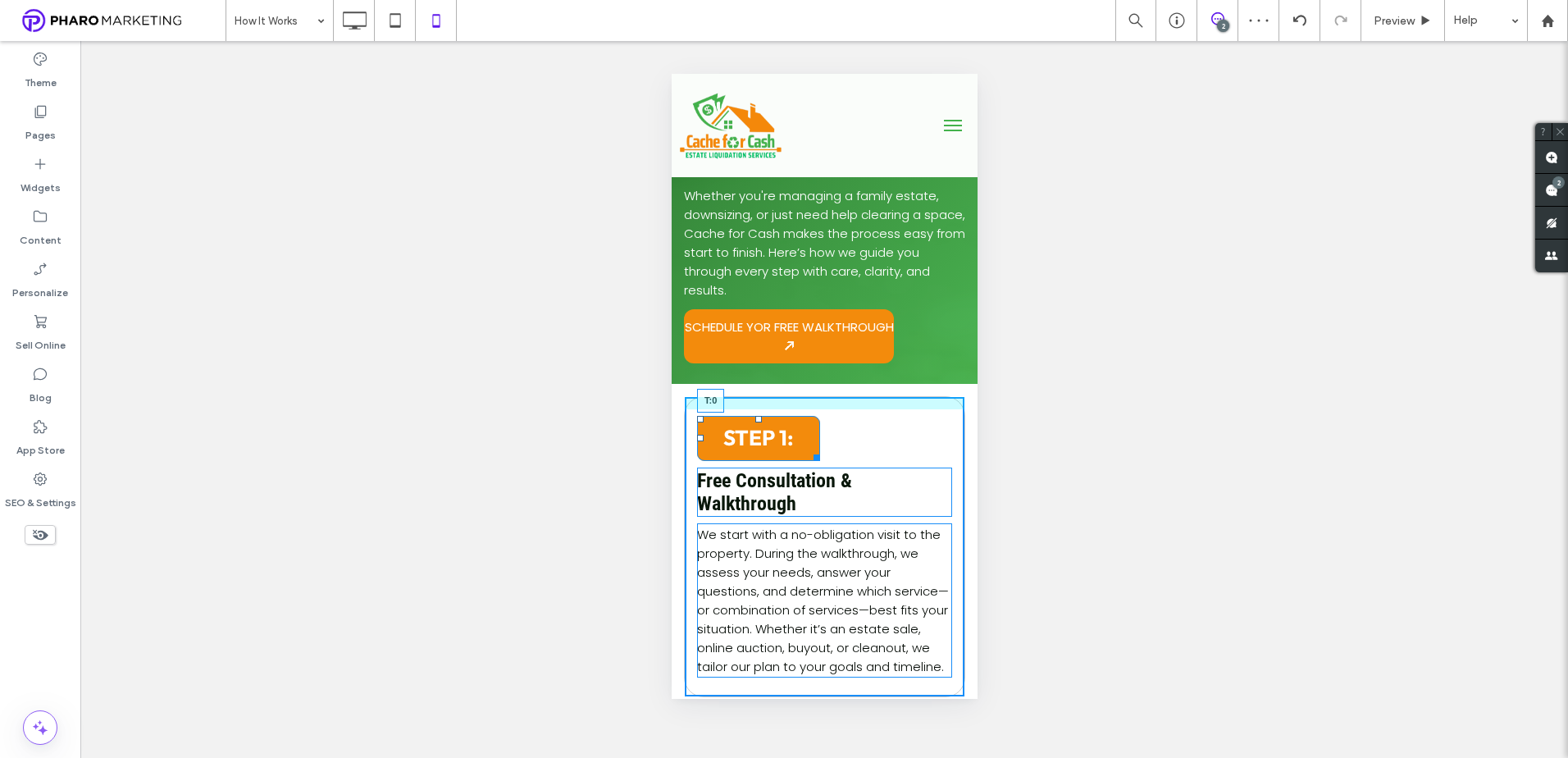 click at bounding box center [758, 419] 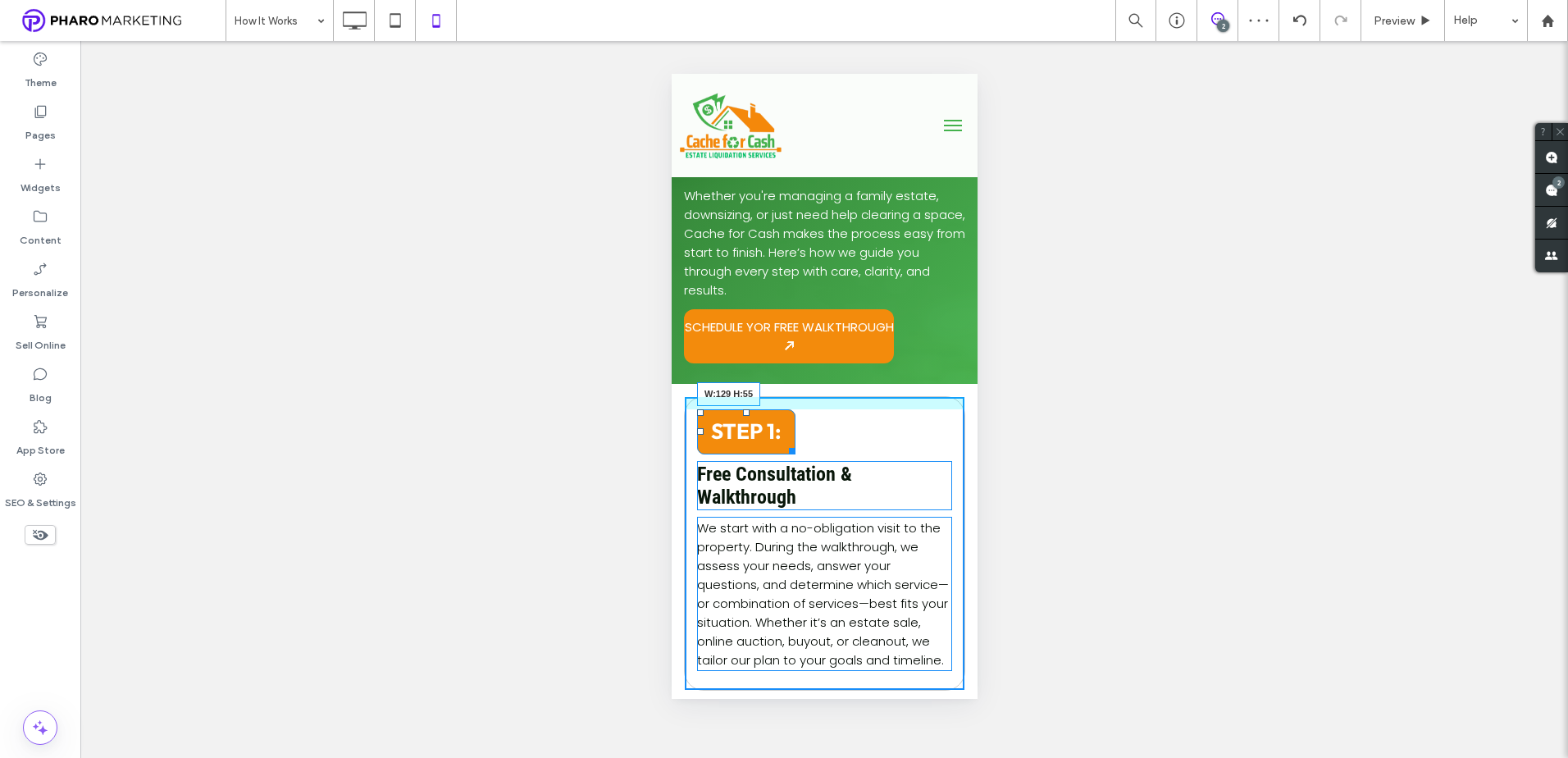 drag, startPoint x: 789, startPoint y: 446, endPoint x: 800, endPoint y: 444, distance: 11.1803399 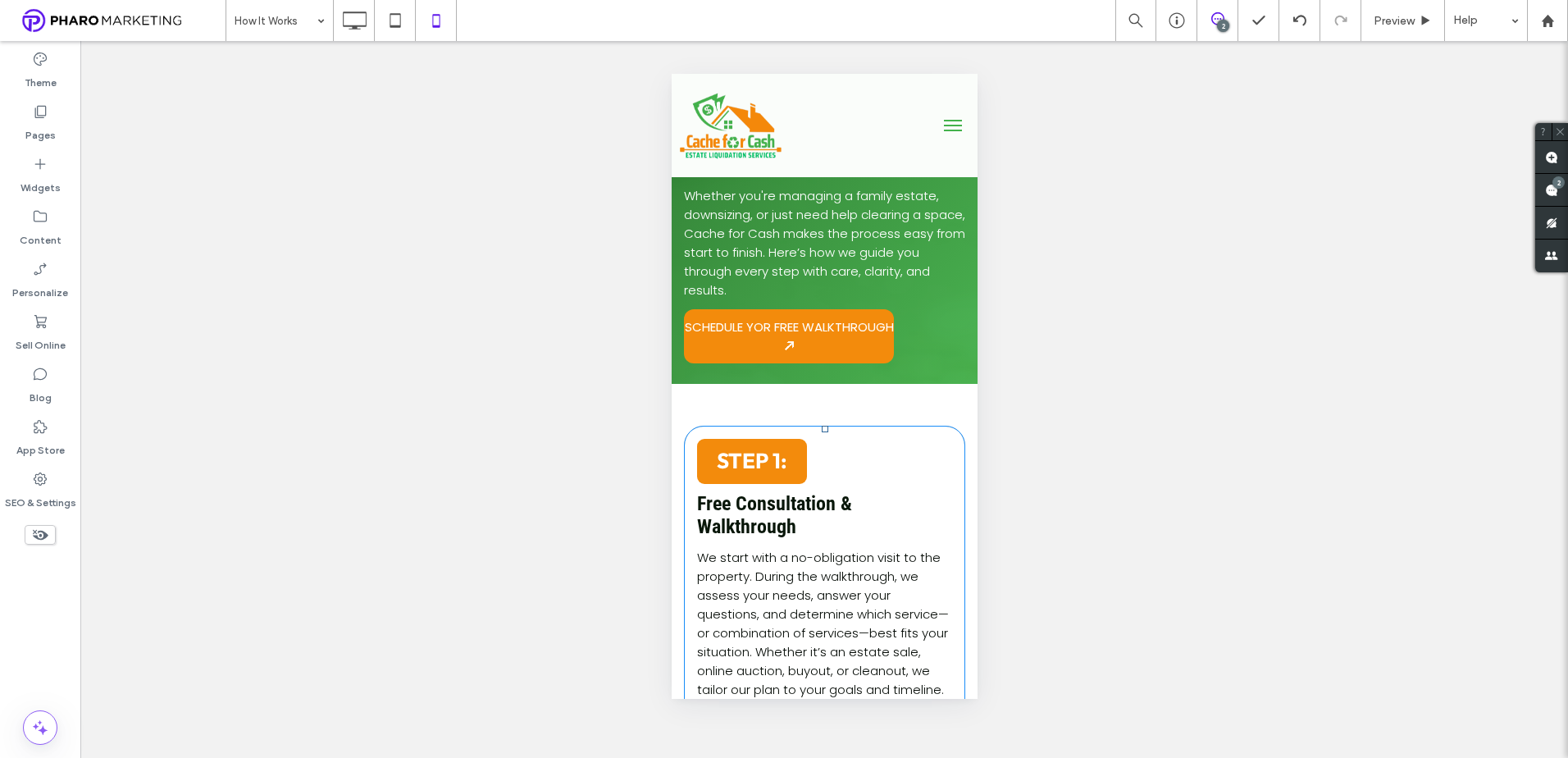 drag, startPoint x: 816, startPoint y: 400, endPoint x: 1488, endPoint y: 510, distance: 680.94346 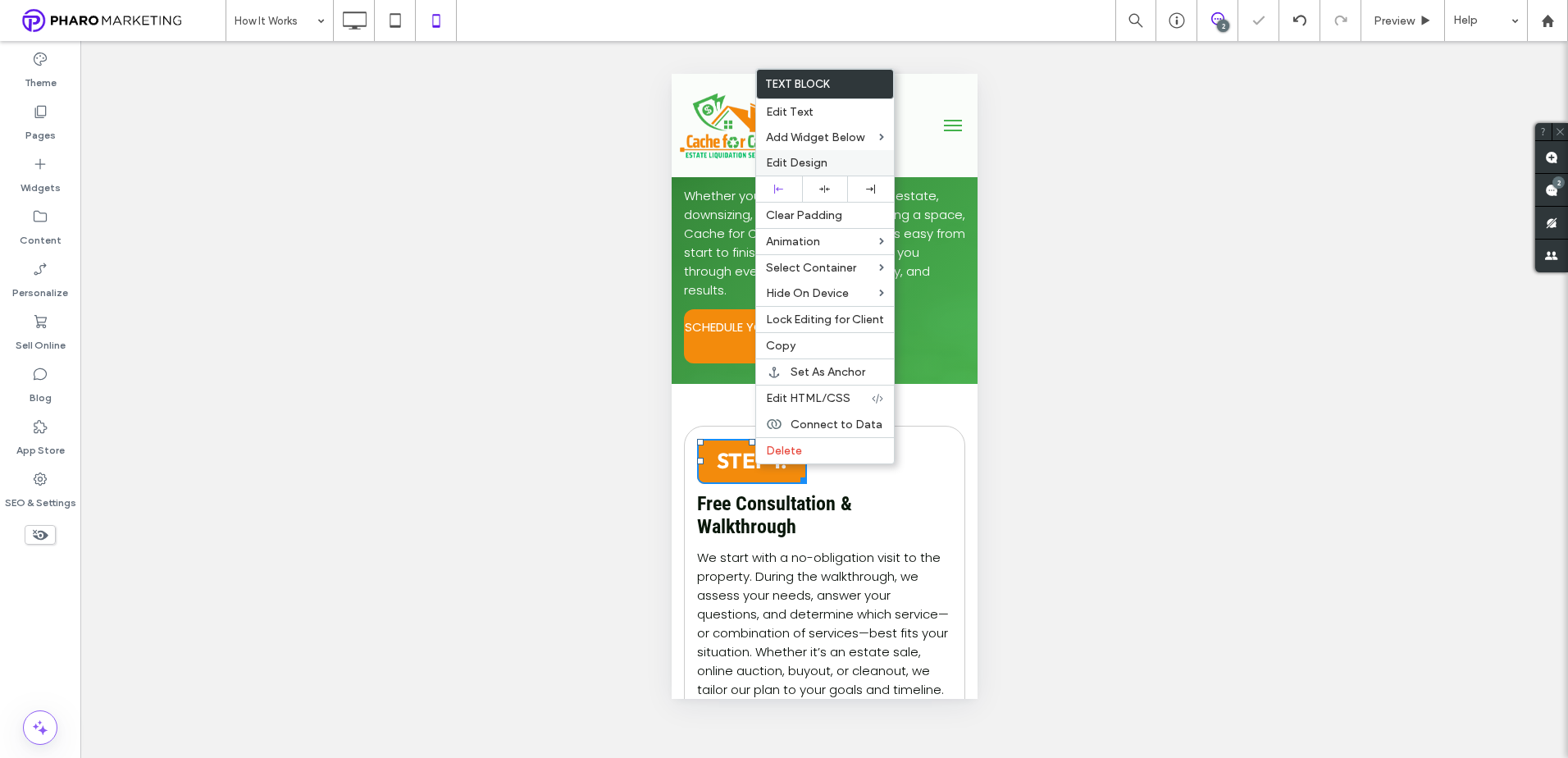 click on "Edit Design" at bounding box center (796, 162) 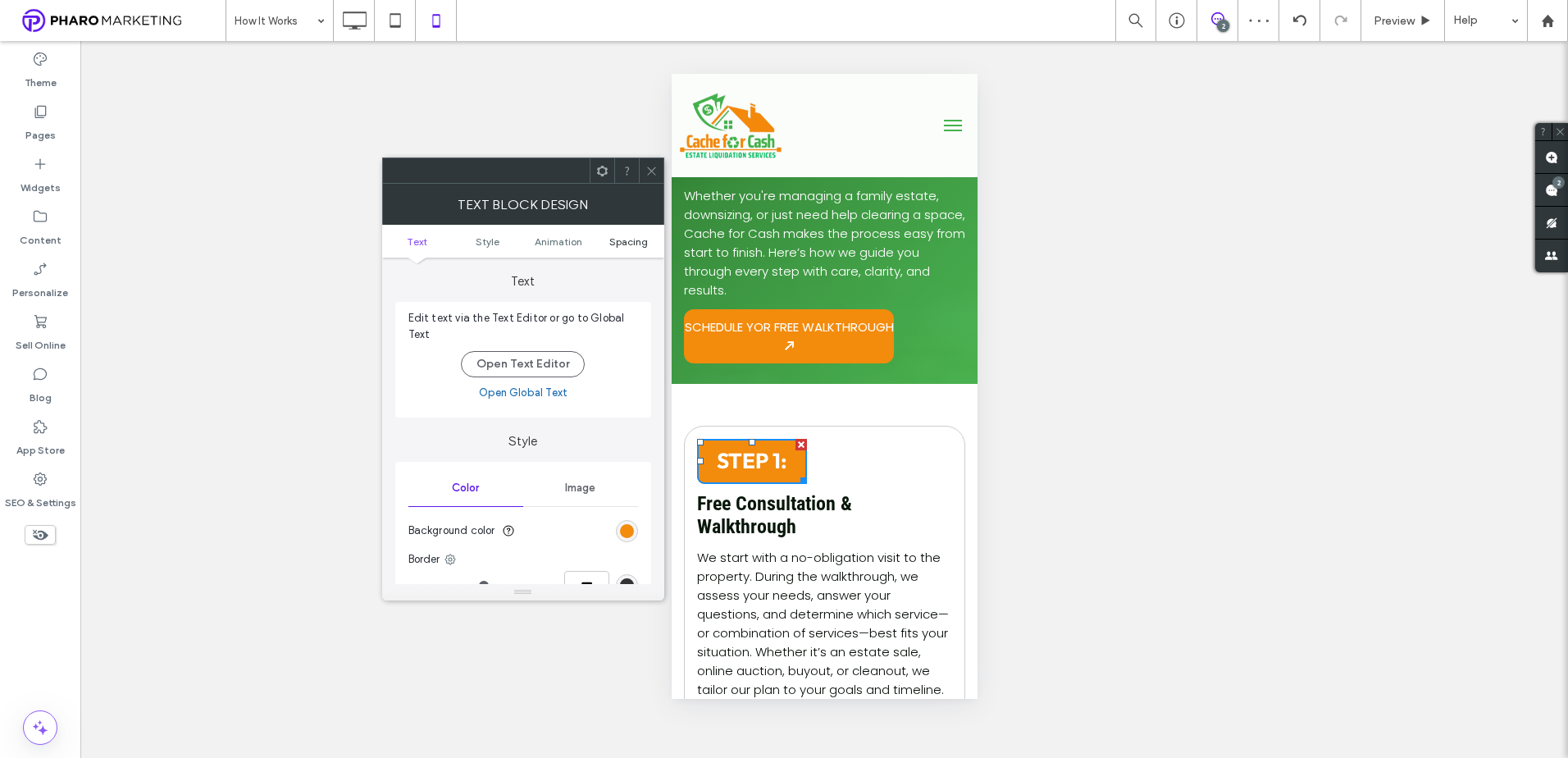 click on "Spacing" at bounding box center [628, 241] 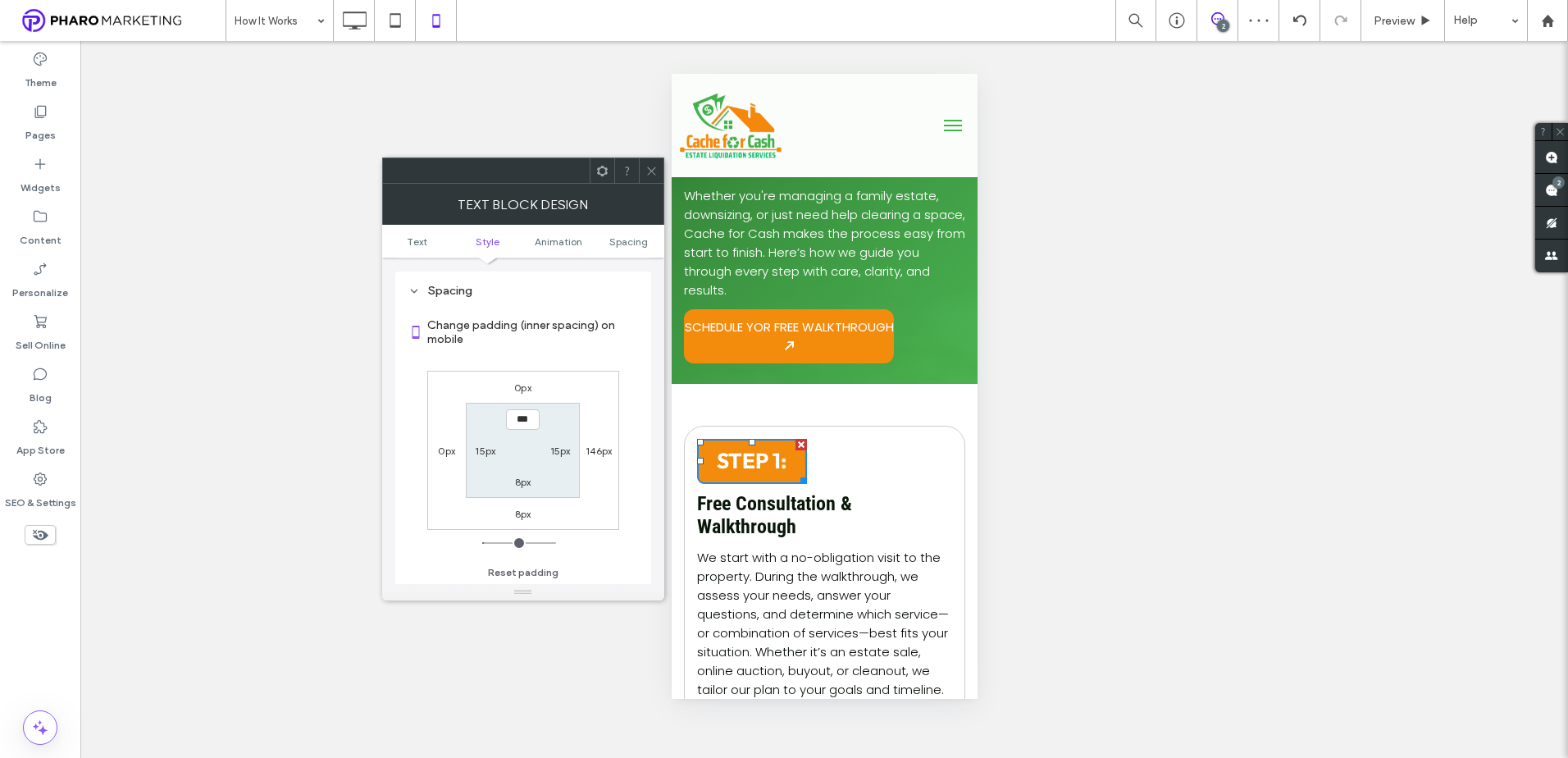 scroll, scrollTop: 470, scrollLeft: 0, axis: vertical 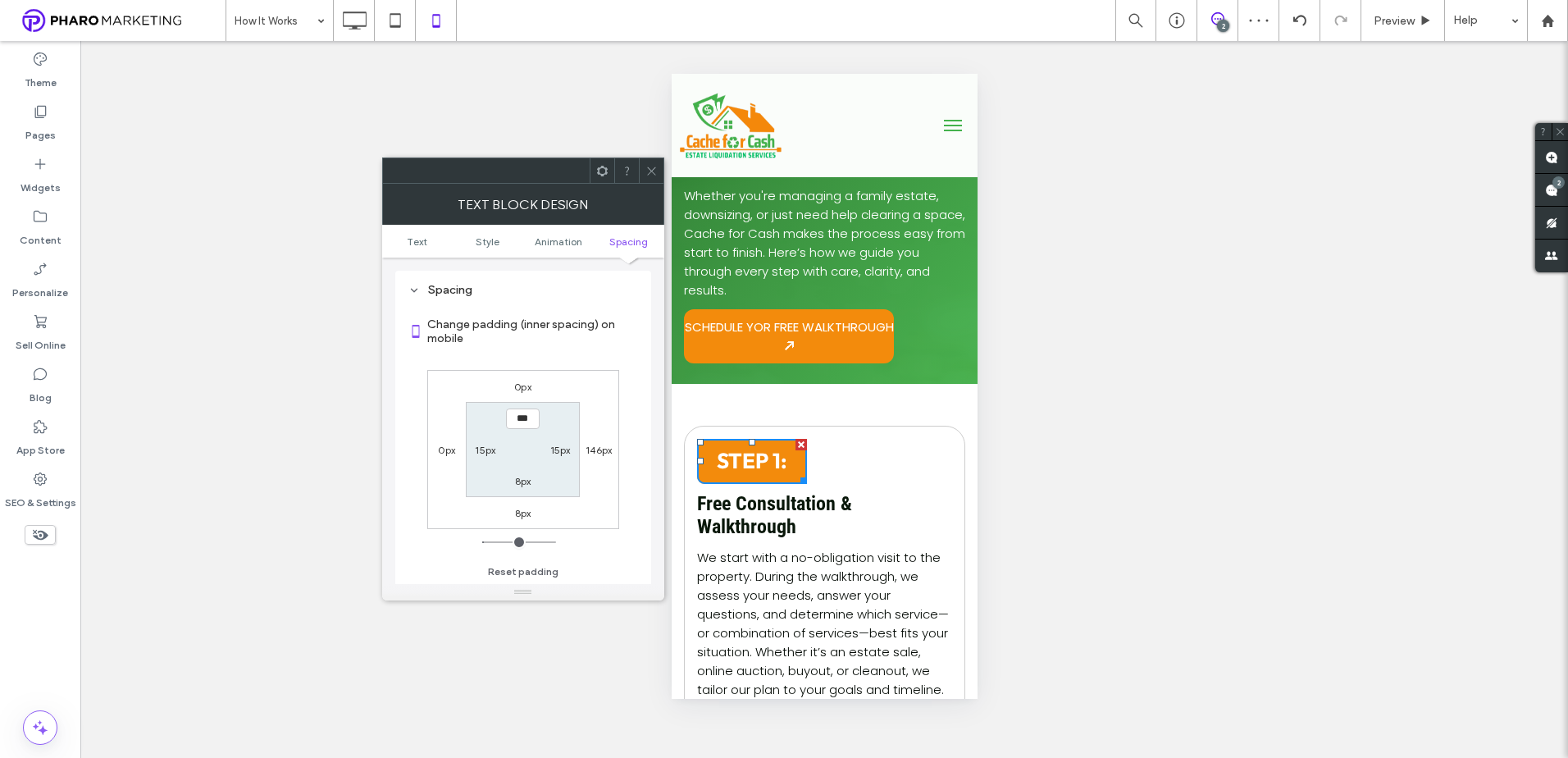click on "0px" at bounding box center [522, 386] 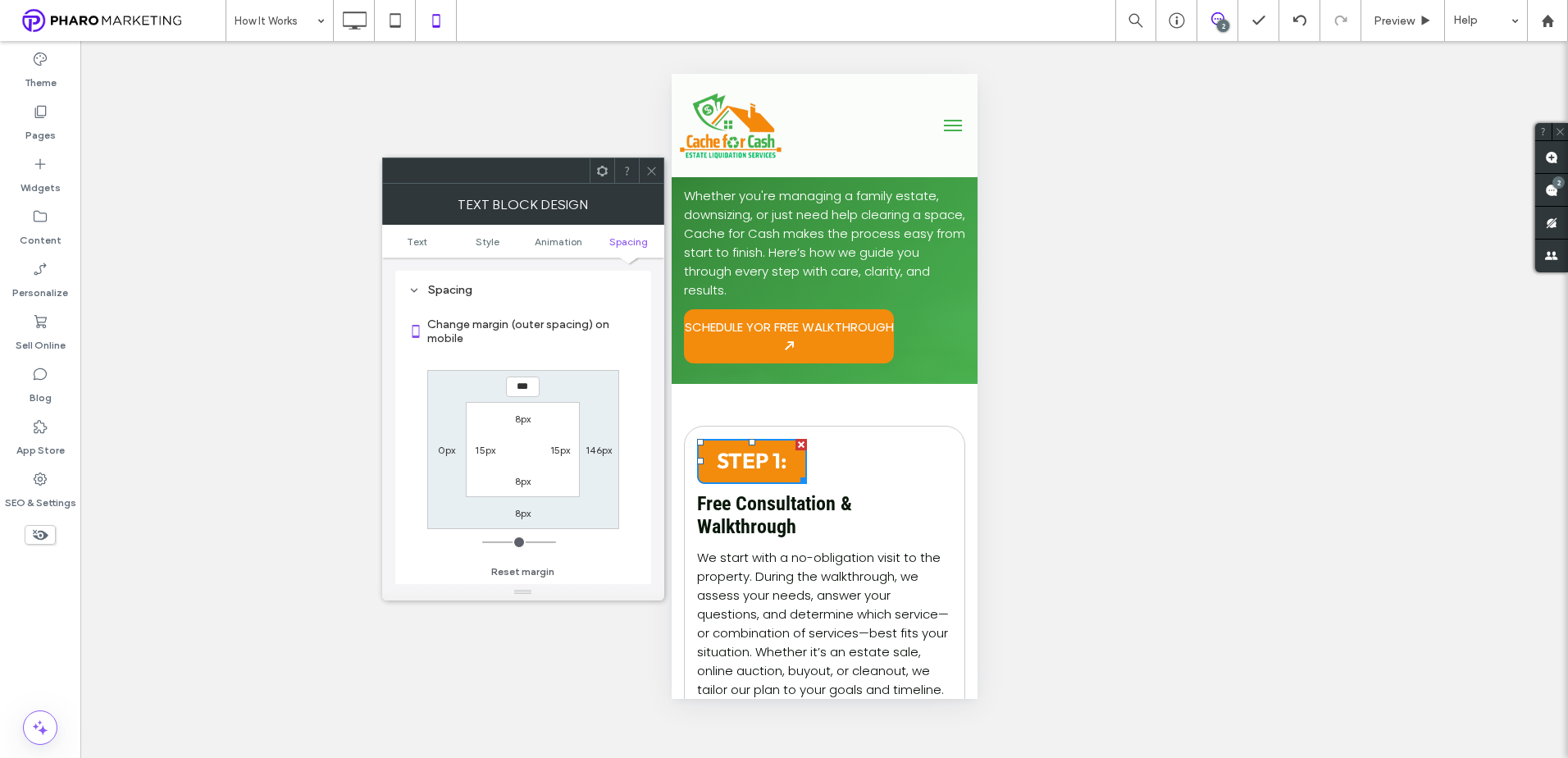 type on "***" 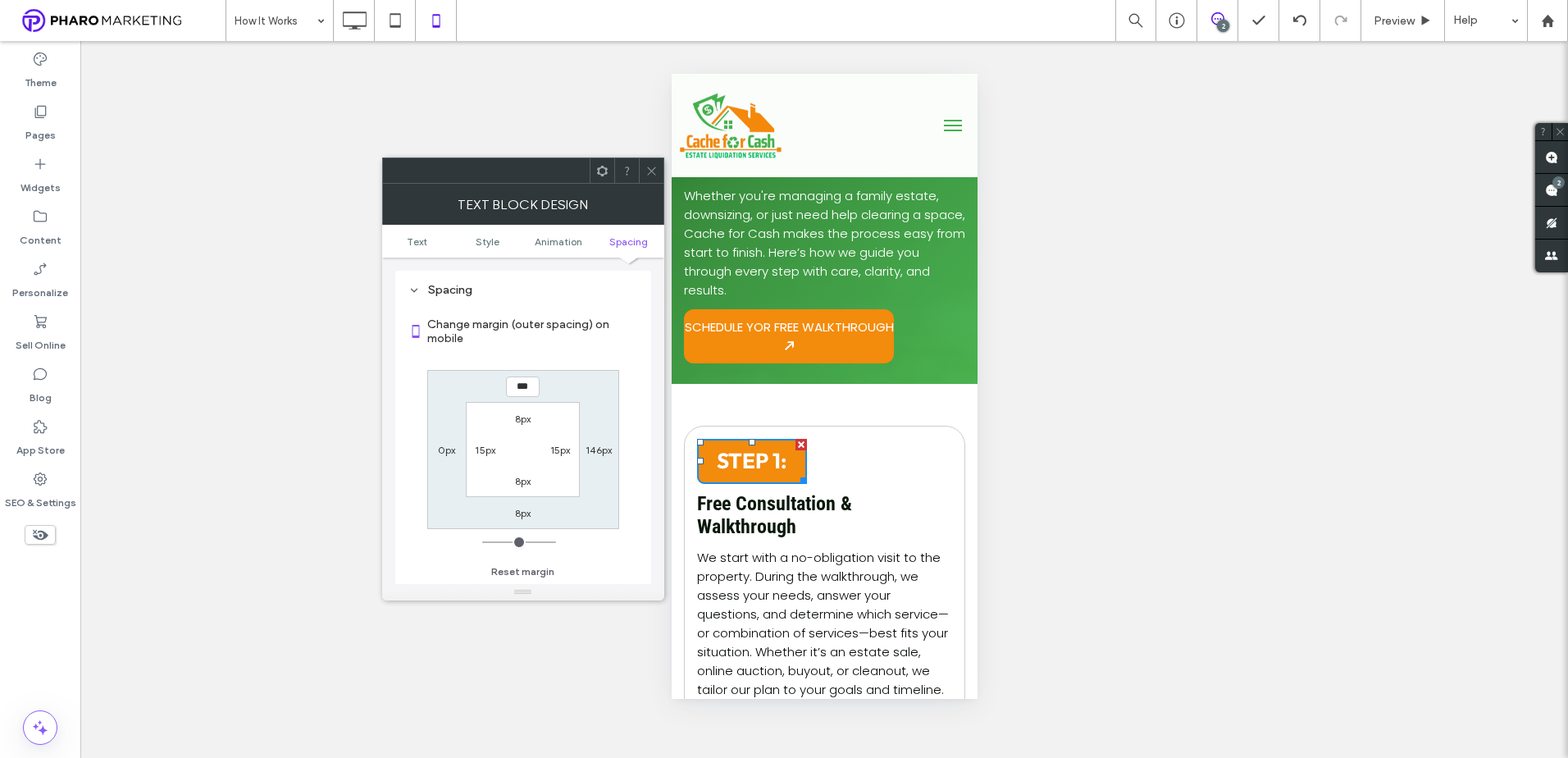 type on "*" 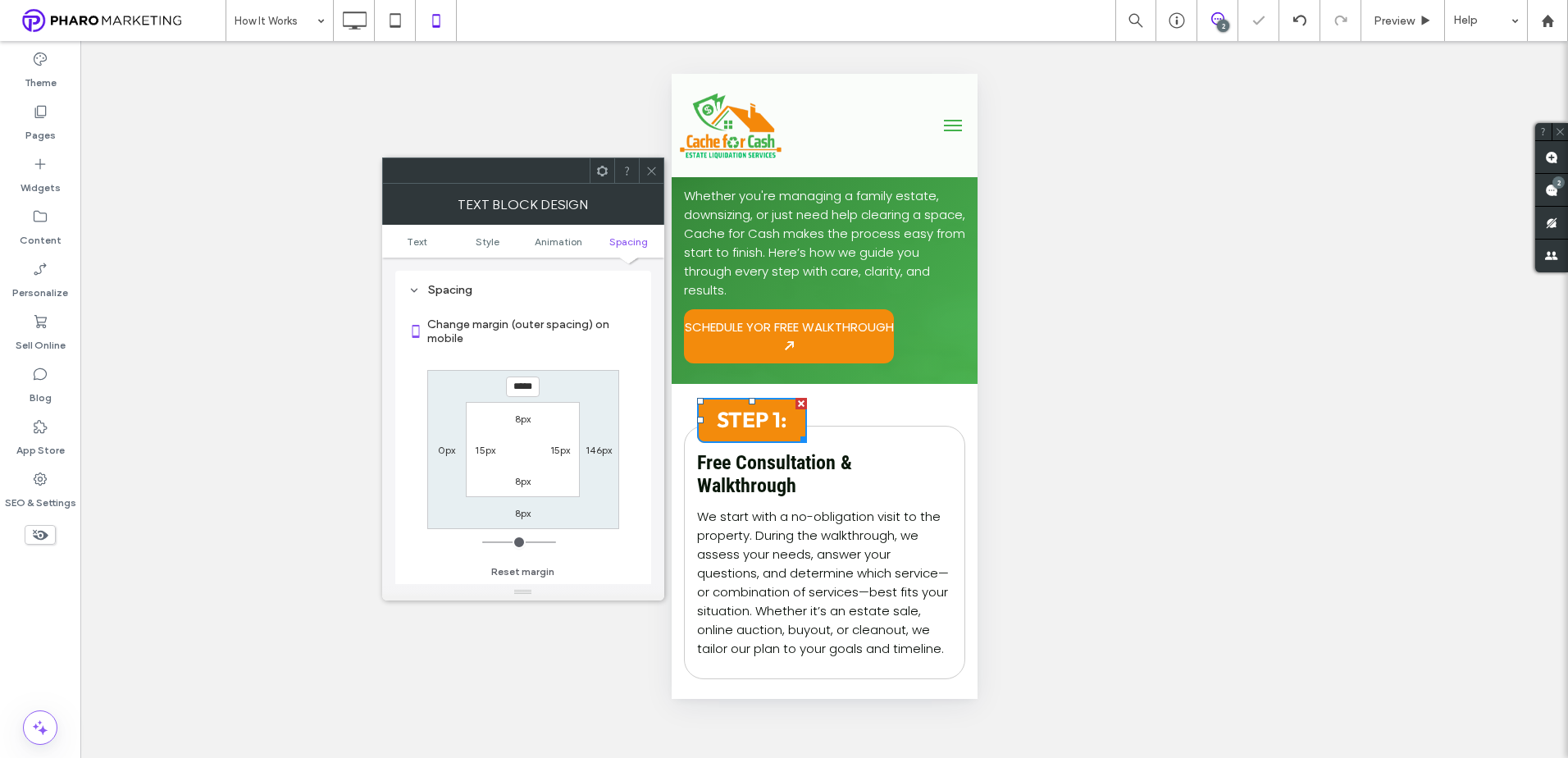 click on "*****" at bounding box center (522, 386) 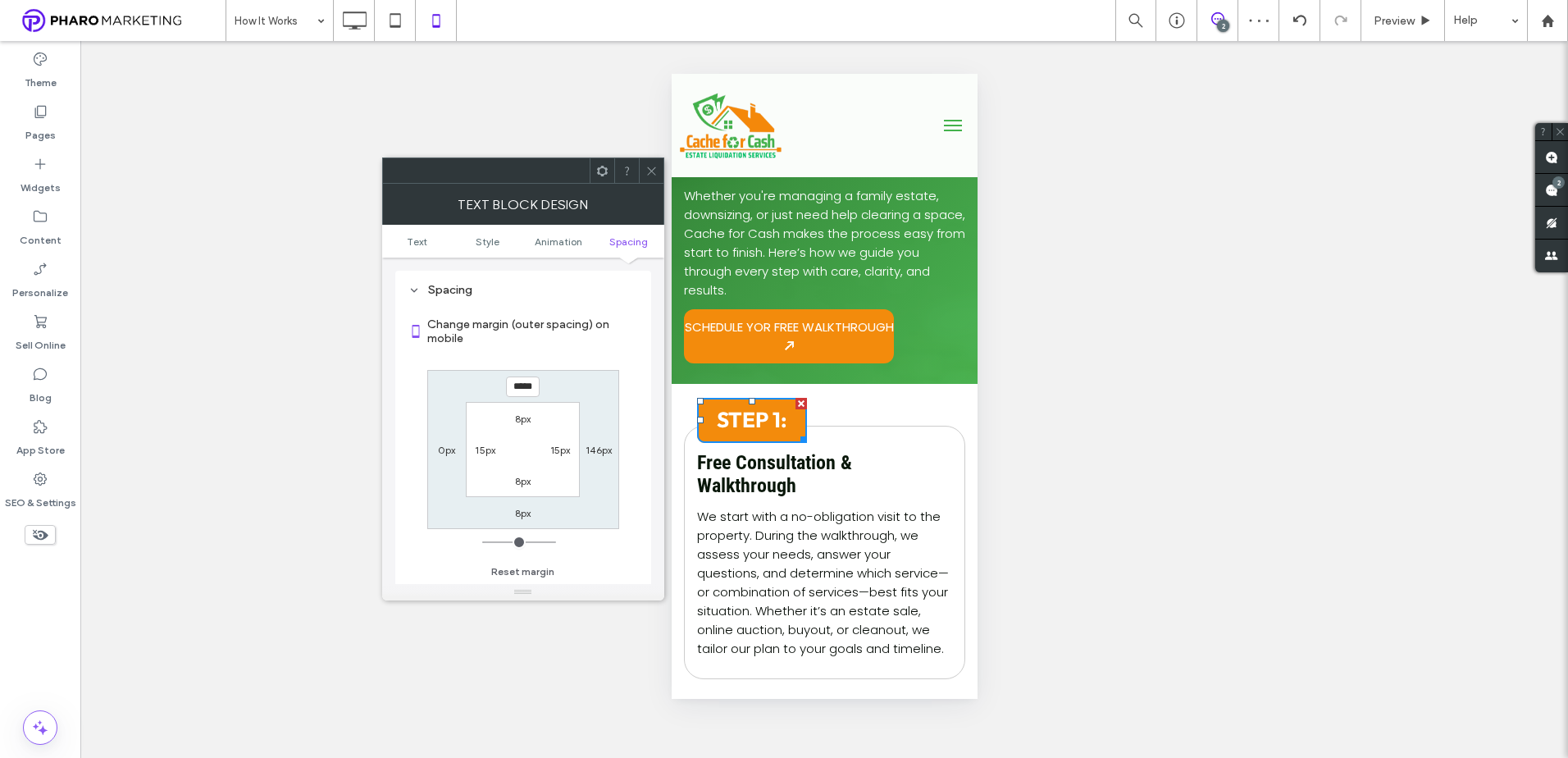 type on "*****" 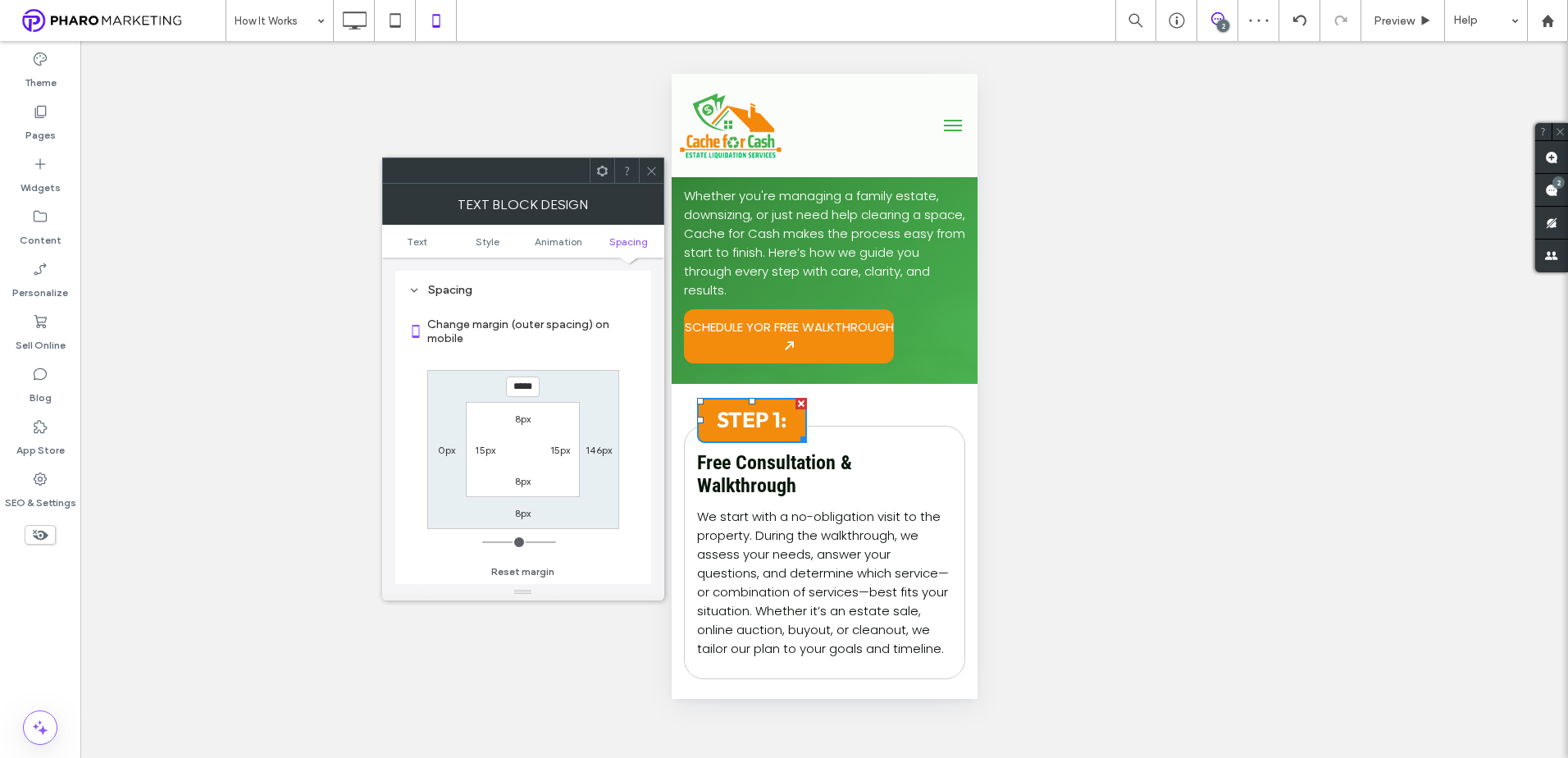 type on "*" 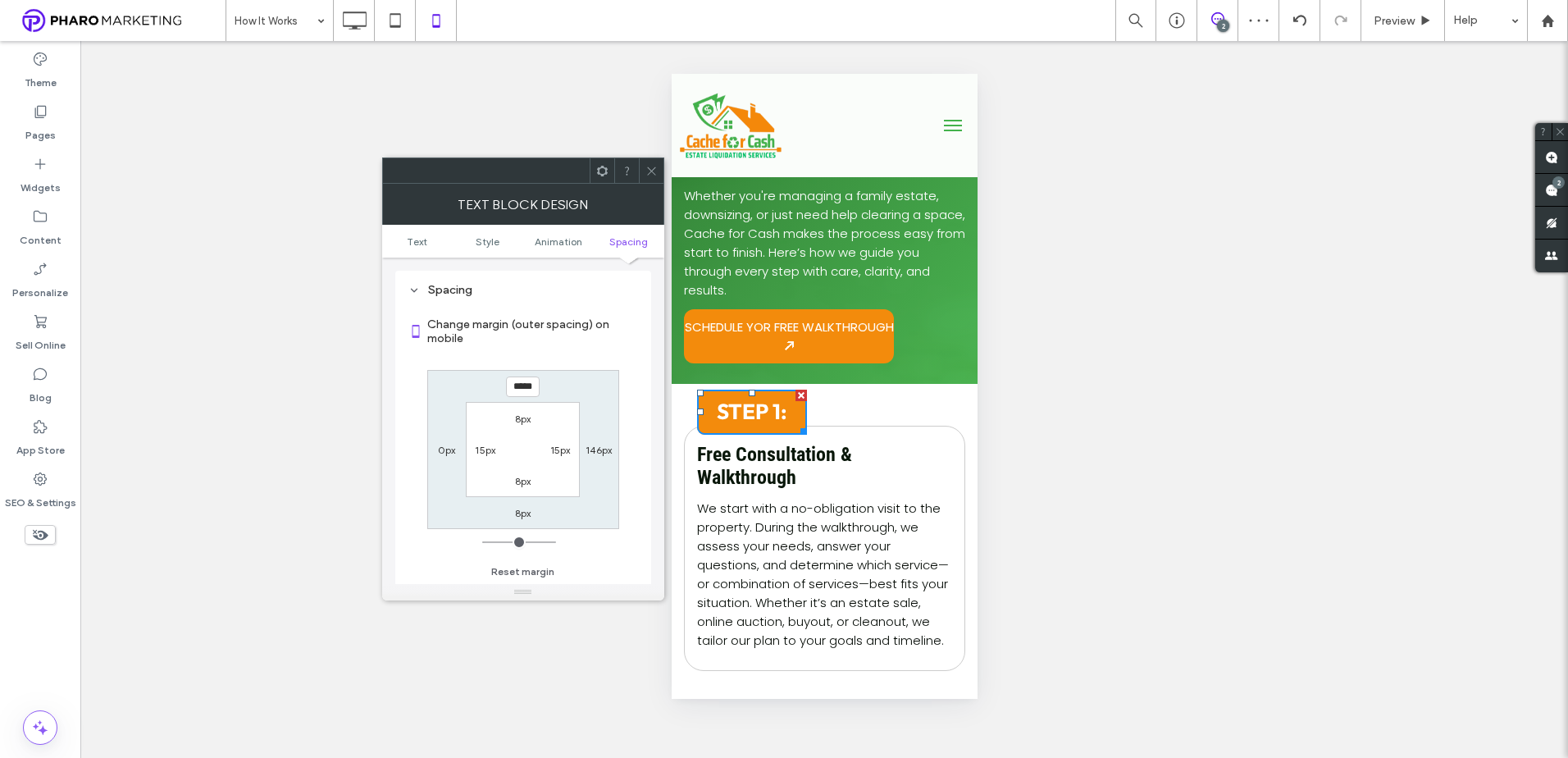 type on "*****" 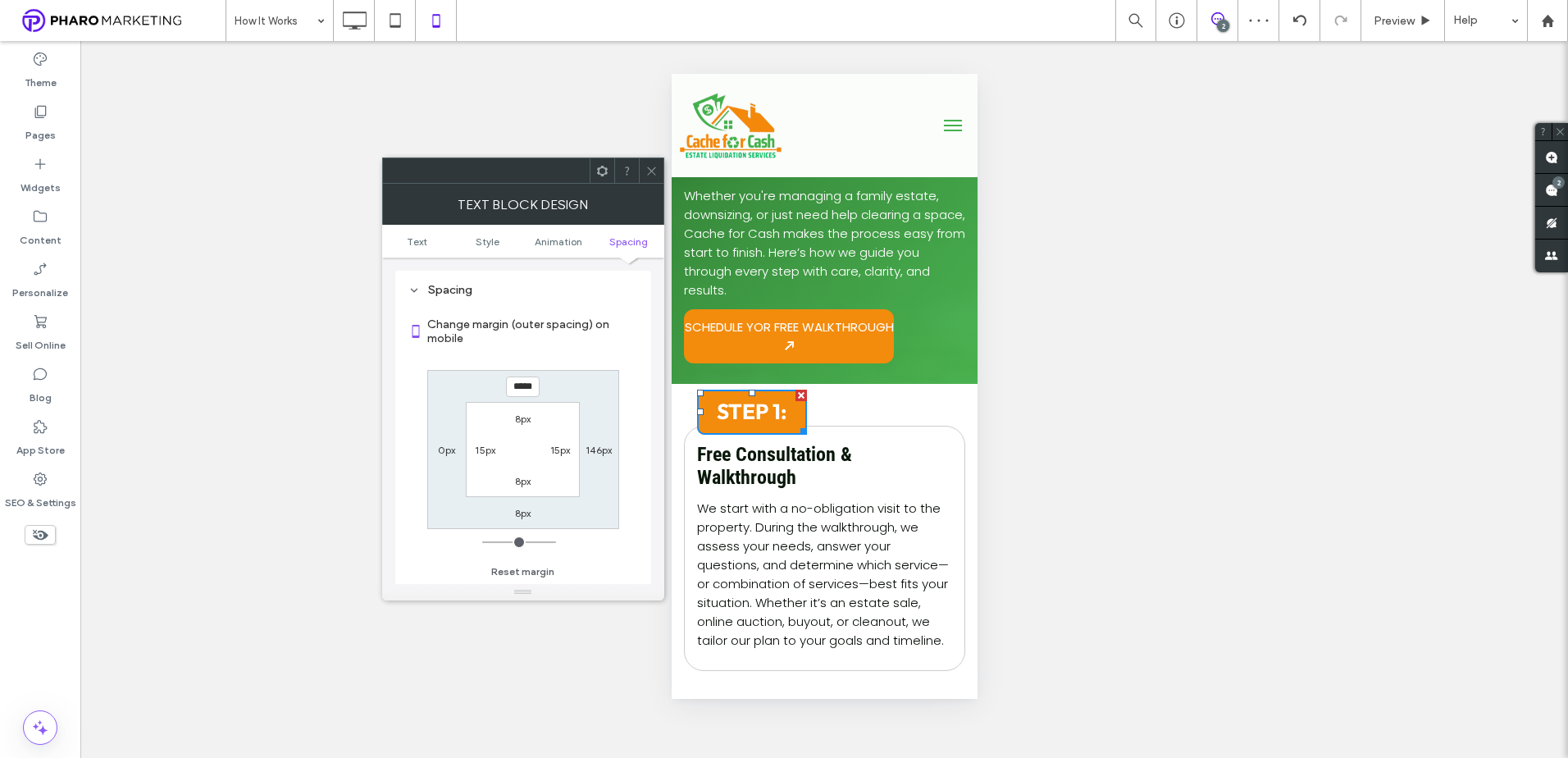 type on "*" 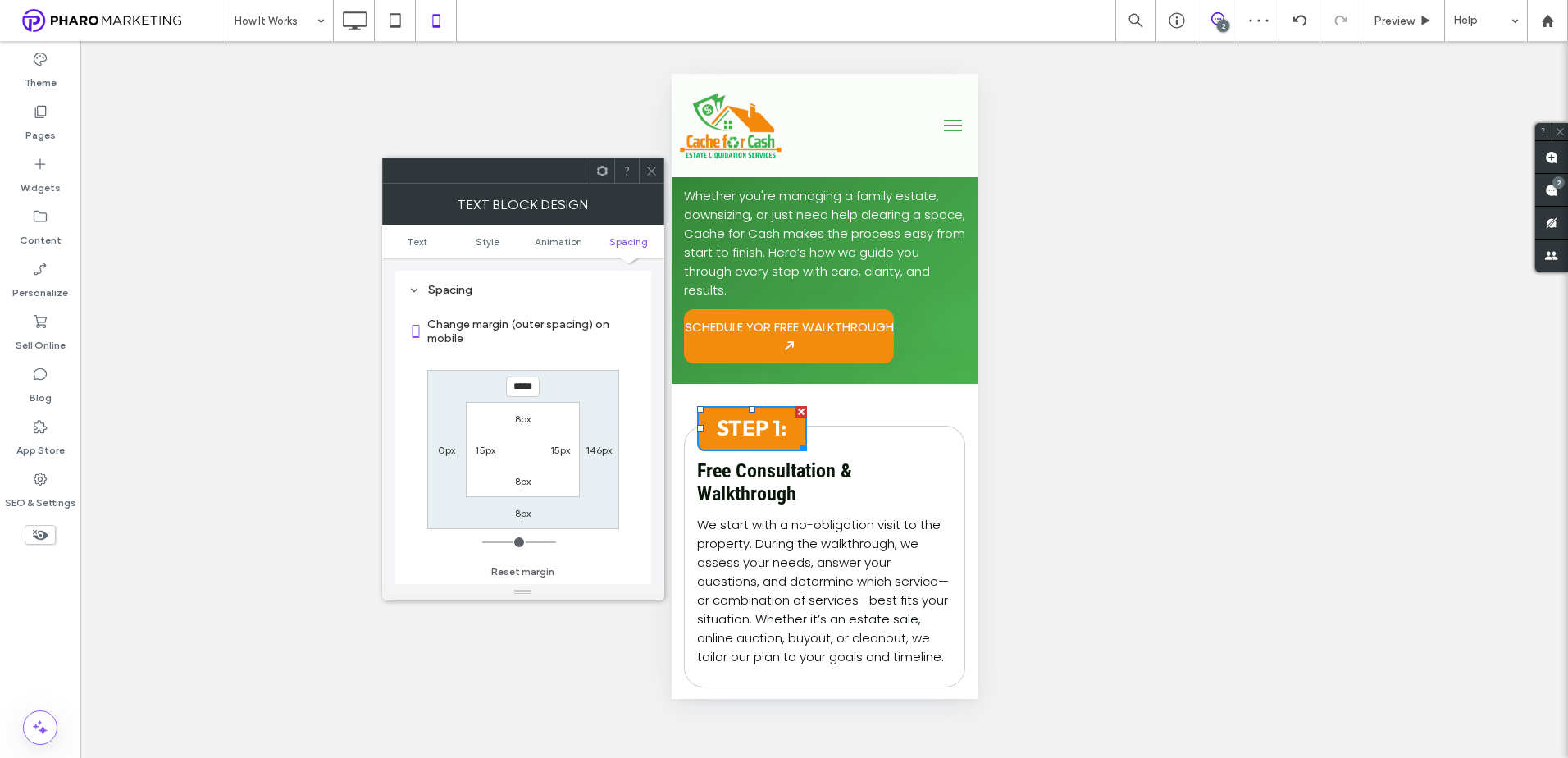 click 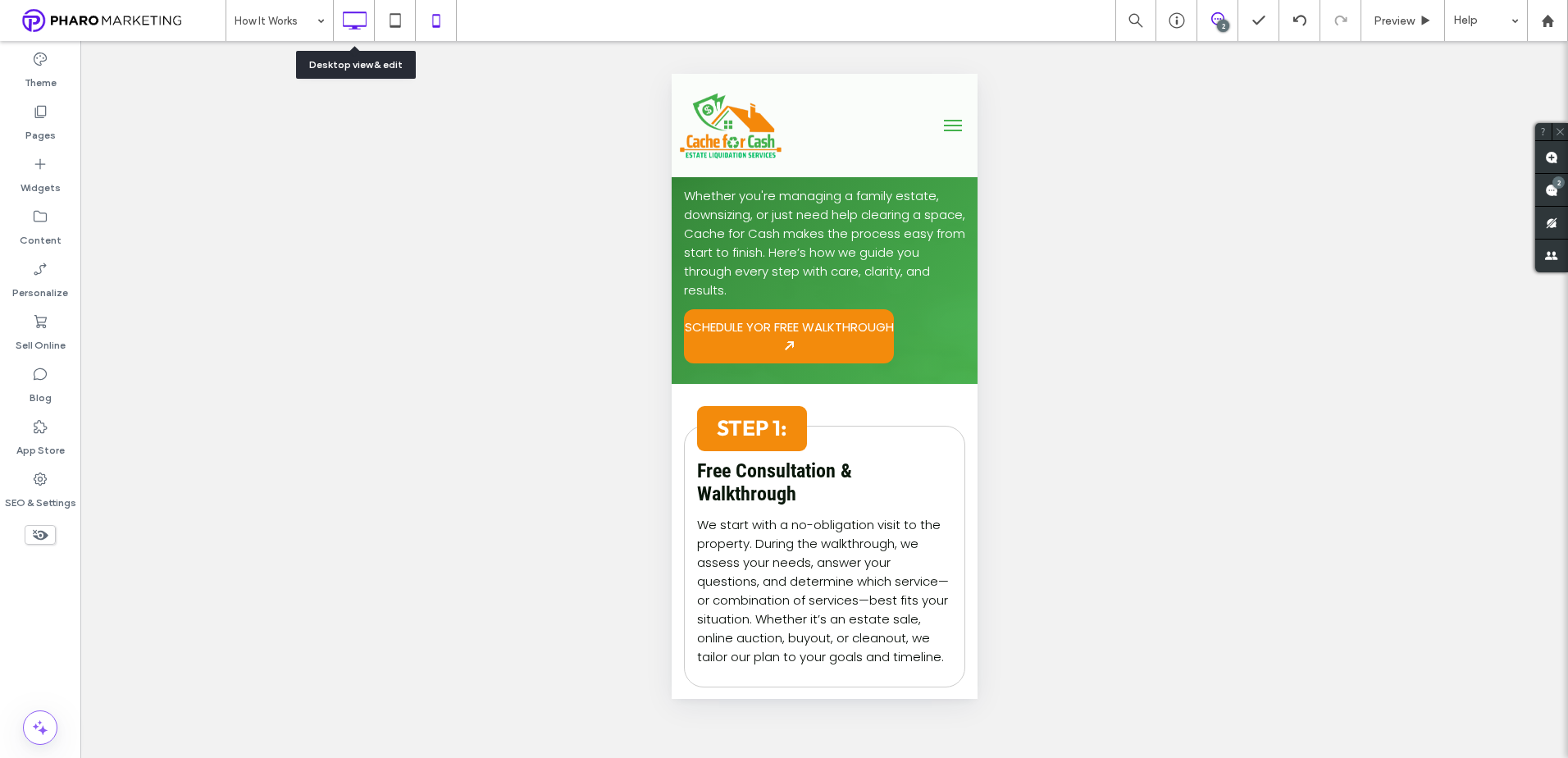 click 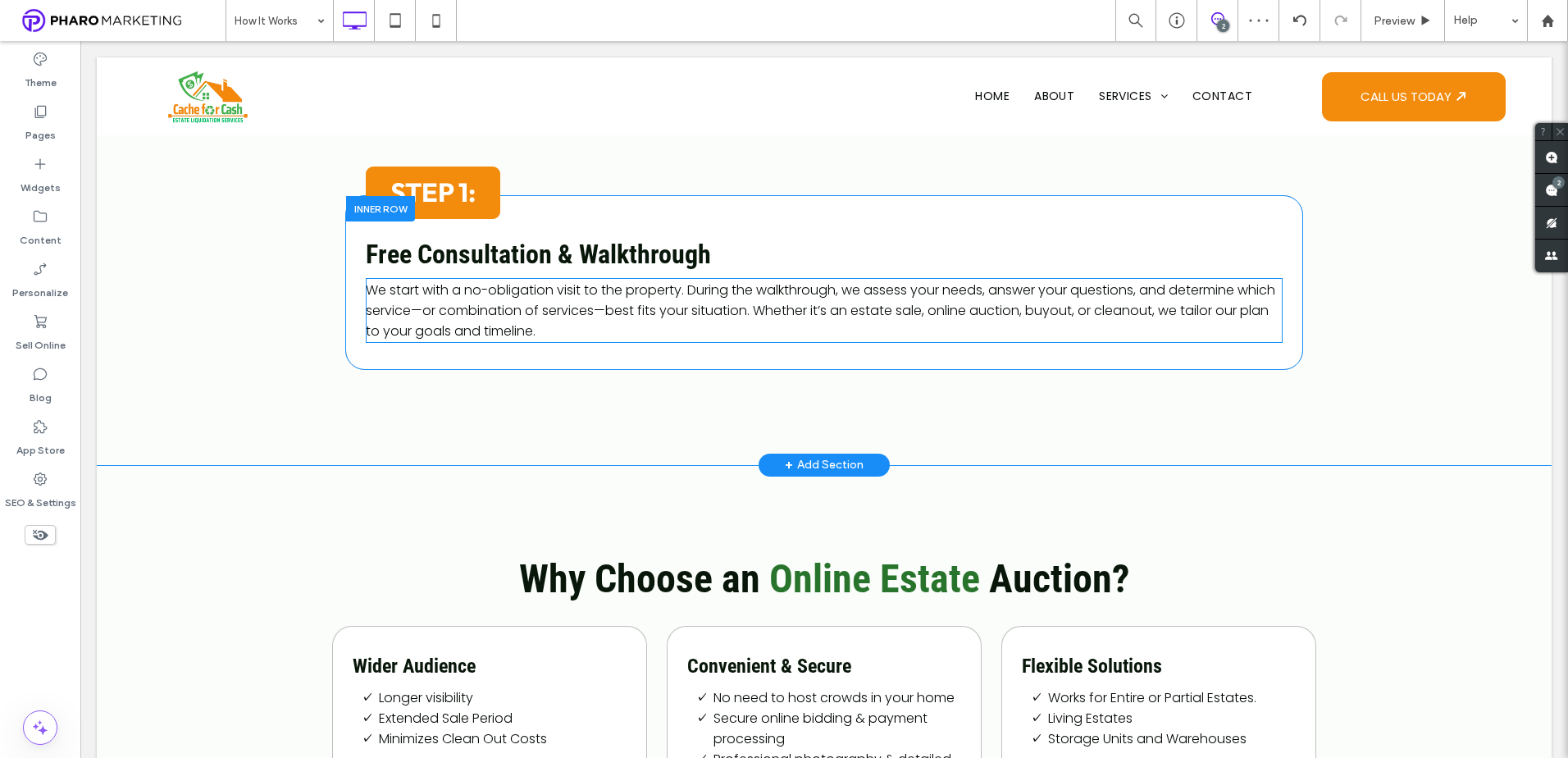scroll, scrollTop: 492, scrollLeft: 0, axis: vertical 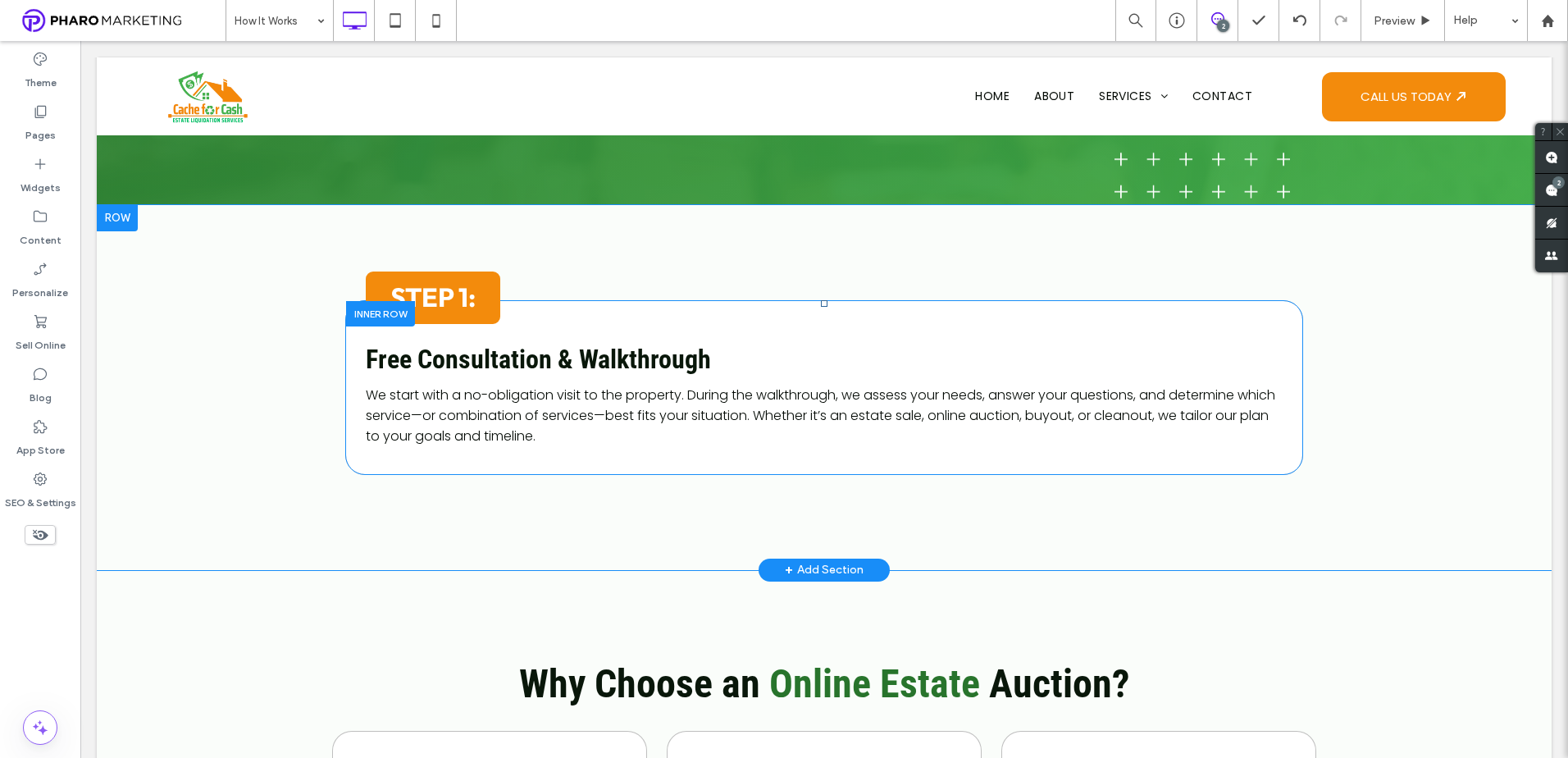 click at bounding box center (381, 313) 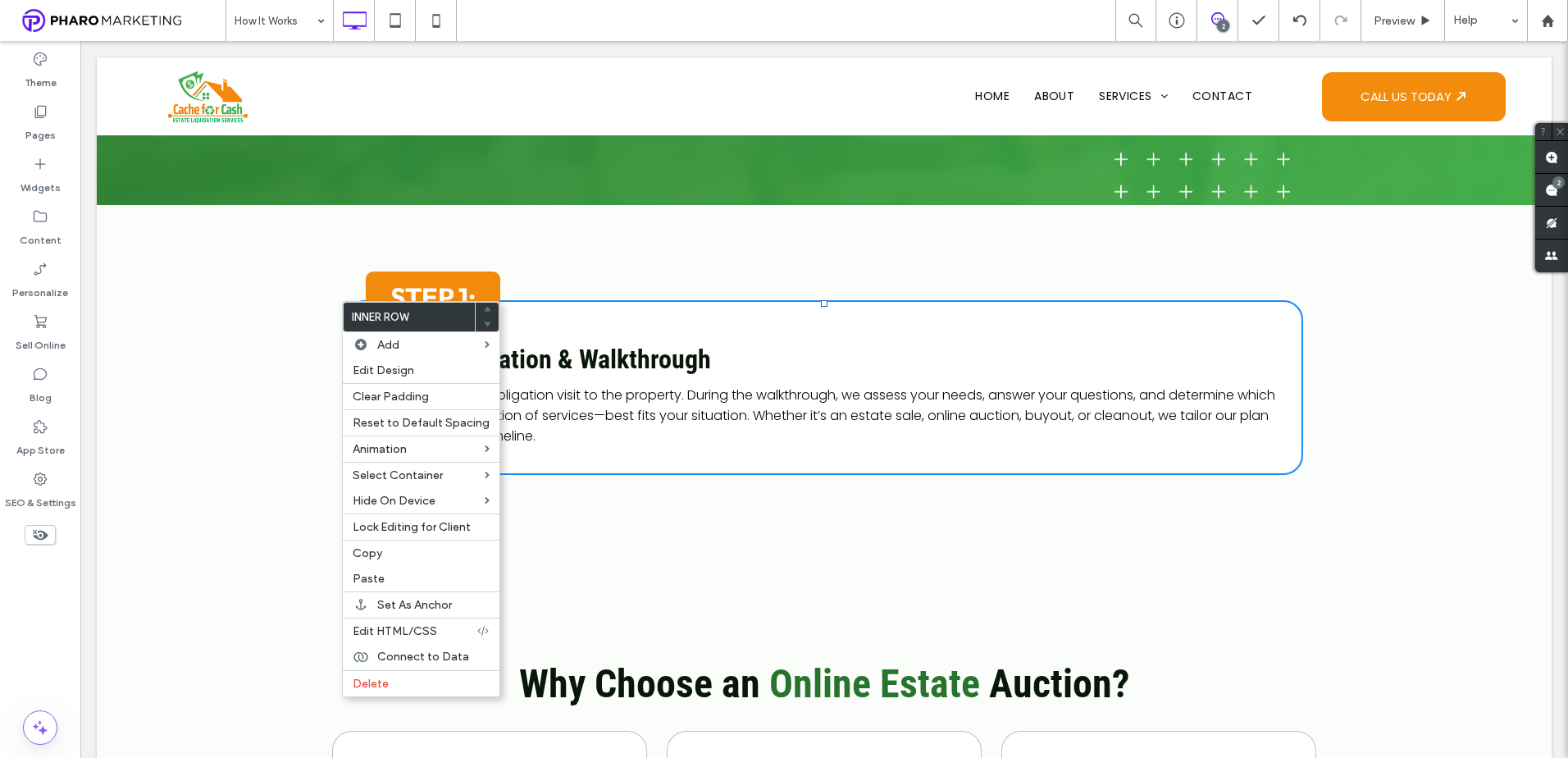 click on "STEP 1:
Free Consultation & Walkthrough
We start with a no-obligation visit to the property. During the walkthrough, we assess your needs, answer your questions, and determine which service—or combination of services—best fits your situation. Whether it’s an estate sale, online auction, buyout, or cleanout, we tailor our plan to your goals and timeline.
Click To Paste" at bounding box center [824, 387] 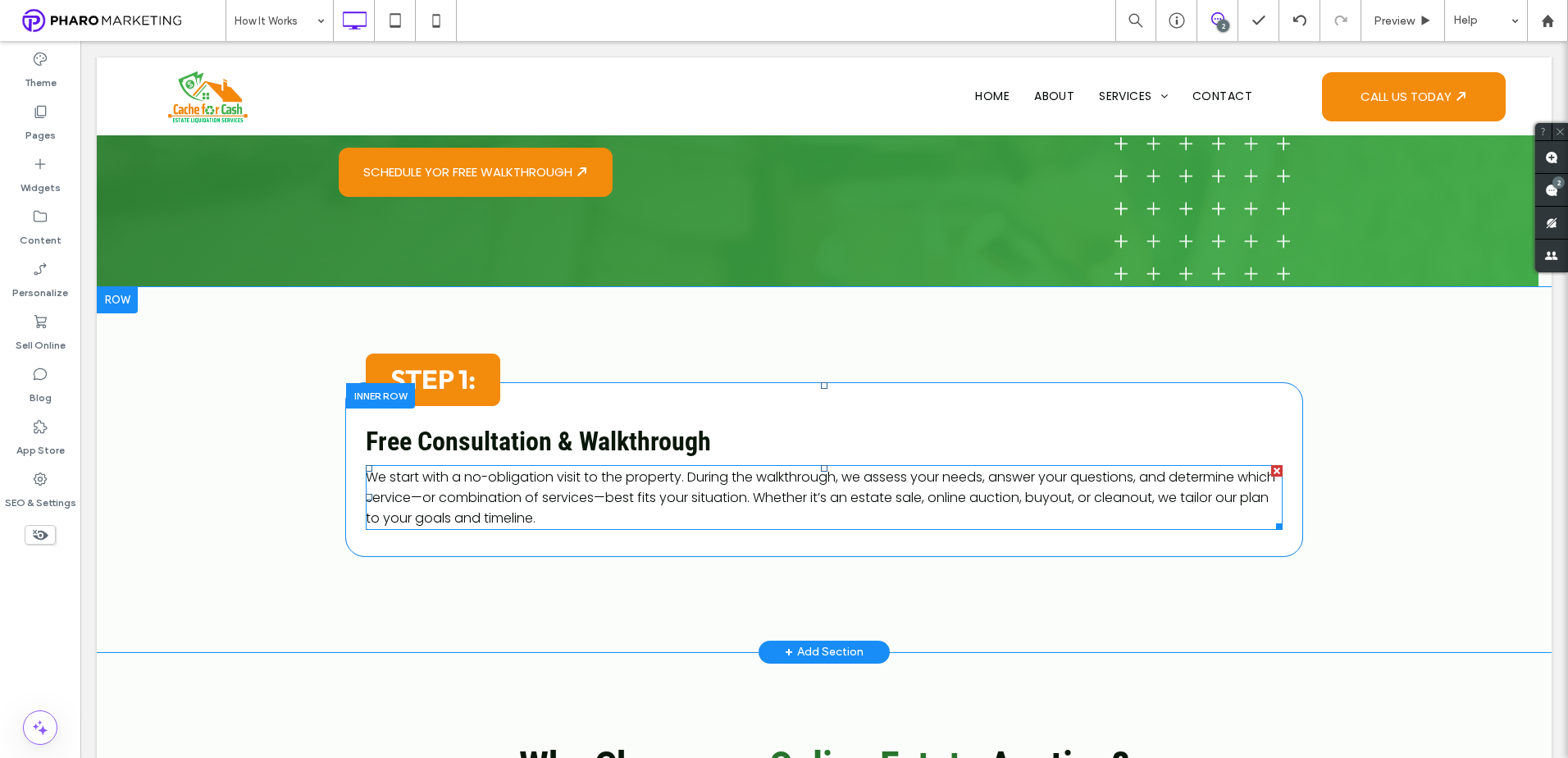 scroll, scrollTop: 492, scrollLeft: 0, axis: vertical 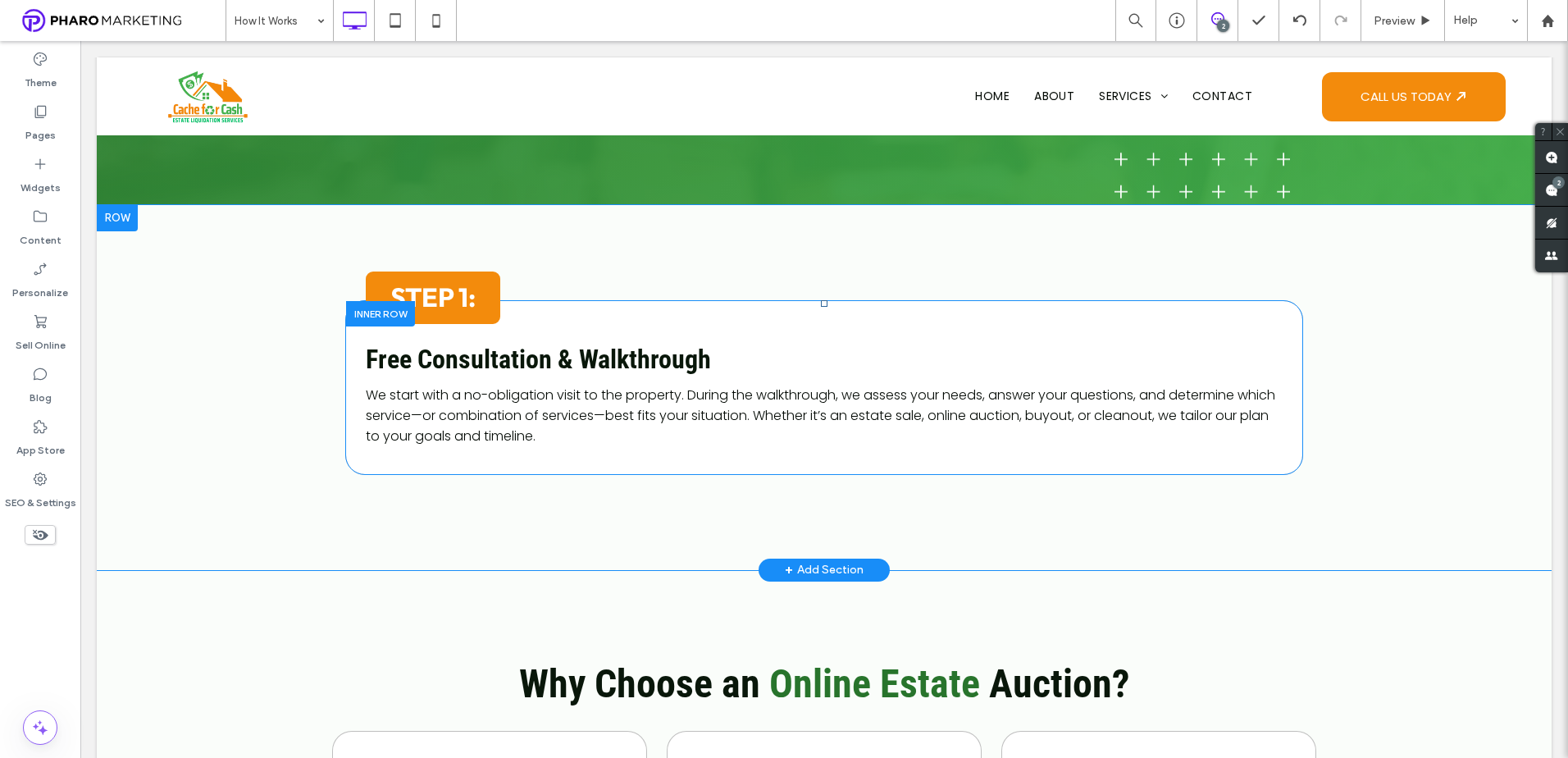 click at bounding box center [381, 313] 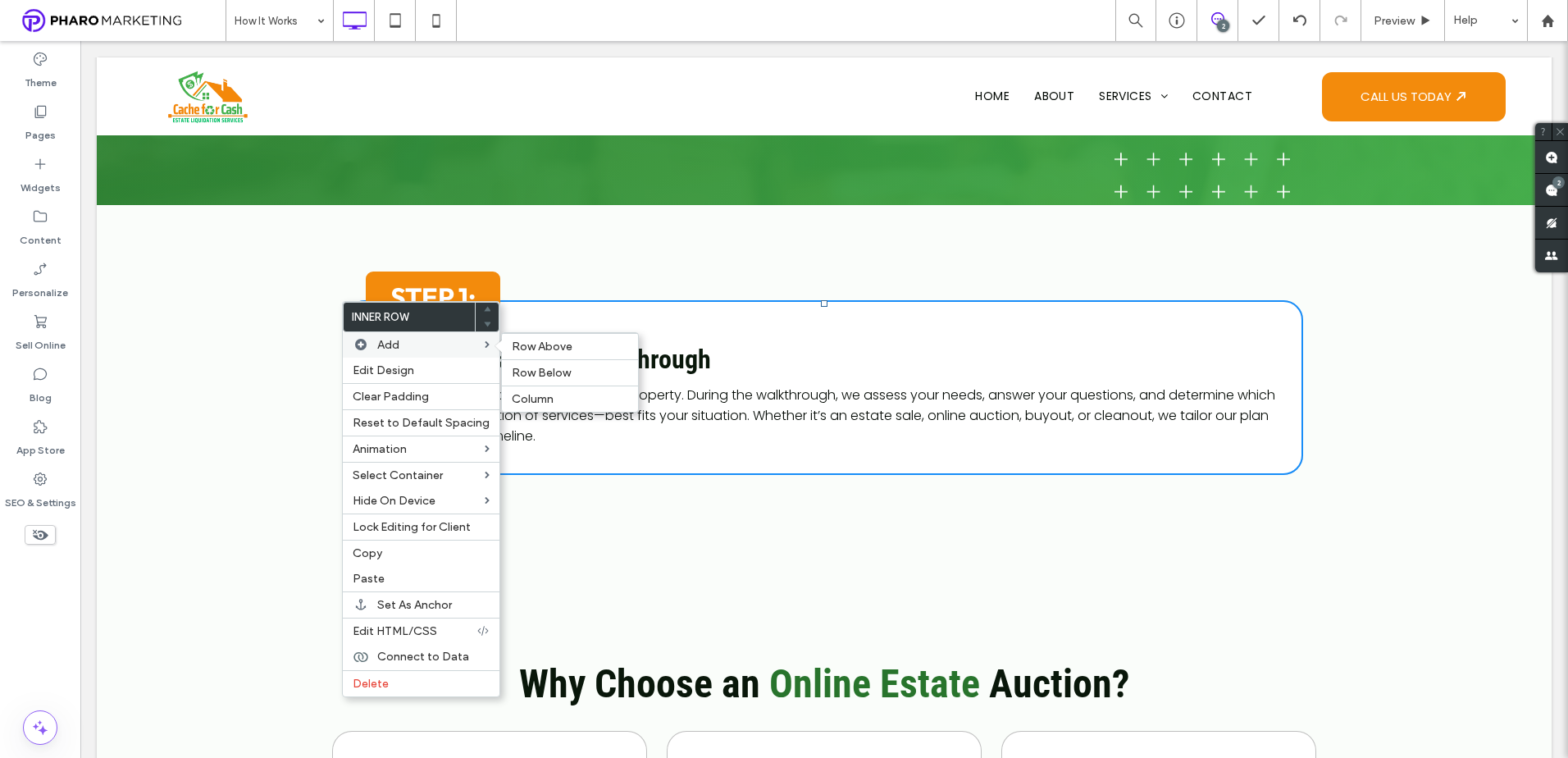 drag, startPoint x: 563, startPoint y: 397, endPoint x: 428, endPoint y: 337, distance: 147.73287 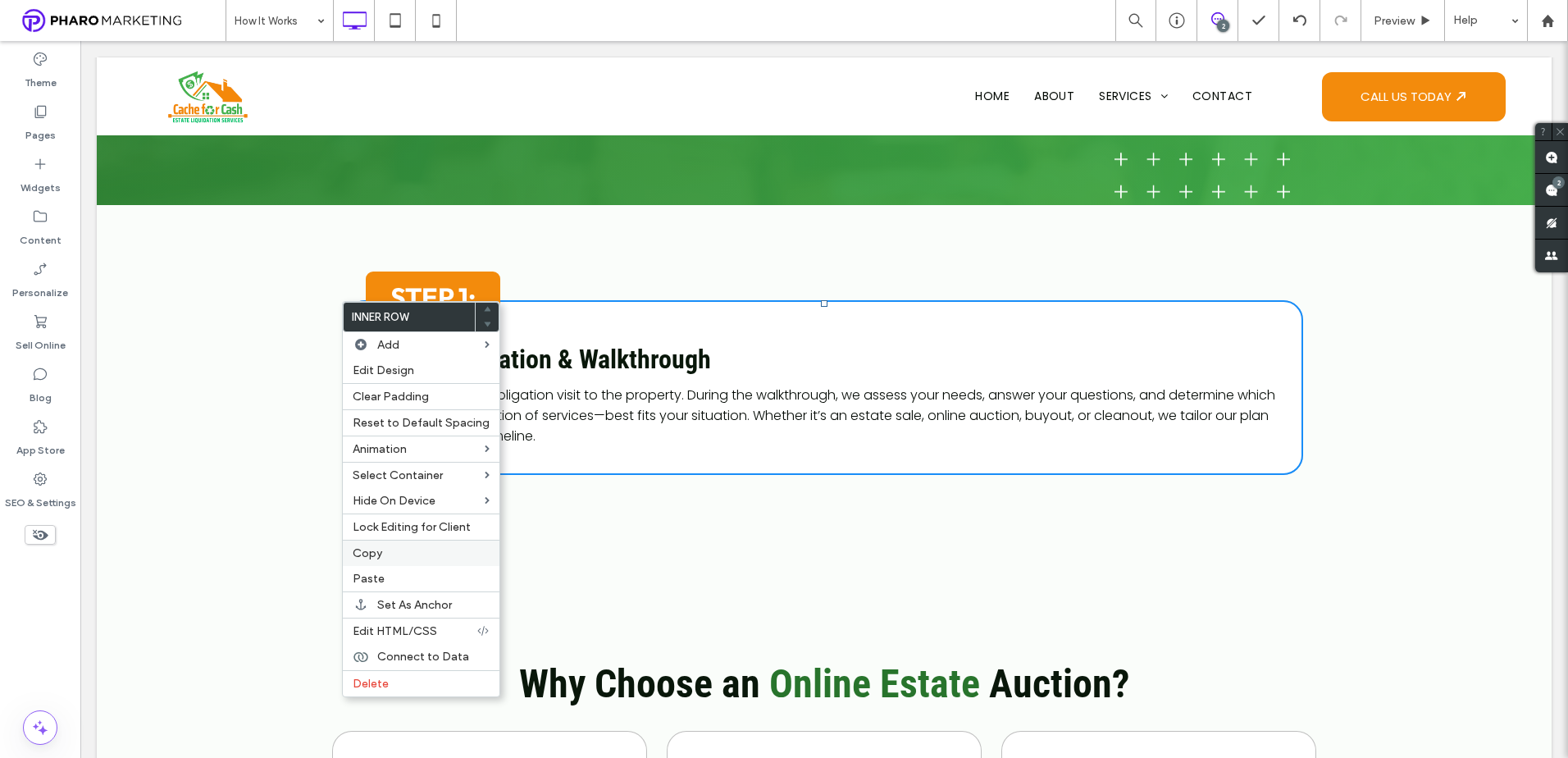 click on "Copy" at bounding box center [421, 553] 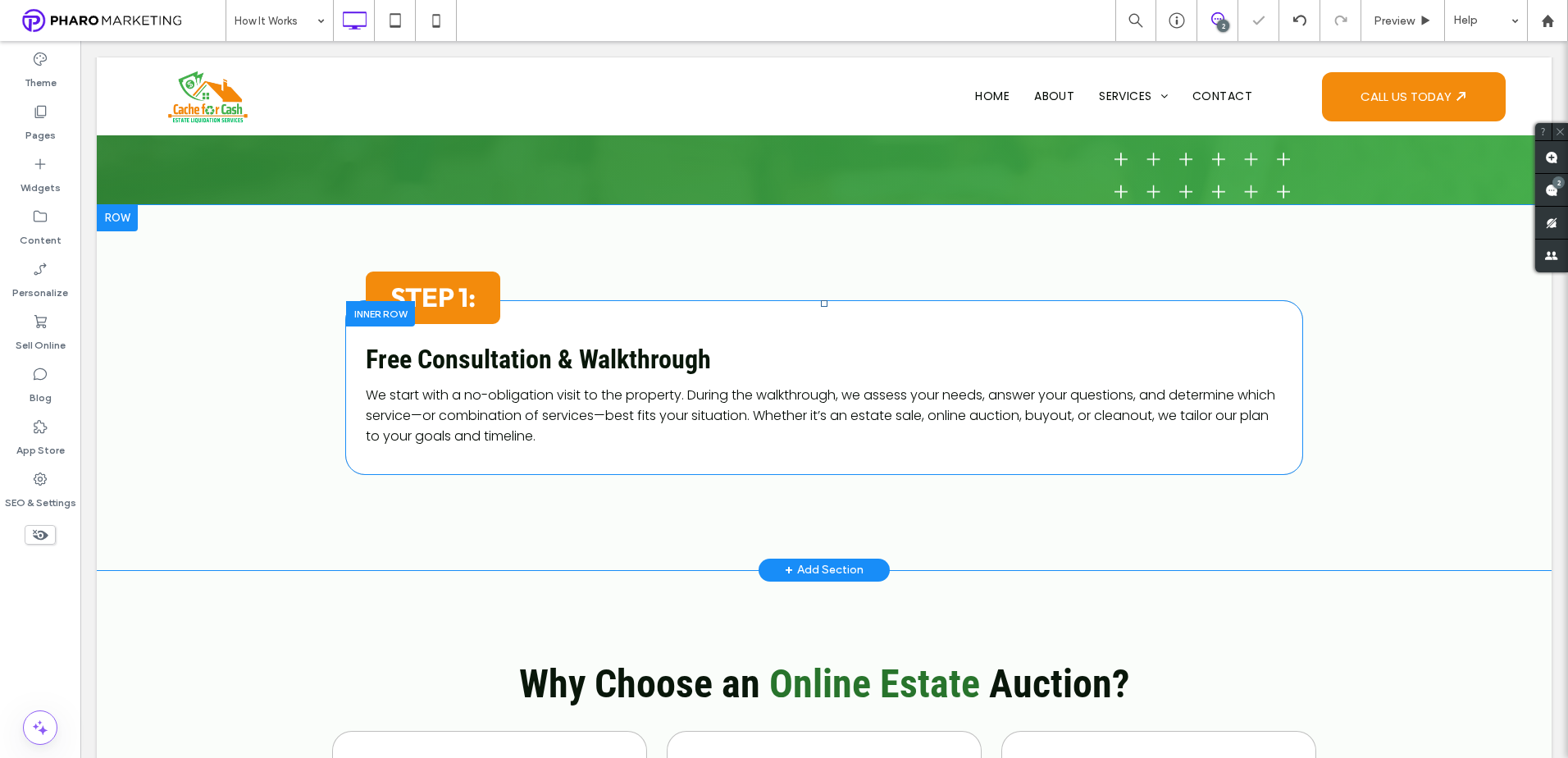 click at bounding box center (381, 313) 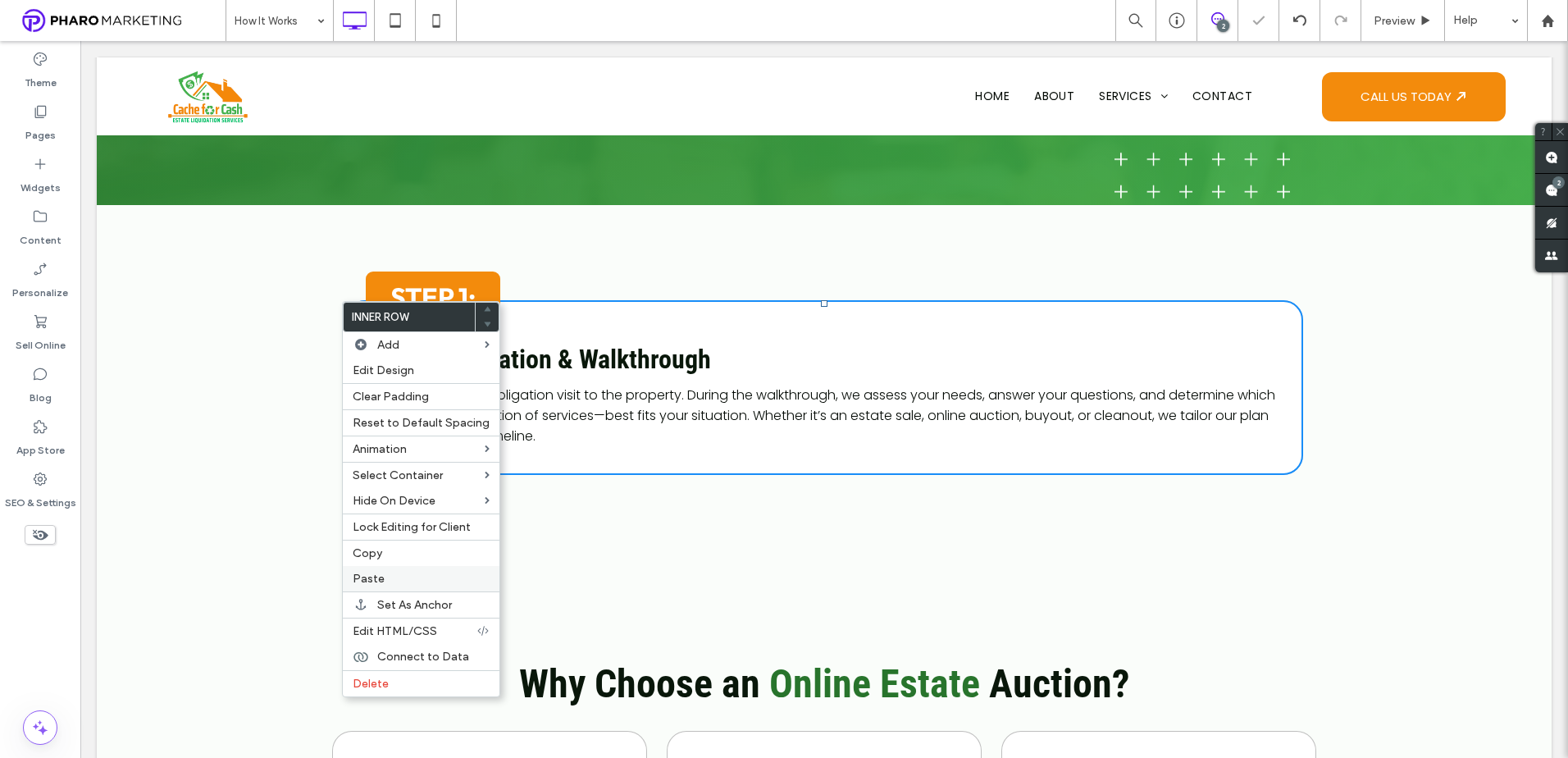 click on "Paste" at bounding box center [421, 578] 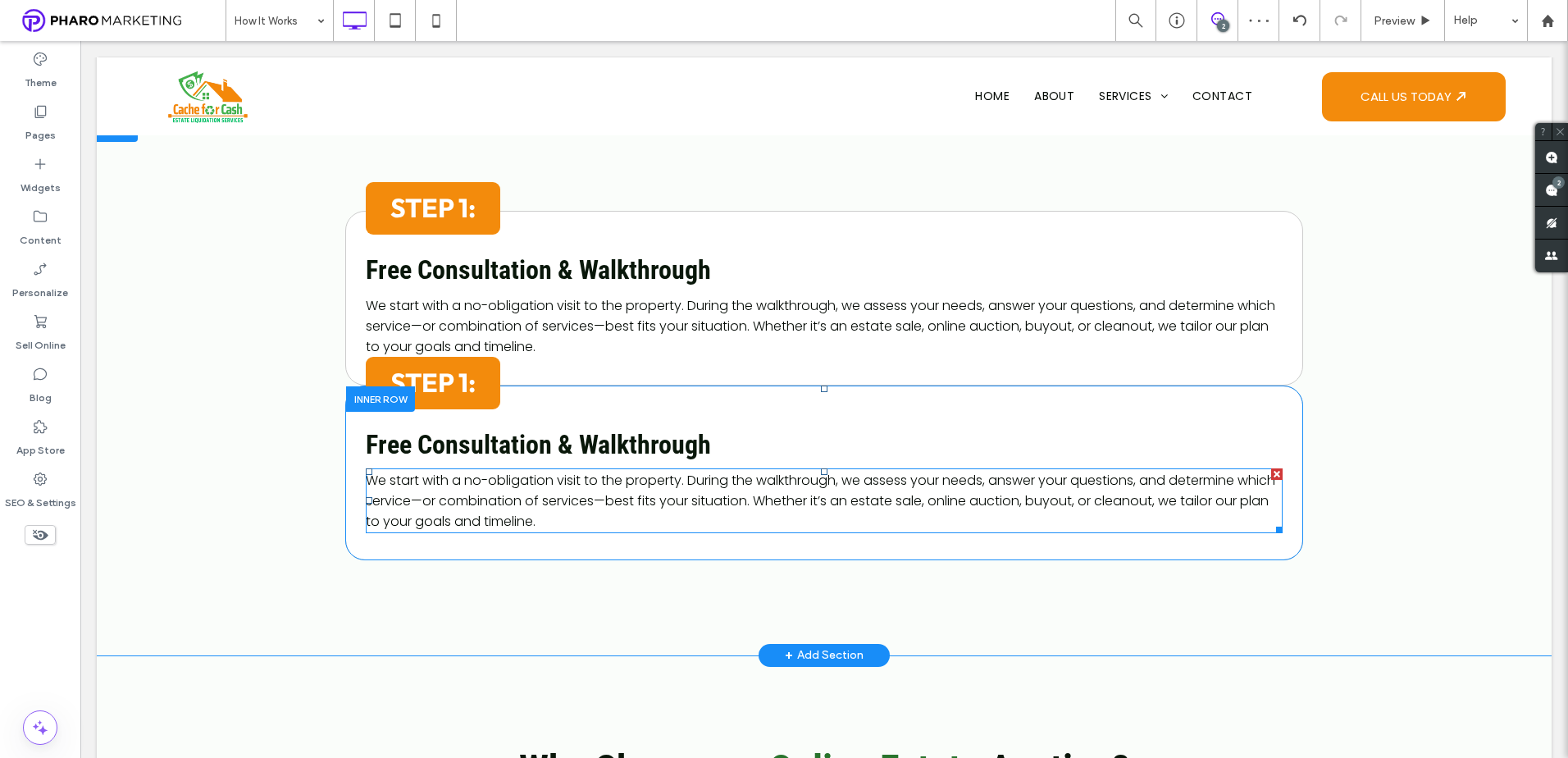scroll, scrollTop: 574, scrollLeft: 0, axis: vertical 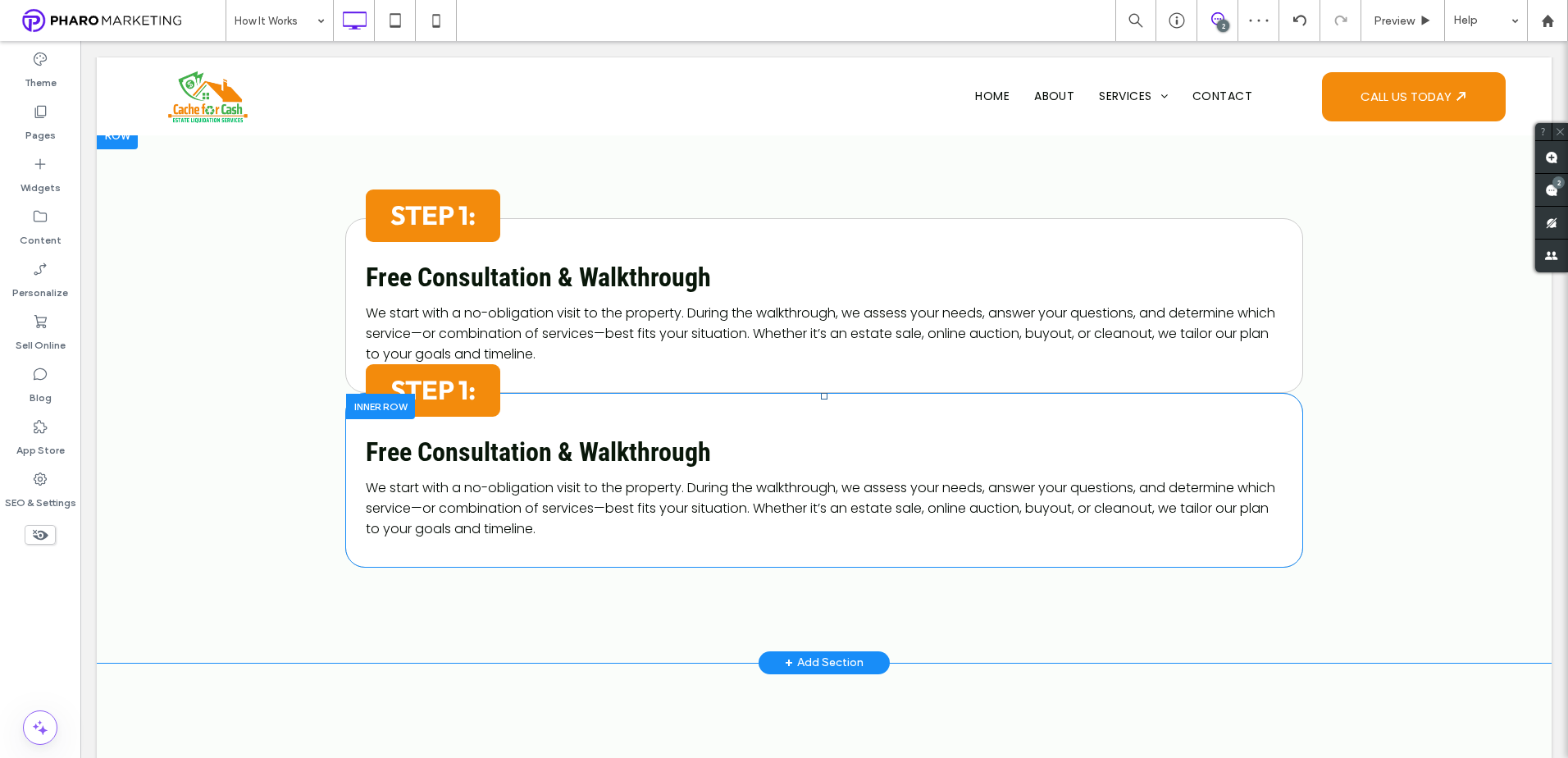 click at bounding box center [381, 406] 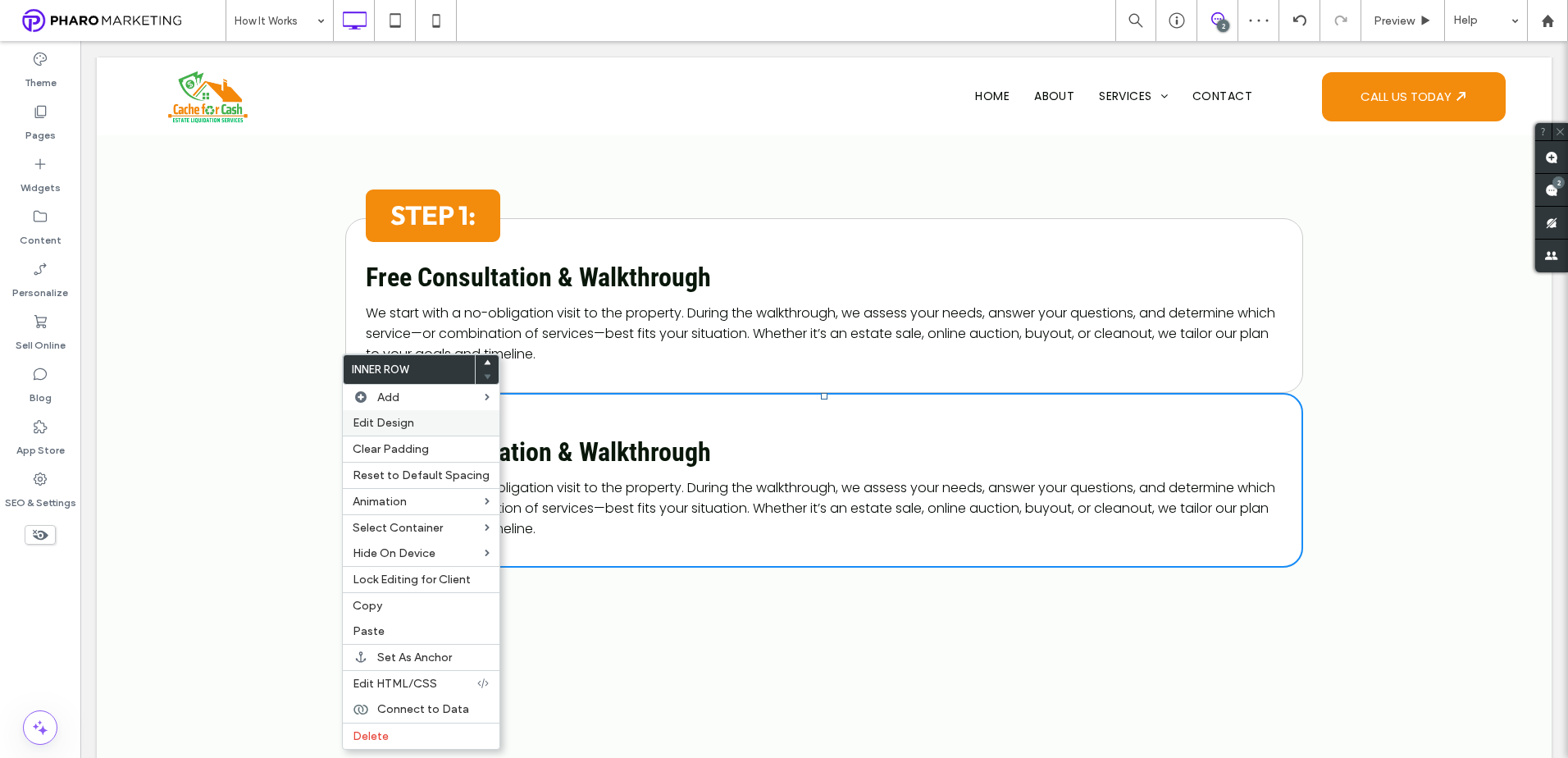 click on "Edit Design" at bounding box center (383, 422) 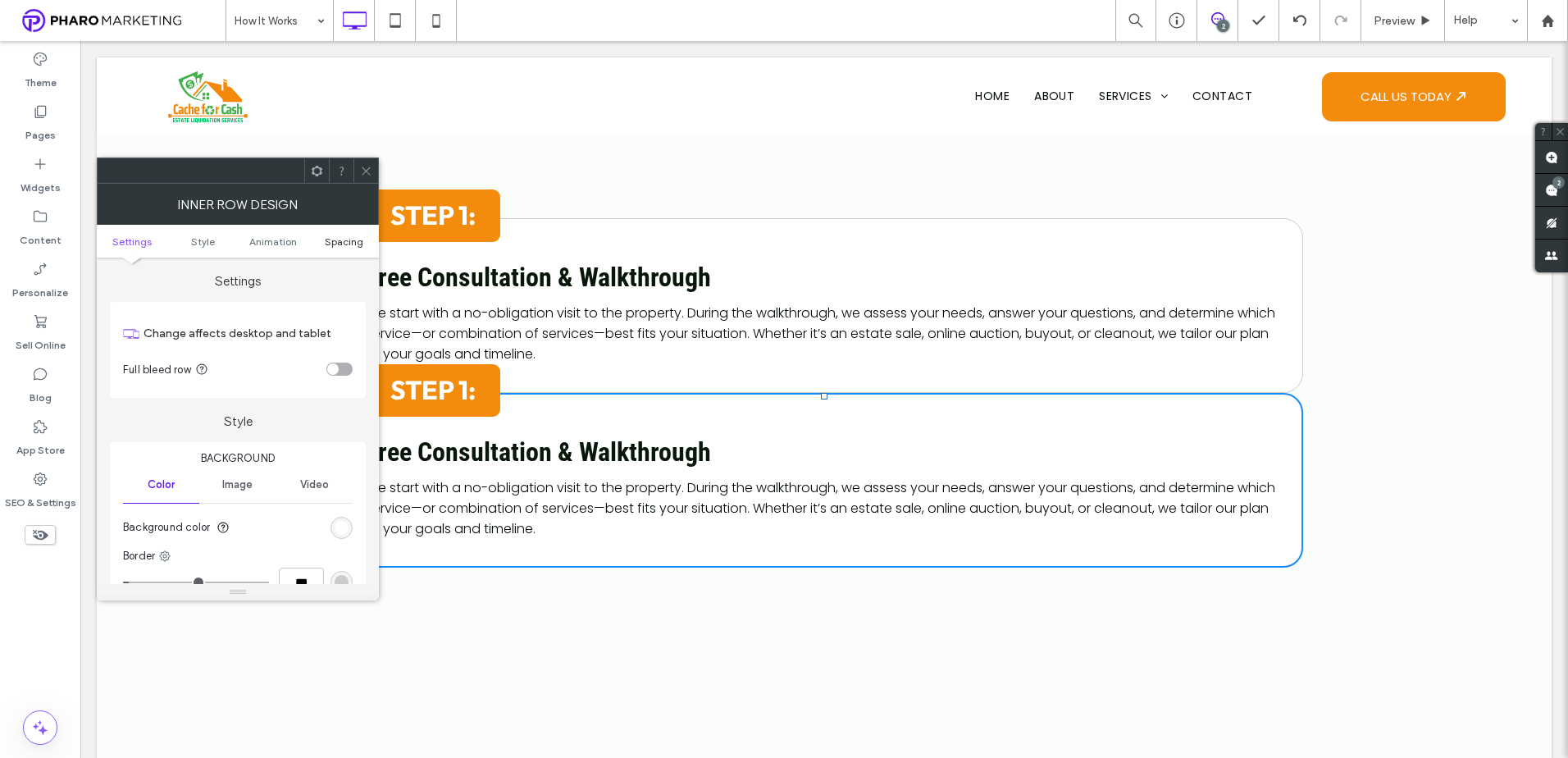 click on "Spacing" at bounding box center [344, 241] 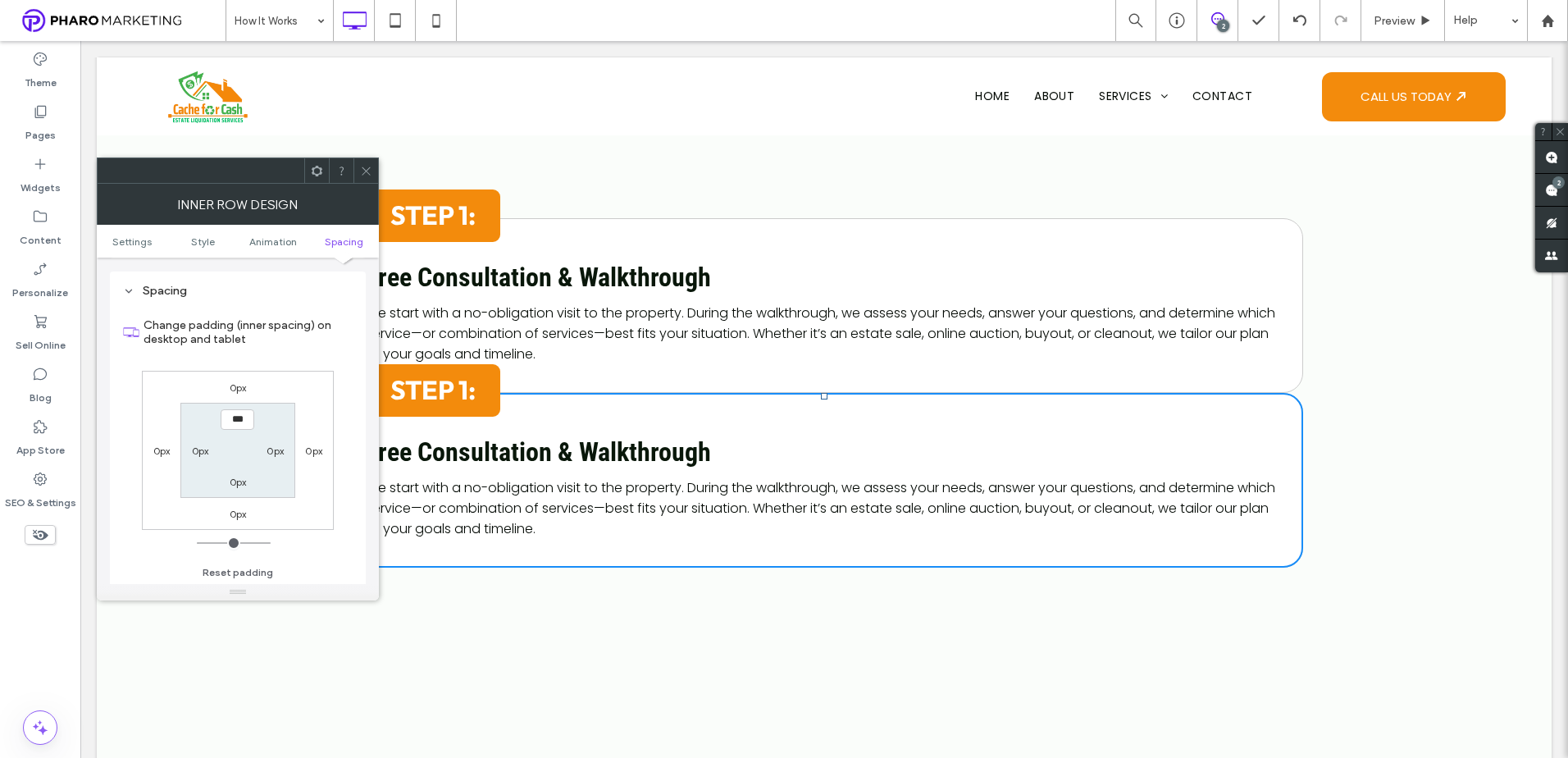 scroll, scrollTop: 525, scrollLeft: 0, axis: vertical 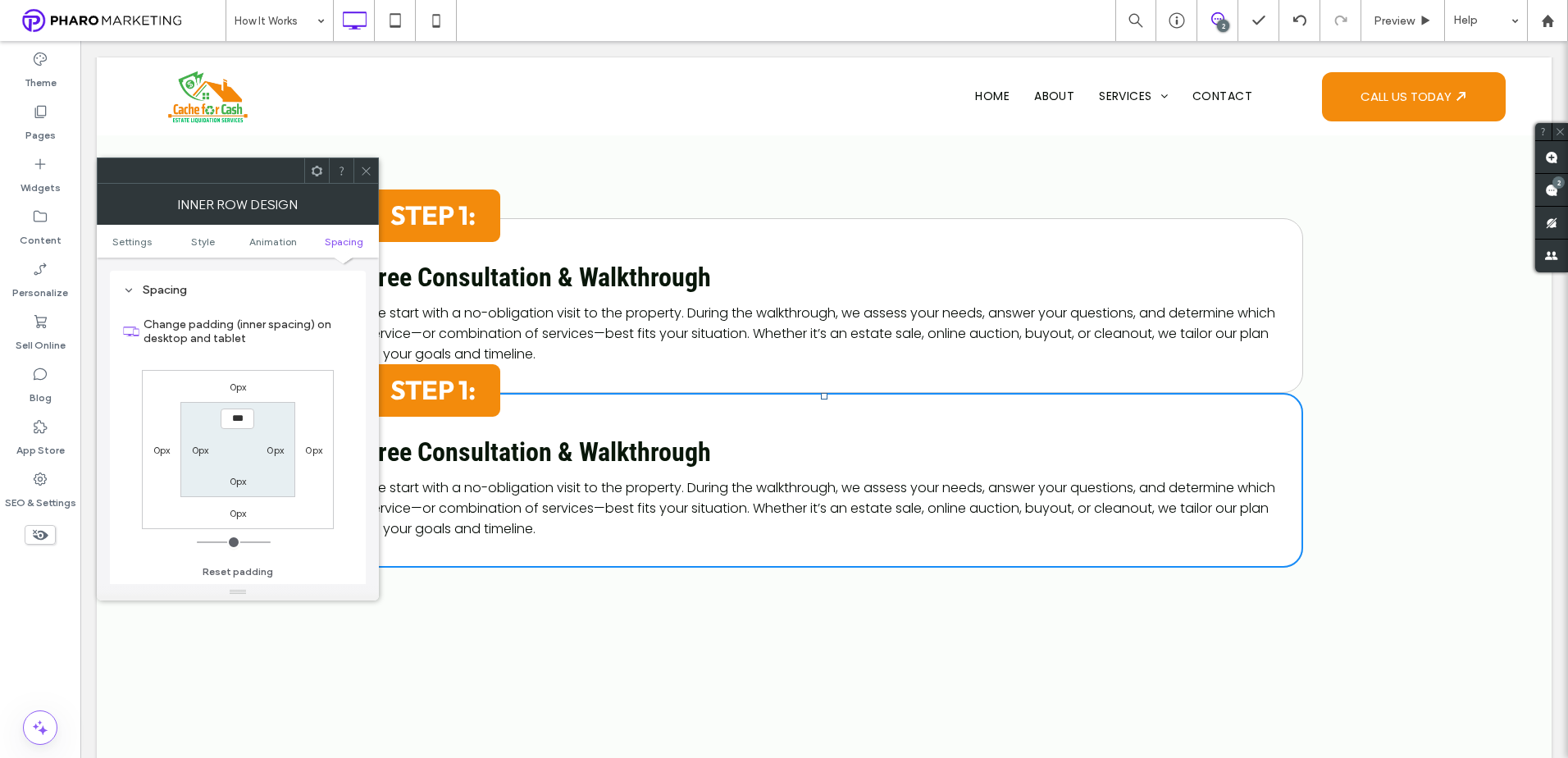 click on "0px" at bounding box center [238, 386] 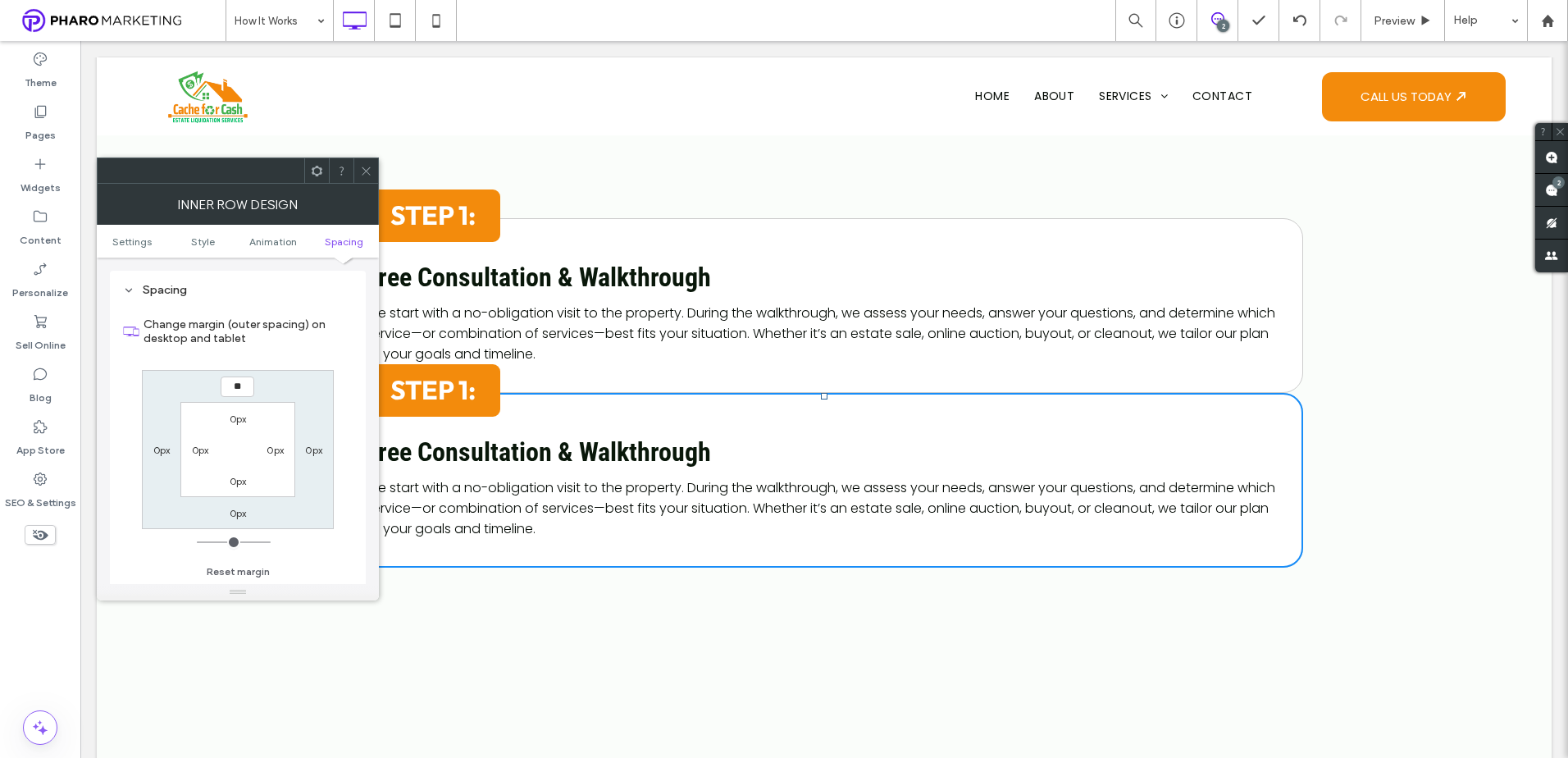 type on "**" 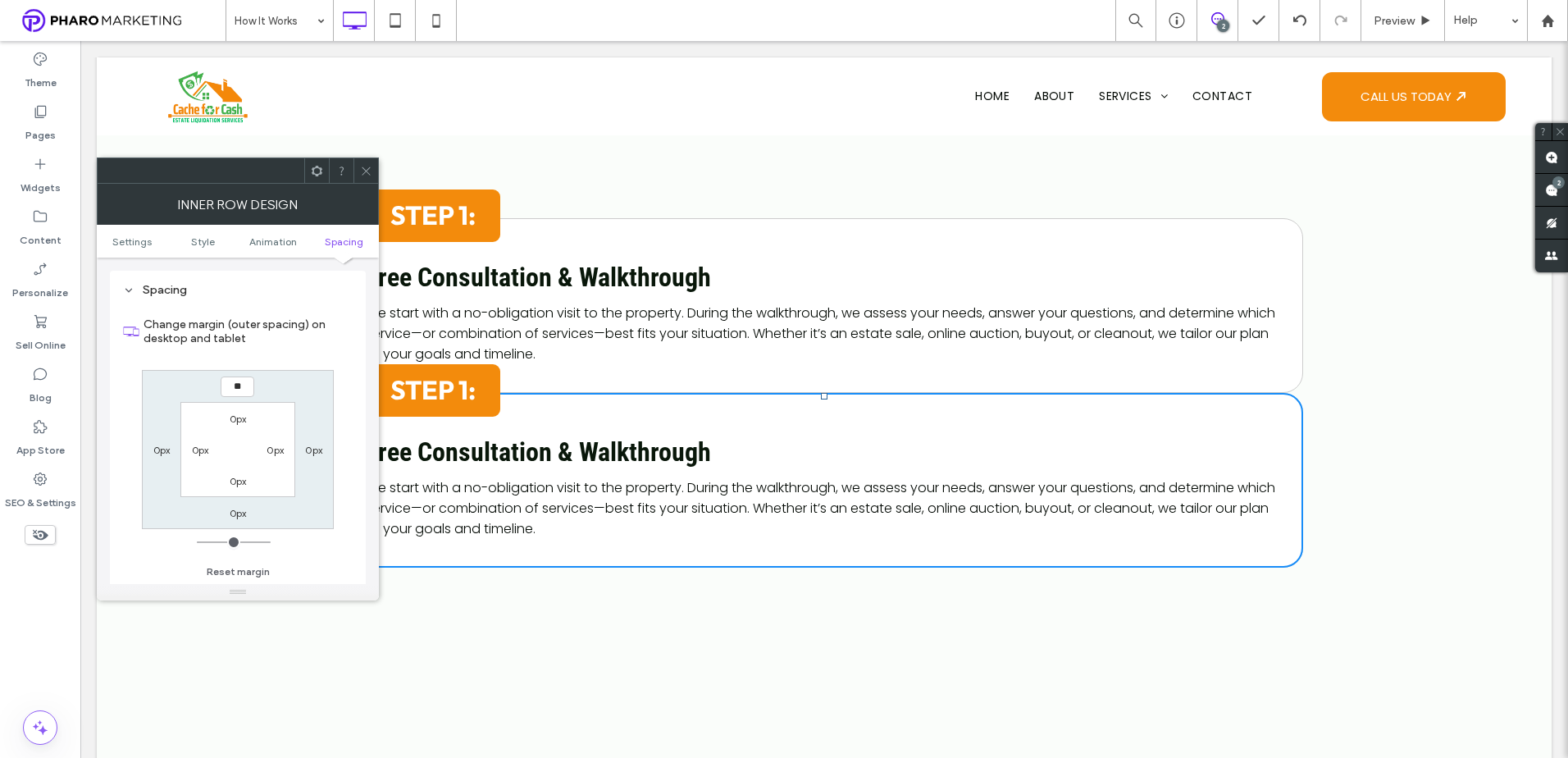type on "**" 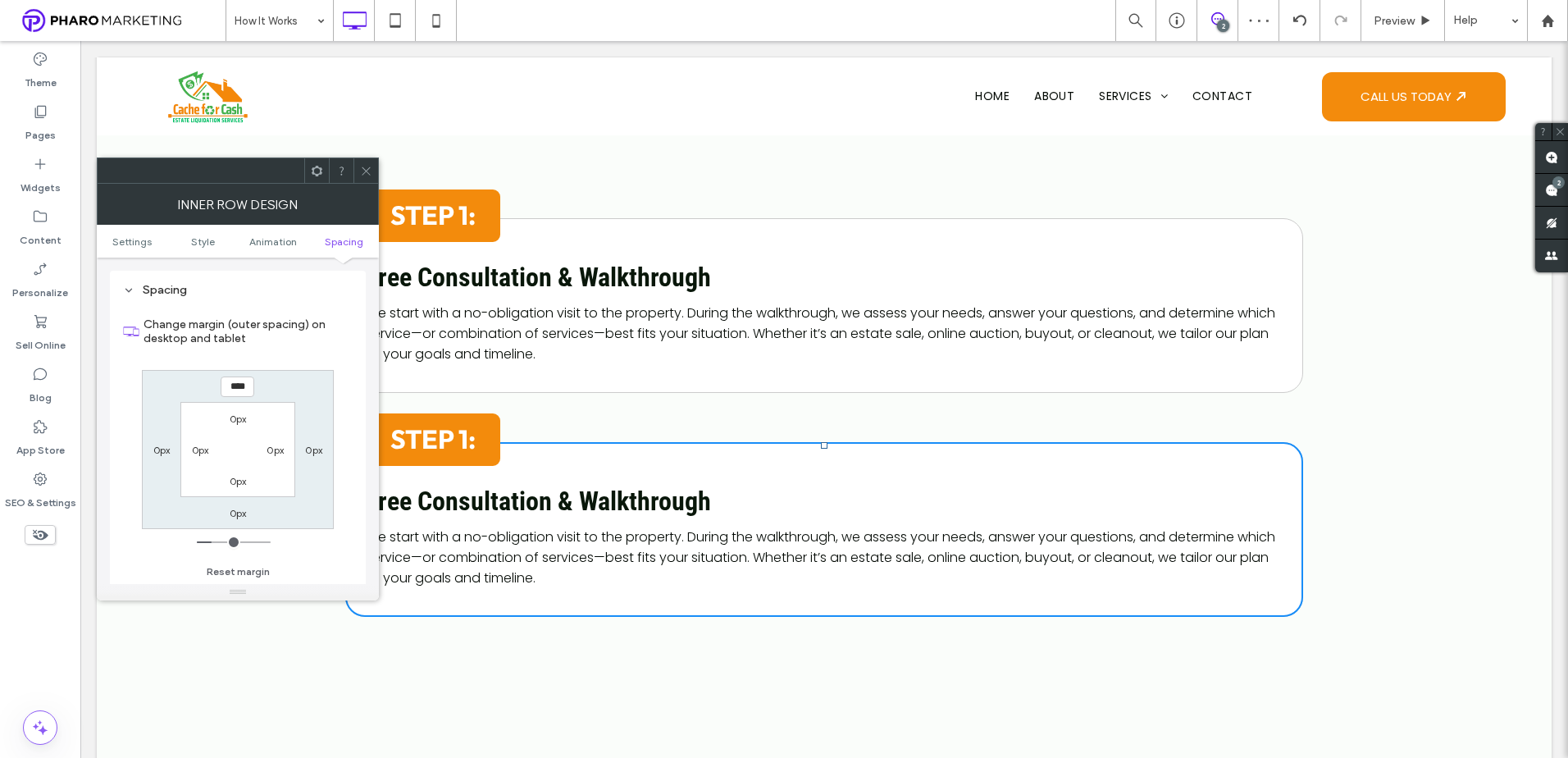 click on "****" at bounding box center (237, 386) 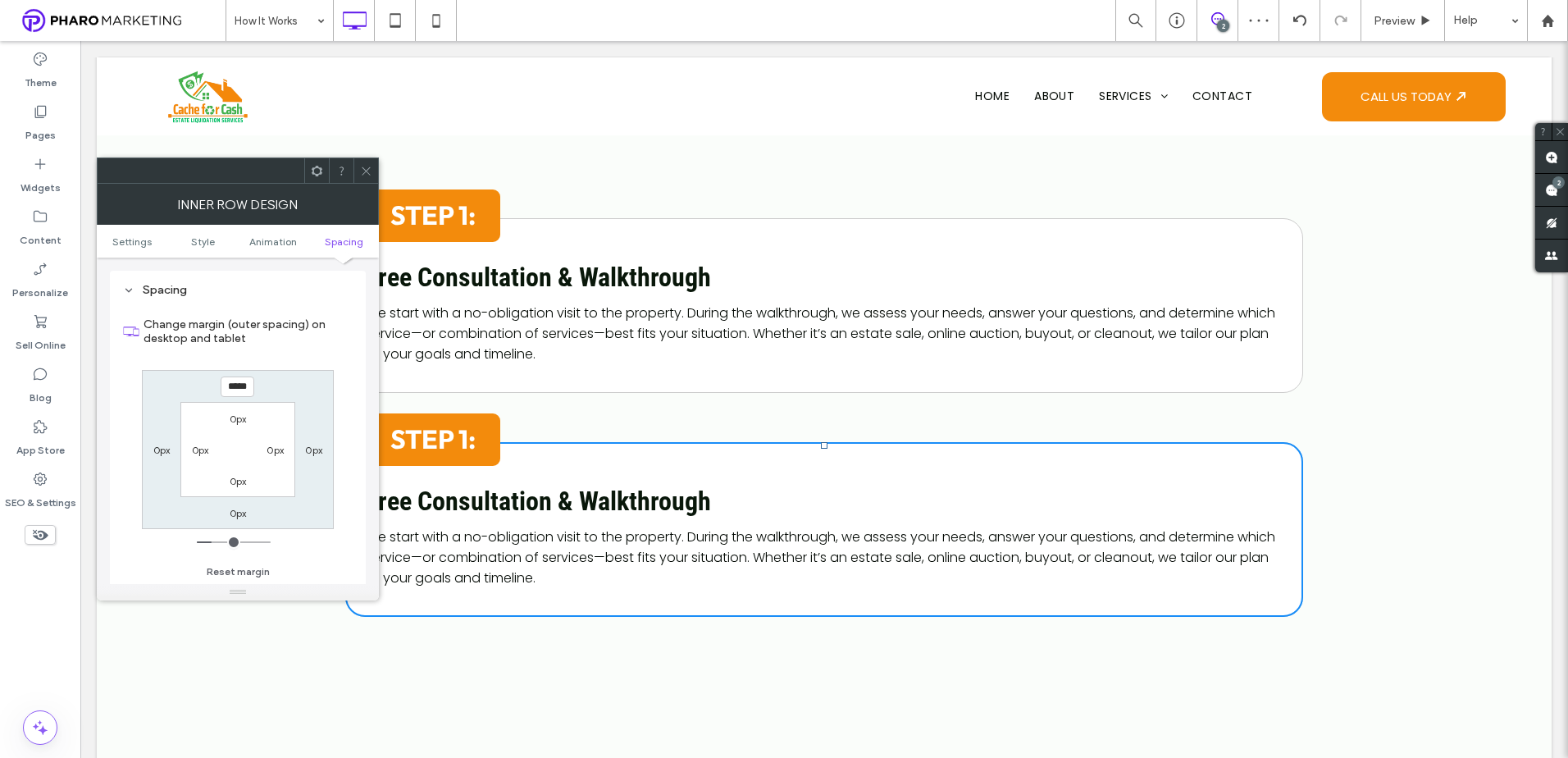 type on "*****" 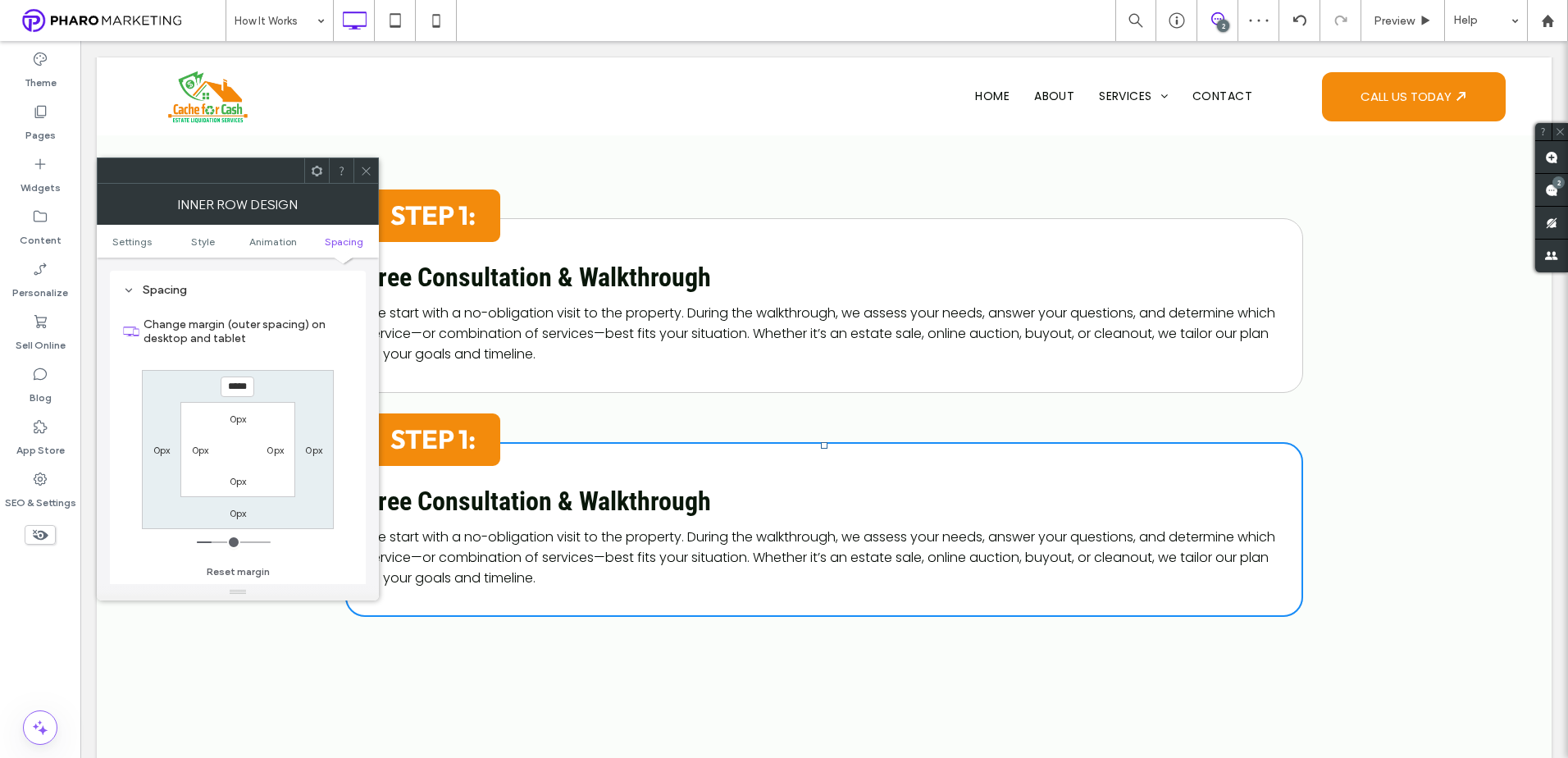 type on "***" 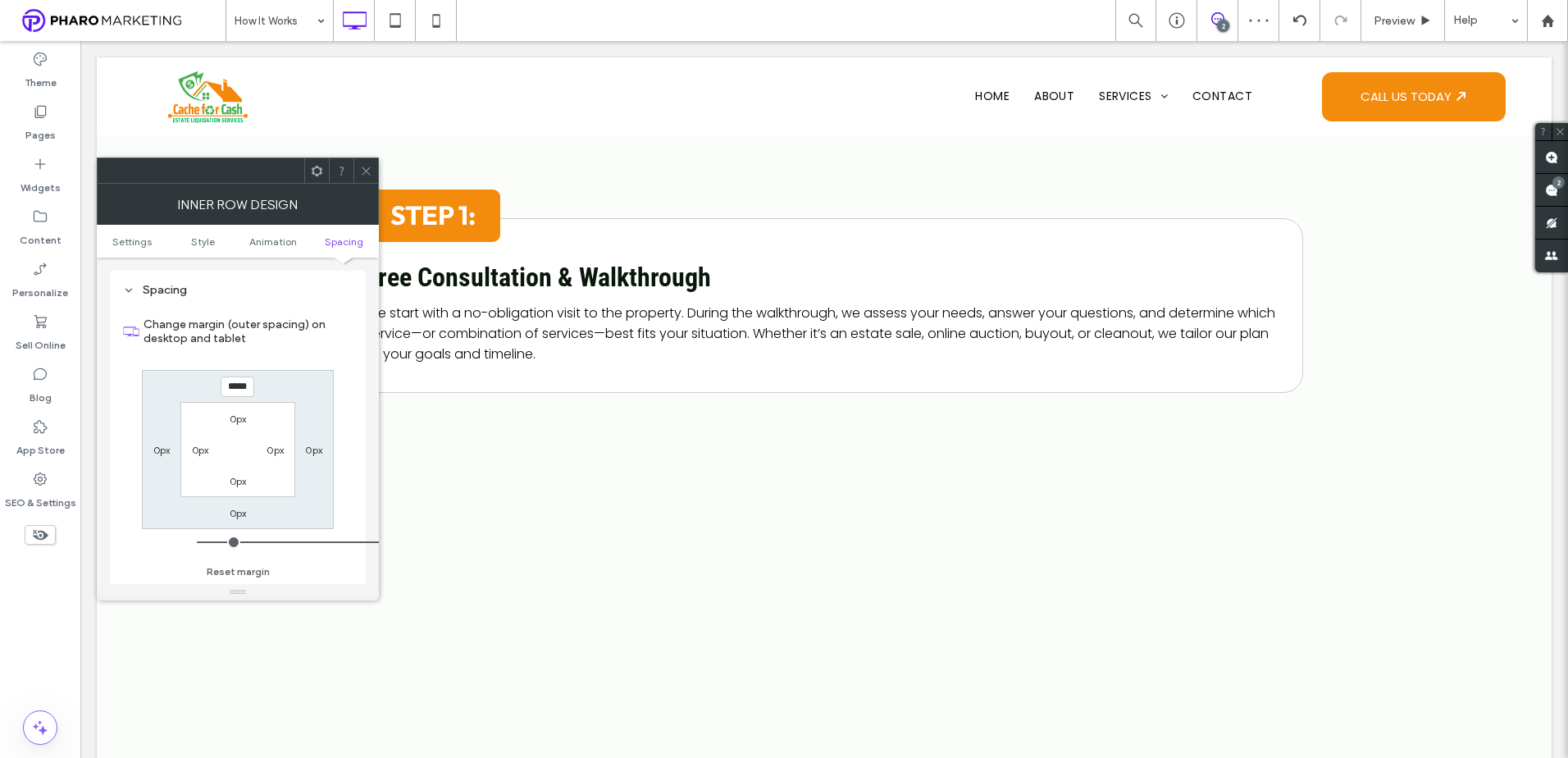 click on "*****" at bounding box center [237, 386] 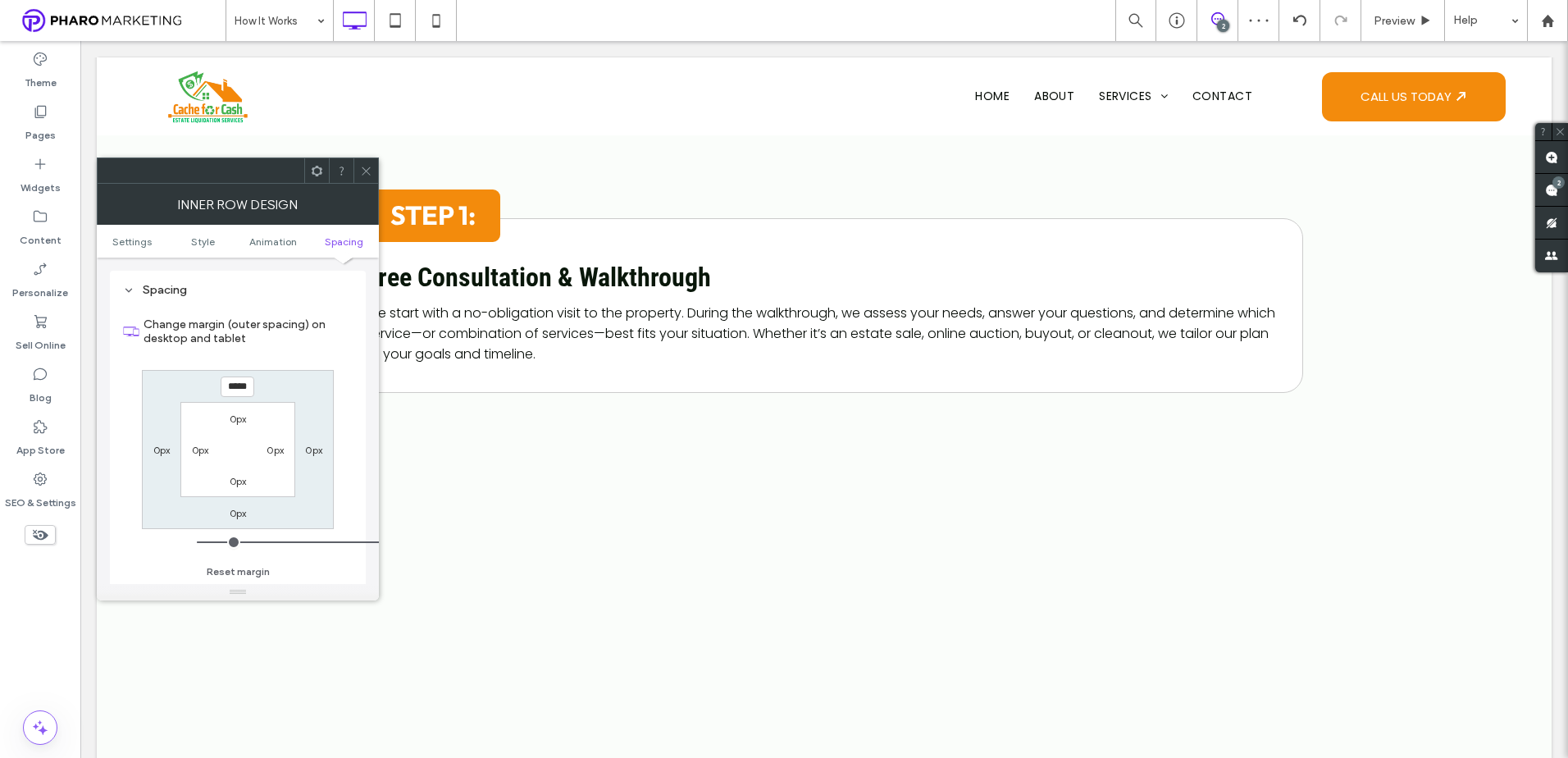 click on "*****" at bounding box center (237, 386) 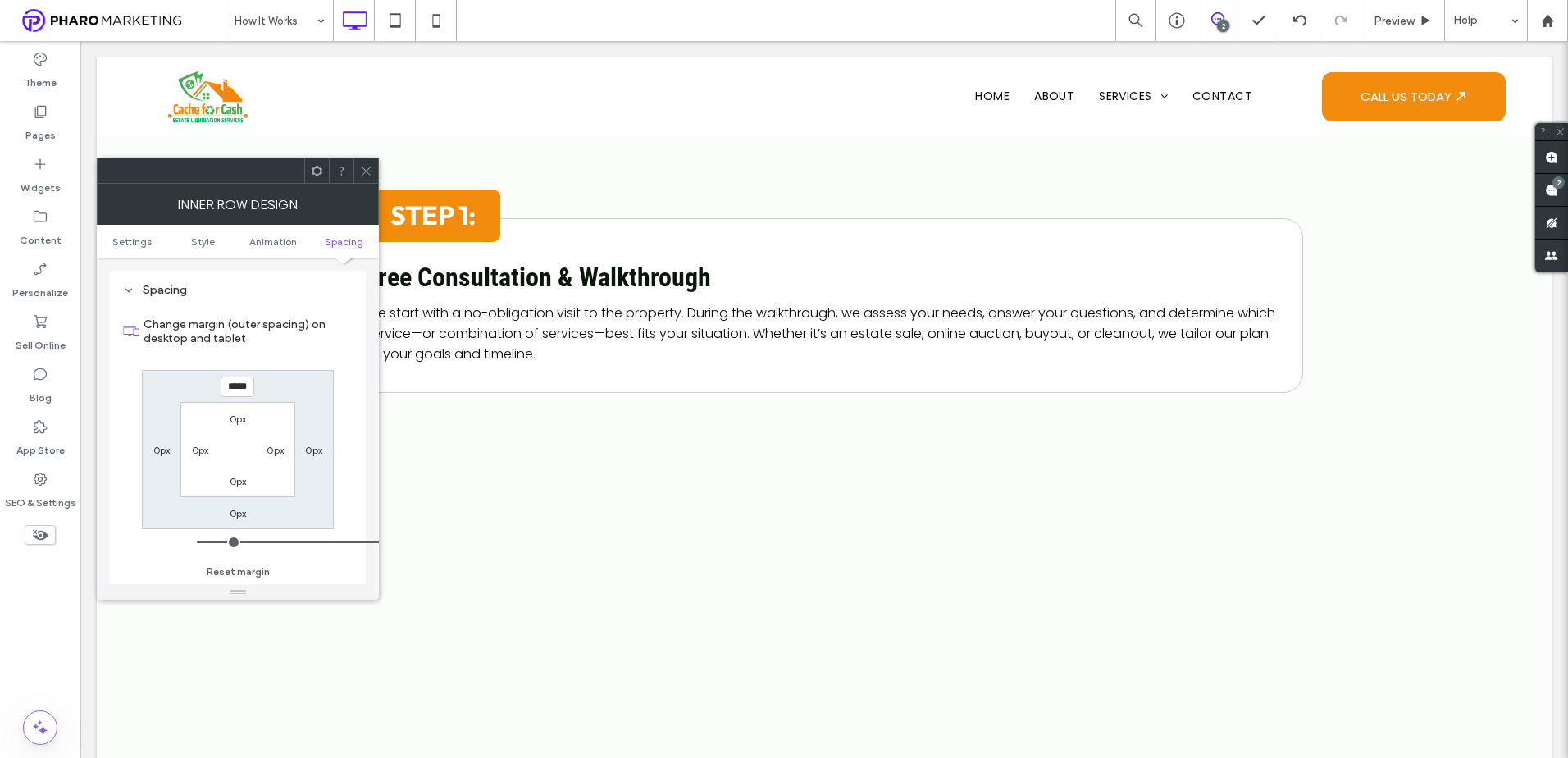 click on "*****" at bounding box center (237, 386) 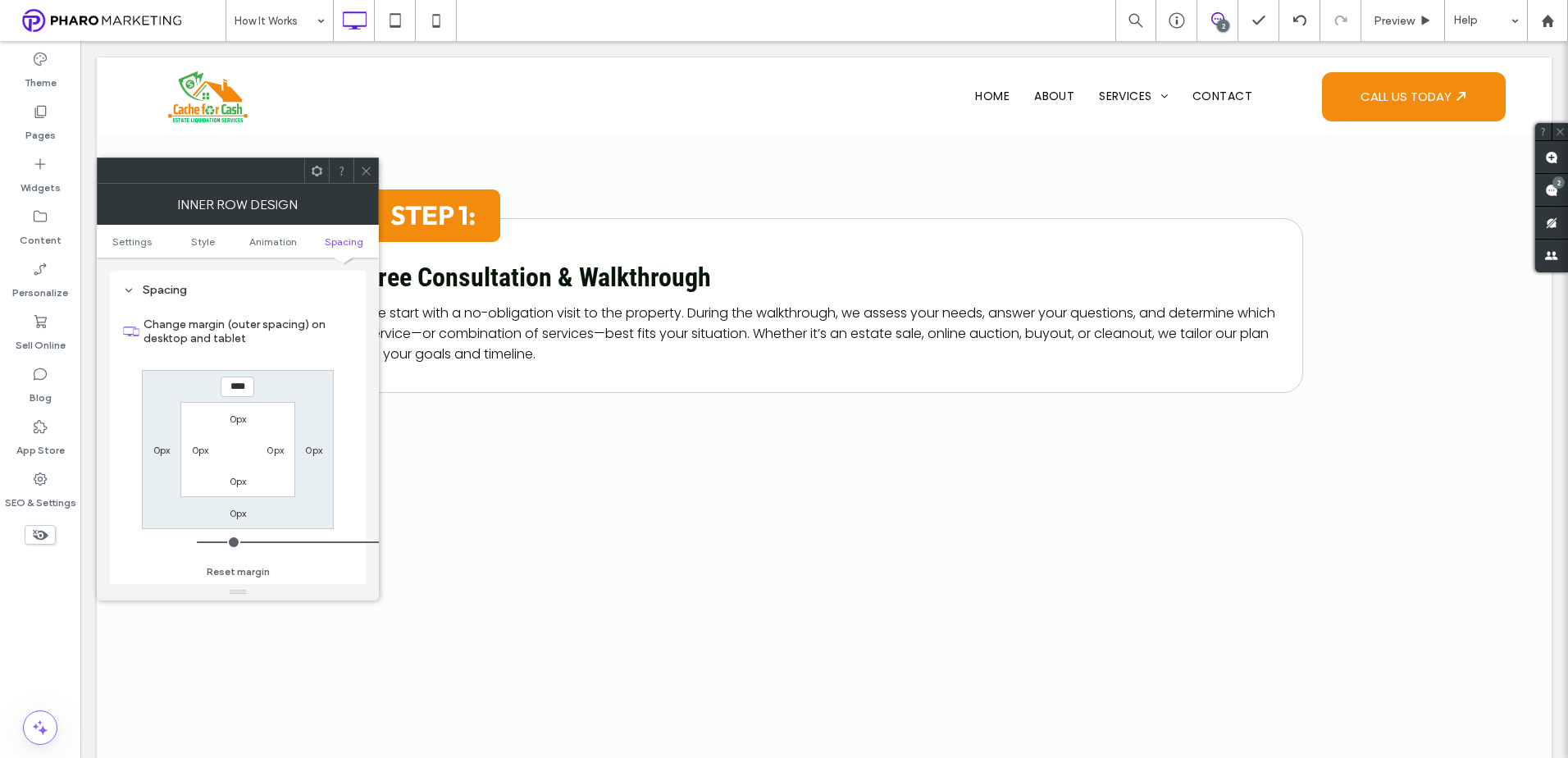 type on "****" 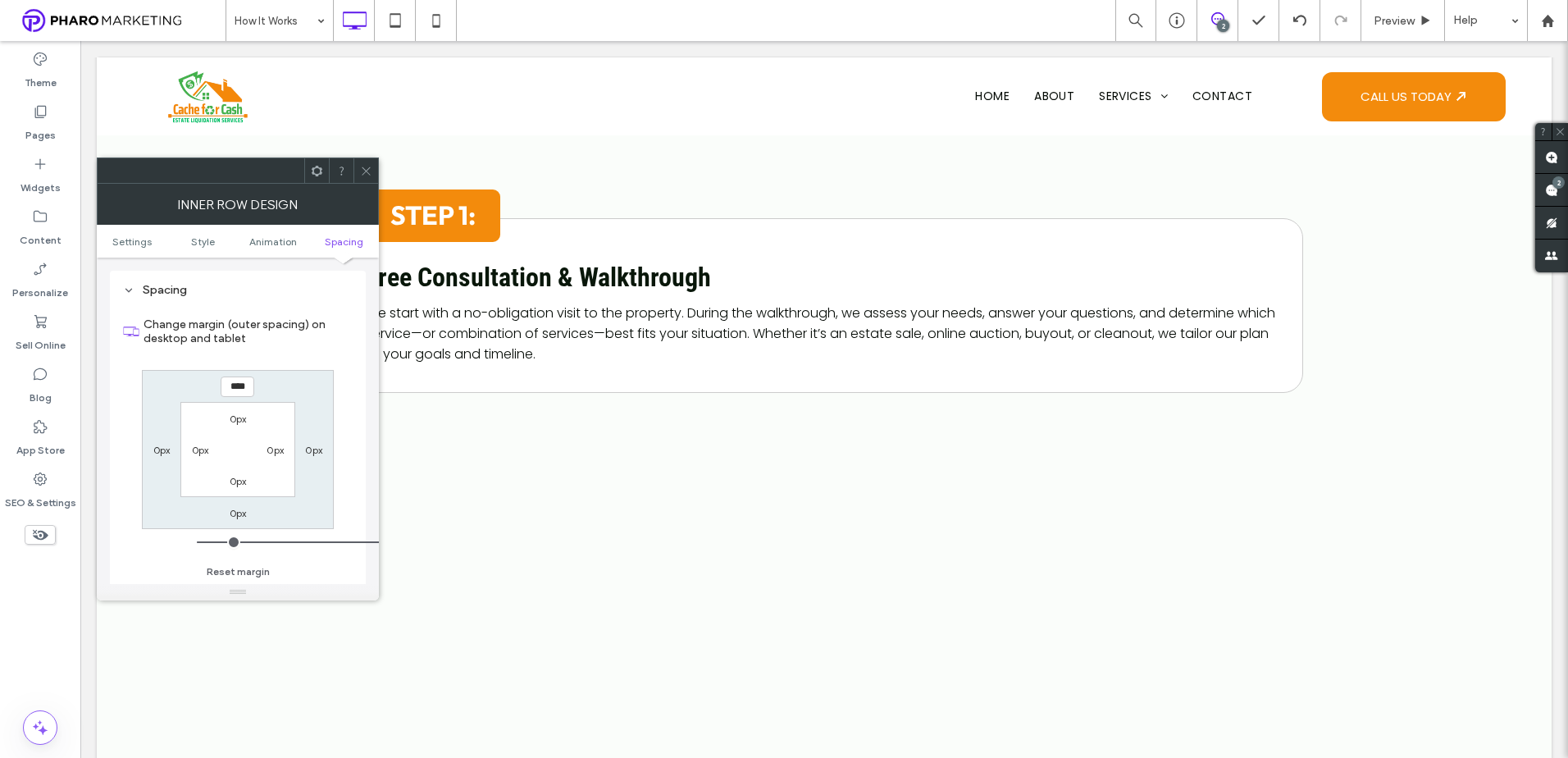 type on "**" 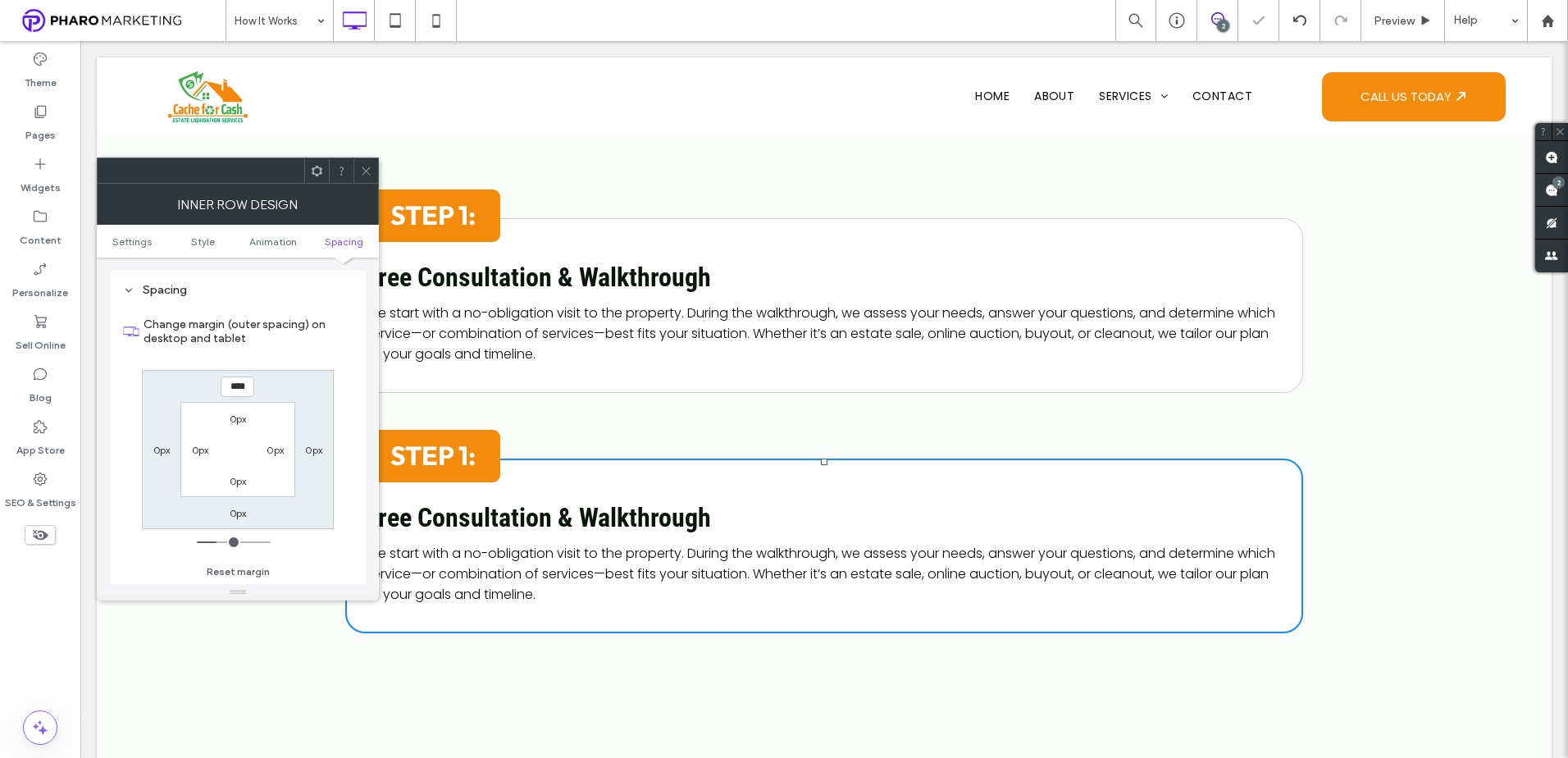 click 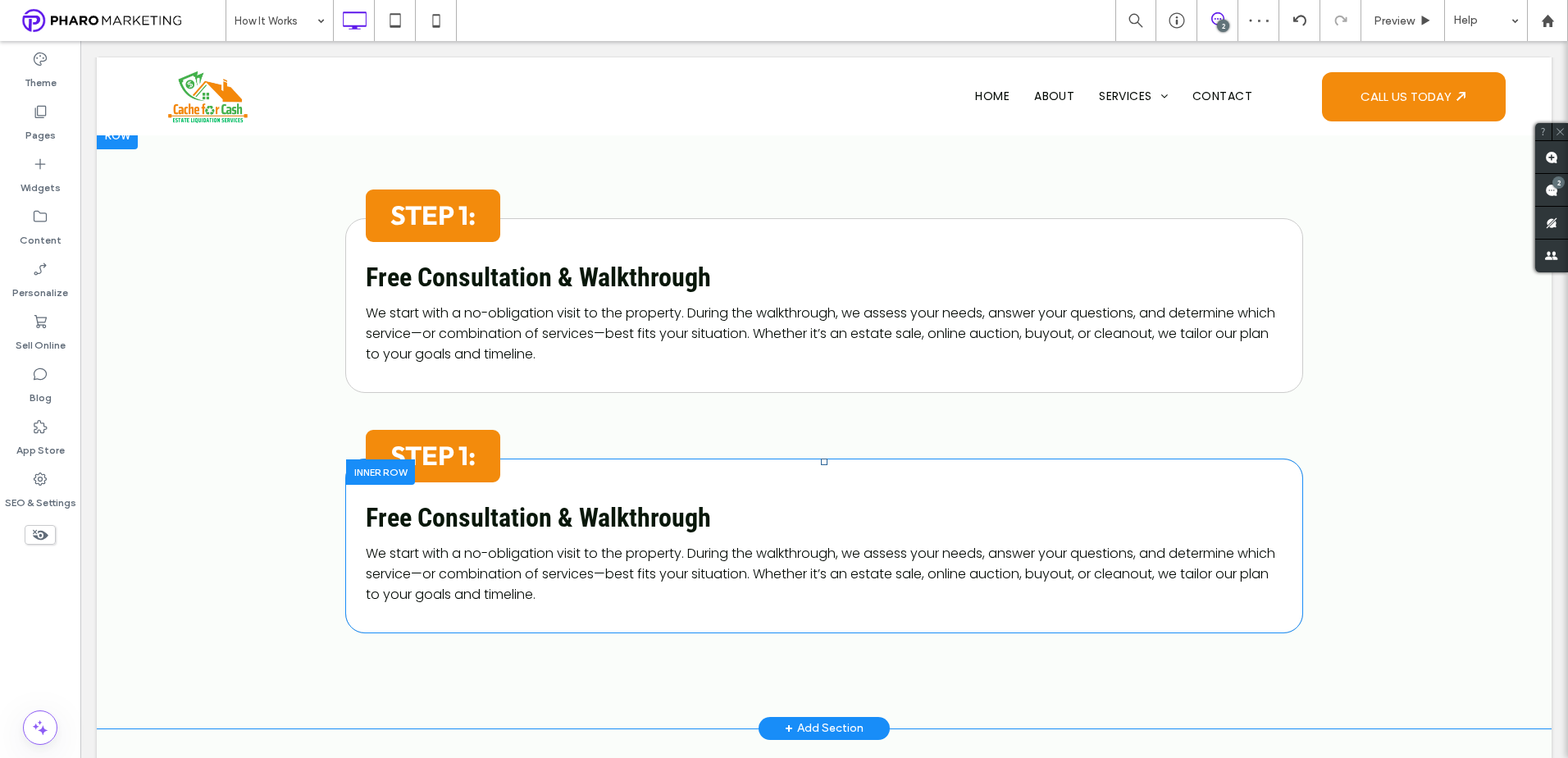 click at bounding box center [381, 472] 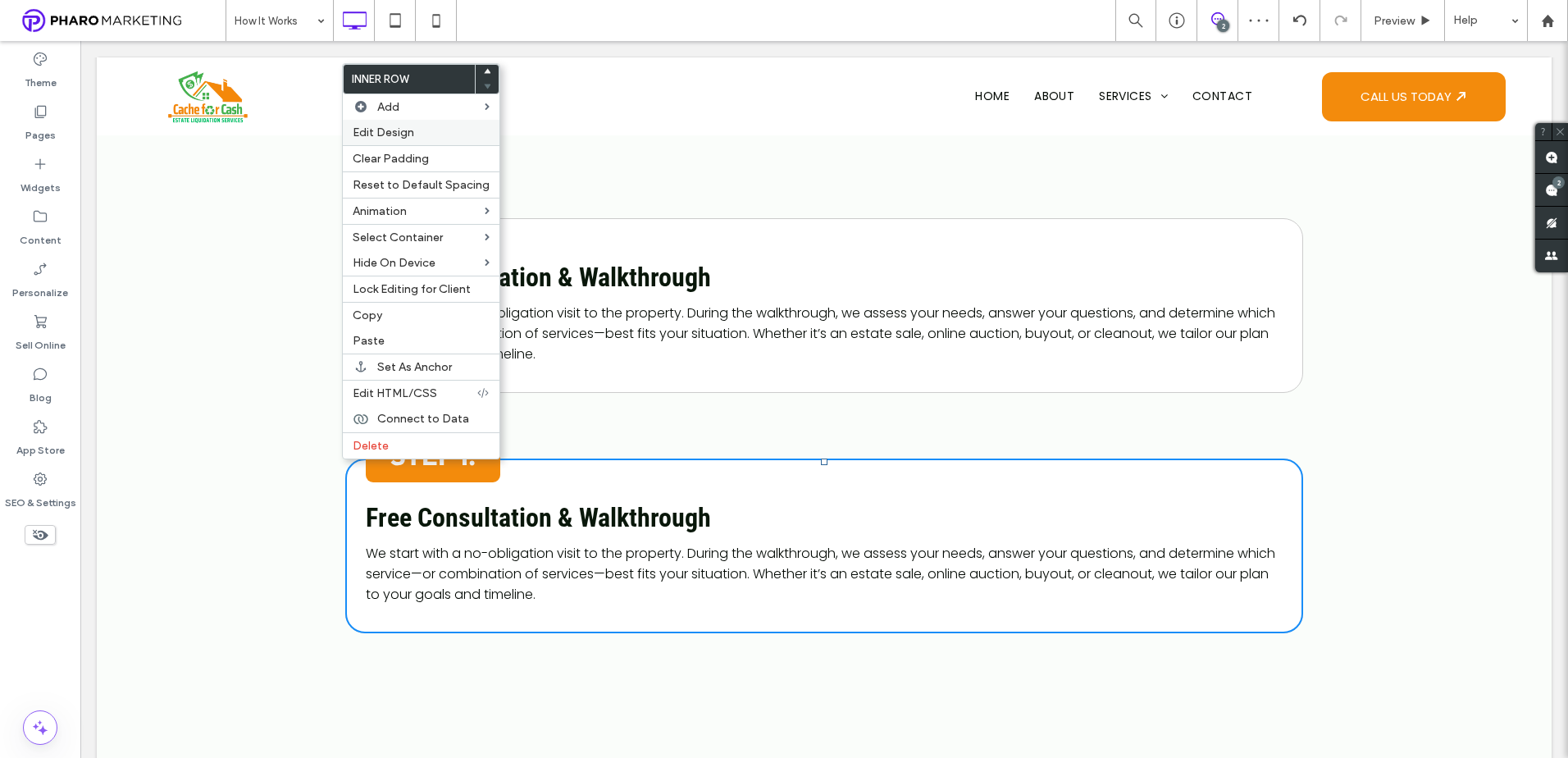 click on "Edit Design" at bounding box center [383, 132] 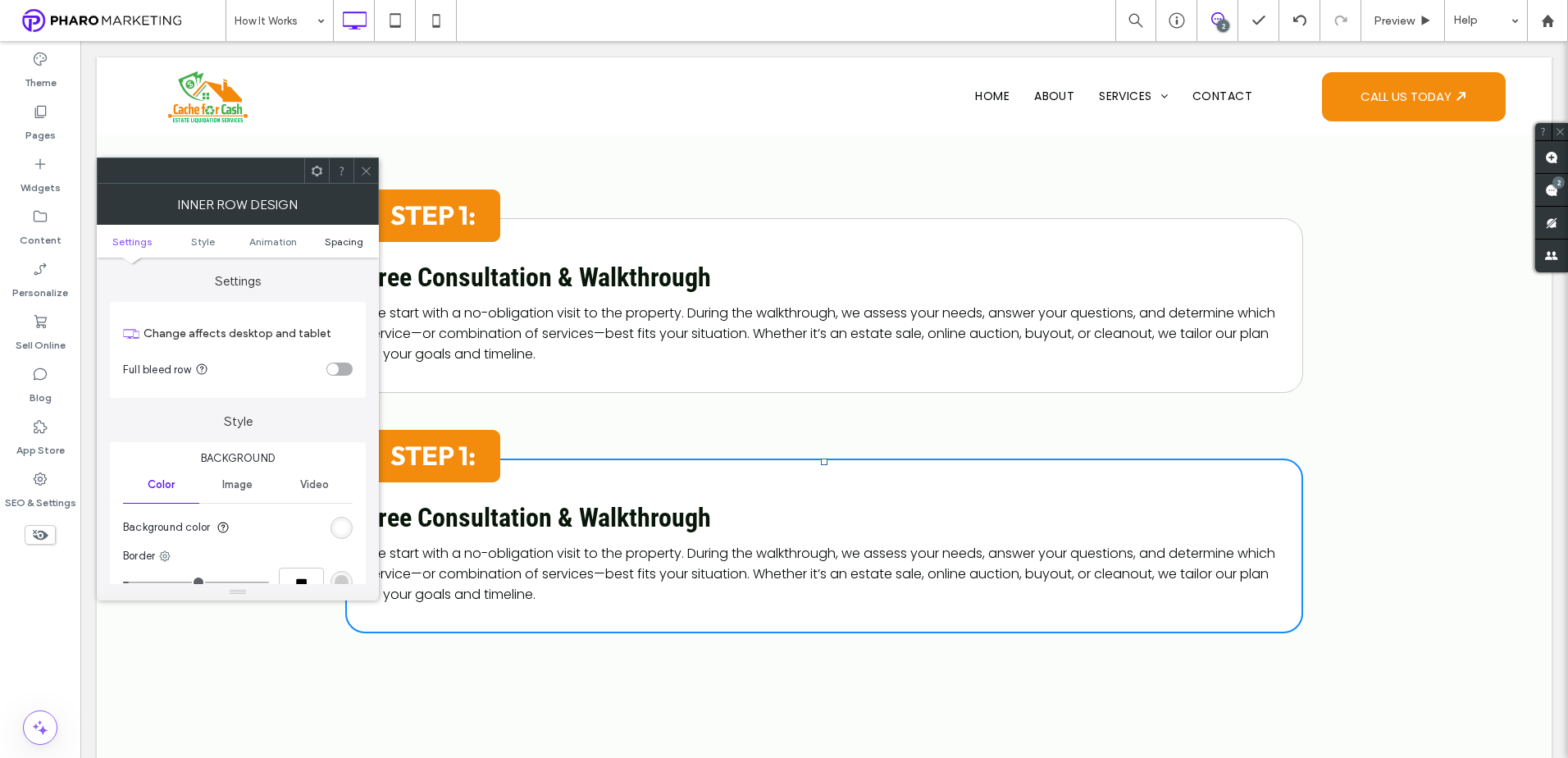 click on "Spacing" at bounding box center (344, 241) 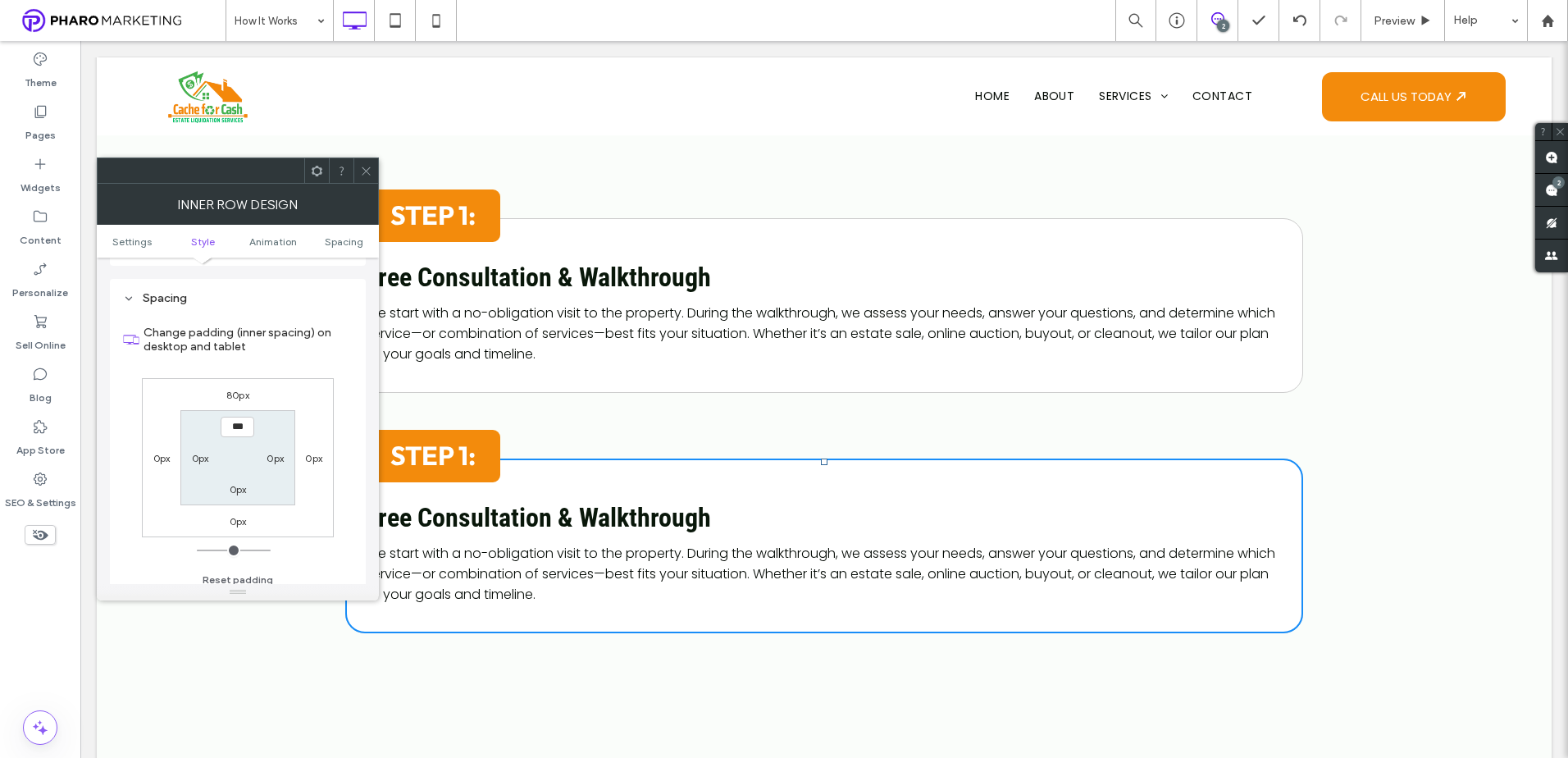 scroll, scrollTop: 525, scrollLeft: 0, axis: vertical 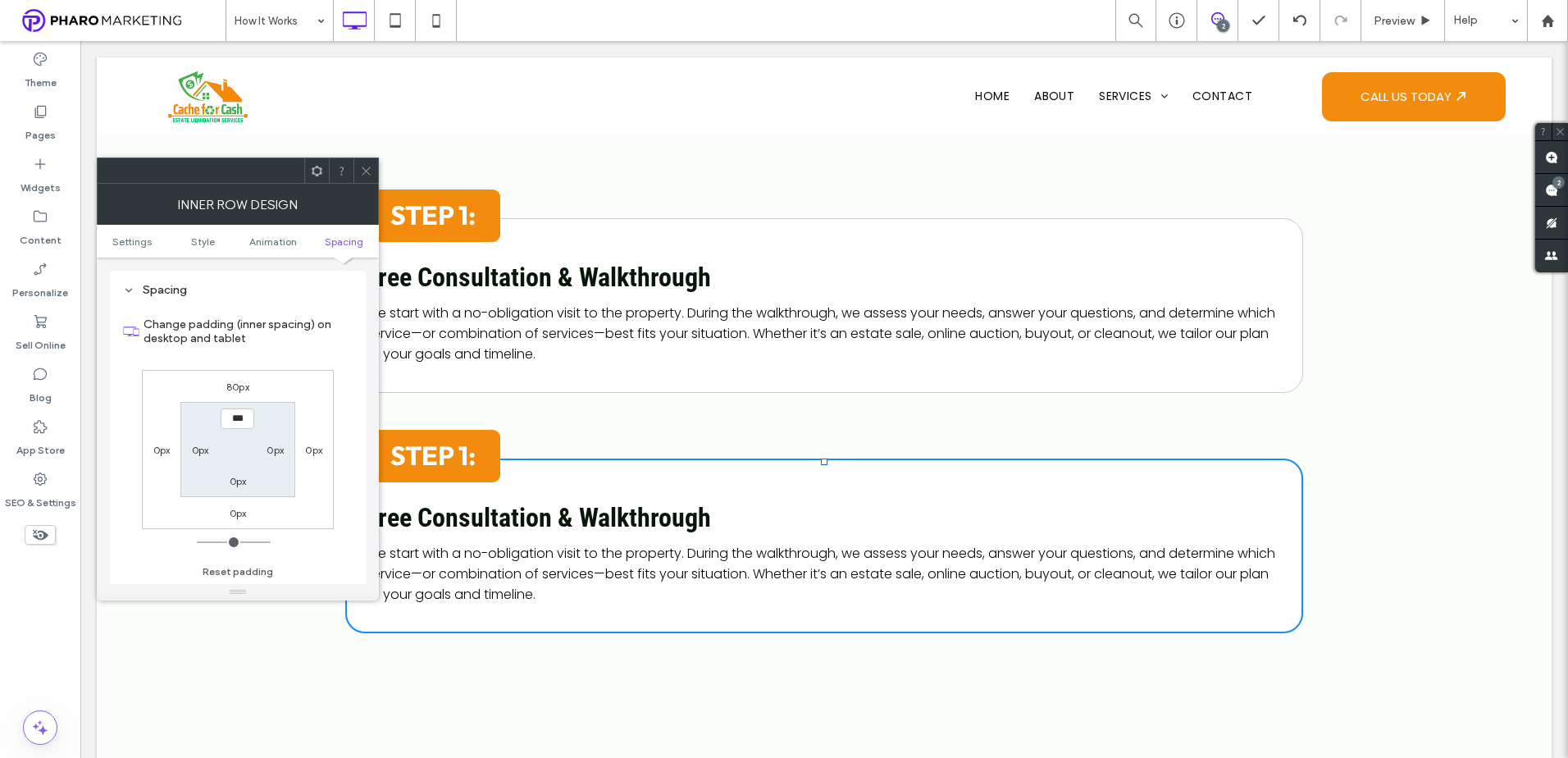 click on "0px" at bounding box center [162, 450] 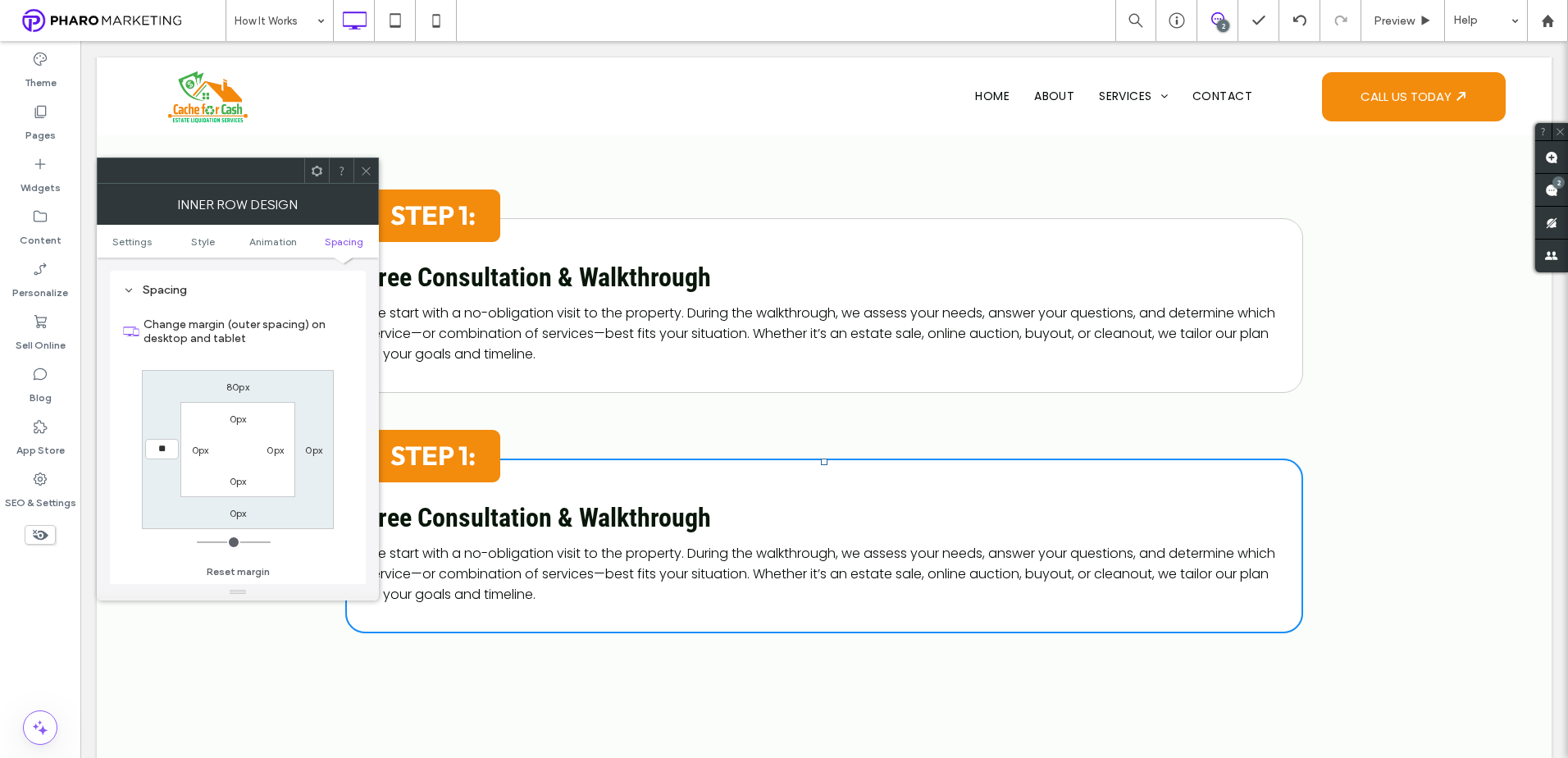 type on "**" 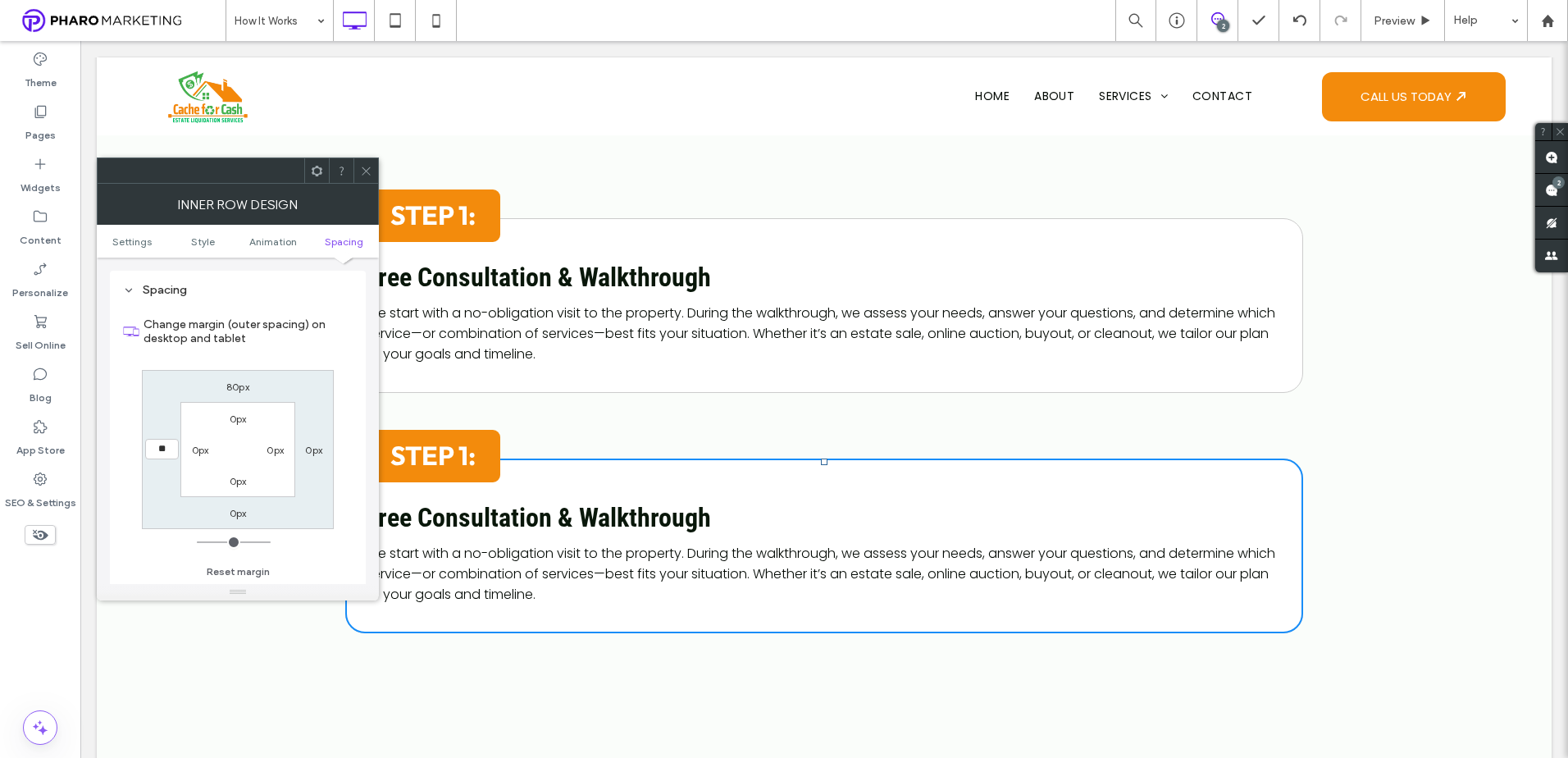 type on "**" 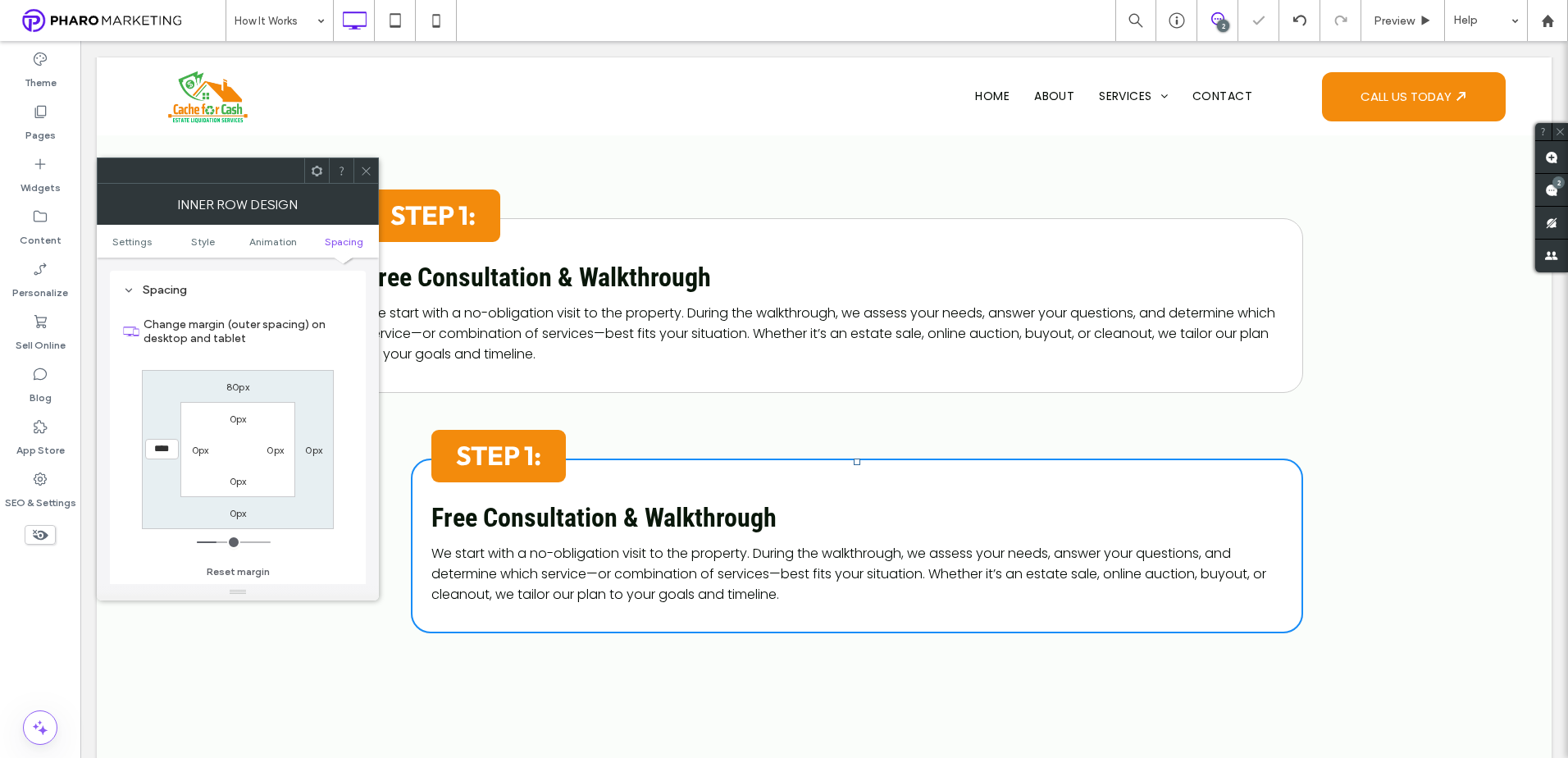 click 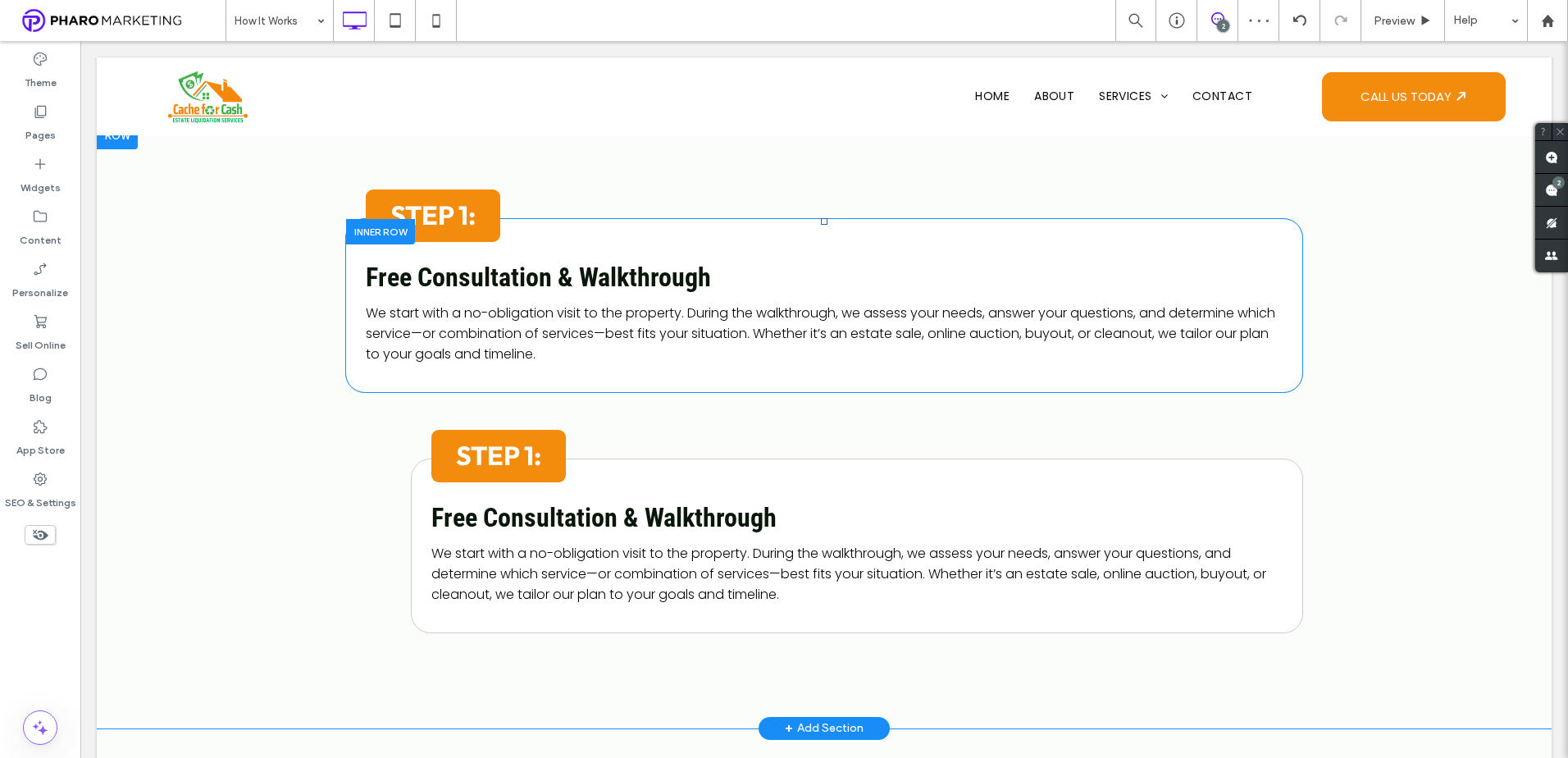 click at bounding box center [381, 231] 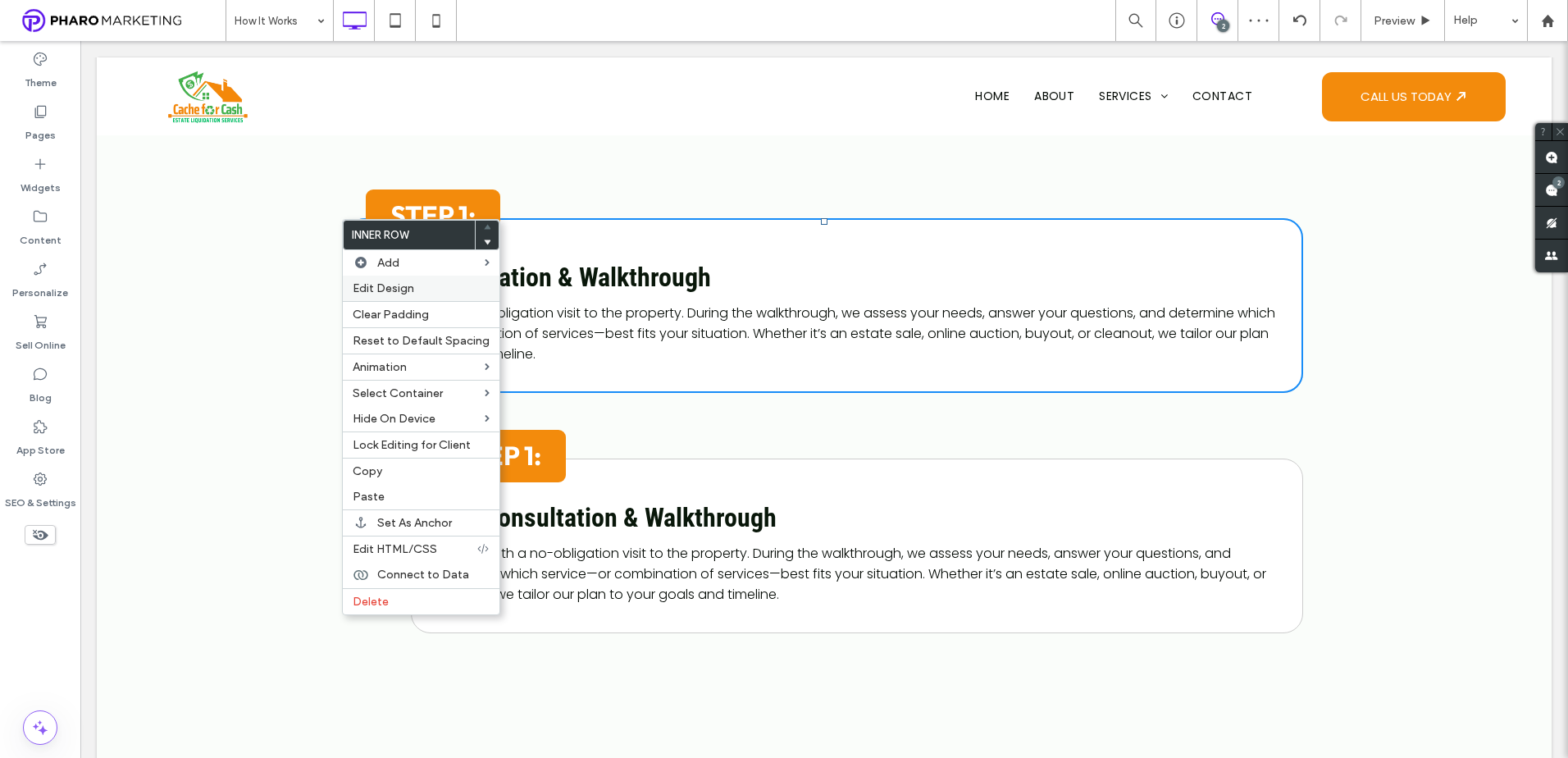 click on "Edit Design" at bounding box center [383, 288] 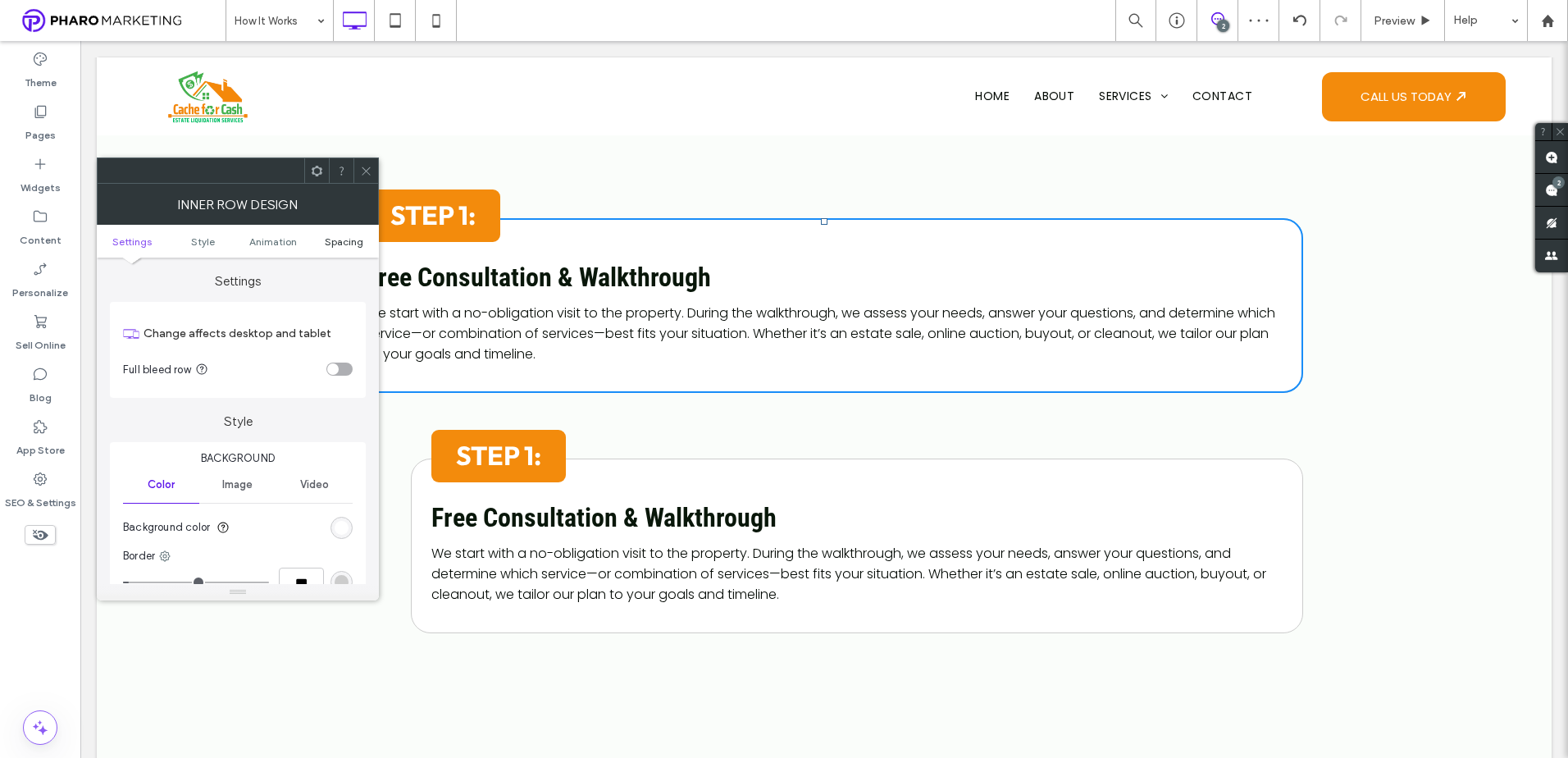 click on "Spacing" at bounding box center (344, 241) 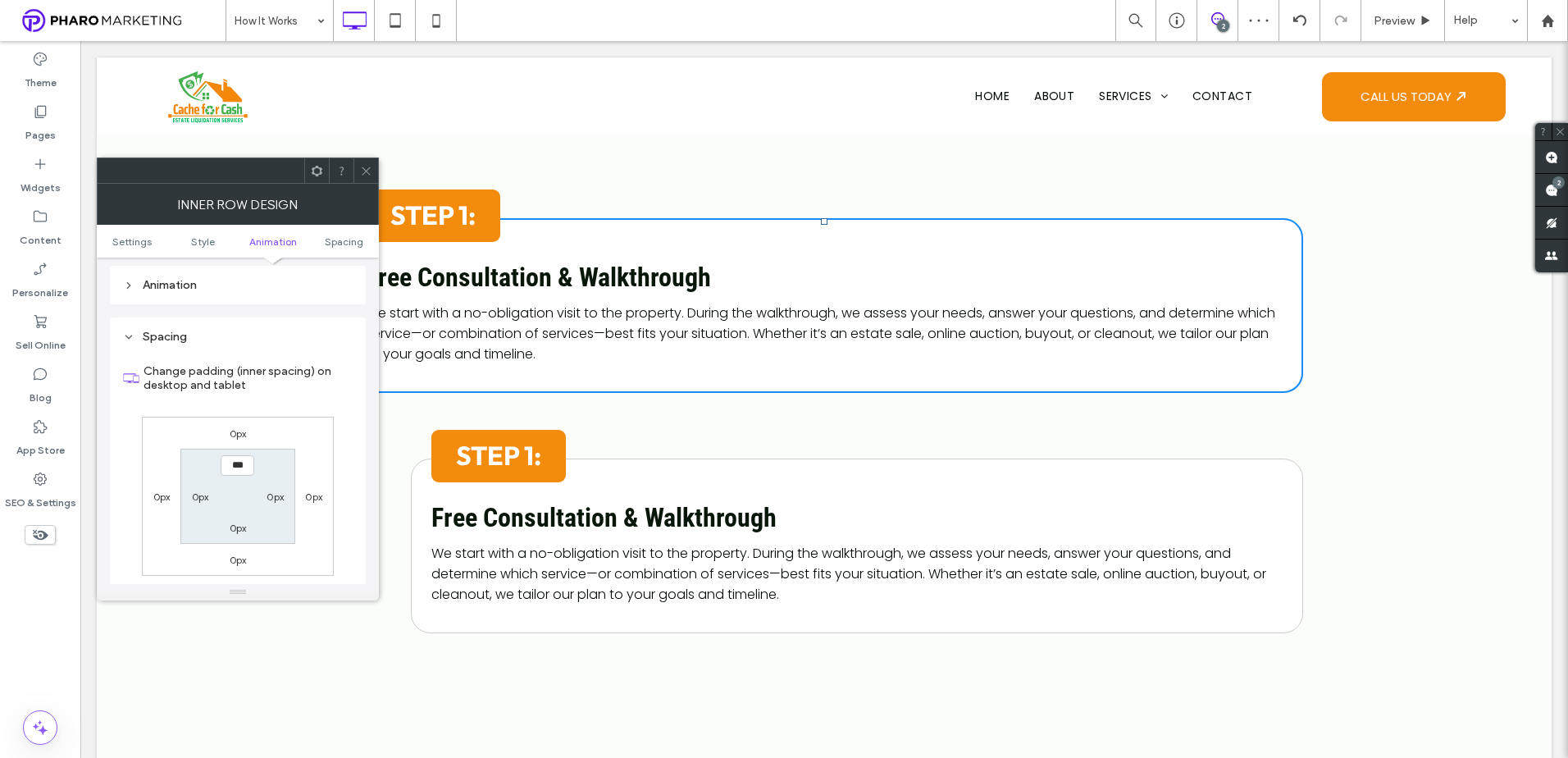 scroll, scrollTop: 525, scrollLeft: 0, axis: vertical 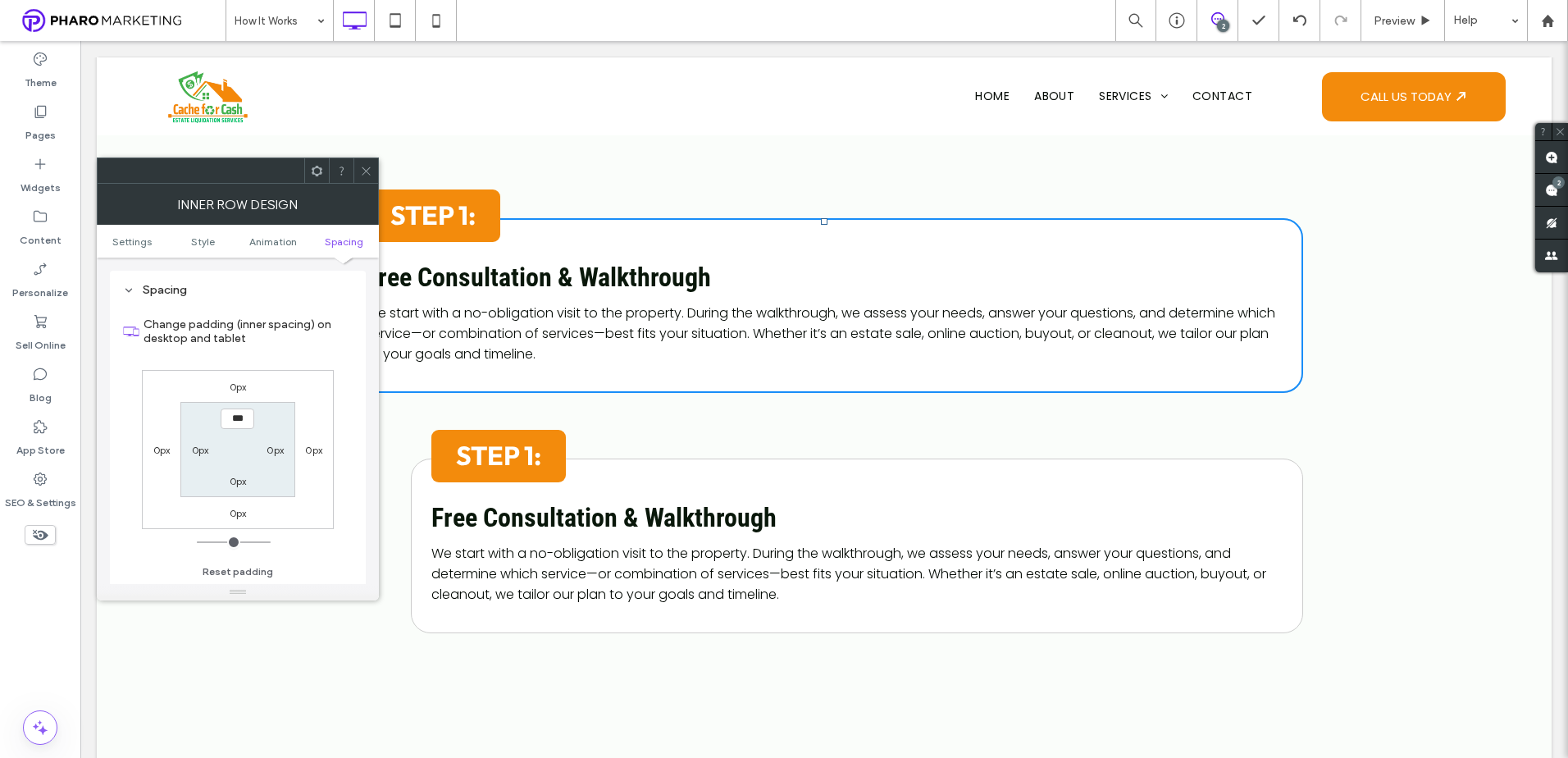 click on "0px" at bounding box center [313, 450] 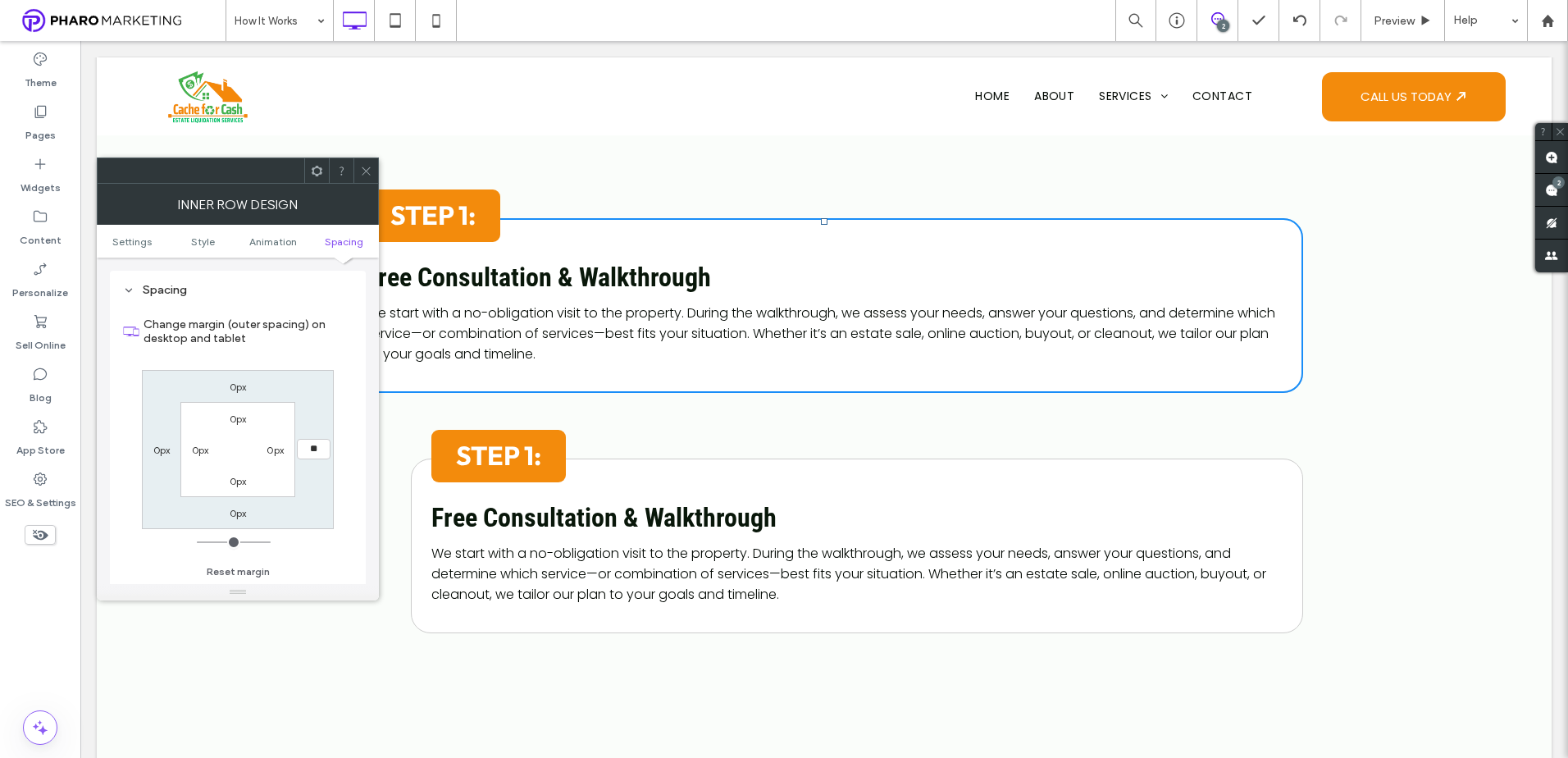 type on "**" 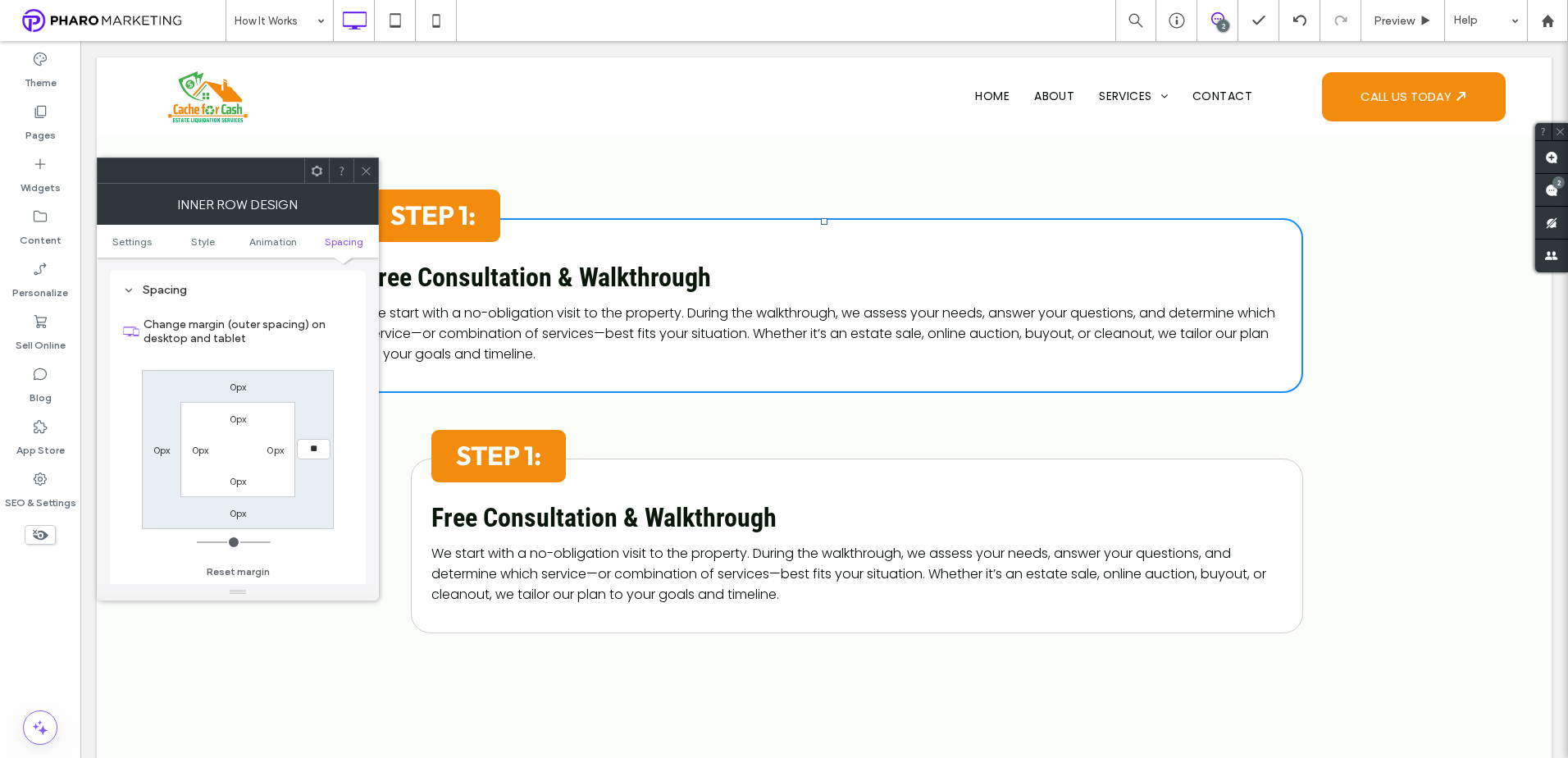 type on "**" 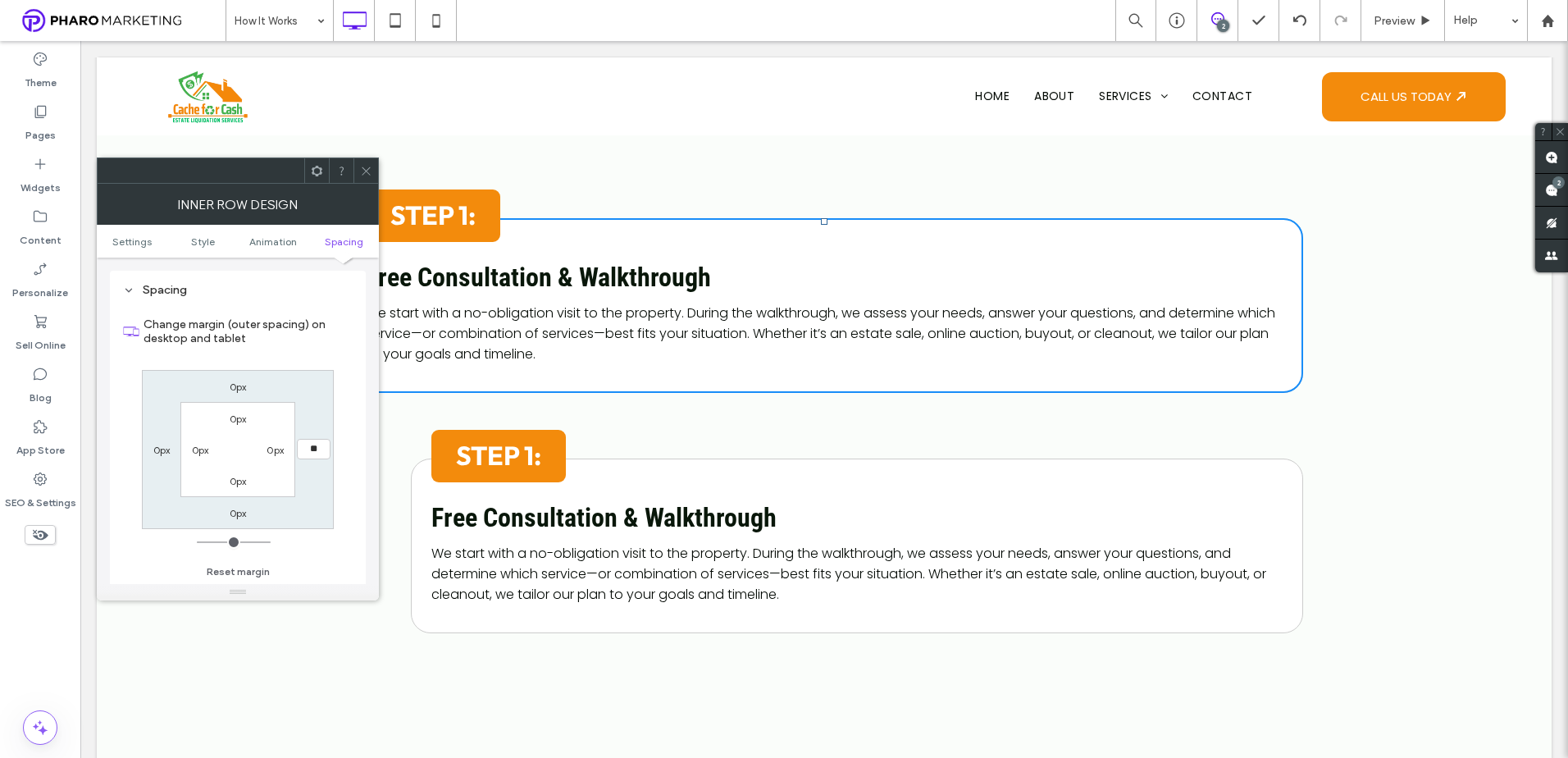 type on "****" 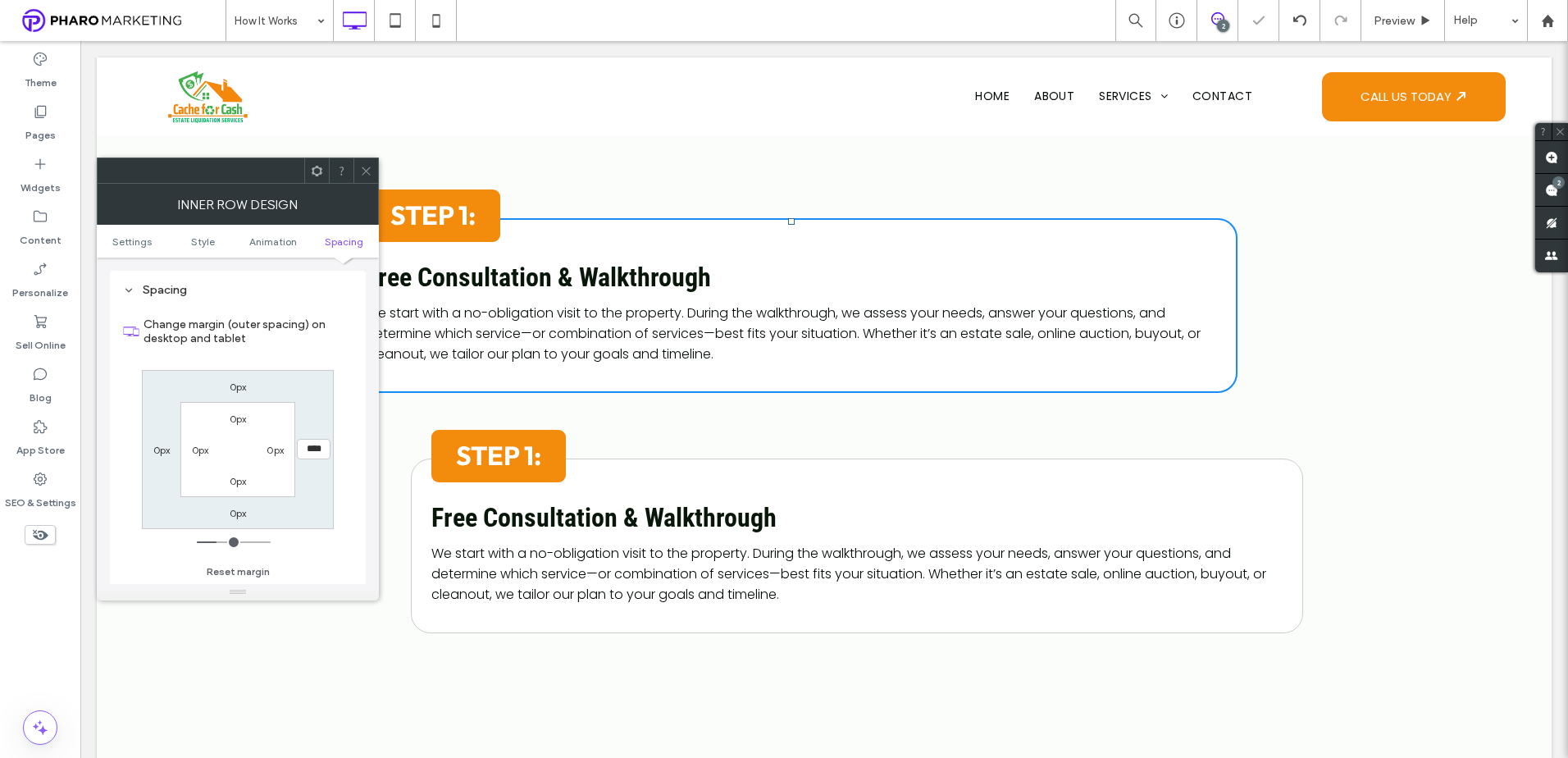 drag, startPoint x: 357, startPoint y: 168, endPoint x: 367, endPoint y: 172, distance: 11 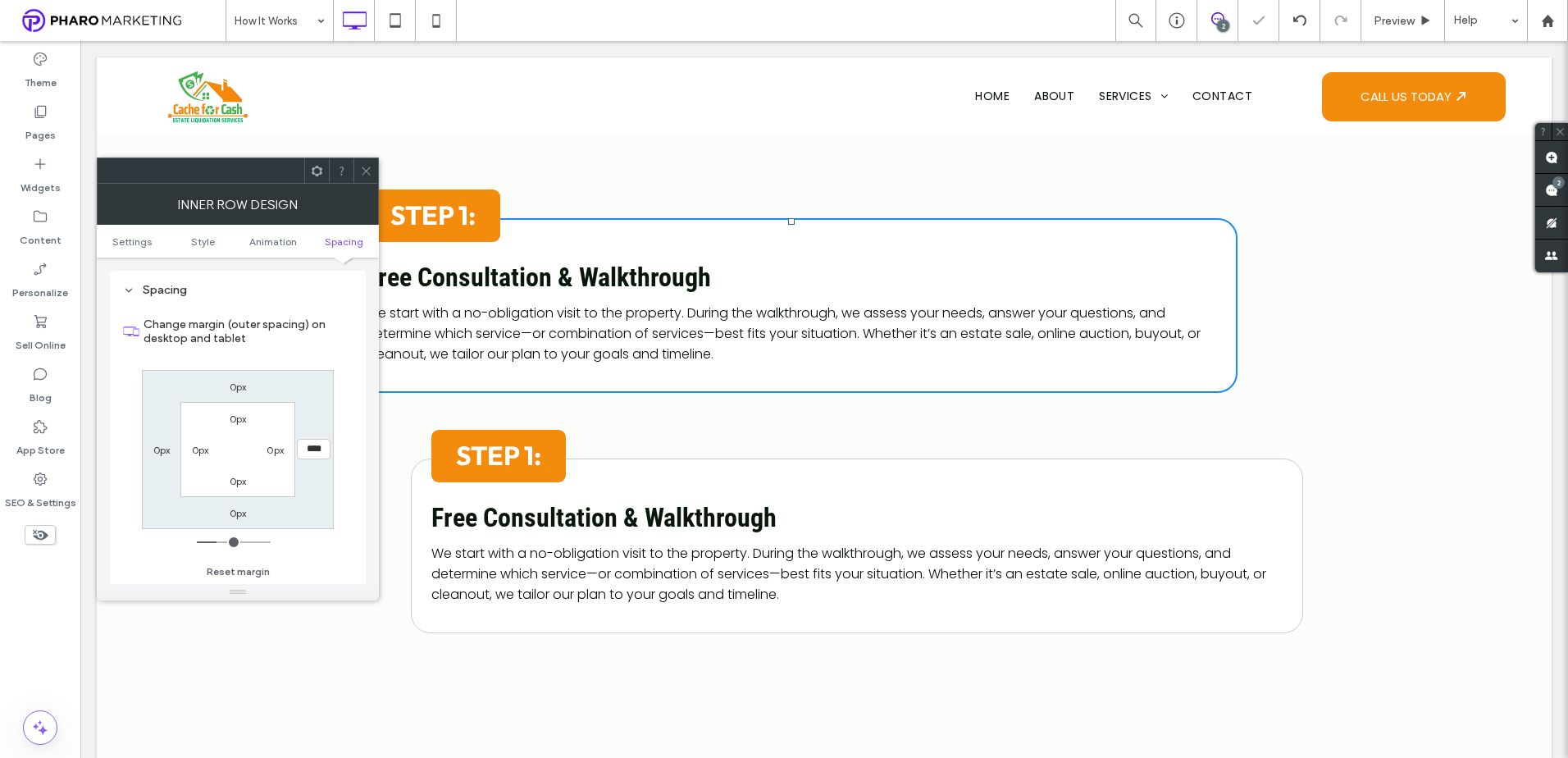 click at bounding box center (366, 171) 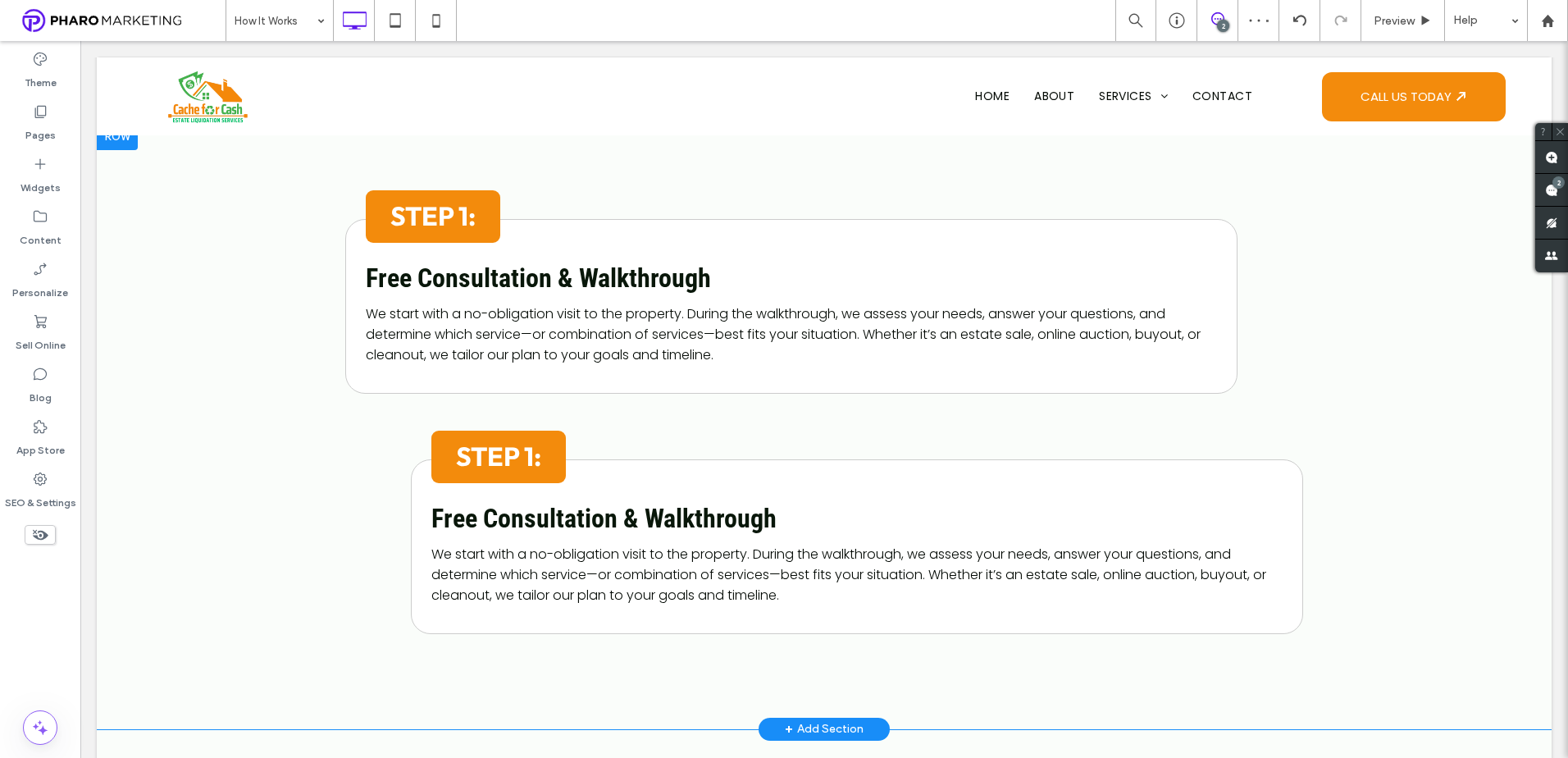 scroll, scrollTop: 574, scrollLeft: 0, axis: vertical 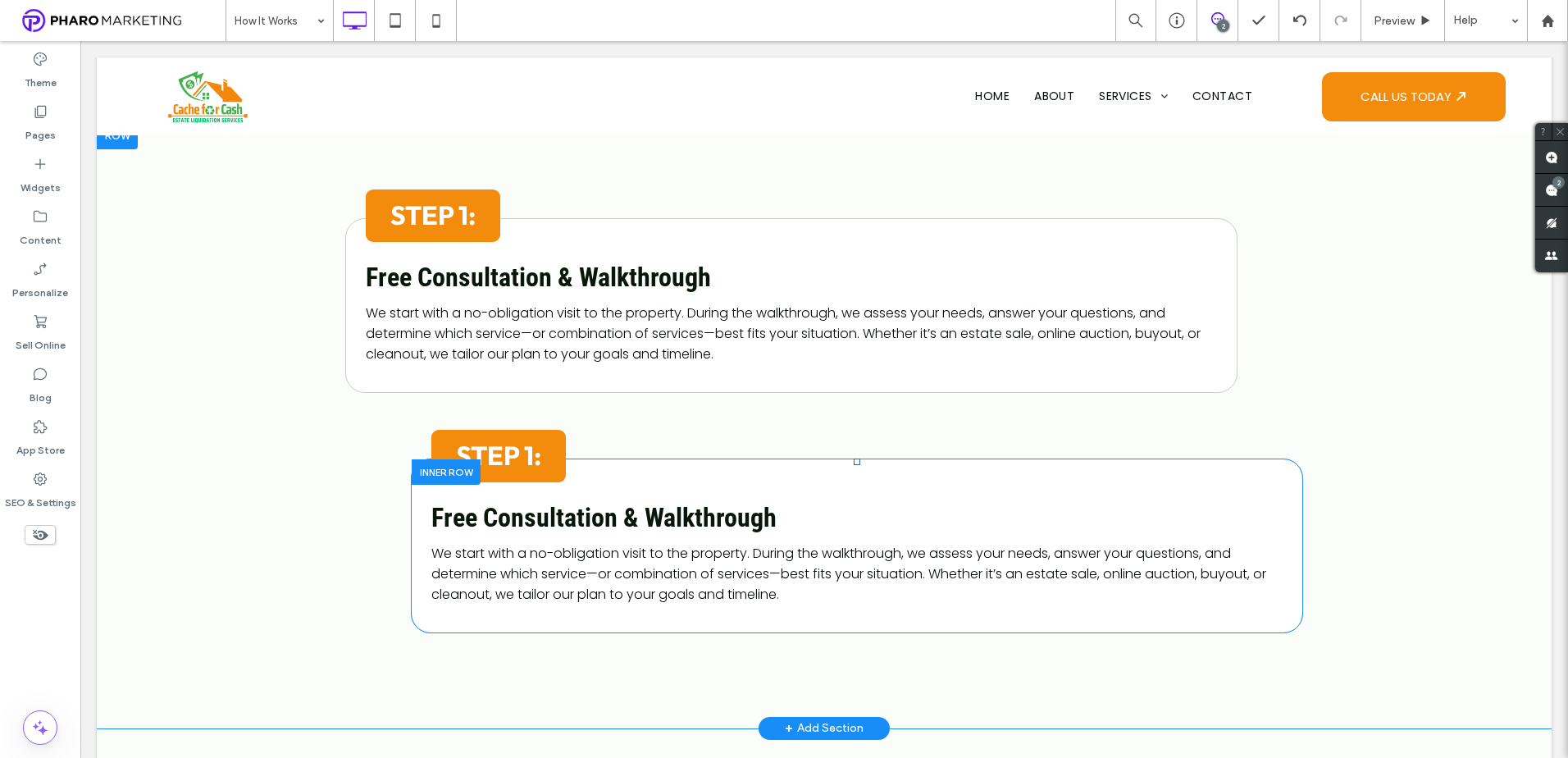 click at bounding box center (446, 472) 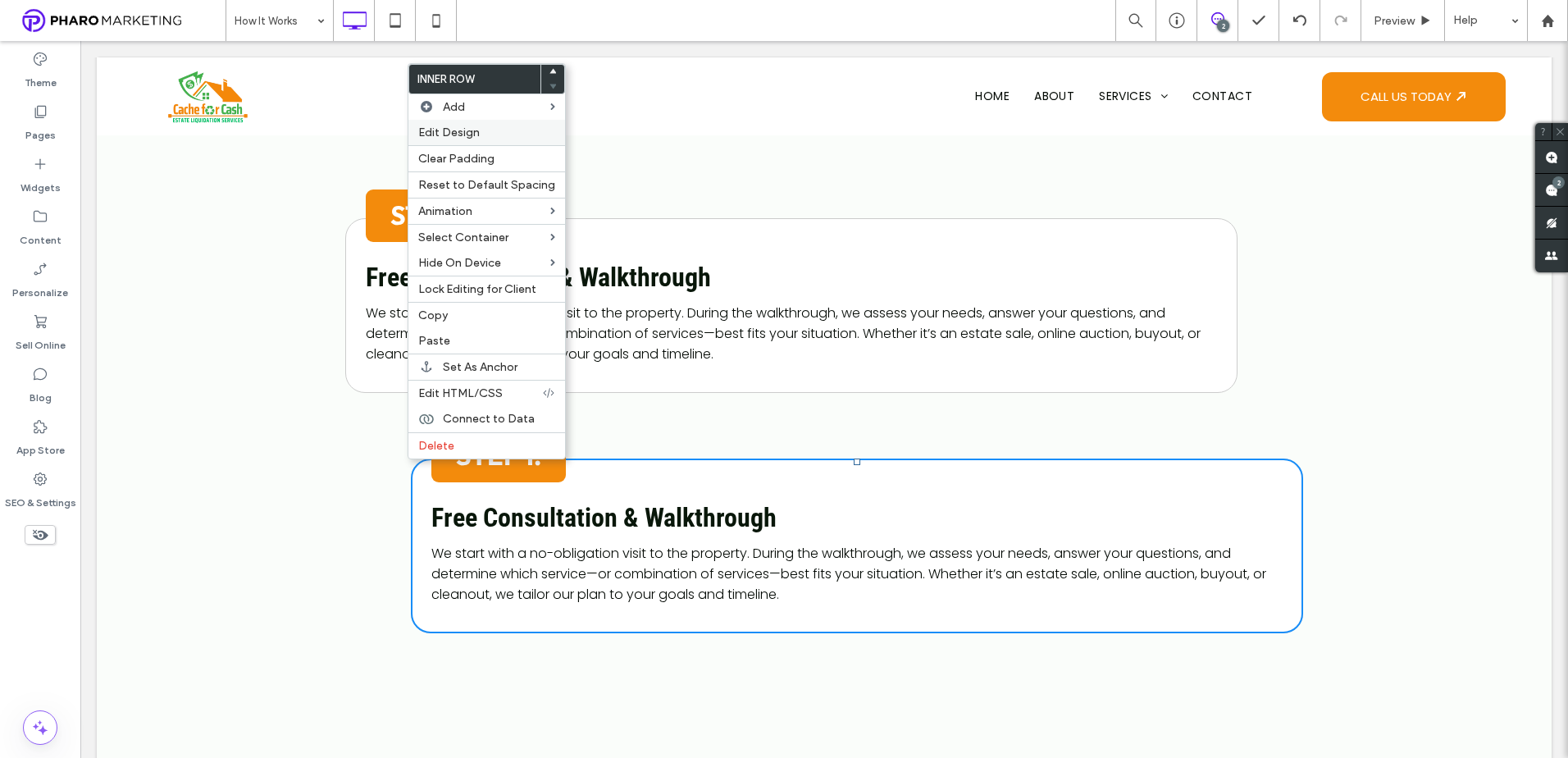 click on "Edit Design" at bounding box center [449, 132] 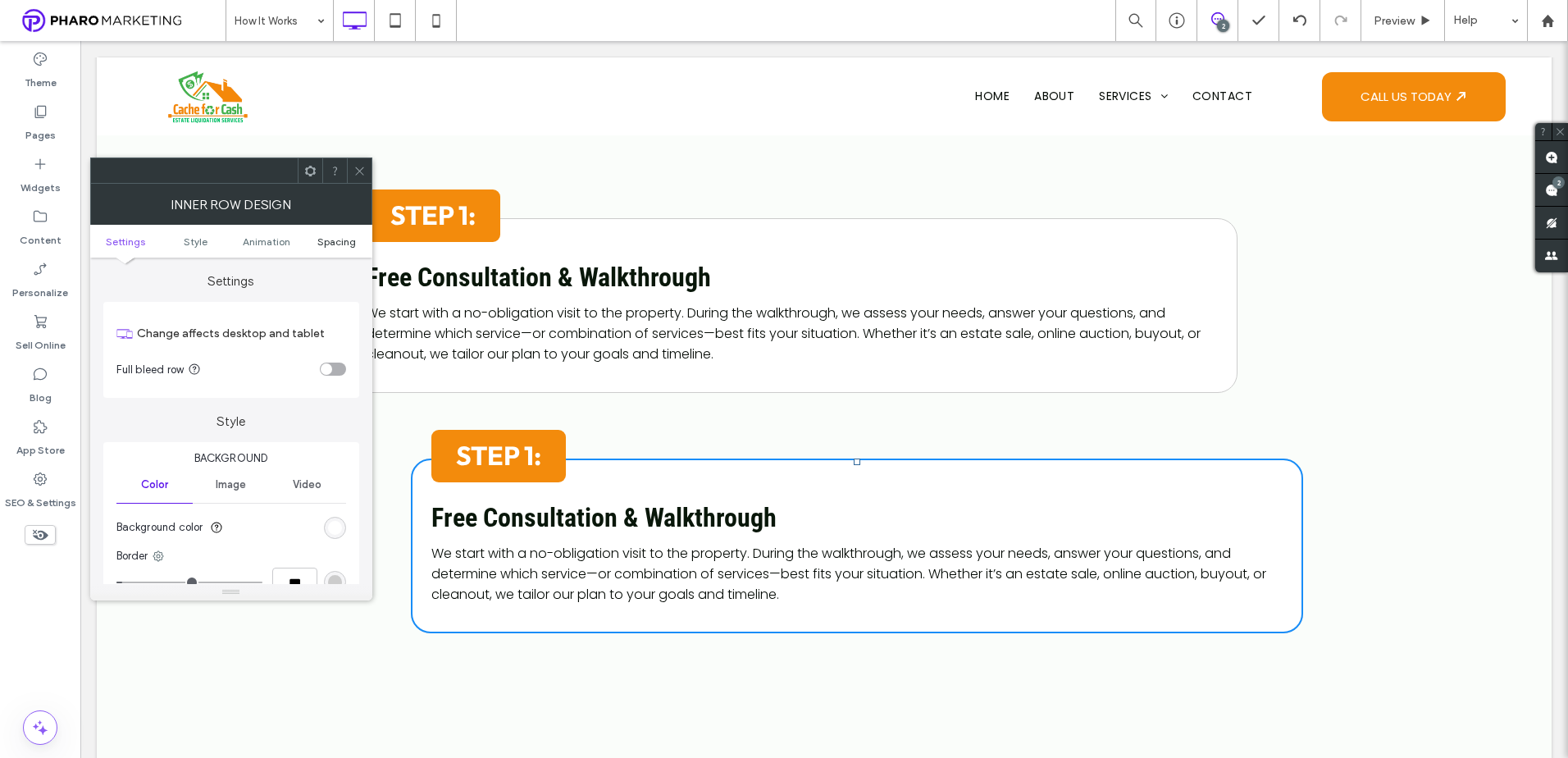 click on "Spacing" at bounding box center [336, 241] 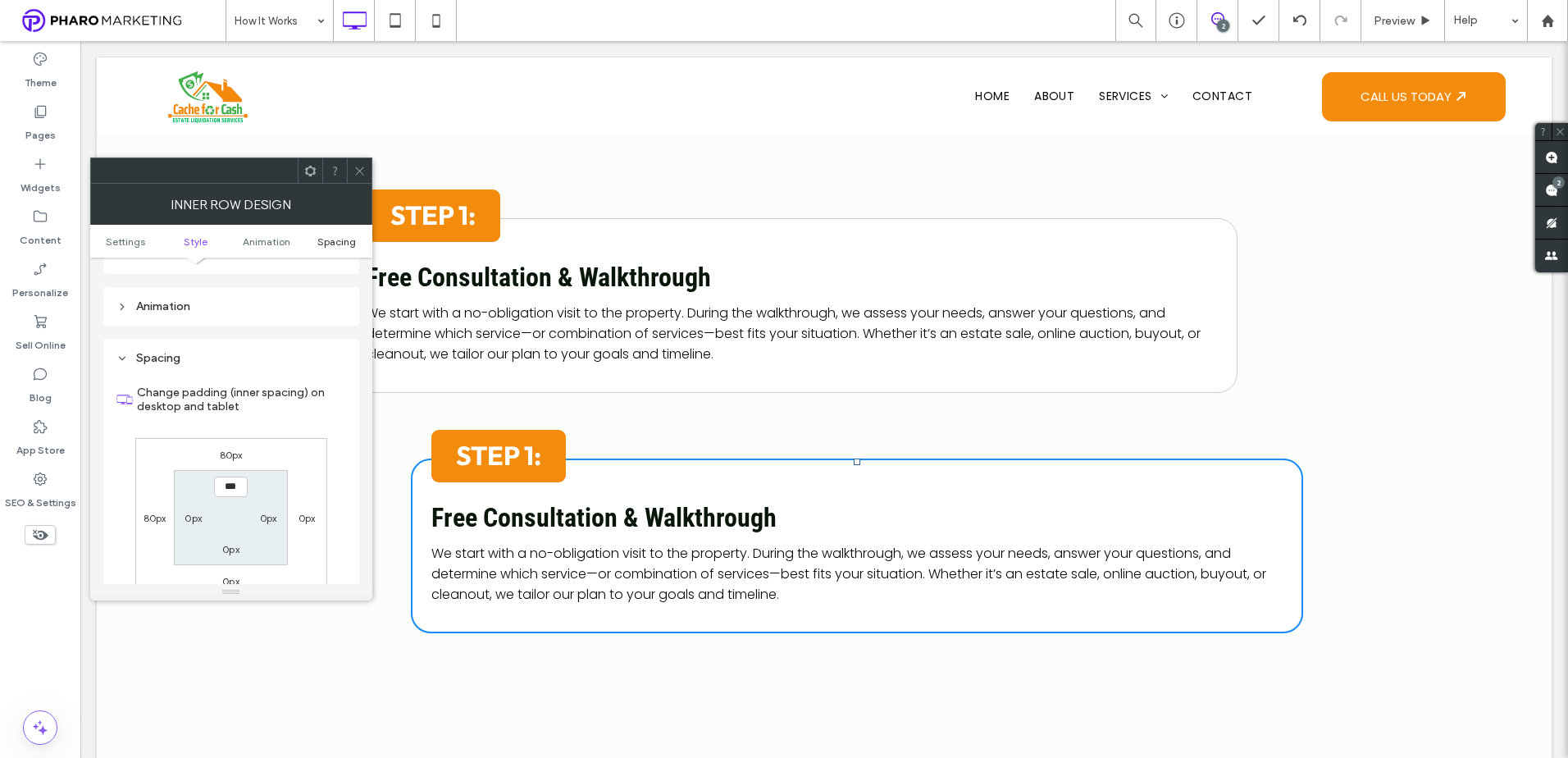 scroll, scrollTop: 525, scrollLeft: 0, axis: vertical 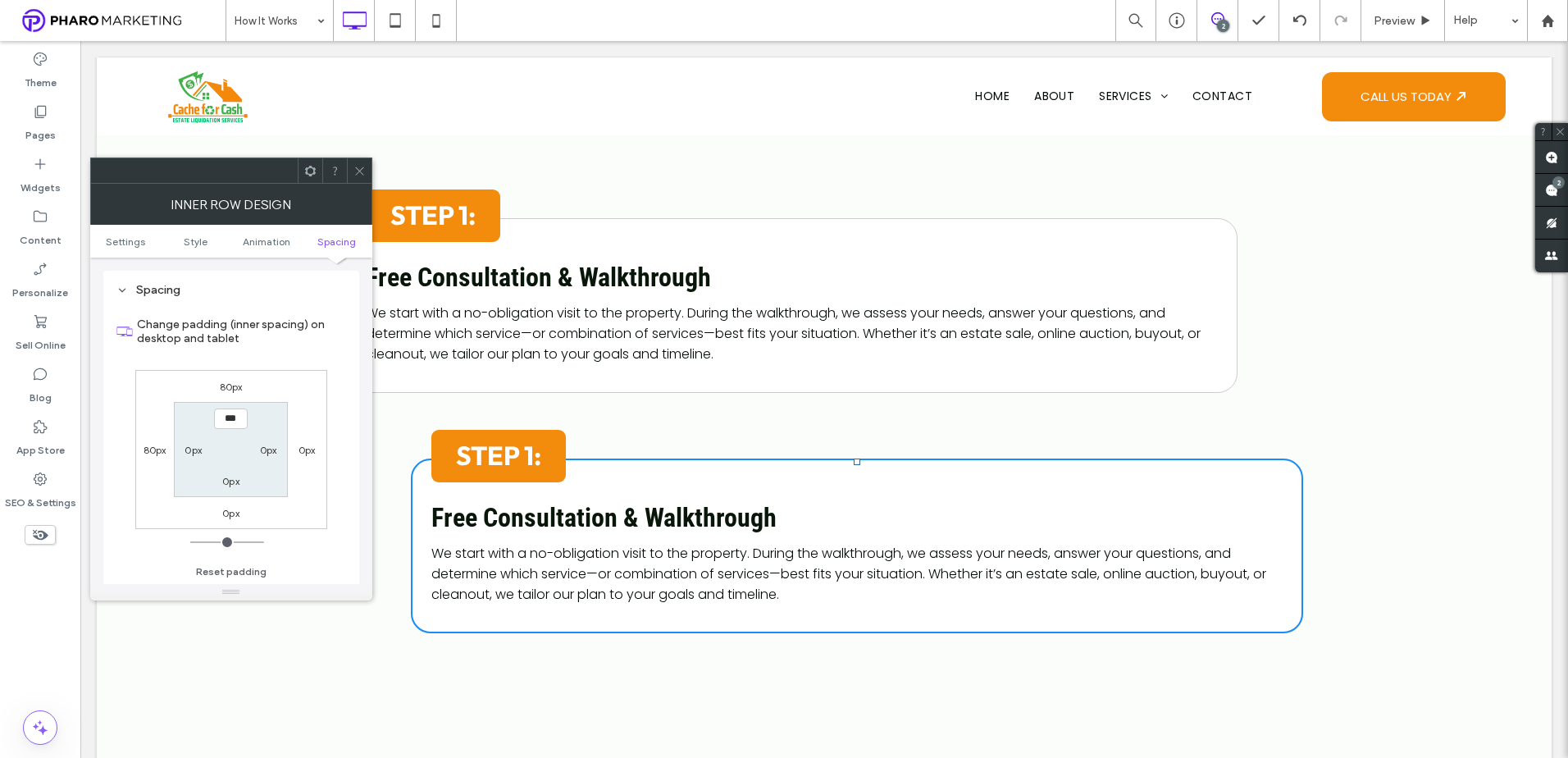 click on "80px" at bounding box center [231, 386] 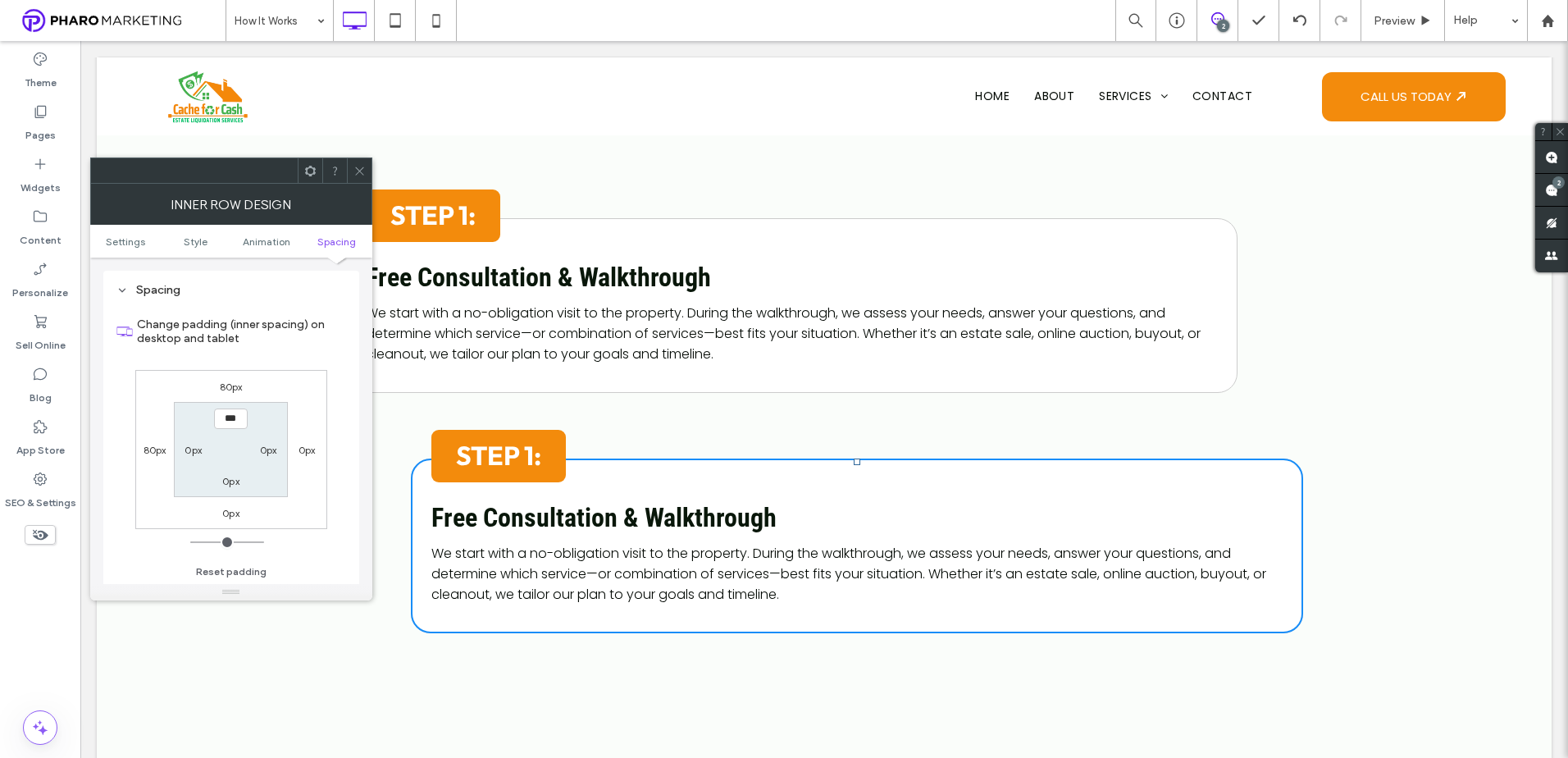 type on "**" 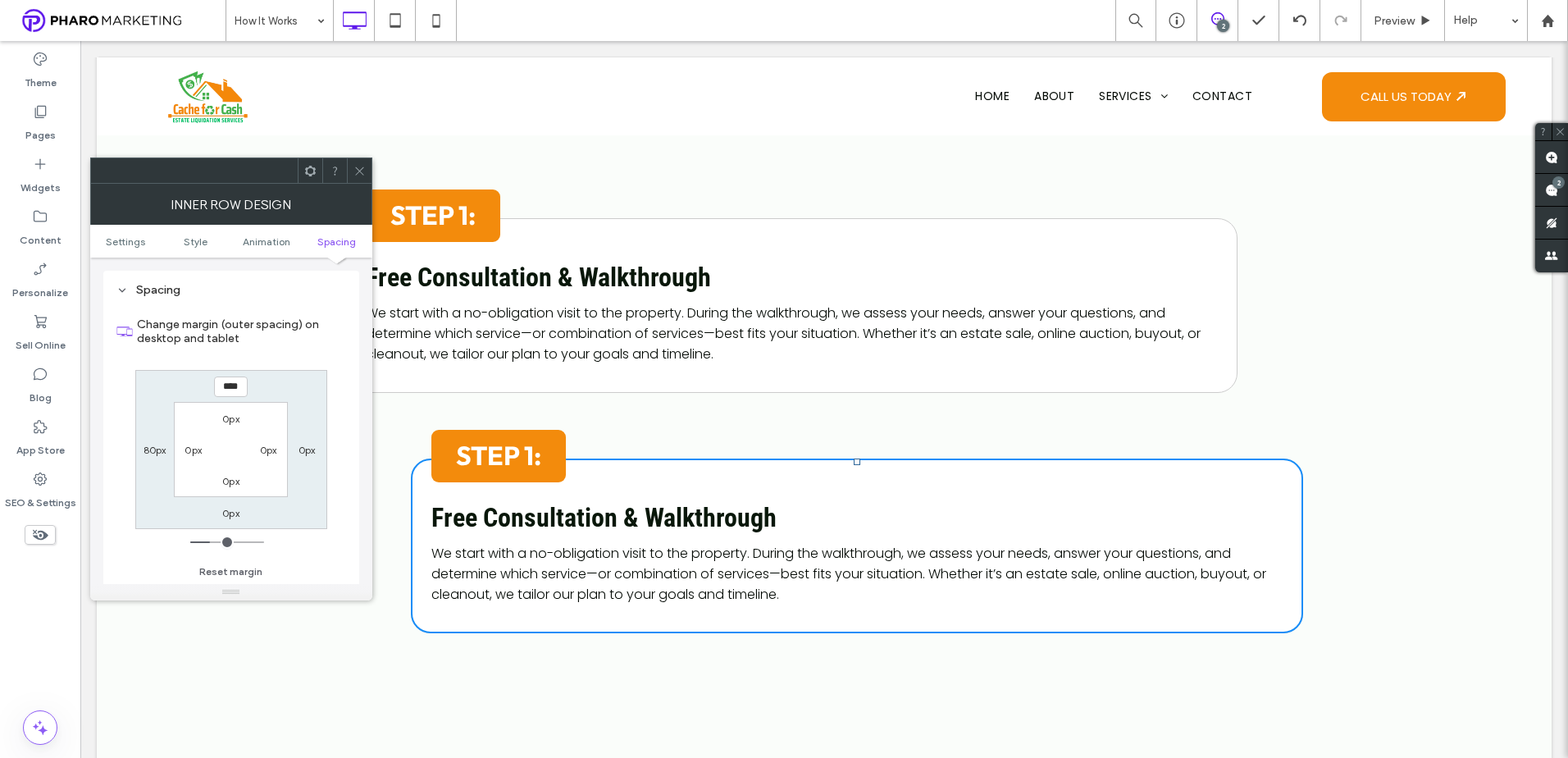 type on "*" 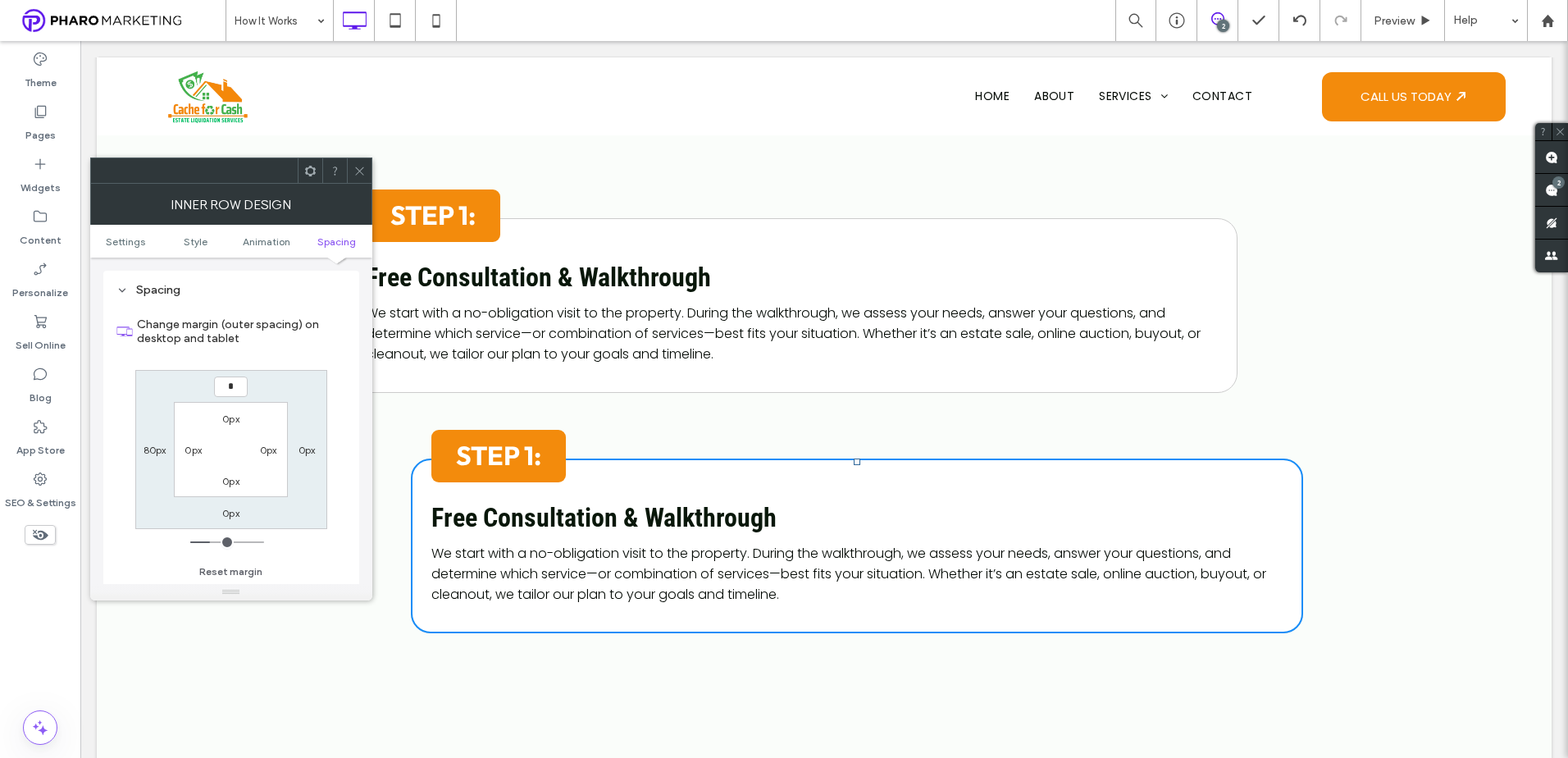 type on "*" 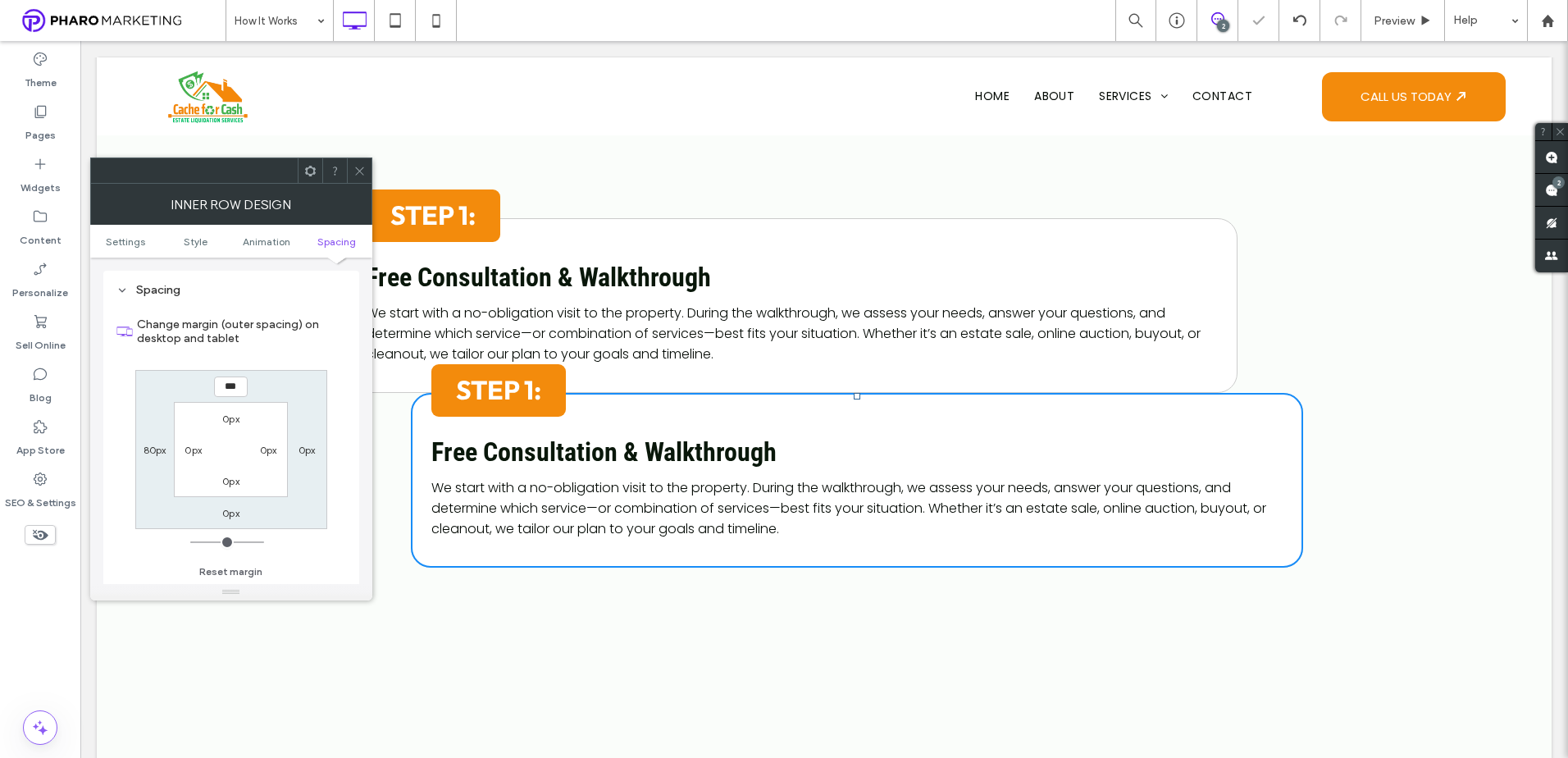 click 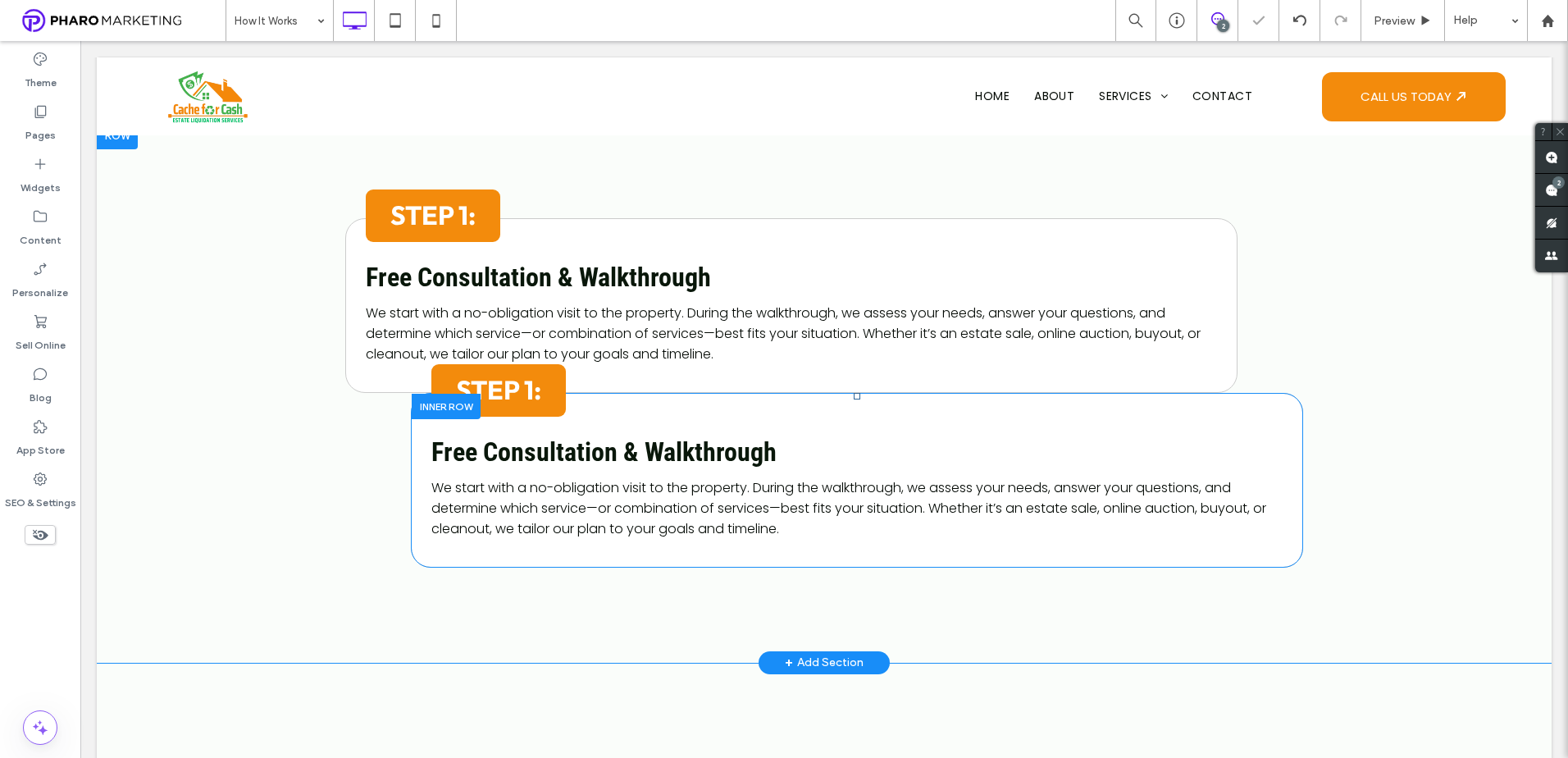 click at bounding box center (446, 406) 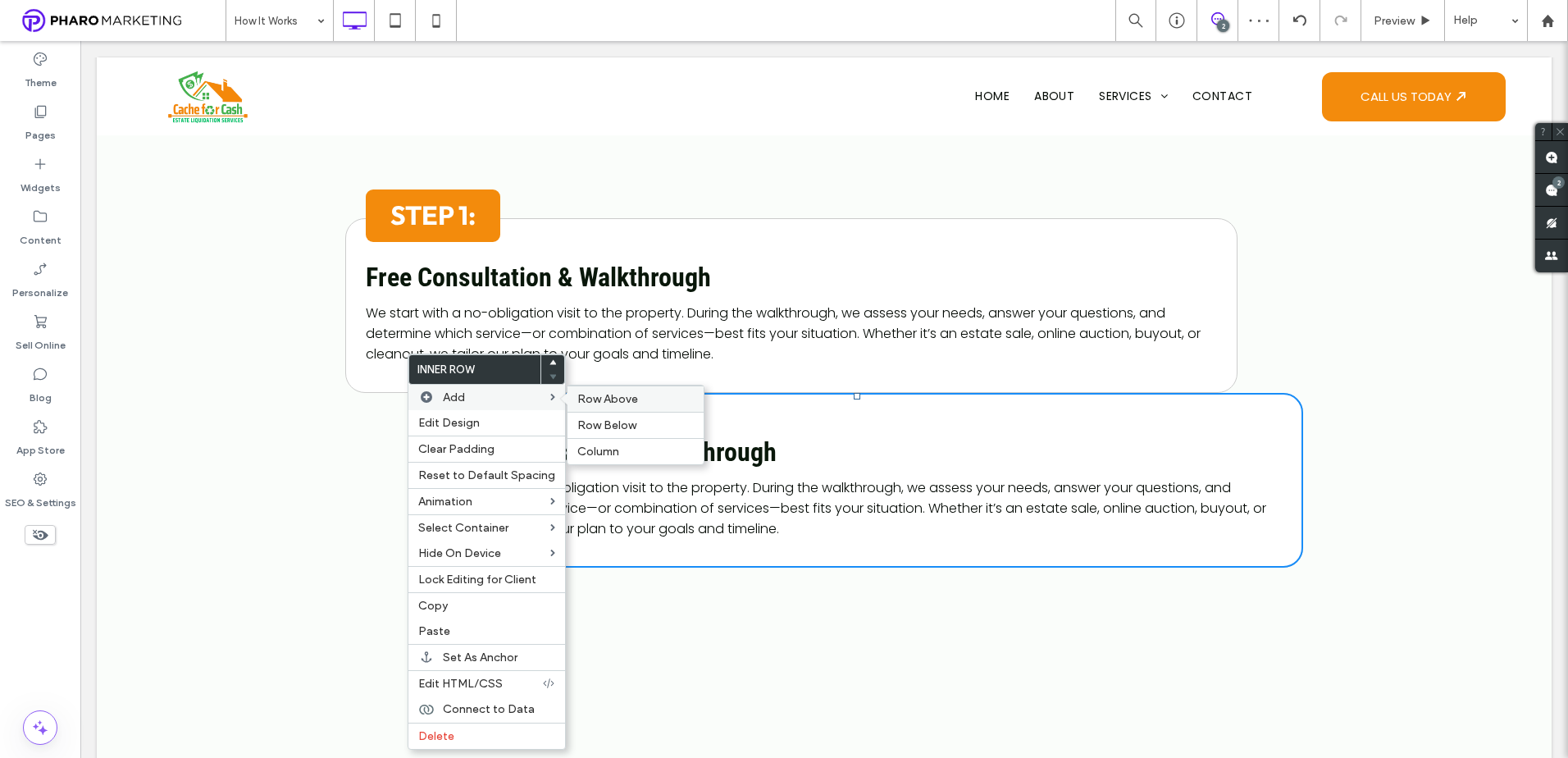 click on "Row Above" at bounding box center [608, 399] 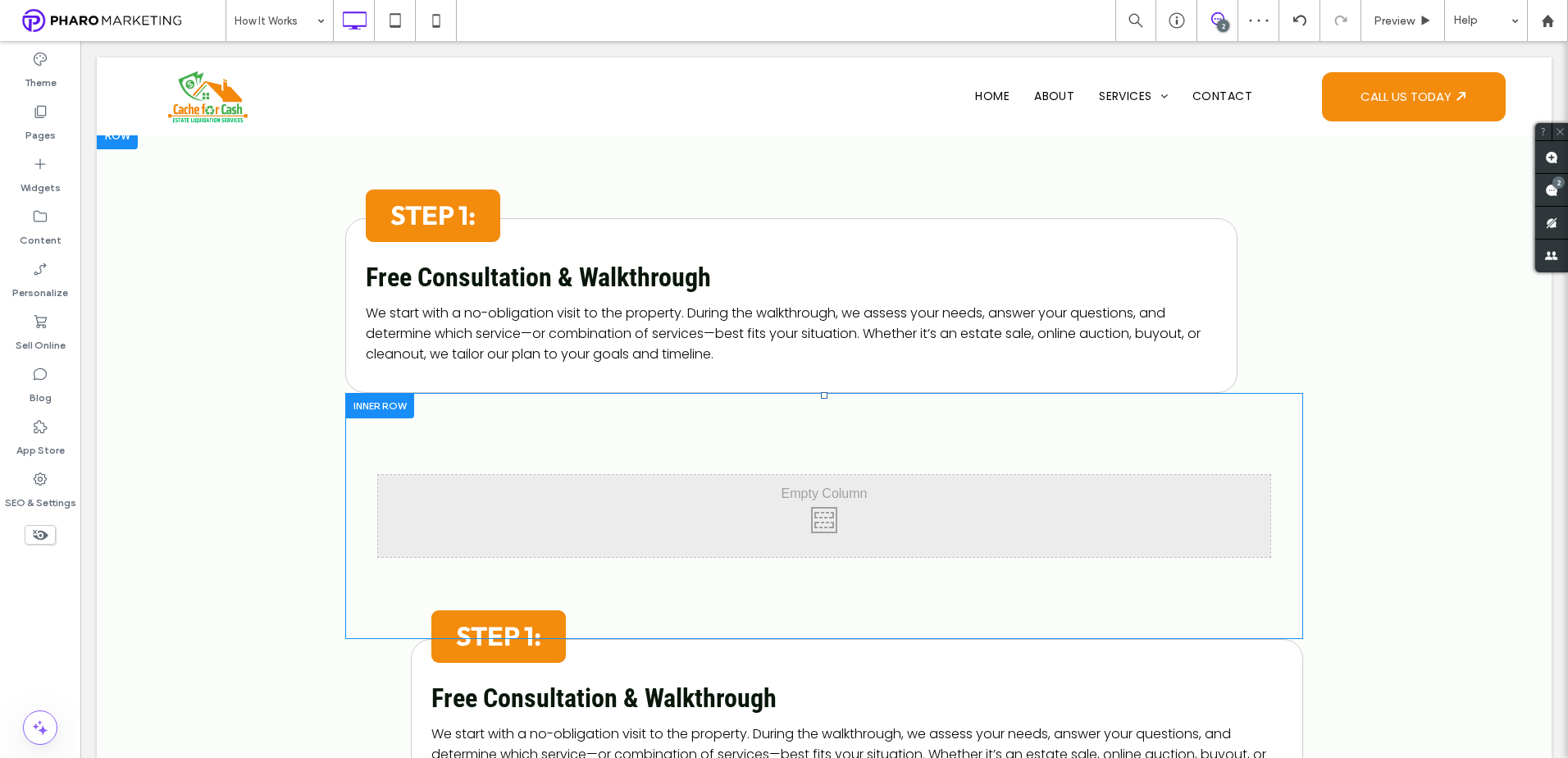 click at bounding box center (380, 405) 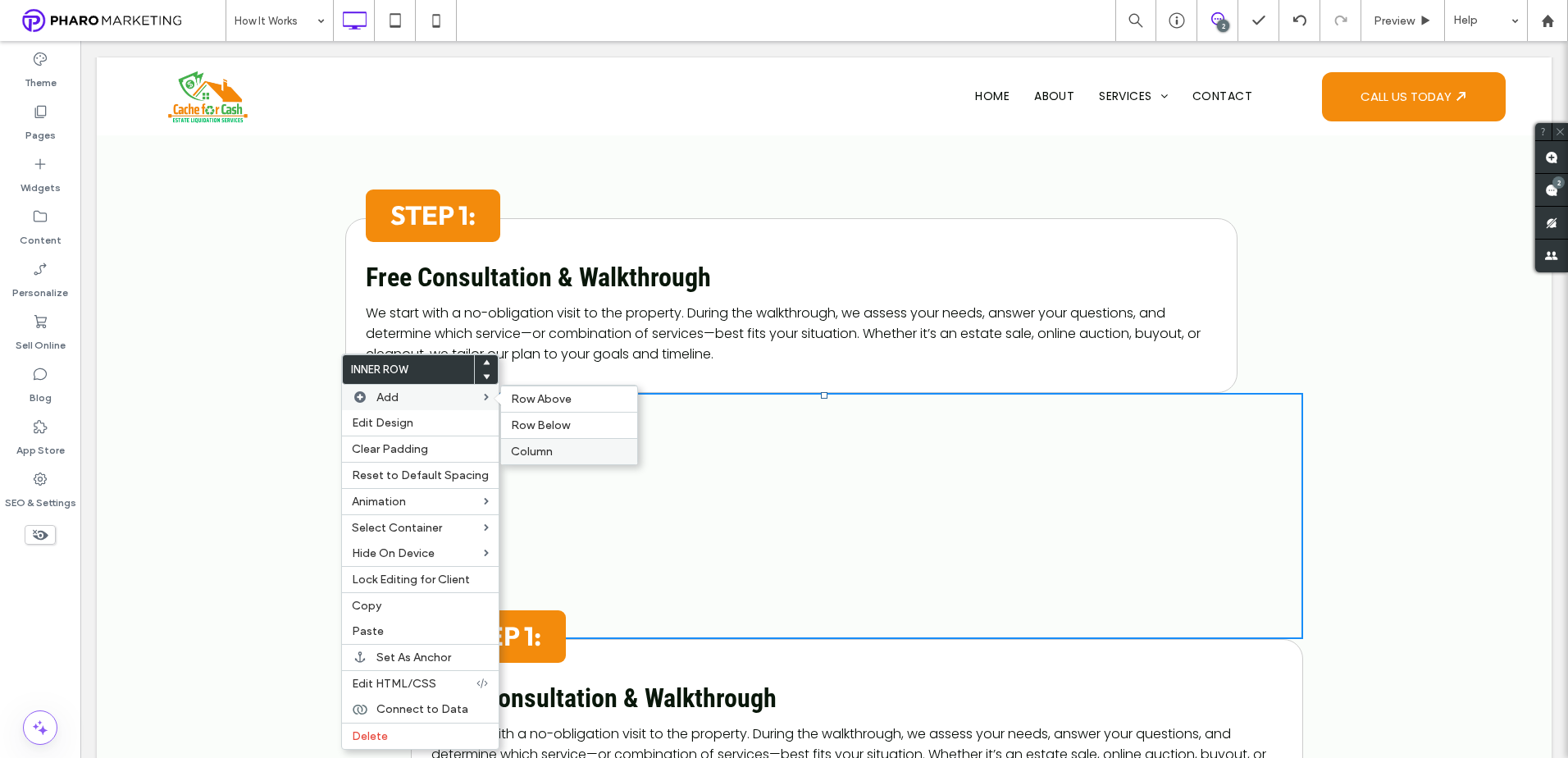 click on "Column" at bounding box center [531, 451] 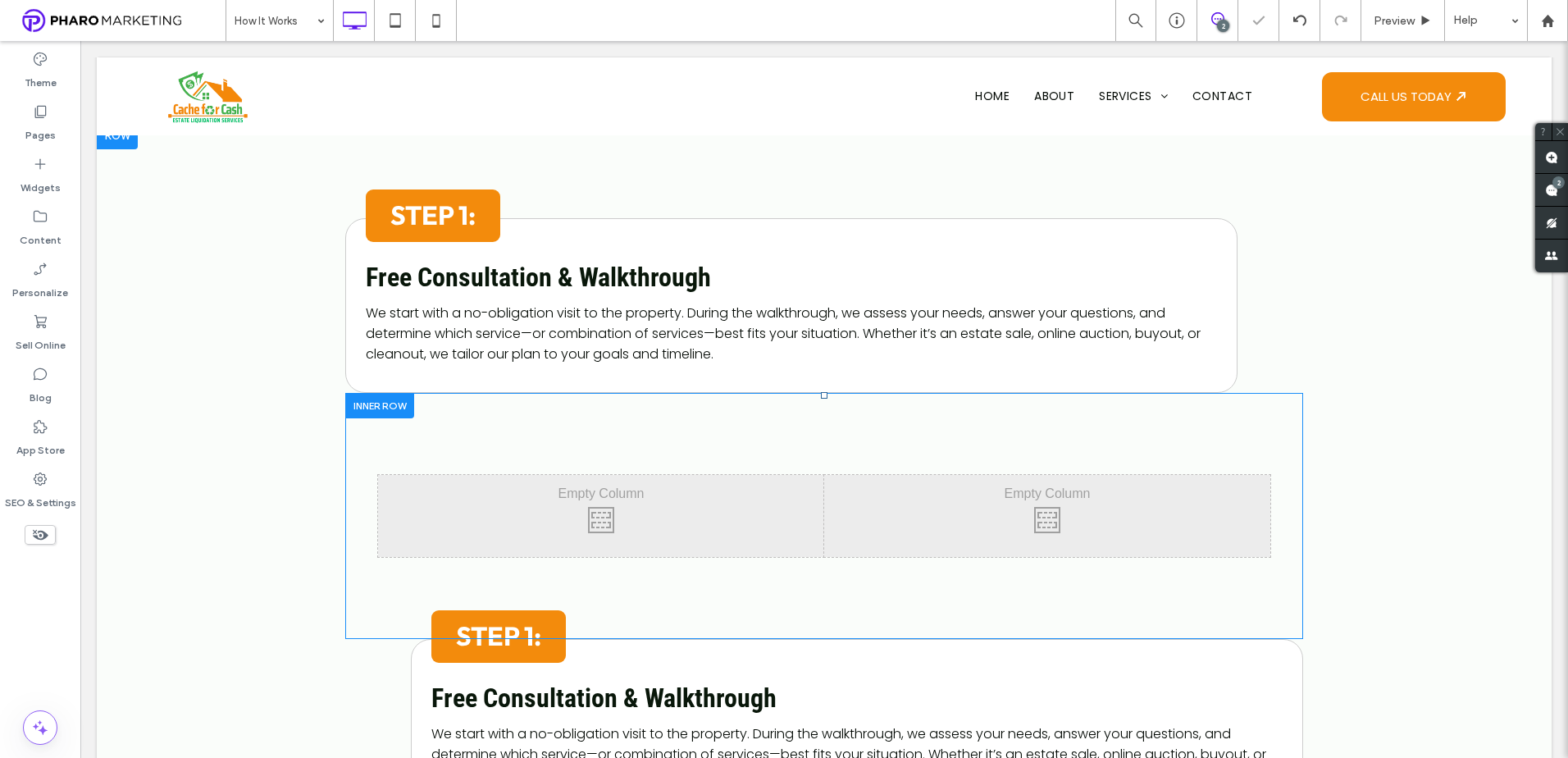 click at bounding box center (380, 405) 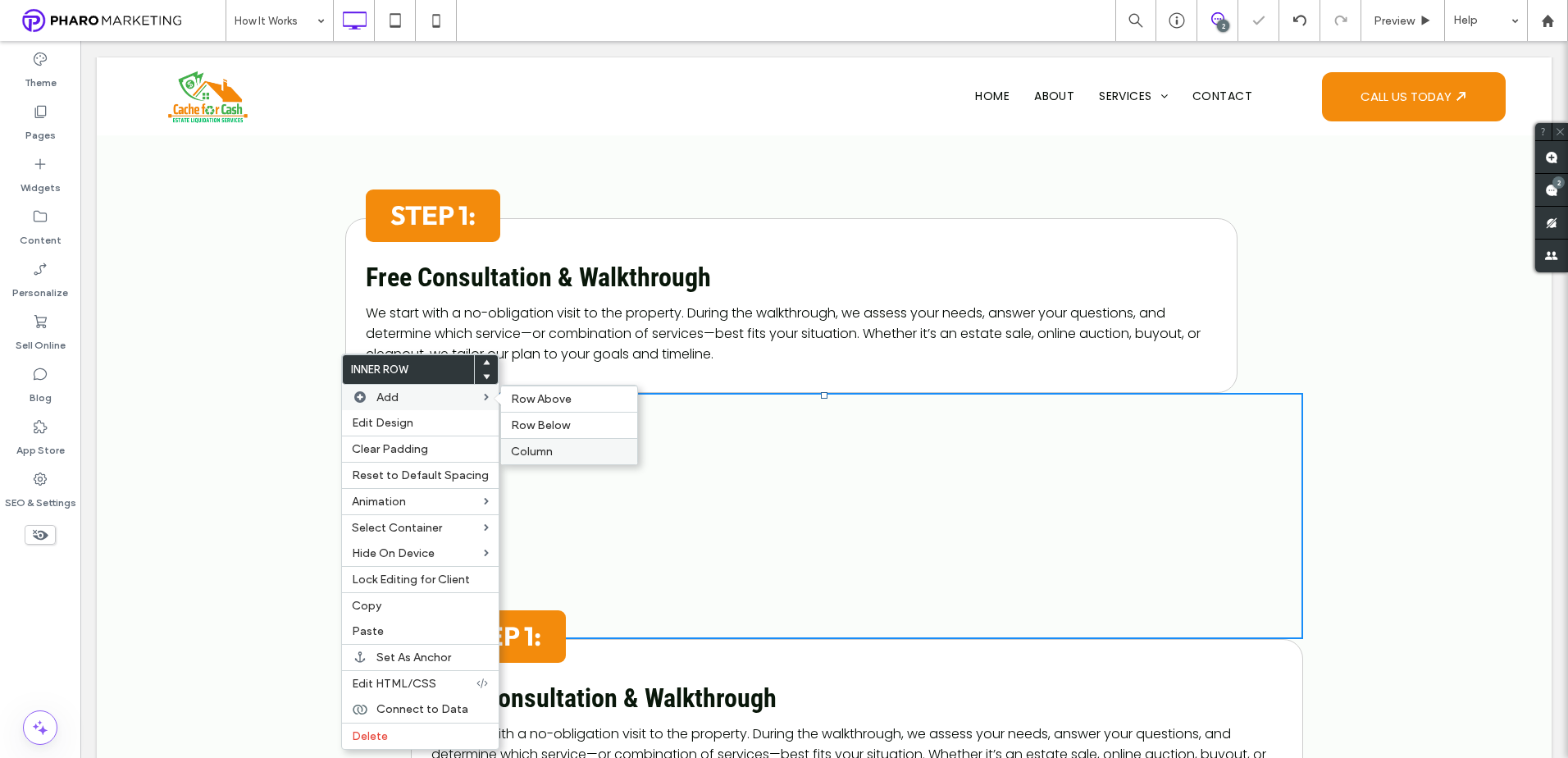 click on "Column" at bounding box center [531, 451] 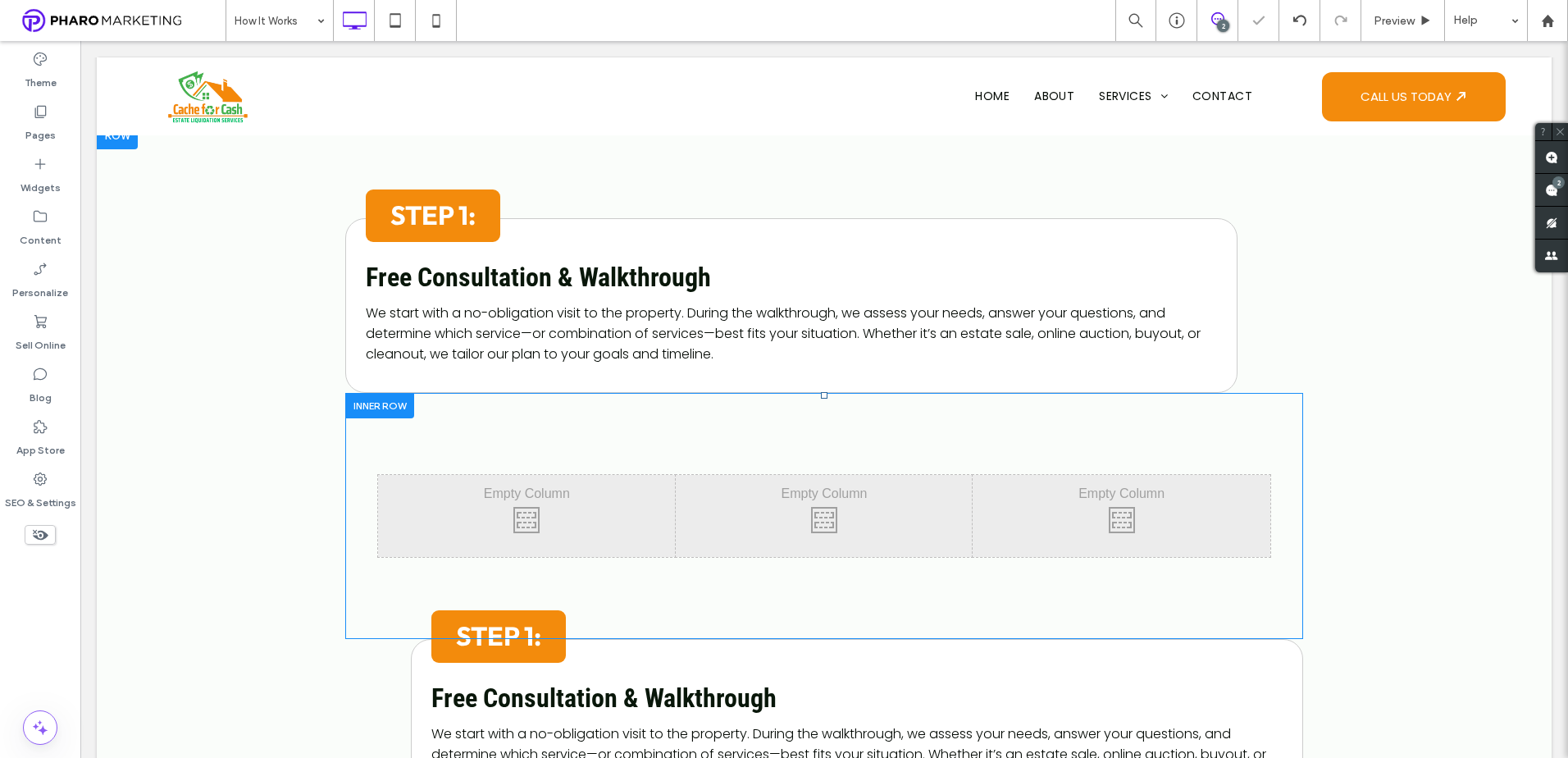 click at bounding box center (380, 405) 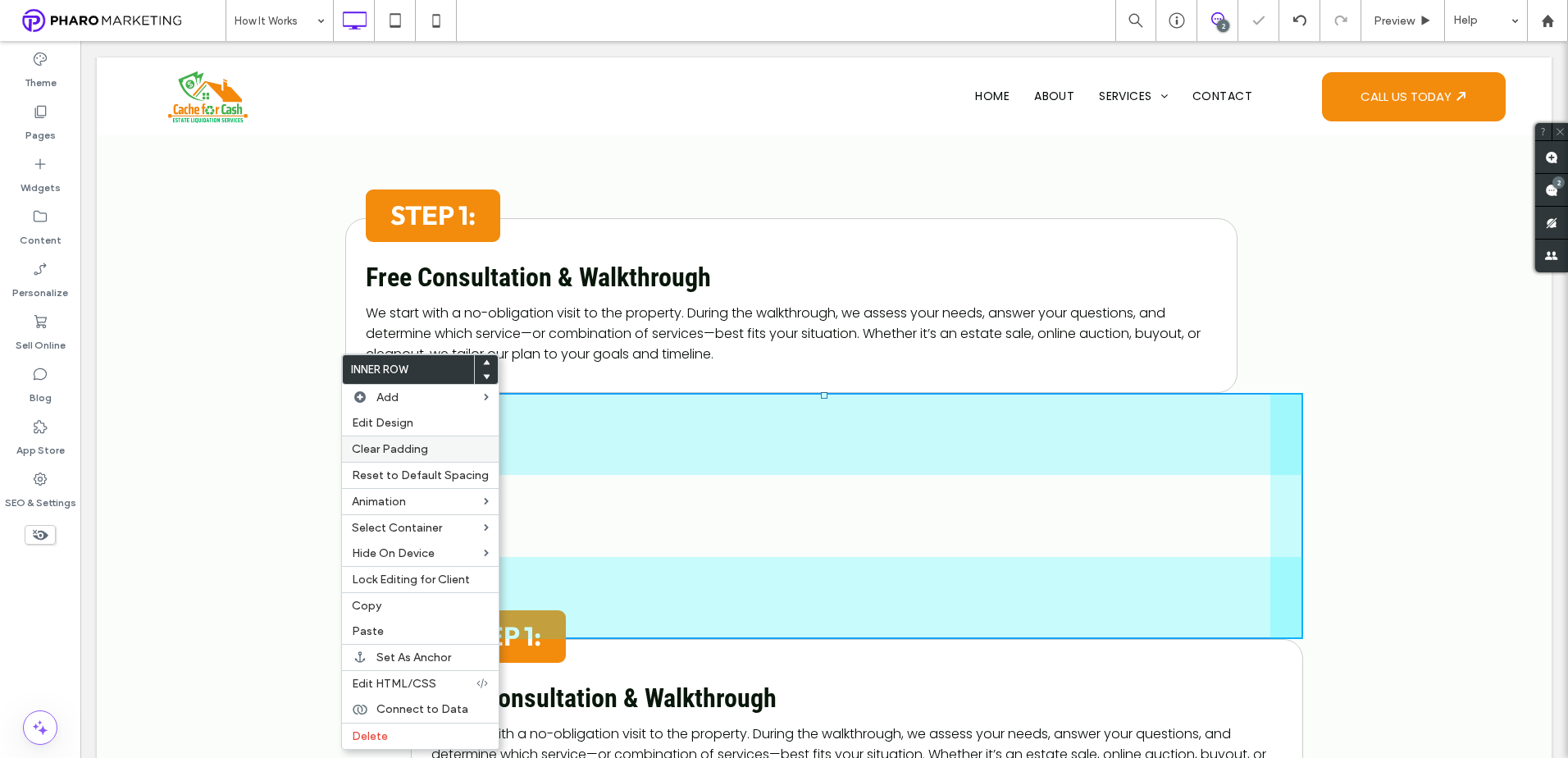 click on "Clear Padding" at bounding box center (390, 449) 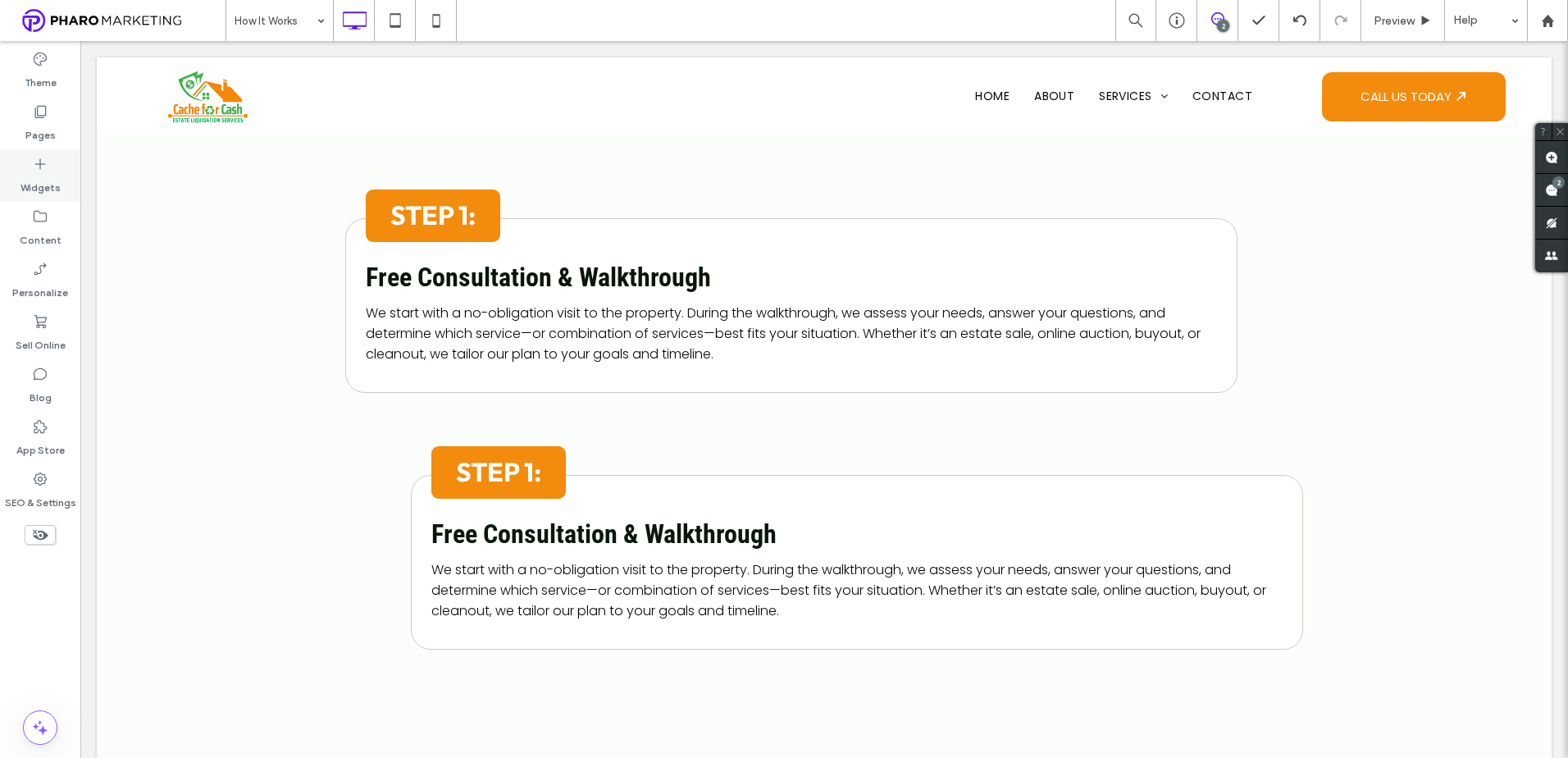 click on "Widgets" at bounding box center (40, 176) 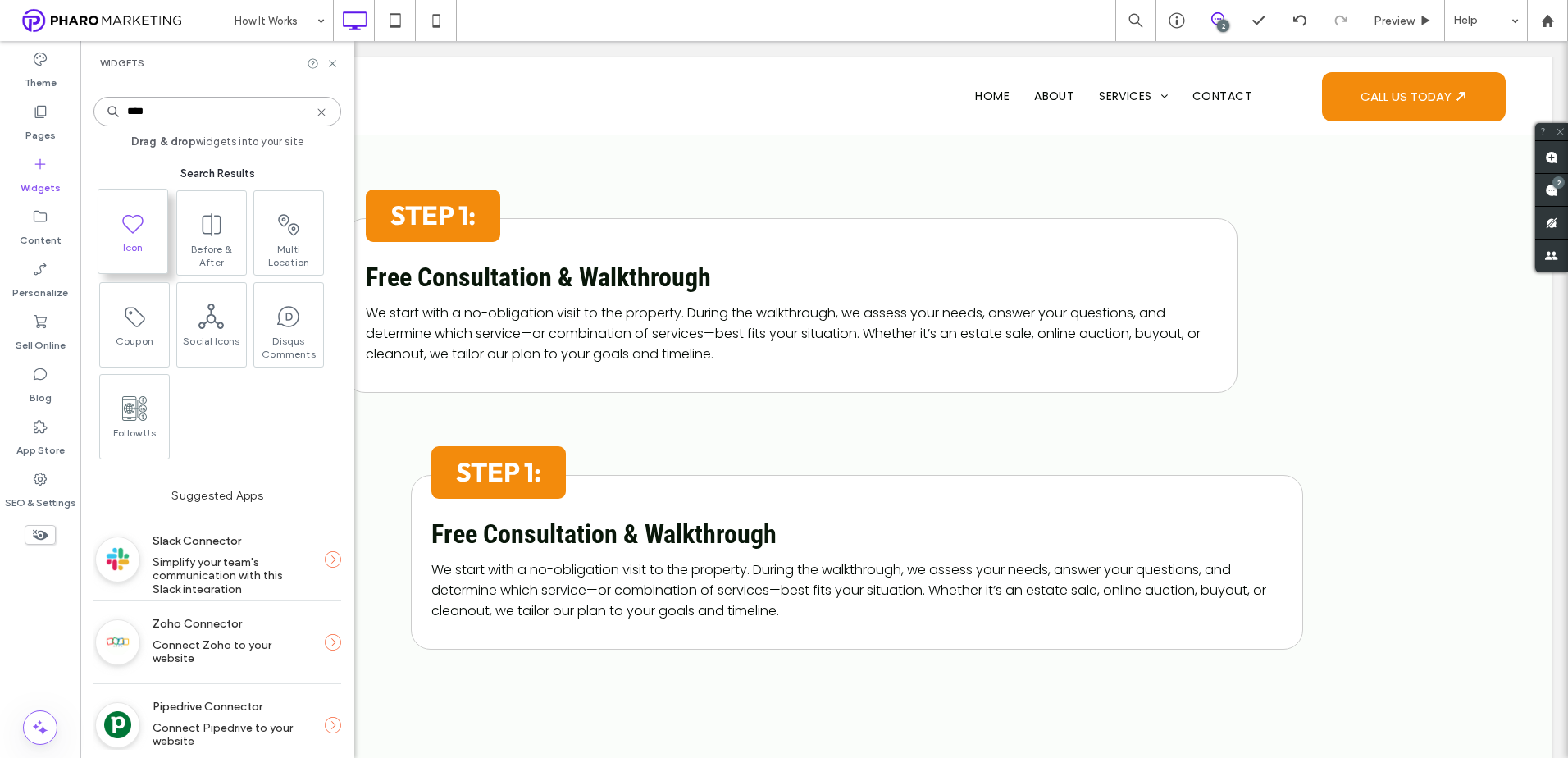 type on "****" 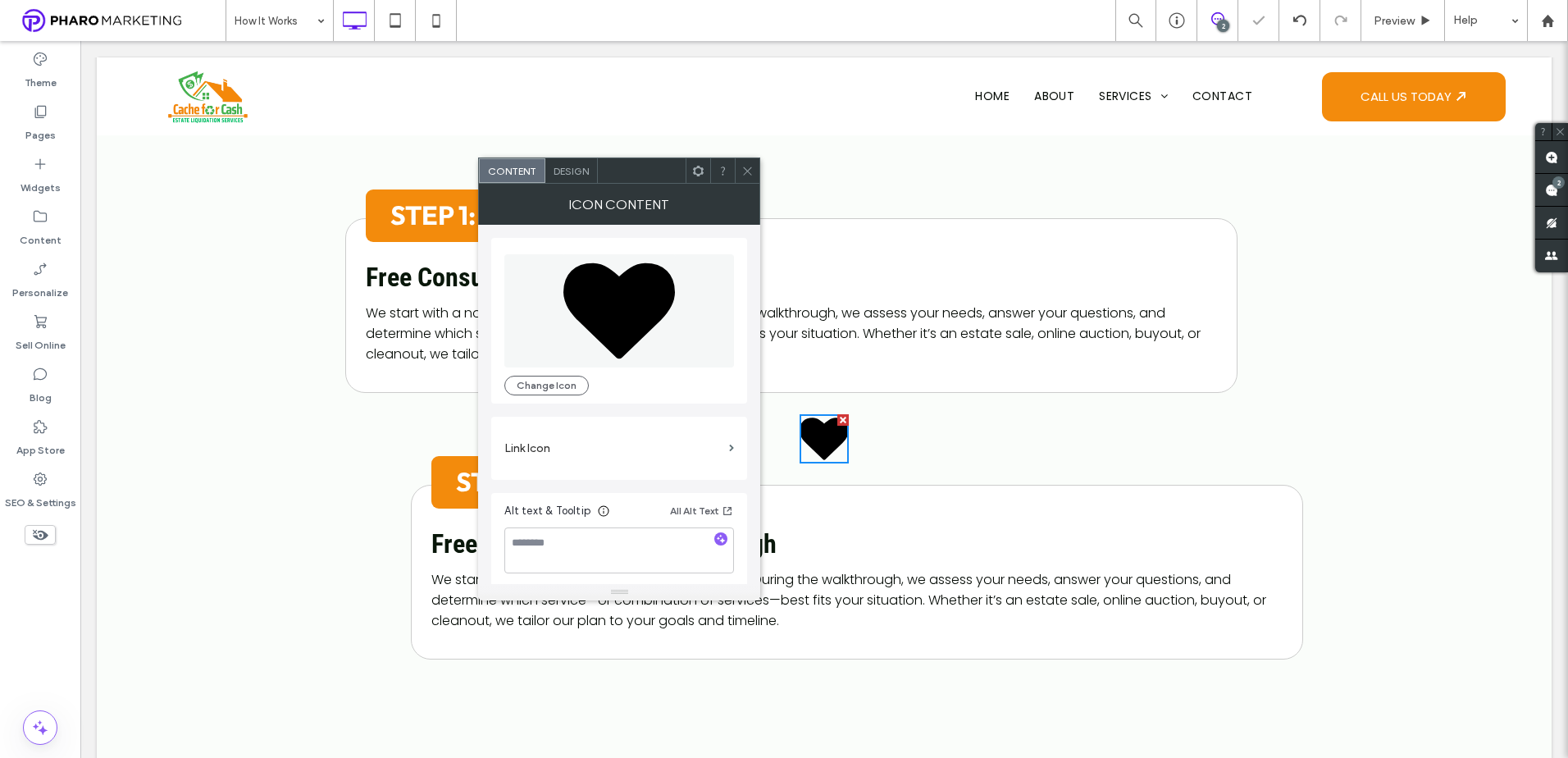 click 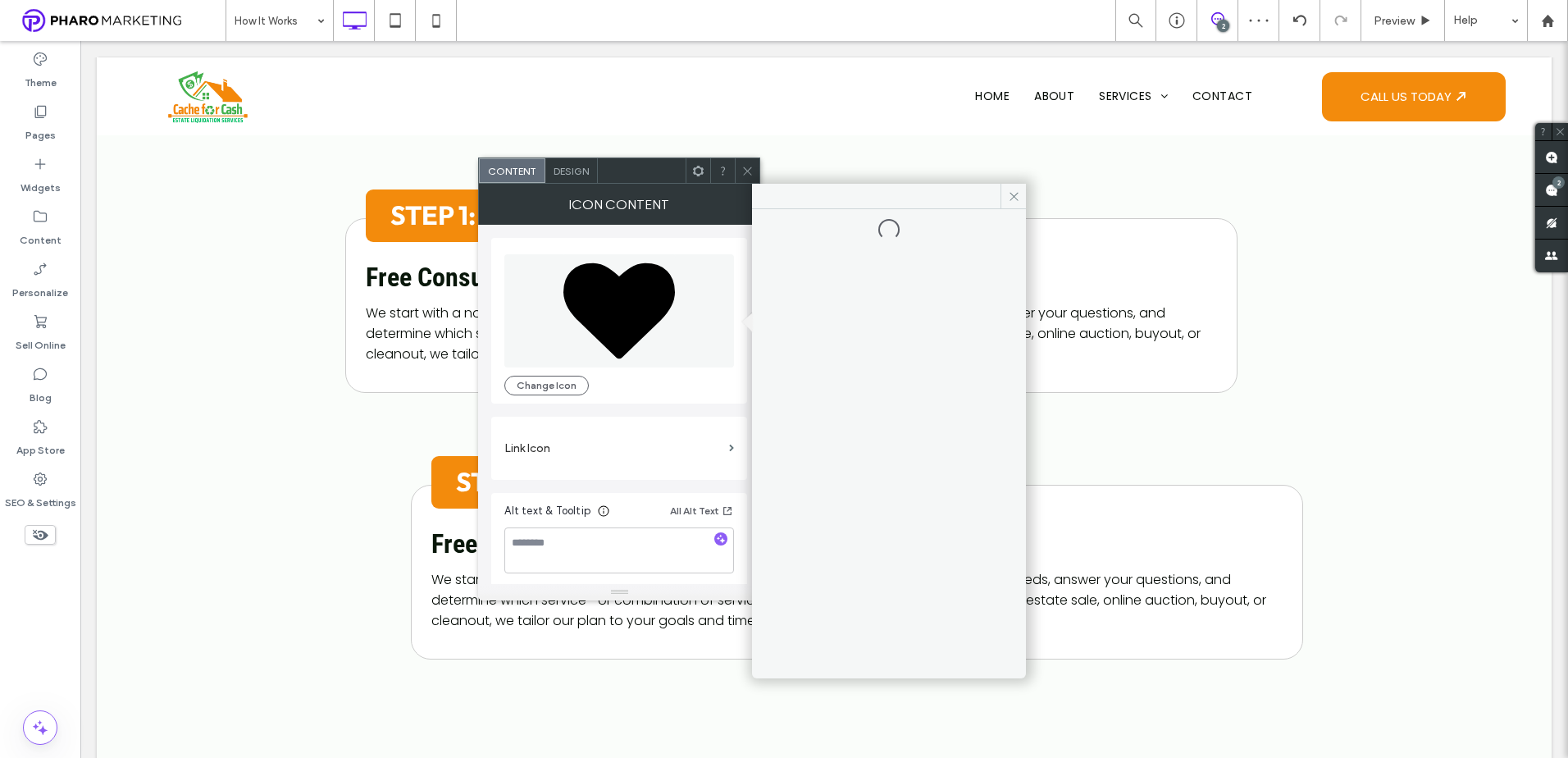 drag, startPoint x: 1016, startPoint y: 195, endPoint x: 609, endPoint y: 347, distance: 434.457 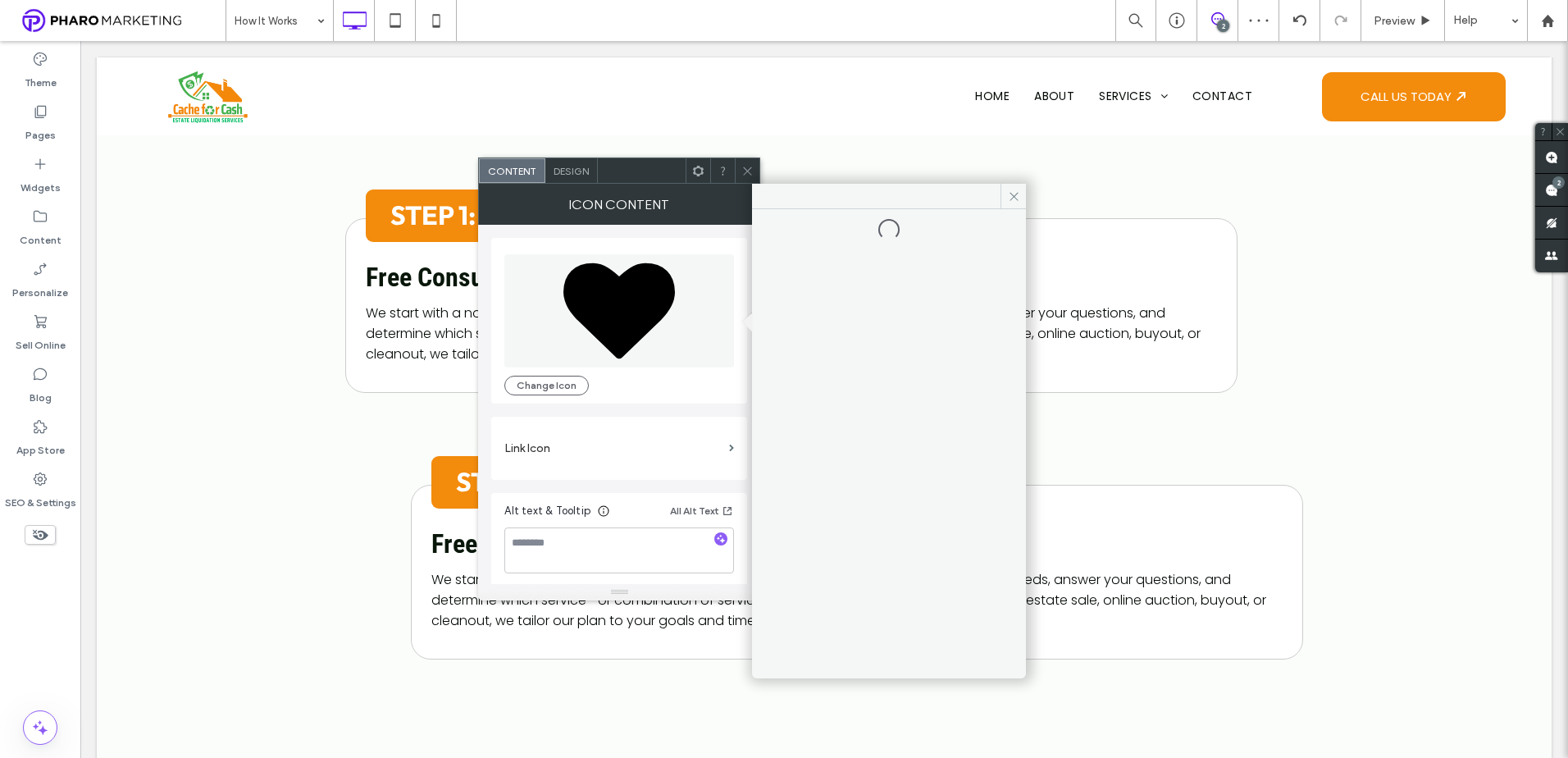 click 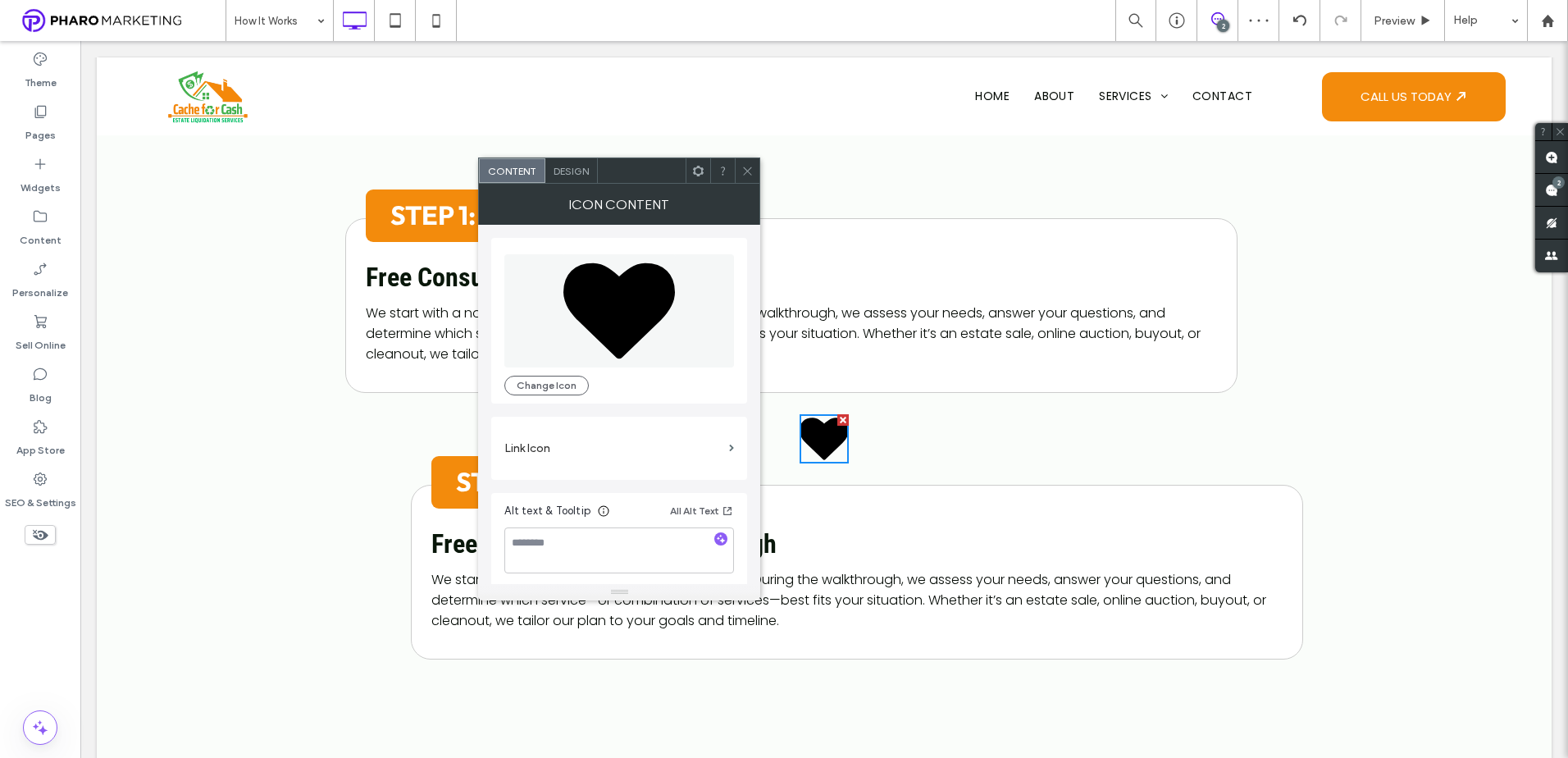 click 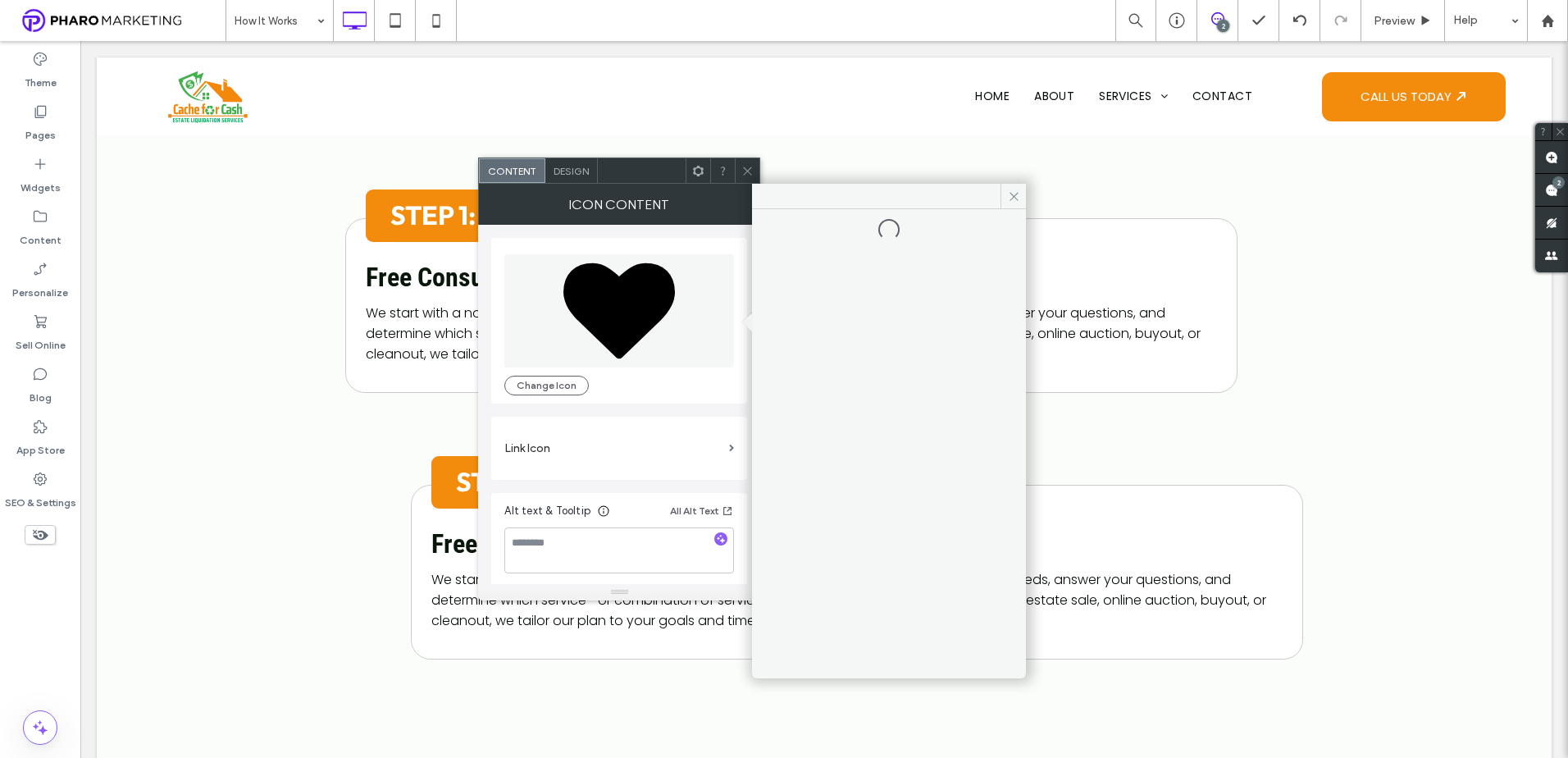 drag, startPoint x: 1018, startPoint y: 195, endPoint x: 717, endPoint y: 288, distance: 315.0397 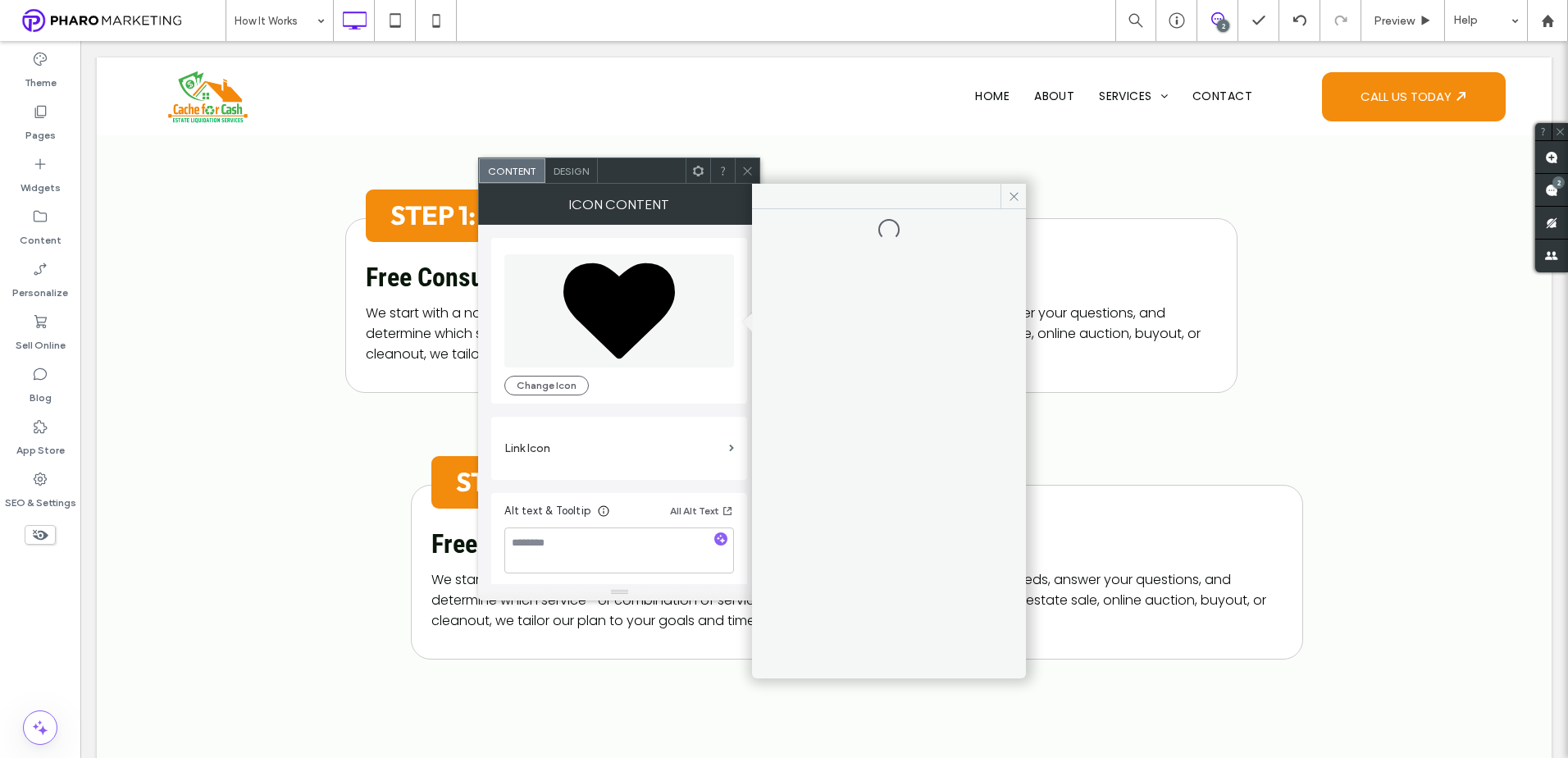 click 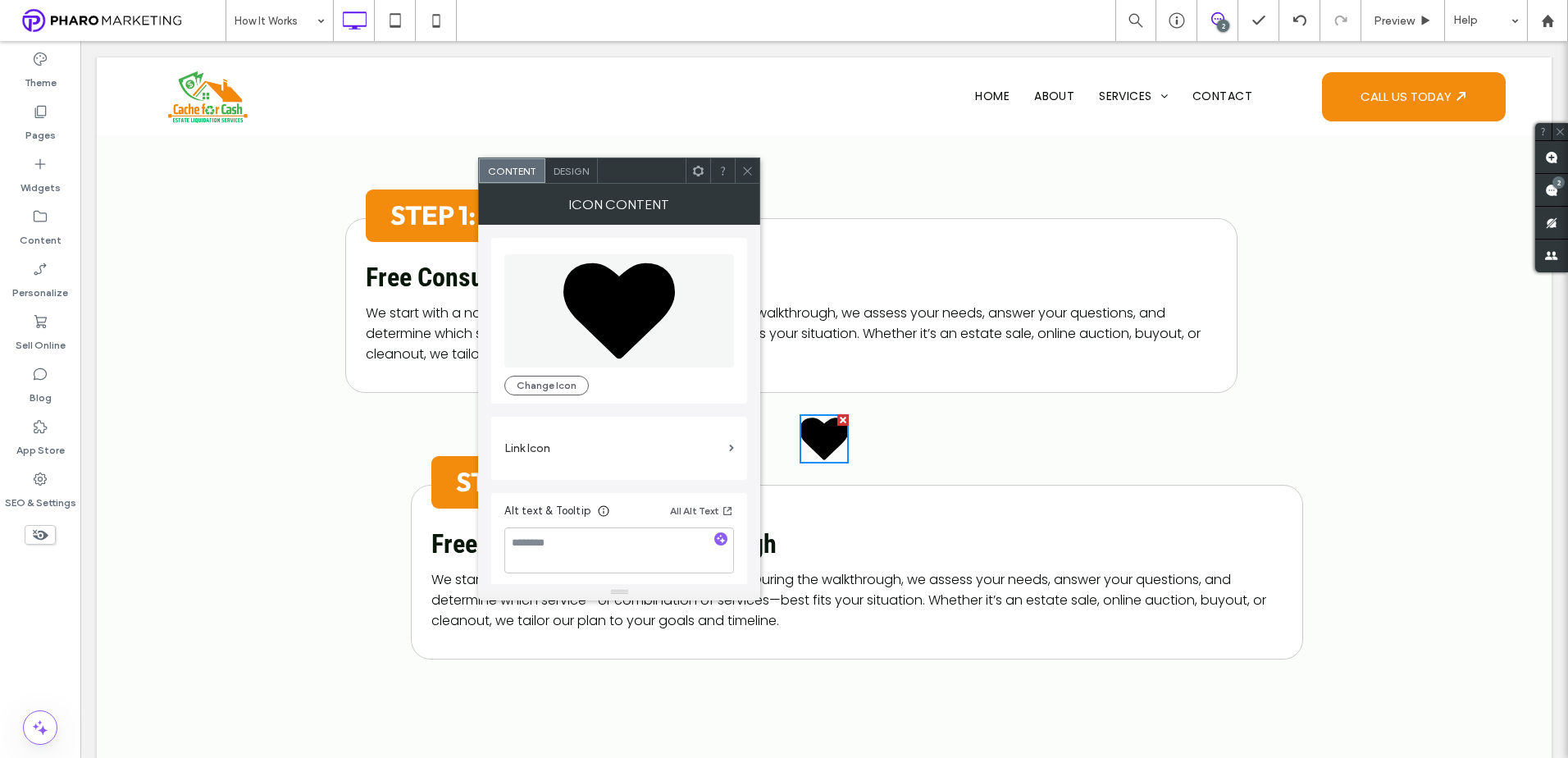 click 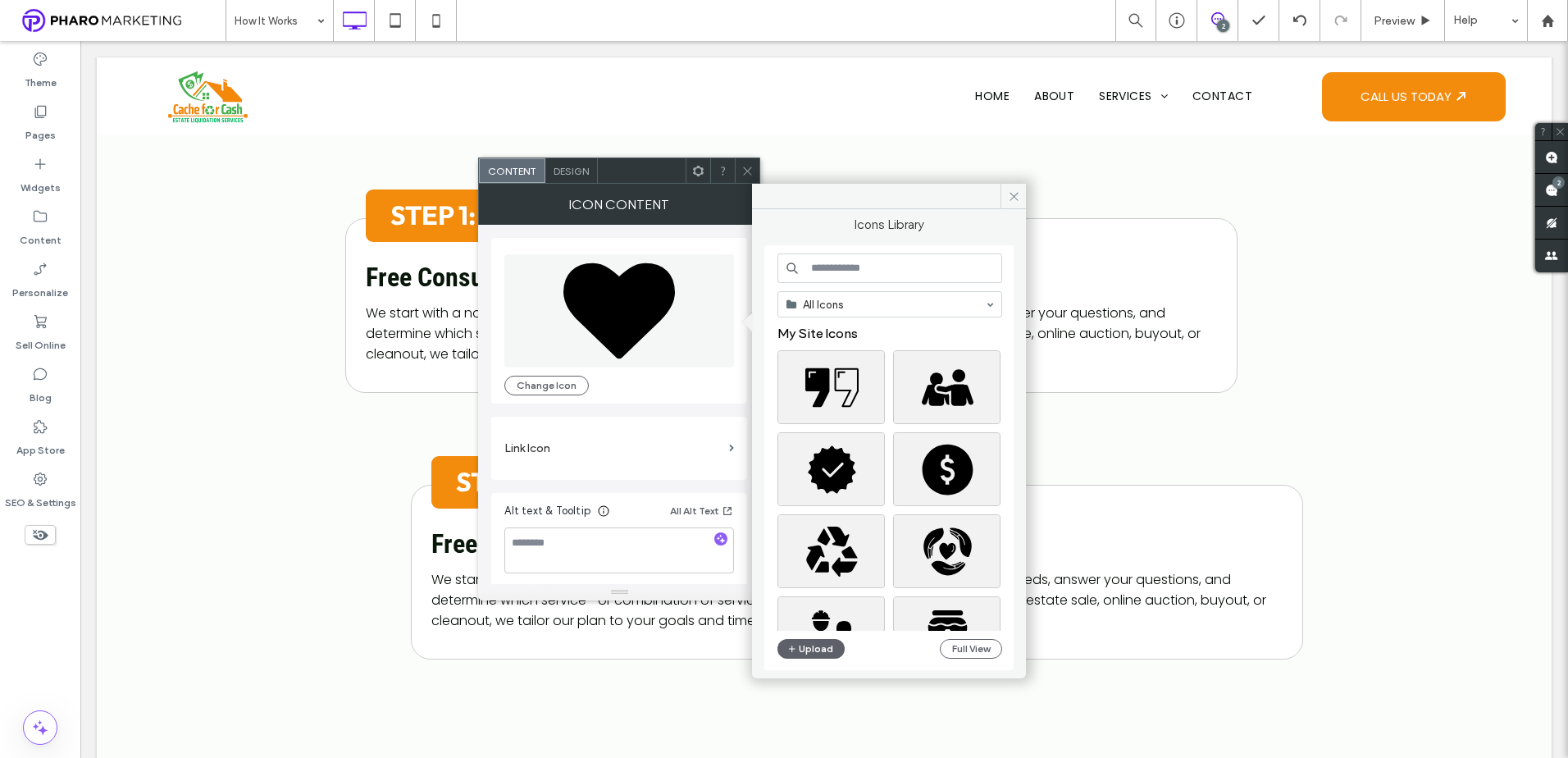 click on "All Icons My Site Icons
Stock Icons Upload Full View" at bounding box center (889, 458) 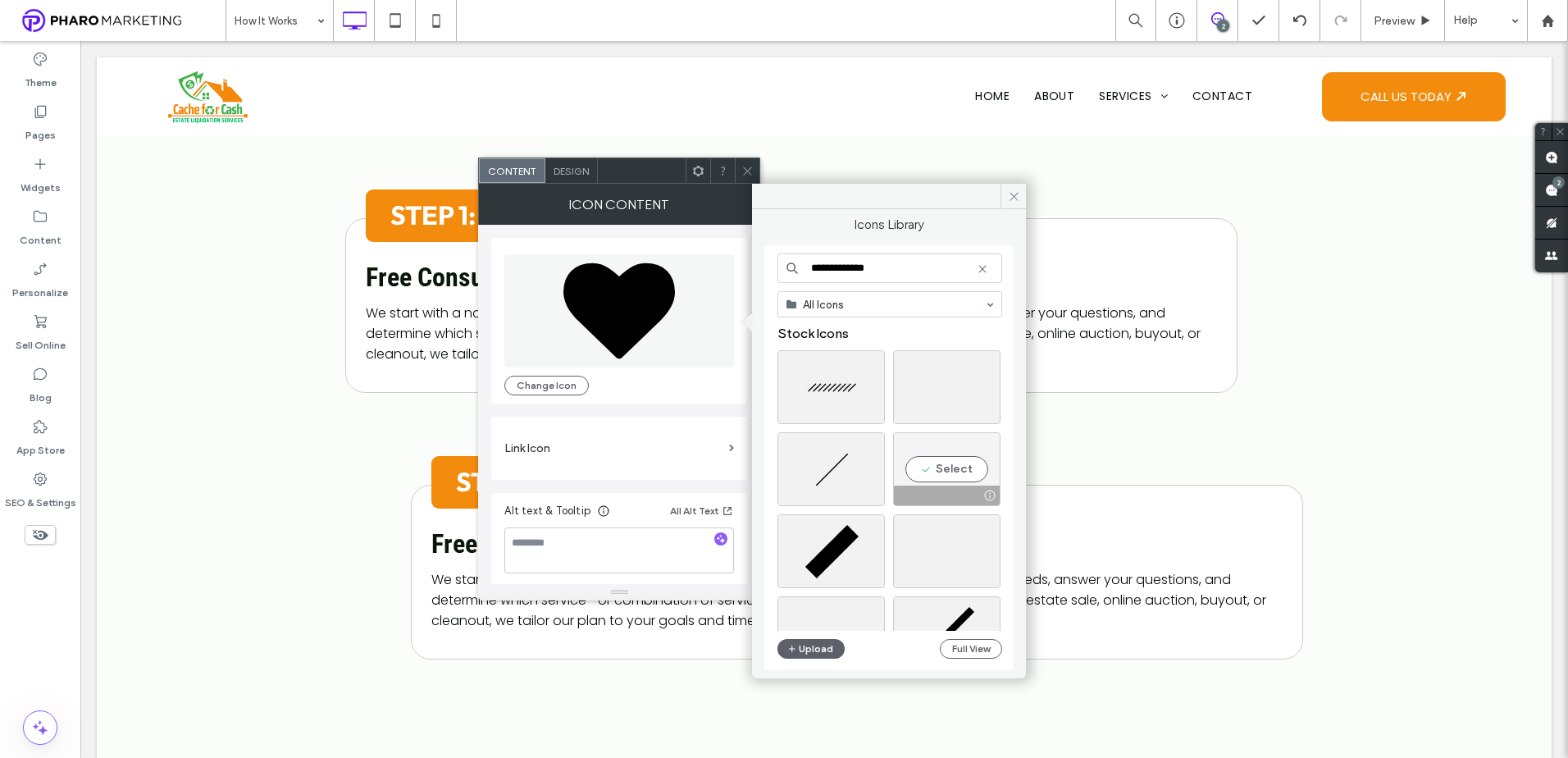 type on "**********" 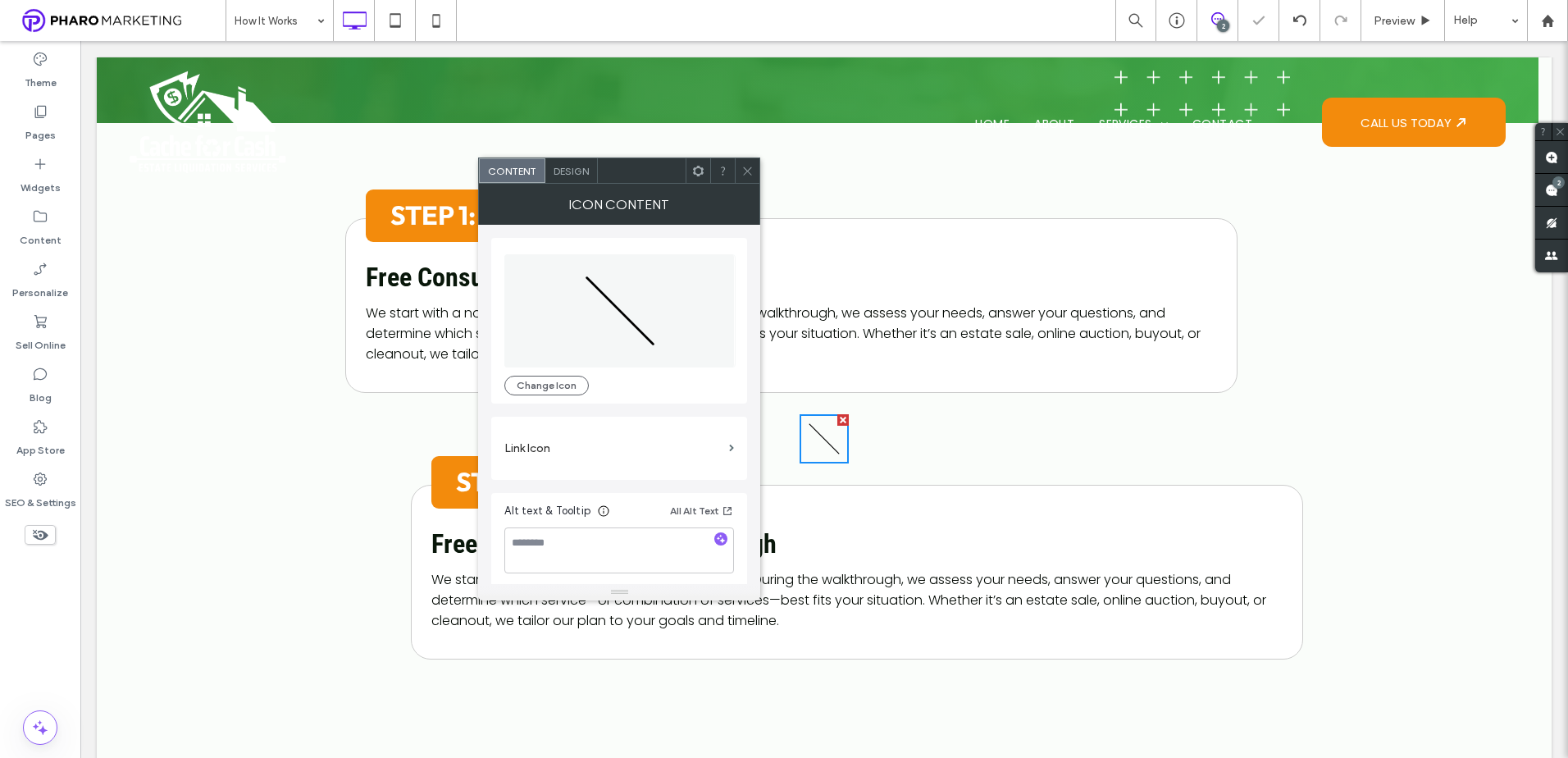 click on "Design" at bounding box center [571, 171] 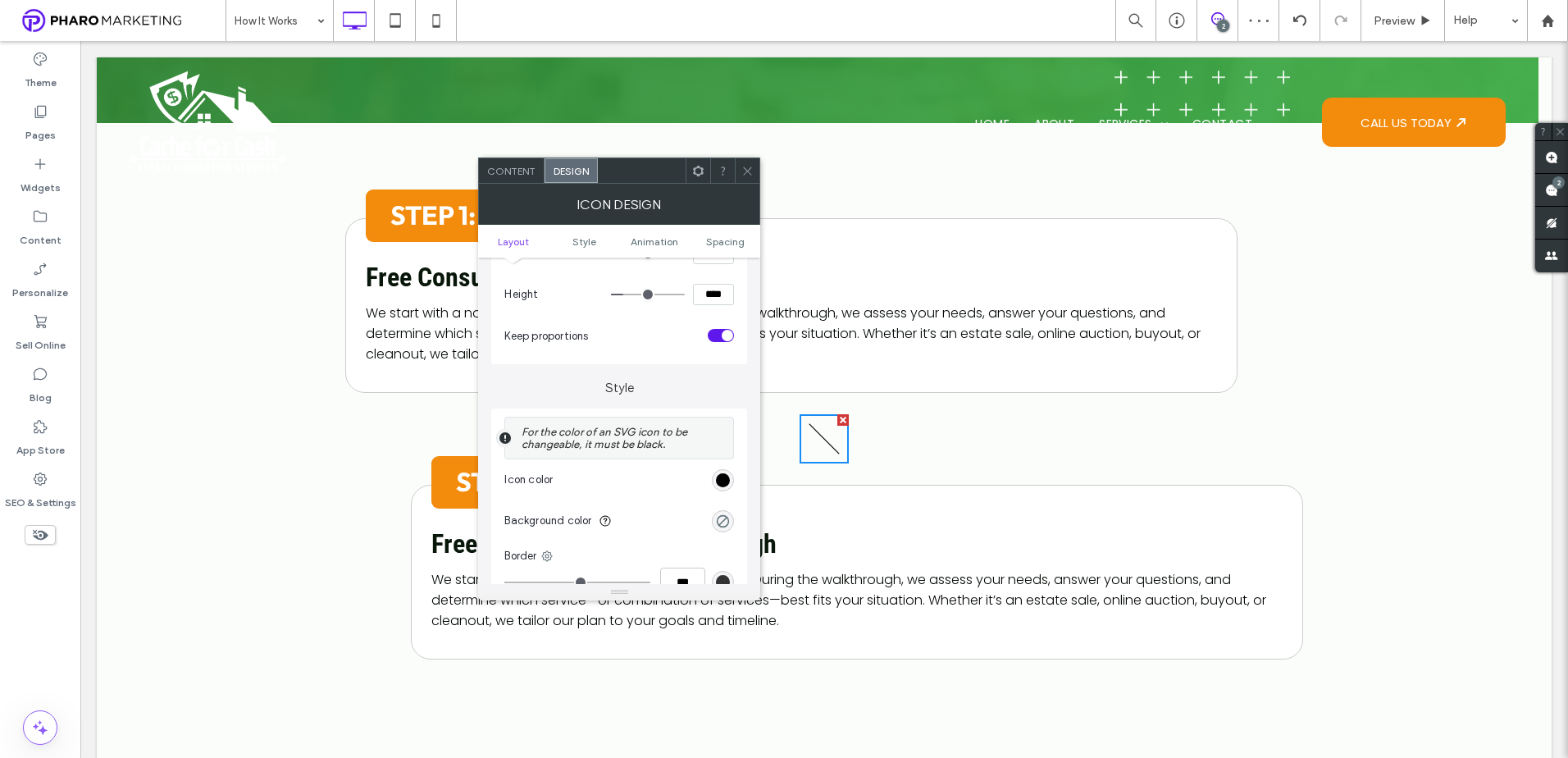 scroll, scrollTop: 246, scrollLeft: 0, axis: vertical 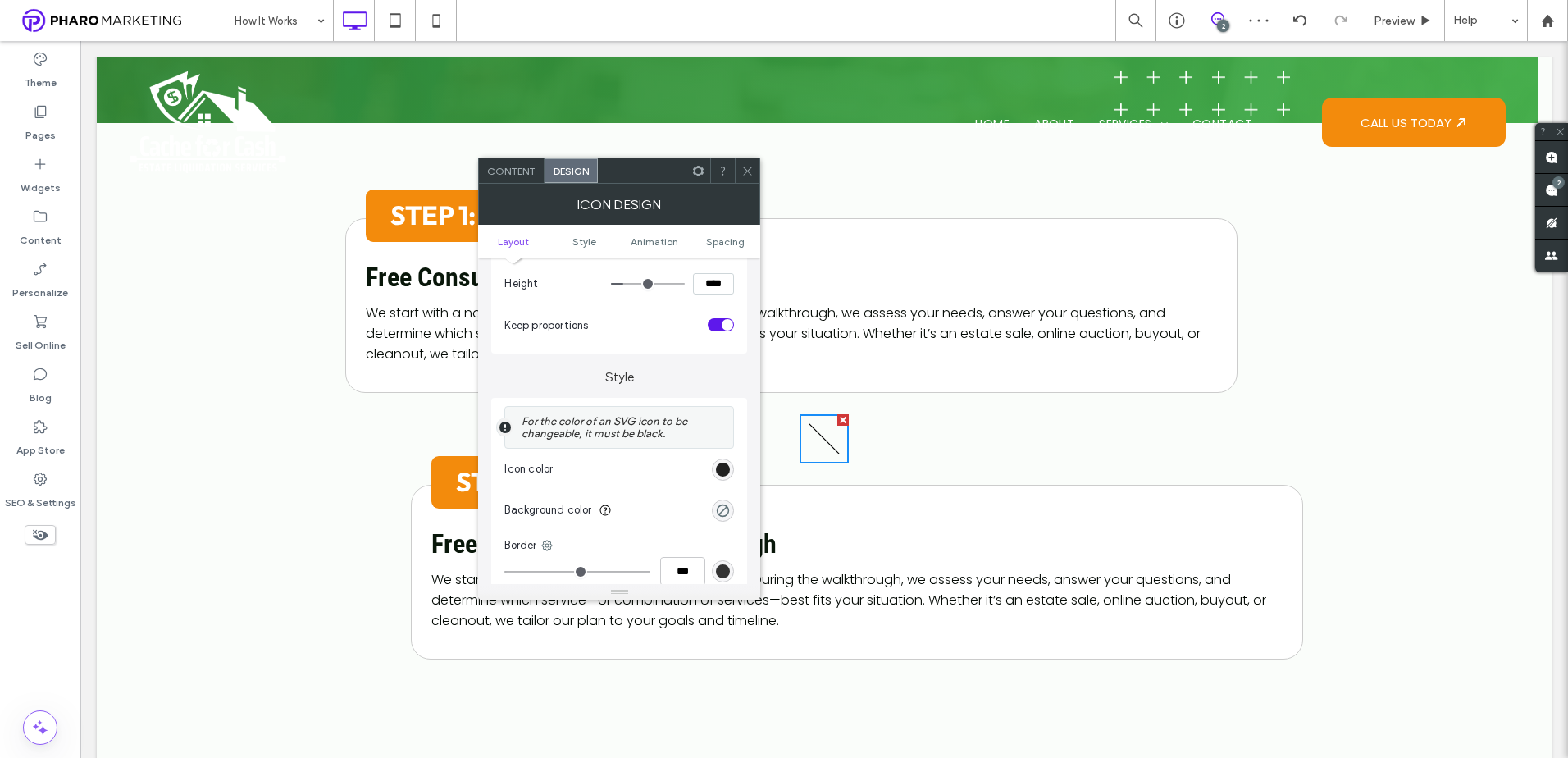click at bounding box center (722, 469) 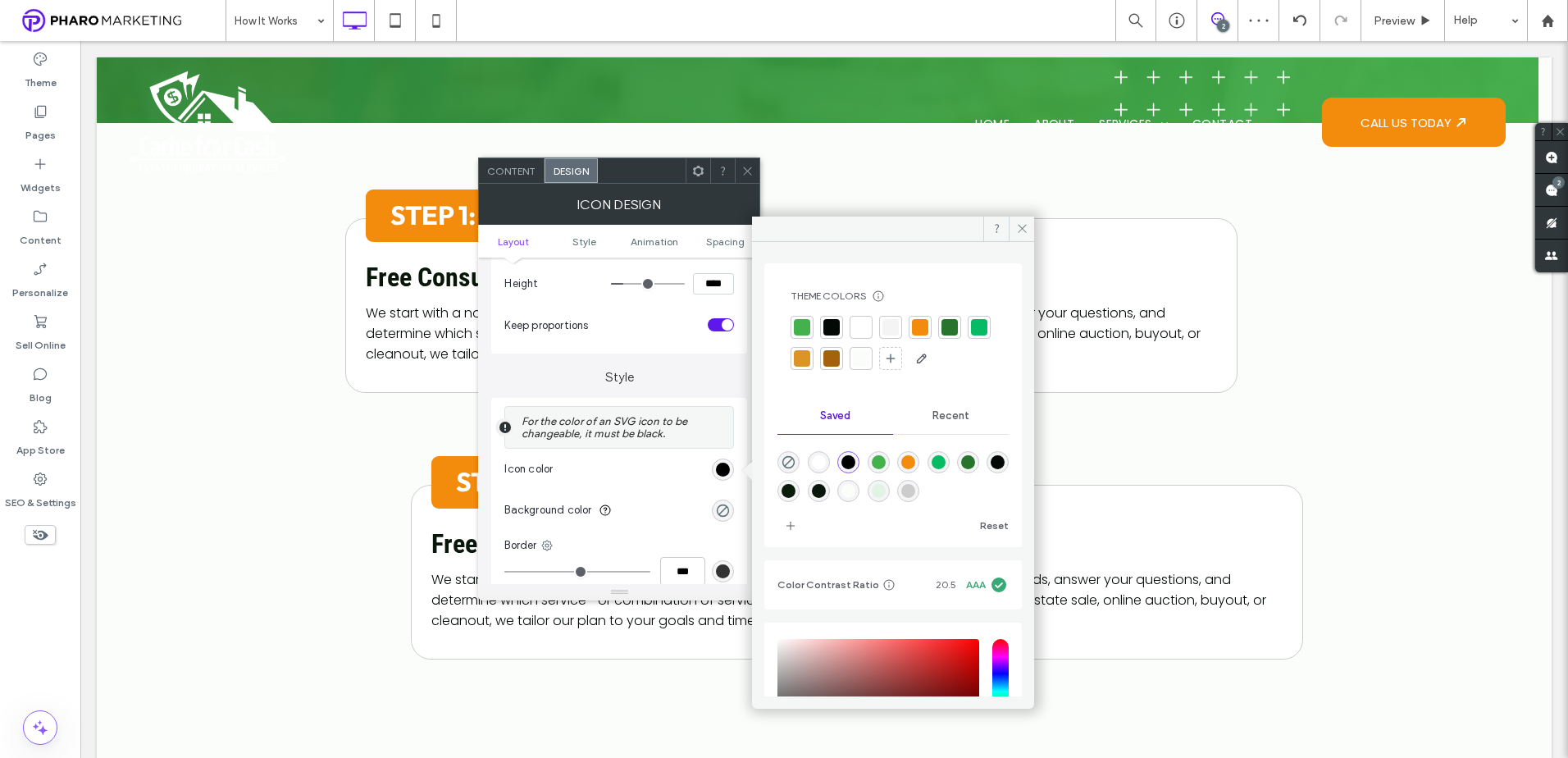 click at bounding box center [908, 491] 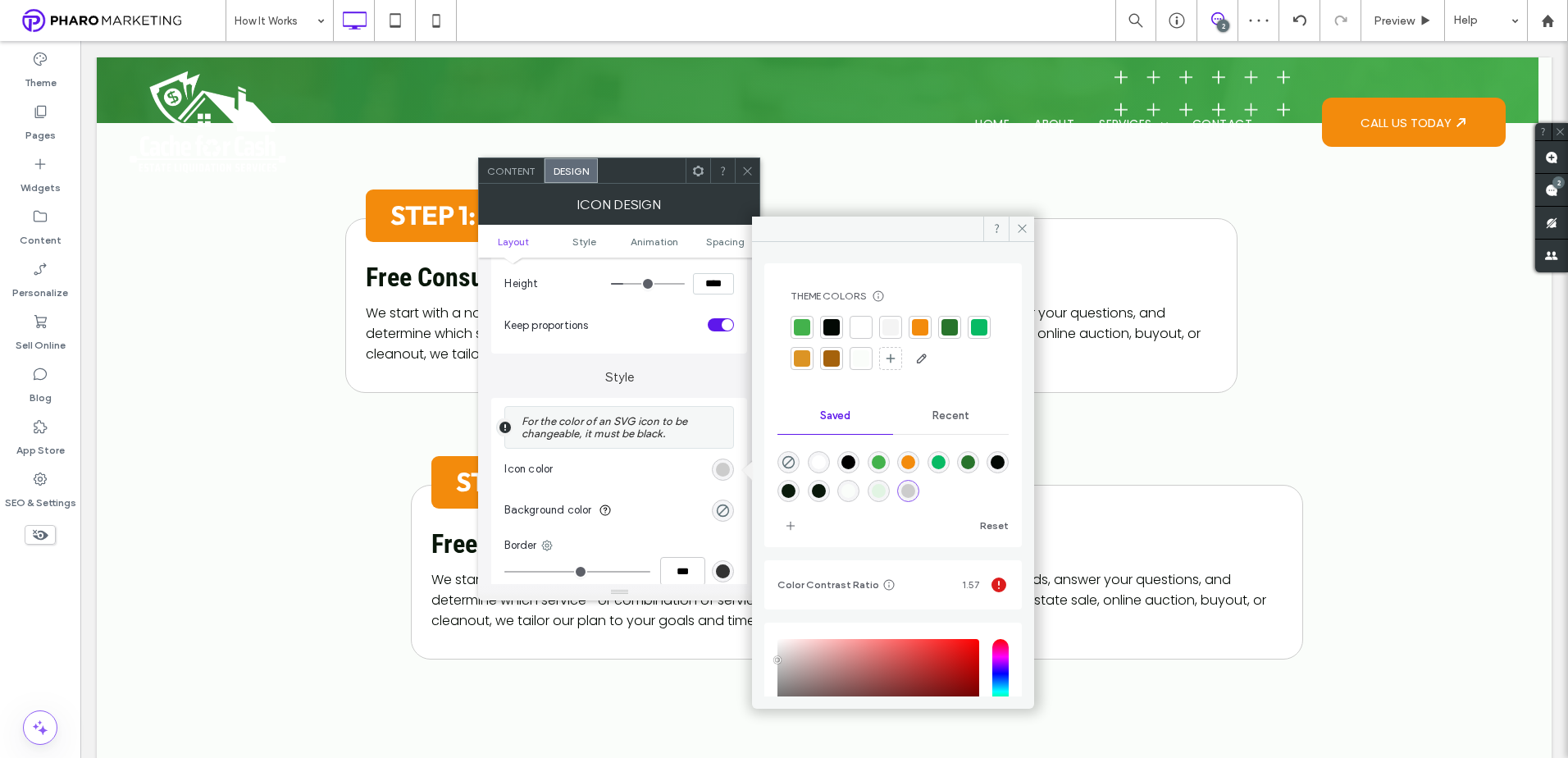 click 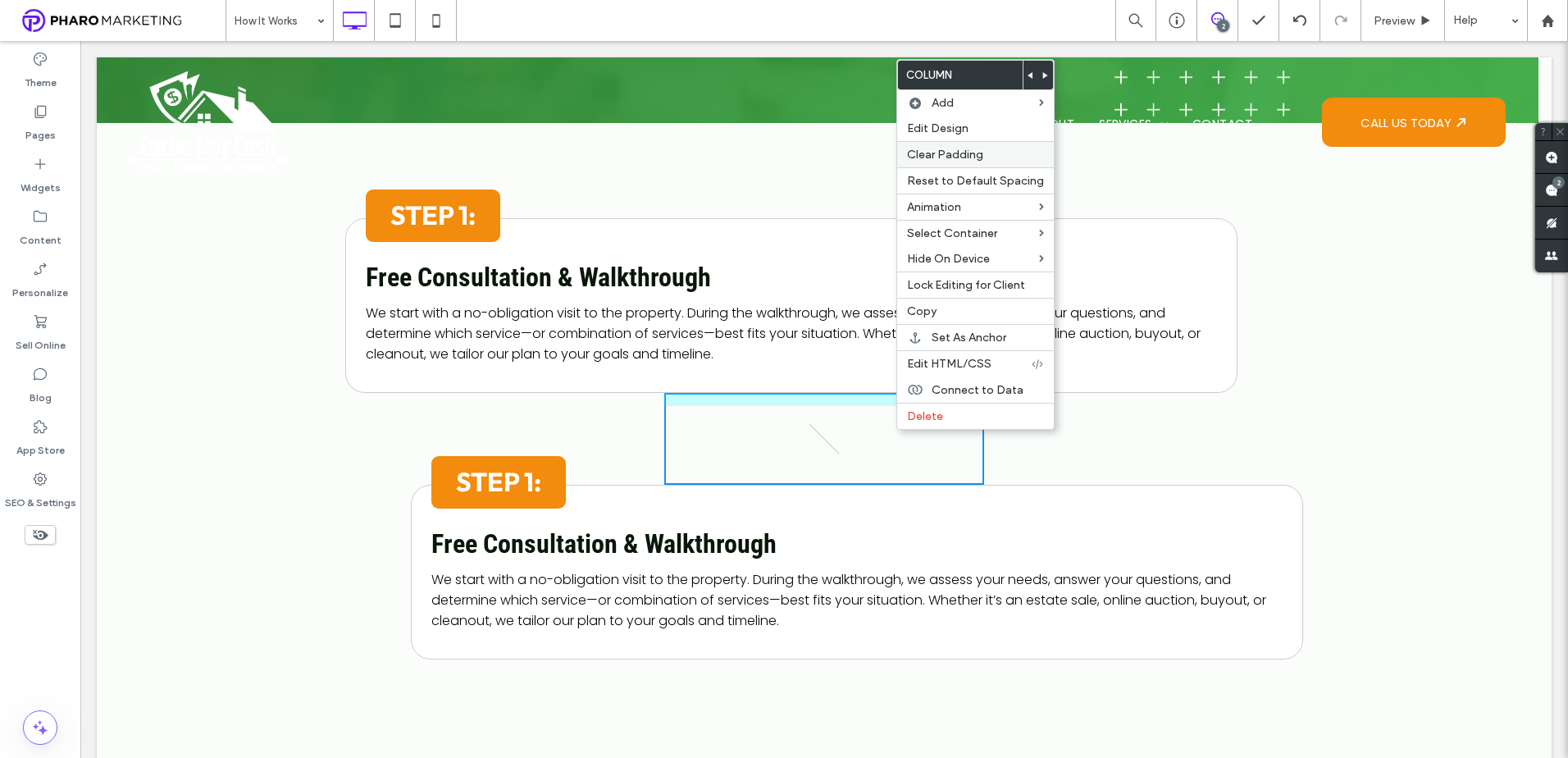 click on "Clear Padding" at bounding box center [945, 154] 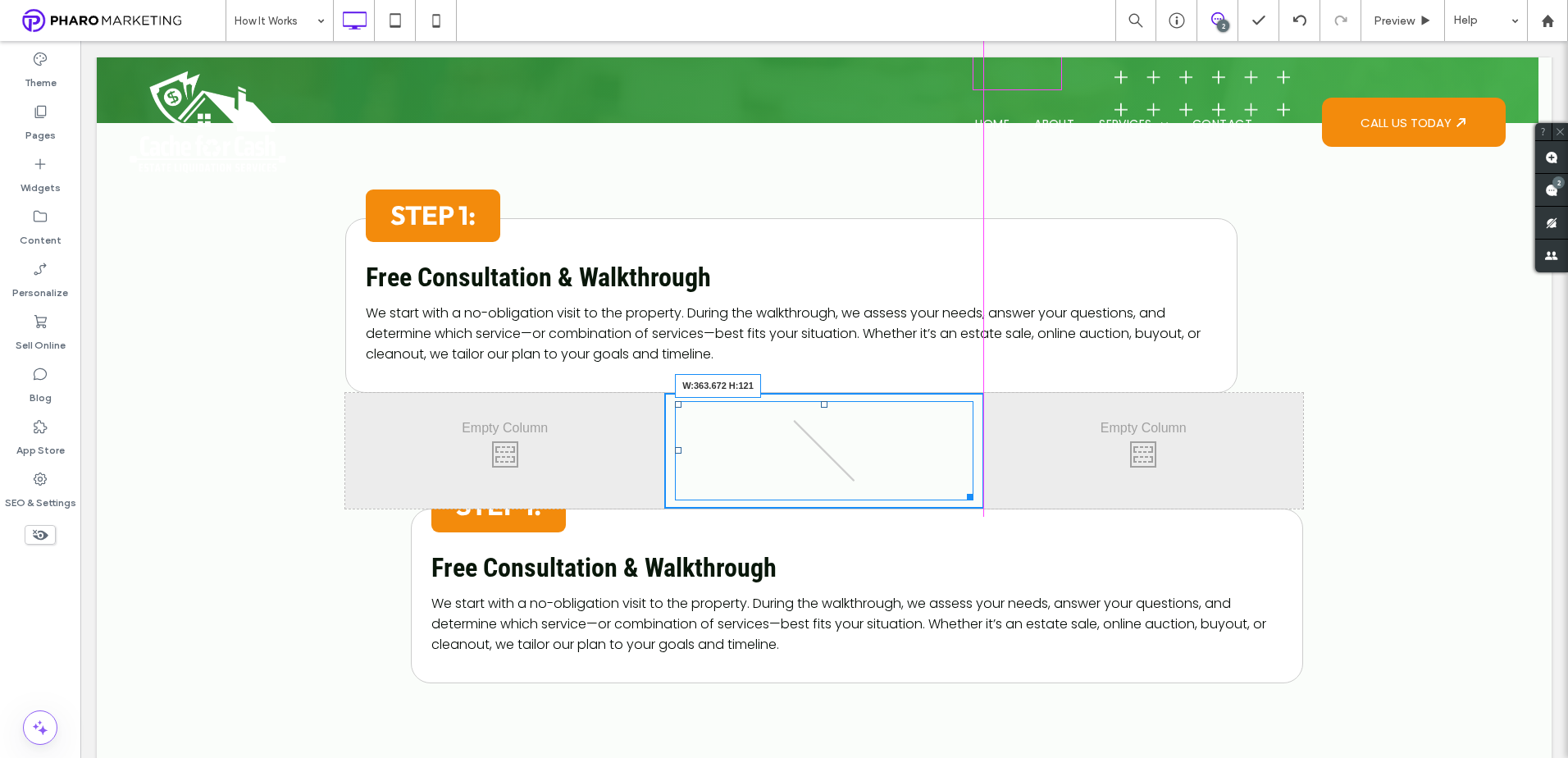 drag, startPoint x: 836, startPoint y: 443, endPoint x: 1041, endPoint y: 534, distance: 224.28999 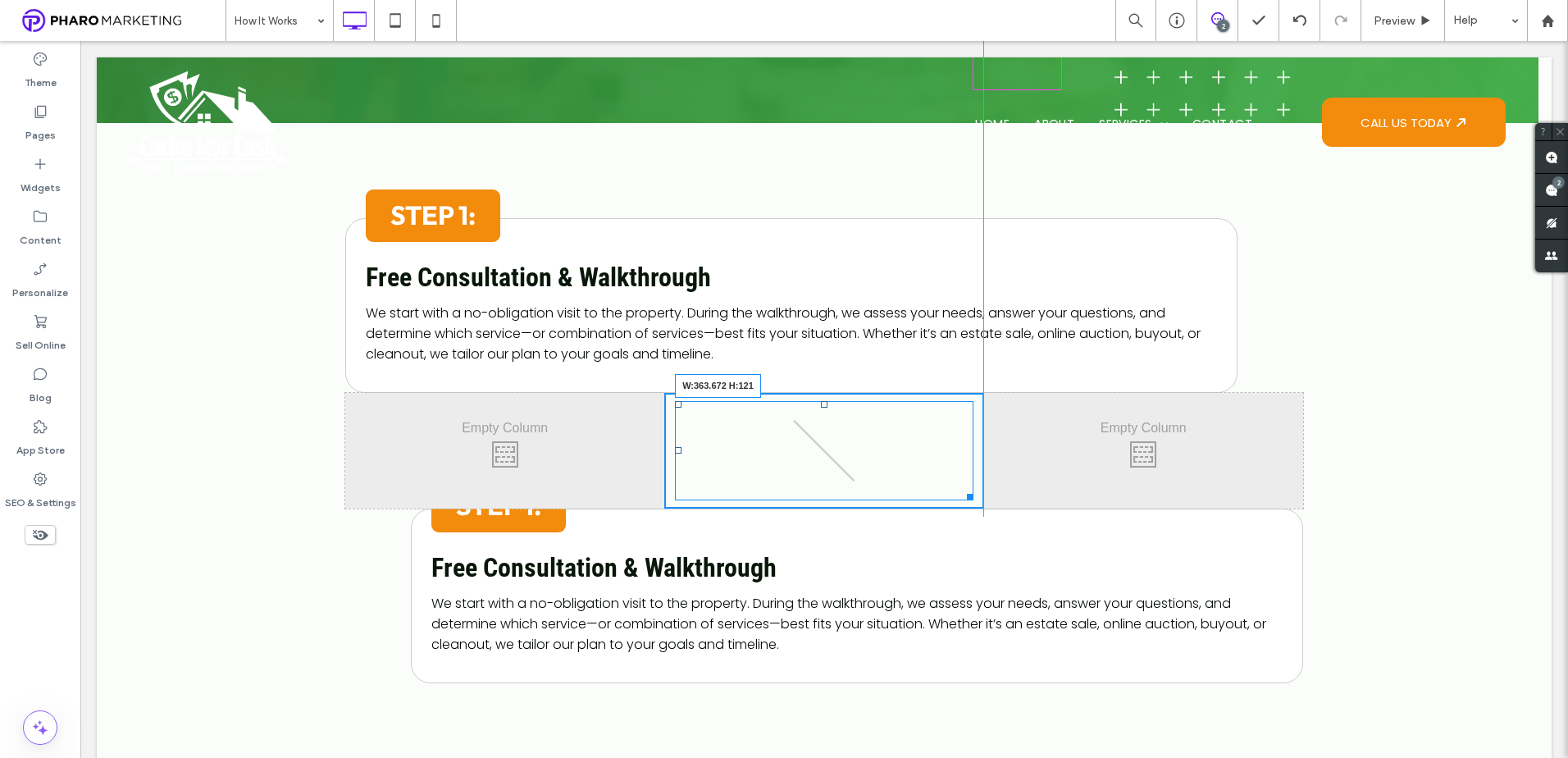 click at bounding box center (967, 494) 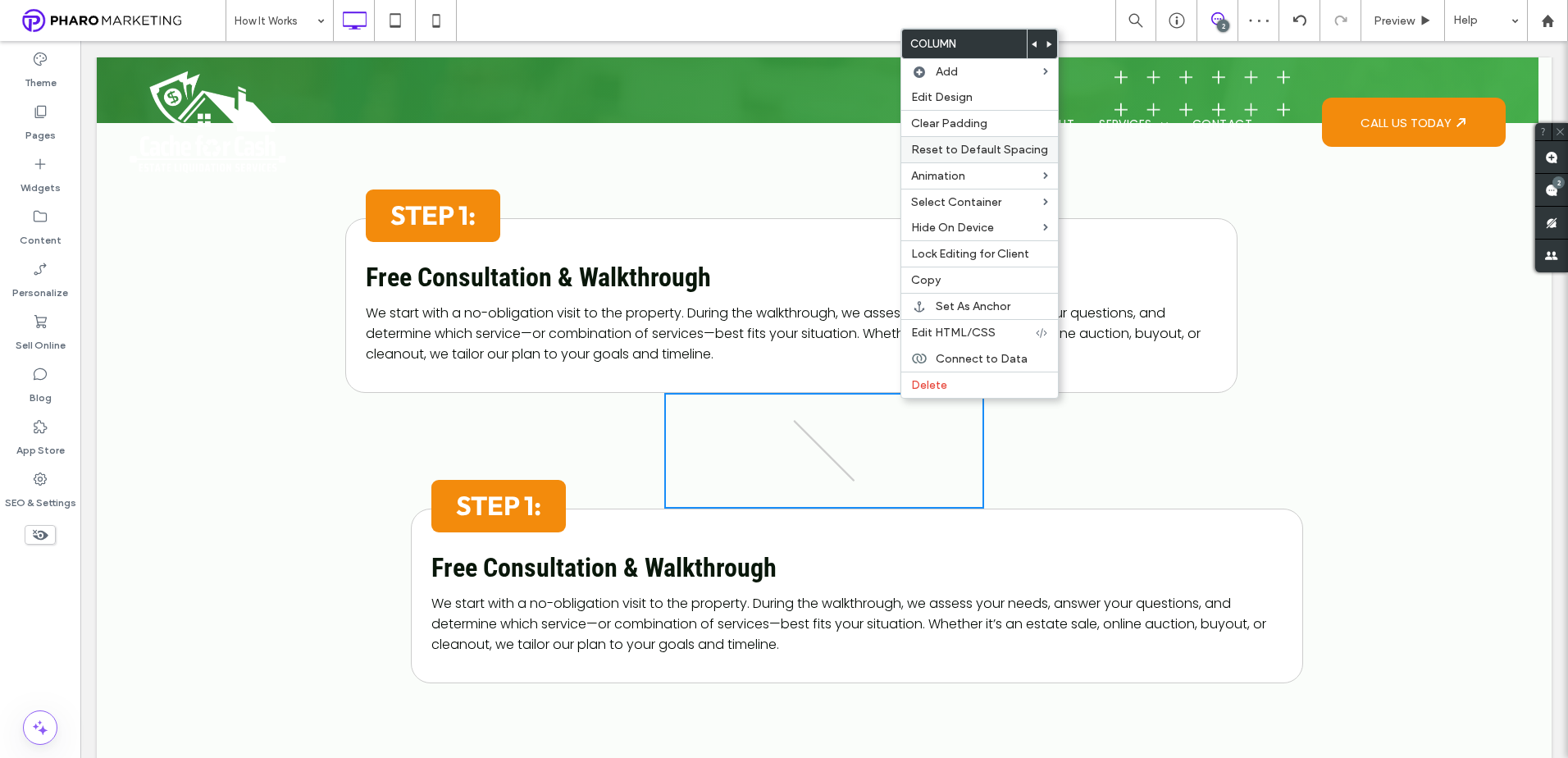 drag, startPoint x: 973, startPoint y: 126, endPoint x: 978, endPoint y: 139, distance: 13.928388 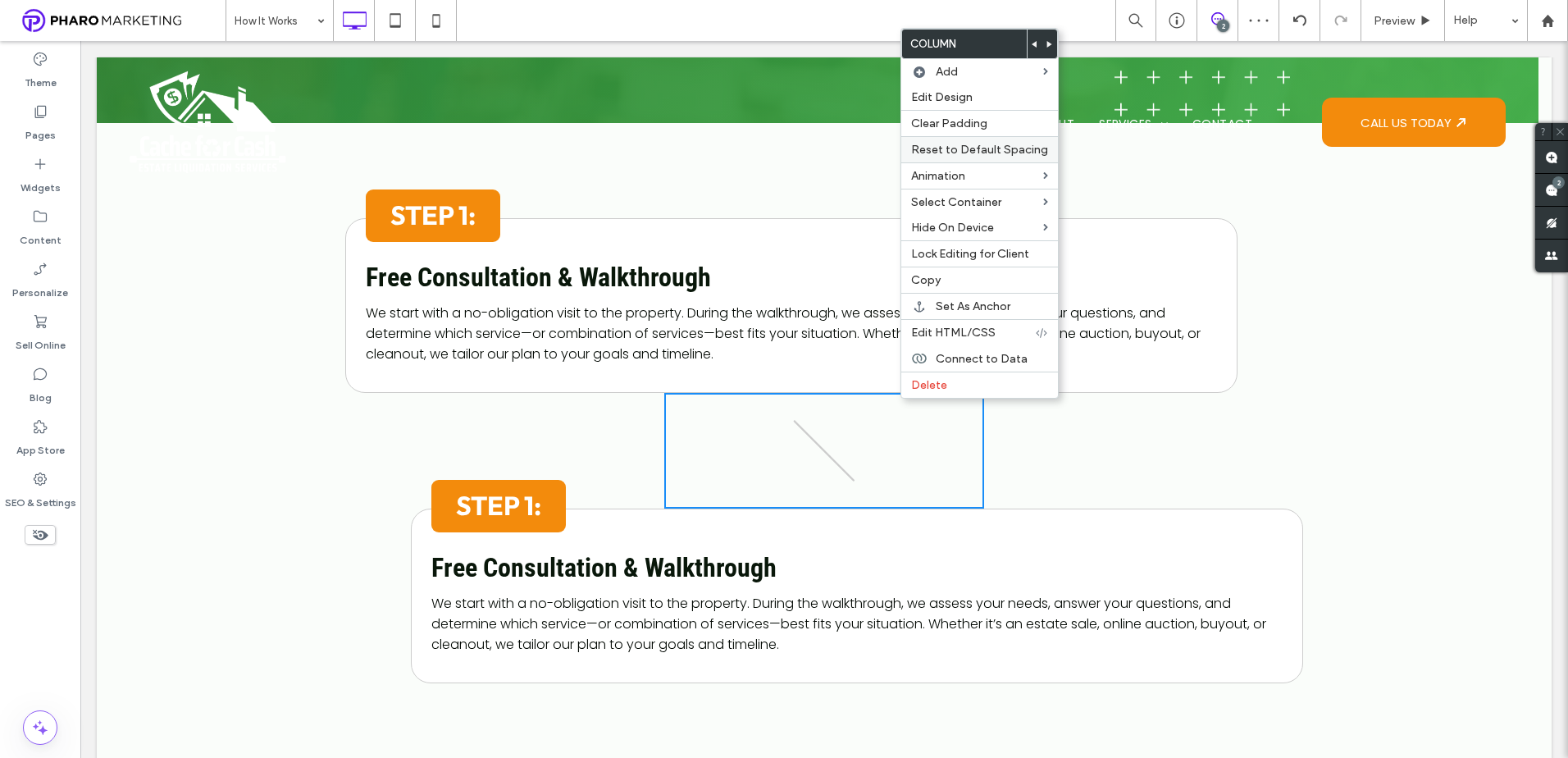 click on "Clear Padding" at bounding box center (949, 123) 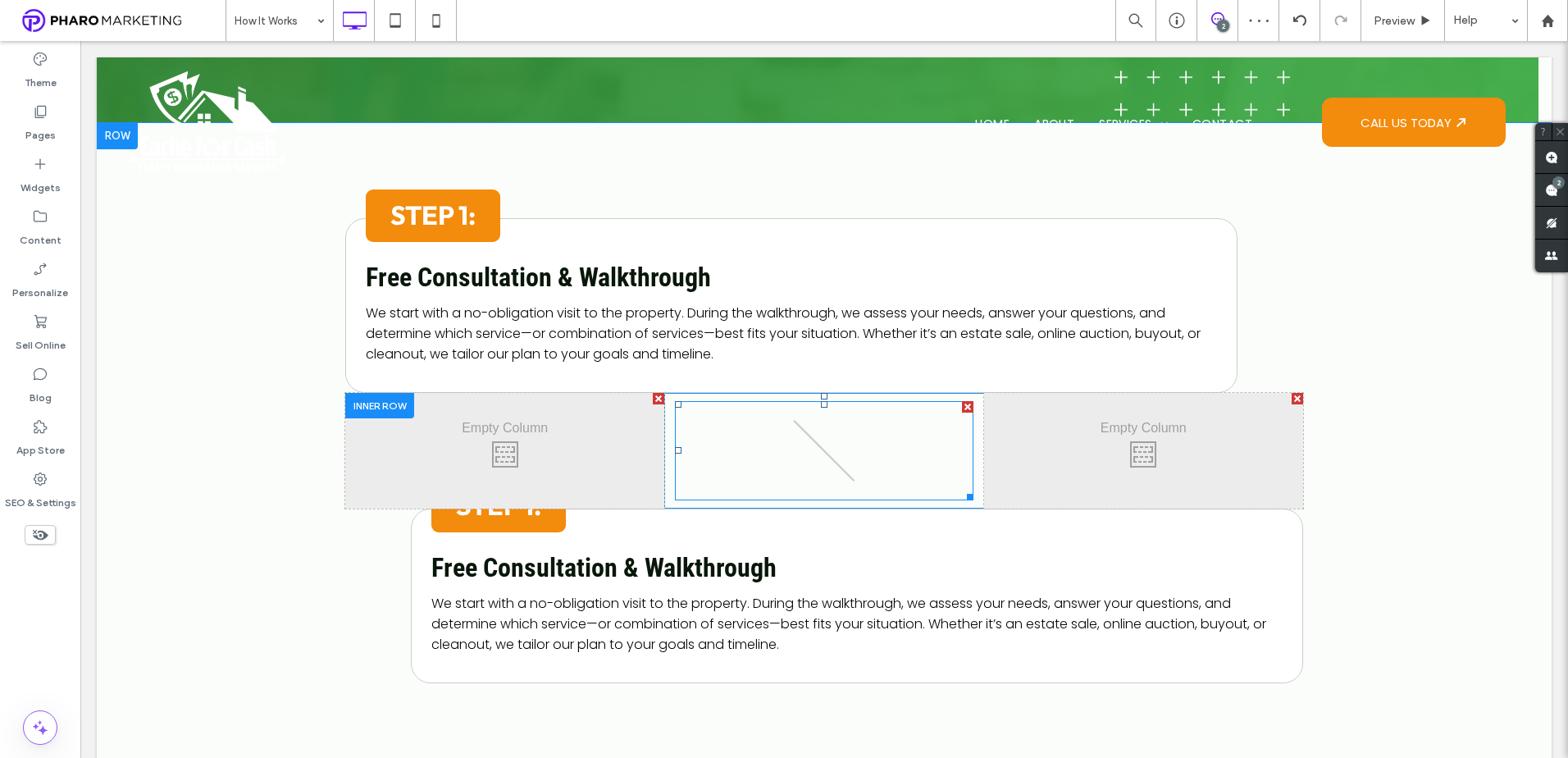click 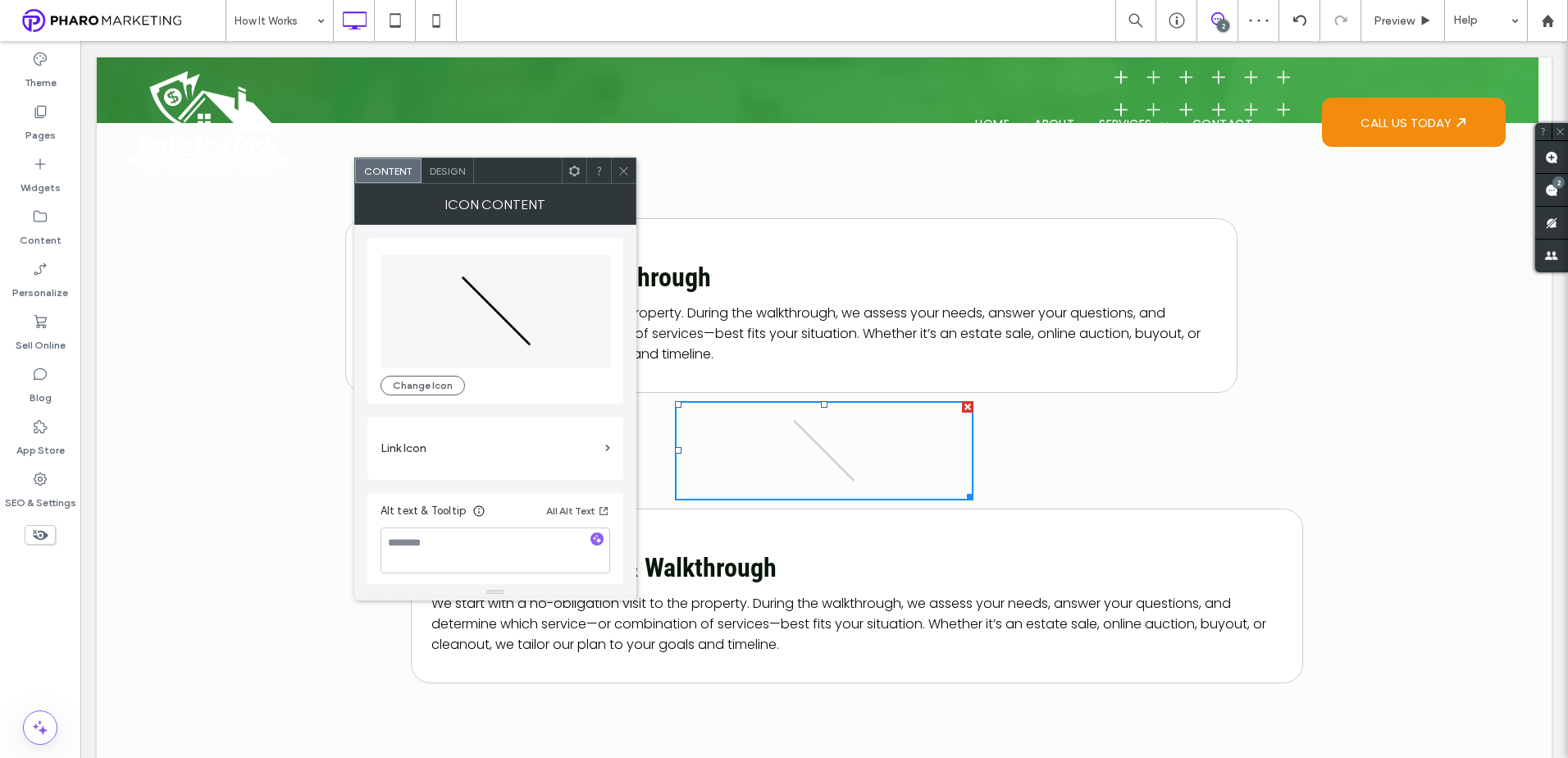 click on "Design" at bounding box center [447, 171] 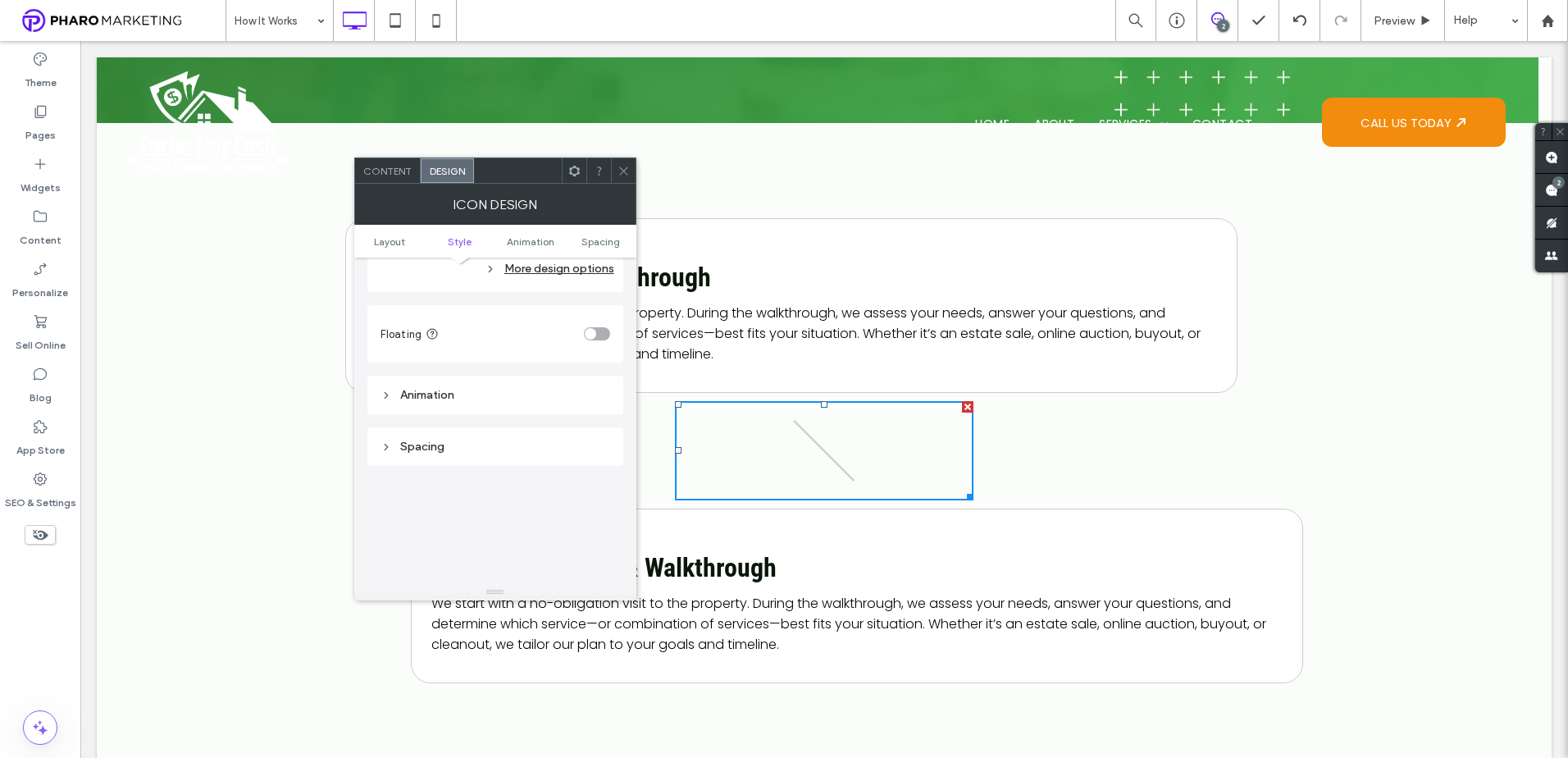 scroll, scrollTop: 820, scrollLeft: 0, axis: vertical 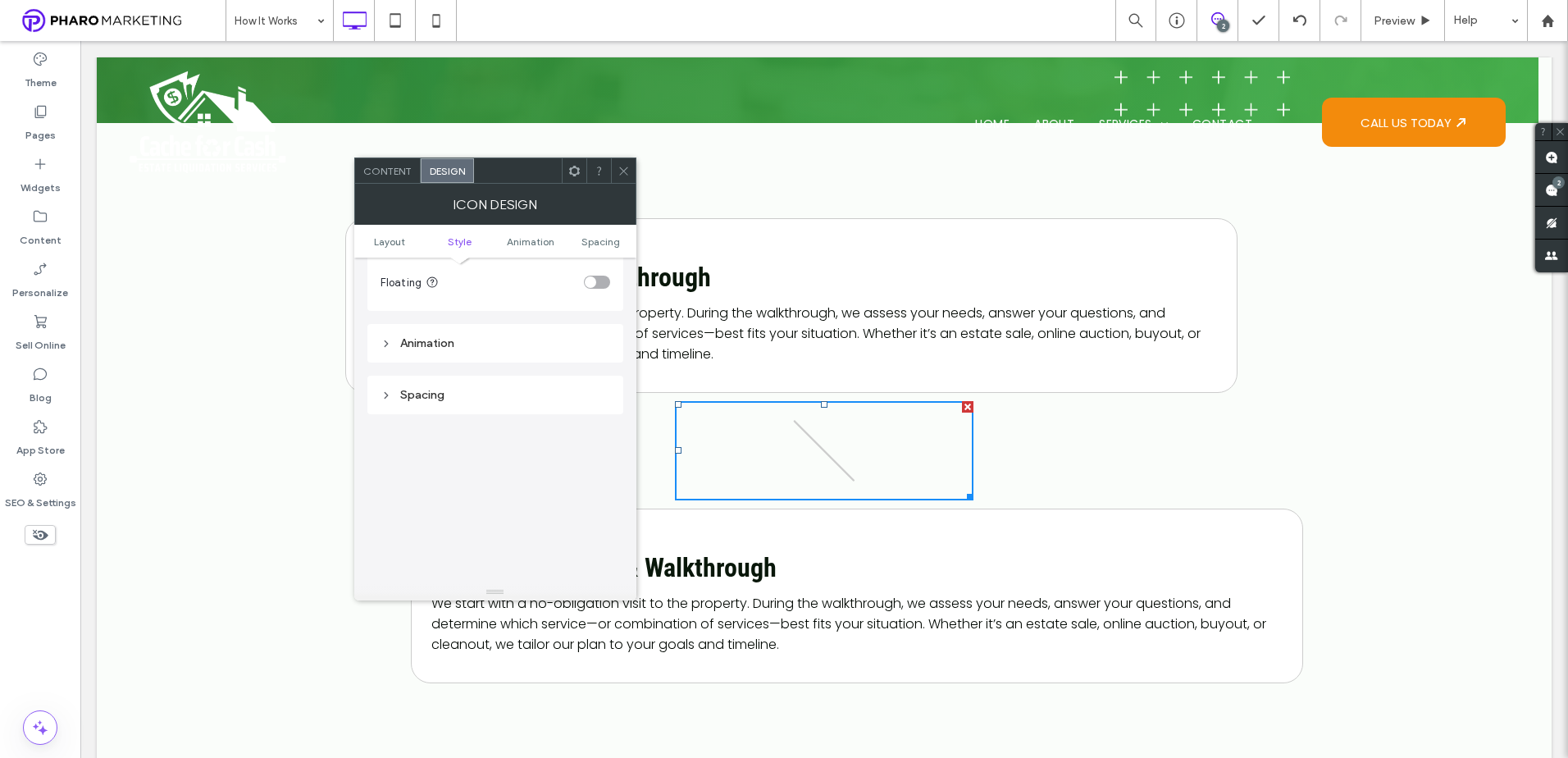 click on "Spacing" at bounding box center (495, 395) 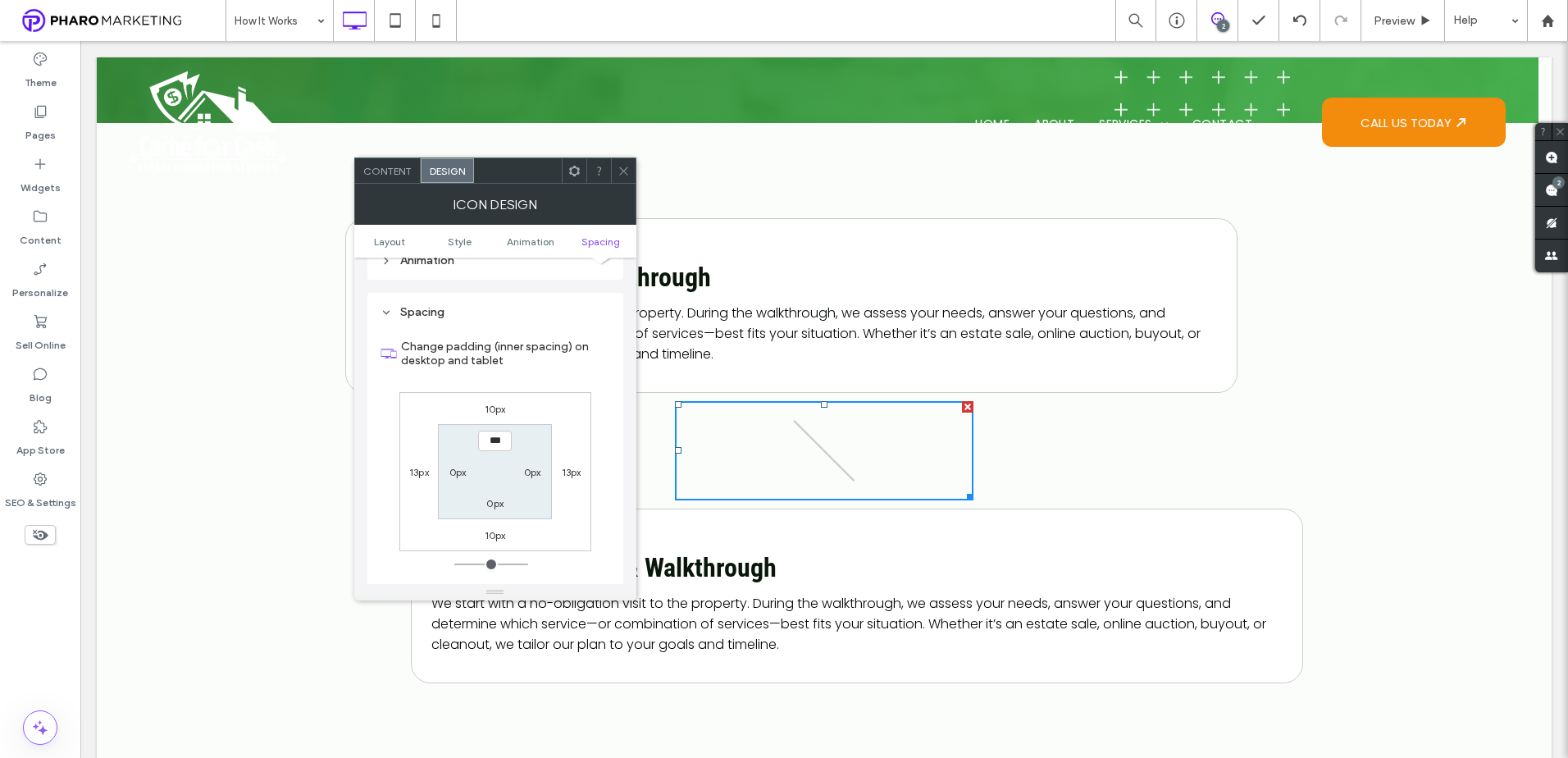 scroll, scrollTop: 984, scrollLeft: 0, axis: vertical 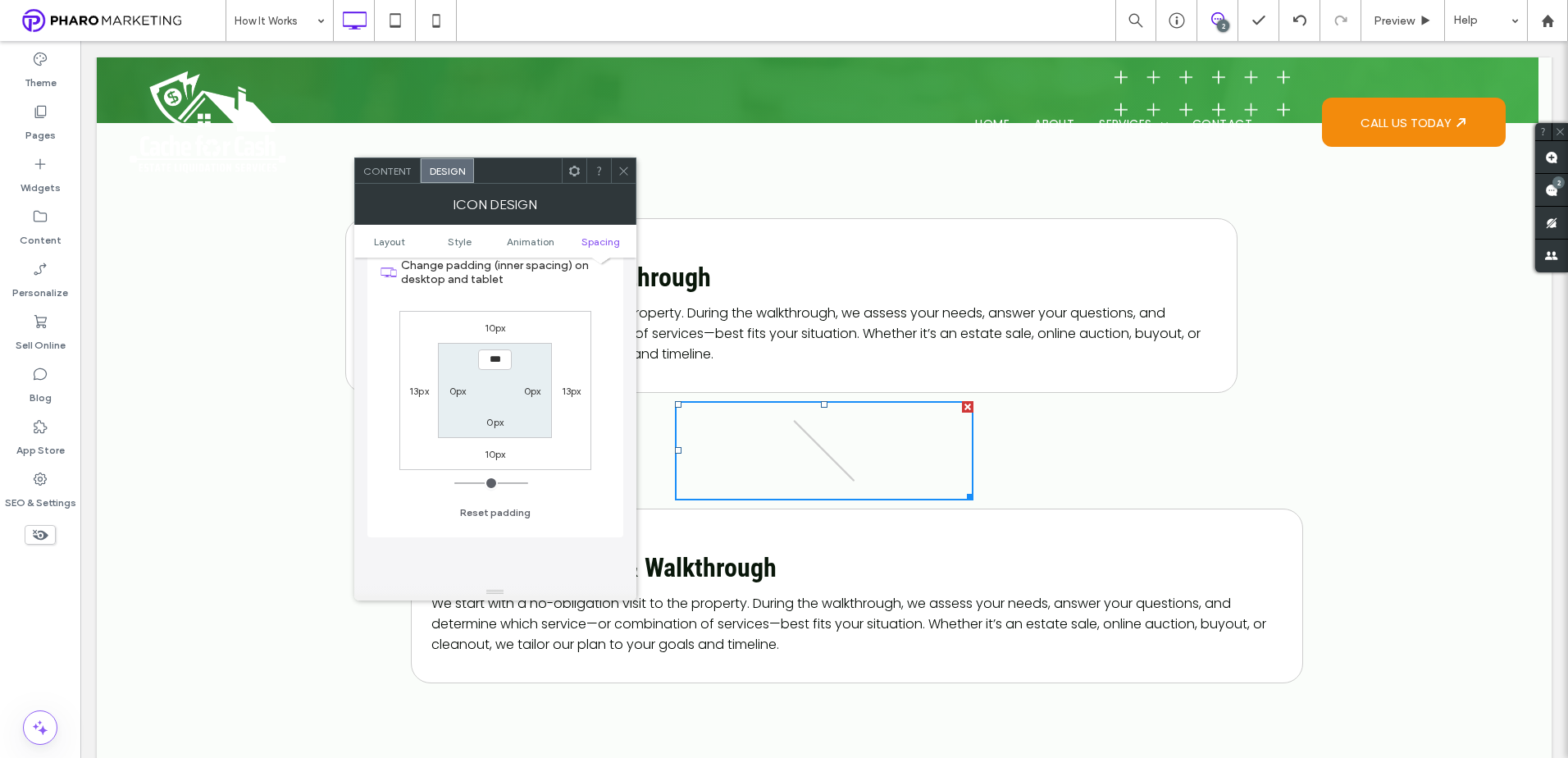 click on "10px" at bounding box center [495, 327] 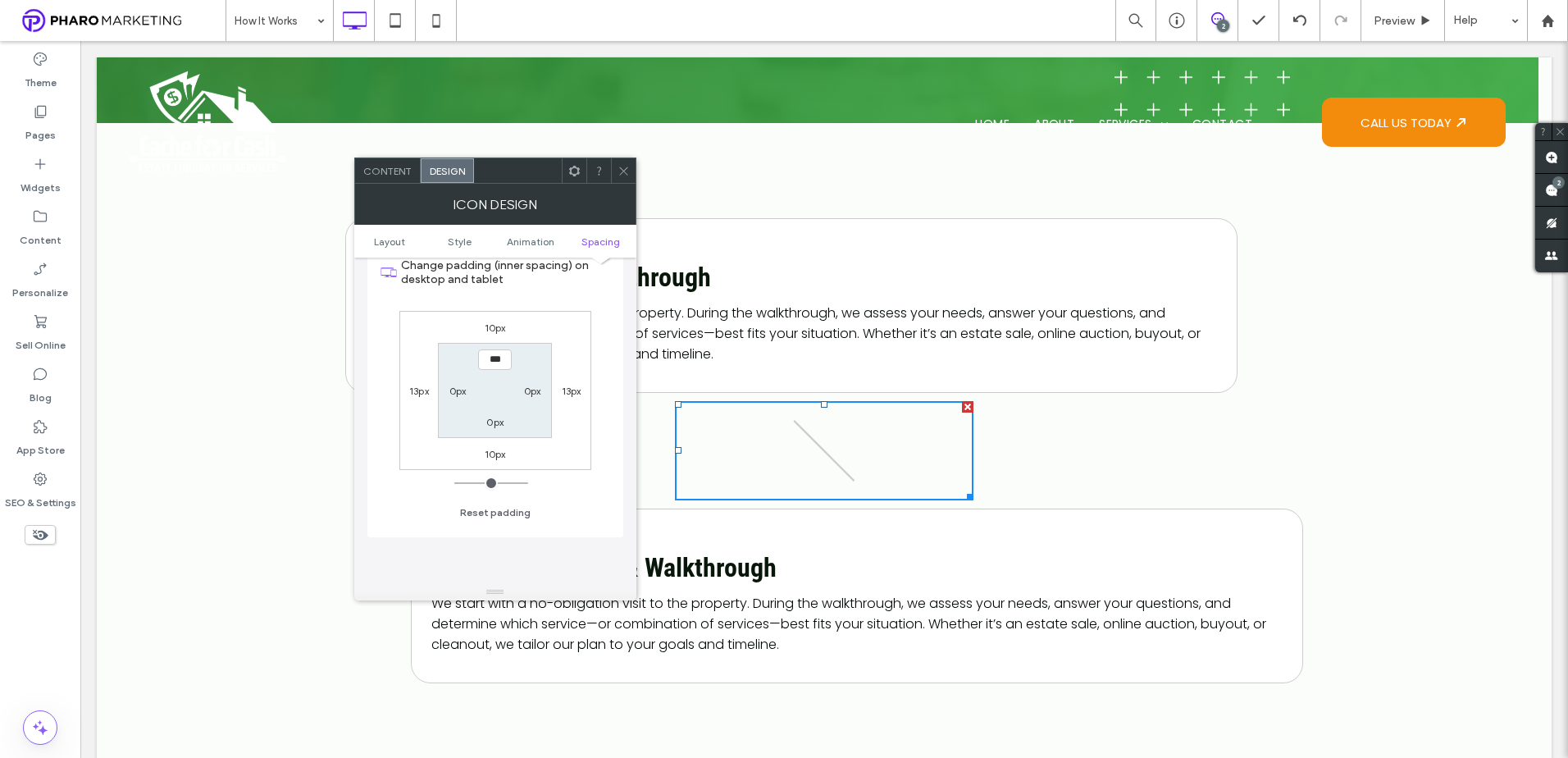type on "**" 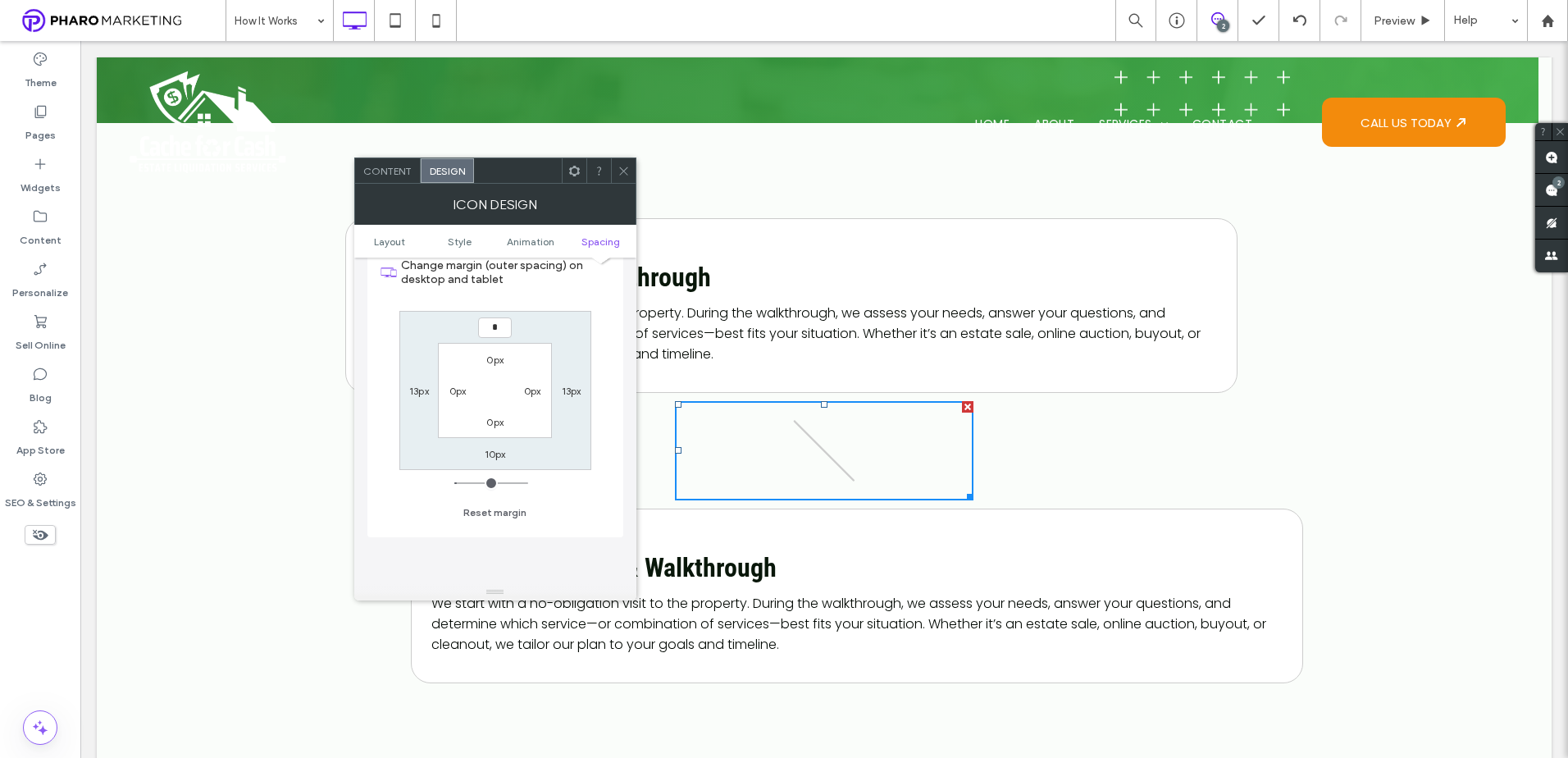 type on "*" 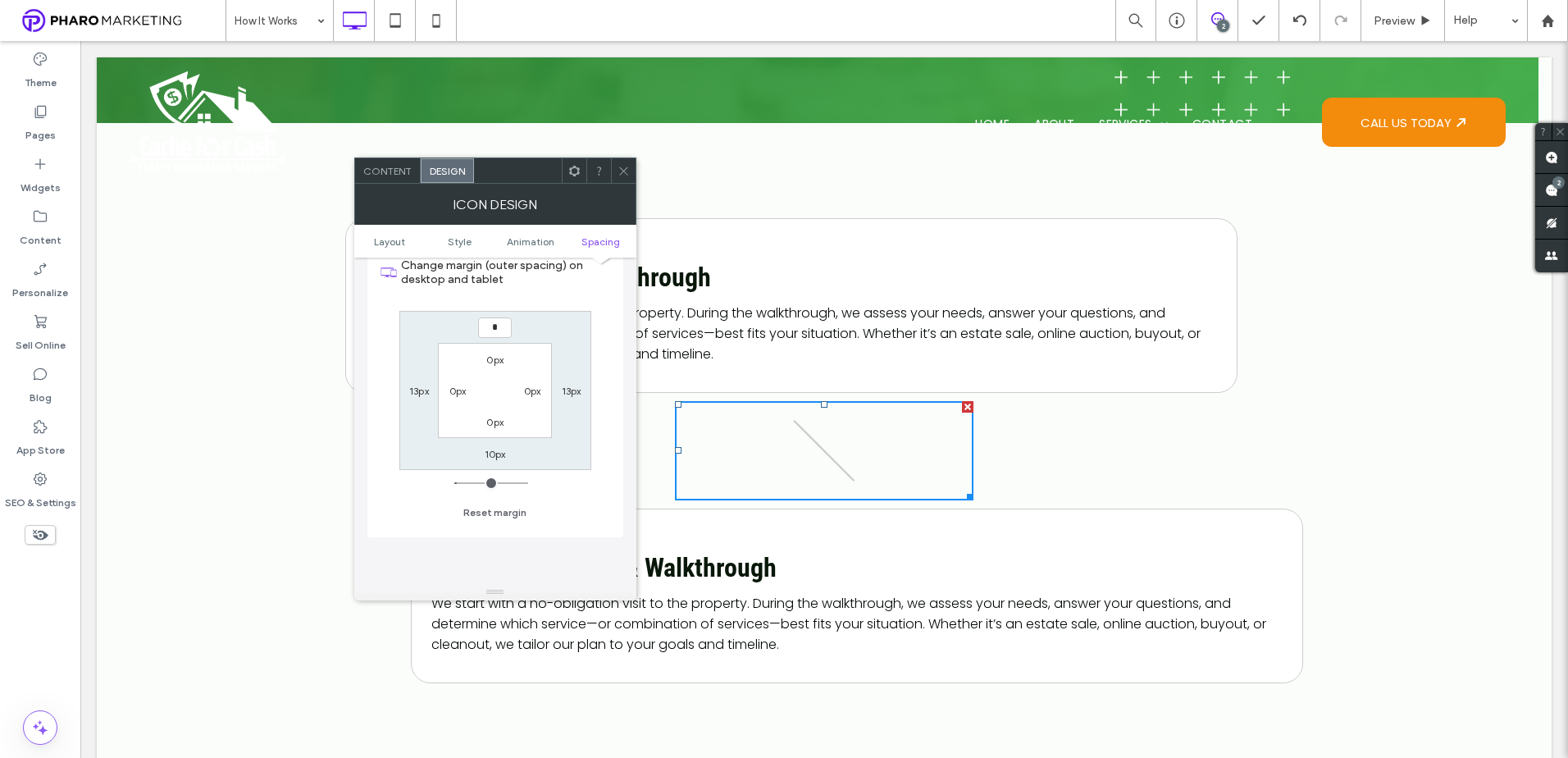 type on "*" 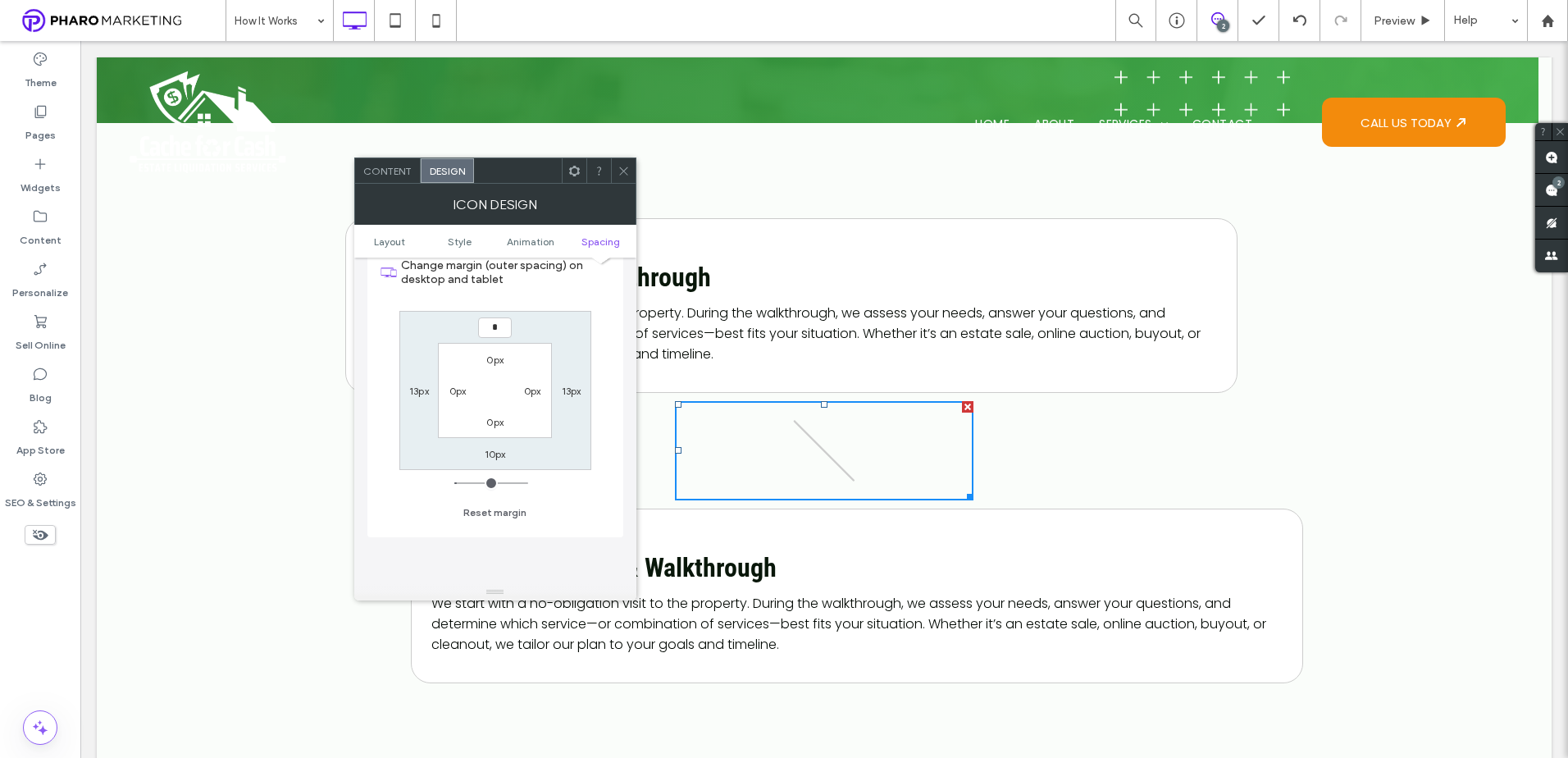 type on "***" 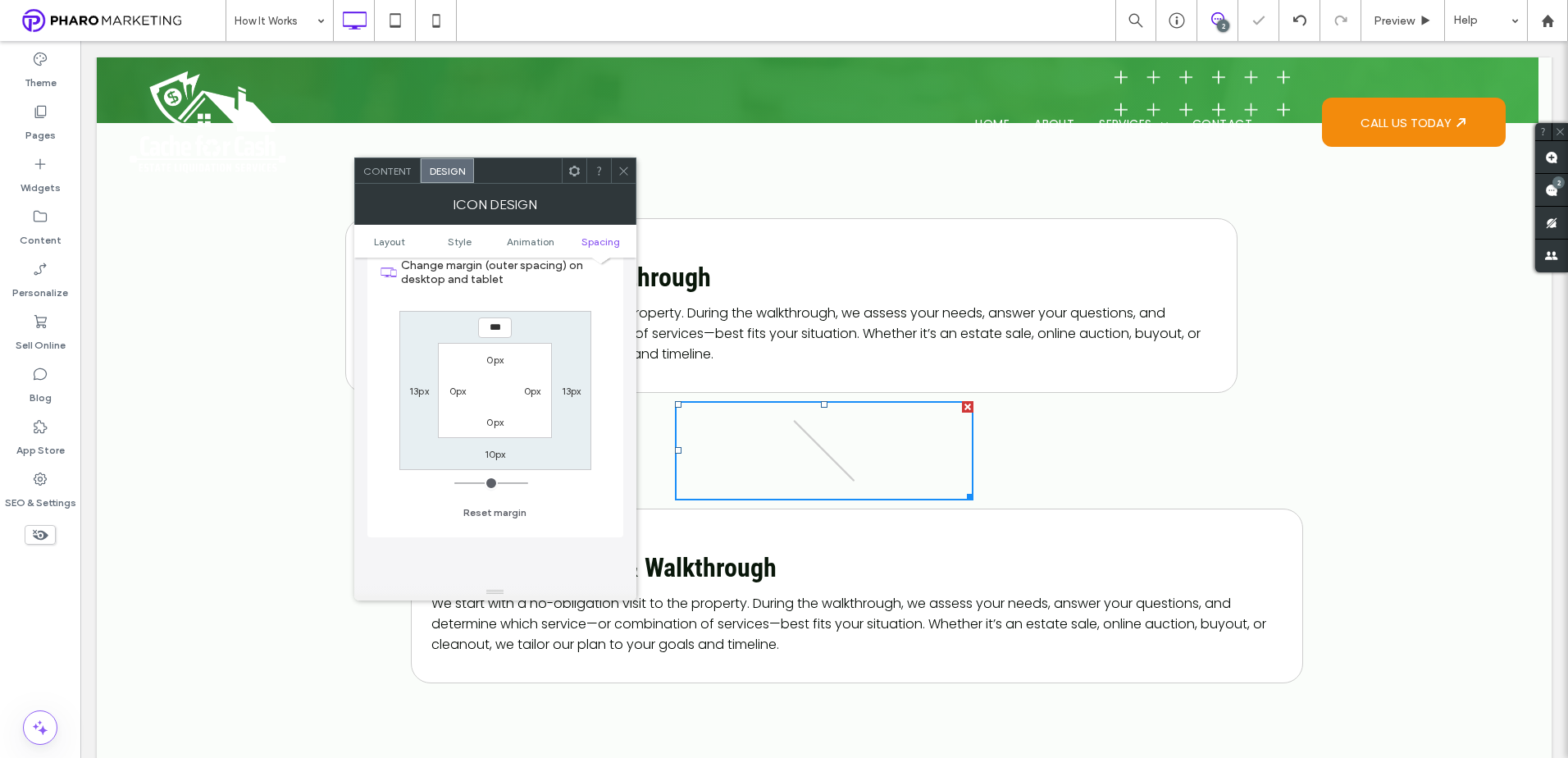 click on "10px" at bounding box center [495, 454] 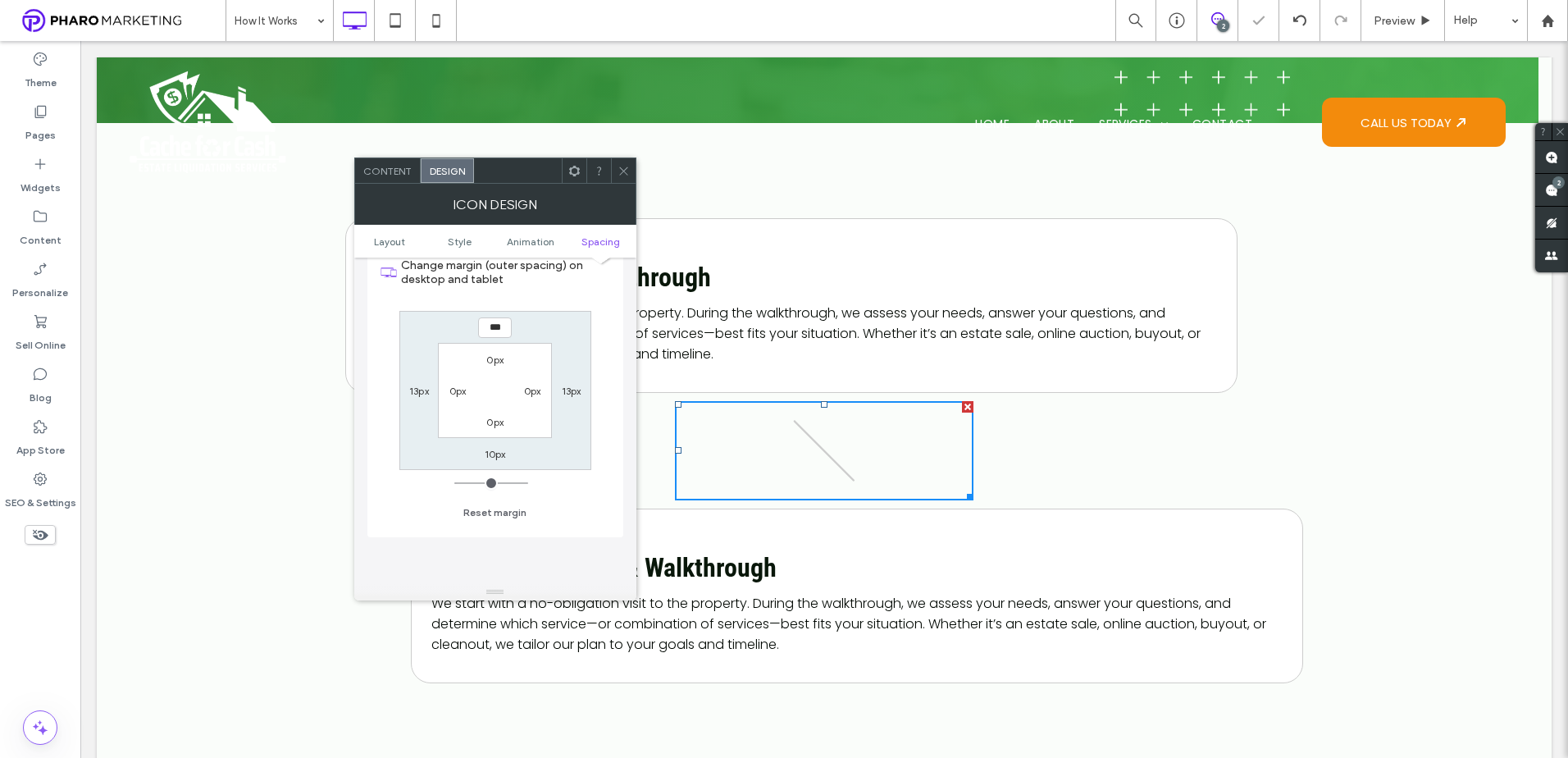 type on "**" 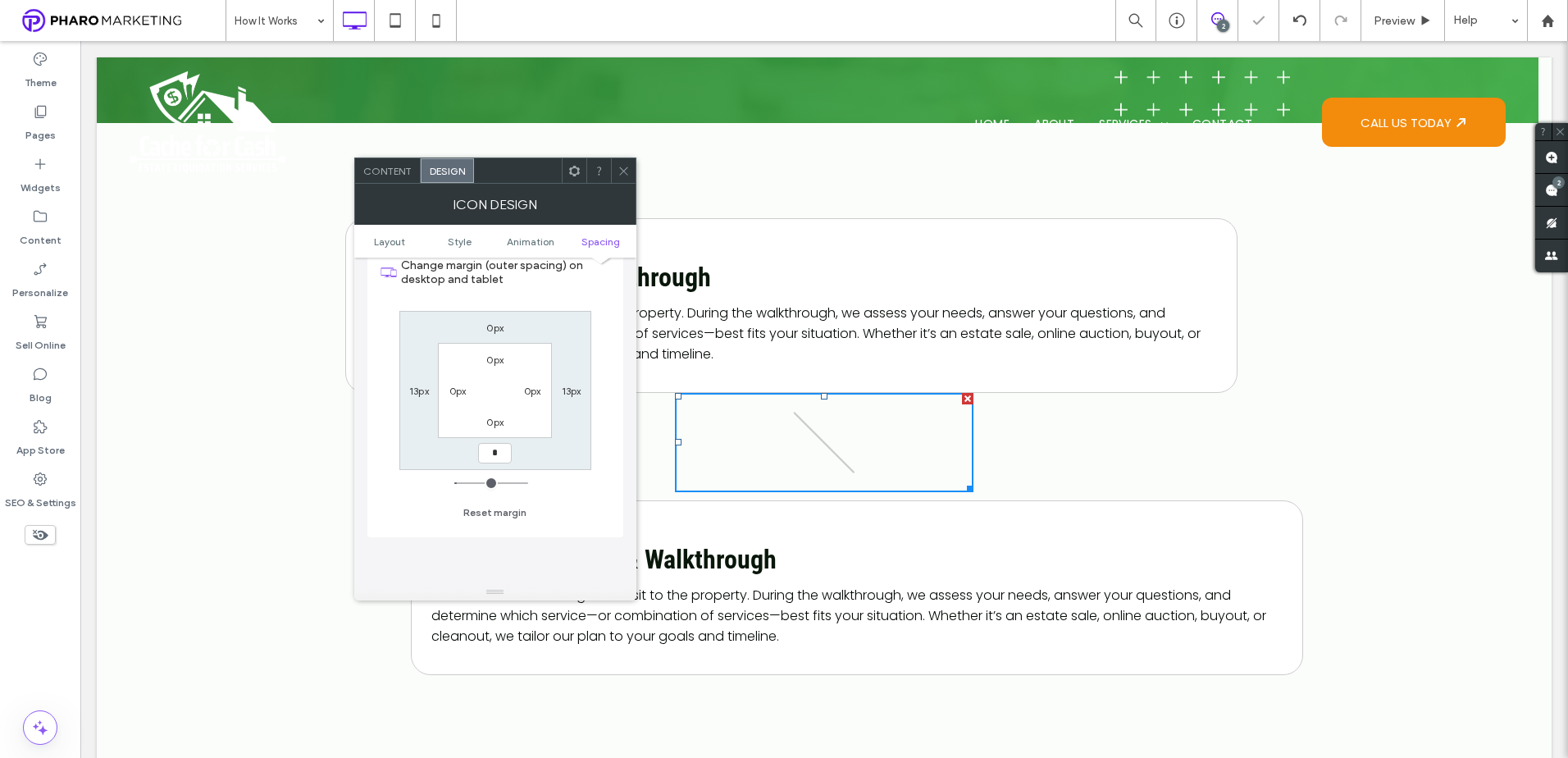 type on "*" 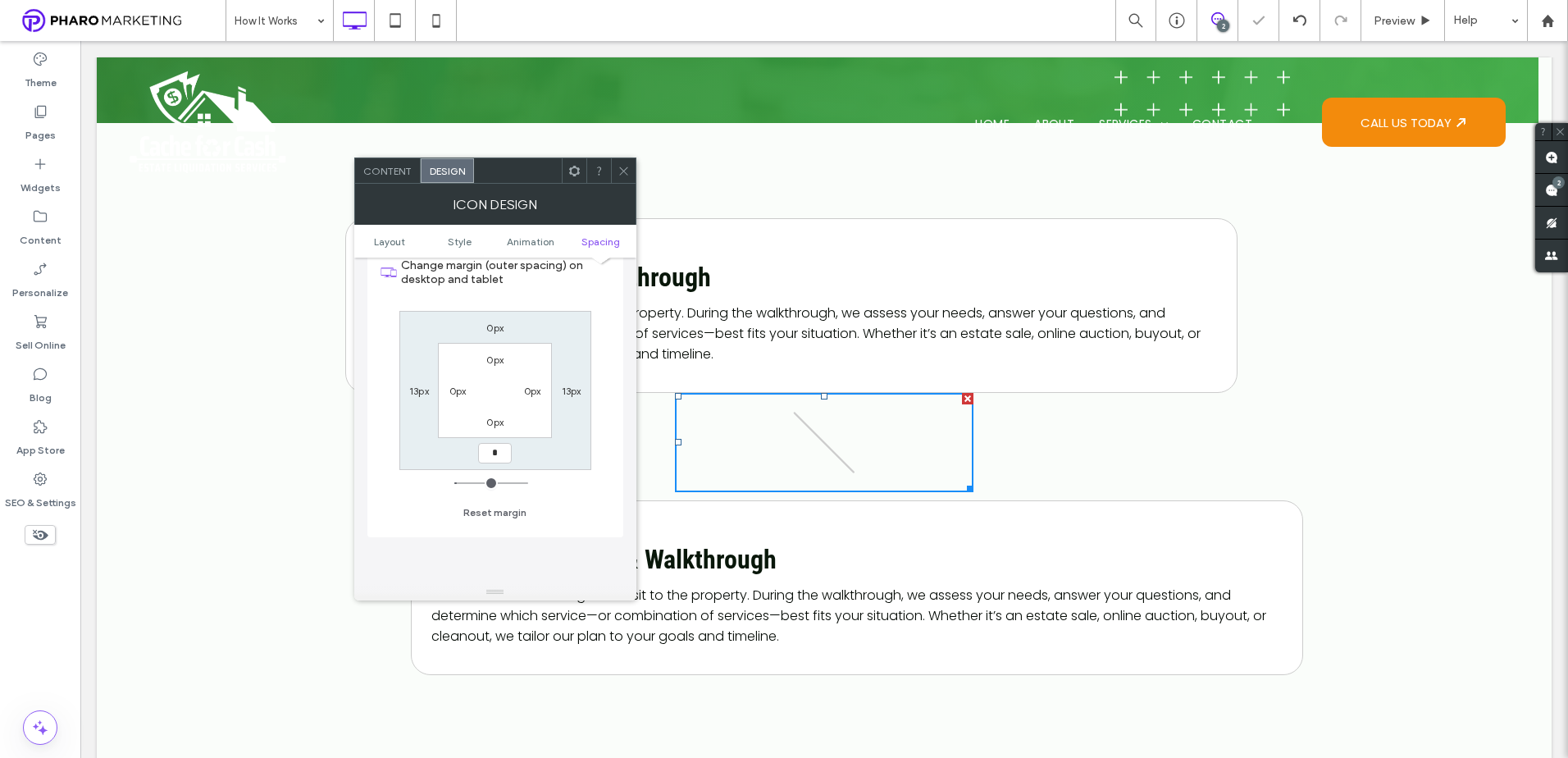 type on "*" 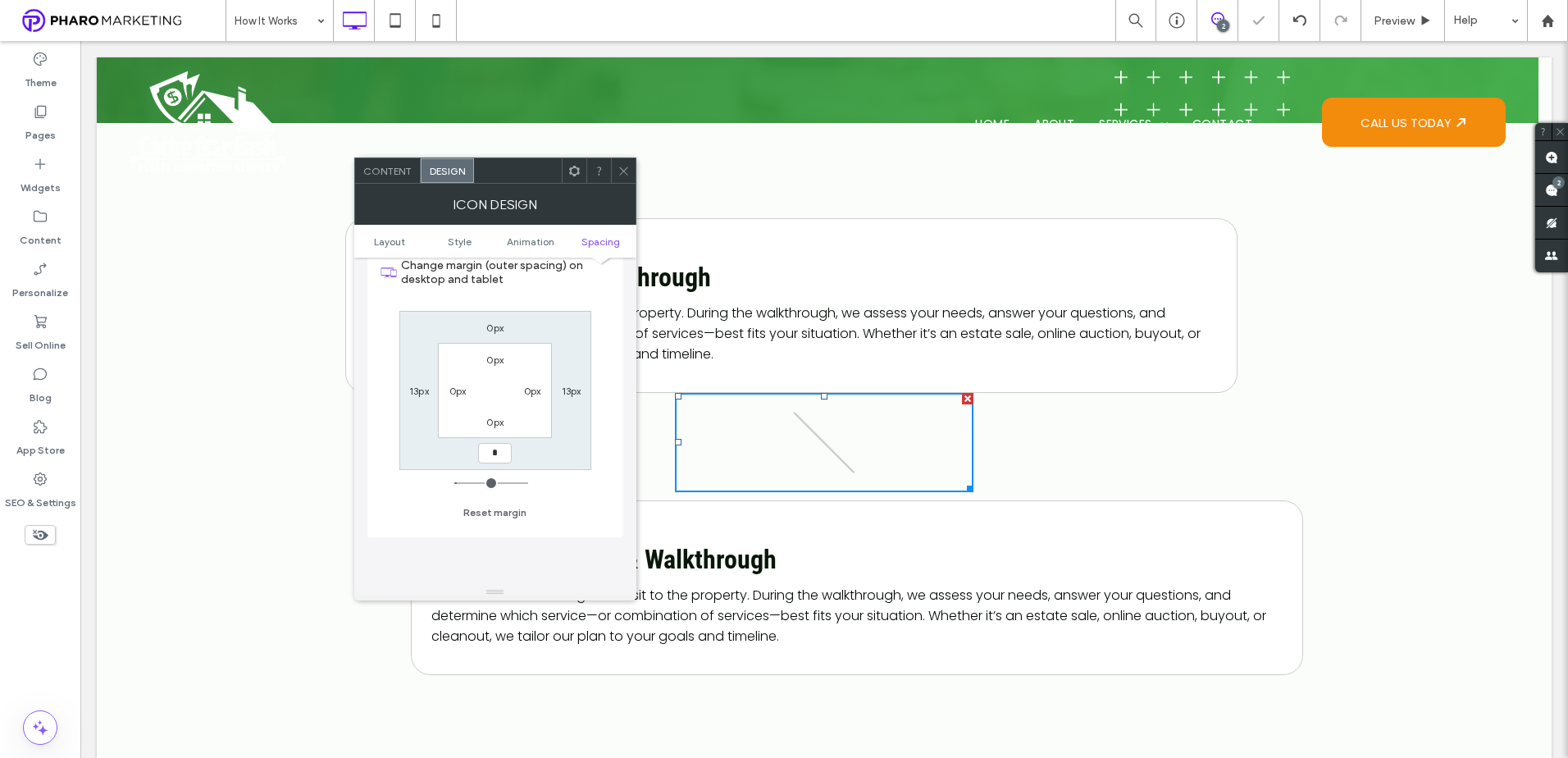 type on "***" 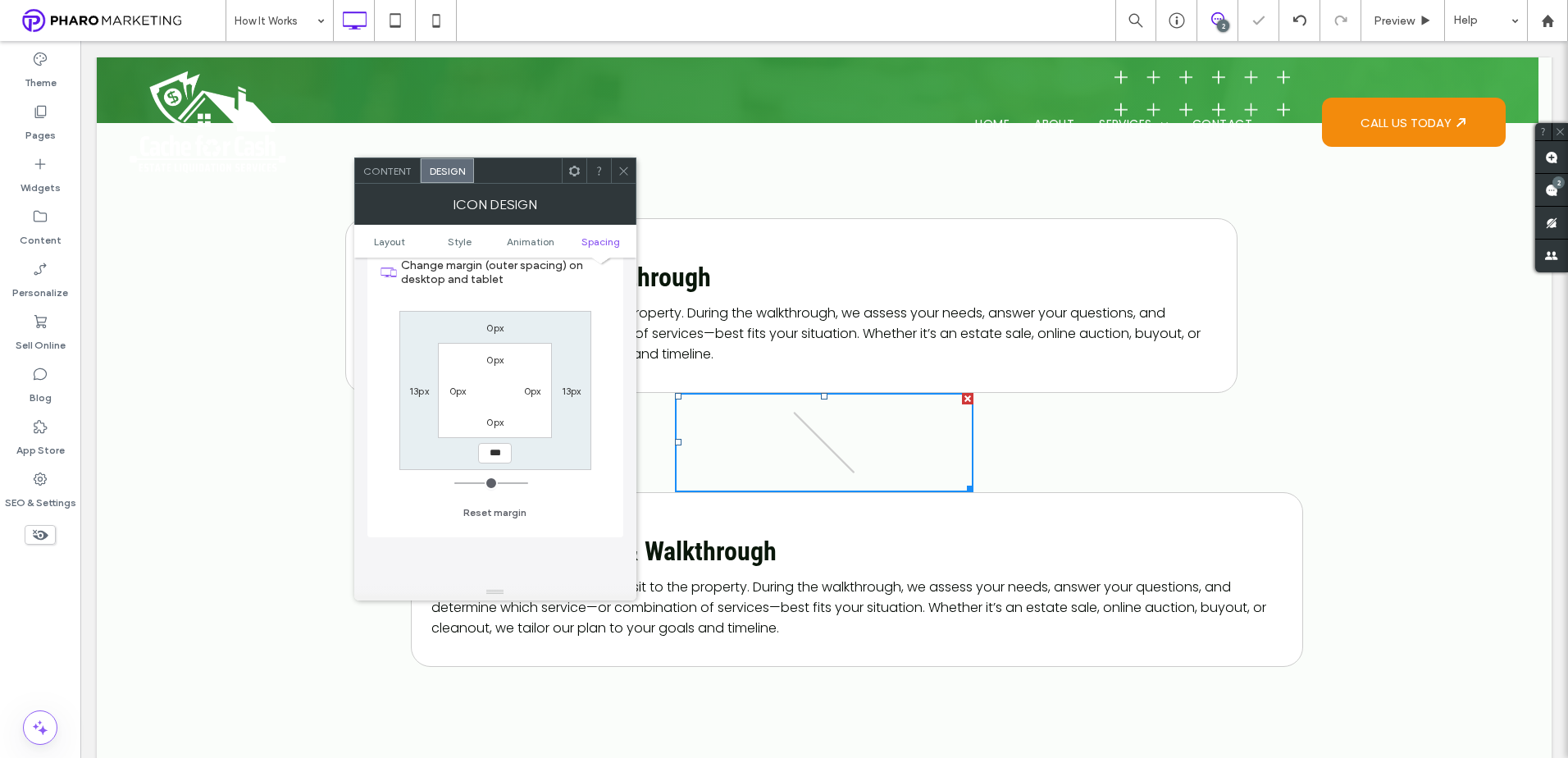 click 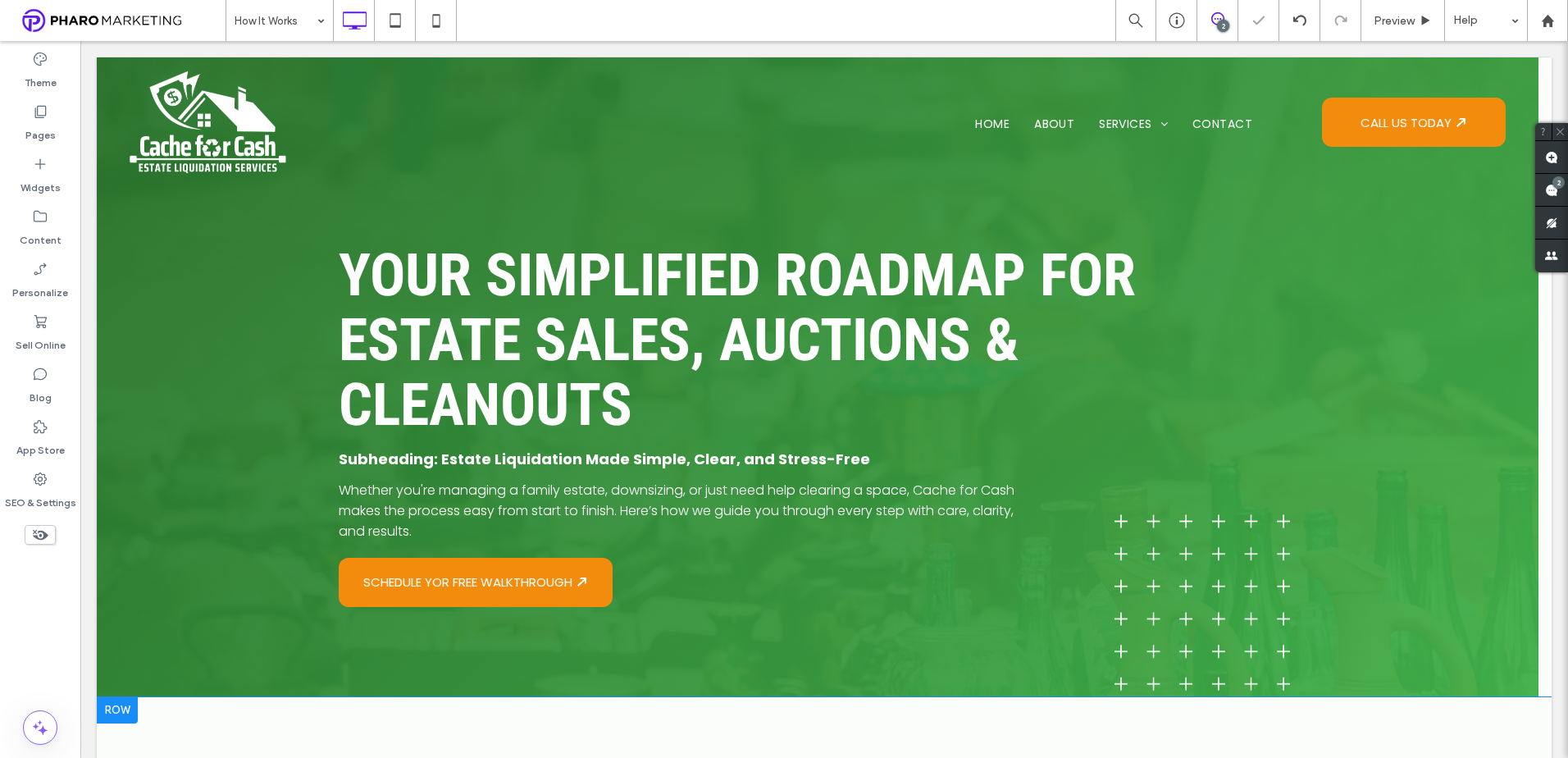 scroll, scrollTop: 574, scrollLeft: 0, axis: vertical 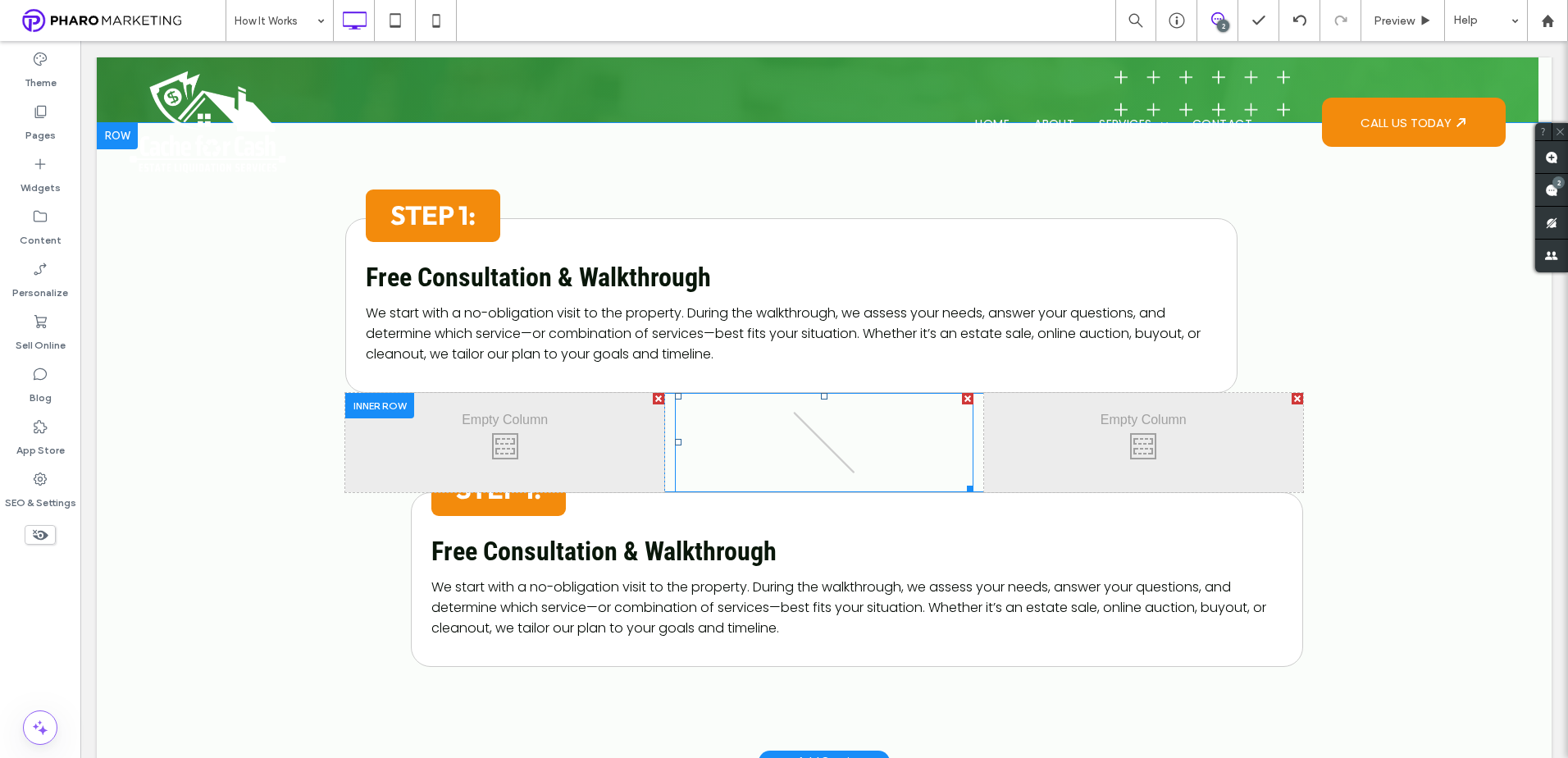 drag, startPoint x: 959, startPoint y: 400, endPoint x: 1013, endPoint y: 447, distance: 71.58911 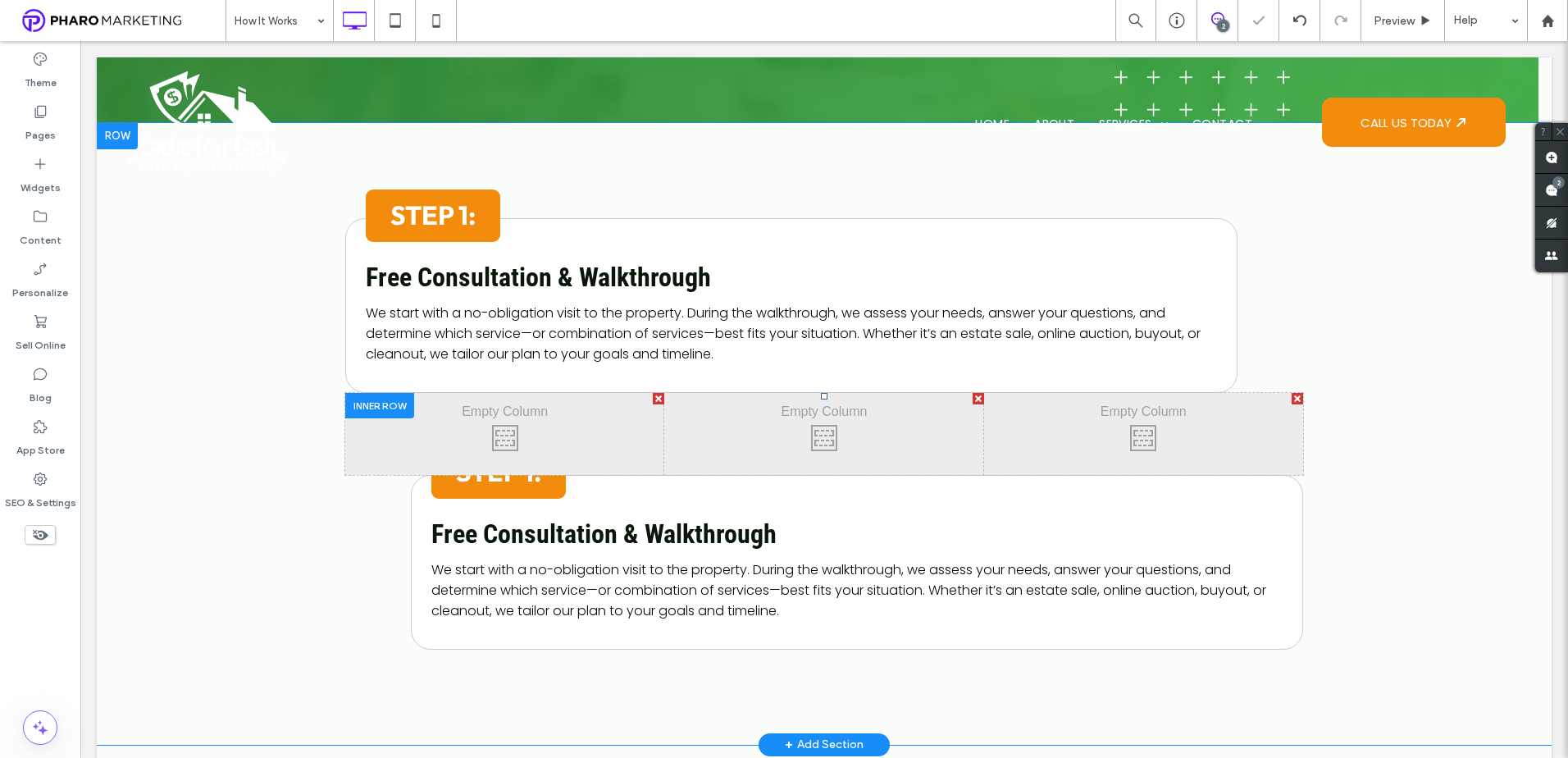 click on "Click To Paste     Click To Paste" at bounding box center (823, 434) 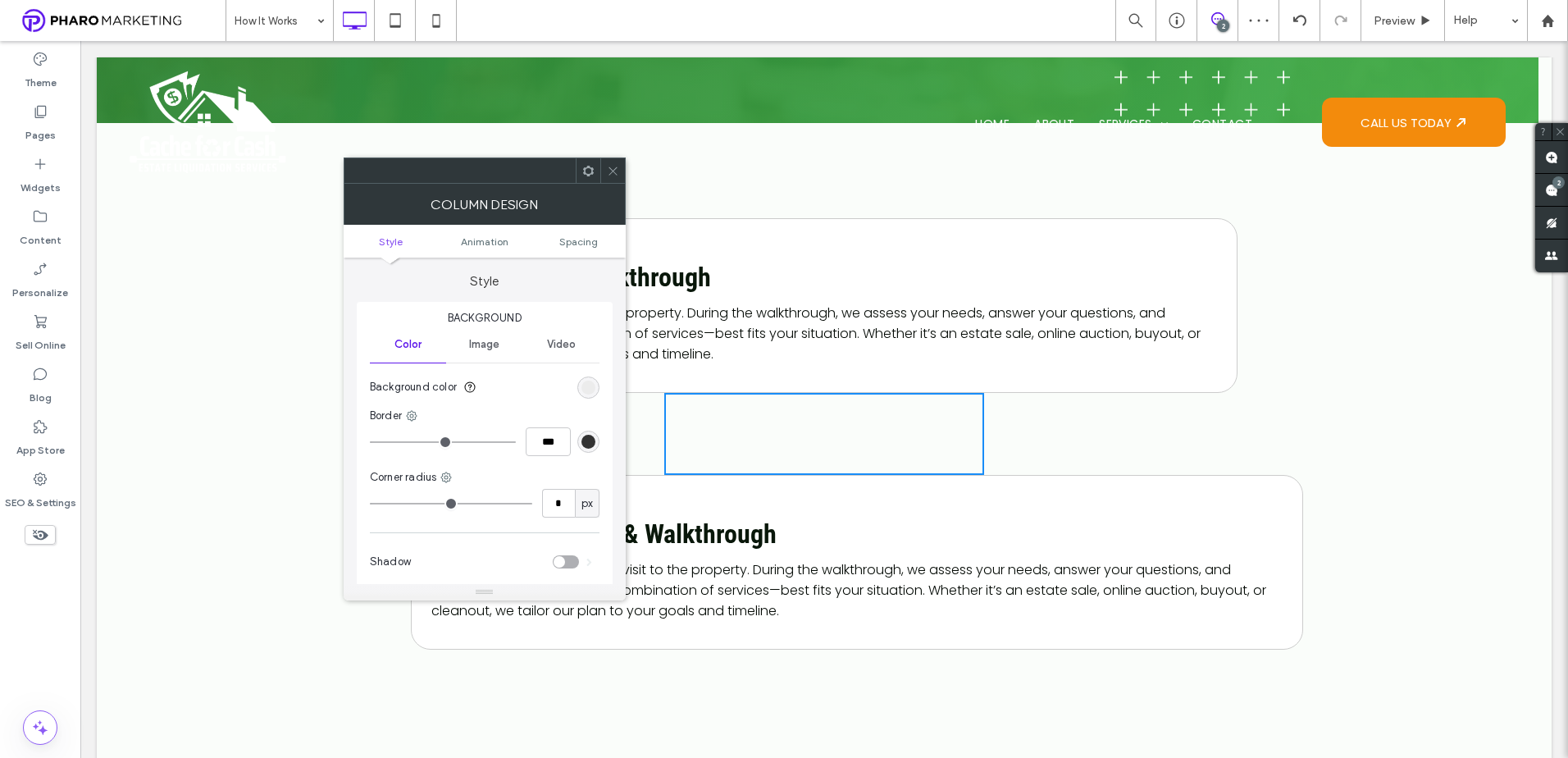 click on "Image" at bounding box center [484, 345] 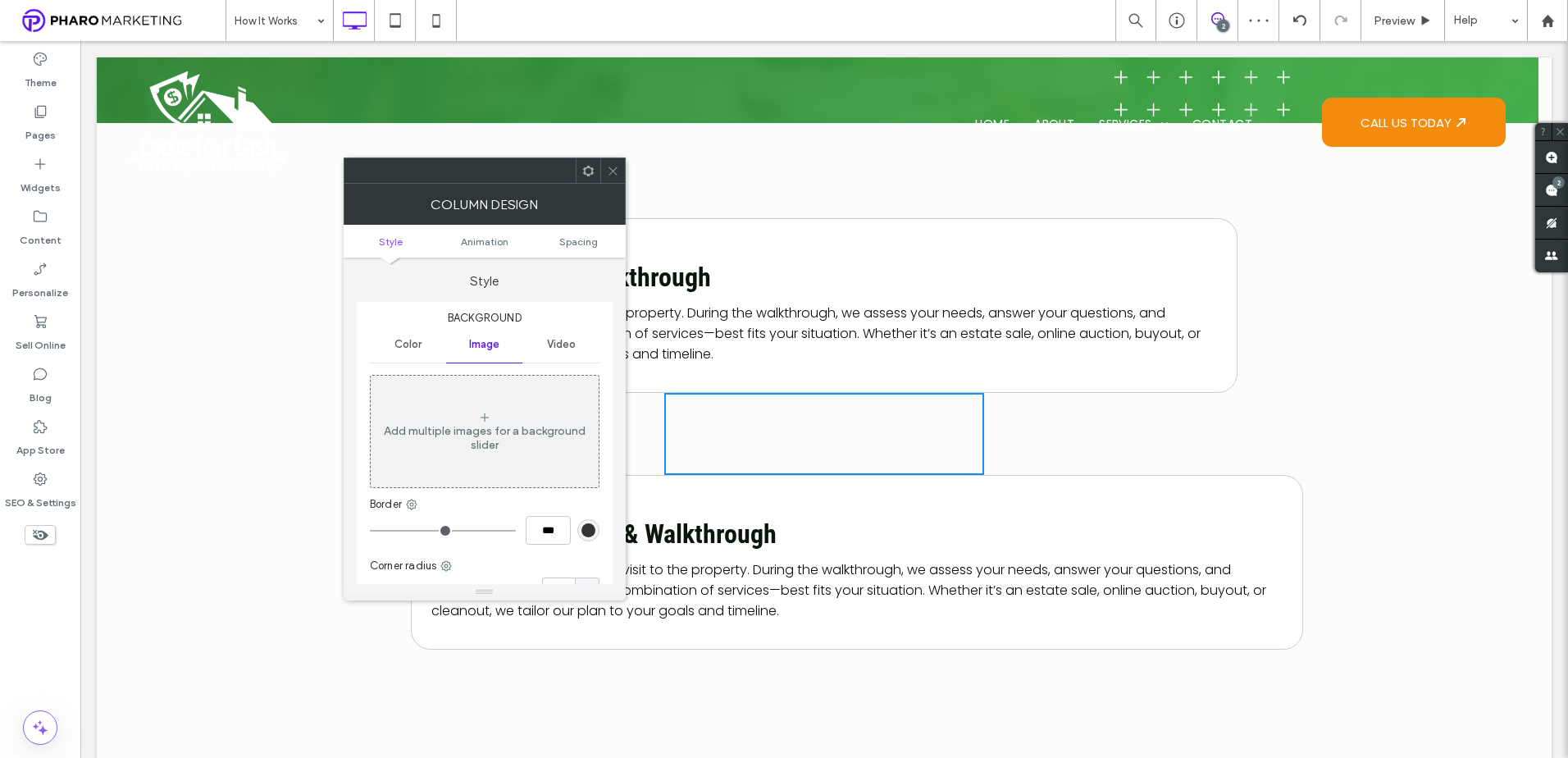 click on "Add multiple images for a background slider" at bounding box center (485, 432) 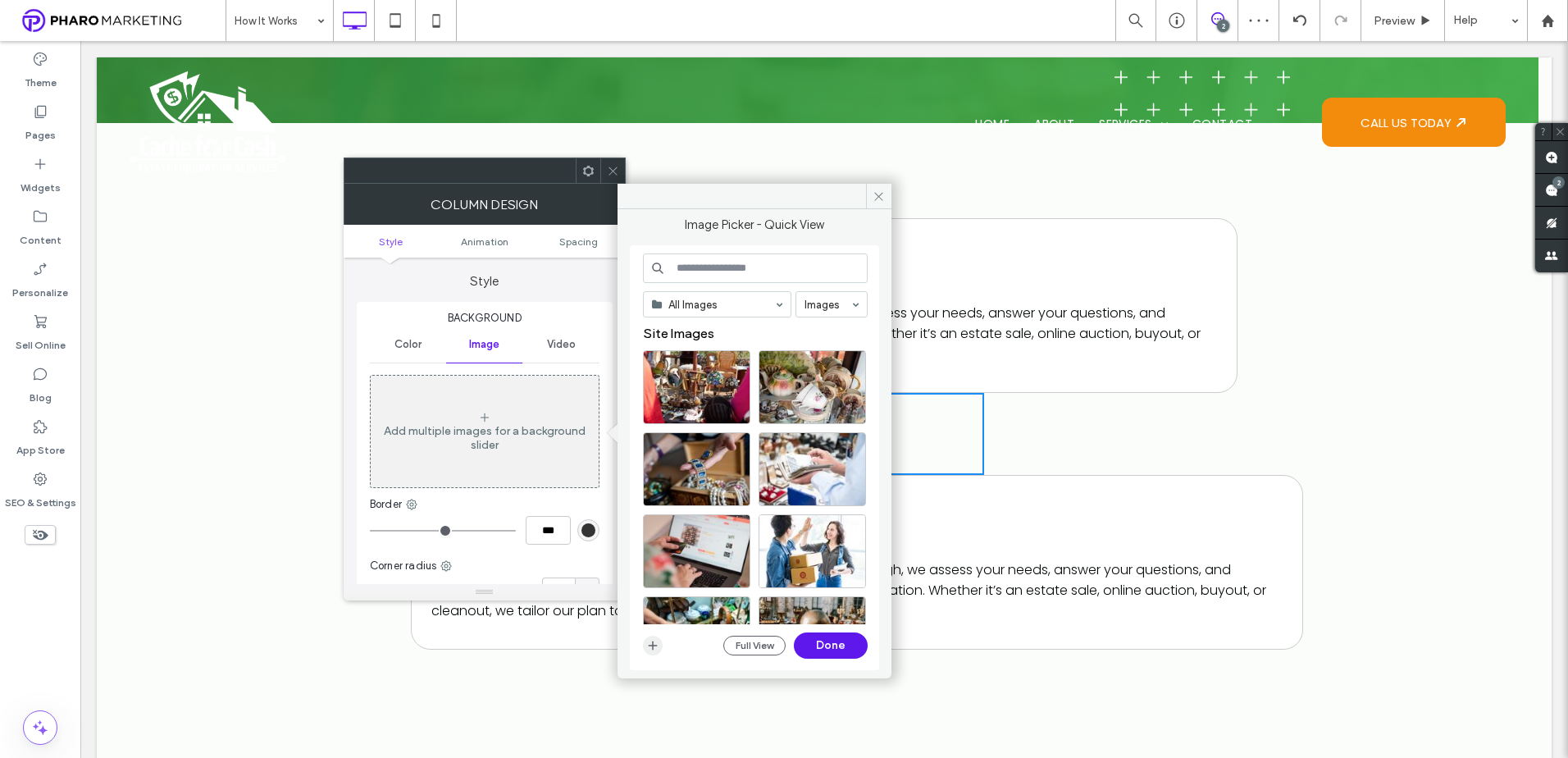 click 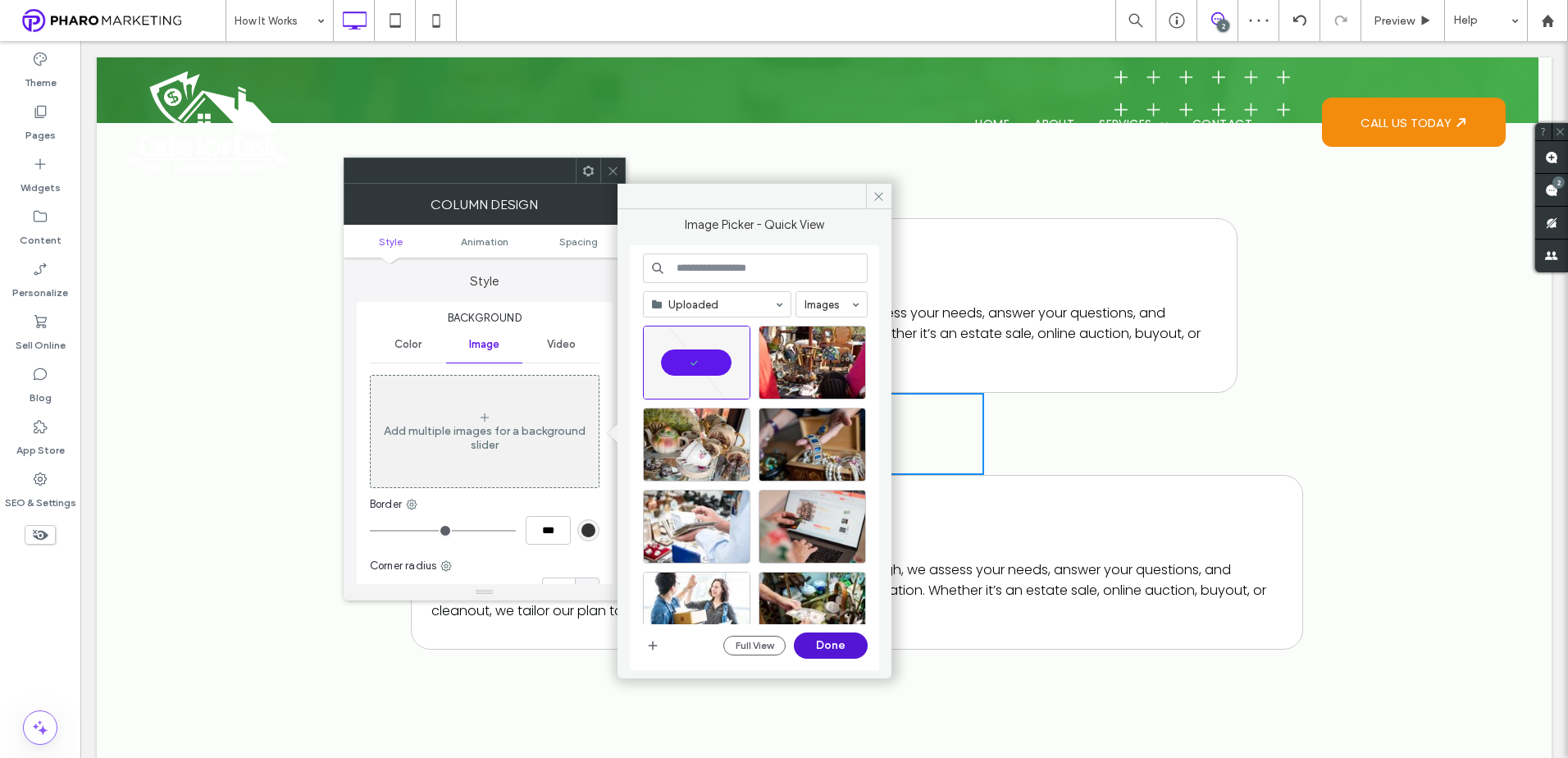 drag, startPoint x: 852, startPoint y: 644, endPoint x: 771, endPoint y: 603, distance: 90.785461 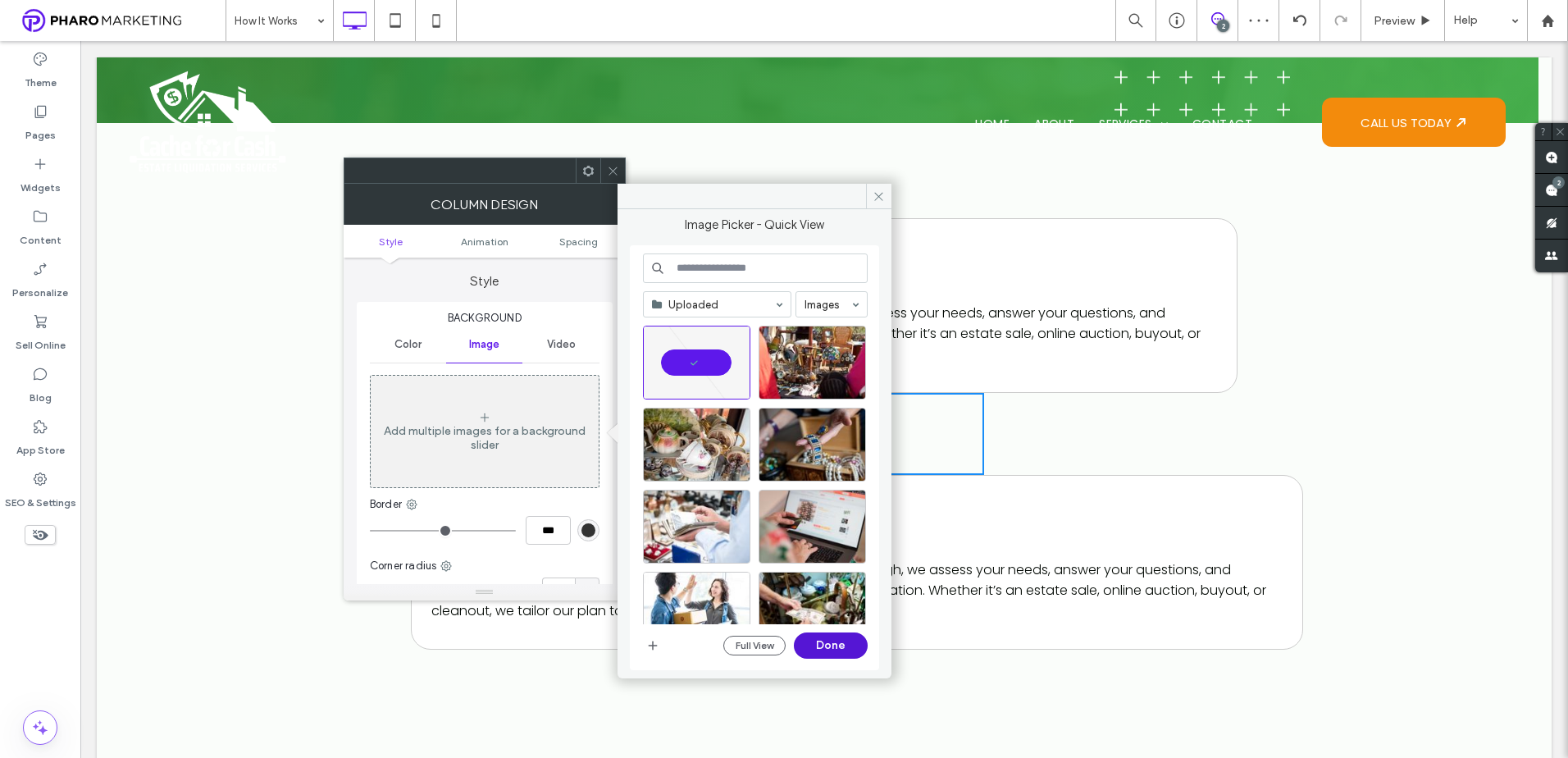 click on "Done" at bounding box center (831, 646) 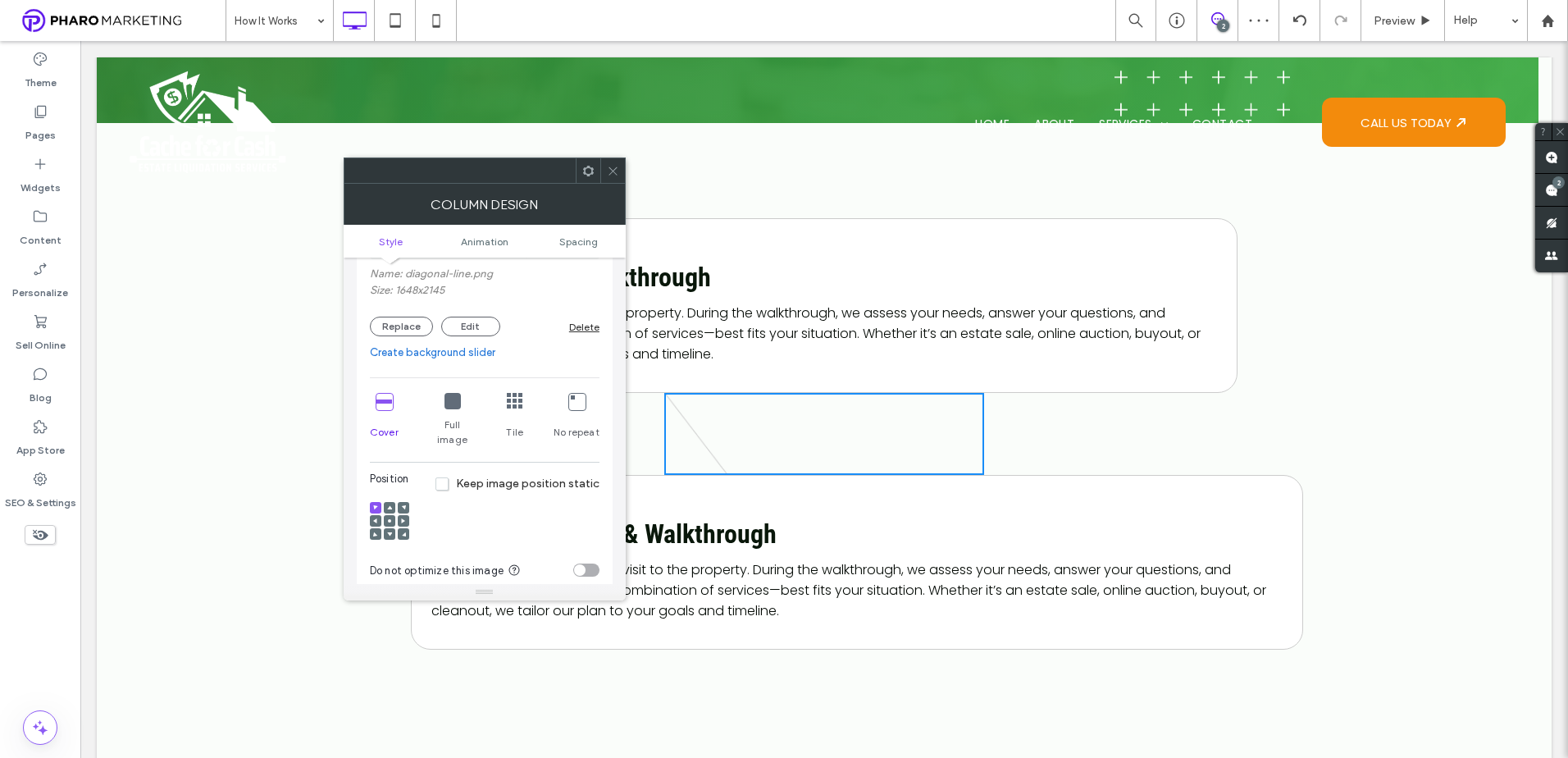 scroll, scrollTop: 246, scrollLeft: 0, axis: vertical 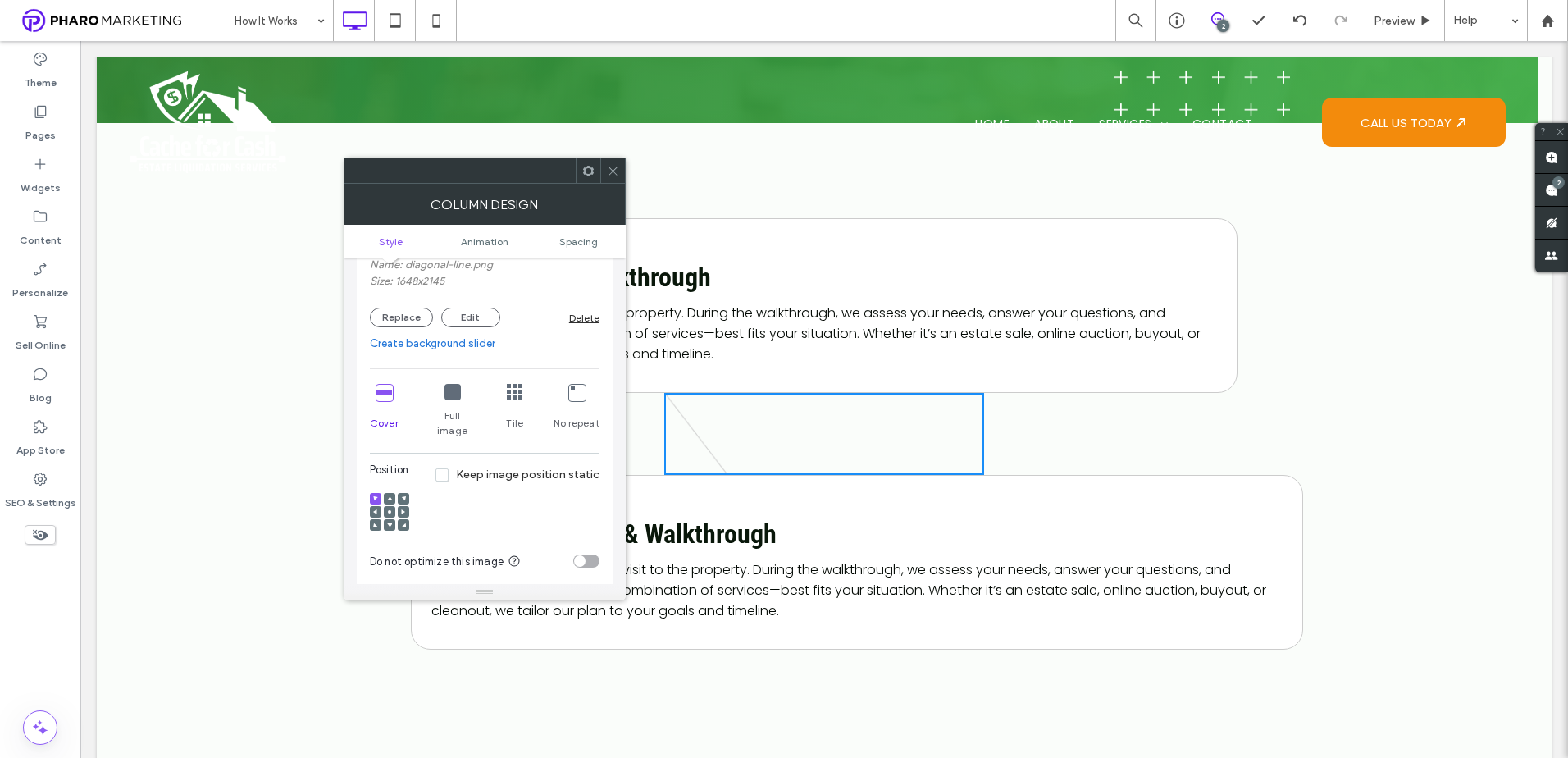 click at bounding box center (390, 512) 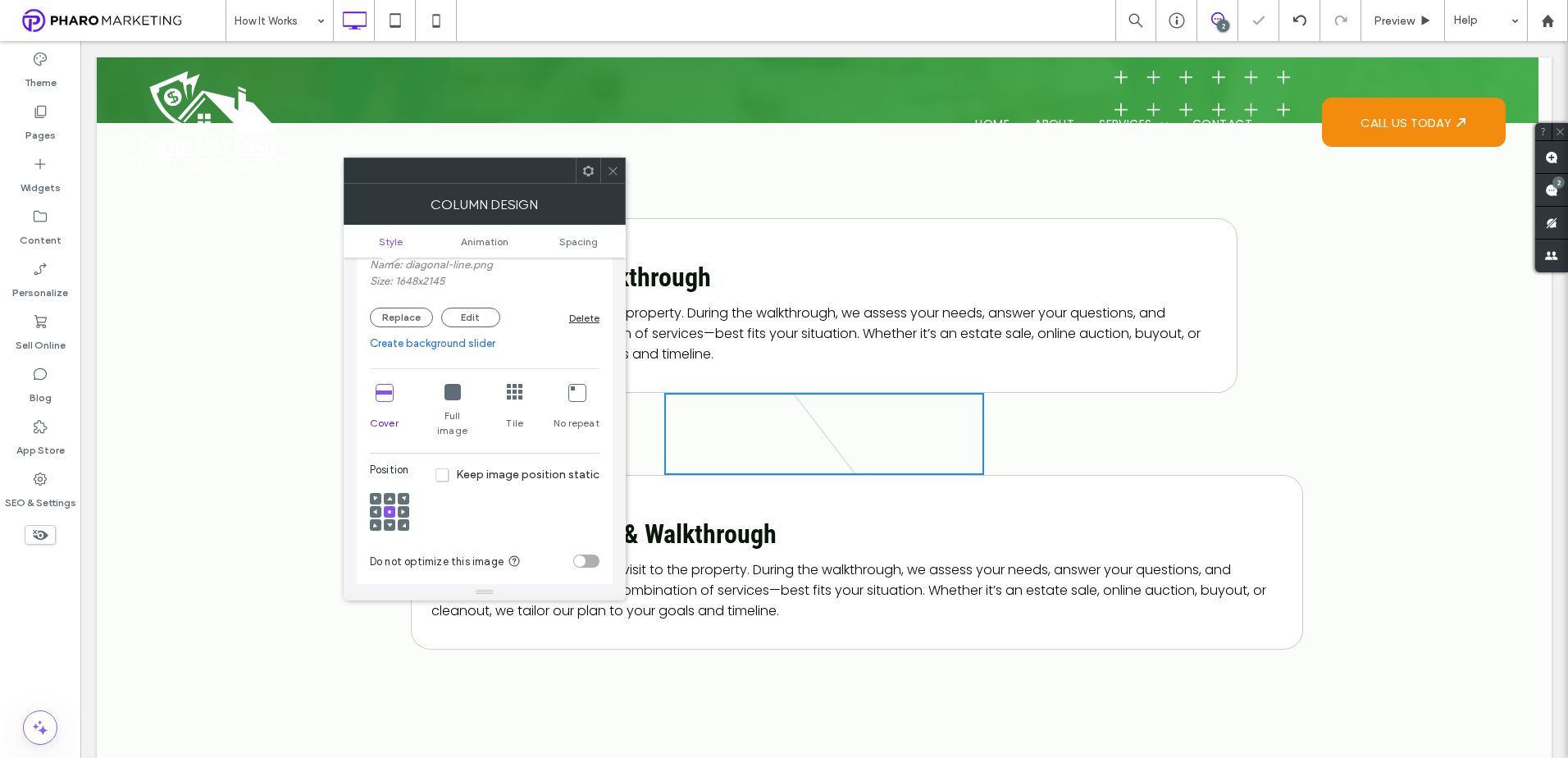 click 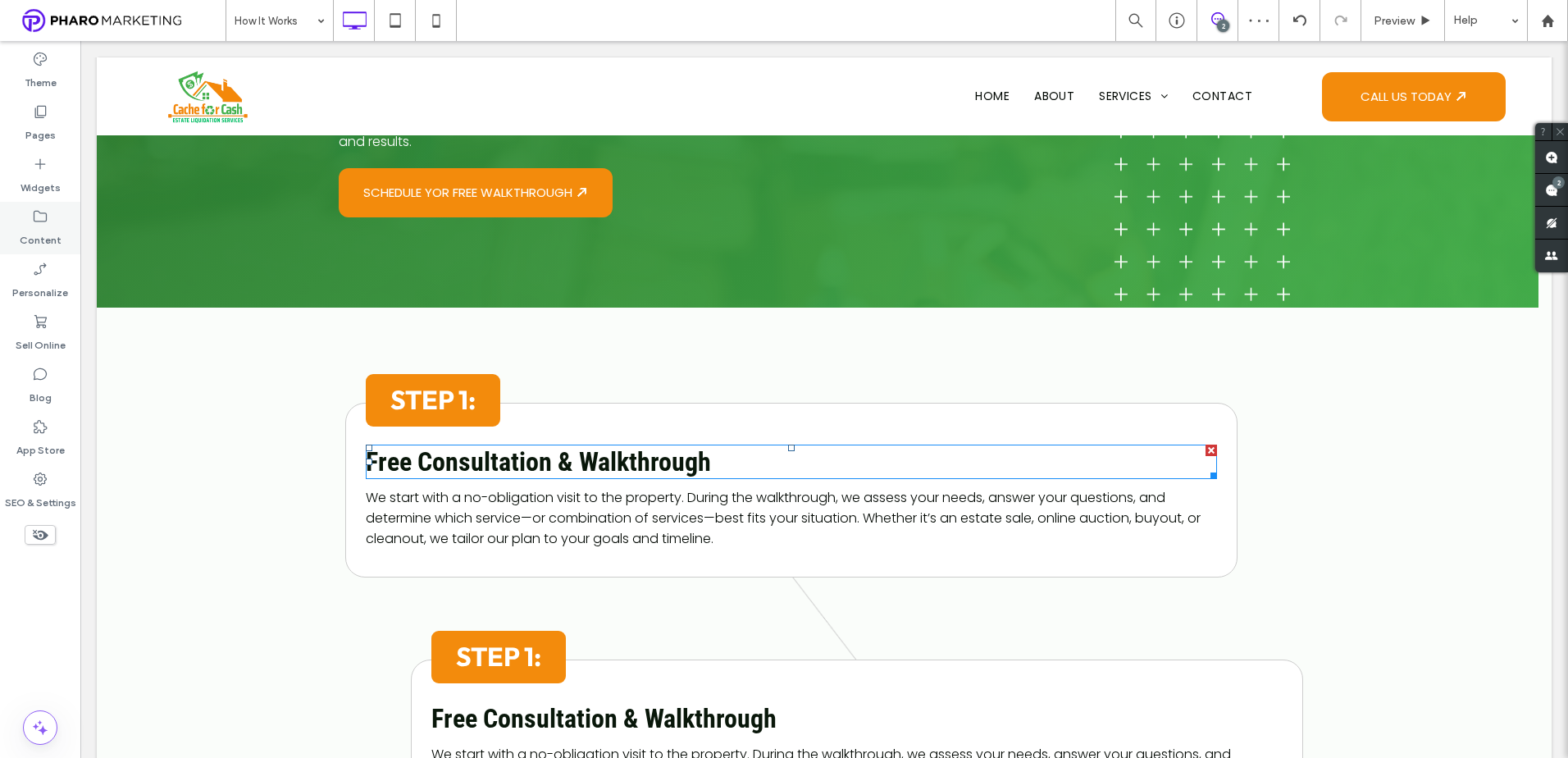 scroll, scrollTop: 492, scrollLeft: 0, axis: vertical 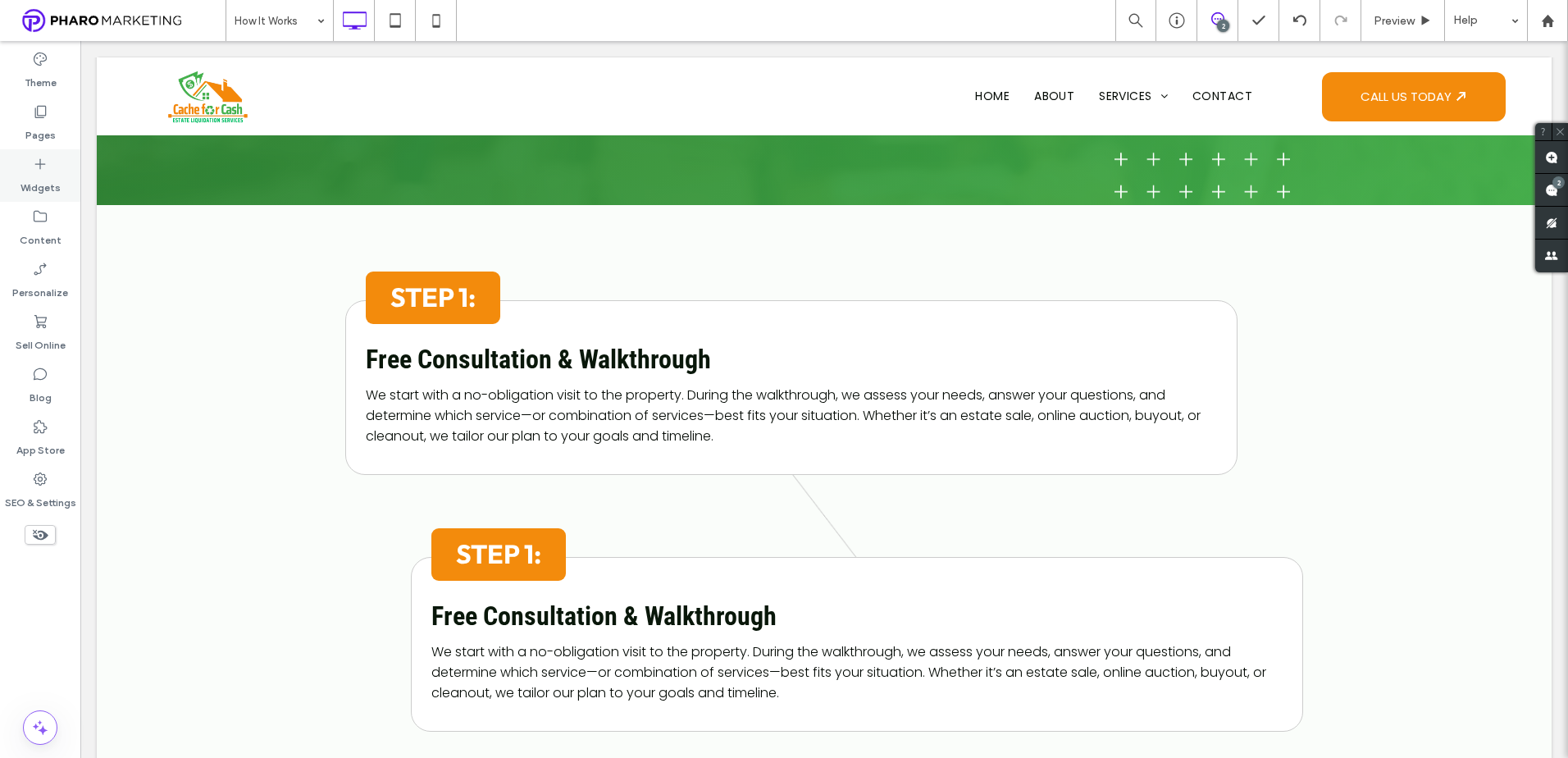click on "Widgets" at bounding box center (40, 184) 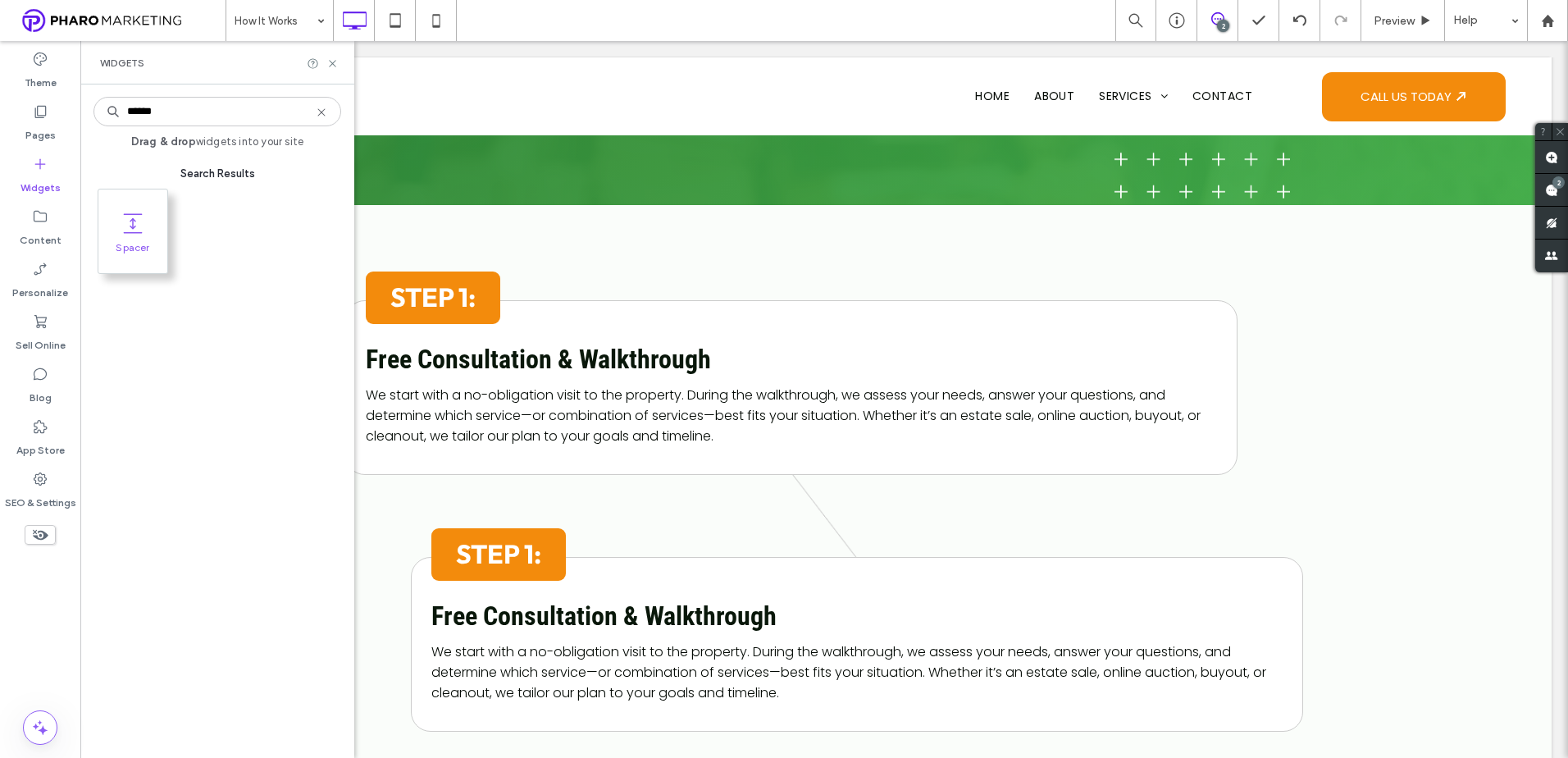 type on "******" 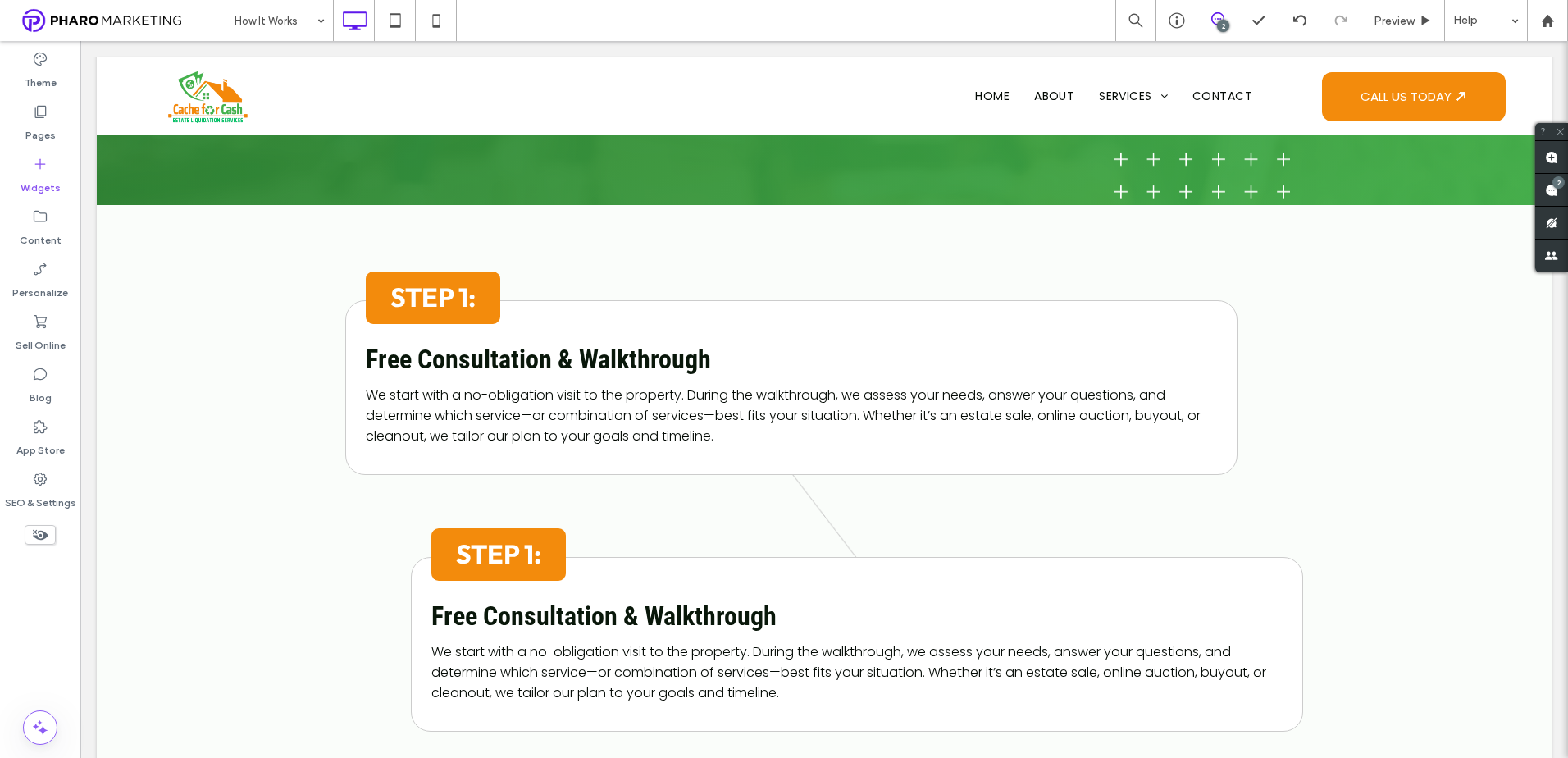 scroll, scrollTop: 509, scrollLeft: 0, axis: vertical 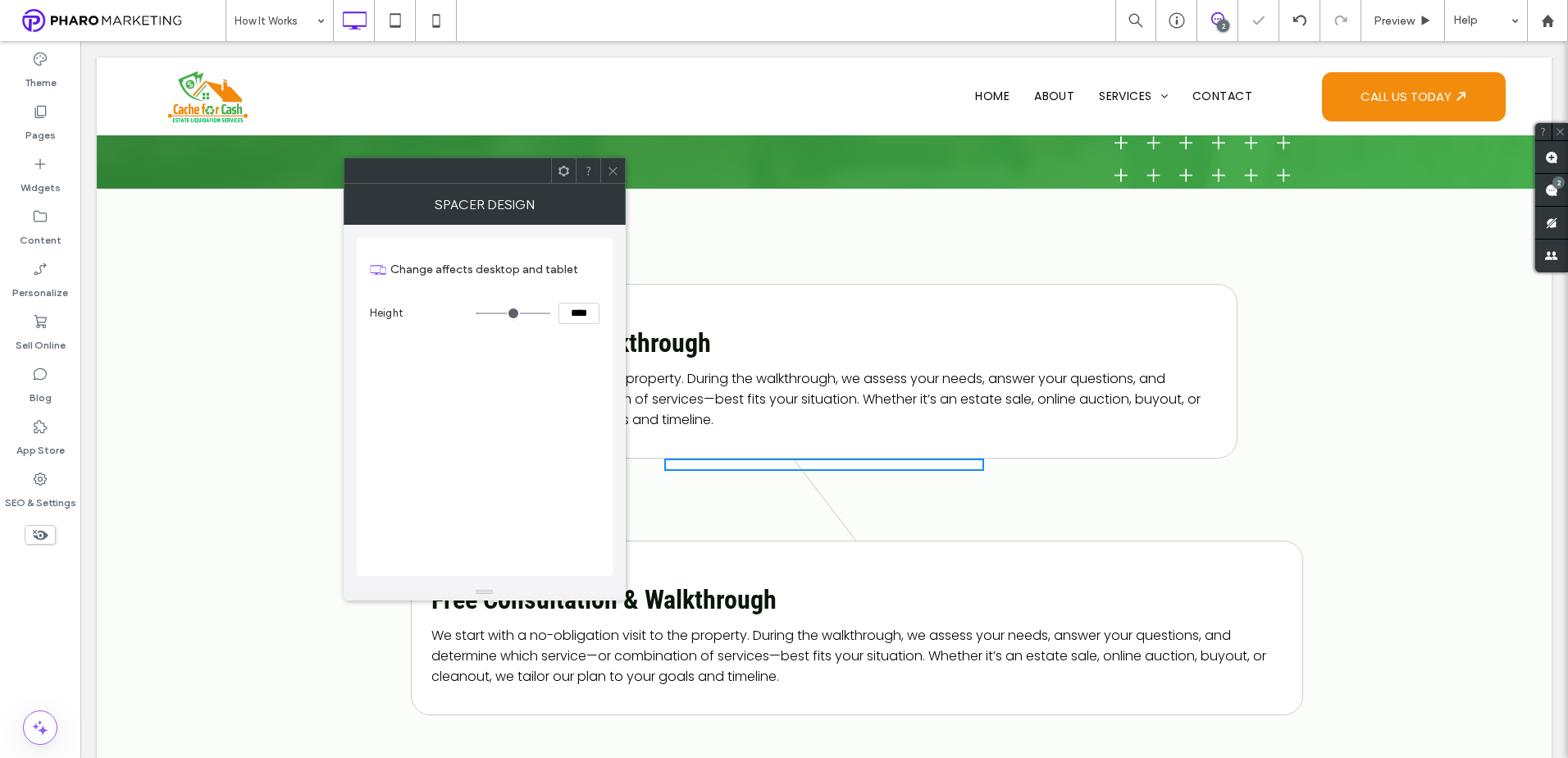 drag, startPoint x: 610, startPoint y: 174, endPoint x: 622, endPoint y: 177, distance: 12.369317 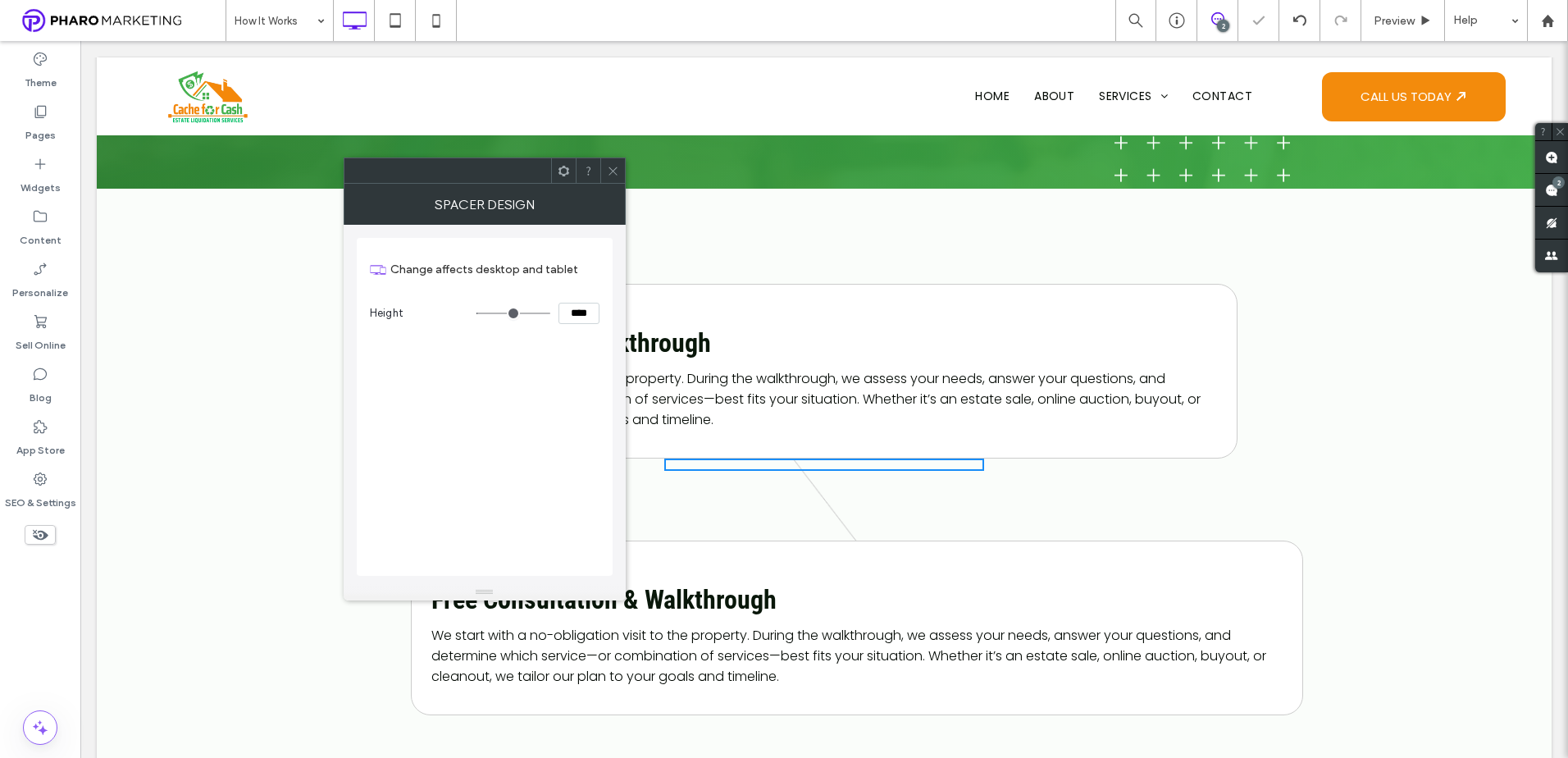 click 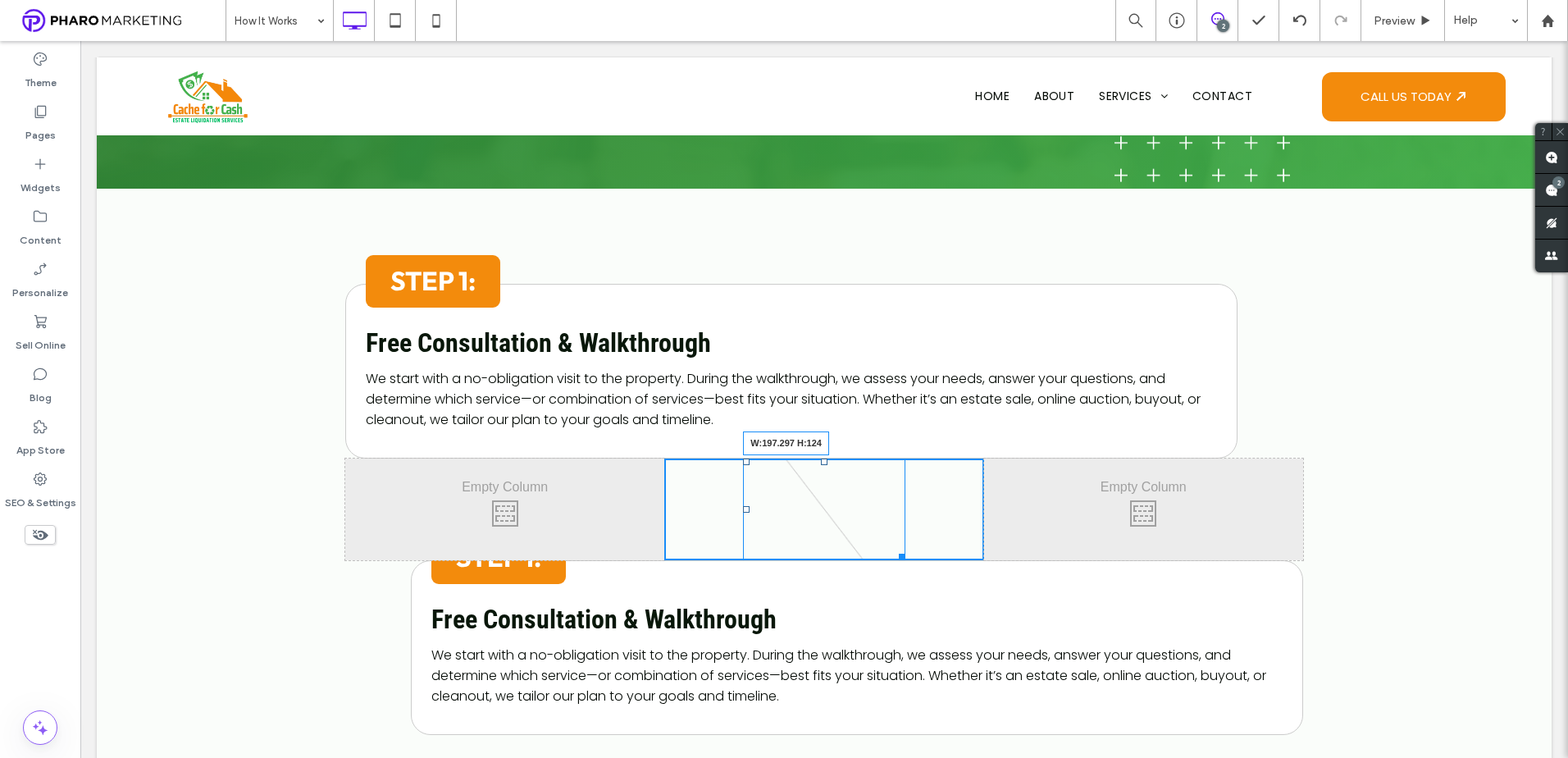 drag, startPoint x: 969, startPoint y: 469, endPoint x: 889, endPoint y: 559, distance: 120.41595 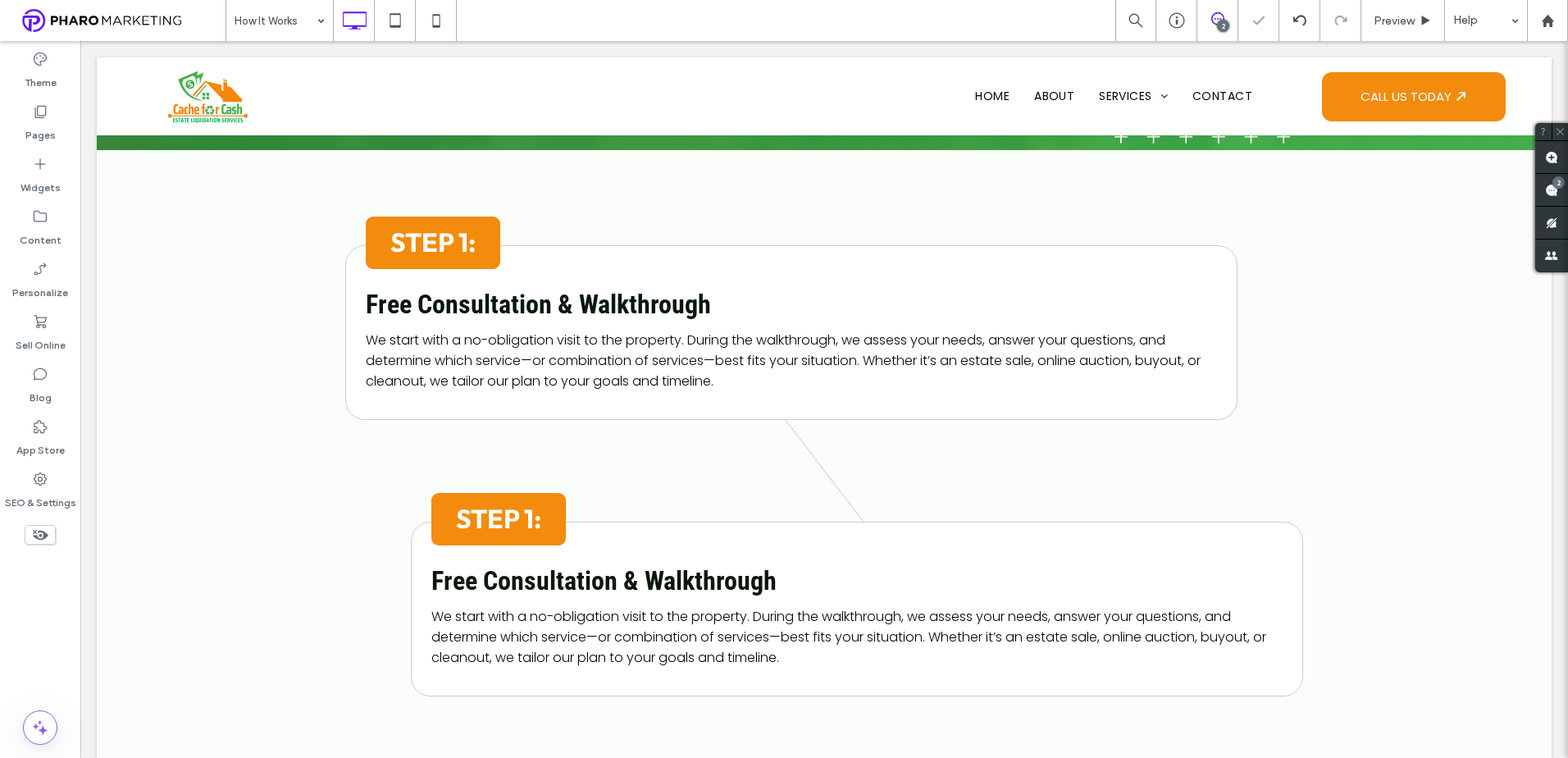 scroll, scrollTop: 673, scrollLeft: 0, axis: vertical 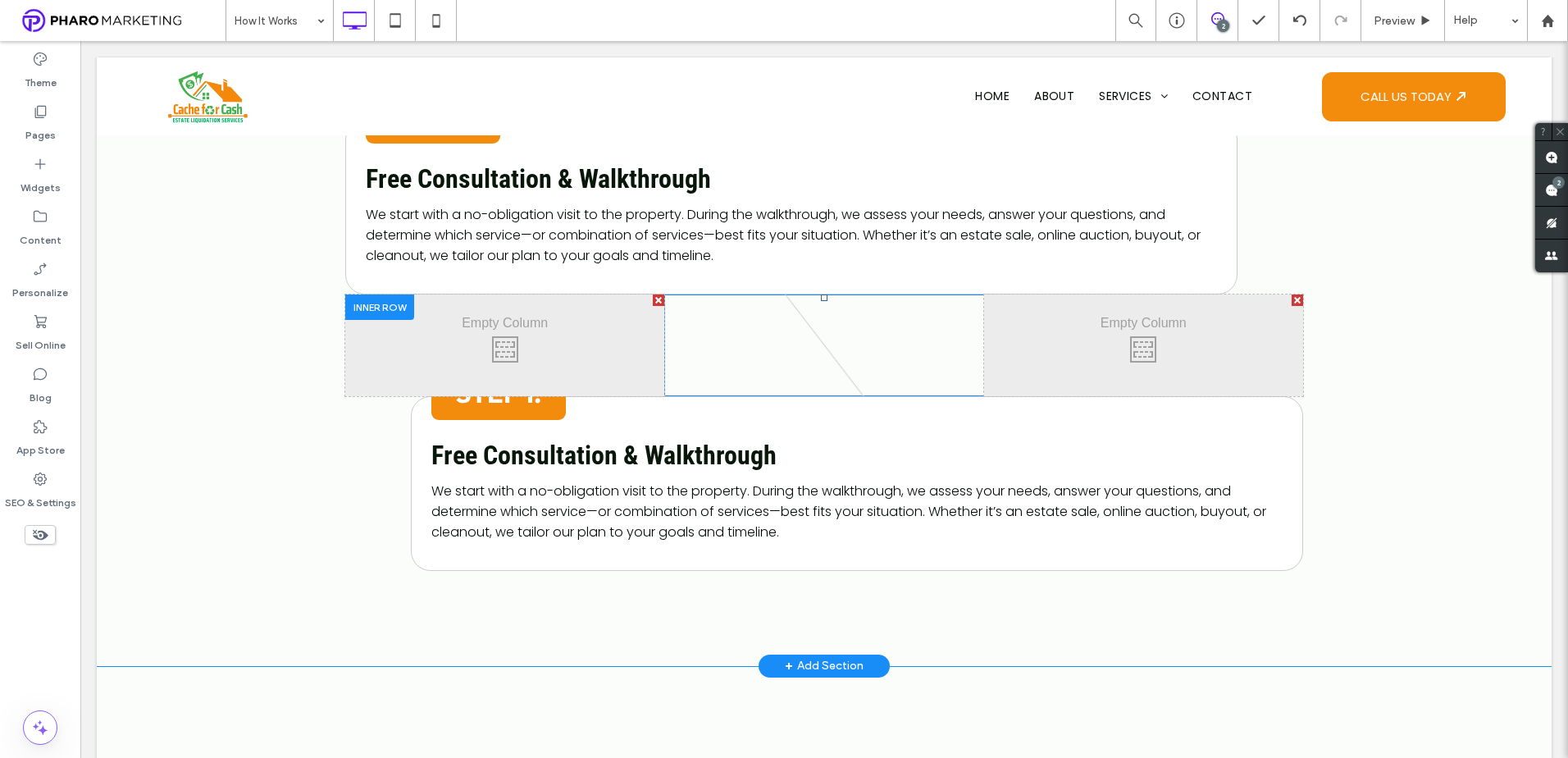 click at bounding box center (380, 307) 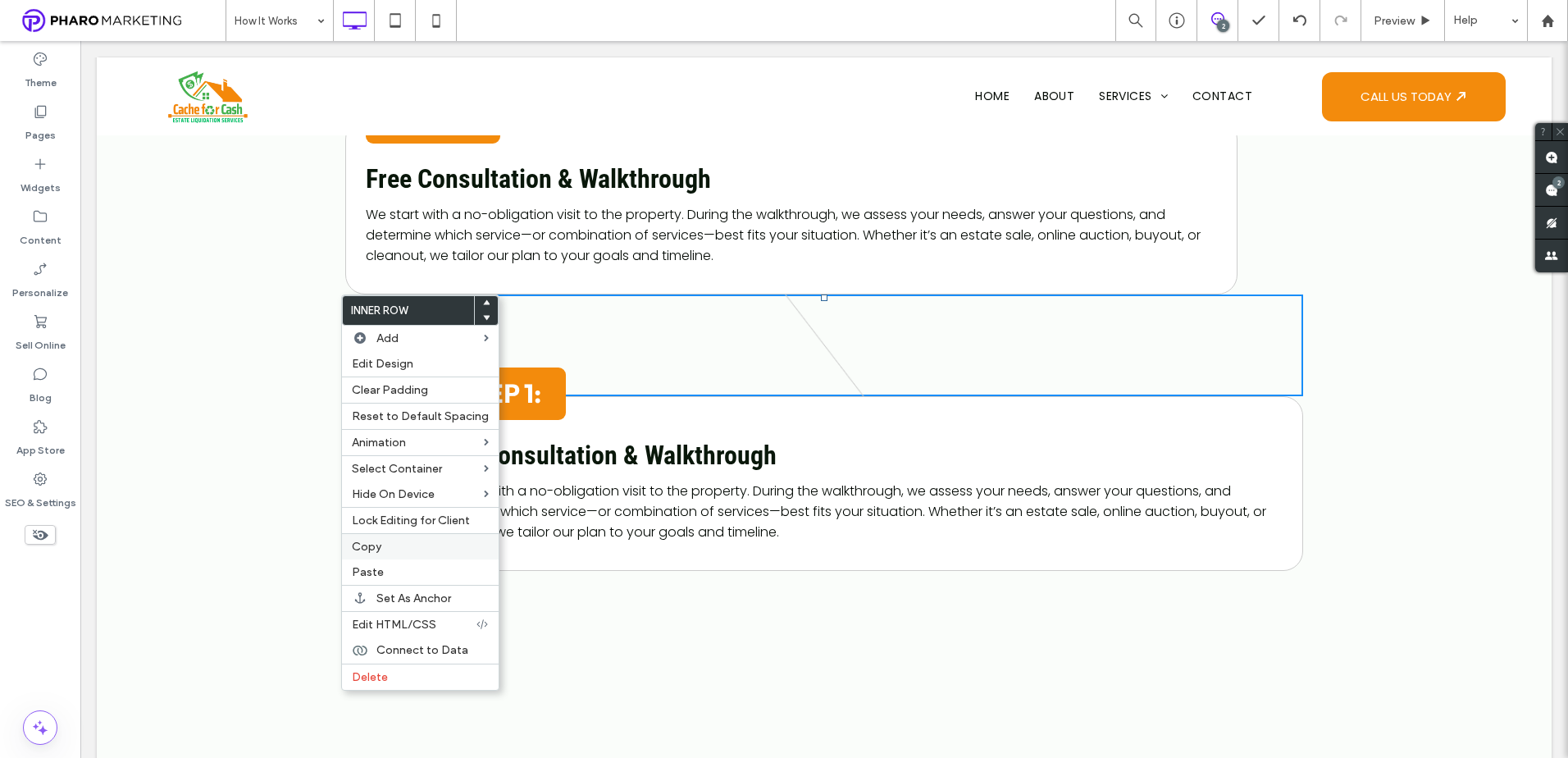 click on "Copy" at bounding box center [420, 546] 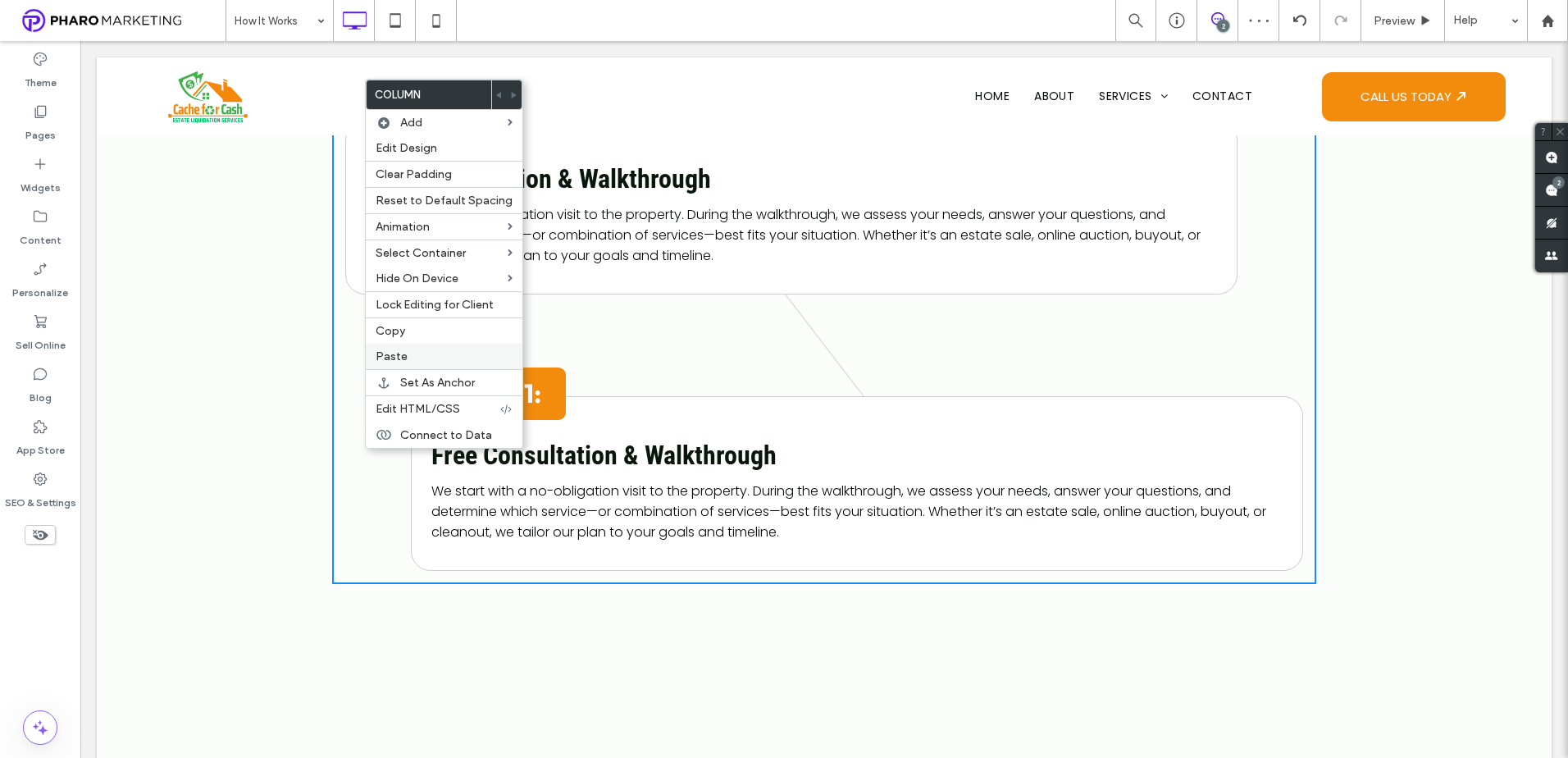 click on "Paste" at bounding box center (444, 356) 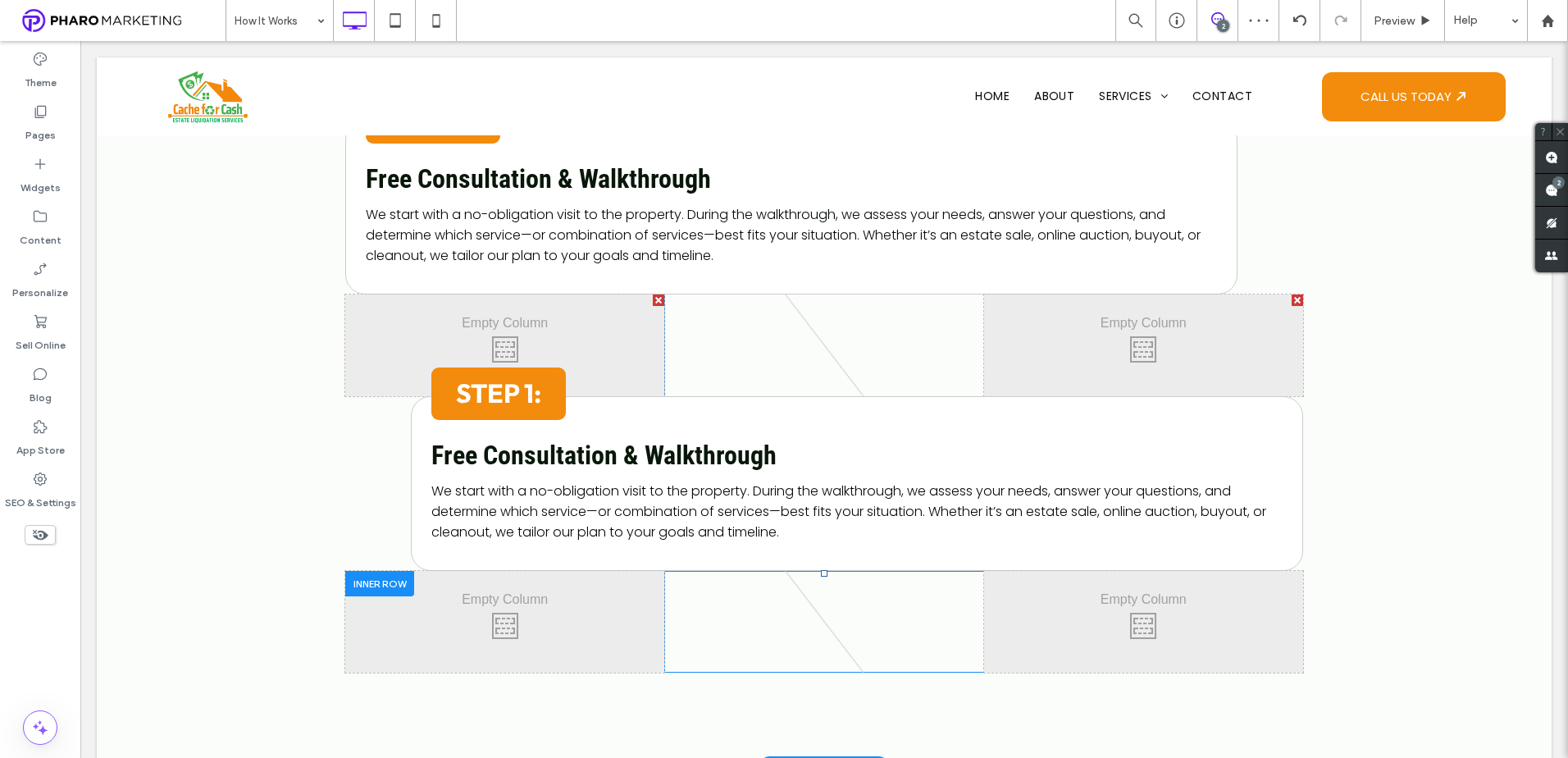 click on "Click To Paste     Click To Paste" at bounding box center [823, 622] 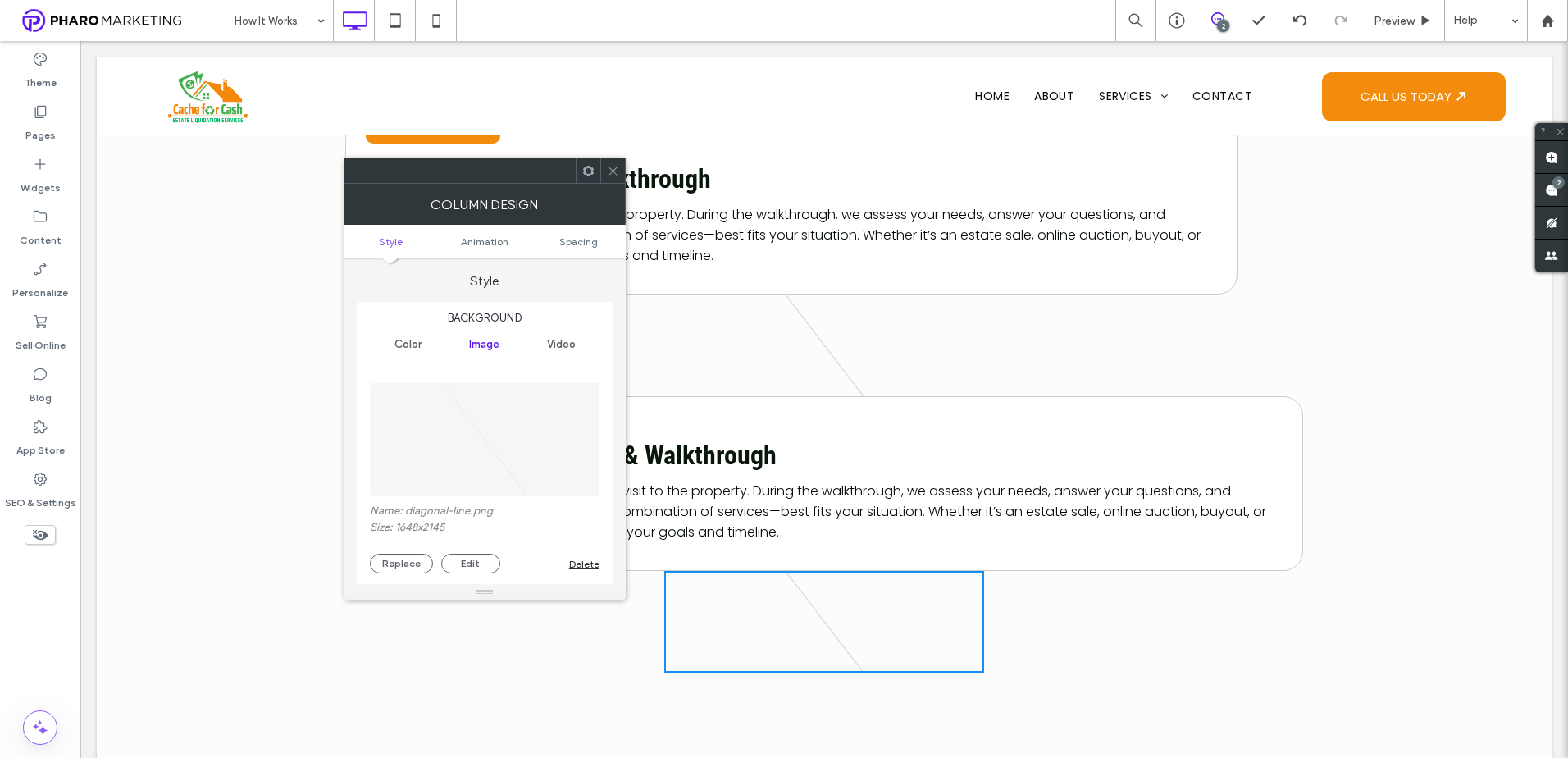 click at bounding box center [485, 440] 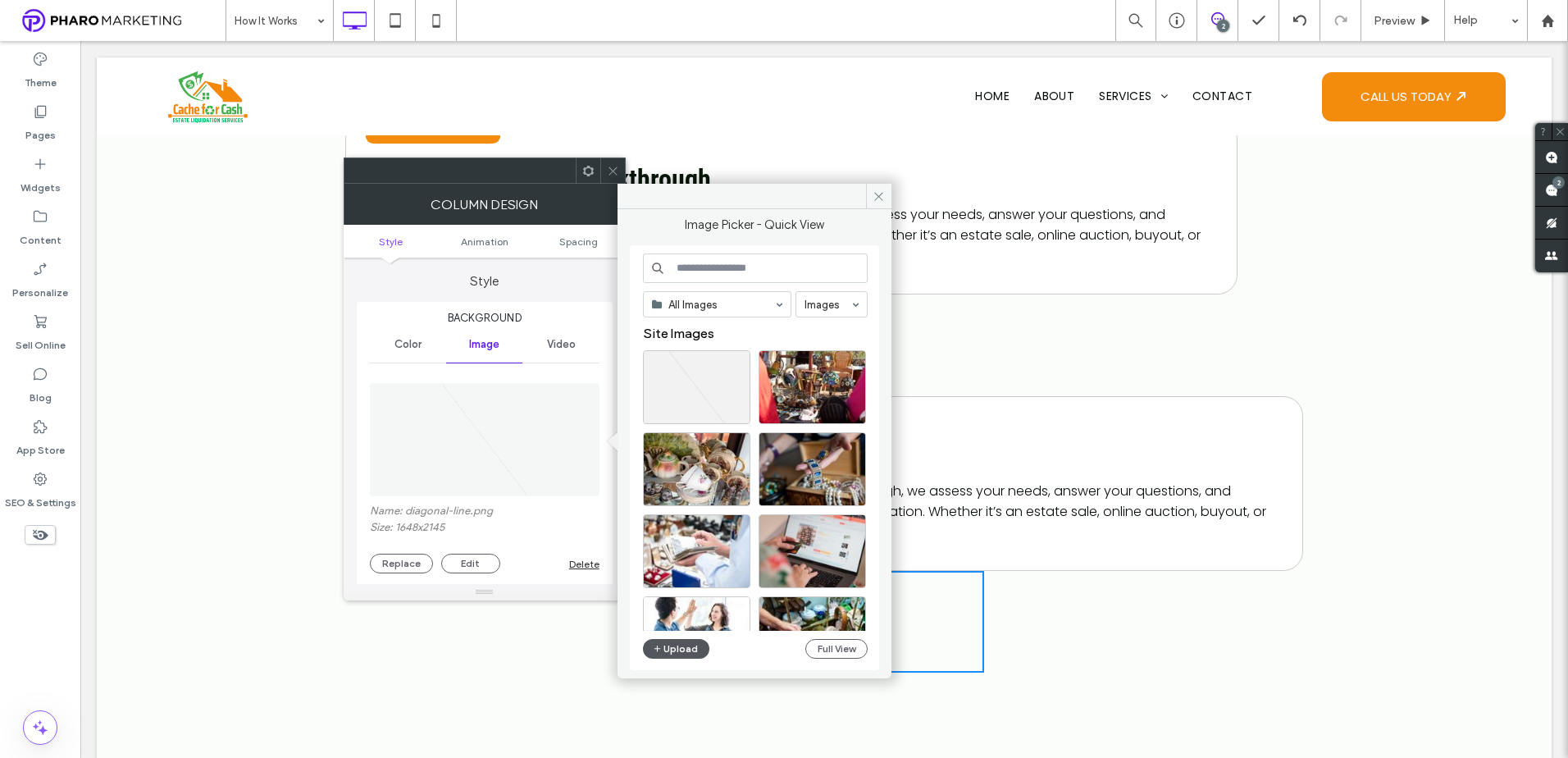 click on "Upload" at bounding box center (677, 649) 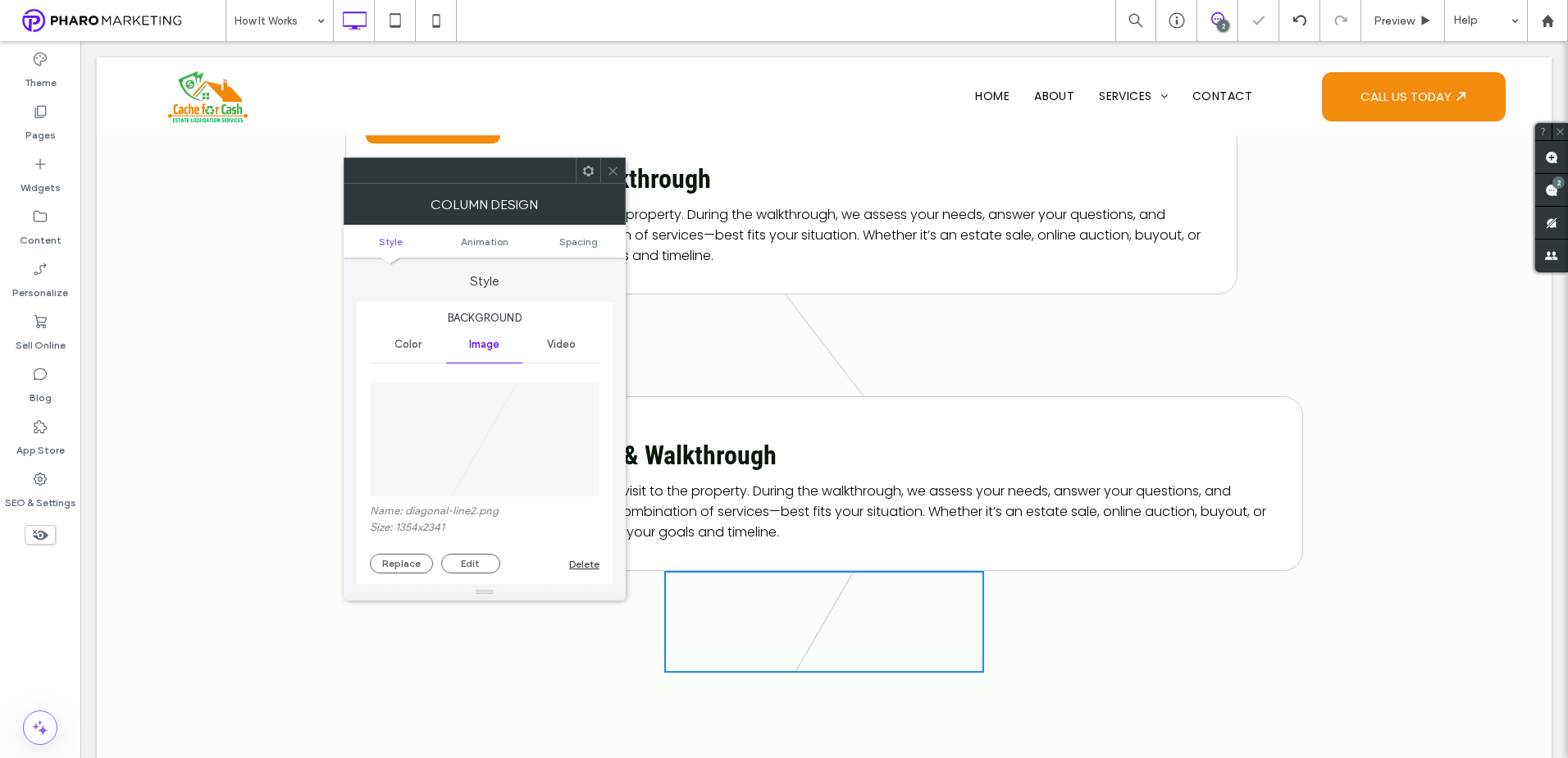click 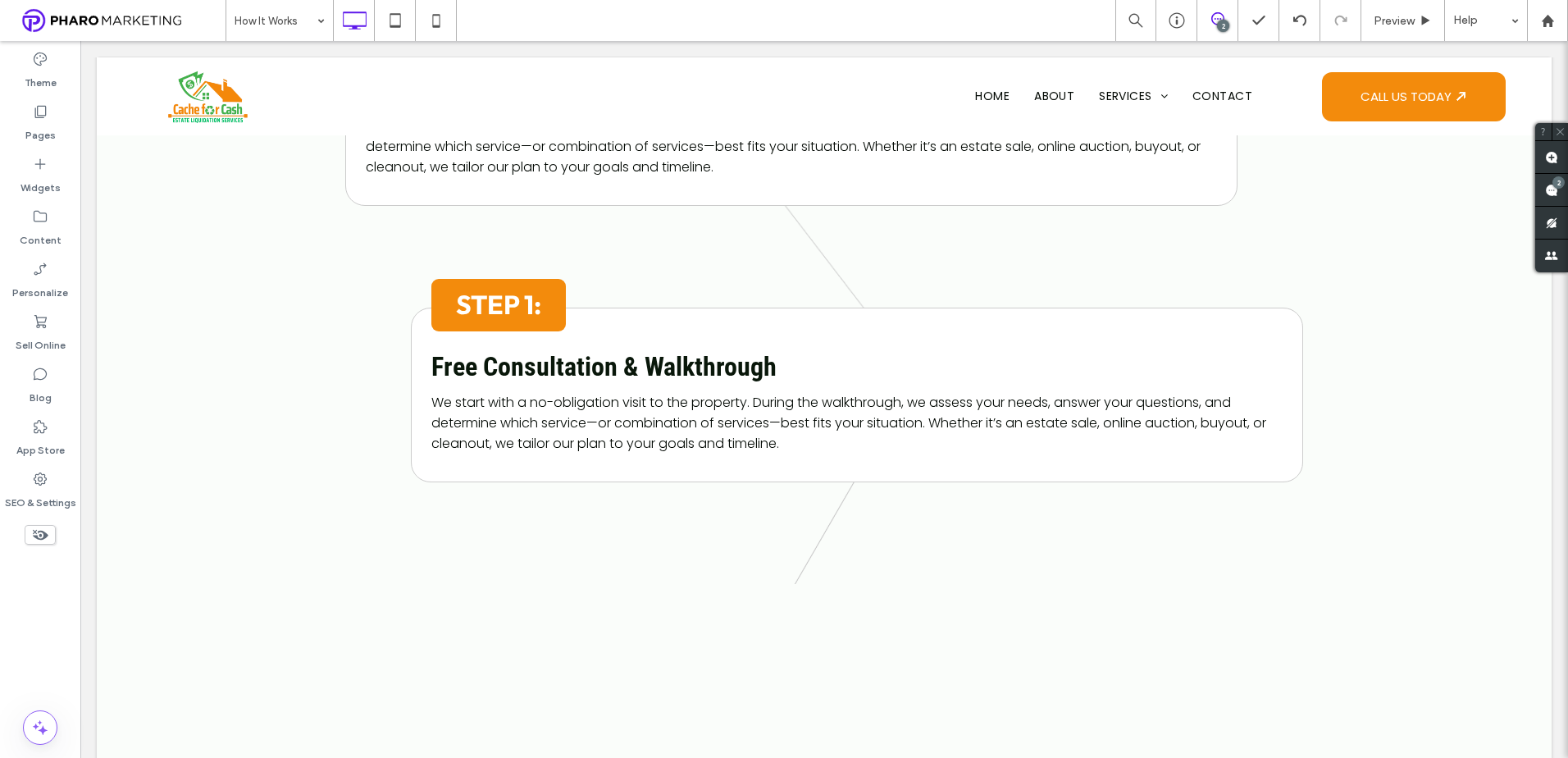 scroll, scrollTop: 591, scrollLeft: 0, axis: vertical 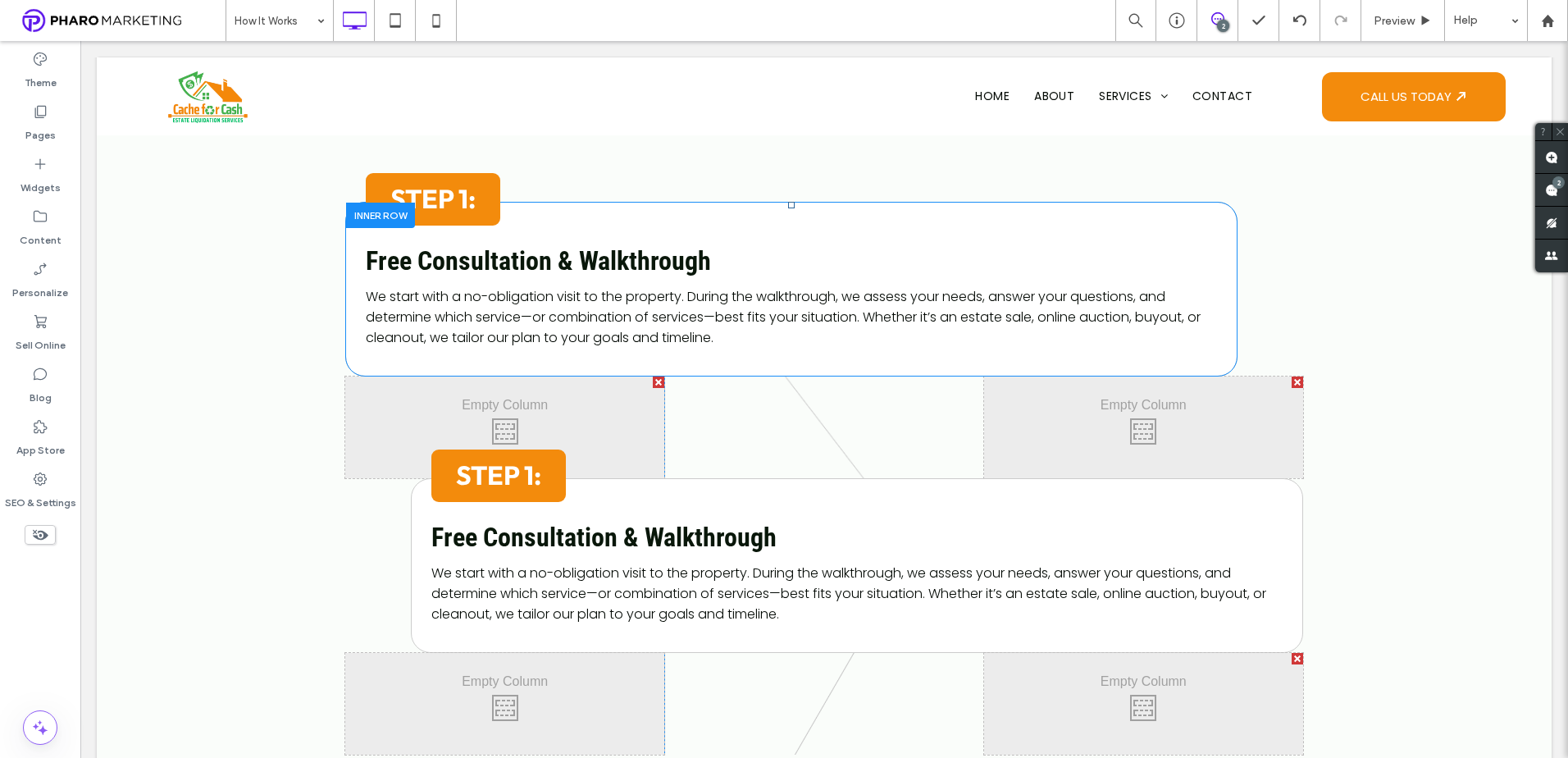 click at bounding box center [381, 215] 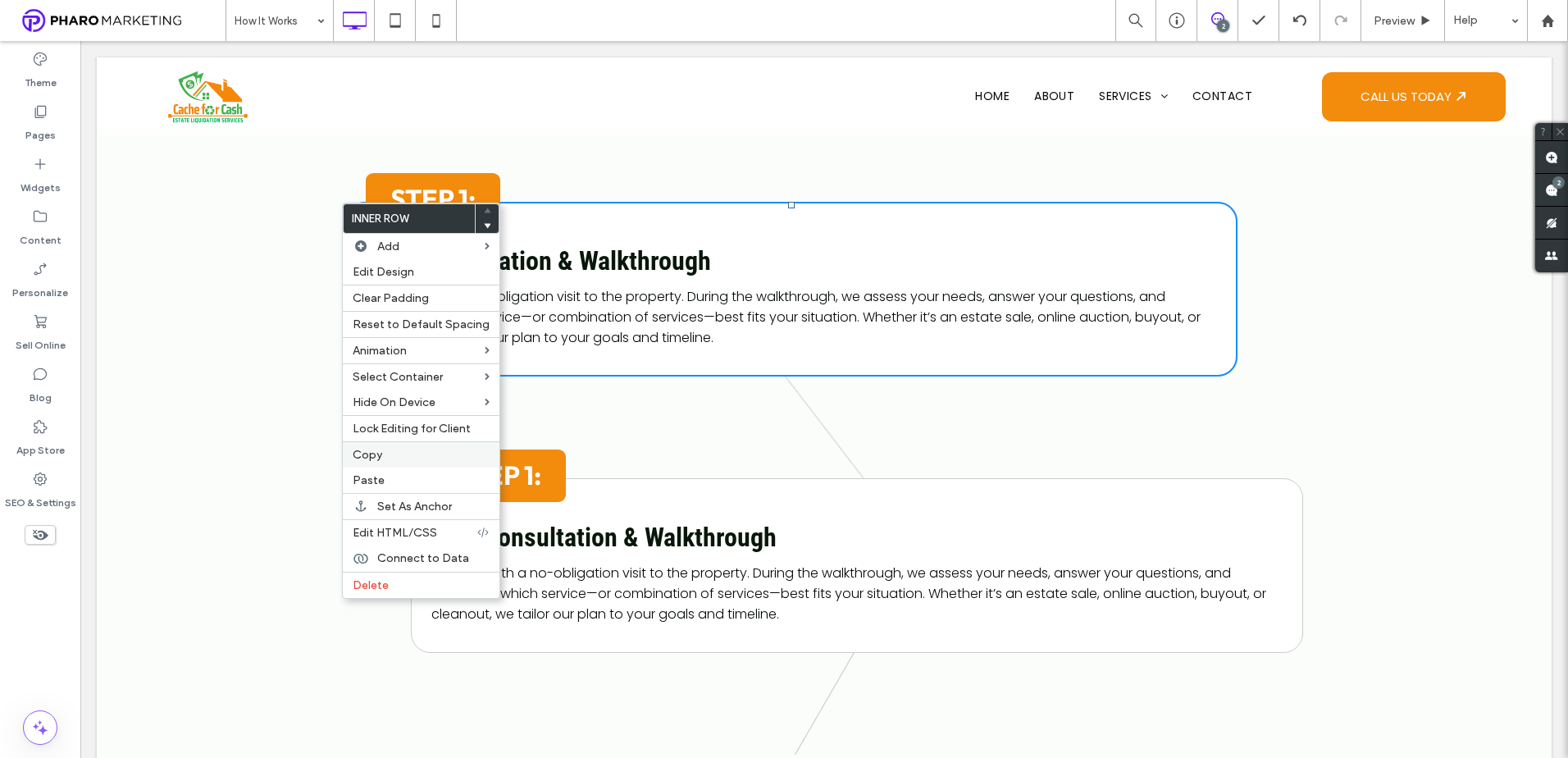 click on "Copy" at bounding box center (367, 454) 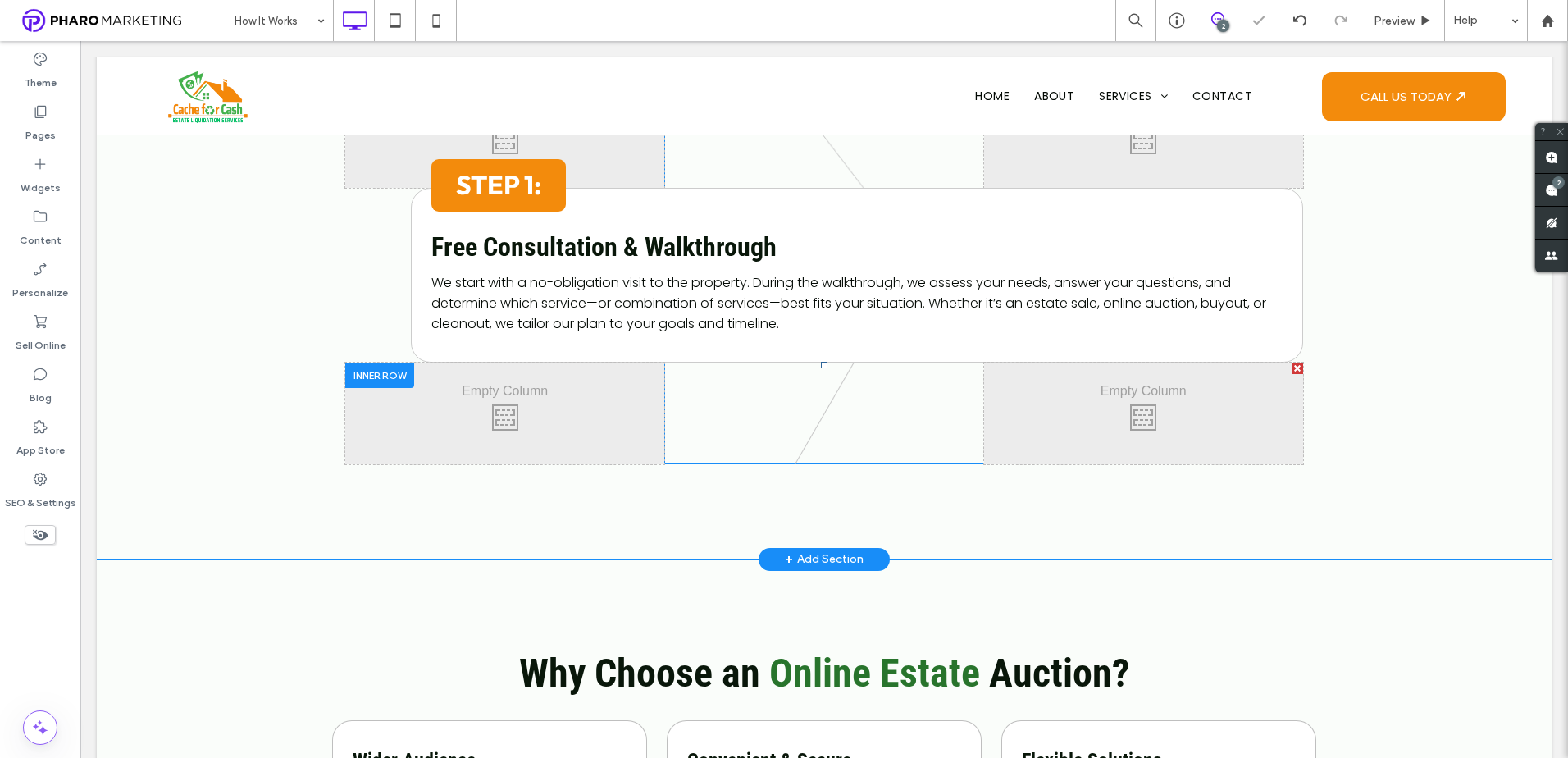 scroll, scrollTop: 919, scrollLeft: 0, axis: vertical 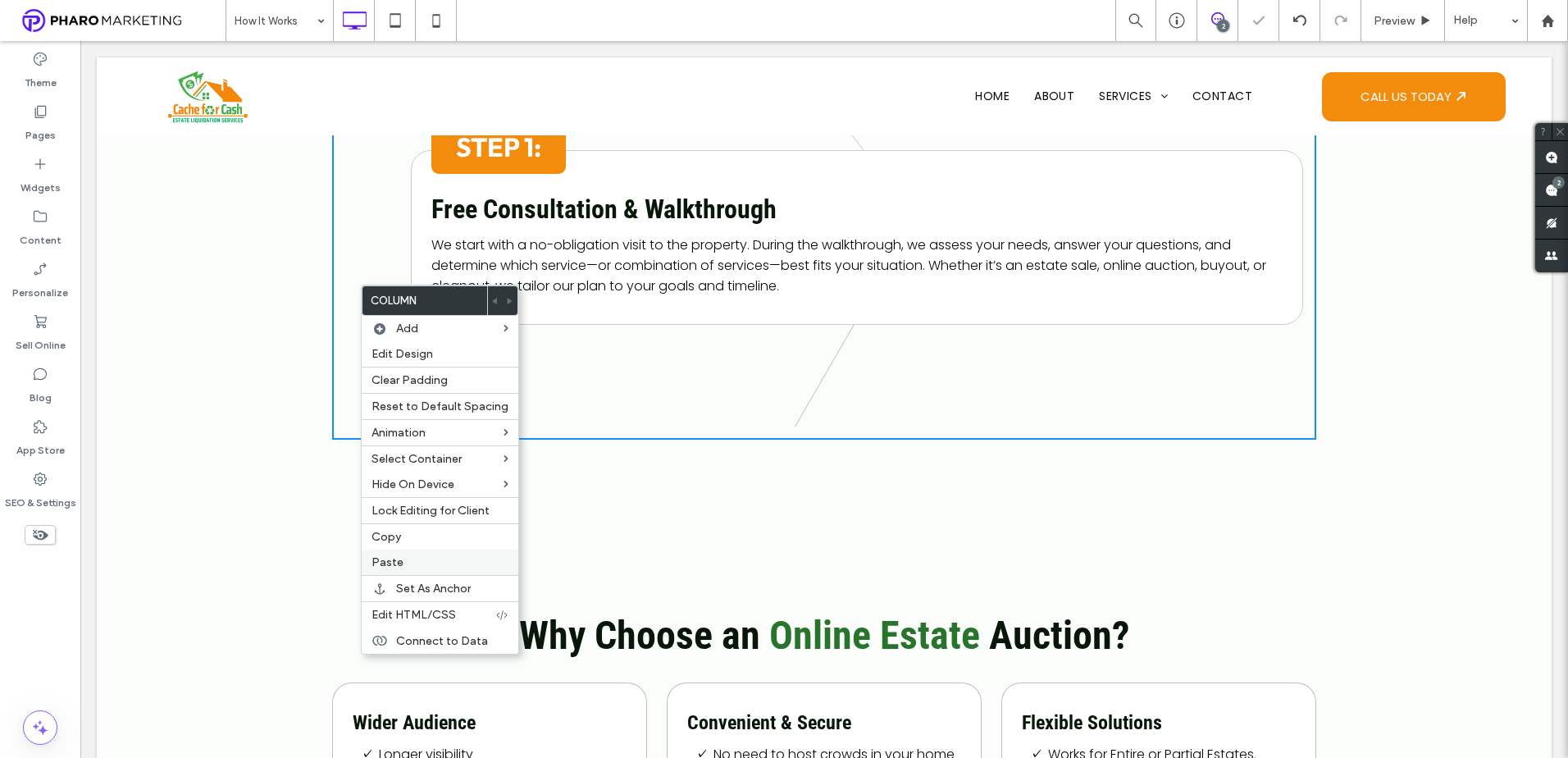 click on "Paste" at bounding box center [440, 562] 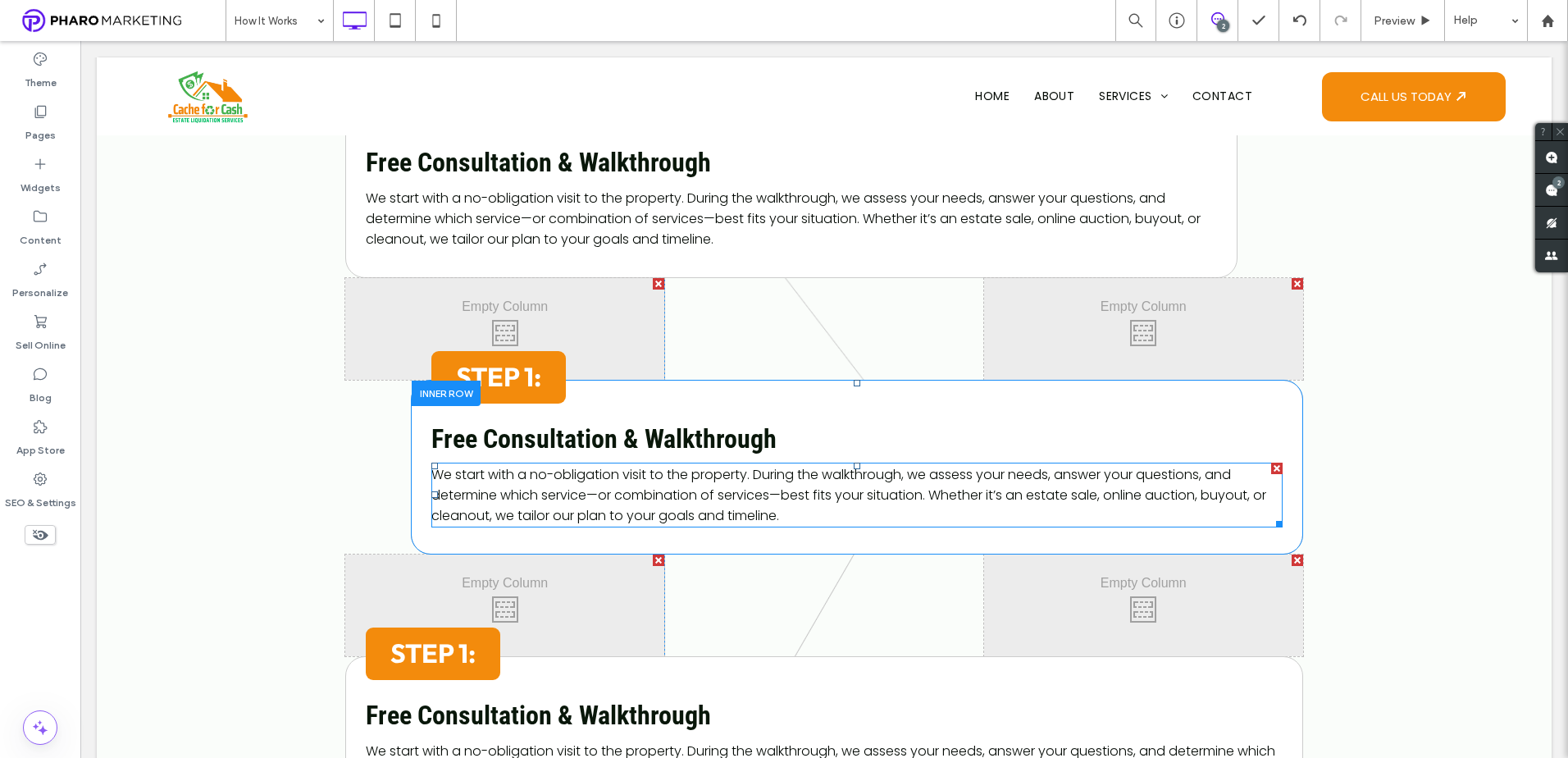 scroll, scrollTop: 755, scrollLeft: 0, axis: vertical 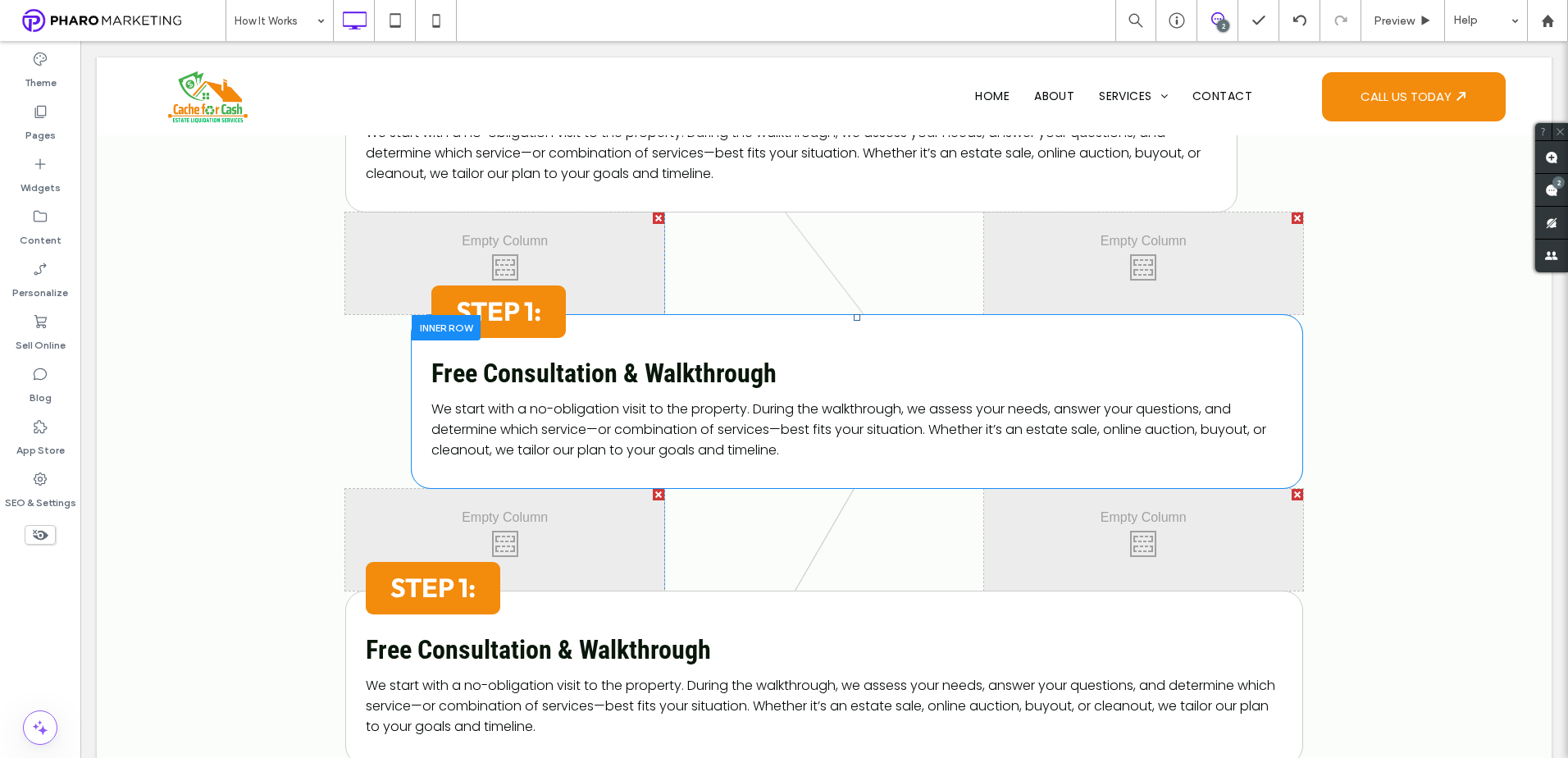 click at bounding box center (446, 327) 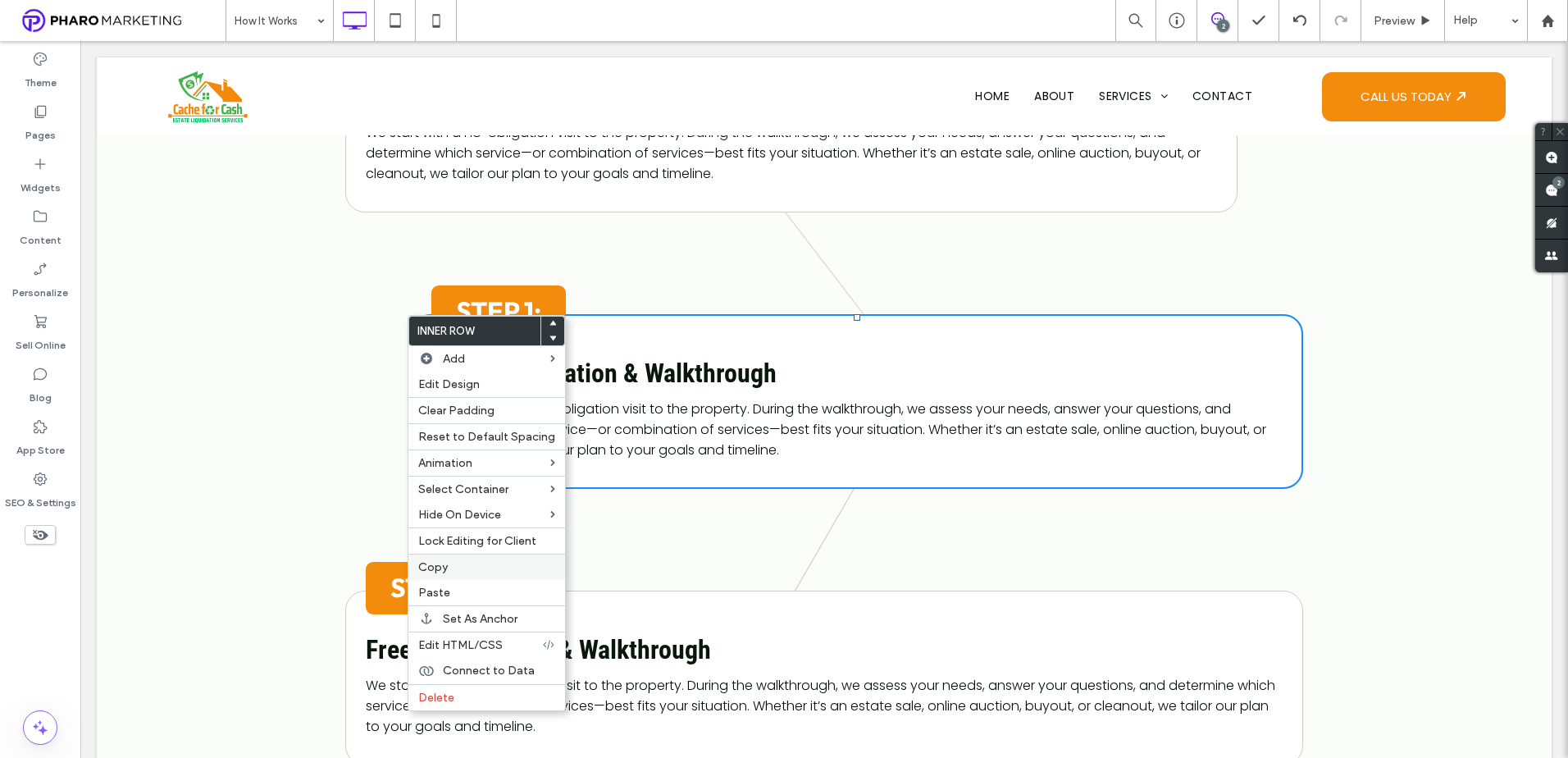 click on "Copy" at bounding box center [486, 567] 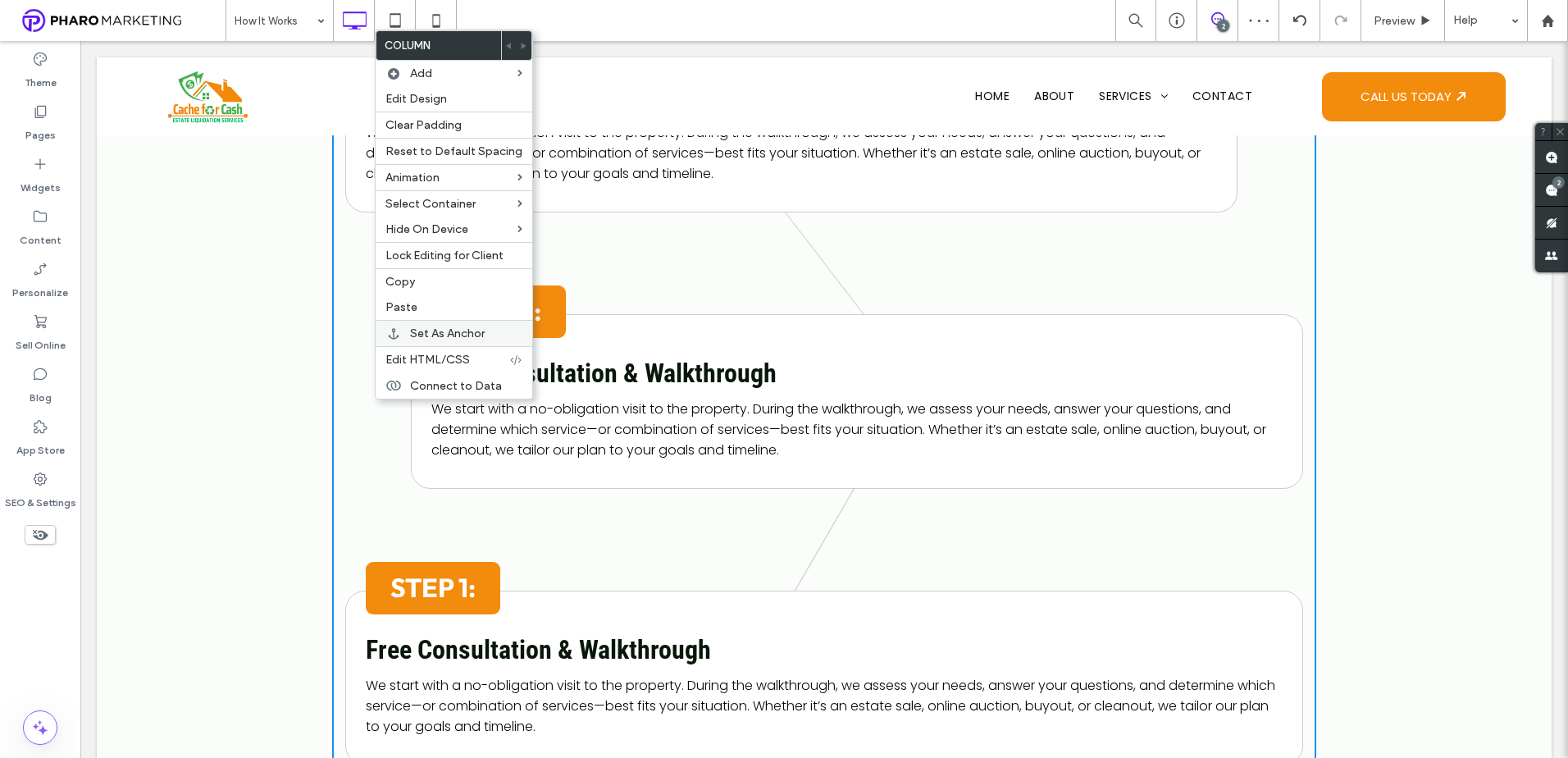 drag, startPoint x: 408, startPoint y: 308, endPoint x: 476, endPoint y: 326, distance: 70.34202 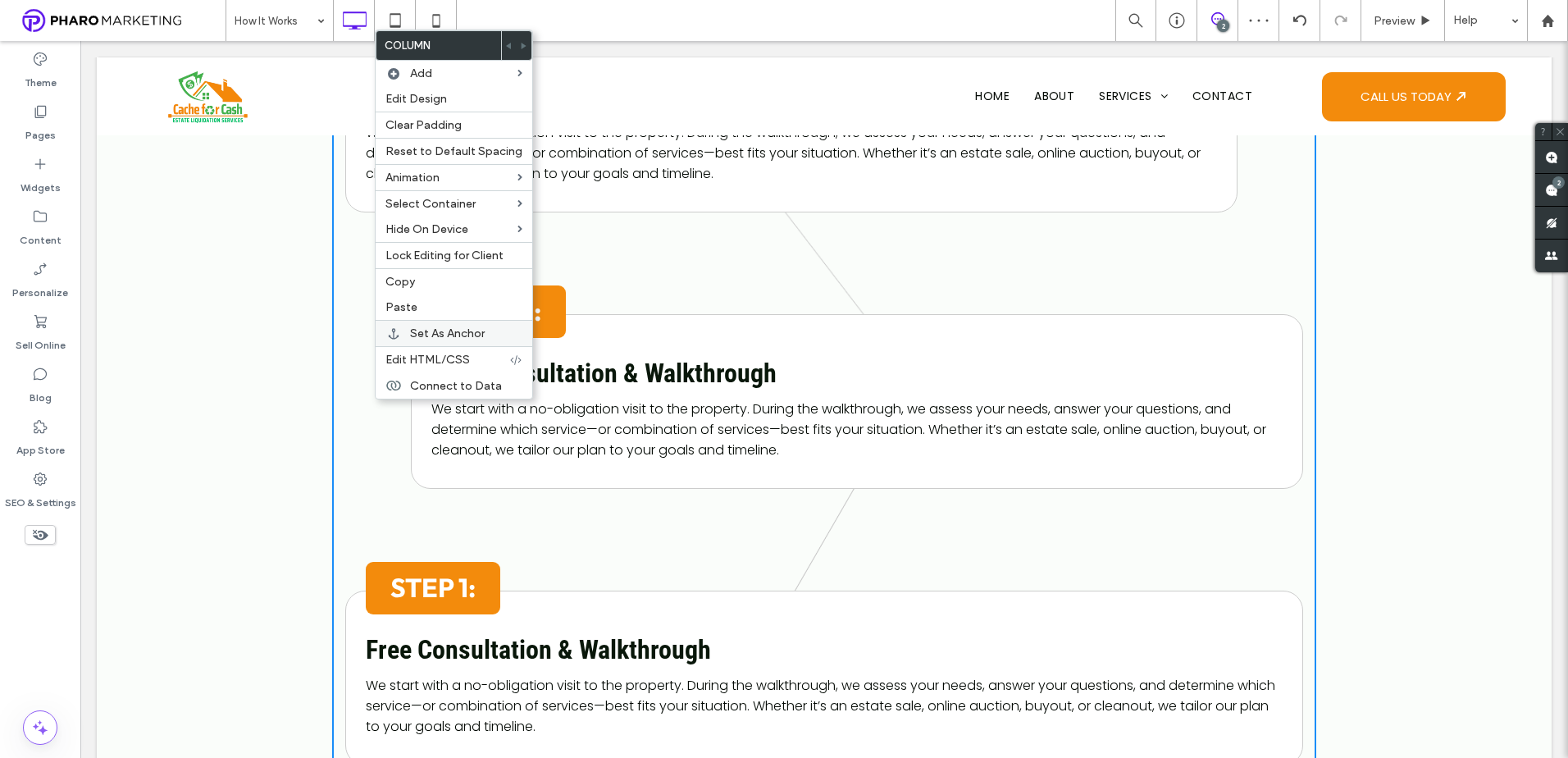 click on "Paste" at bounding box center [401, 307] 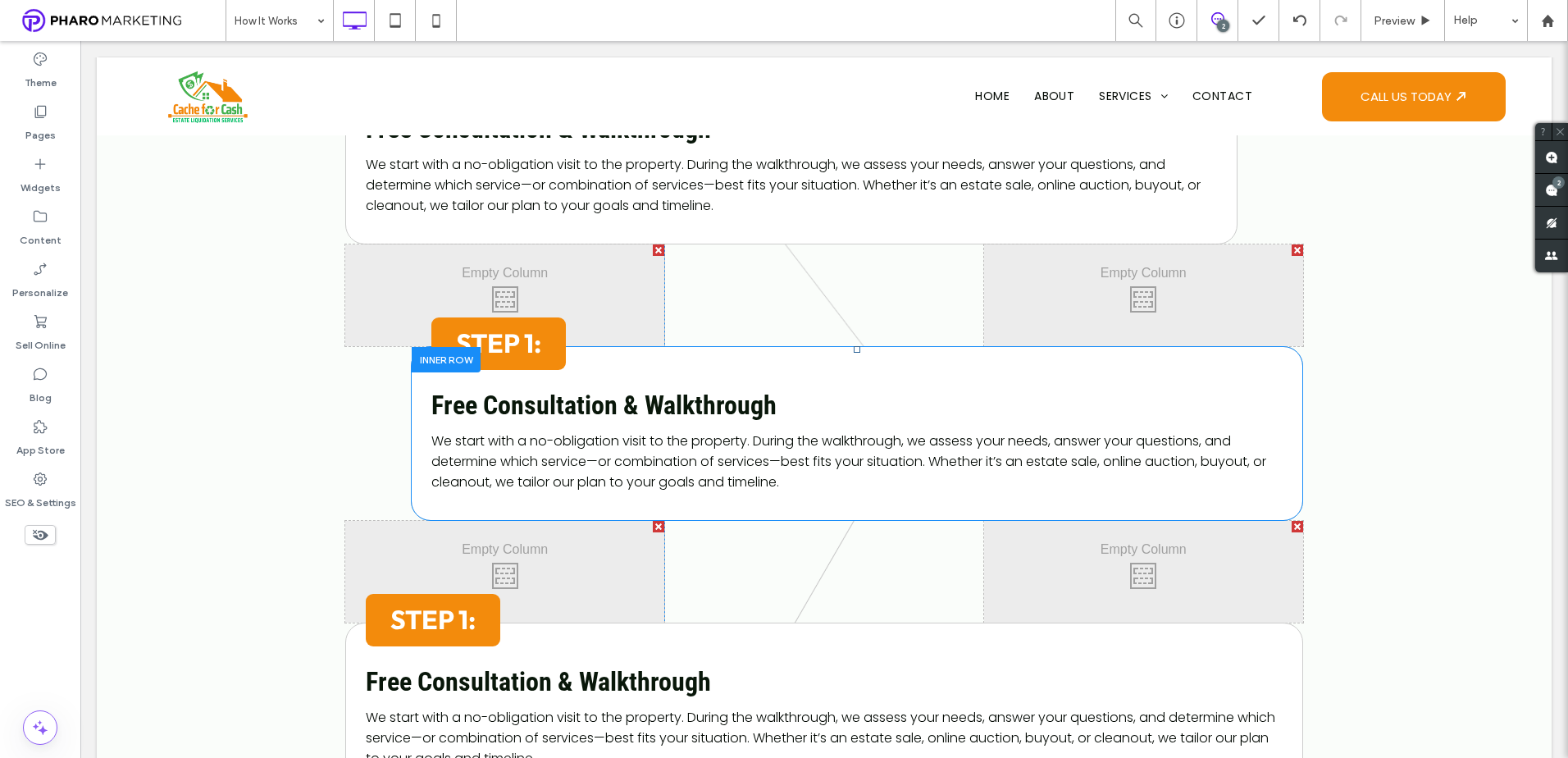 scroll, scrollTop: 721, scrollLeft: 0, axis: vertical 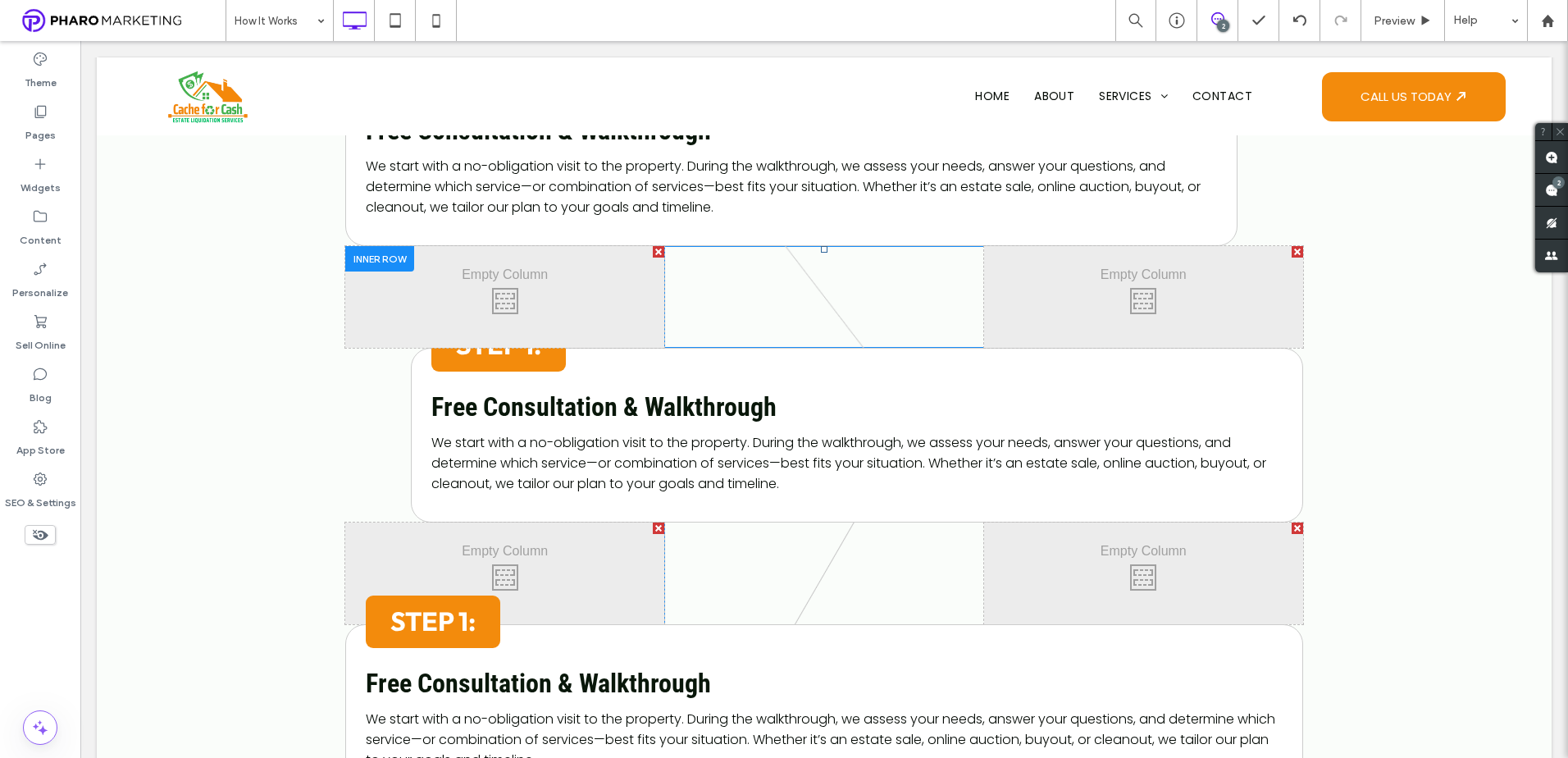 click at bounding box center (380, 258) 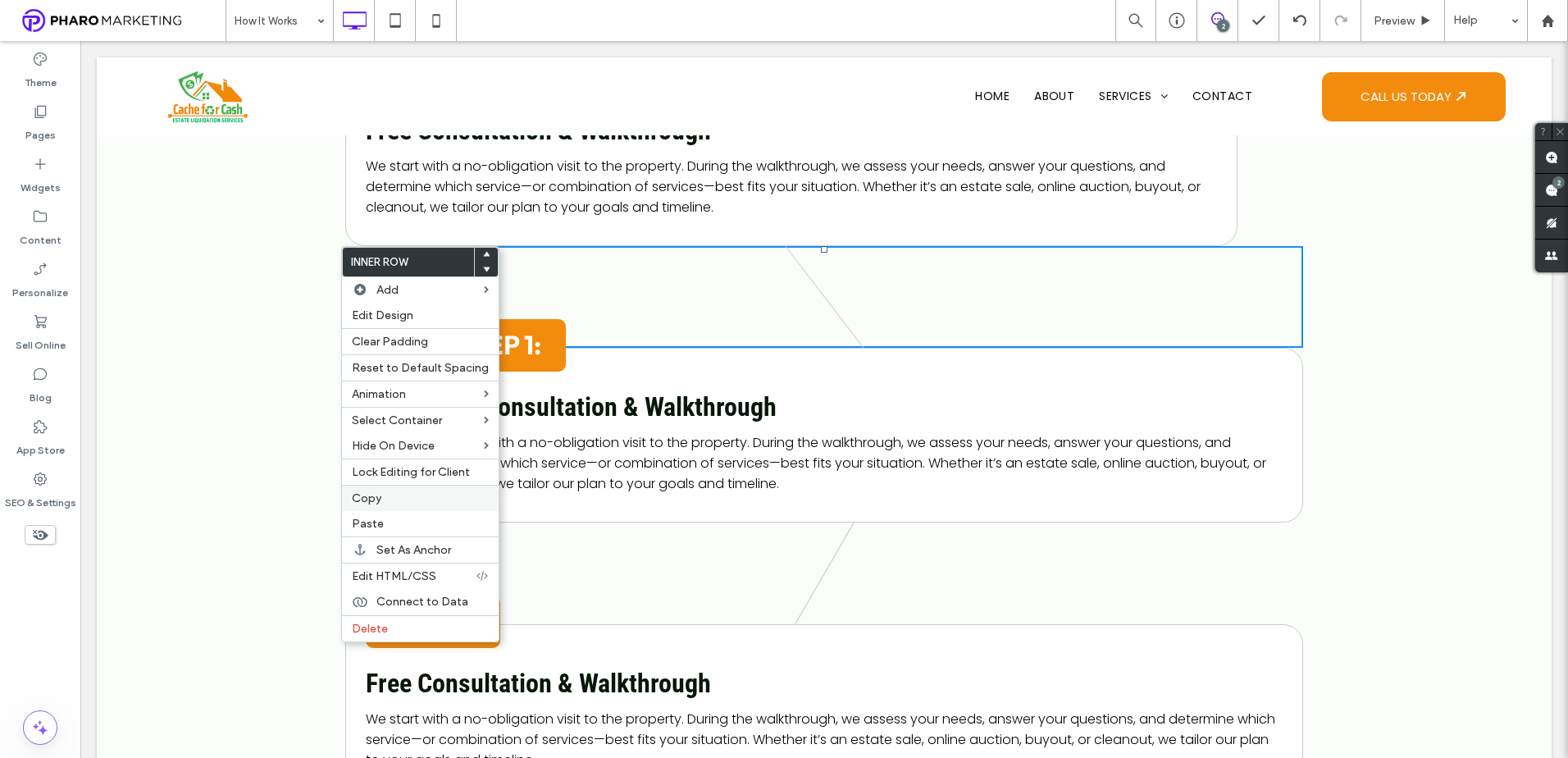 click on "Copy" at bounding box center [420, 498] 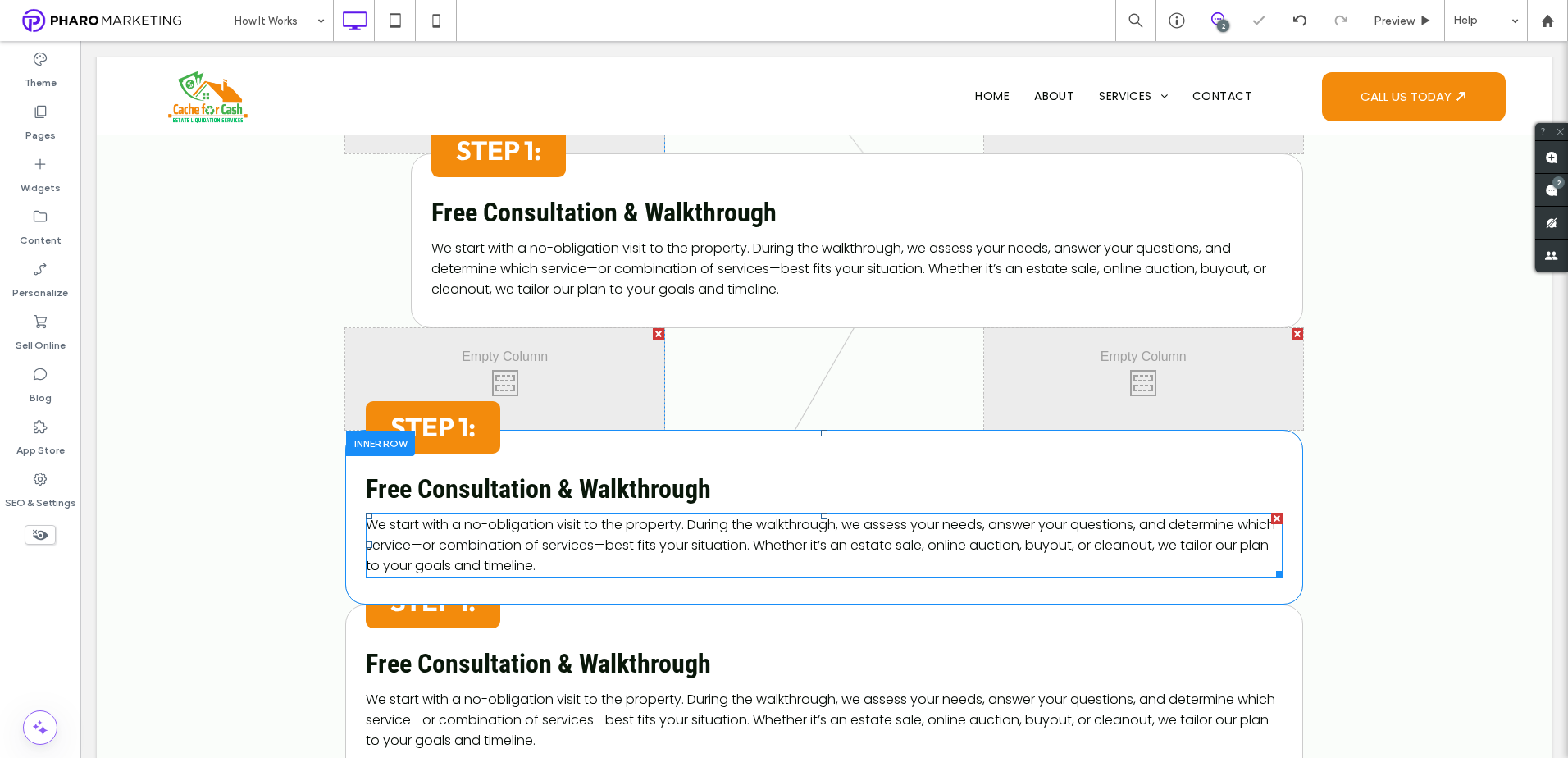 scroll, scrollTop: 967, scrollLeft: 0, axis: vertical 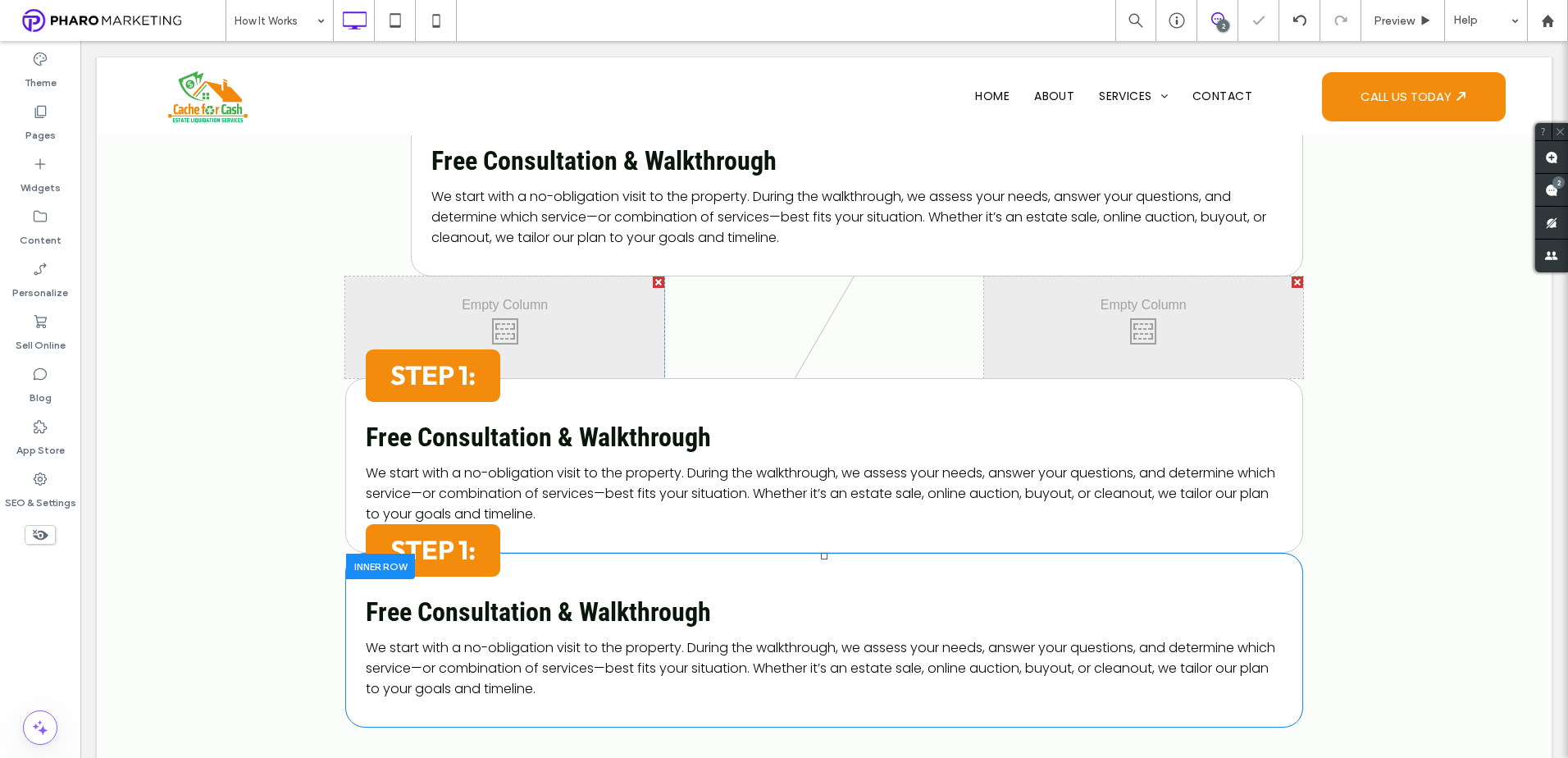 click at bounding box center [381, 566] 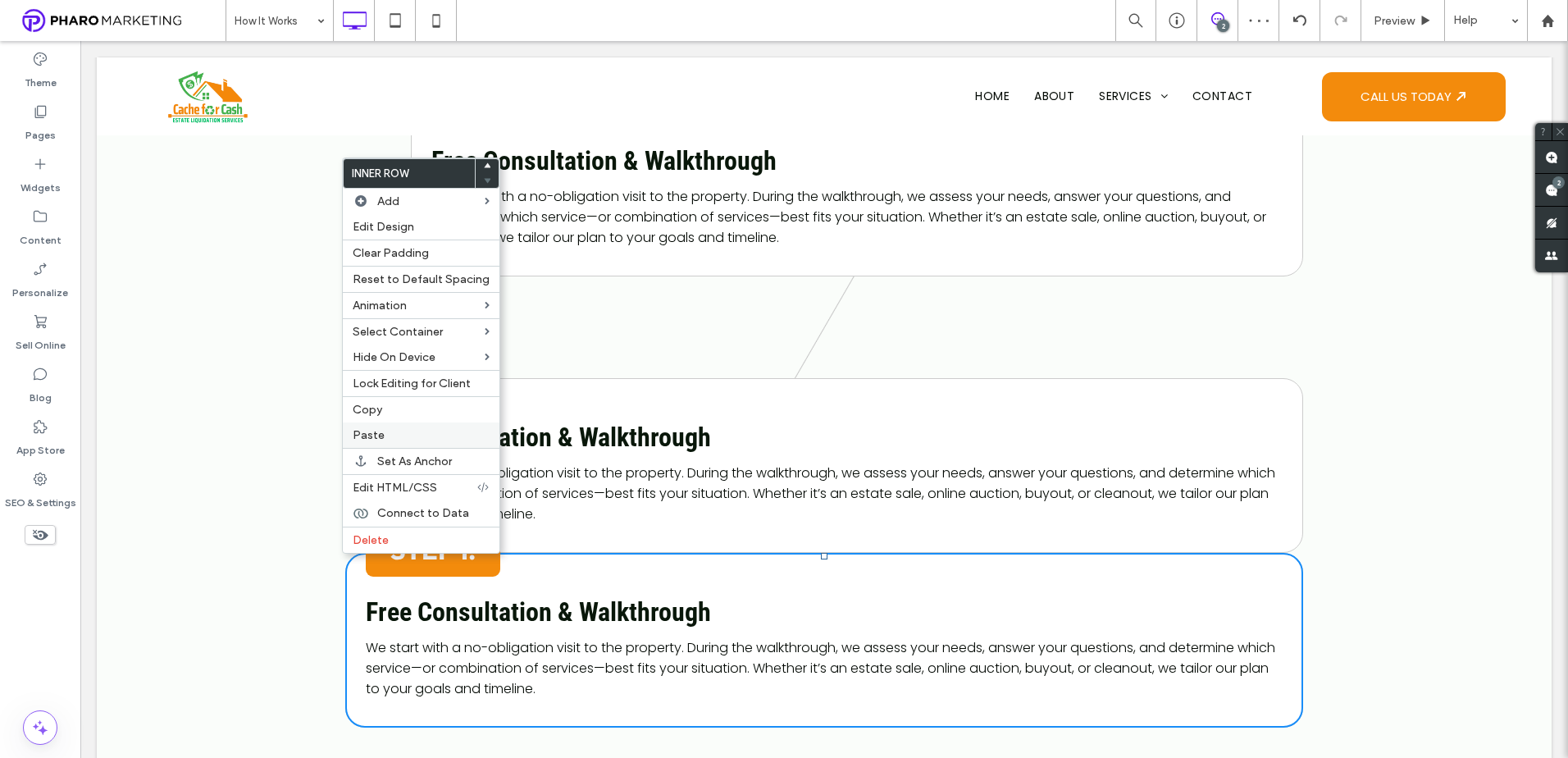 click on "Paste" at bounding box center (368, 435) 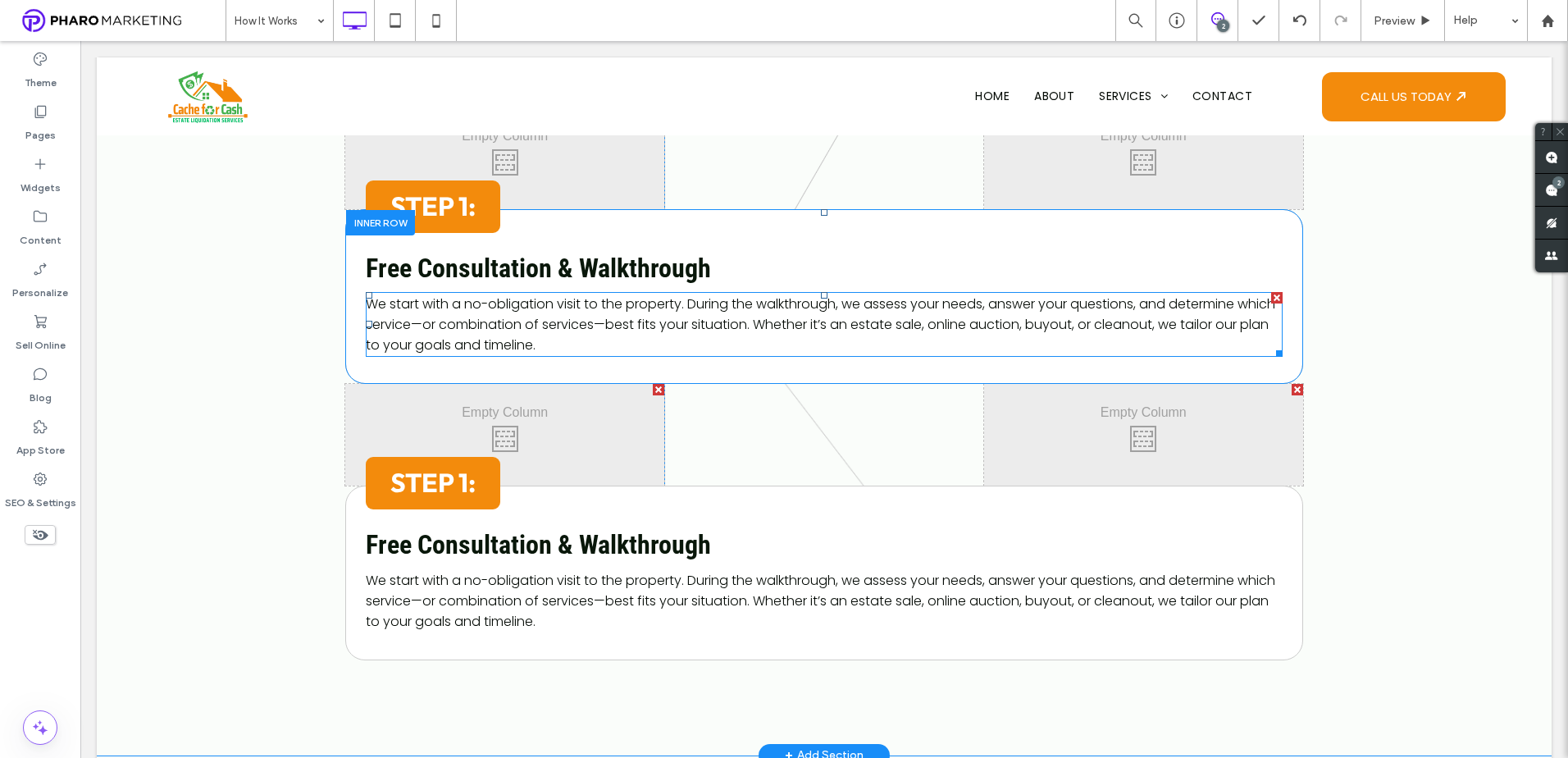scroll, scrollTop: 1131, scrollLeft: 0, axis: vertical 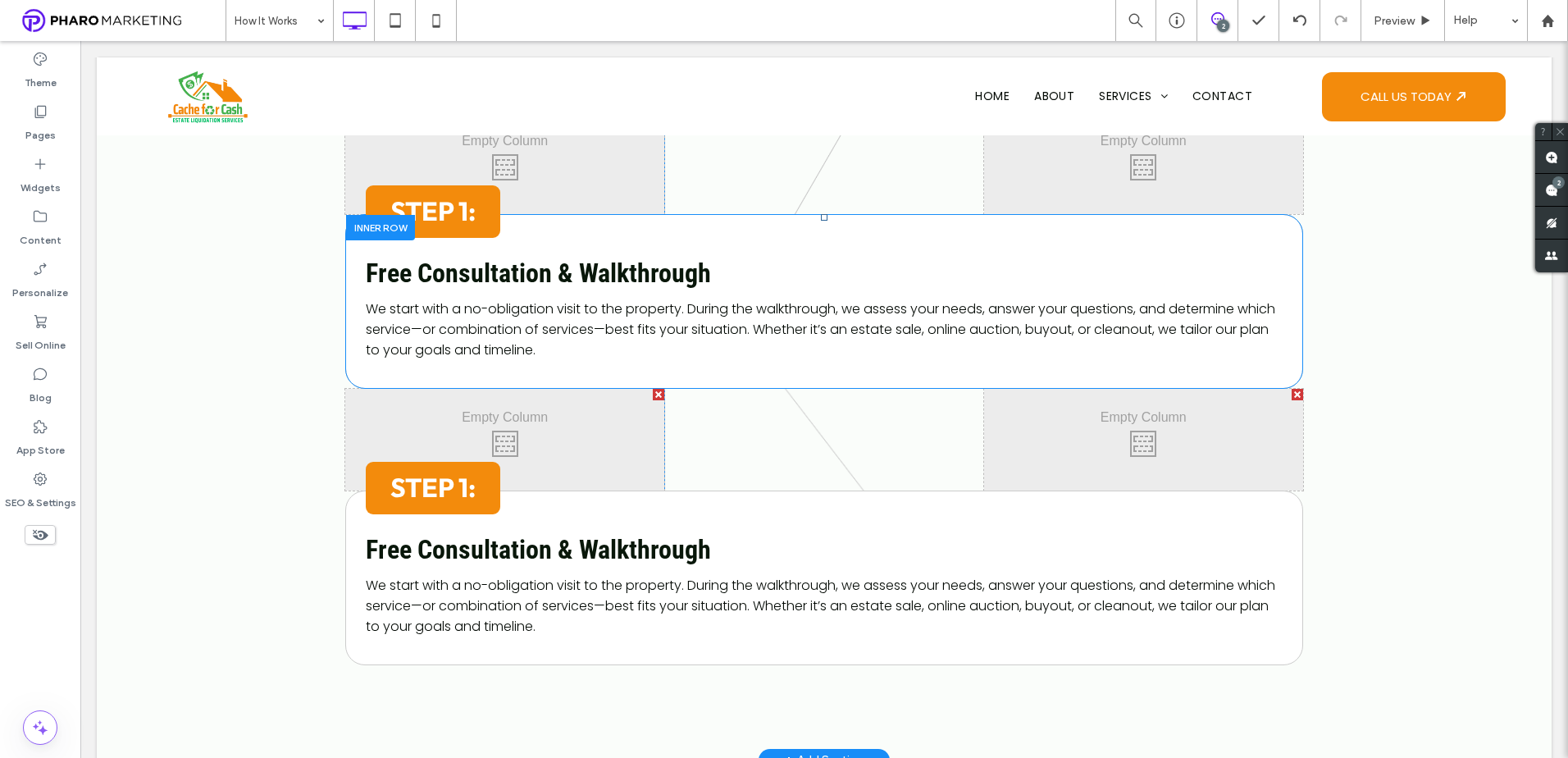 click at bounding box center (381, 227) 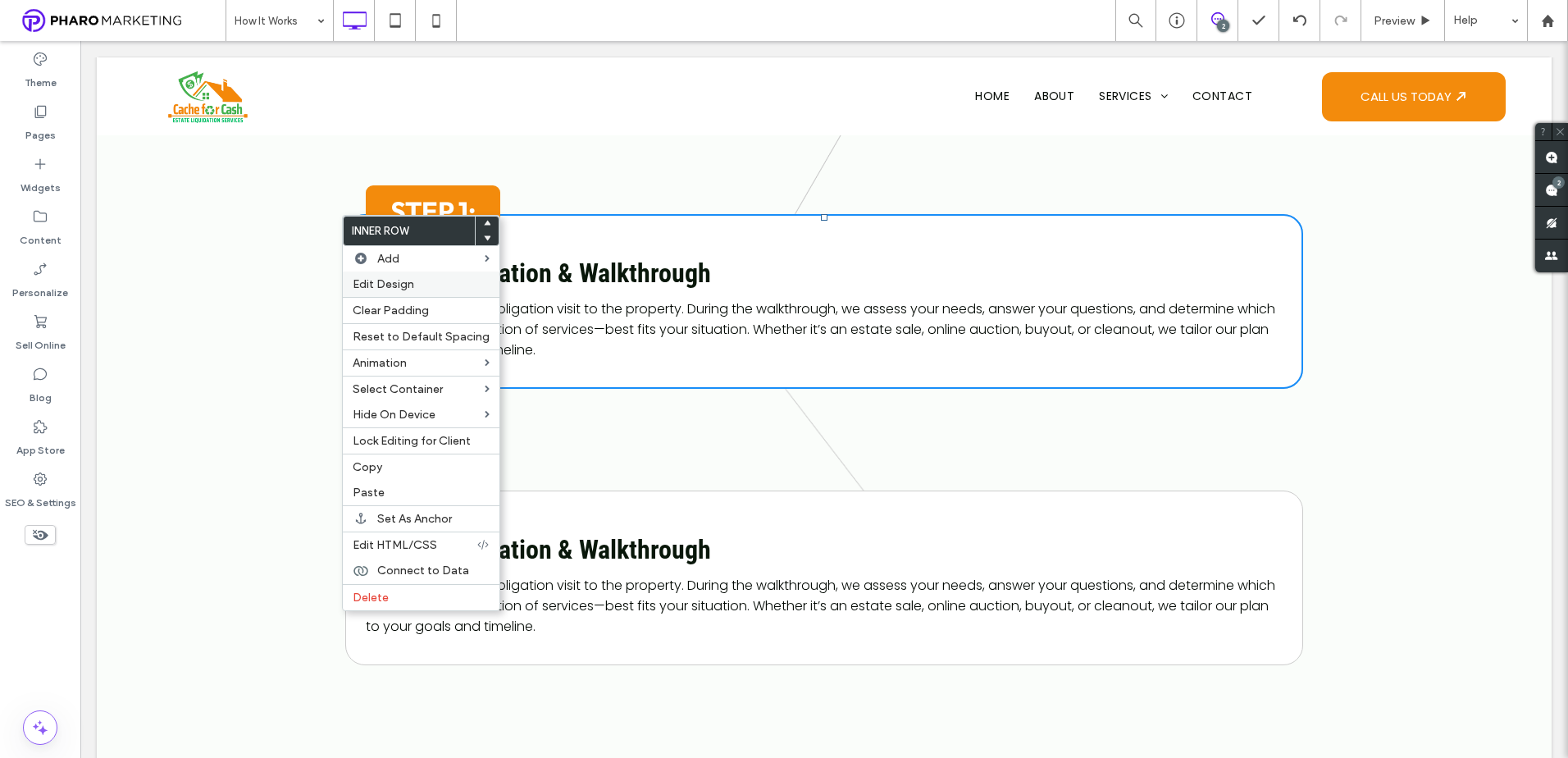 click on "Edit Design" at bounding box center (383, 284) 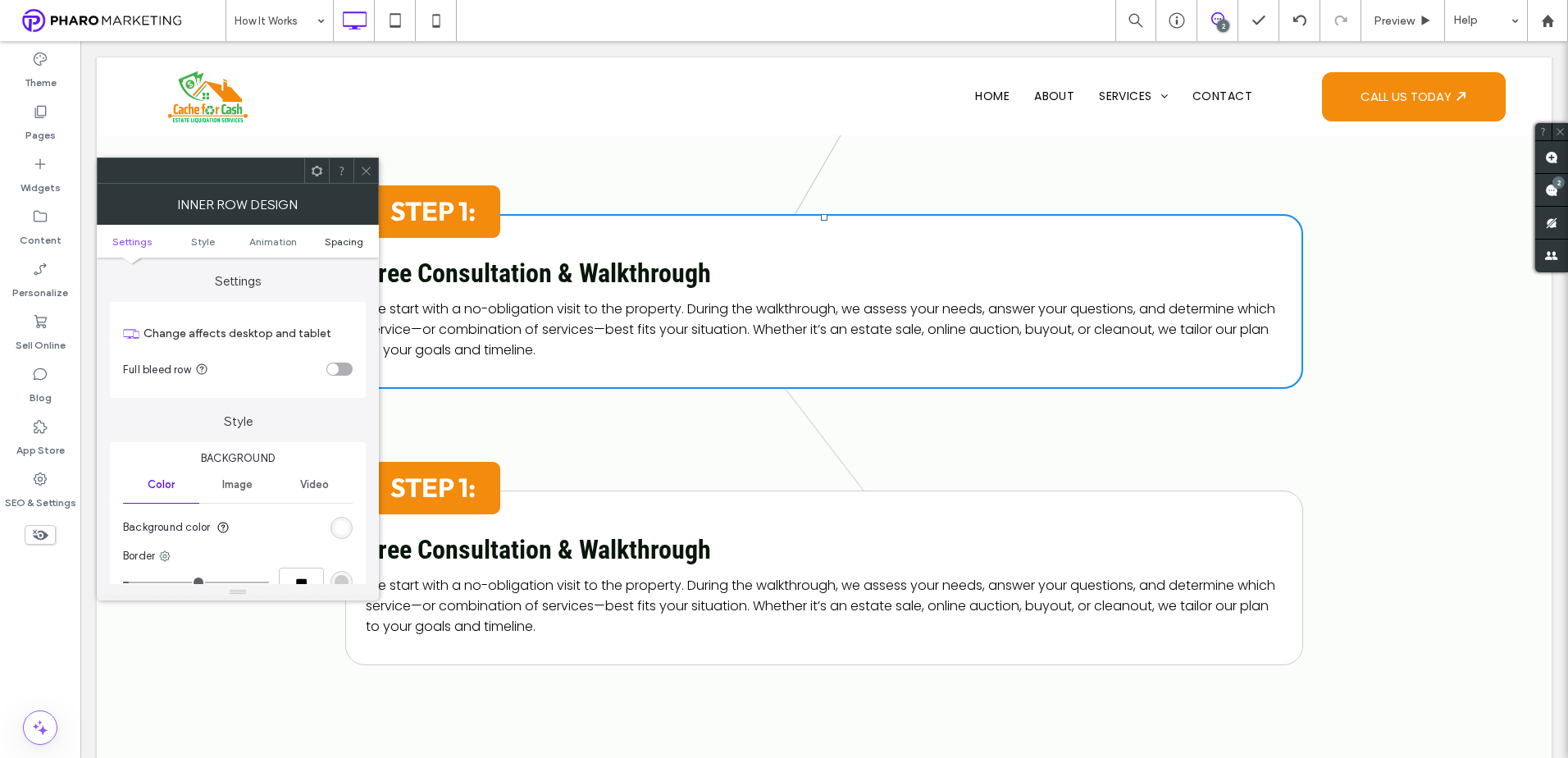 click on "Spacing" at bounding box center (344, 241) 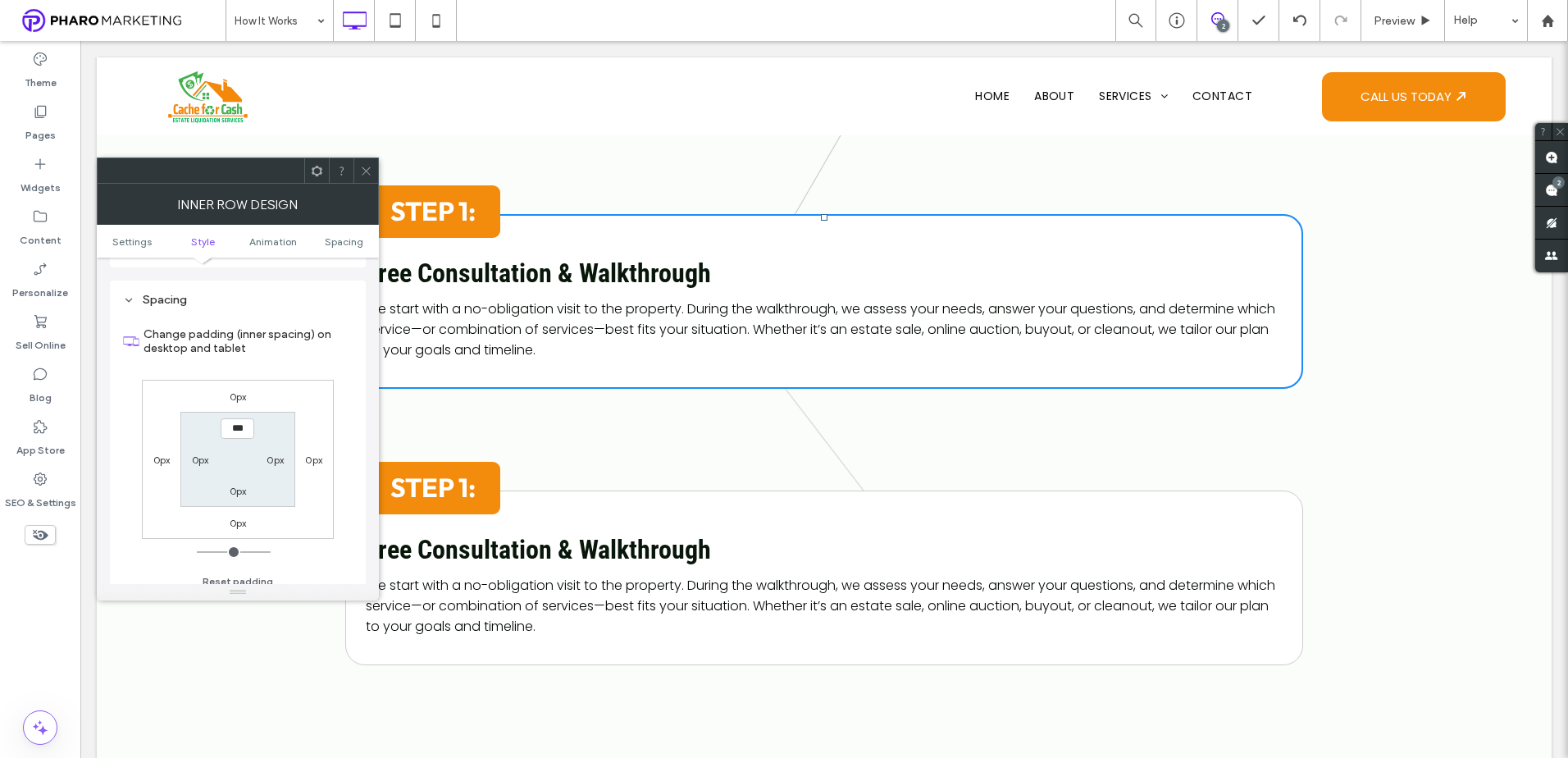 scroll, scrollTop: 525, scrollLeft: 0, axis: vertical 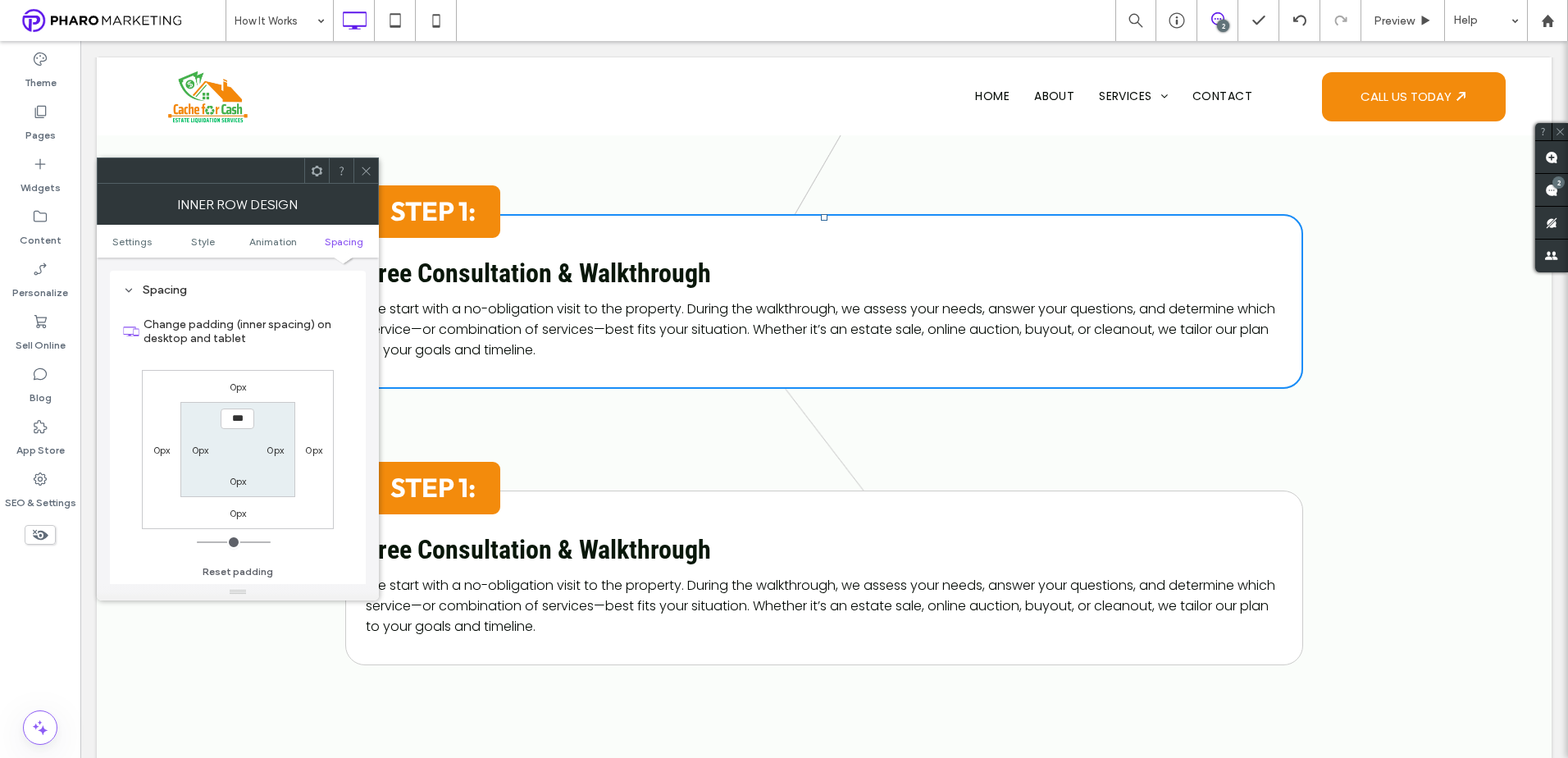 click on "0px" at bounding box center [313, 450] 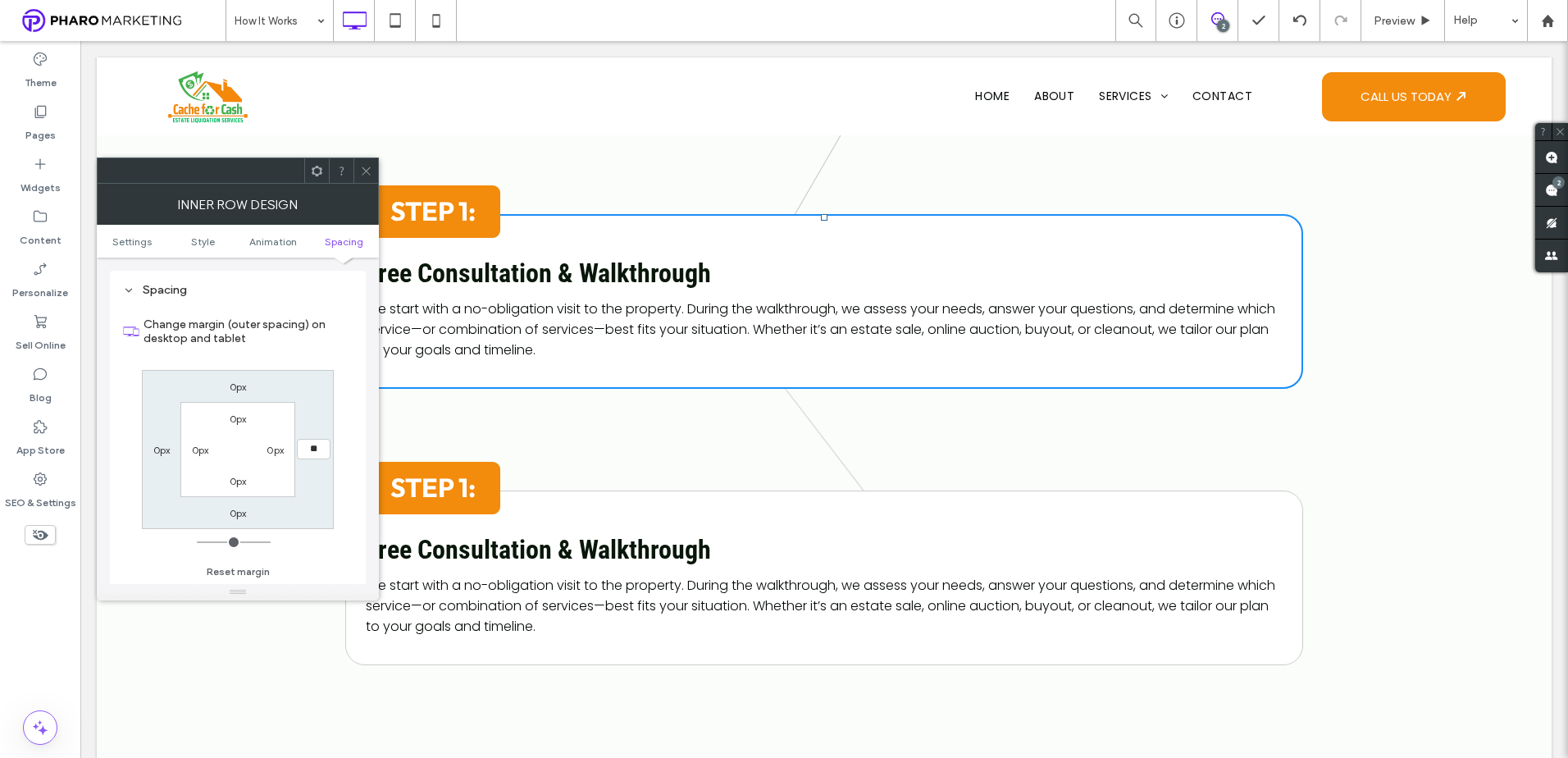 type on "**" 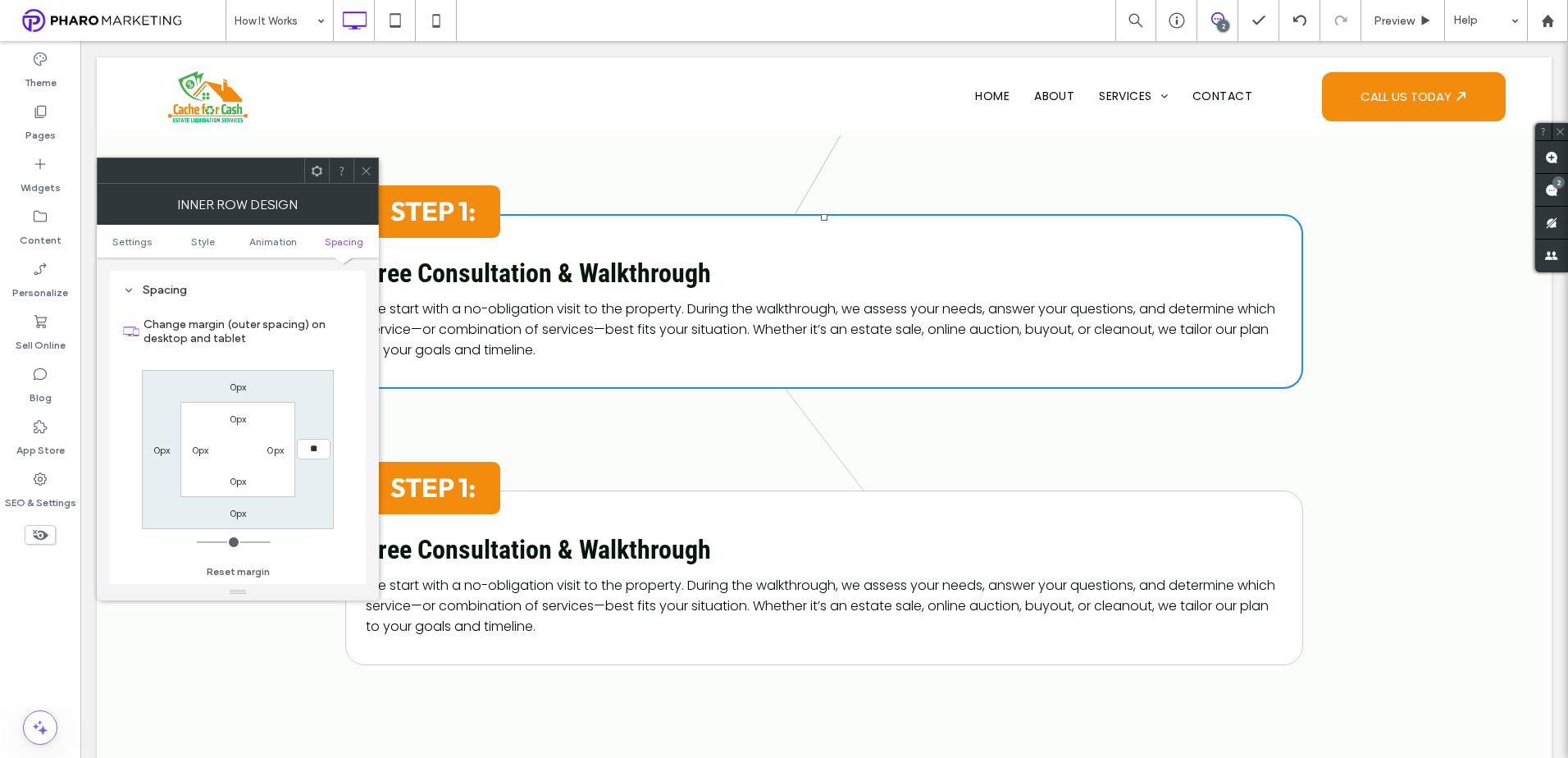 type on "**" 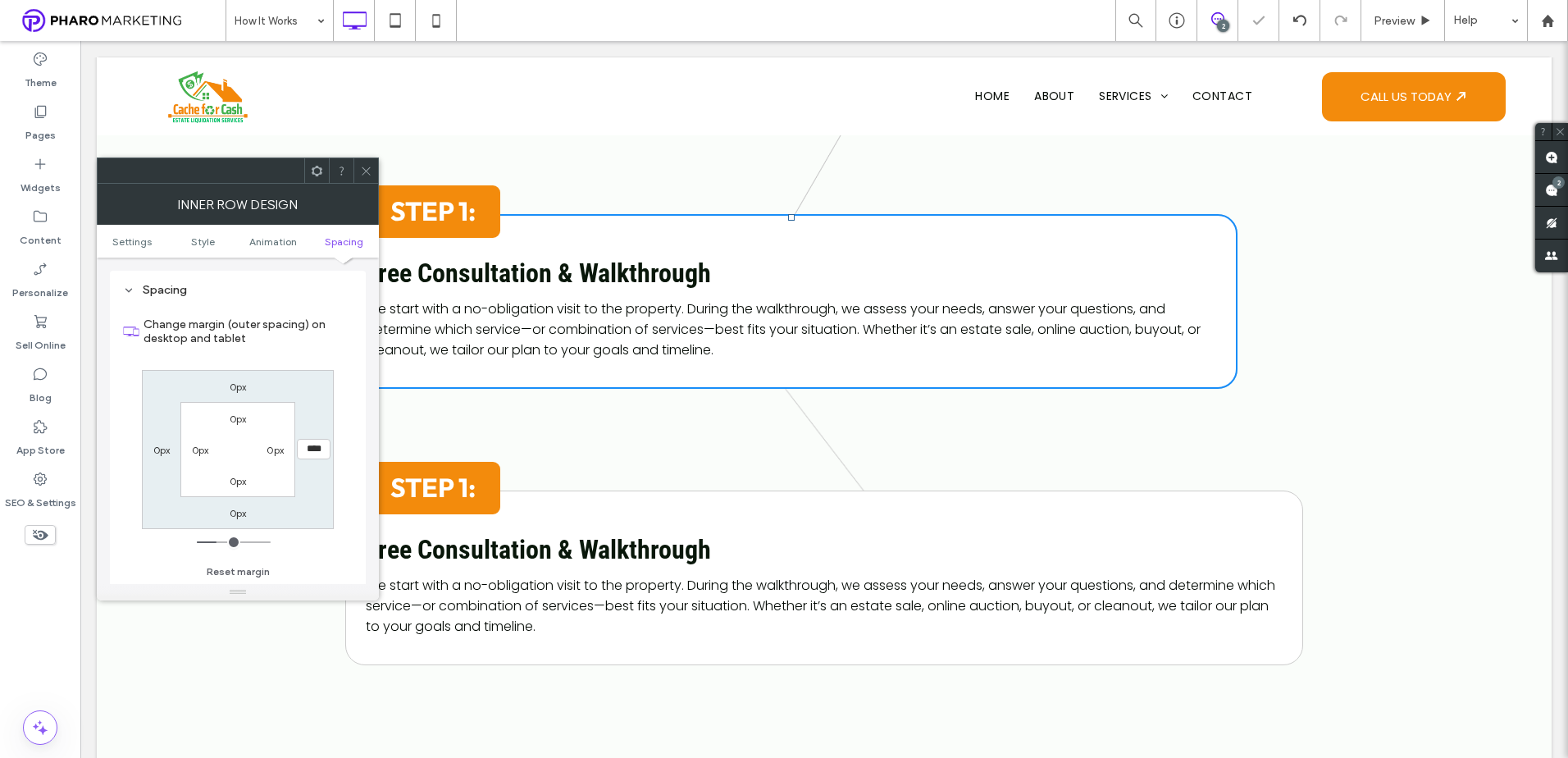 drag, startPoint x: 363, startPoint y: 173, endPoint x: 376, endPoint y: 206, distance: 35.4683 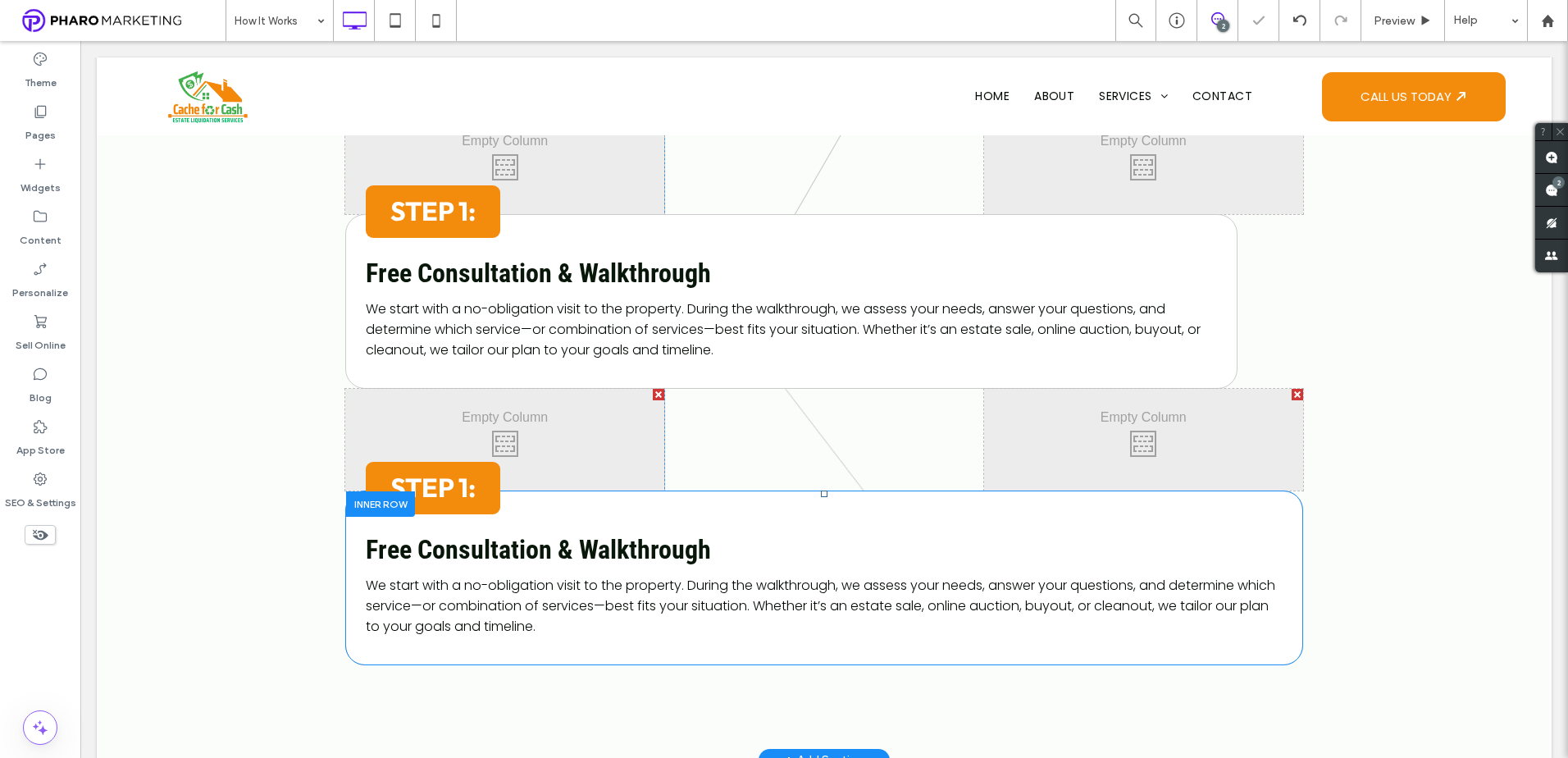 click at bounding box center (381, 504) 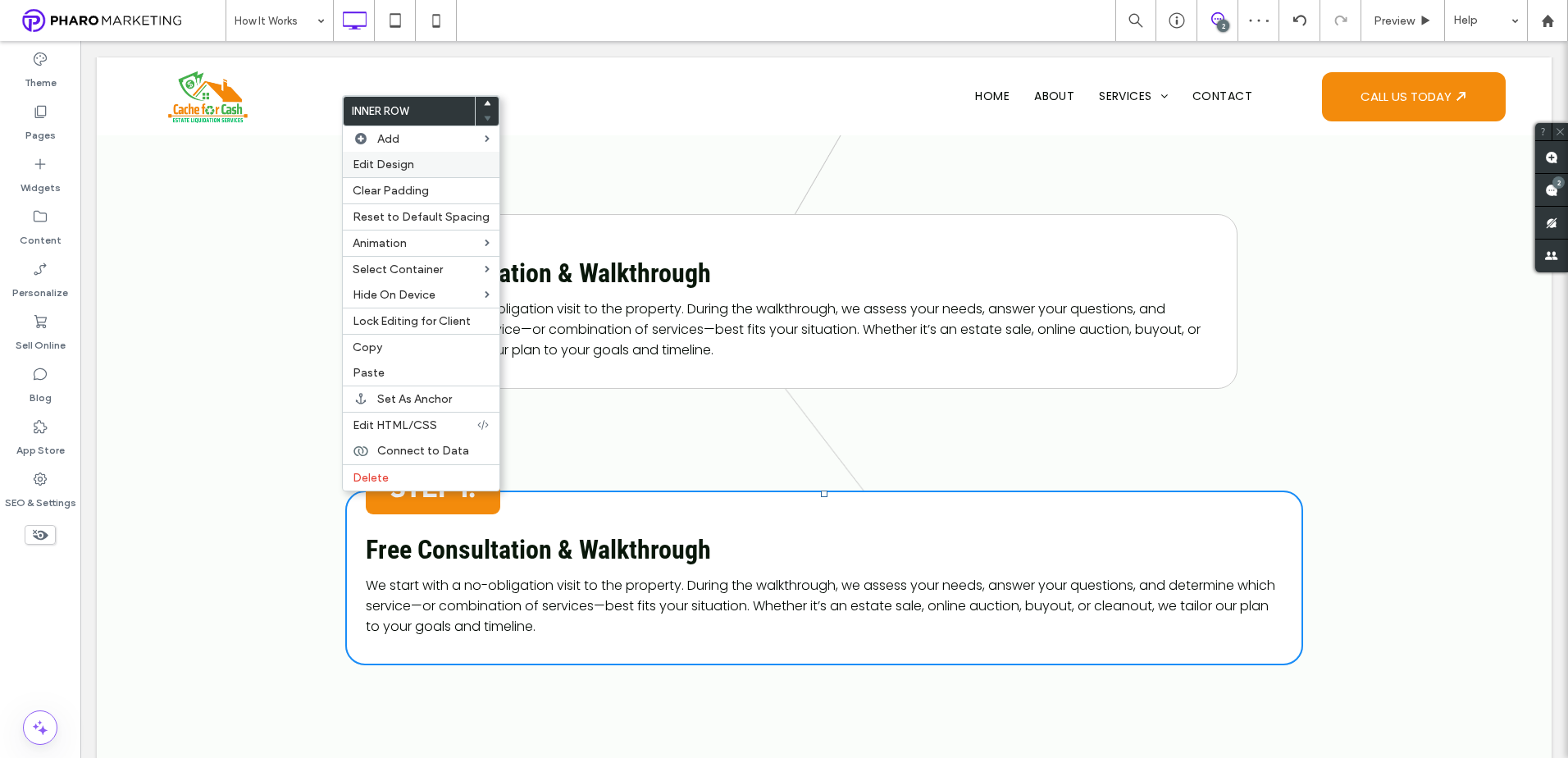 click on "Edit Design" at bounding box center (383, 164) 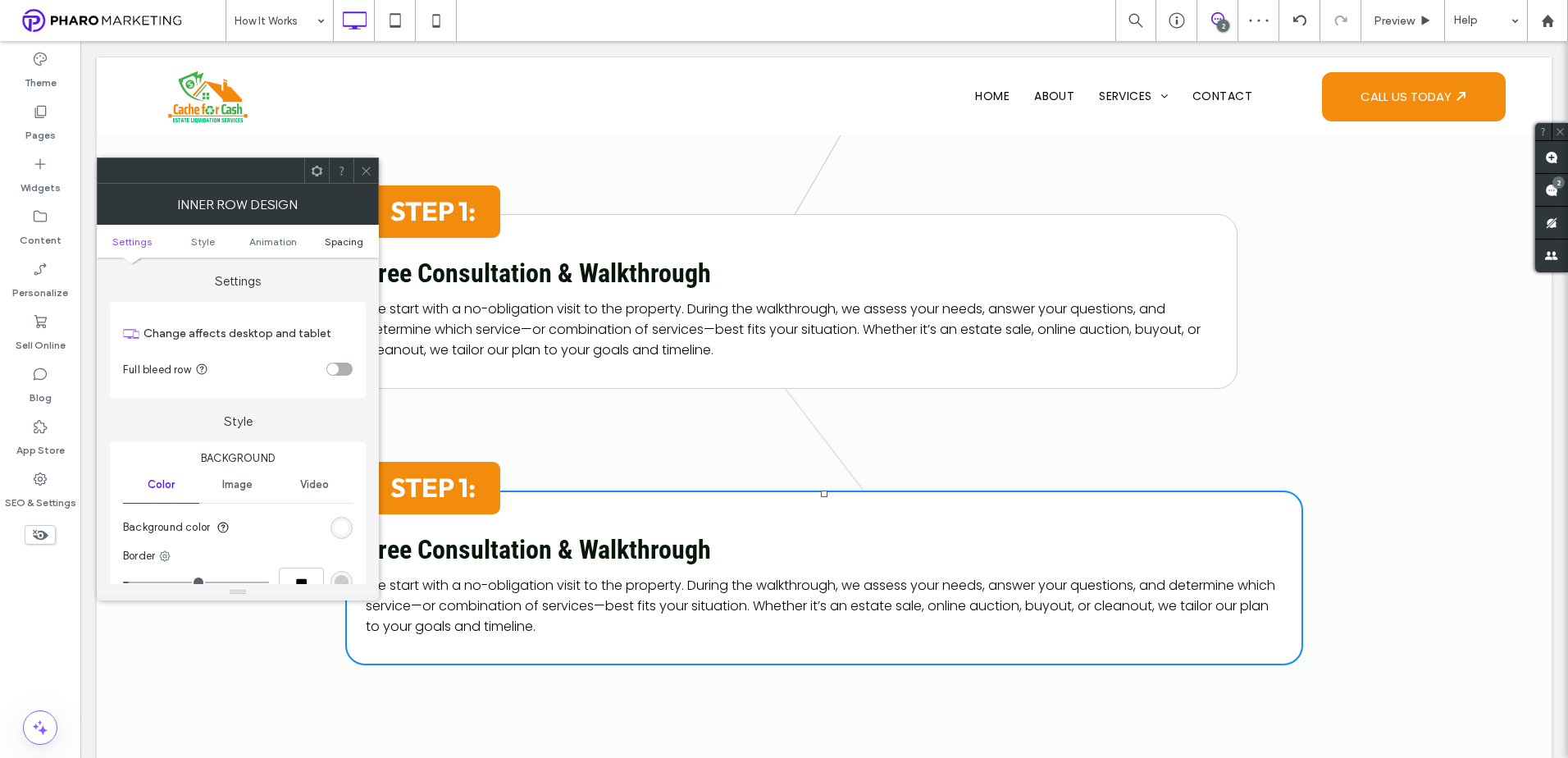 click on "Spacing" at bounding box center [344, 241] 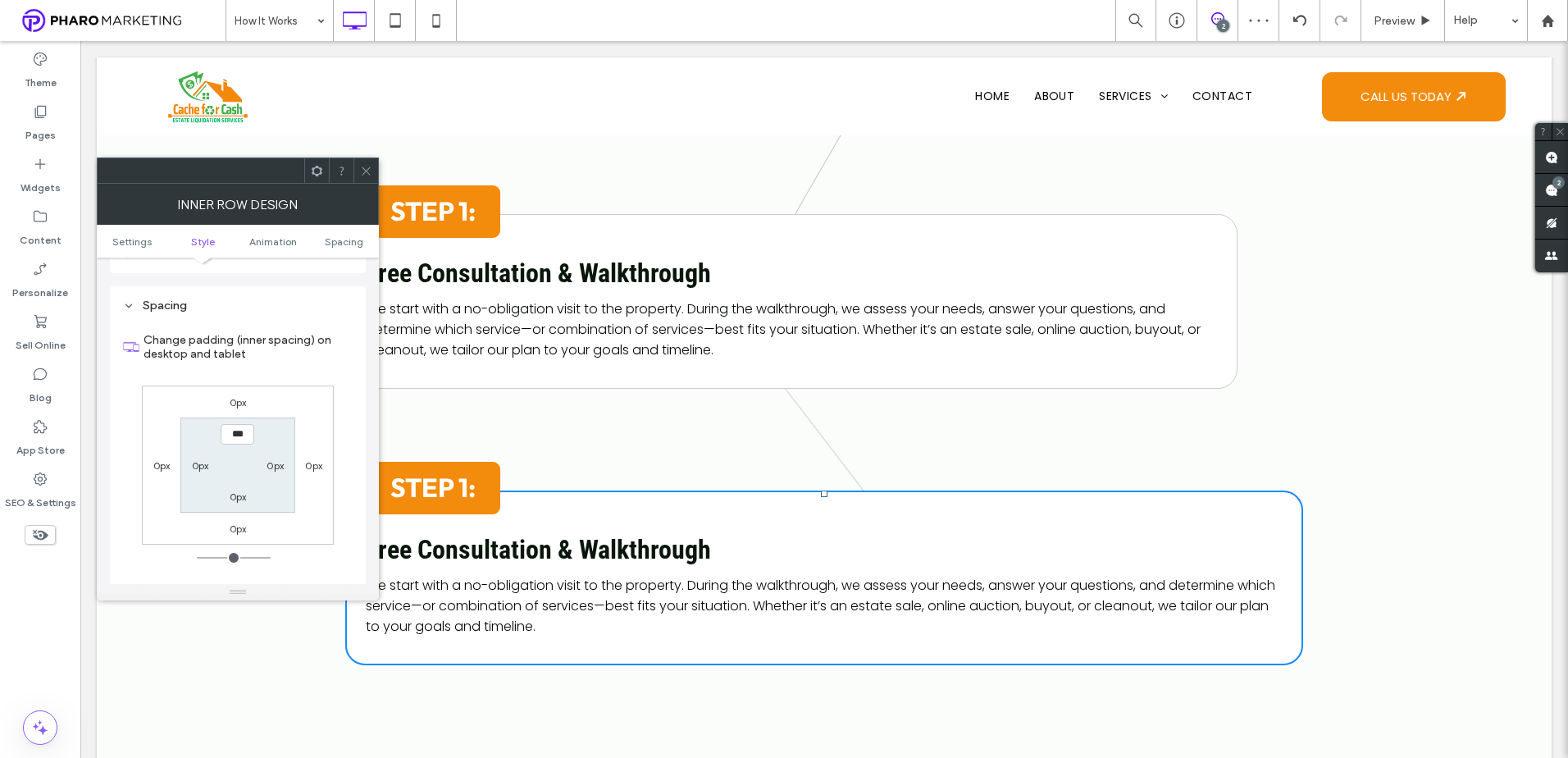 scroll, scrollTop: 525, scrollLeft: 0, axis: vertical 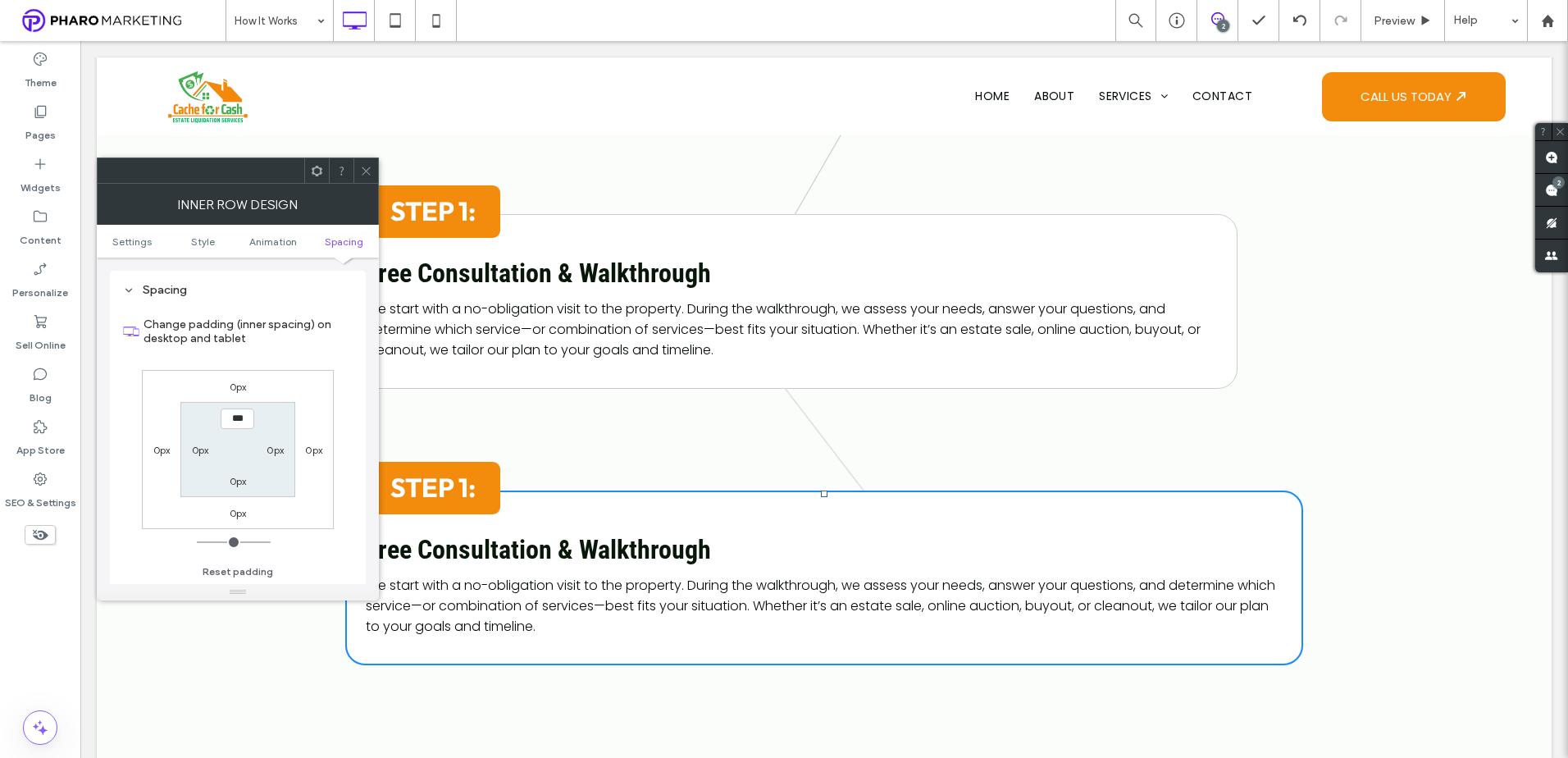 click on "0px" at bounding box center (162, 450) 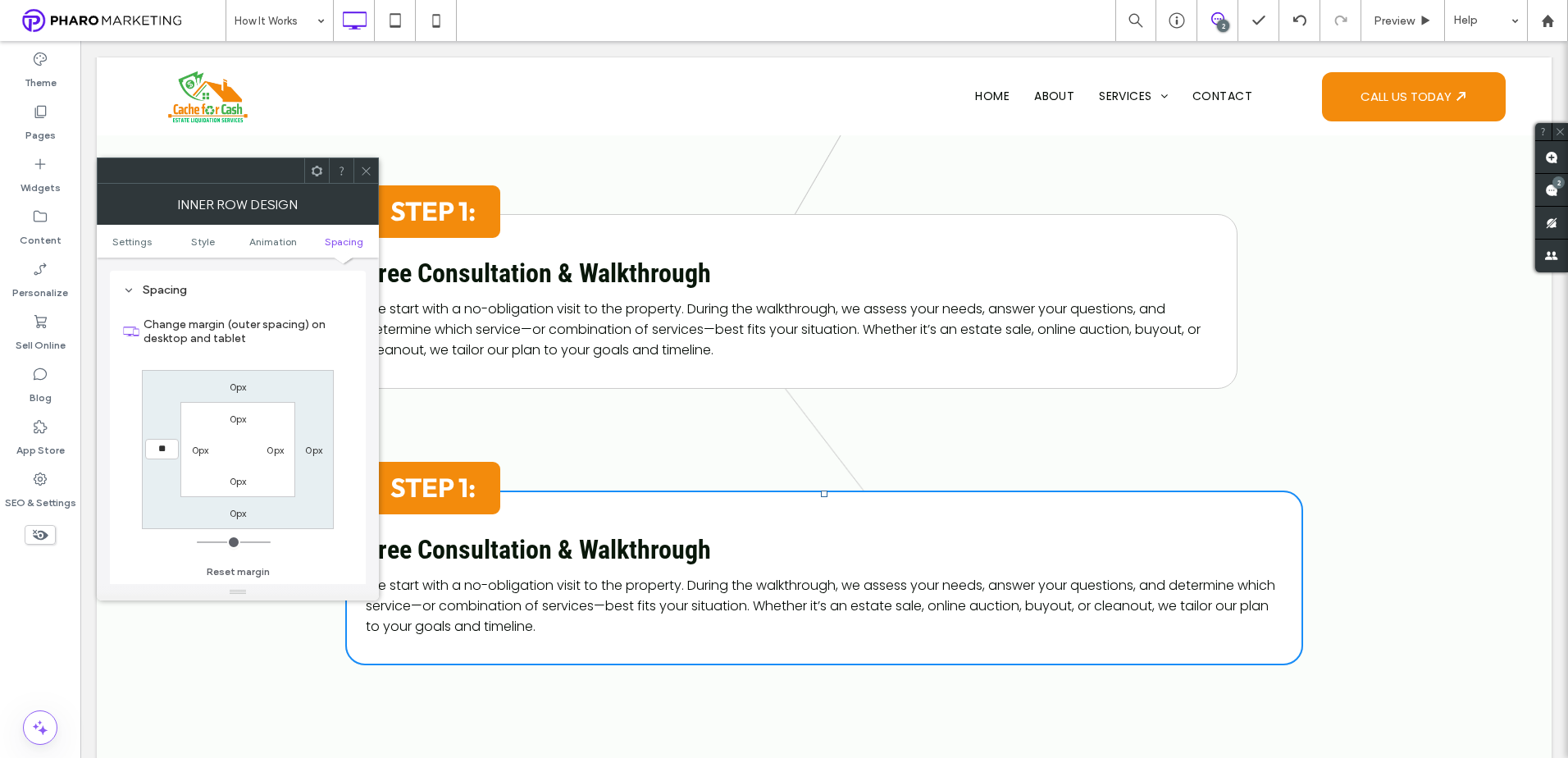 type on "**" 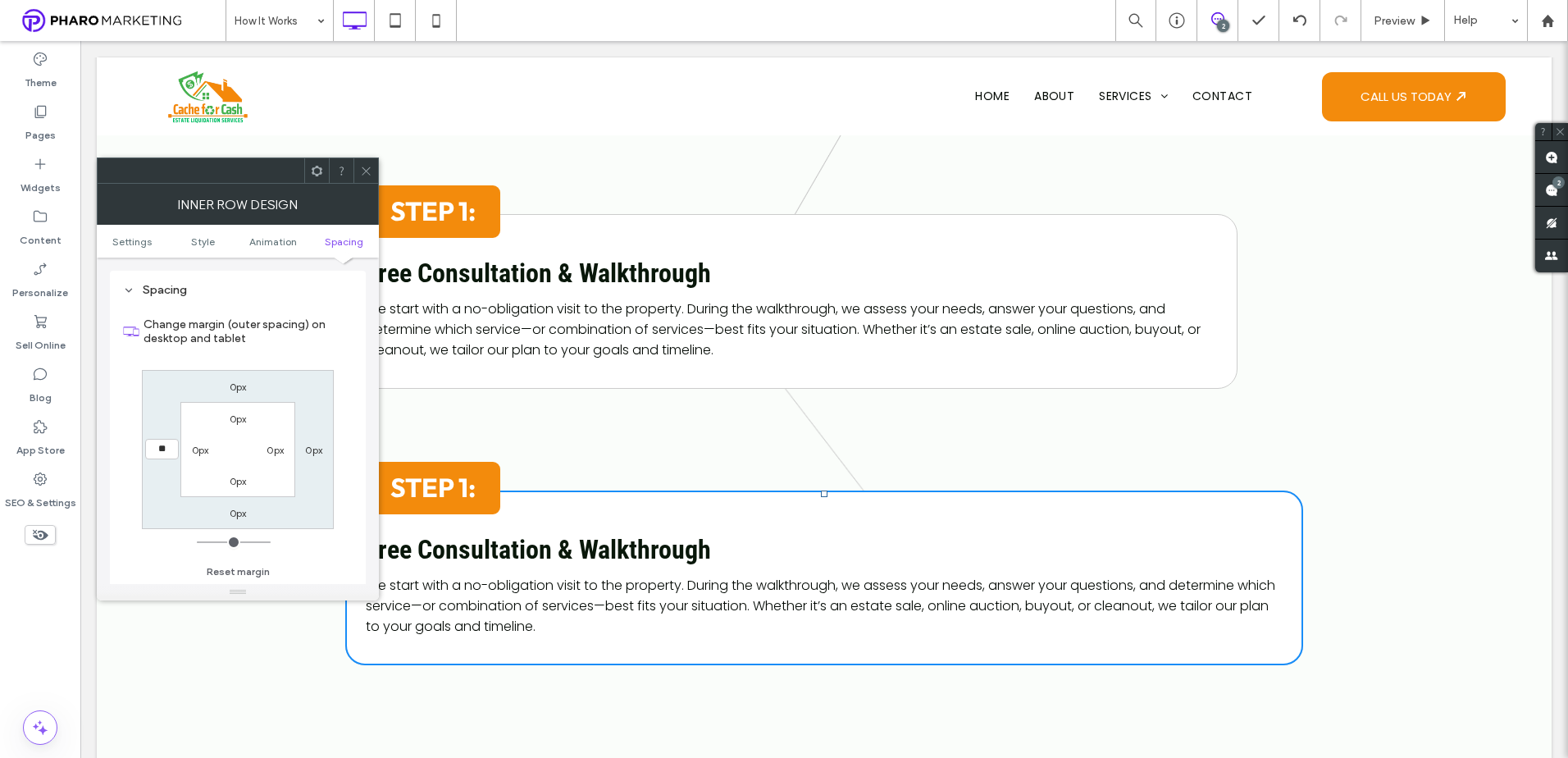 type on "**" 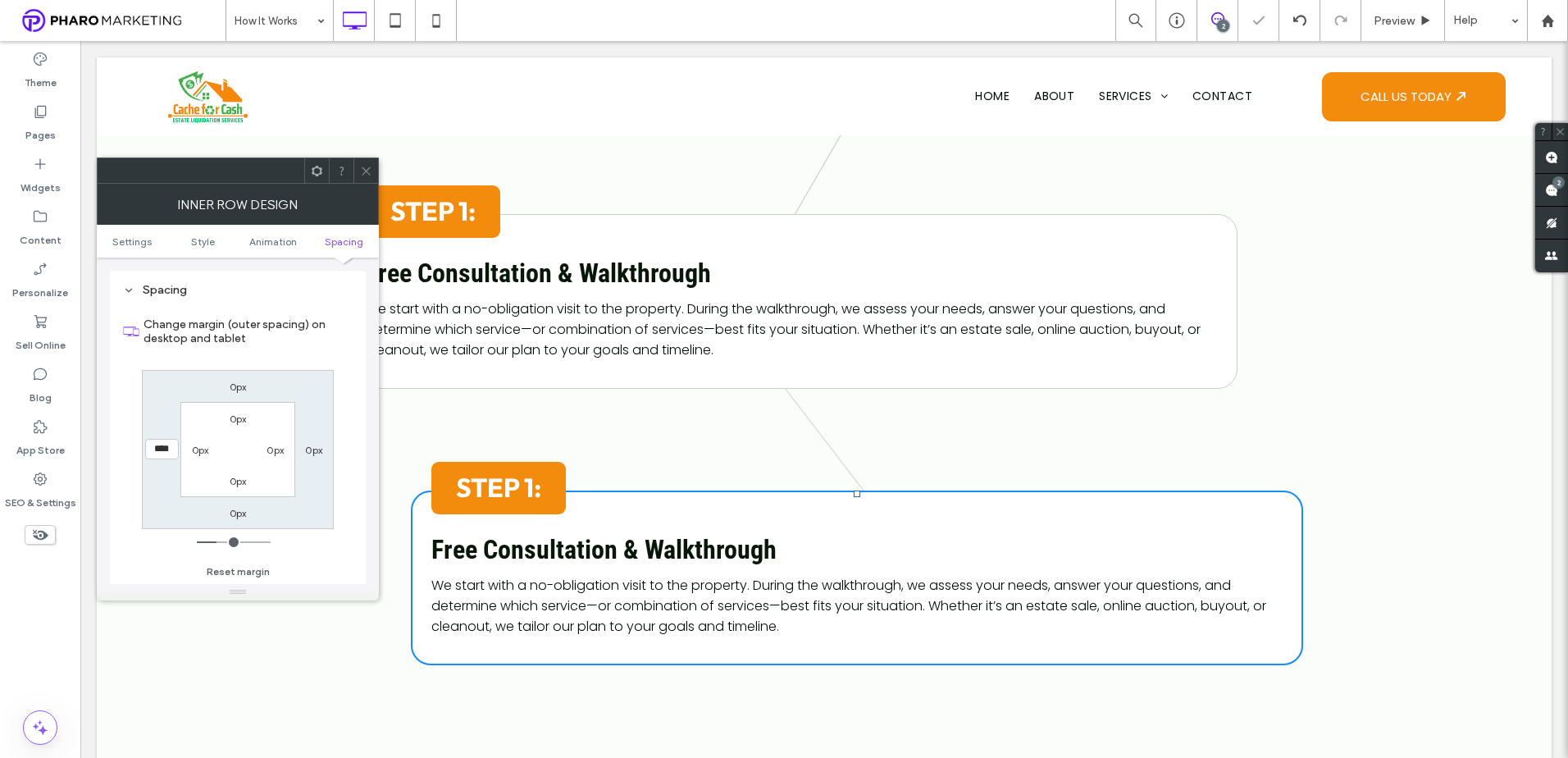 click 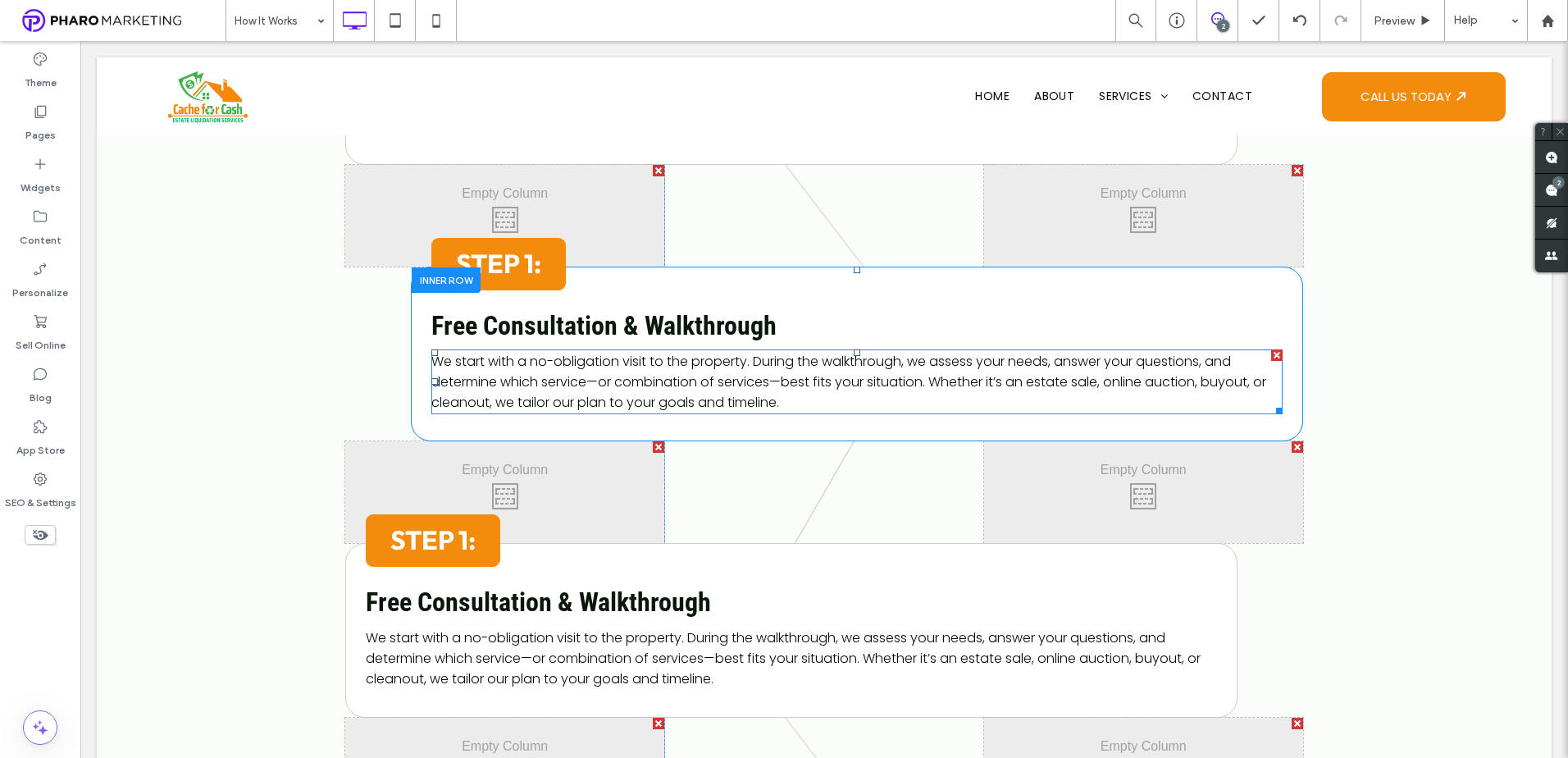scroll, scrollTop: 803, scrollLeft: 0, axis: vertical 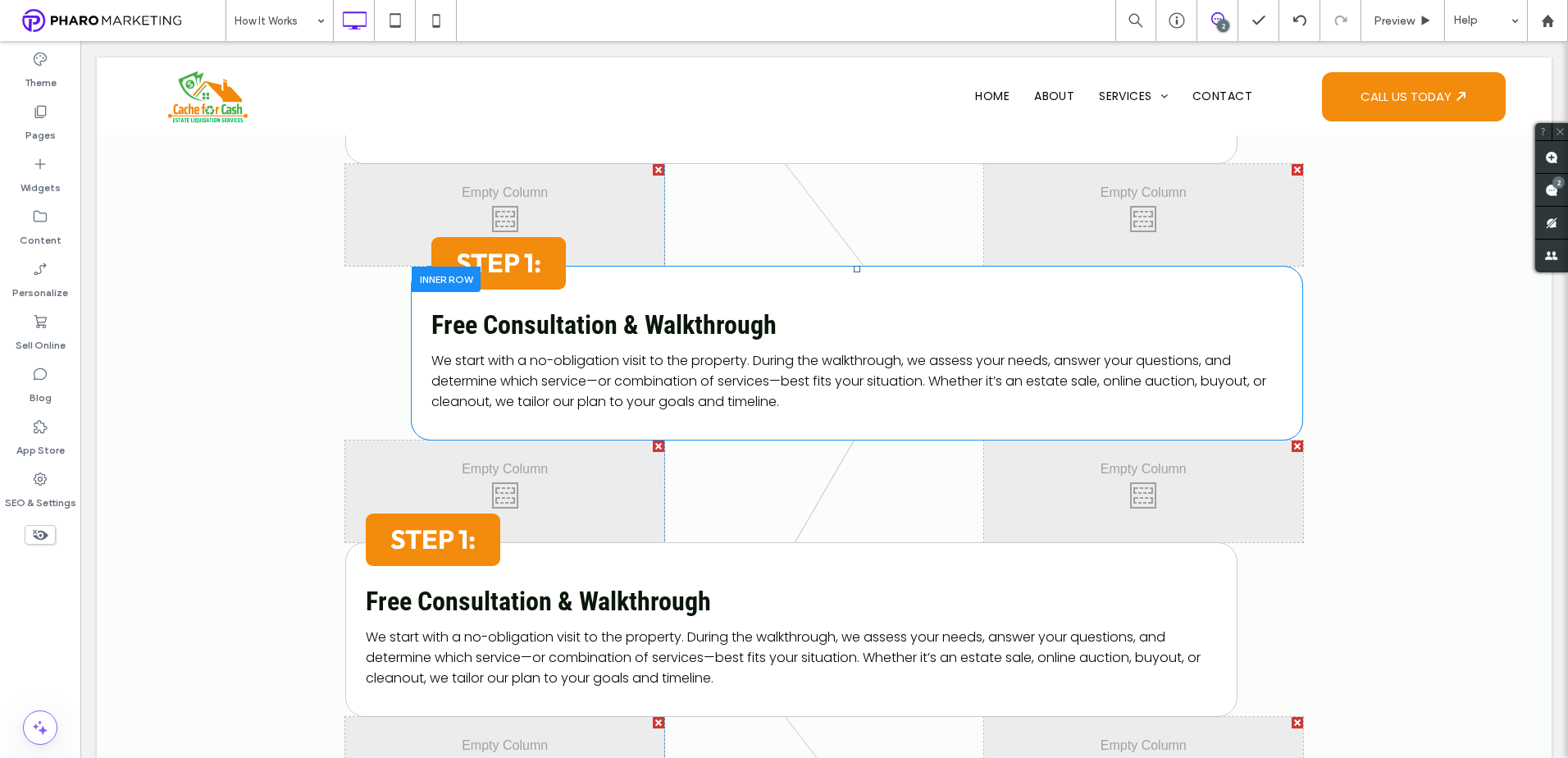 click on "STEP 1:" at bounding box center [499, 263] 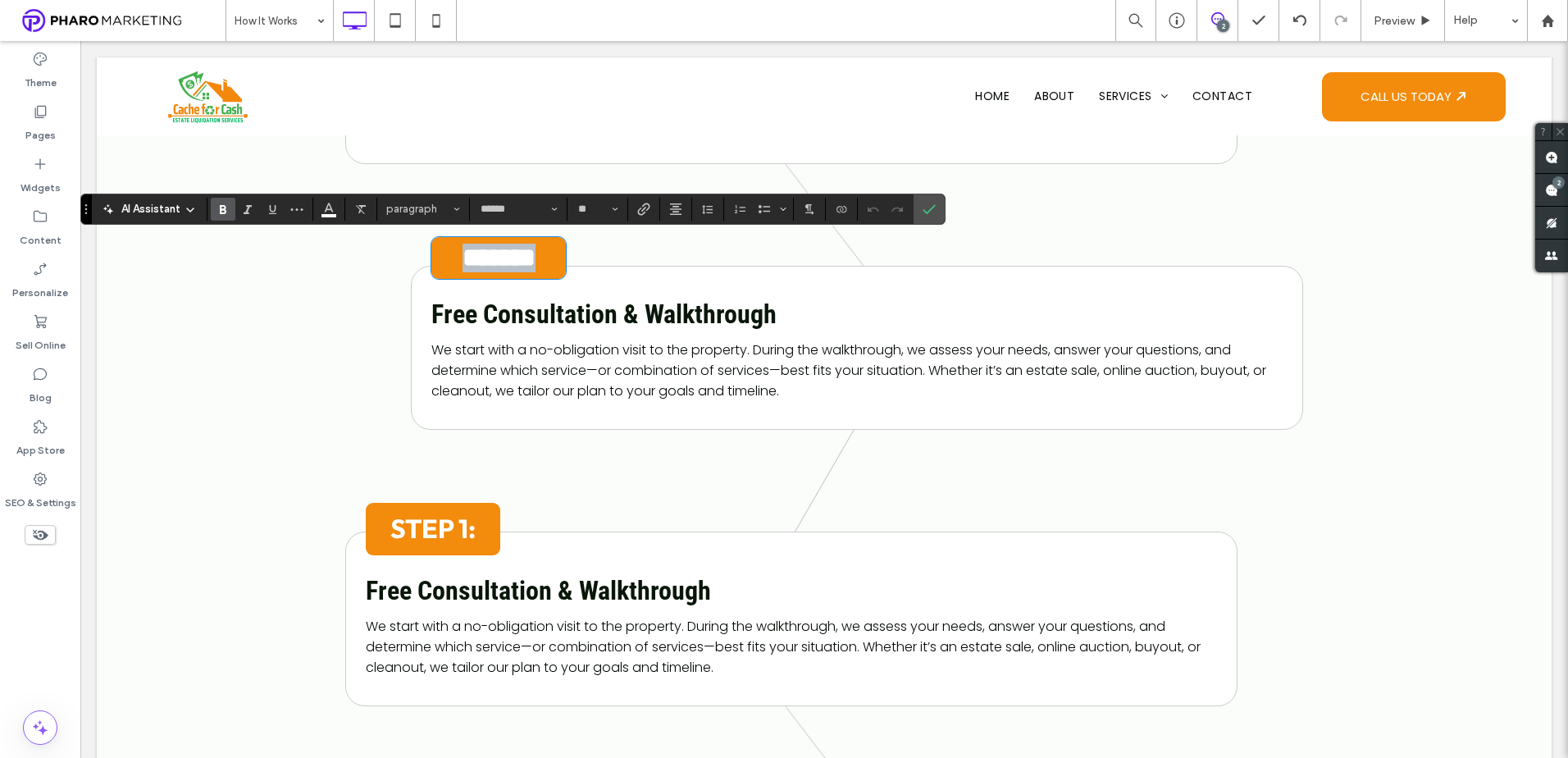 click on "*******" at bounding box center [499, 258] 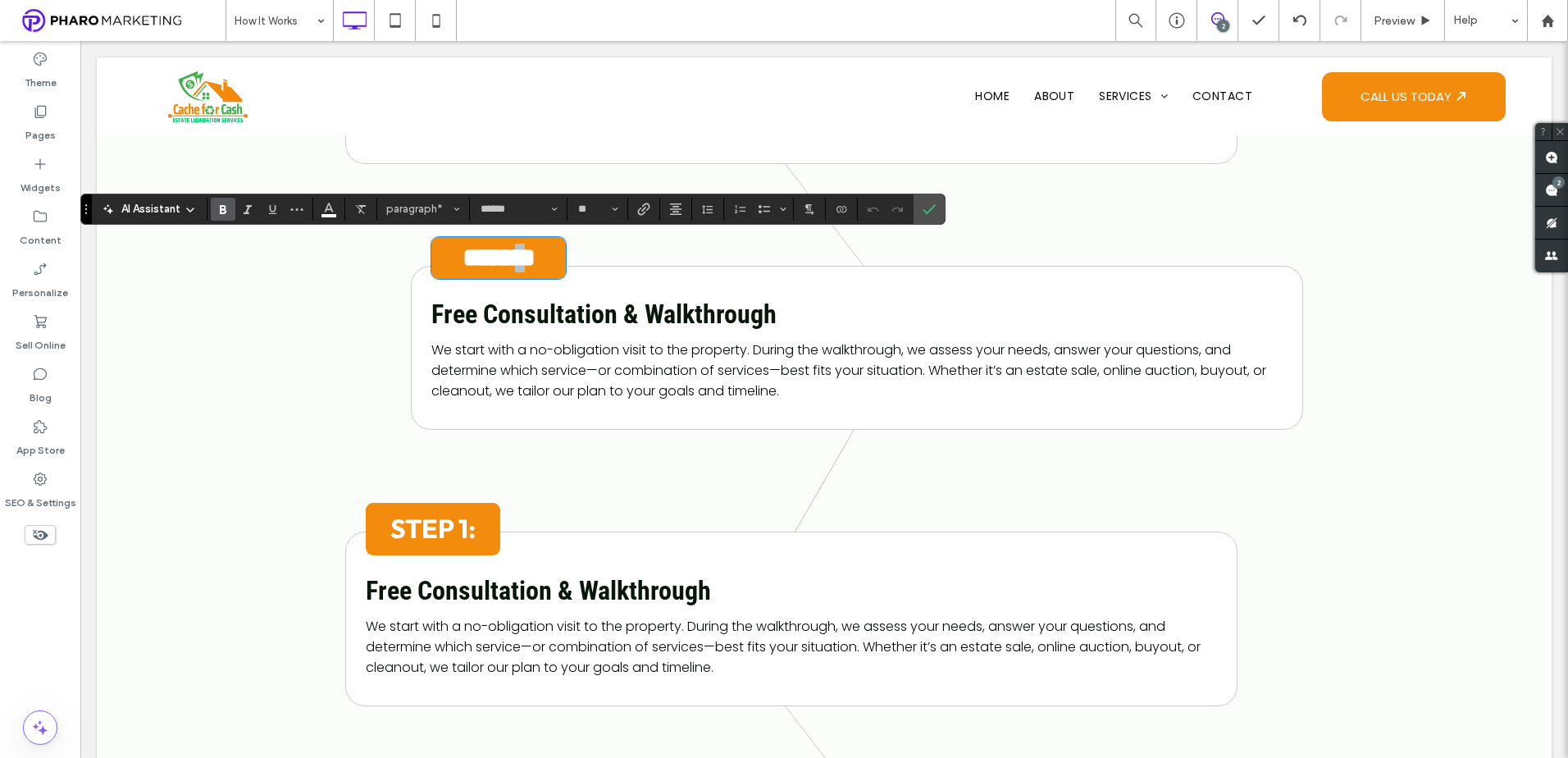 drag, startPoint x: 527, startPoint y: 263, endPoint x: 517, endPoint y: 266, distance: 10.440307 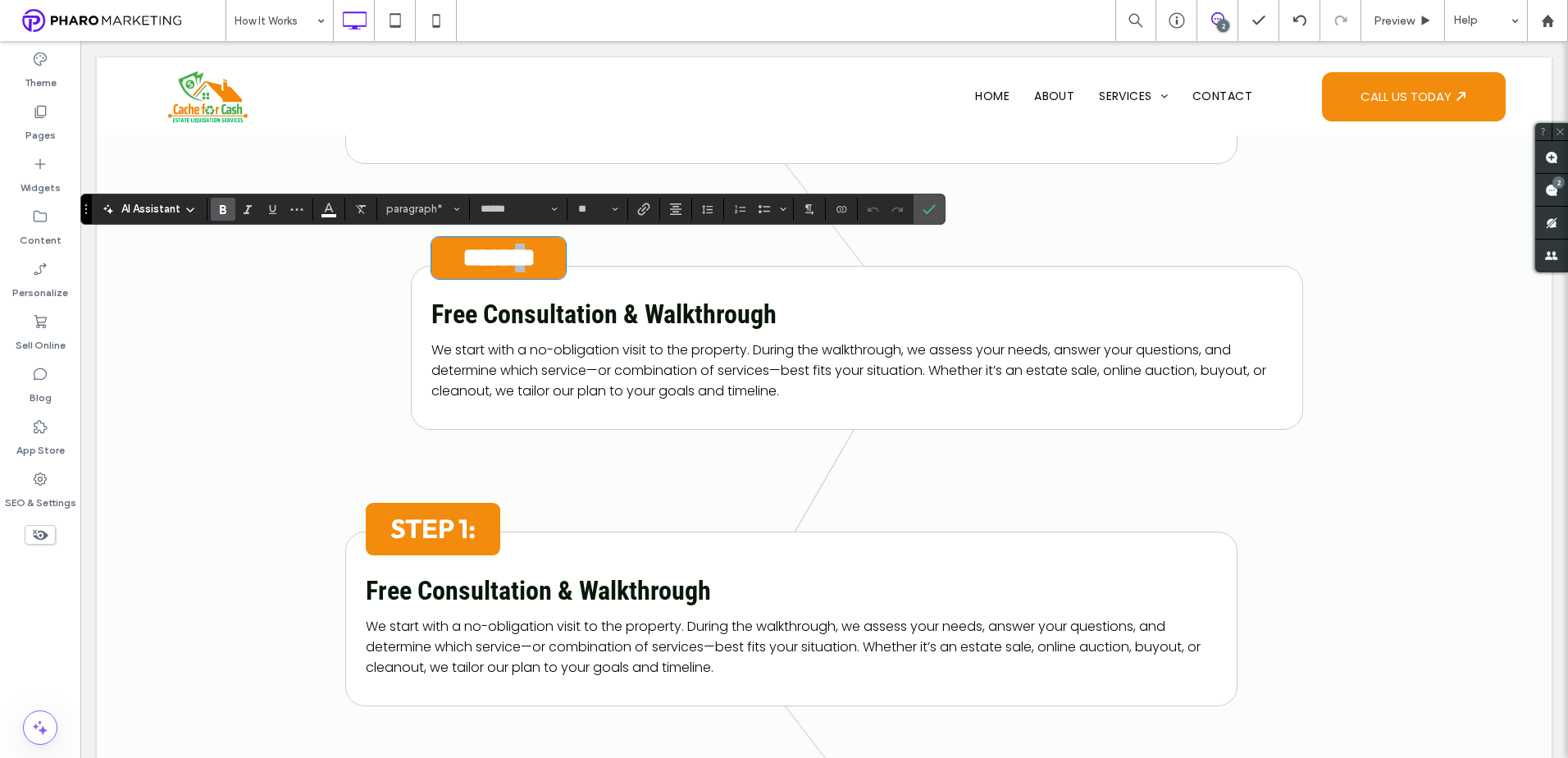 click on "*******" at bounding box center [499, 258] 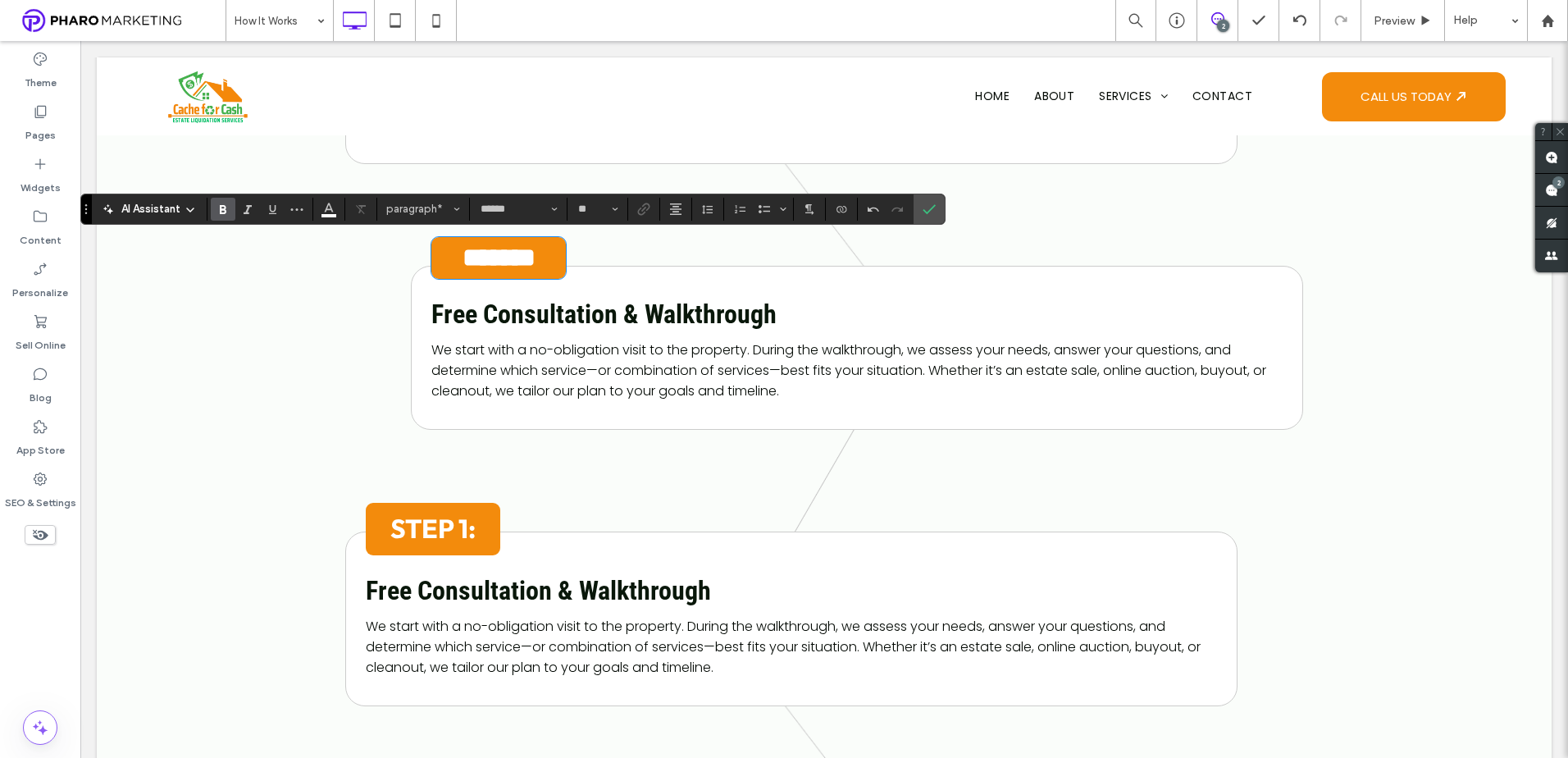 click on "STEP 1:" at bounding box center [433, 528] 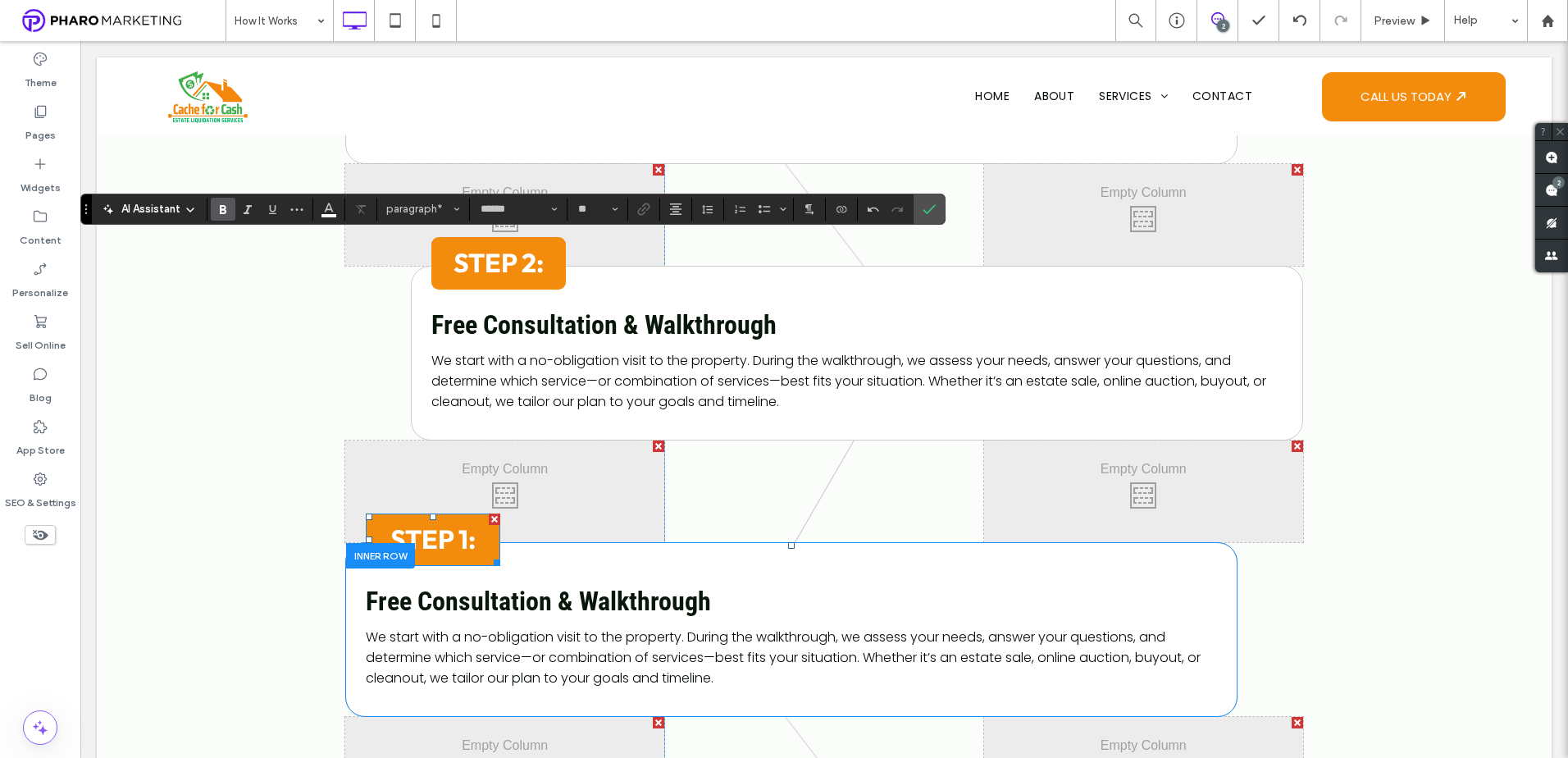 click on "STEP 1:" at bounding box center [433, 539] 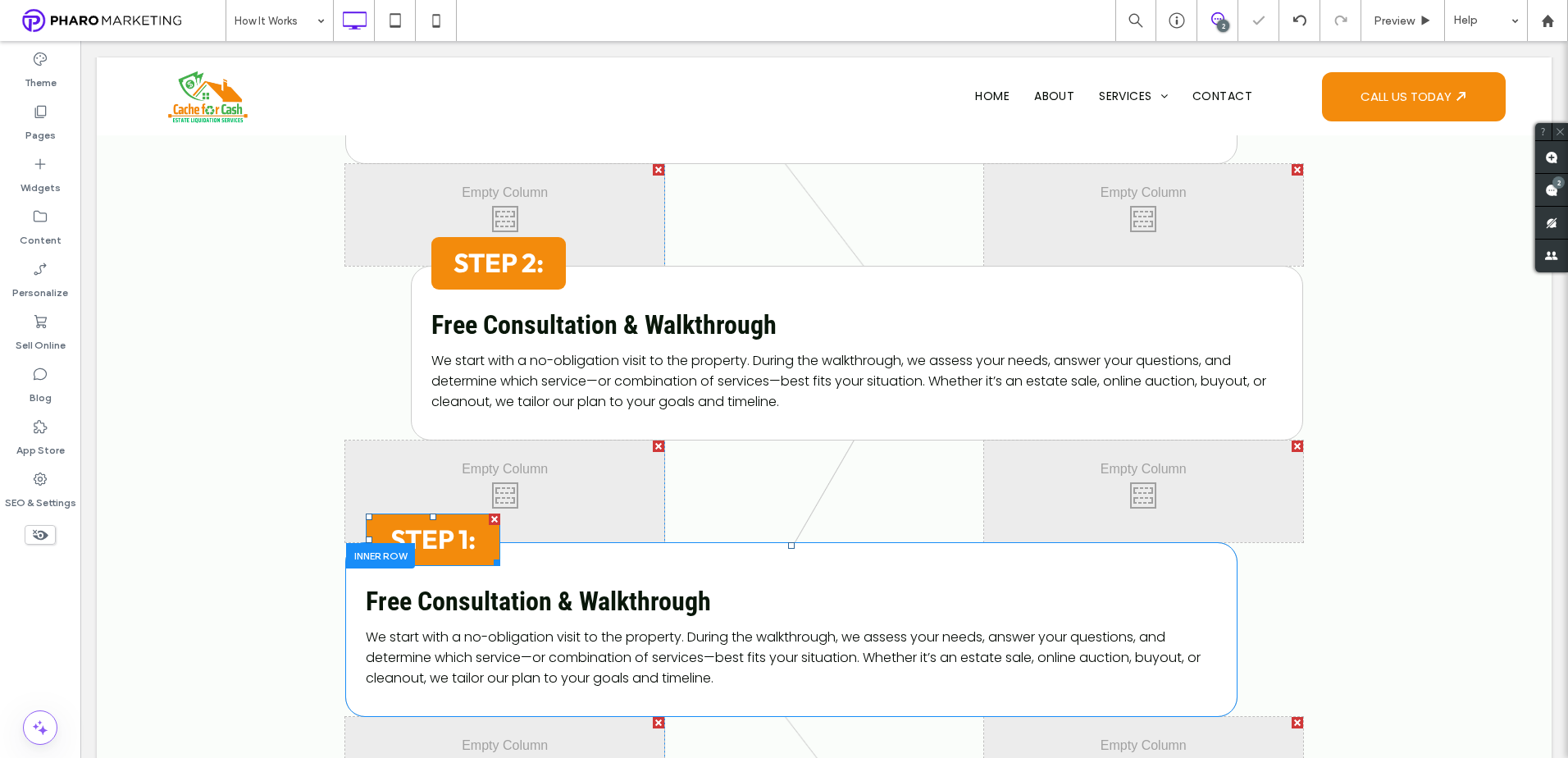type on "******" 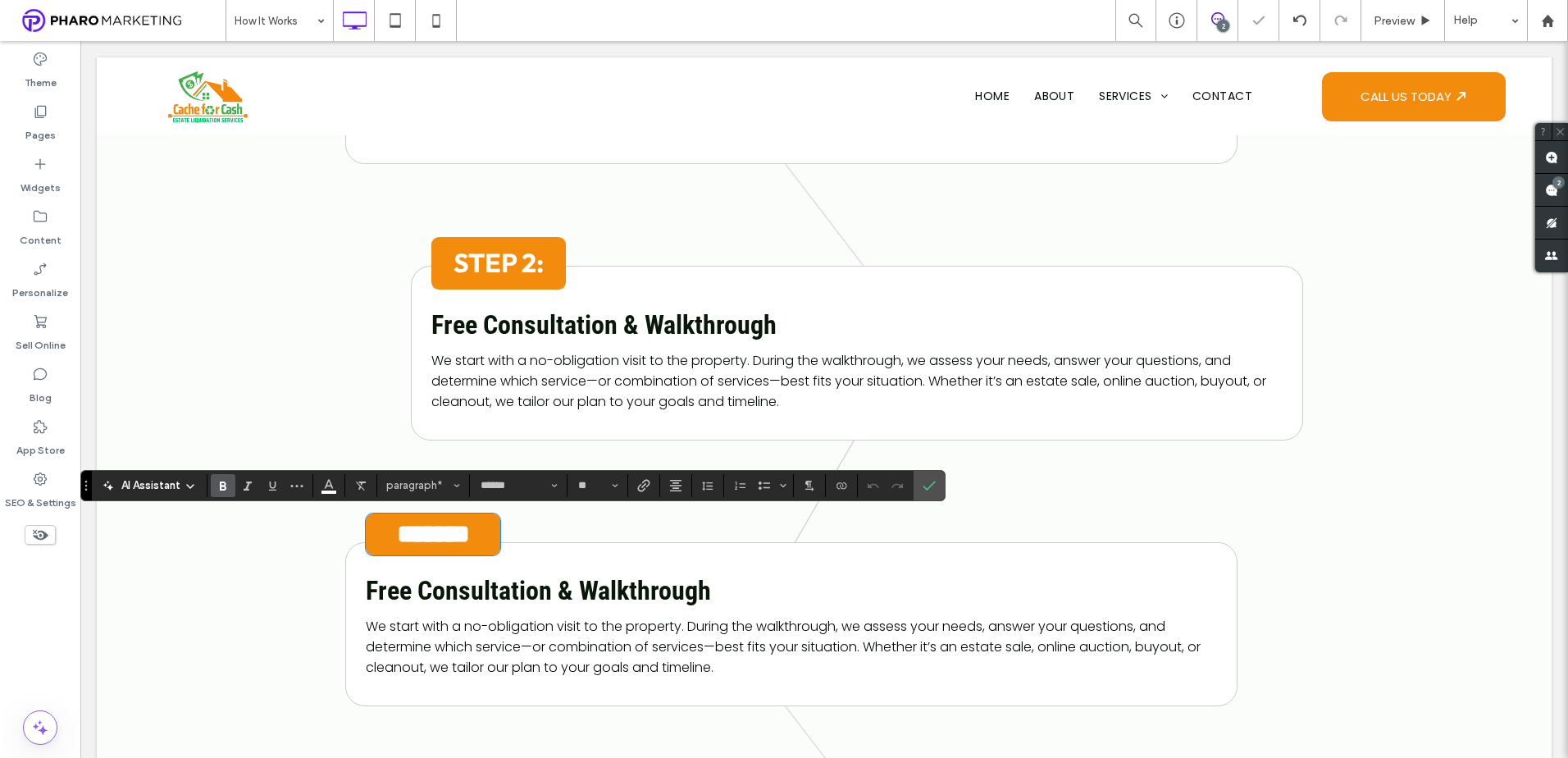 click on "*******" at bounding box center [433, 534] 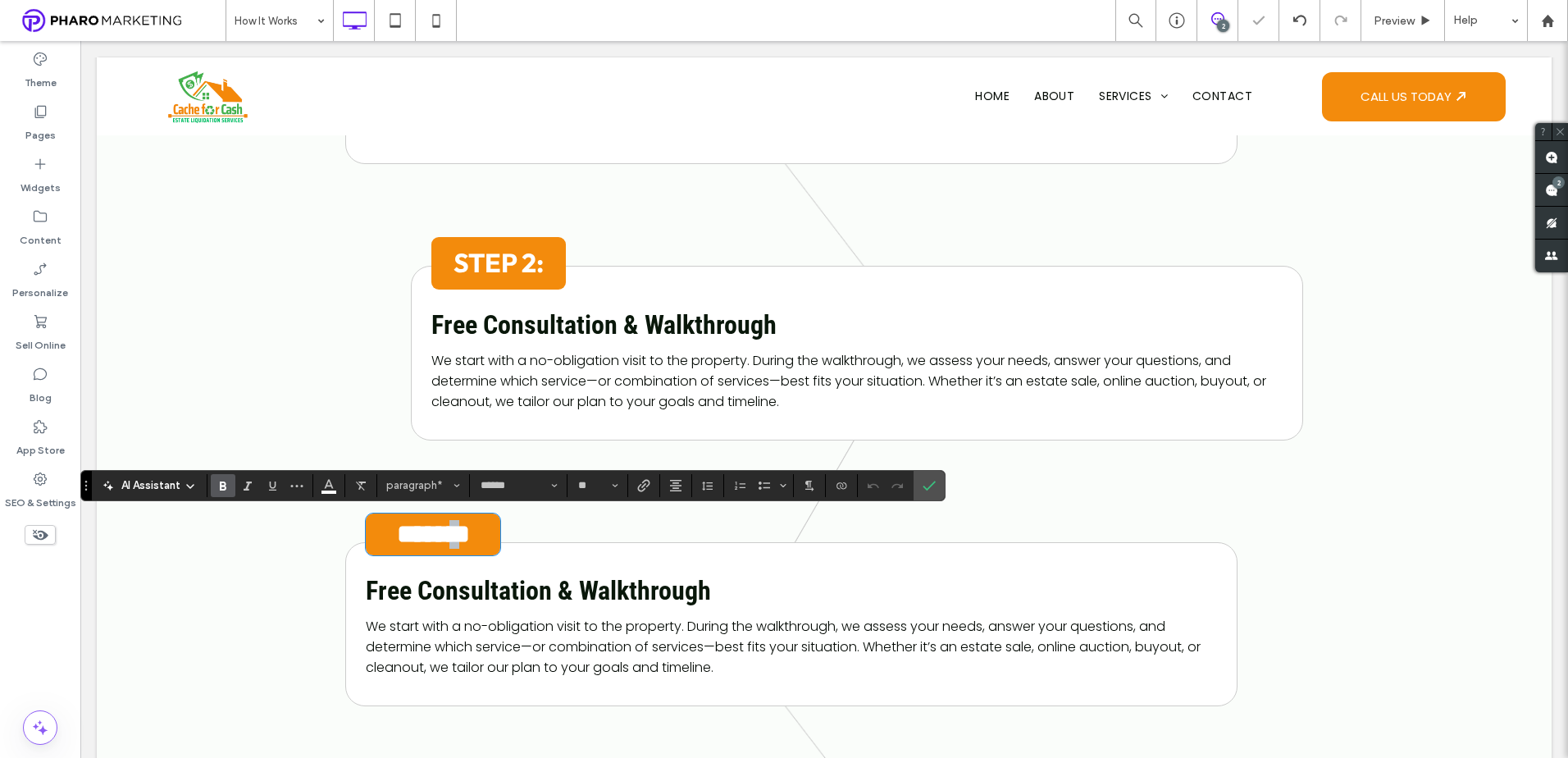 drag, startPoint x: 463, startPoint y: 540, endPoint x: 451, endPoint y: 539, distance: 12.041595 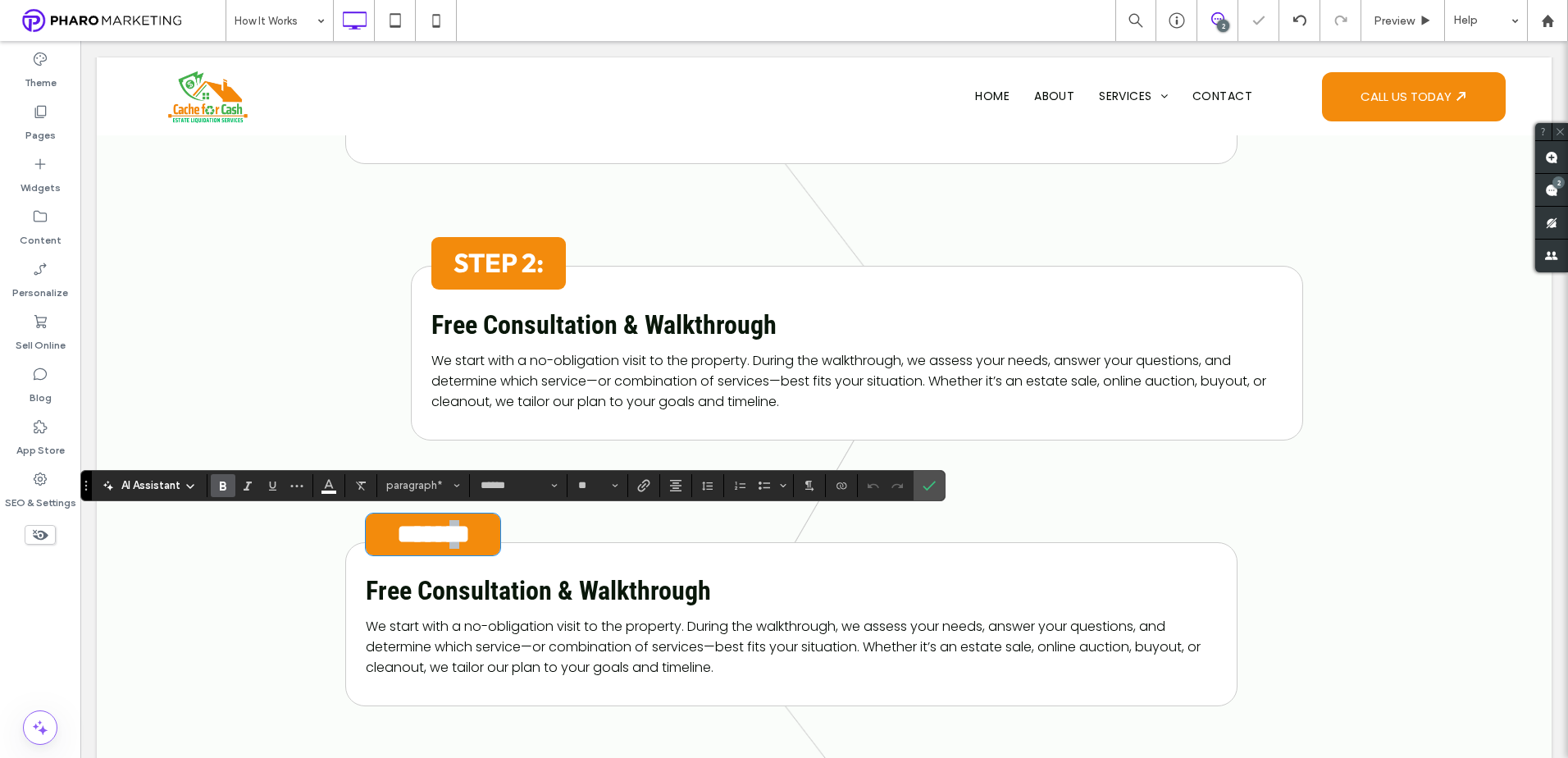 click on "*******" at bounding box center (433, 534) 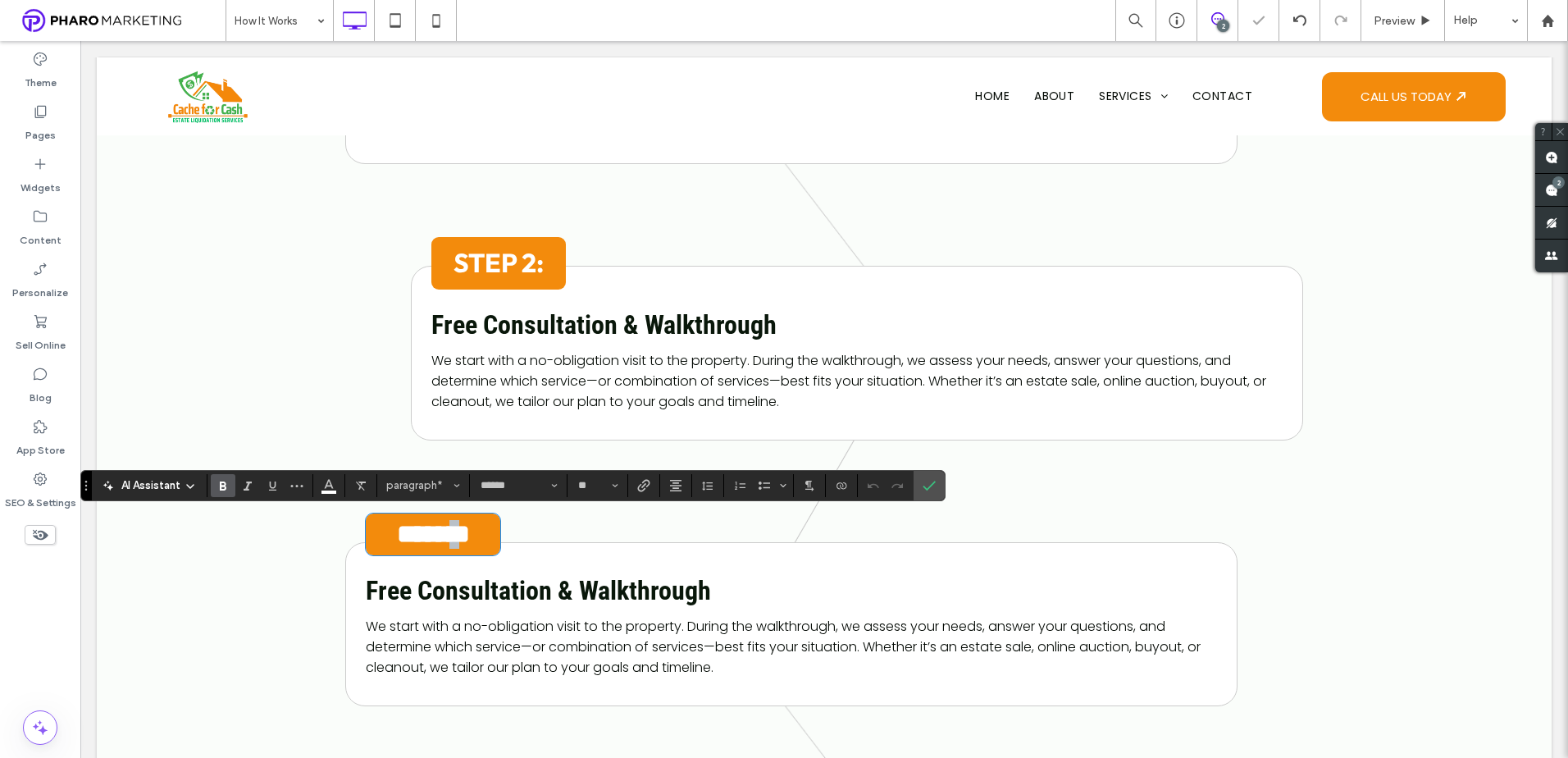 type 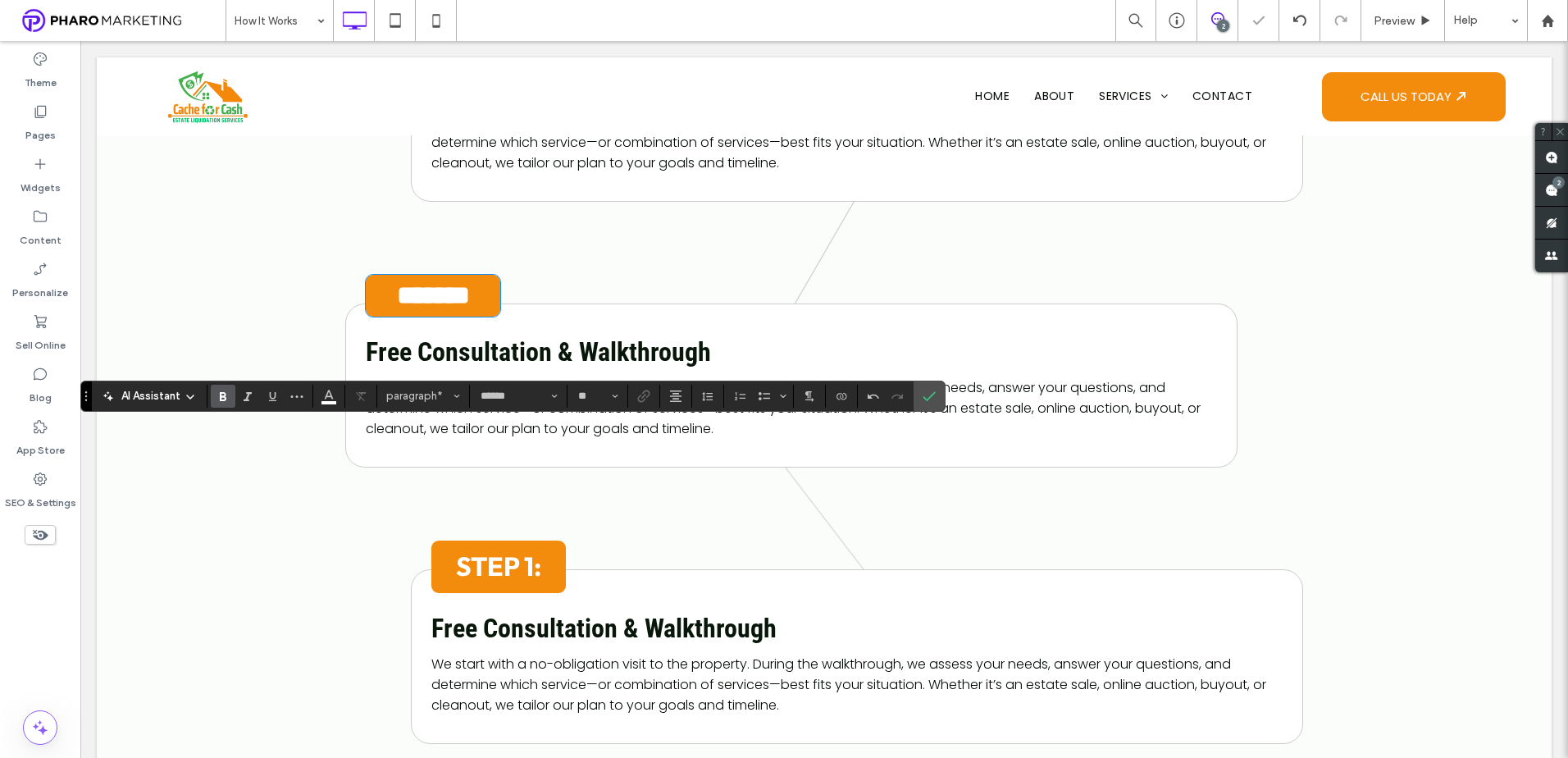 scroll, scrollTop: 1049, scrollLeft: 0, axis: vertical 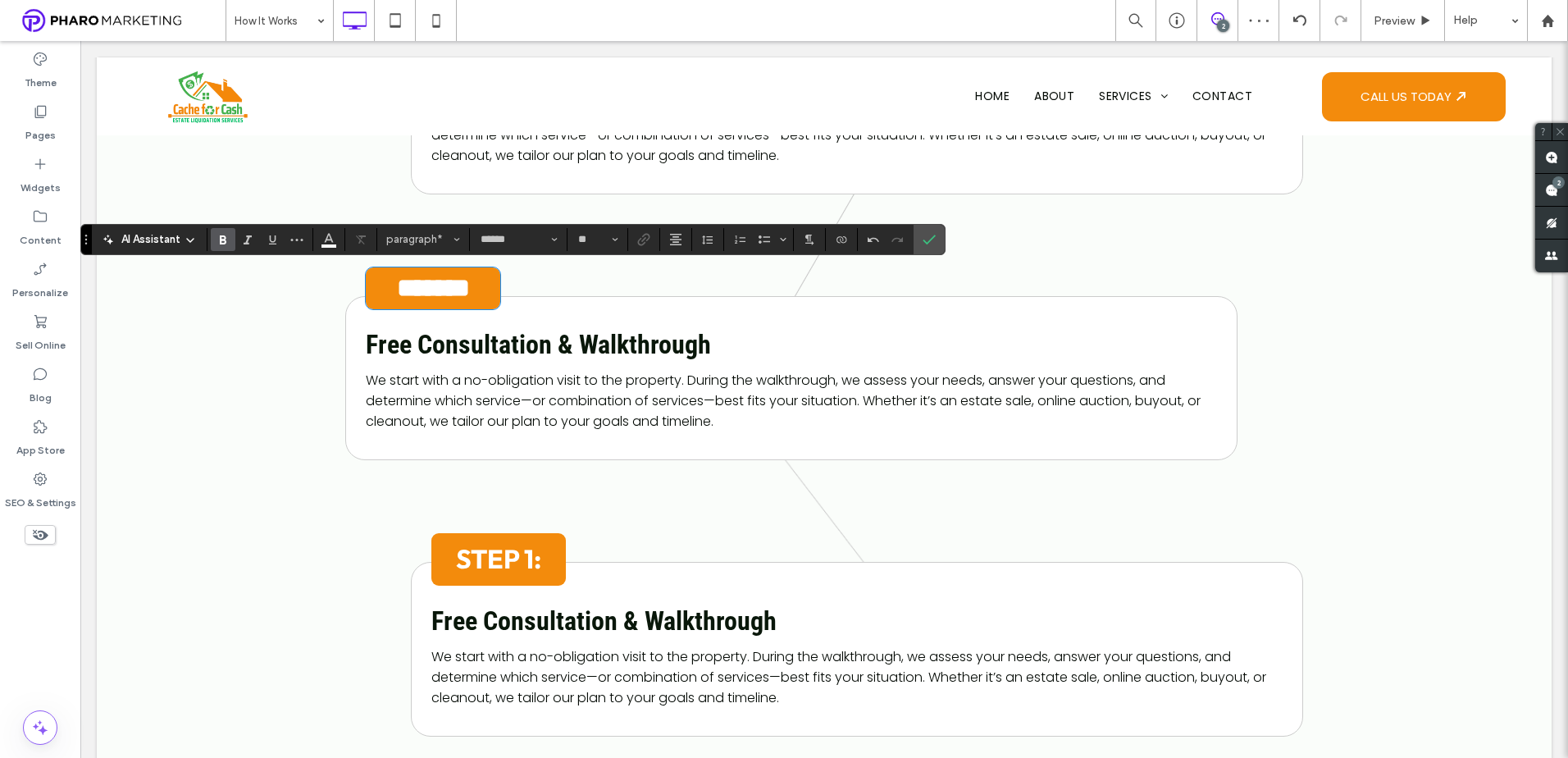 click on "Click To Paste     Click To Paste" at bounding box center [504, 511] 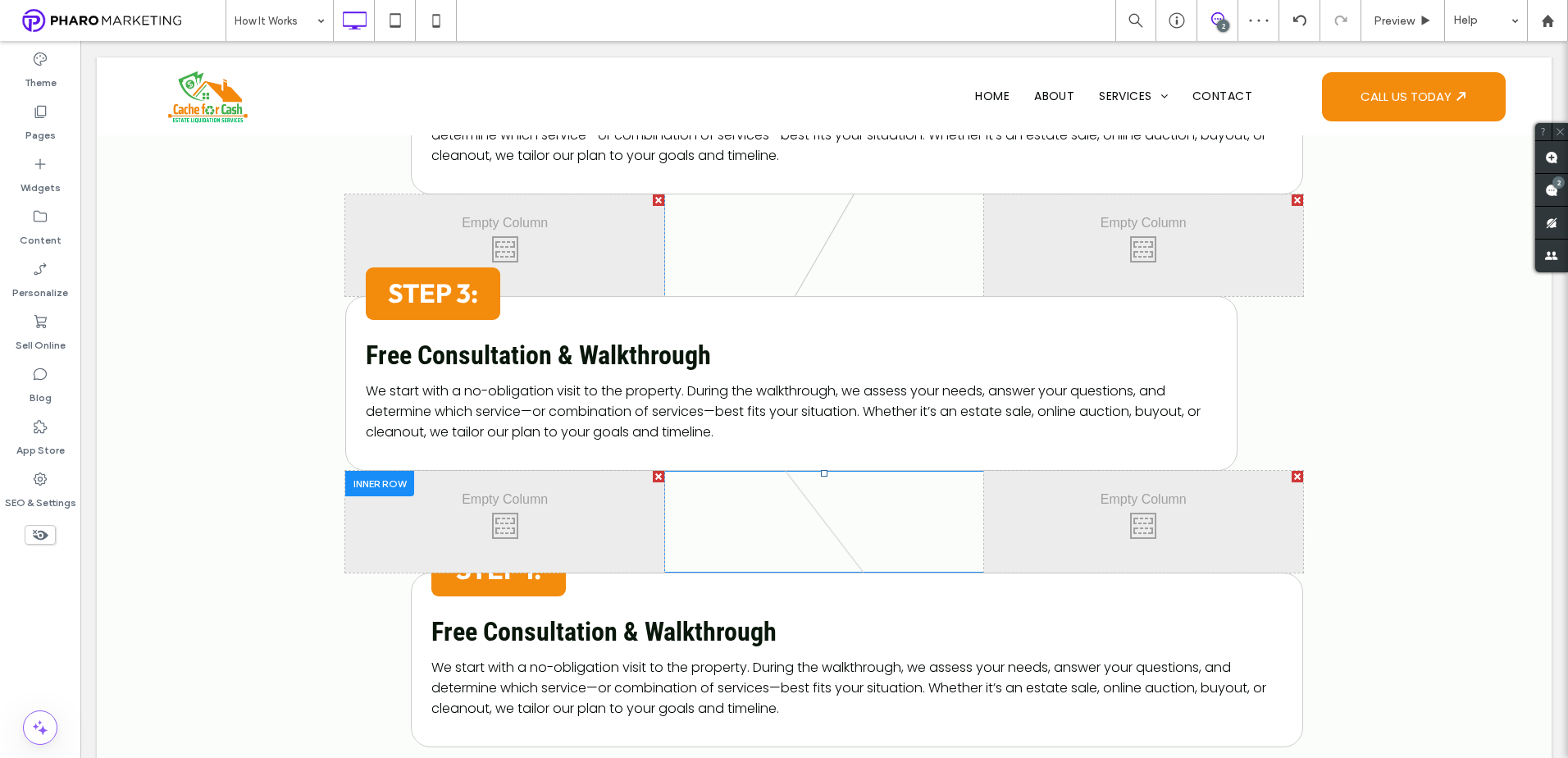 click on "Click To Paste     Click To Paste" at bounding box center (504, 522) 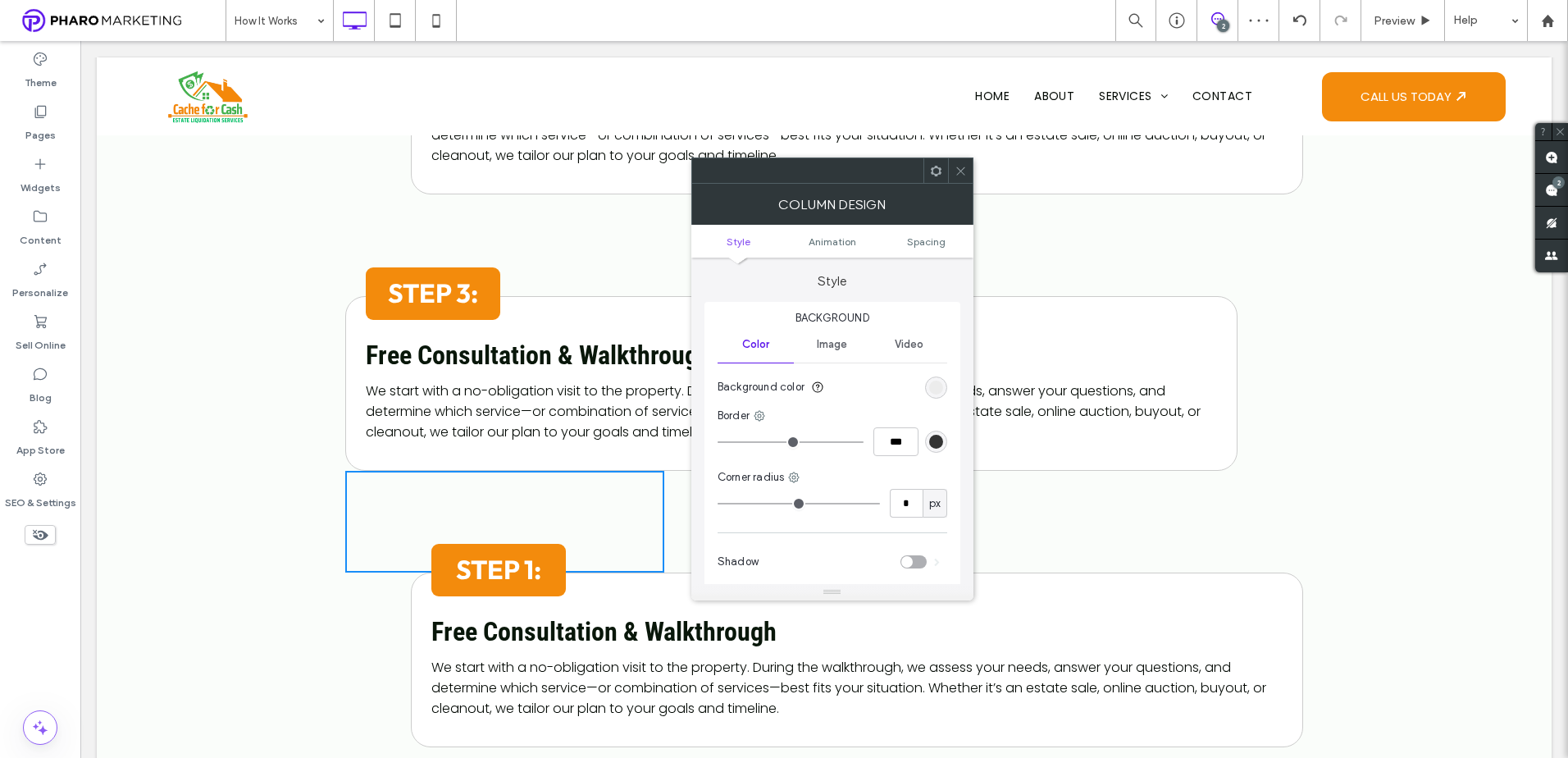 click on "STEP 1:" at bounding box center [499, 569] 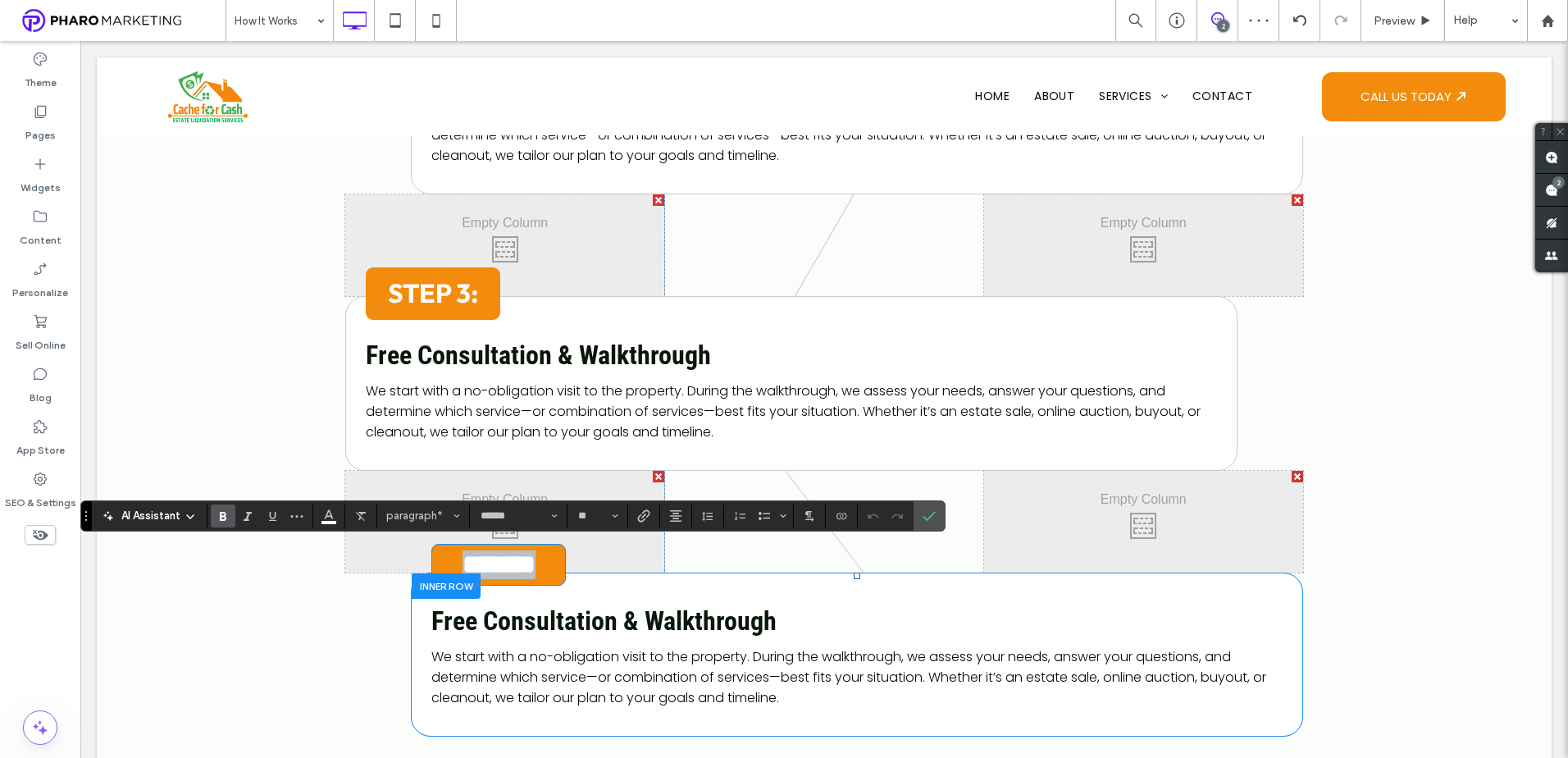 click on "*******" at bounding box center [499, 564] 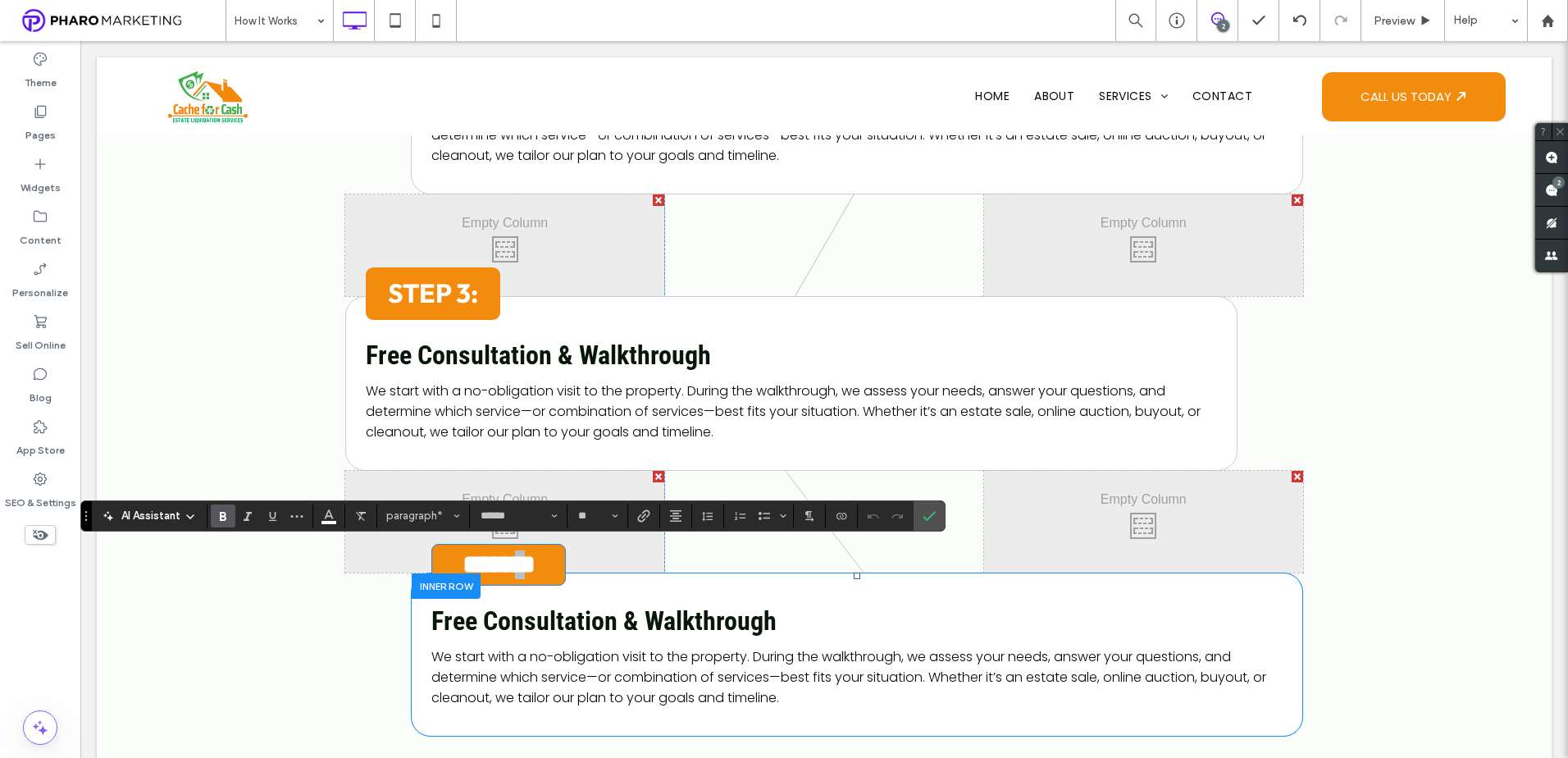 click on "*******" at bounding box center (499, 564) 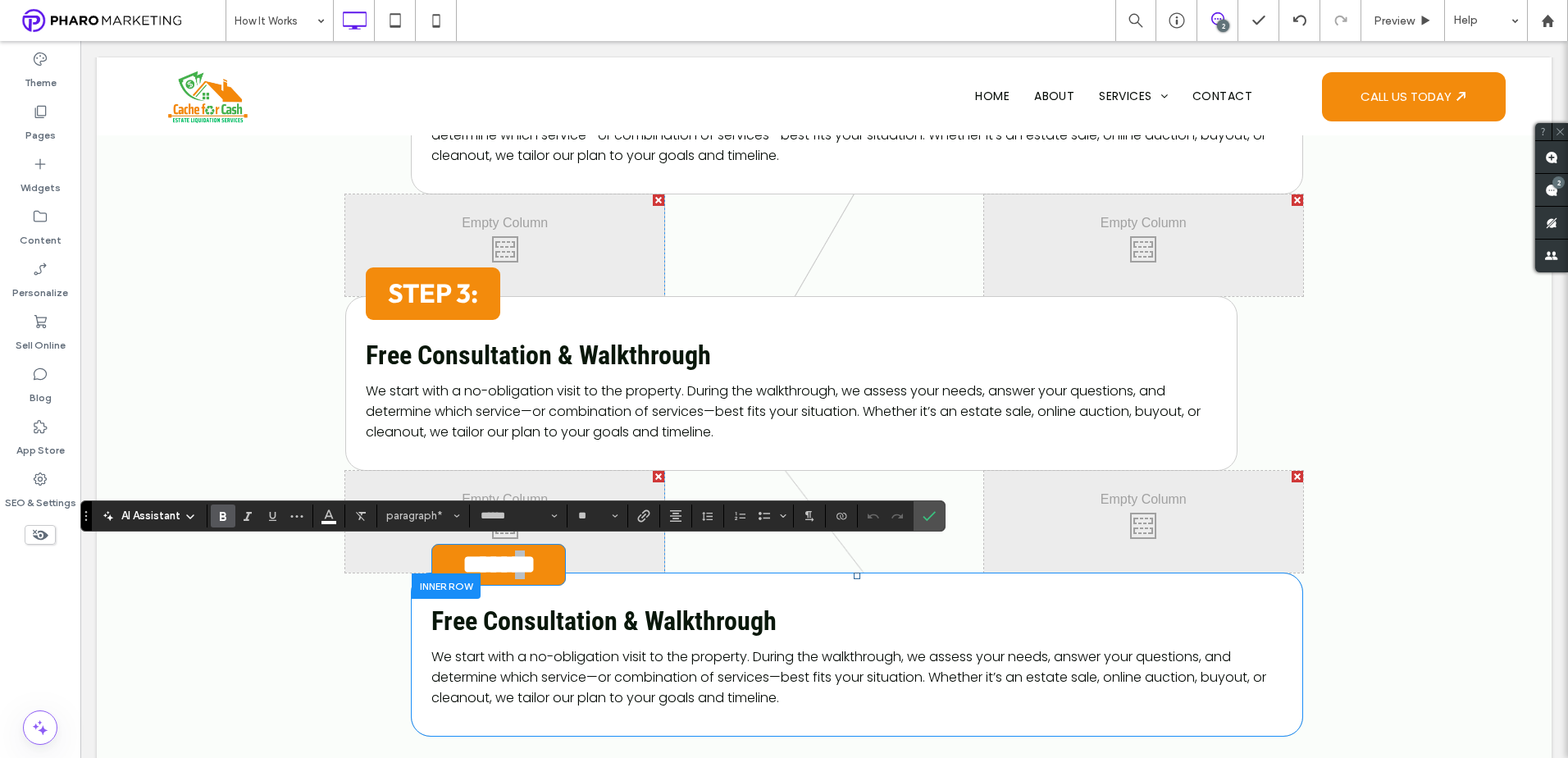 type 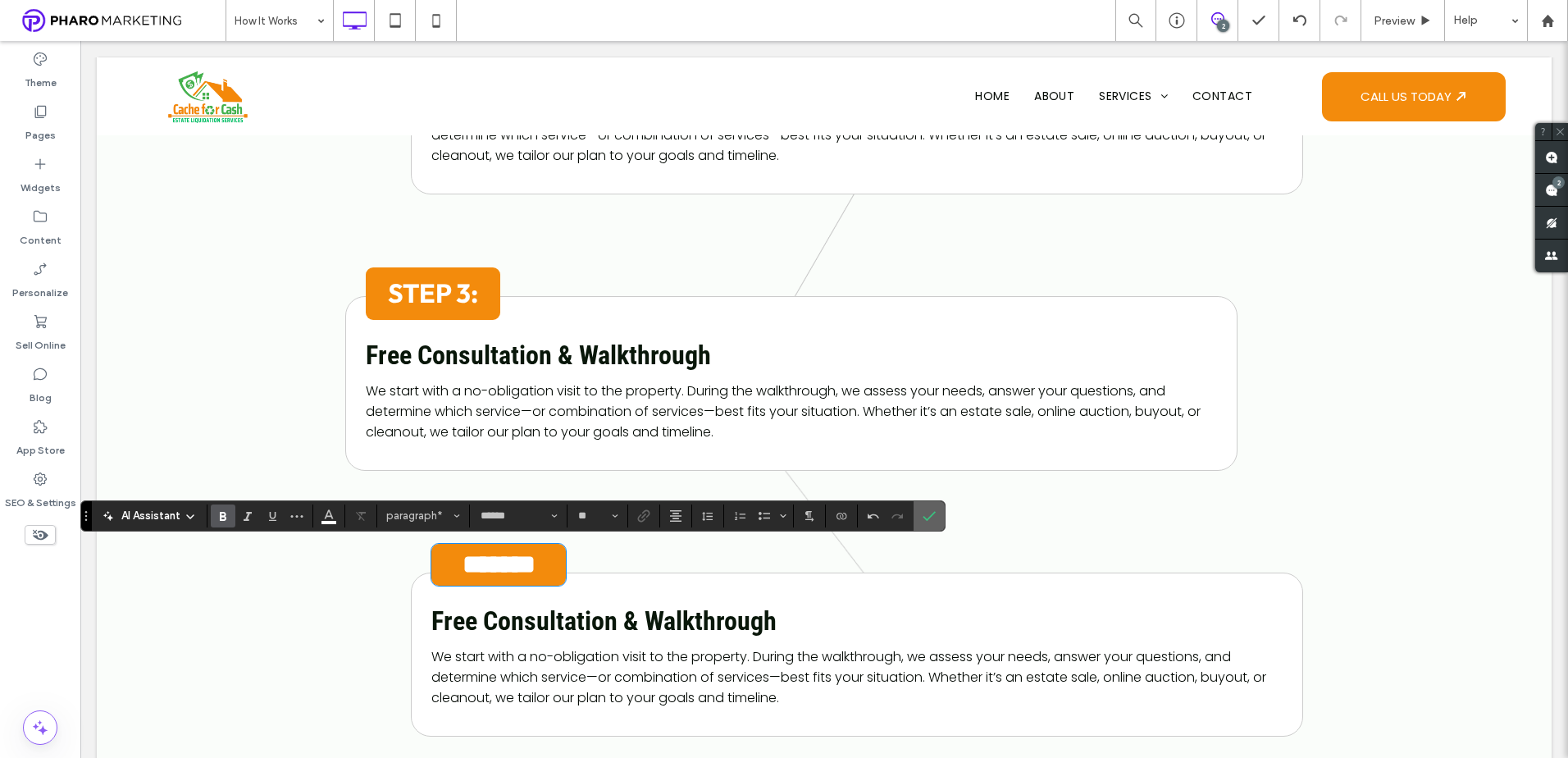 click 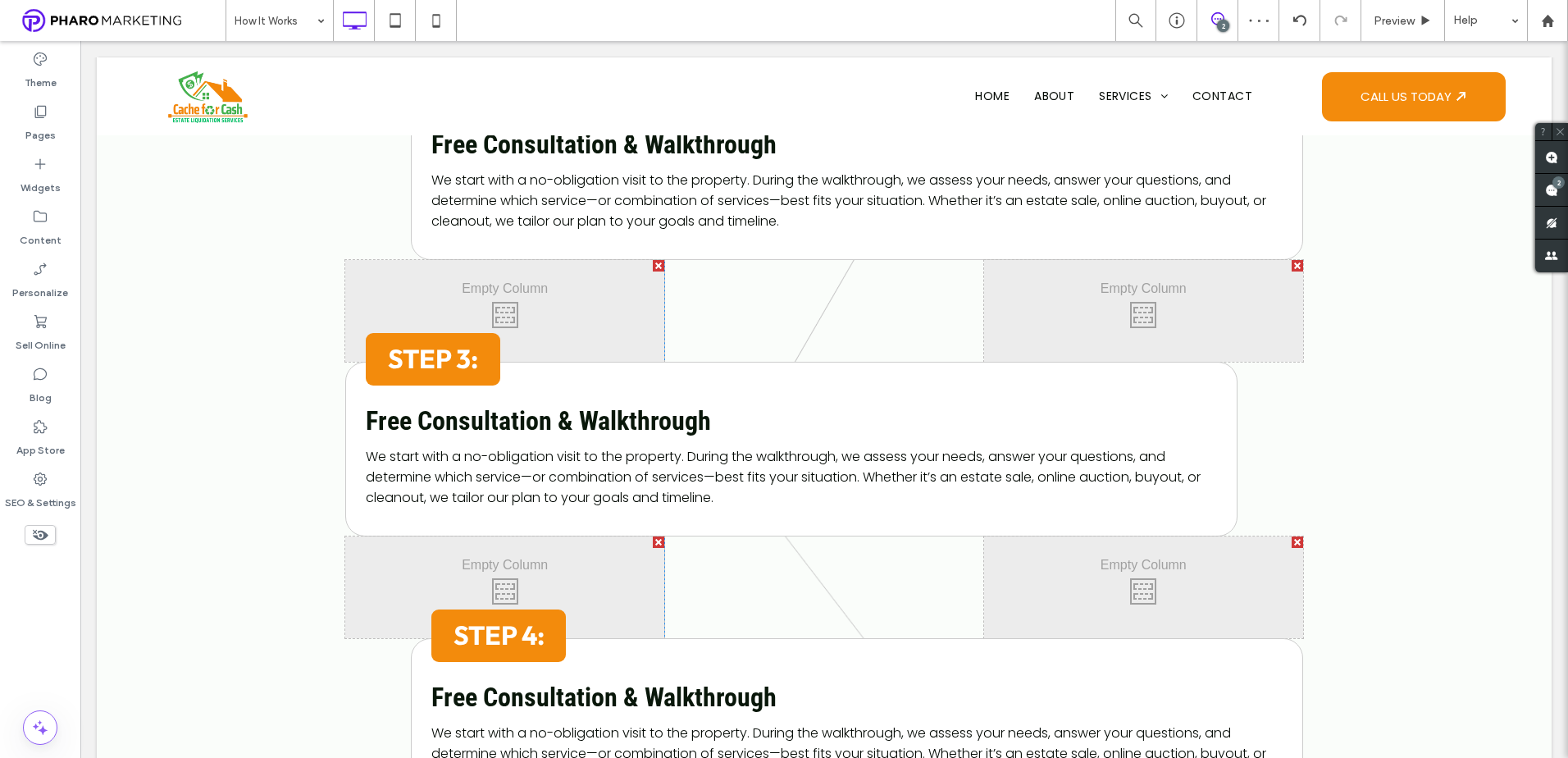 scroll, scrollTop: 1049, scrollLeft: 0, axis: vertical 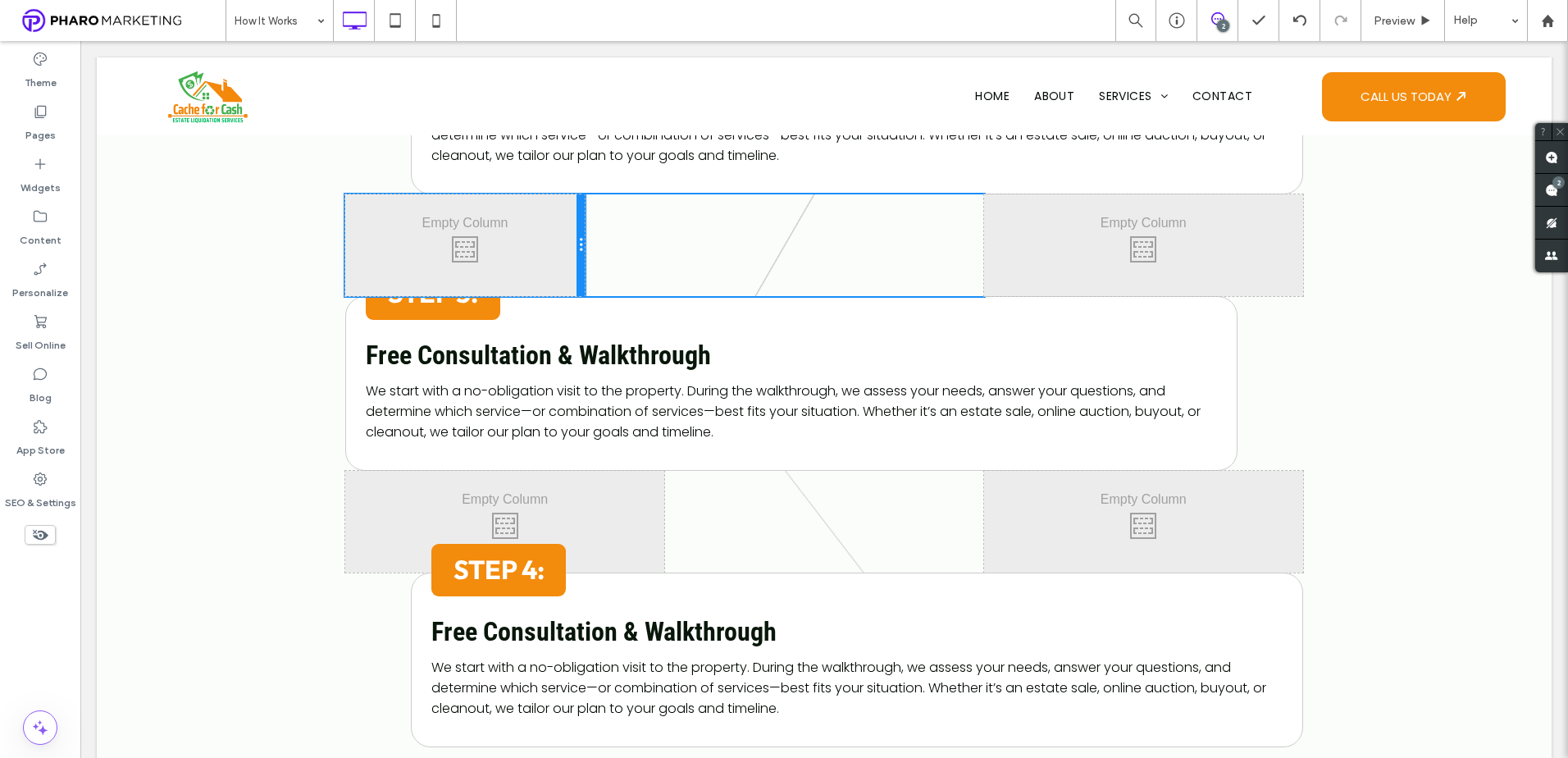 drag, startPoint x: 644, startPoint y: 247, endPoint x: 590, endPoint y: 252, distance: 54.23099 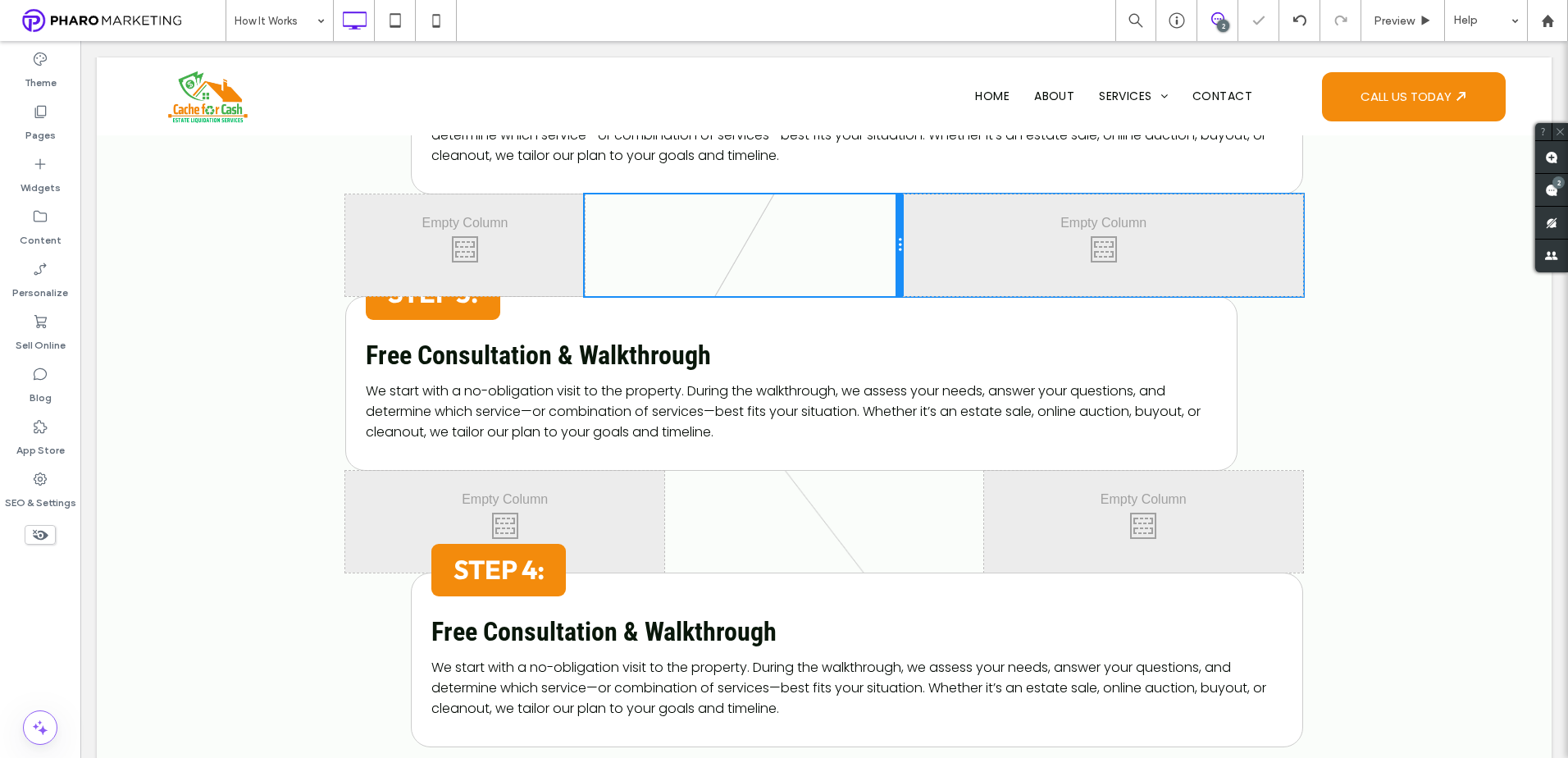 drag, startPoint x: 973, startPoint y: 252, endPoint x: 897, endPoint y: 257, distance: 76.1643 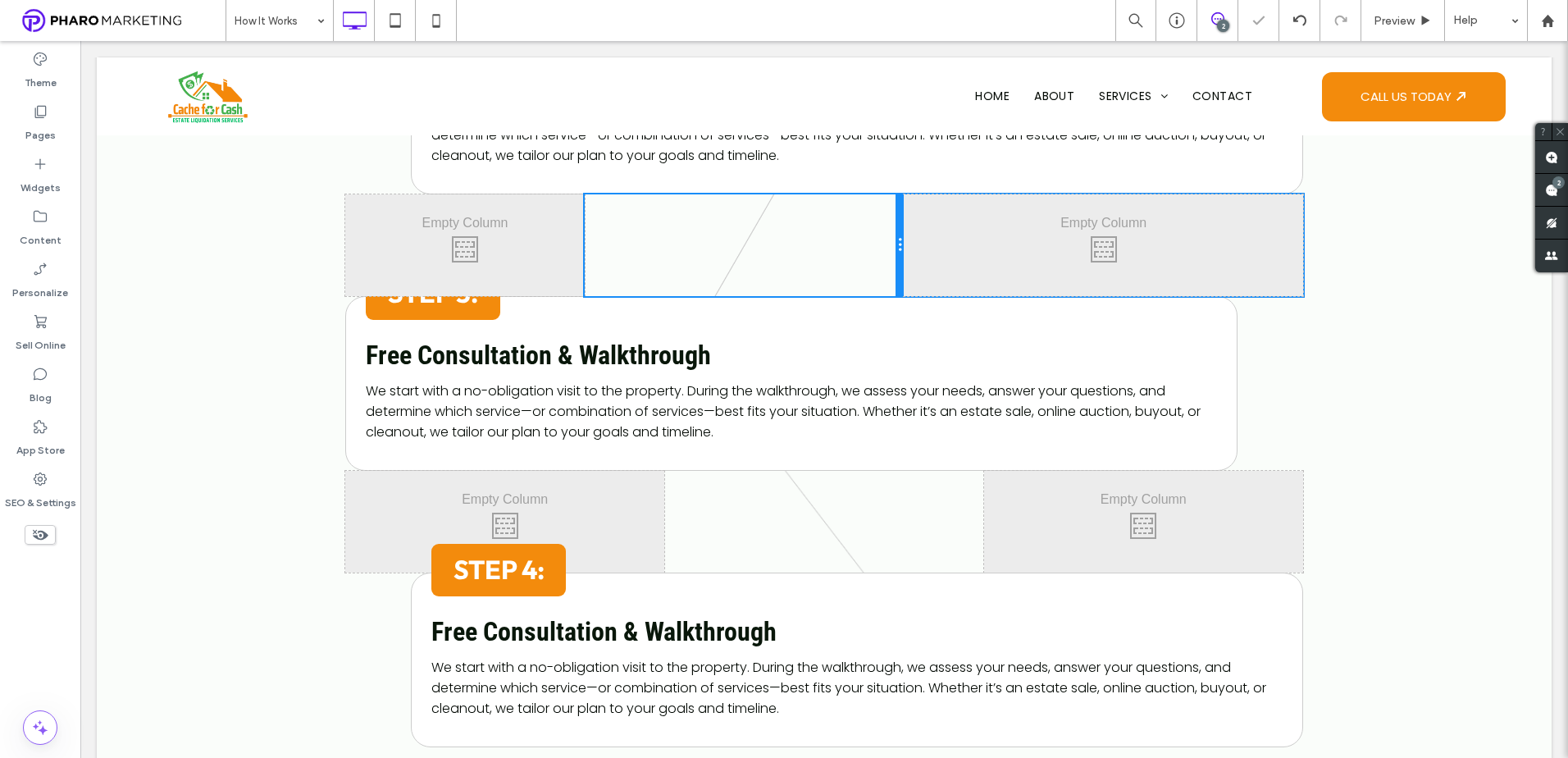 click at bounding box center [900, 245] 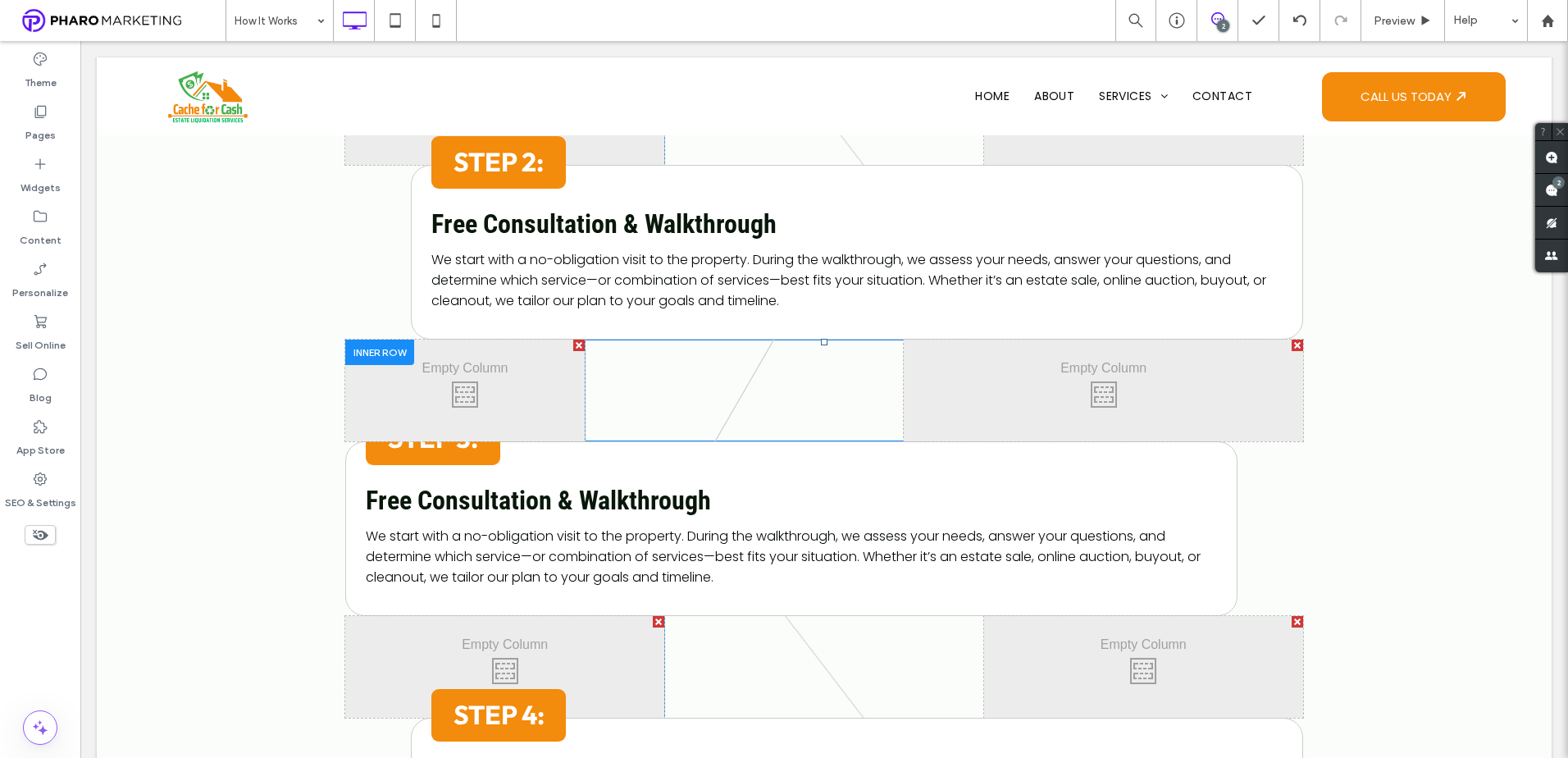 scroll, scrollTop: 885, scrollLeft: 0, axis: vertical 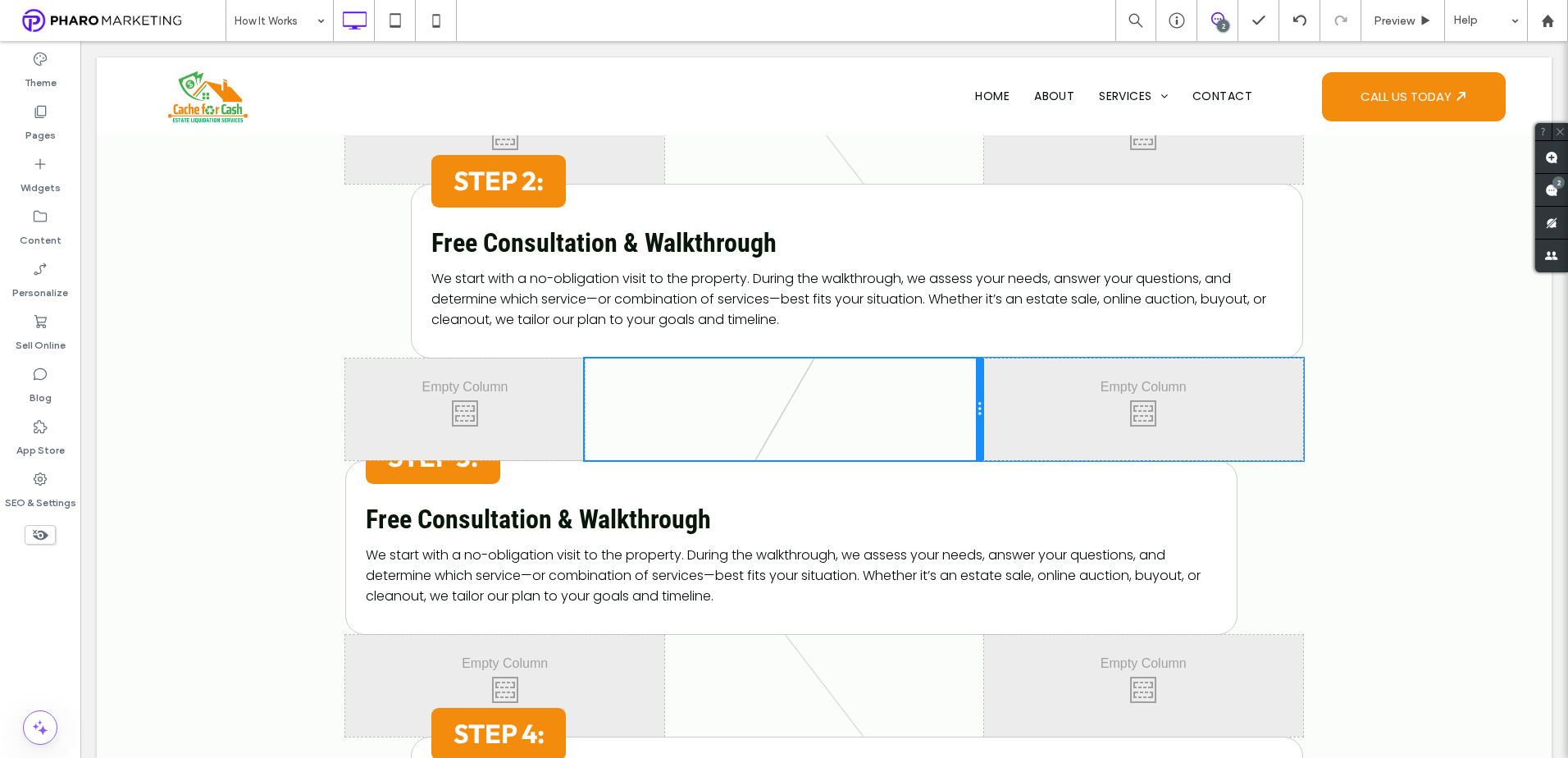 drag, startPoint x: 896, startPoint y: 405, endPoint x: 964, endPoint y: 407, distance: 68.02941 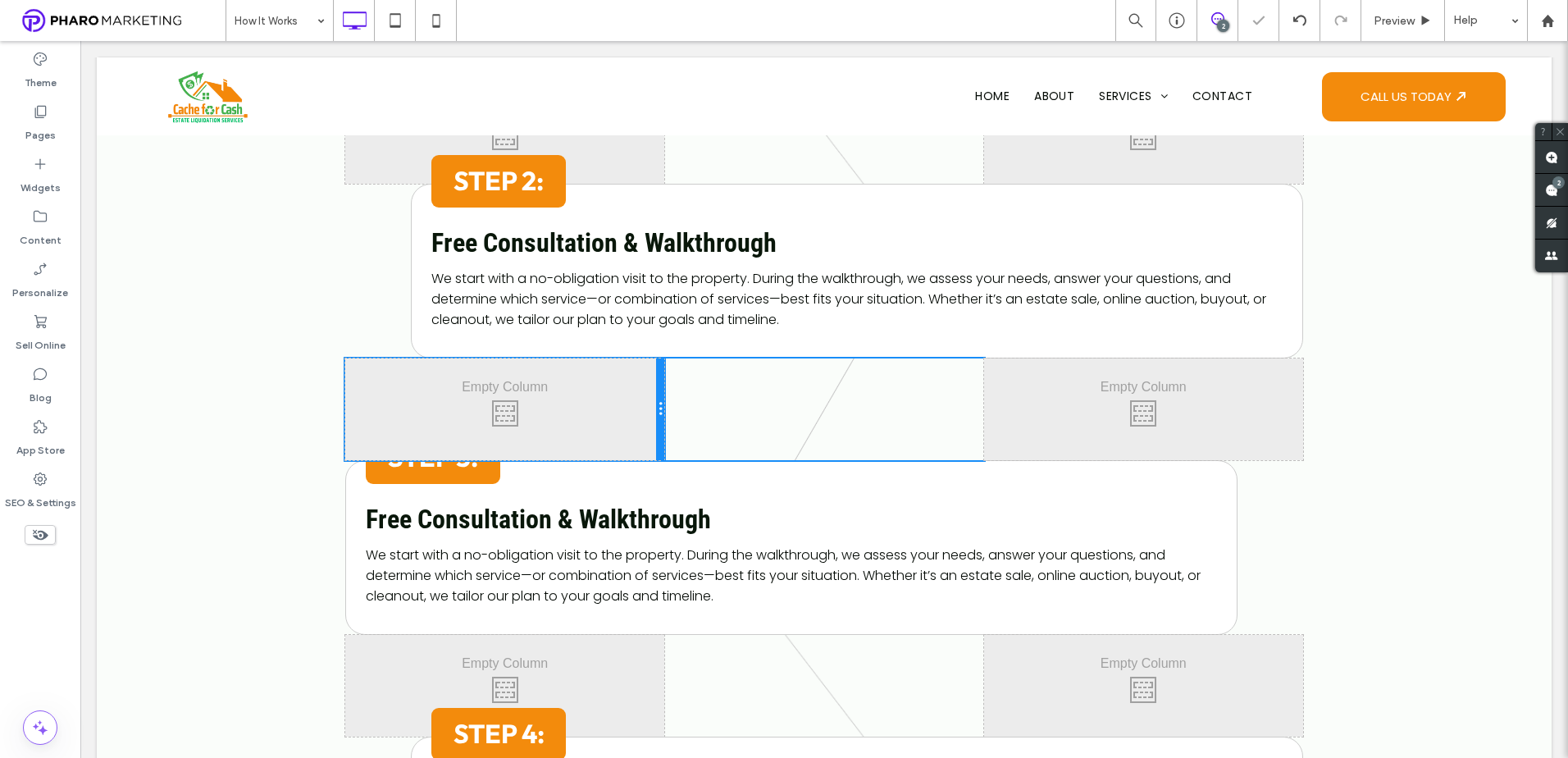drag, startPoint x: 581, startPoint y: 401, endPoint x: 646, endPoint y: 403, distance: 65.030762 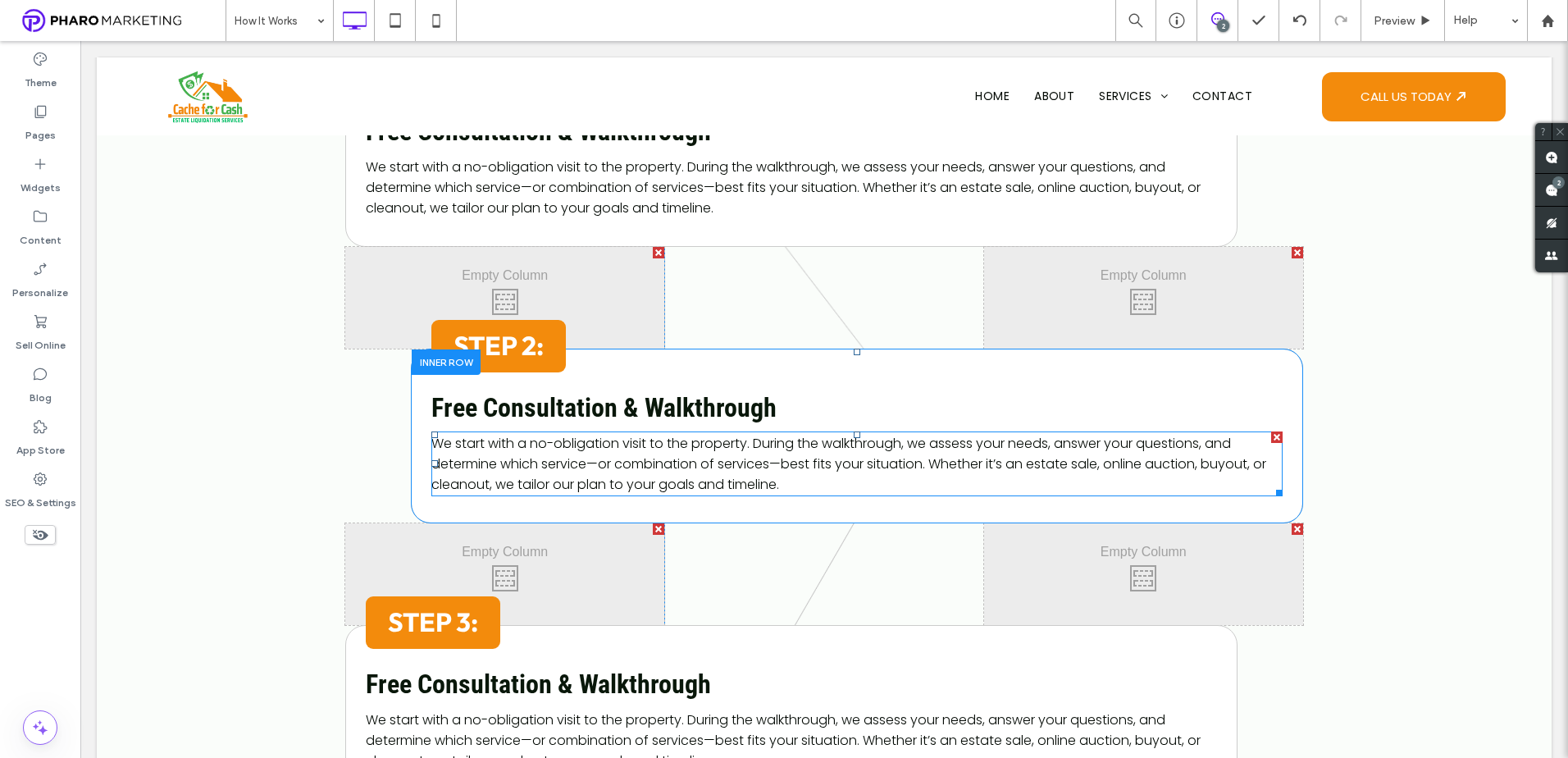 scroll, scrollTop: 721, scrollLeft: 0, axis: vertical 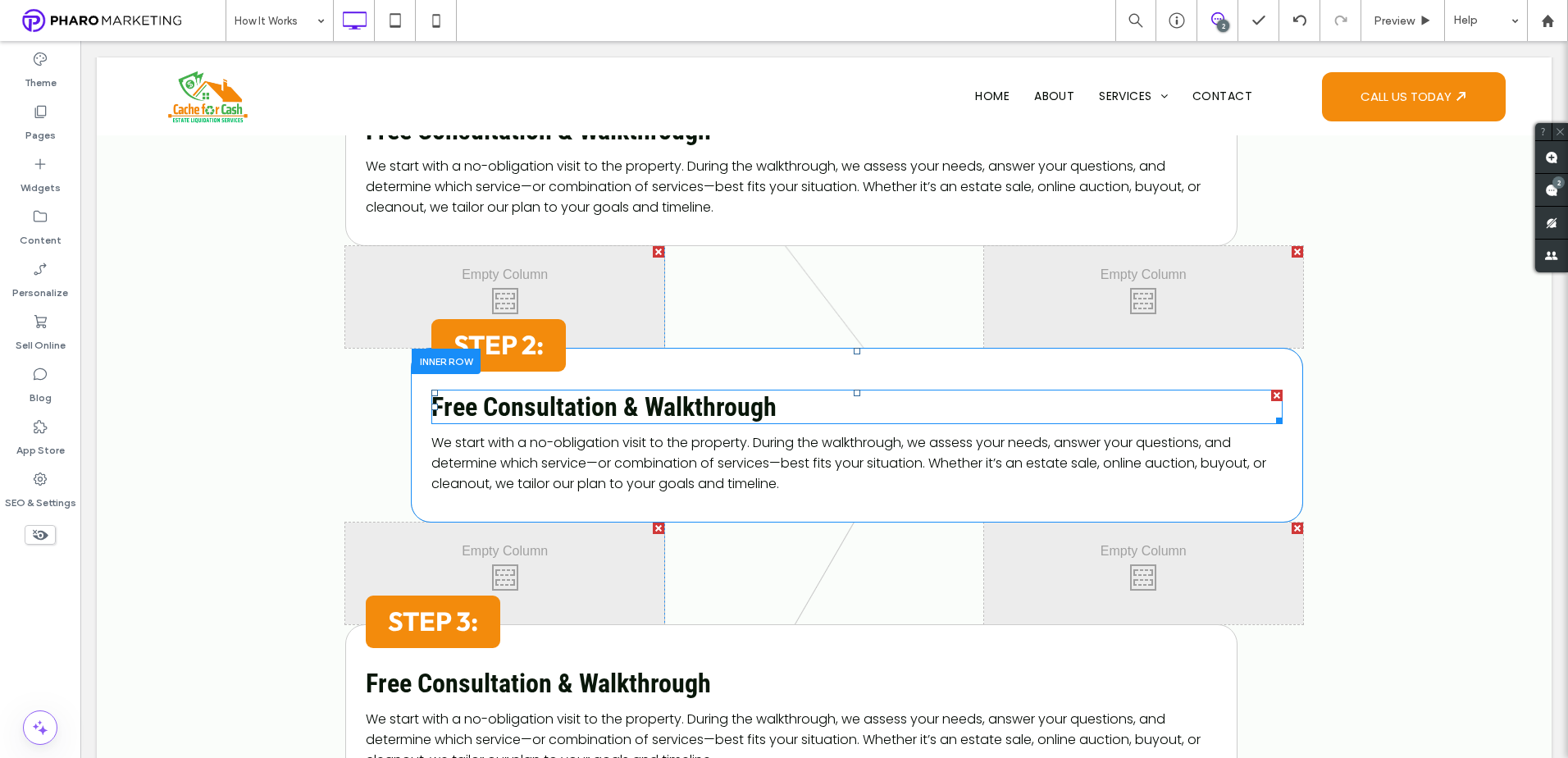 click on "Free Consultation & Walkthrough" at bounding box center [604, 407] 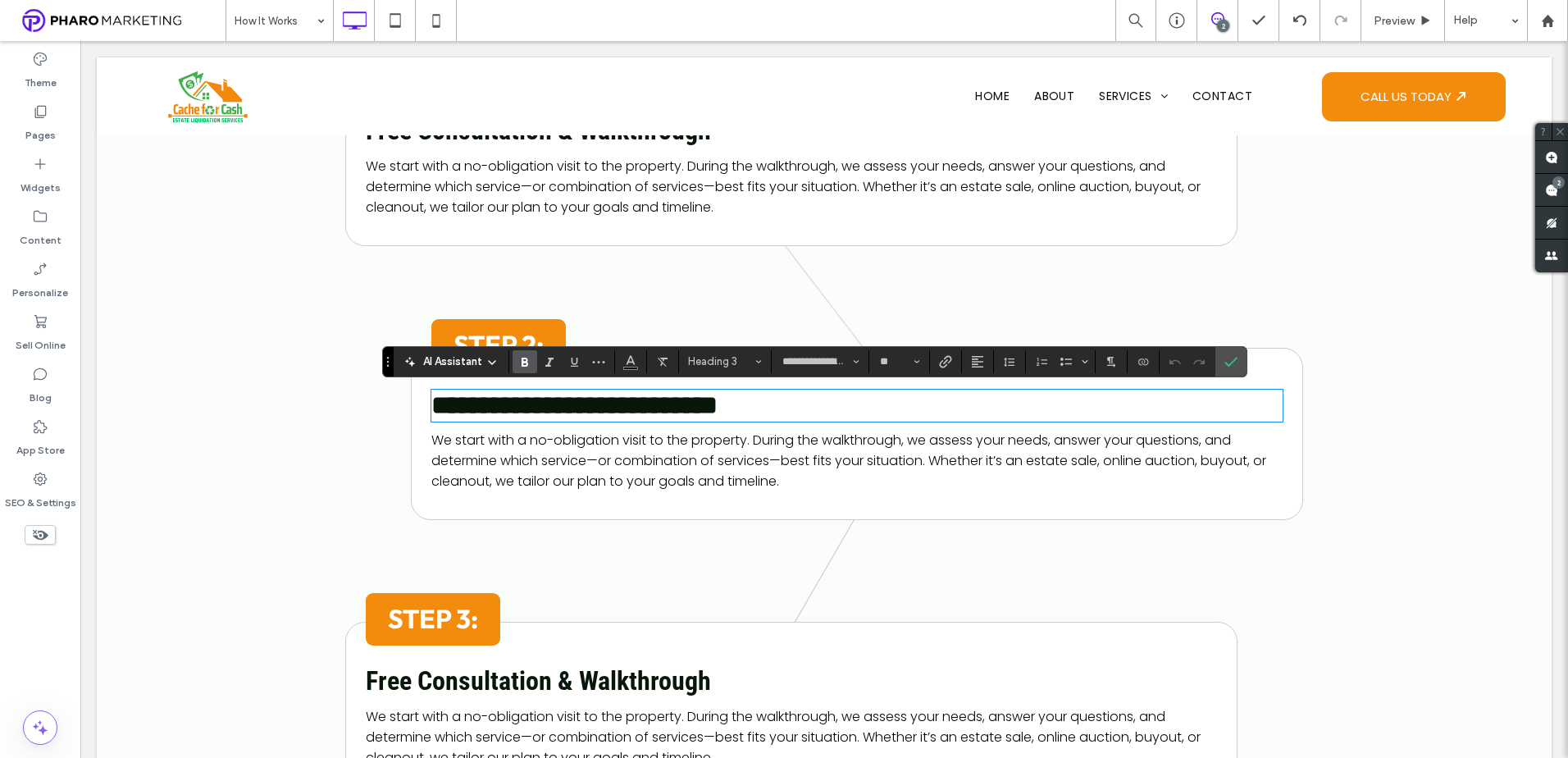 type on "*******" 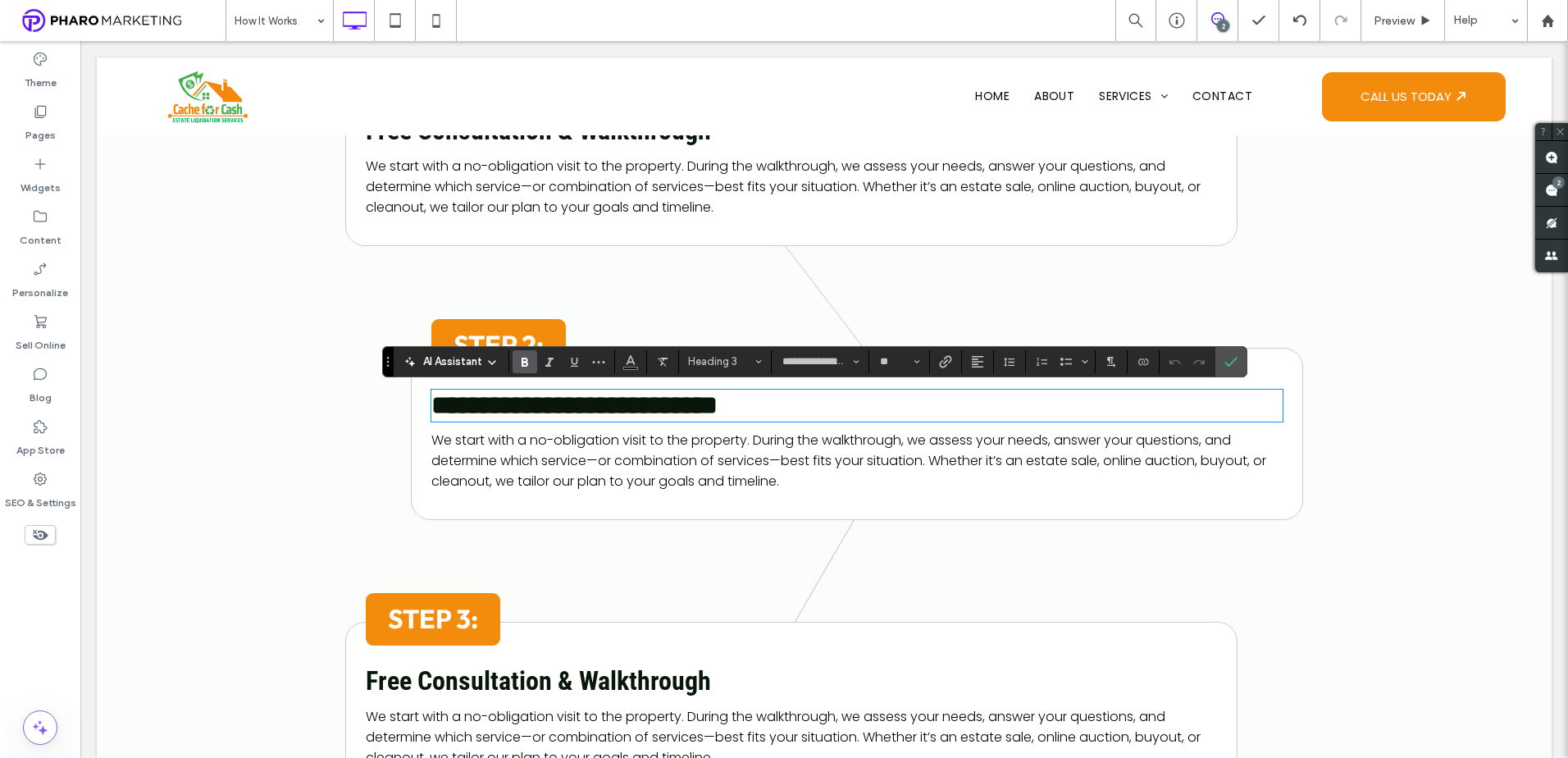 type on "**" 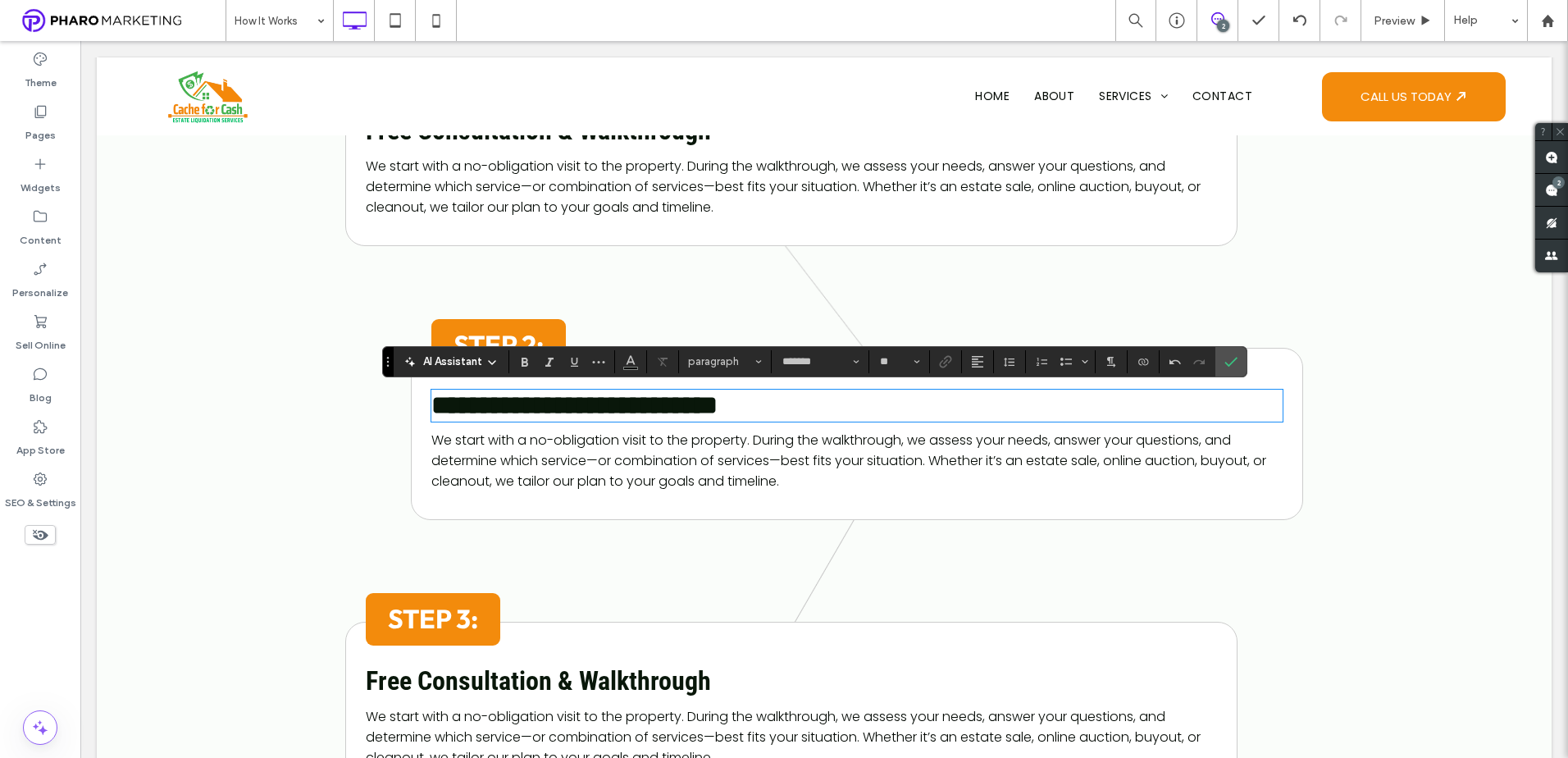click on "We start with a no-obligation visit to the property. During the walkthrough, we assess your needs, answer your questions, and determine which service—or combination of services—best fits your situation. Whether it’s an estate sale, online auction, buyout, or cleanout, we tailor our plan to your goals and timeline." at bounding box center (857, 460) 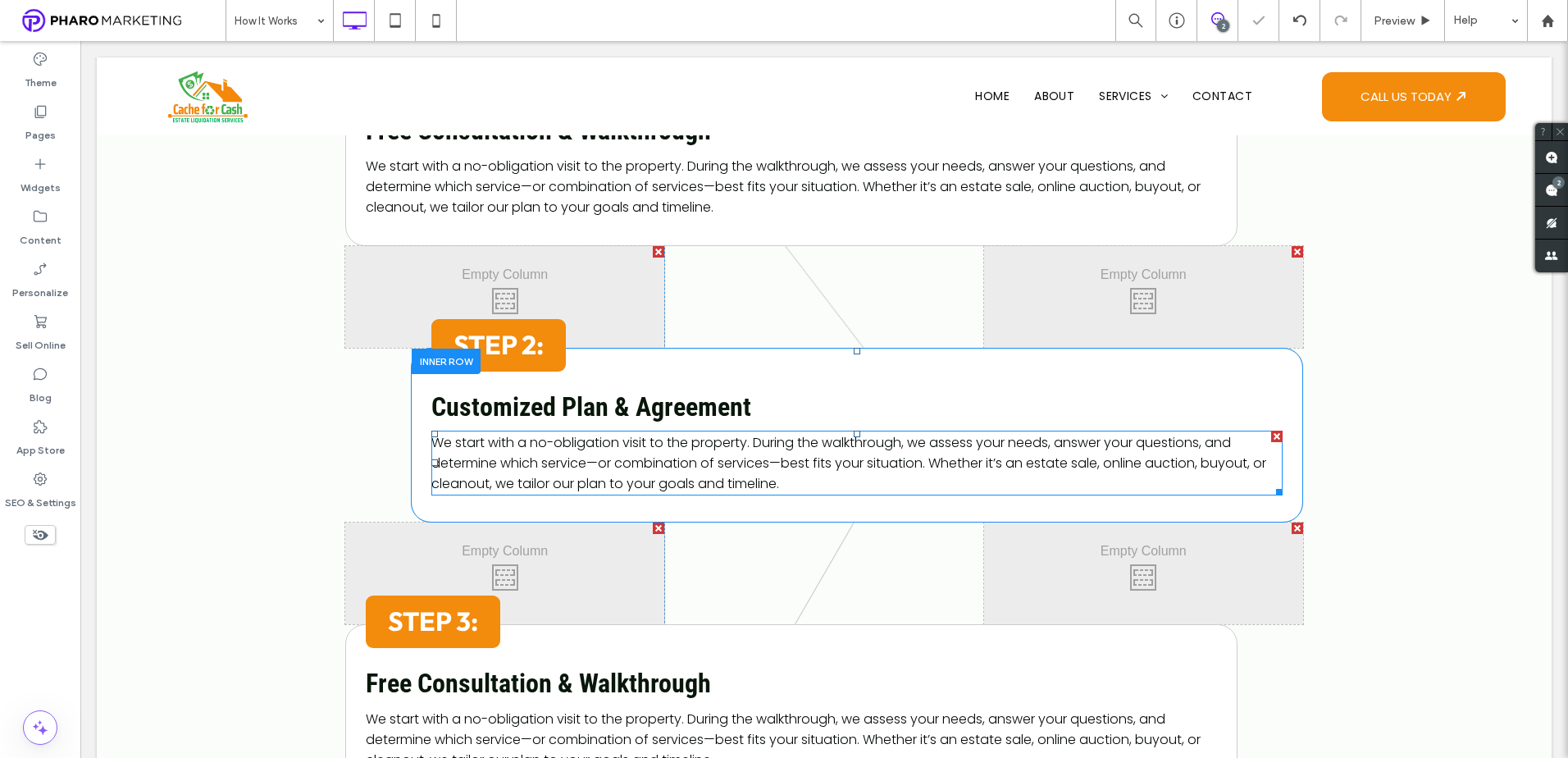 click on "We start with a no-obligation visit to the property. During the walkthrough, we assess your needs, answer your questions, and determine which service—or combination of services—best fits your situation. Whether it’s an estate sale, online auction, buyout, or cleanout, we tailor our plan to your goals and timeline." at bounding box center [857, 463] 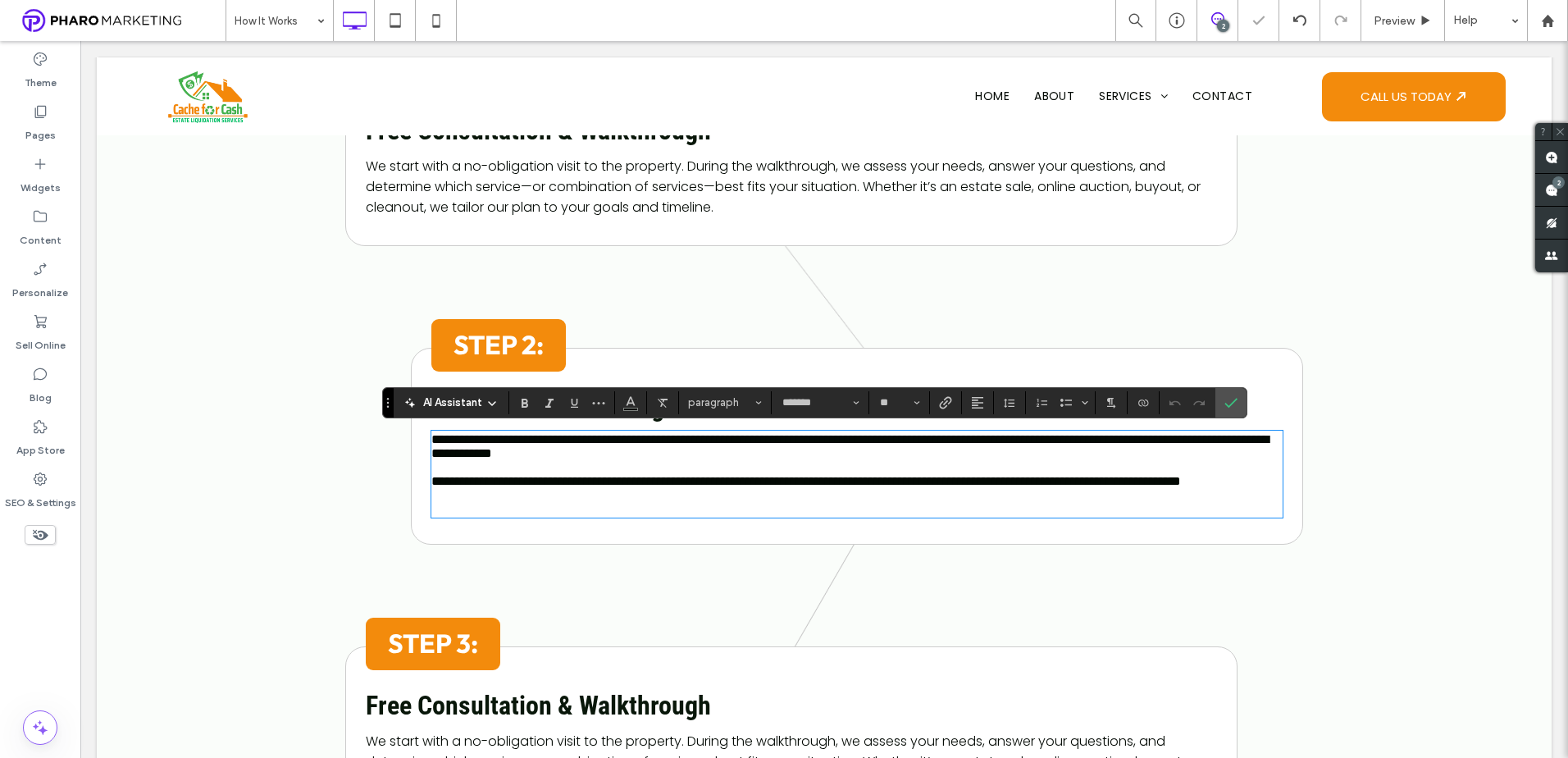 scroll, scrollTop: 0, scrollLeft: 0, axis: both 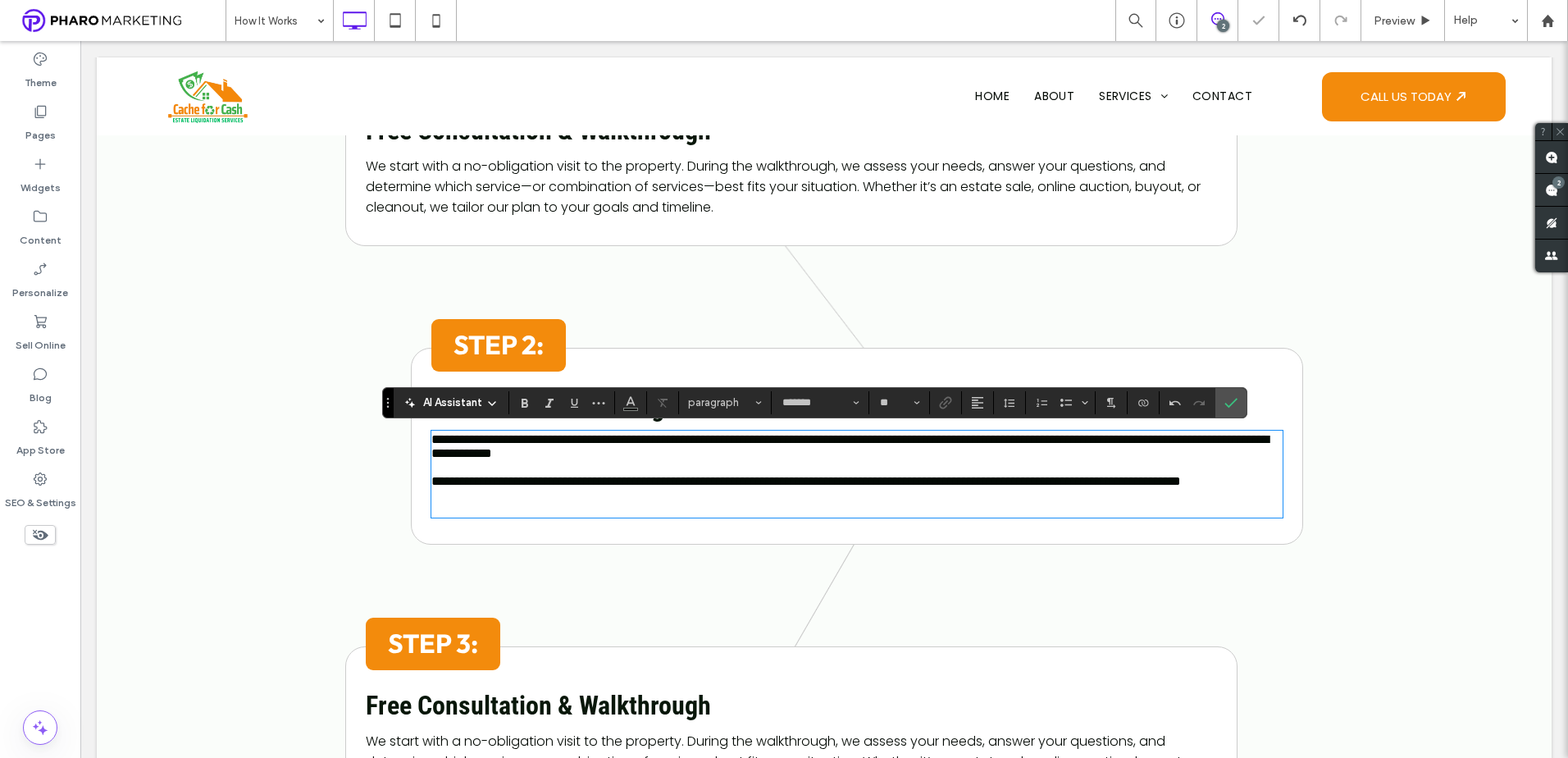 click at bounding box center [857, 502] 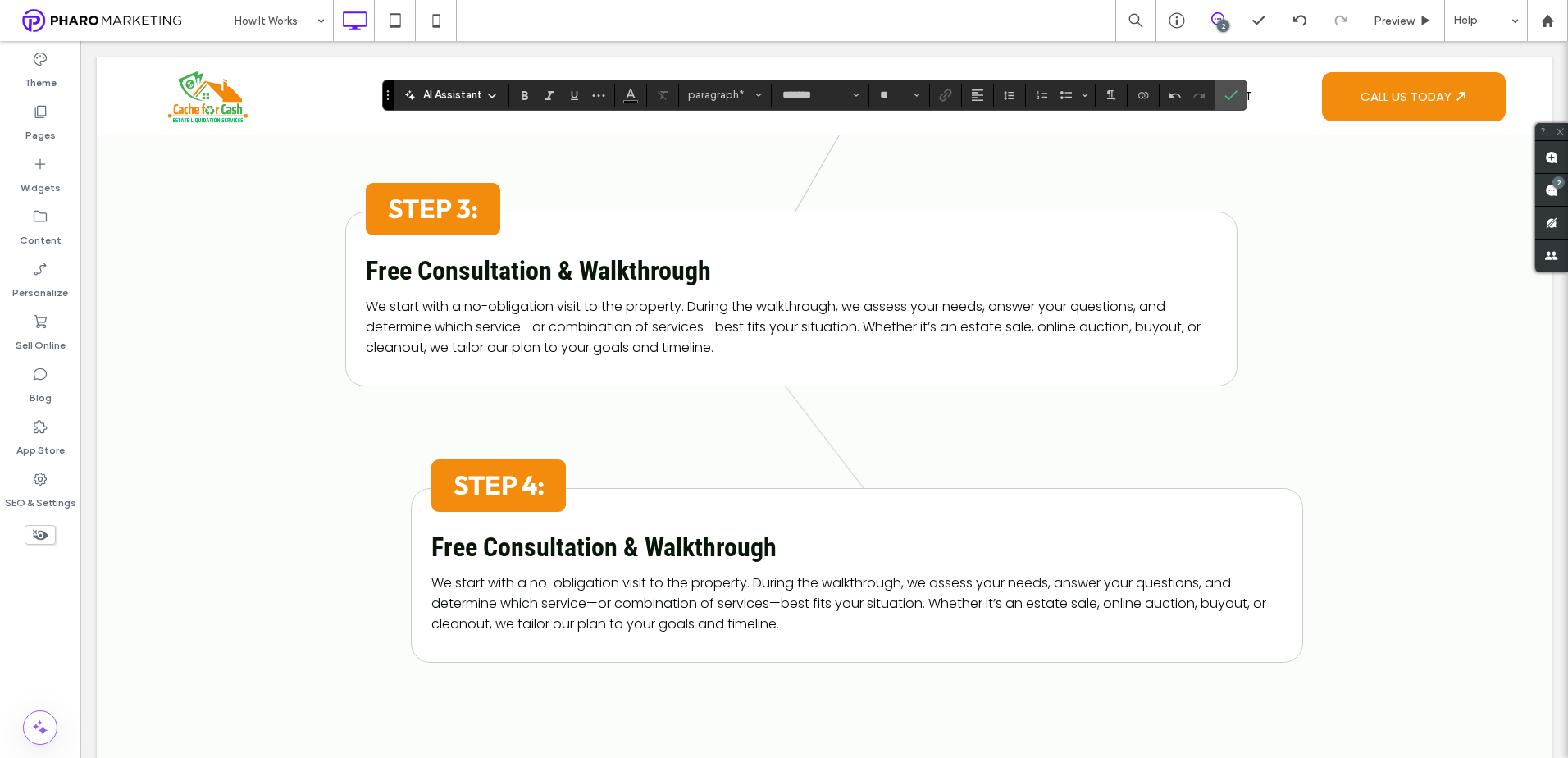 scroll, scrollTop: 1131, scrollLeft: 0, axis: vertical 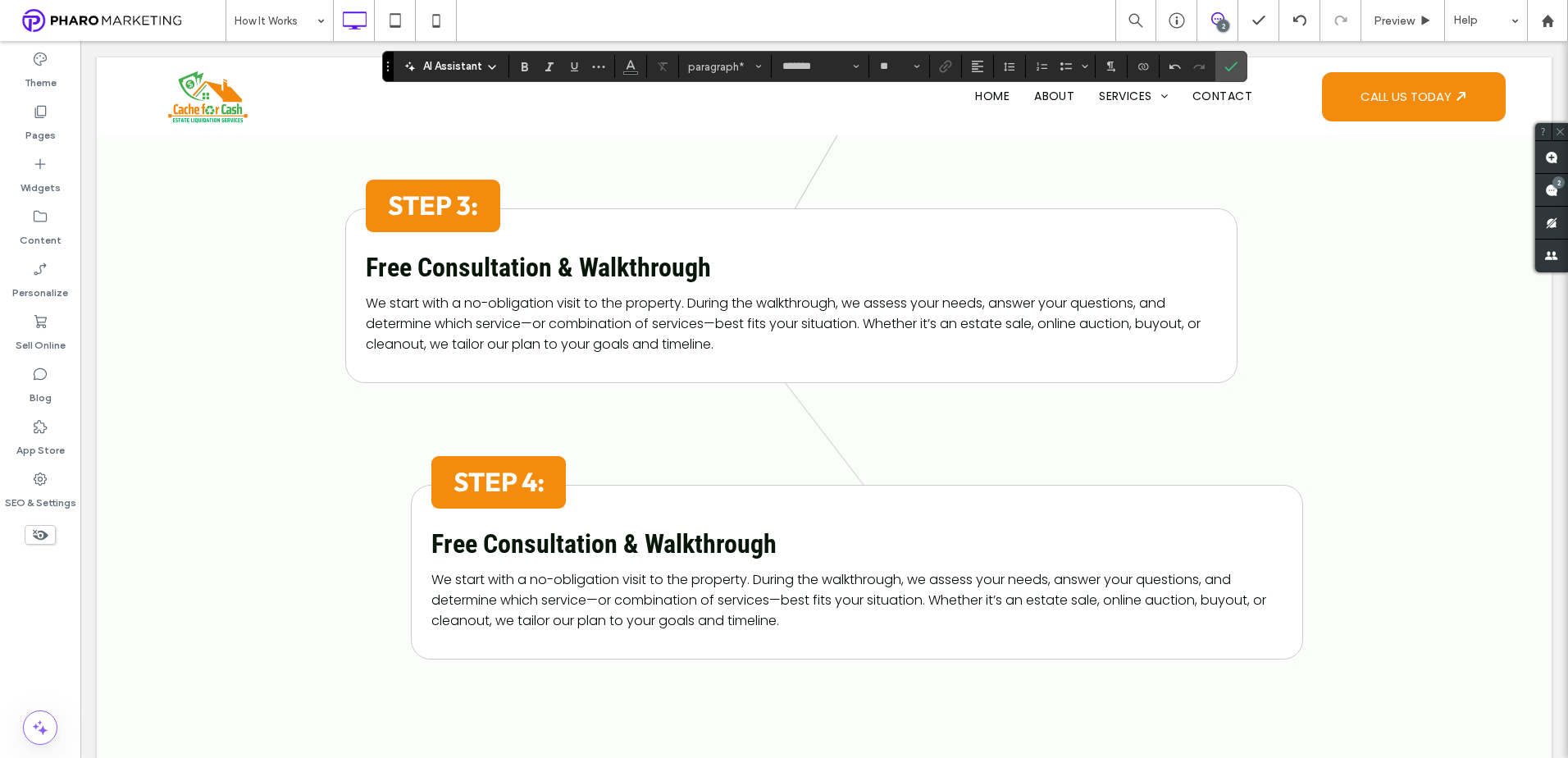 click on "Free Consultation & Walkthrough" at bounding box center [538, 267] 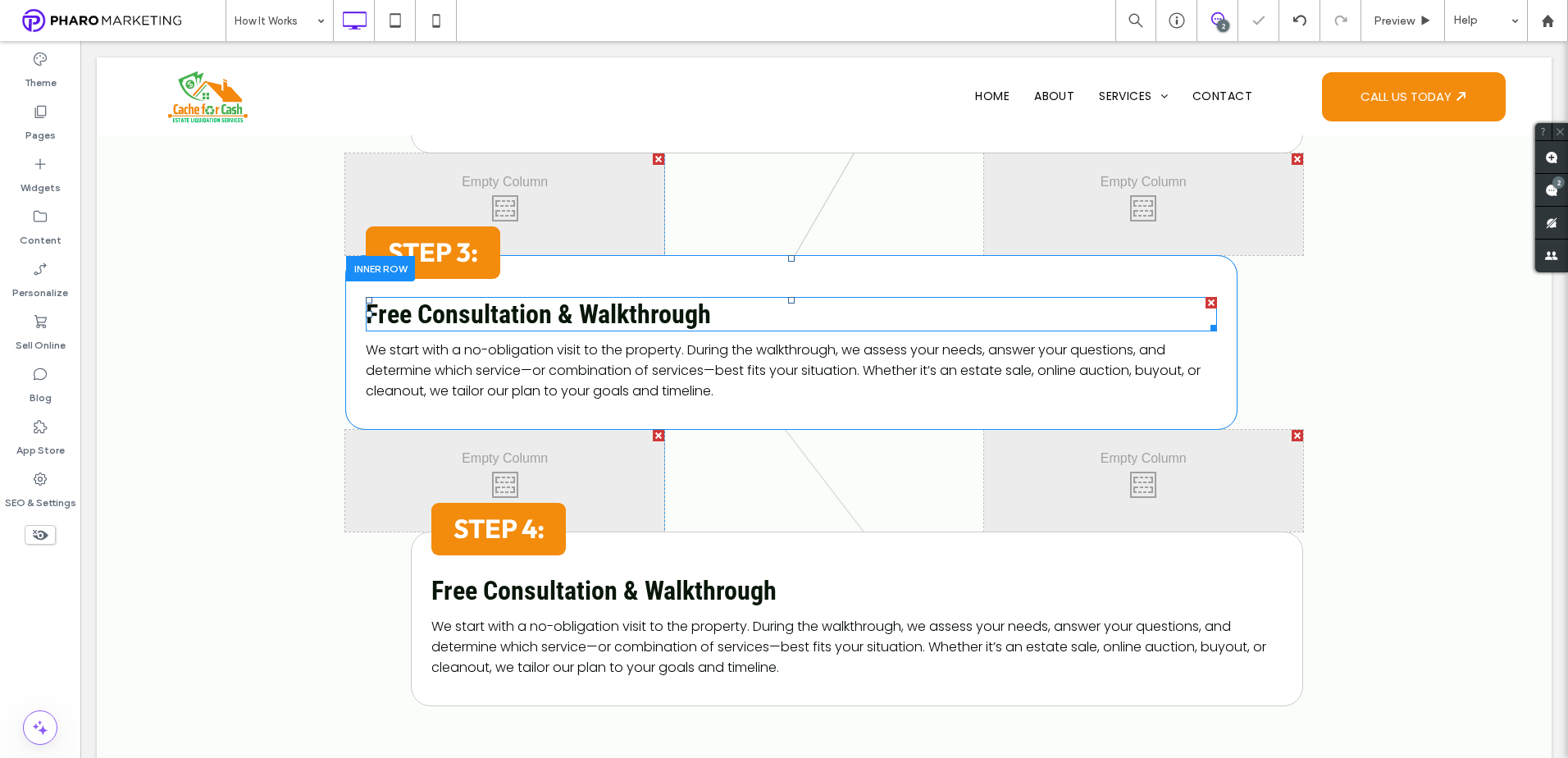 click on "Free Consultation & Walkthrough" at bounding box center (538, 314) 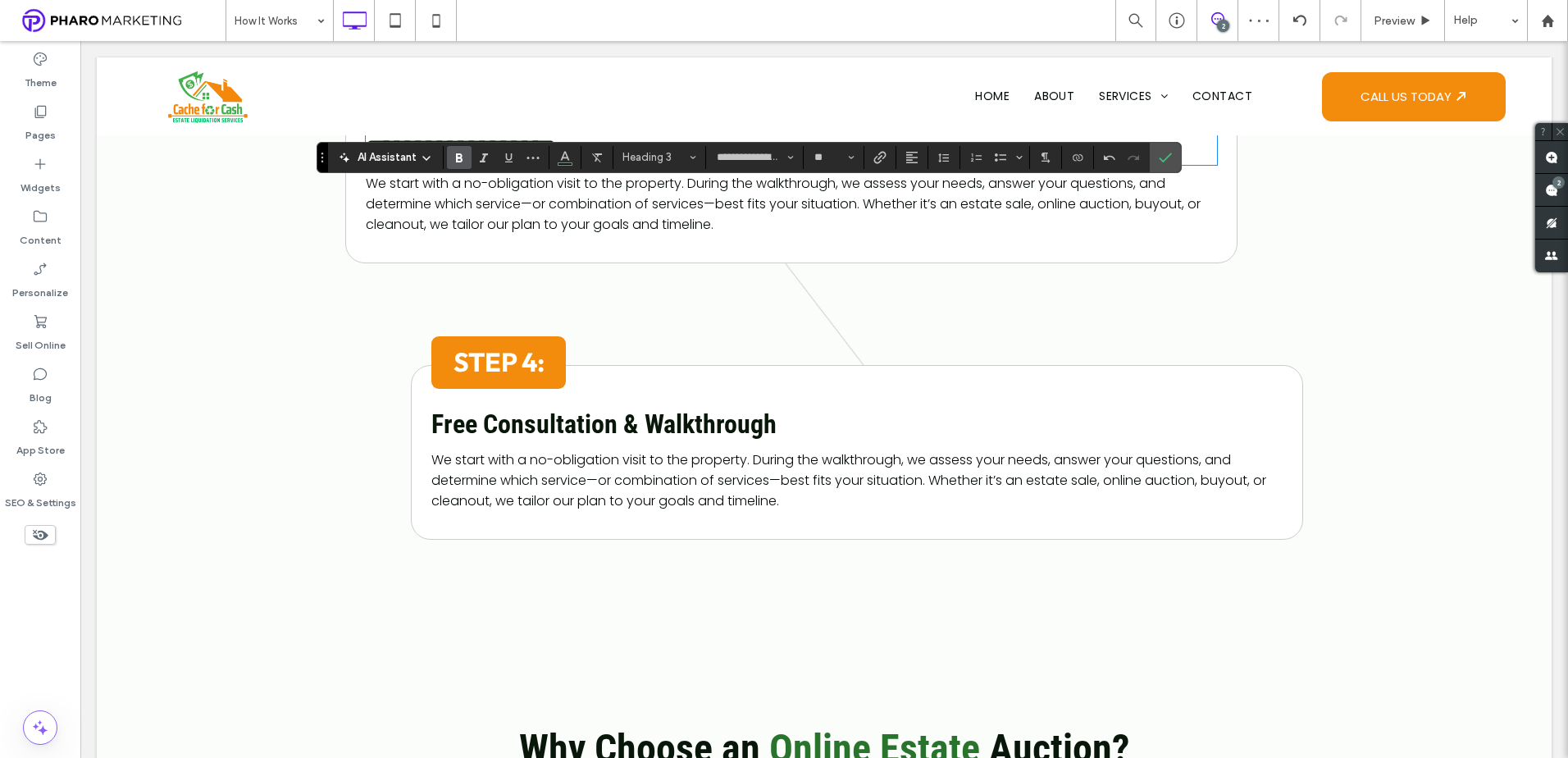scroll, scrollTop: 1213, scrollLeft: 0, axis: vertical 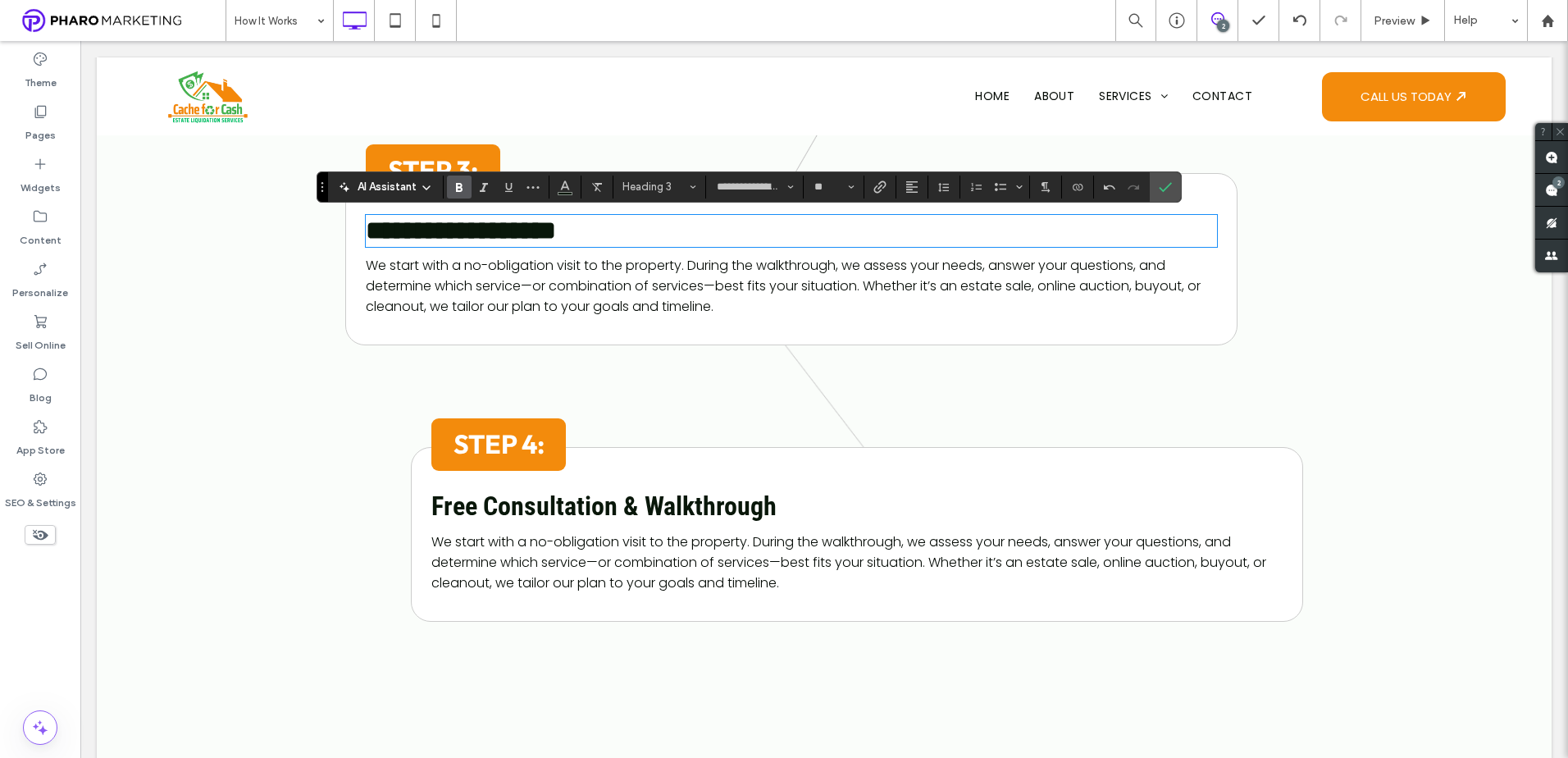 click on "We start with a no-obligation visit to the property. During the walkthrough, we assess your needs, answer your questions, and determine which service—or combination of services—best fits your situation. Whether it’s an estate sale, online auction, buyout, or cleanout, we tailor our plan to your goals and timeline." at bounding box center (783, 285) 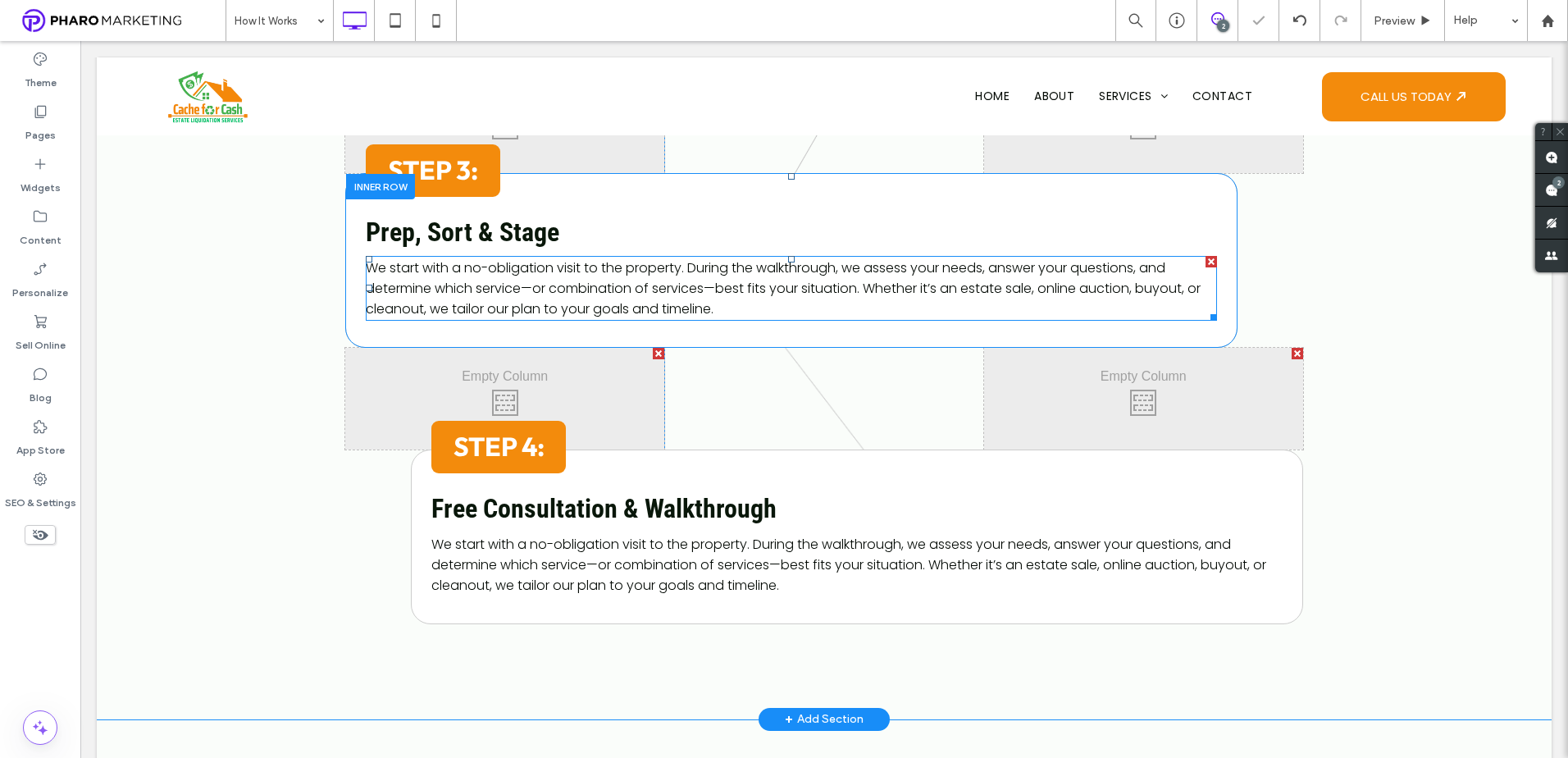 click on "We start with a no-obligation visit to the property. During the walkthrough, we assess your needs, answer your questions, and determine which service—or combination of services—best fits your situation. Whether it’s an estate sale, online auction, buyout, or cleanout, we tailor our plan to your goals and timeline." at bounding box center (783, 288) 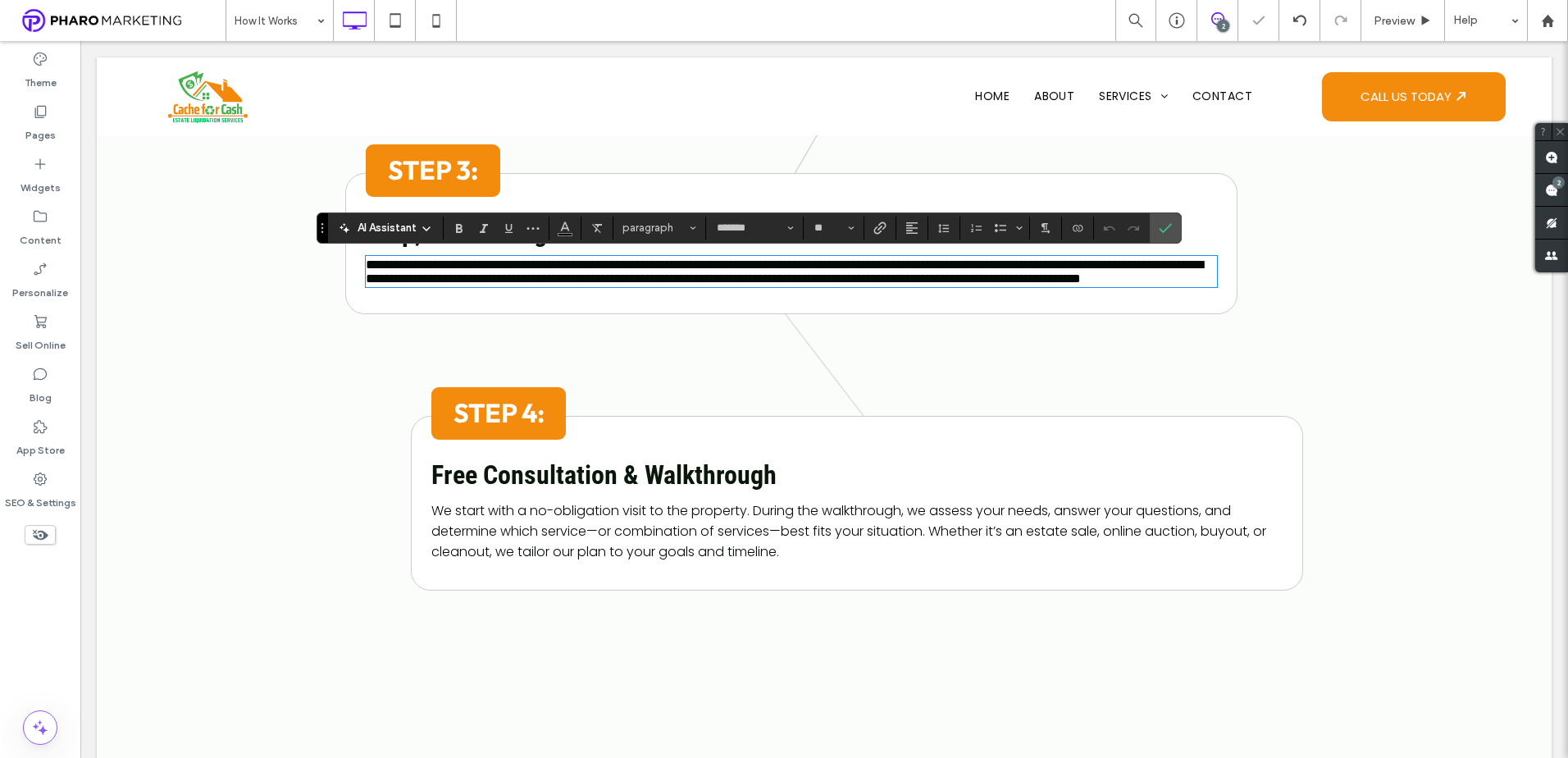 type 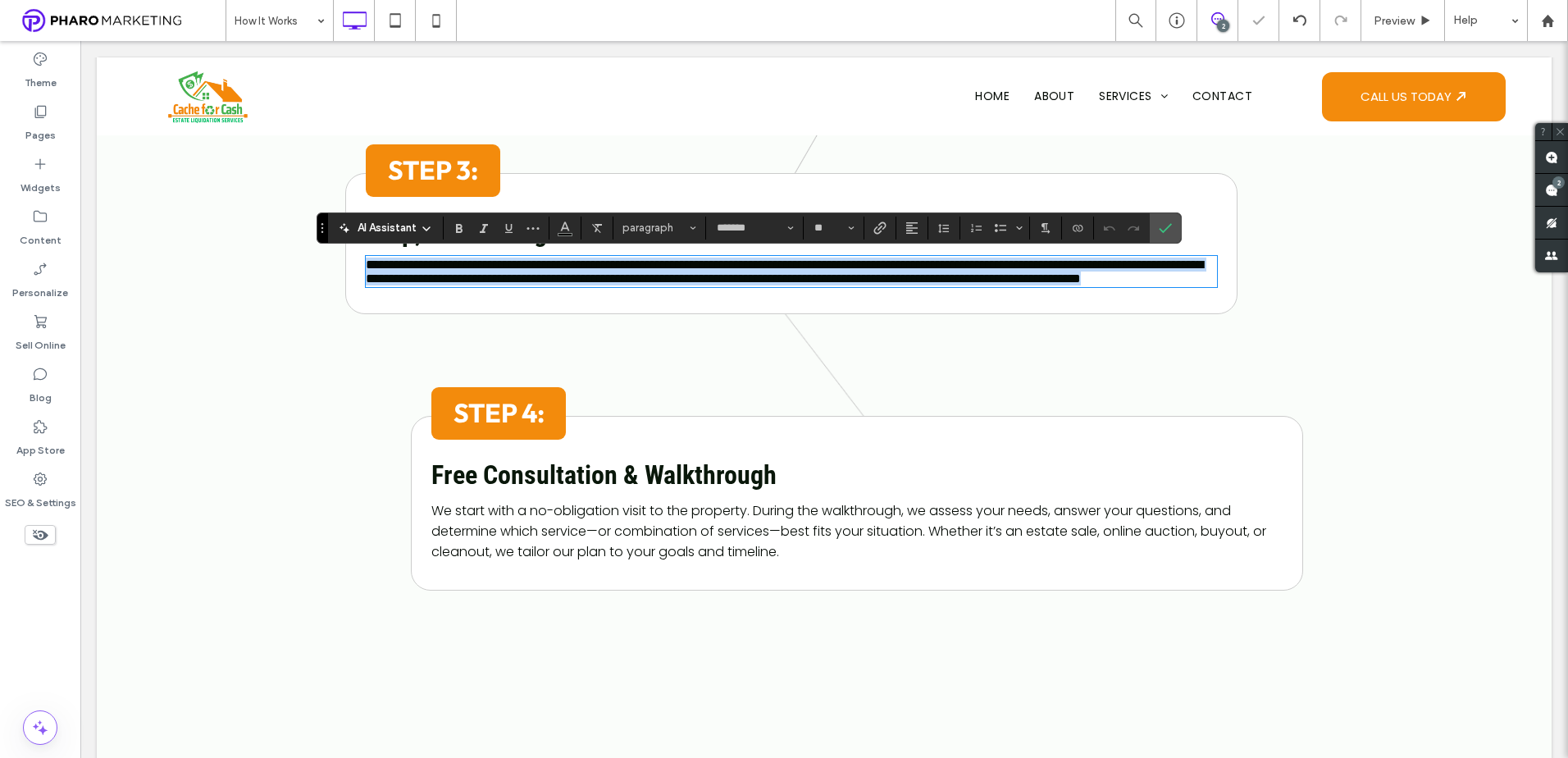 scroll, scrollTop: 0, scrollLeft: 0, axis: both 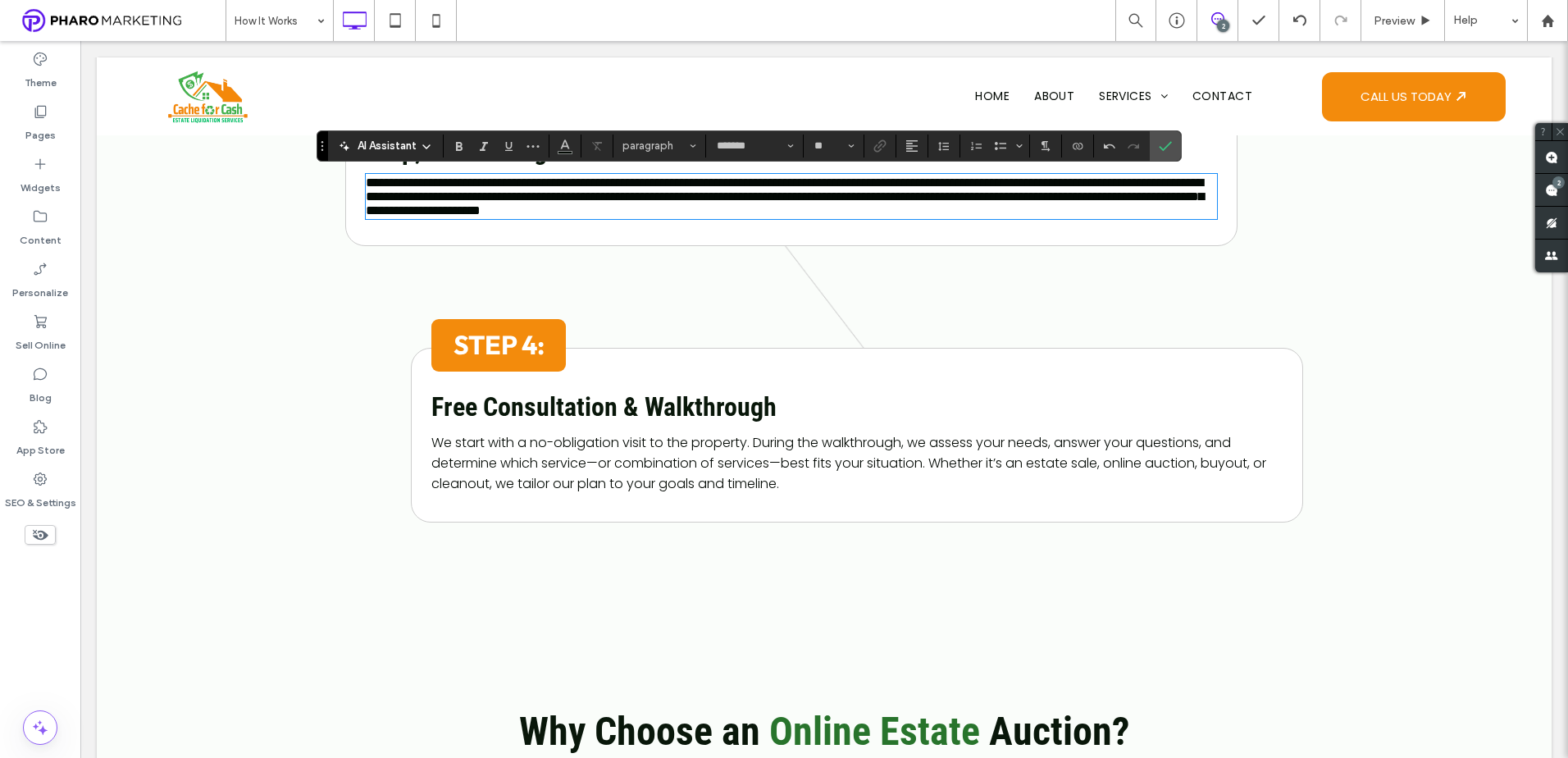 click on "Free Consultation & Walkthrough" at bounding box center (604, 407) 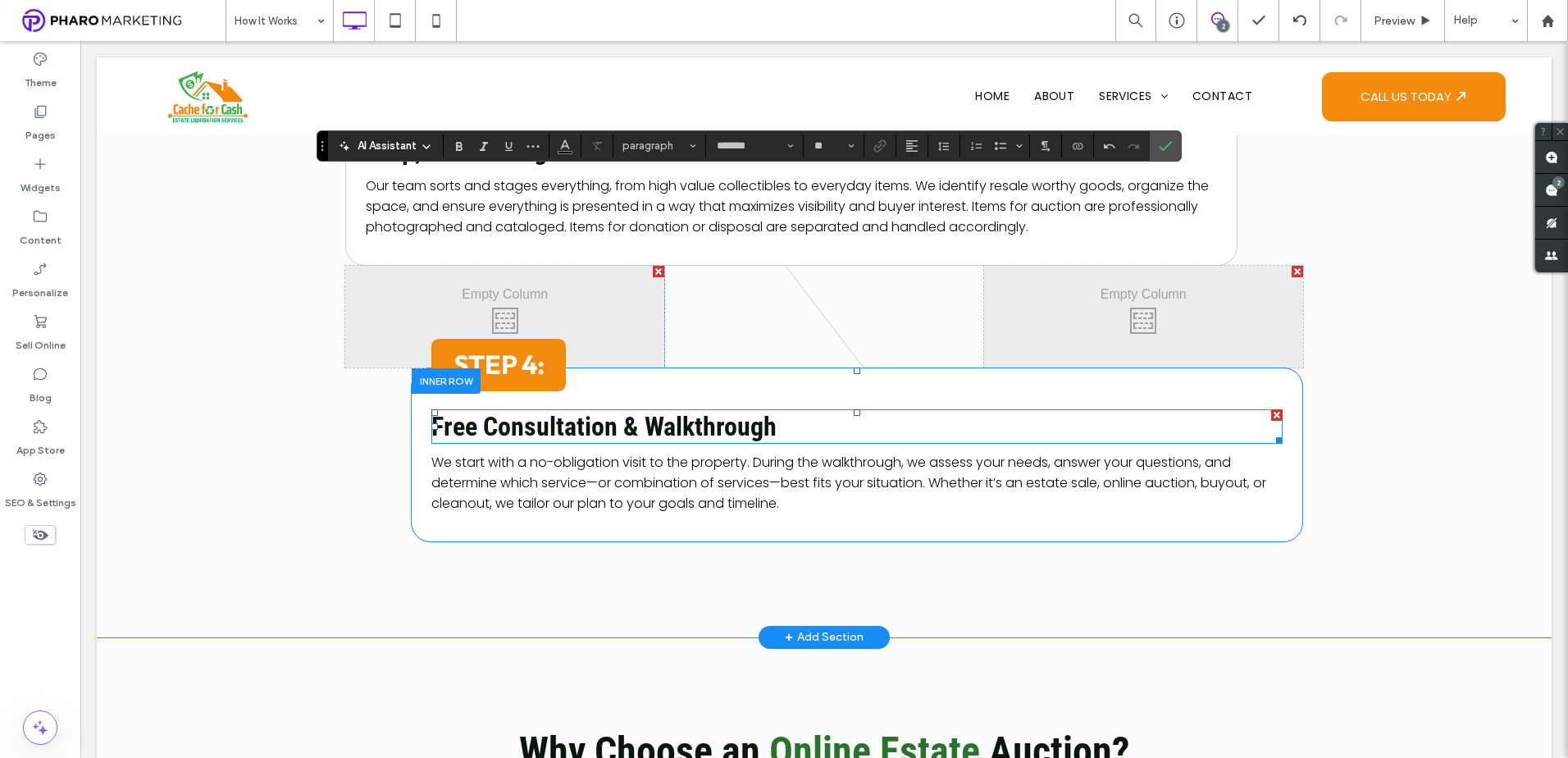 click on "Free Consultation & Walkthrough" at bounding box center [604, 427] 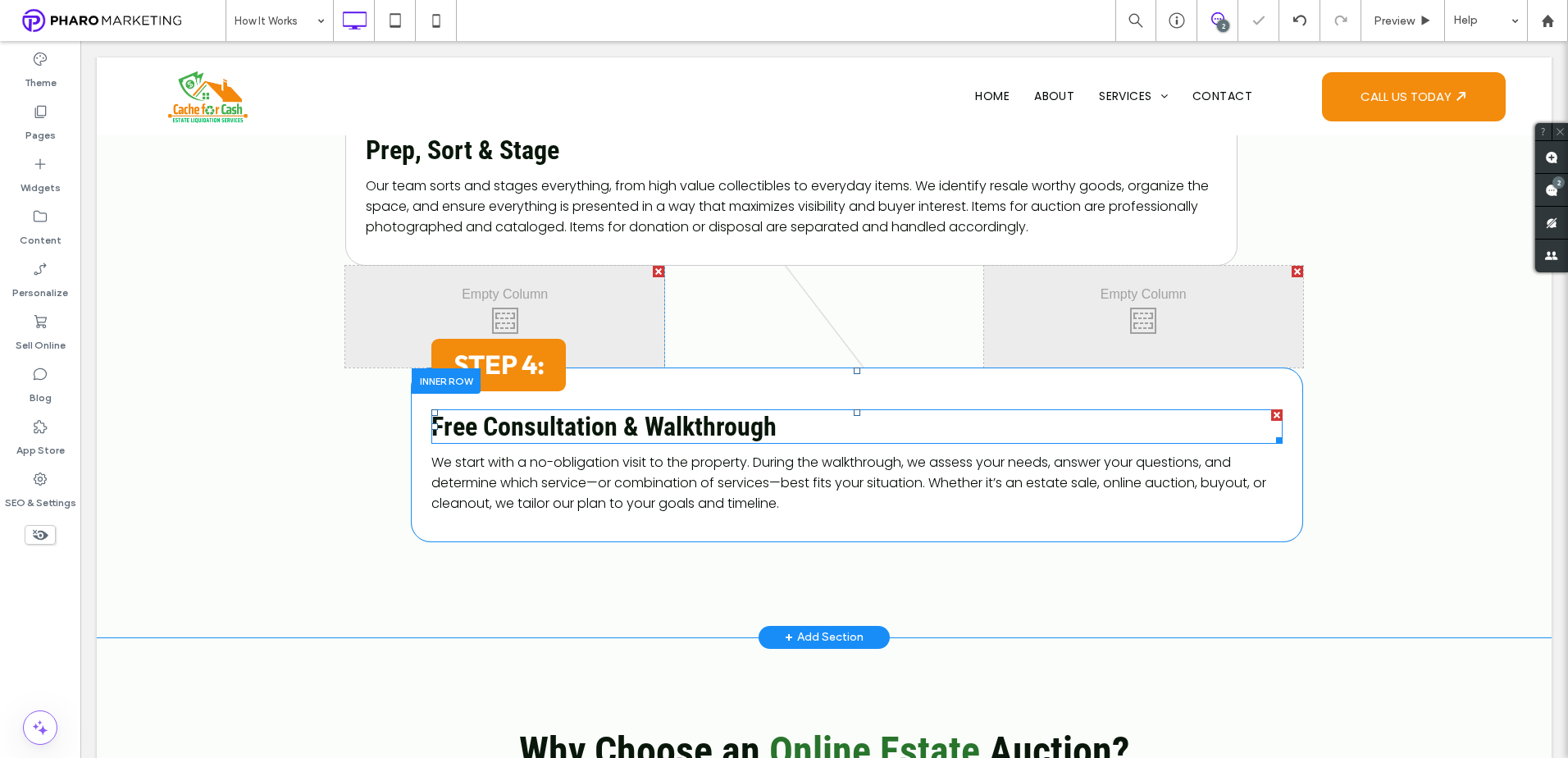 type on "**********" 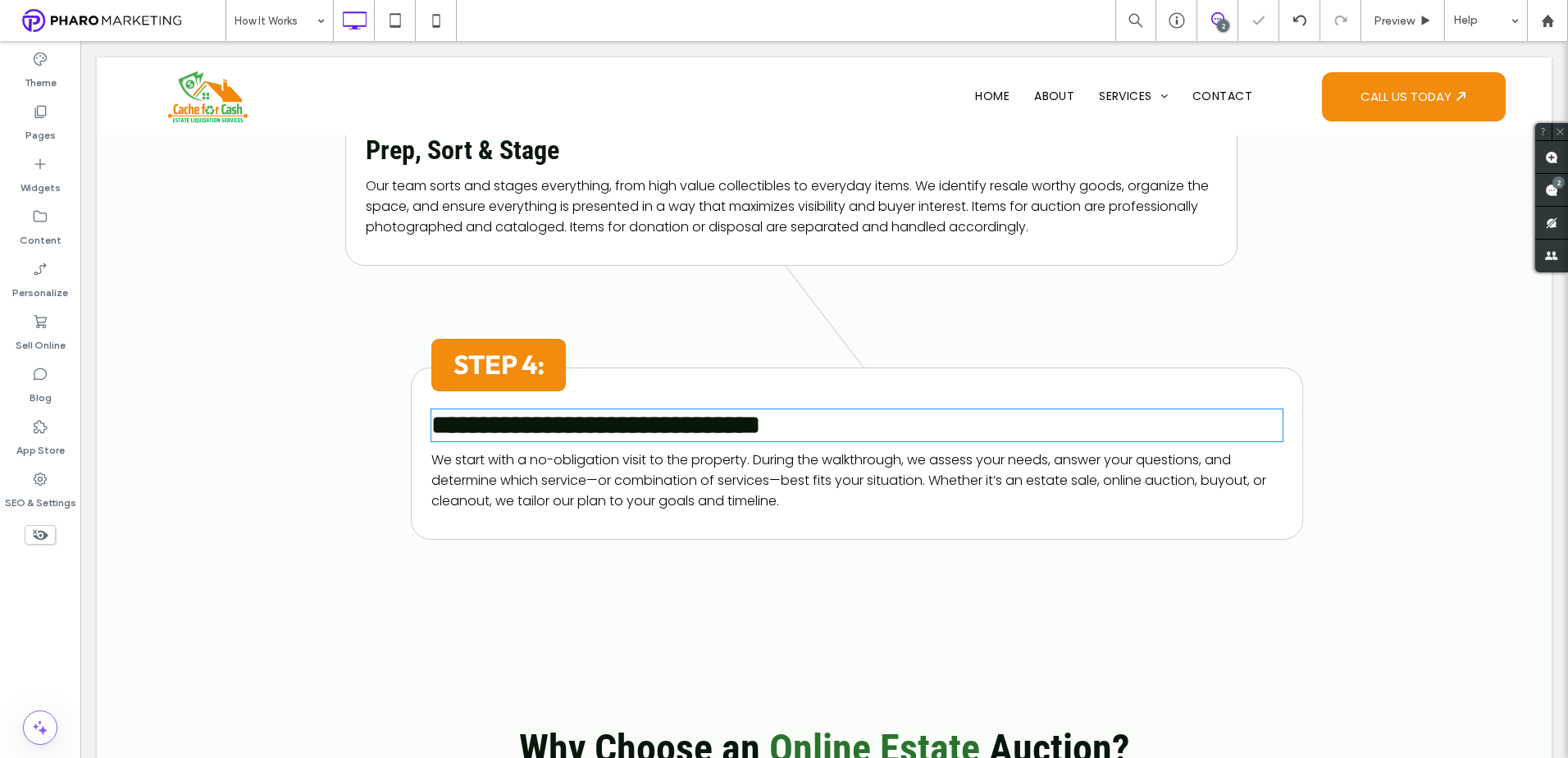 type on "*******" 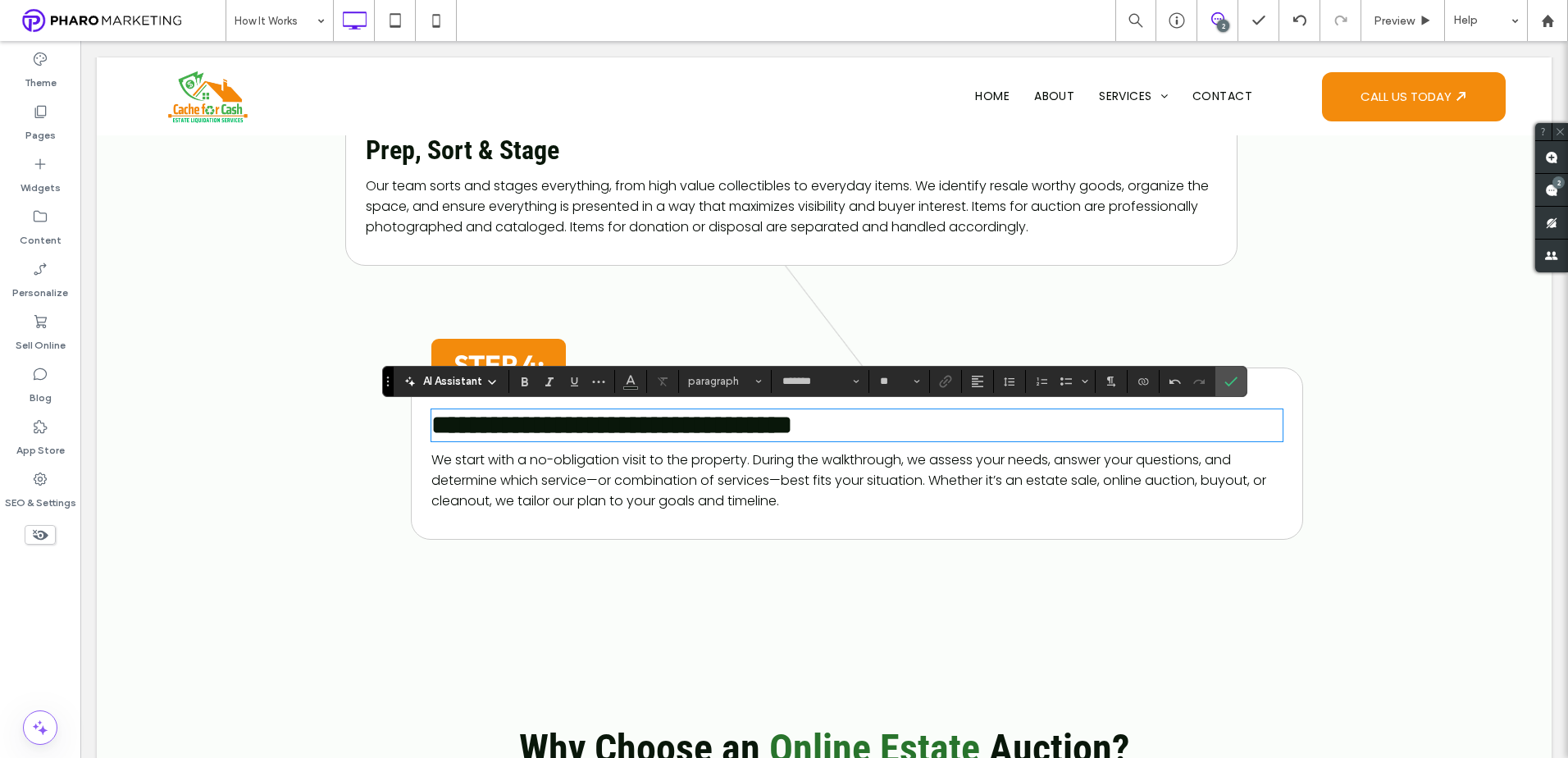 click on "We start with a no-obligation visit to the property. During the walkthrough, we assess your needs, answer your questions, and determine which service—or combination of services—best fits your situation. Whether it’s an estate sale, online auction, buyout, or cleanout, we tailor our plan to your goals and timeline." at bounding box center (849, 480) 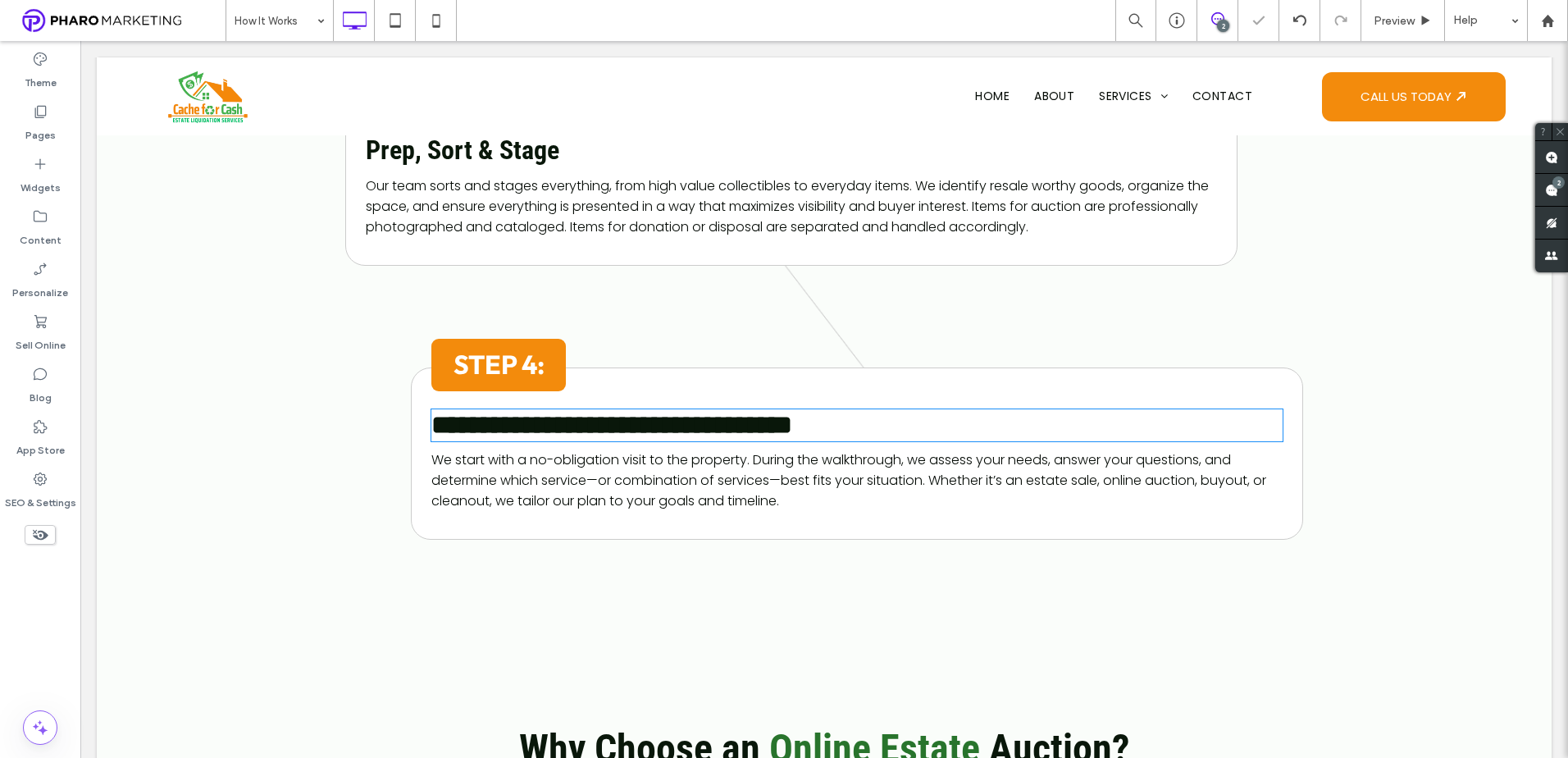 click on "We start with a no-obligation visit to the property. During the walkthrough, we assess your needs, answer your questions, and determine which service—or combination of services—best fits your situation. Whether it’s an estate sale, online auction, buyout, or cleanout, we tailor our plan to your goals and timeline." at bounding box center [849, 480] 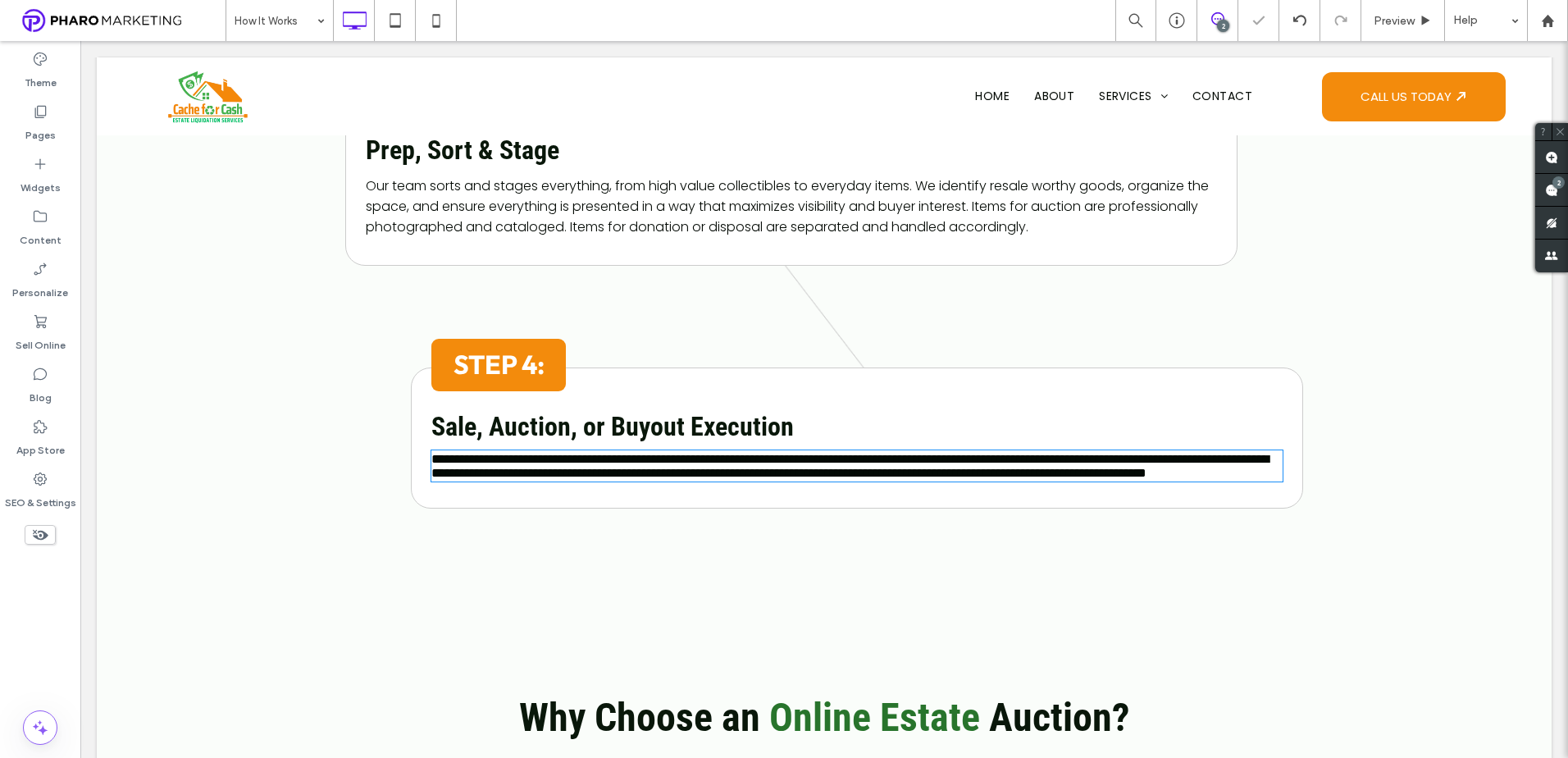 type on "*******" 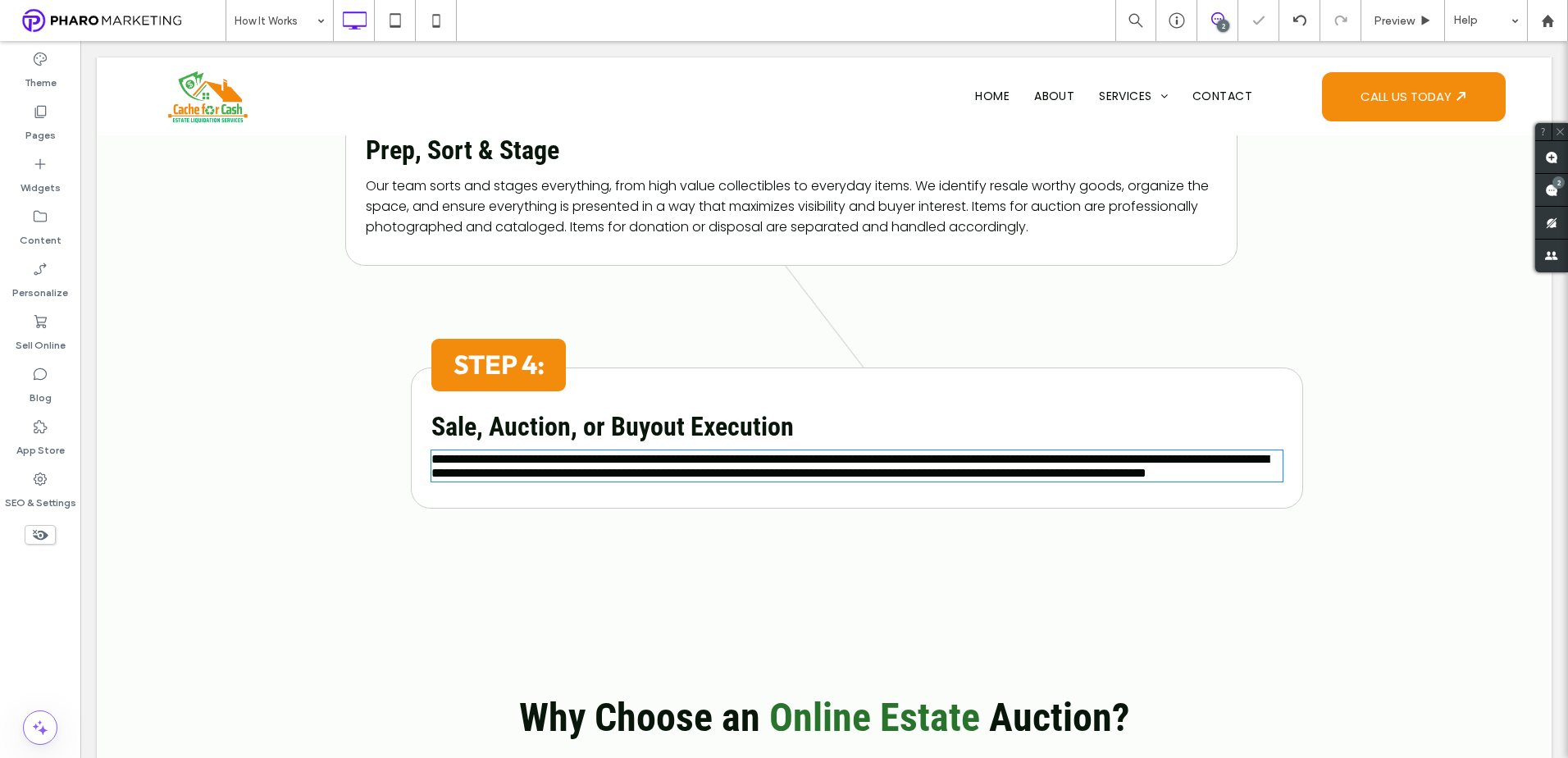 type on "**" 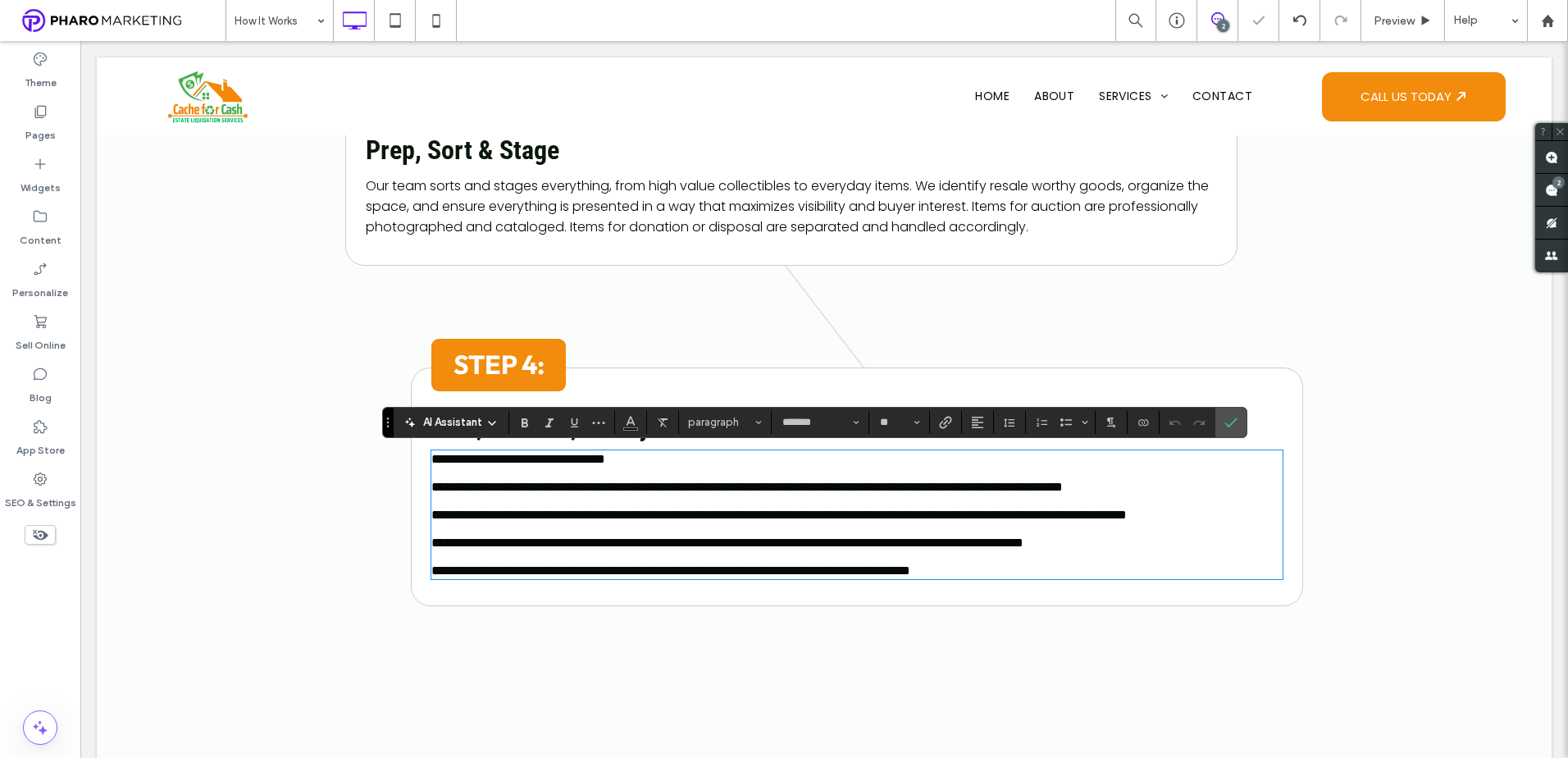 scroll, scrollTop: 0, scrollLeft: 0, axis: both 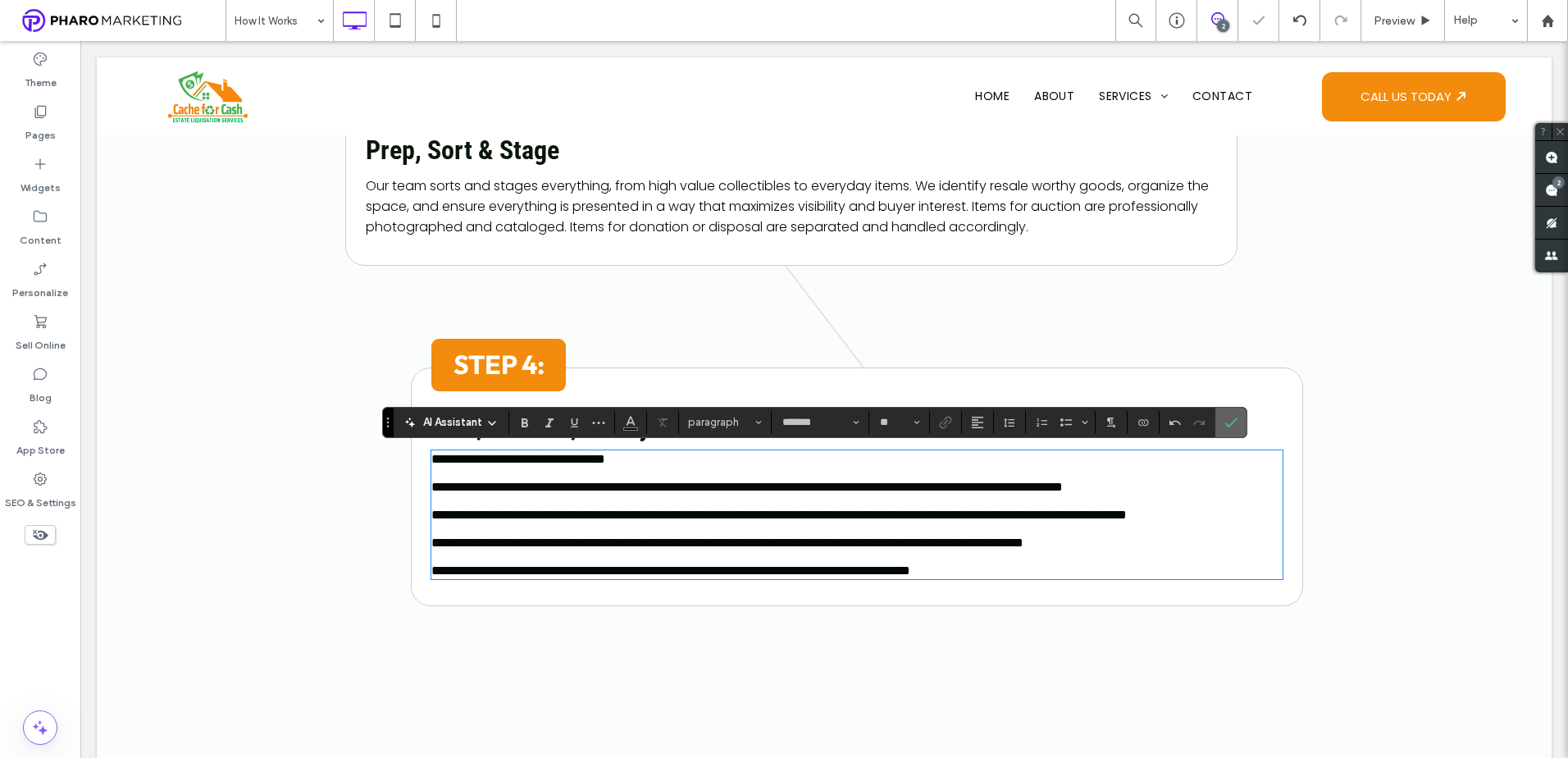 click at bounding box center [1231, 422] 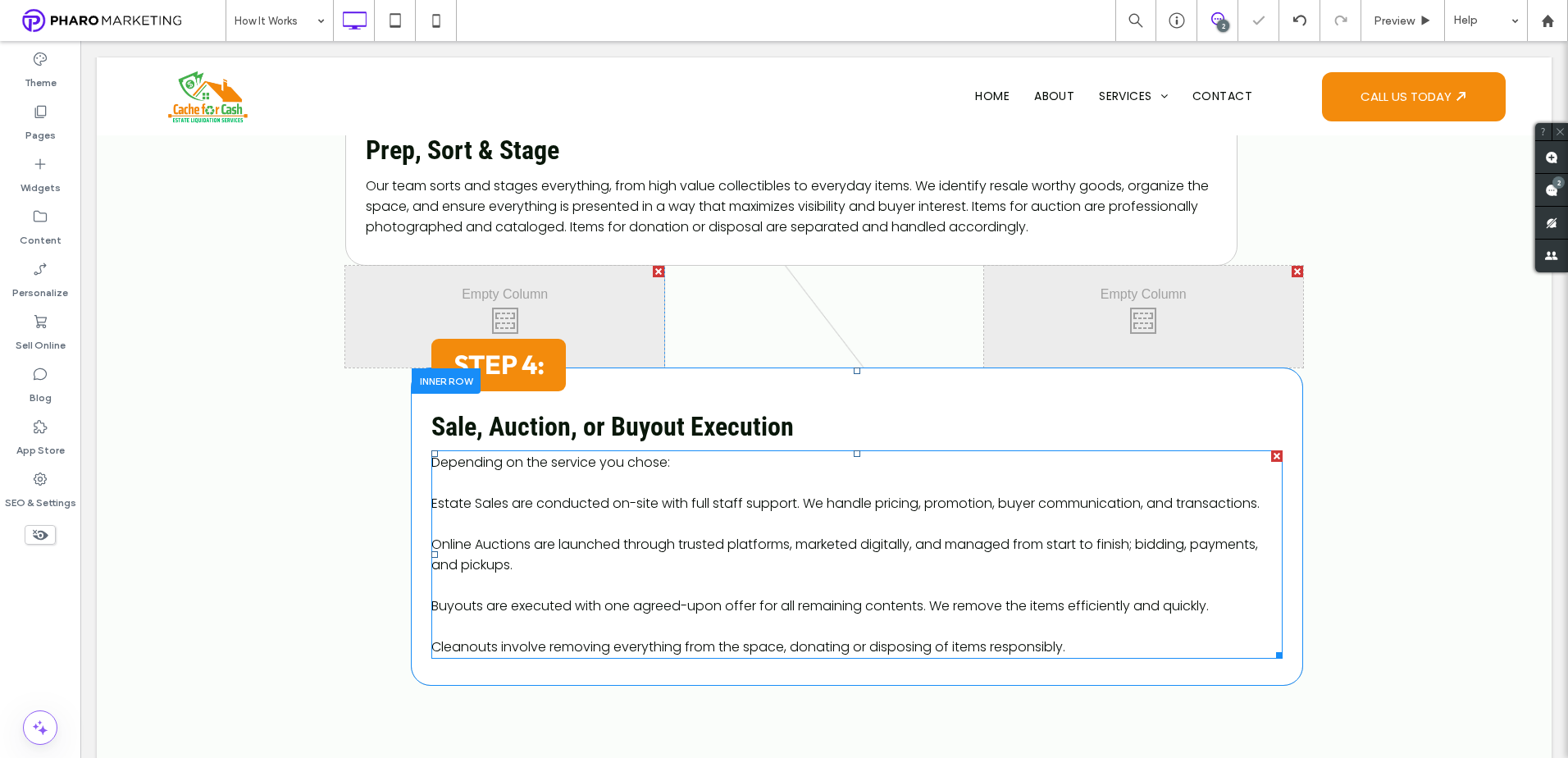 click at bounding box center [857, 626] 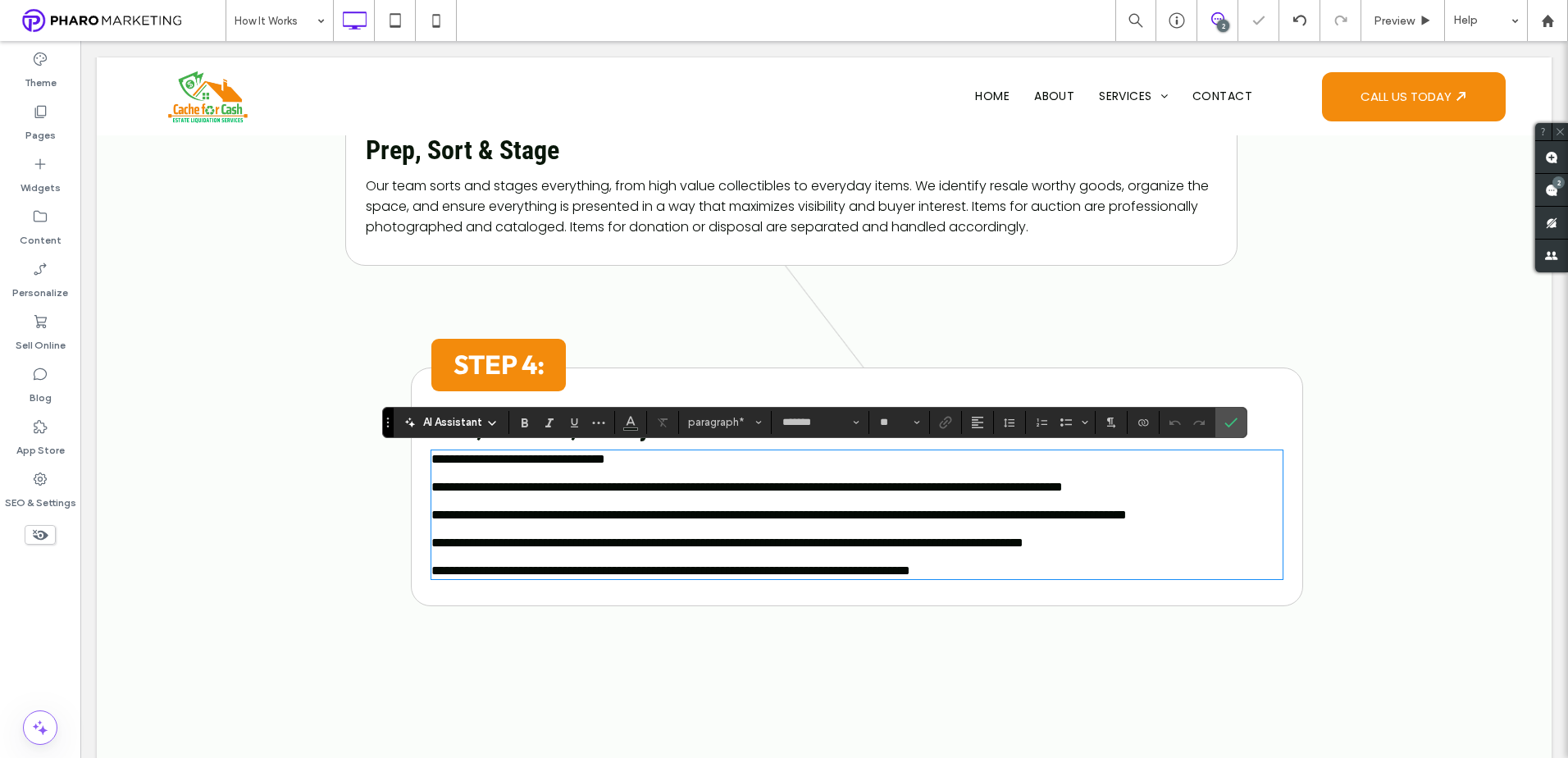 click at bounding box center (857, 556) 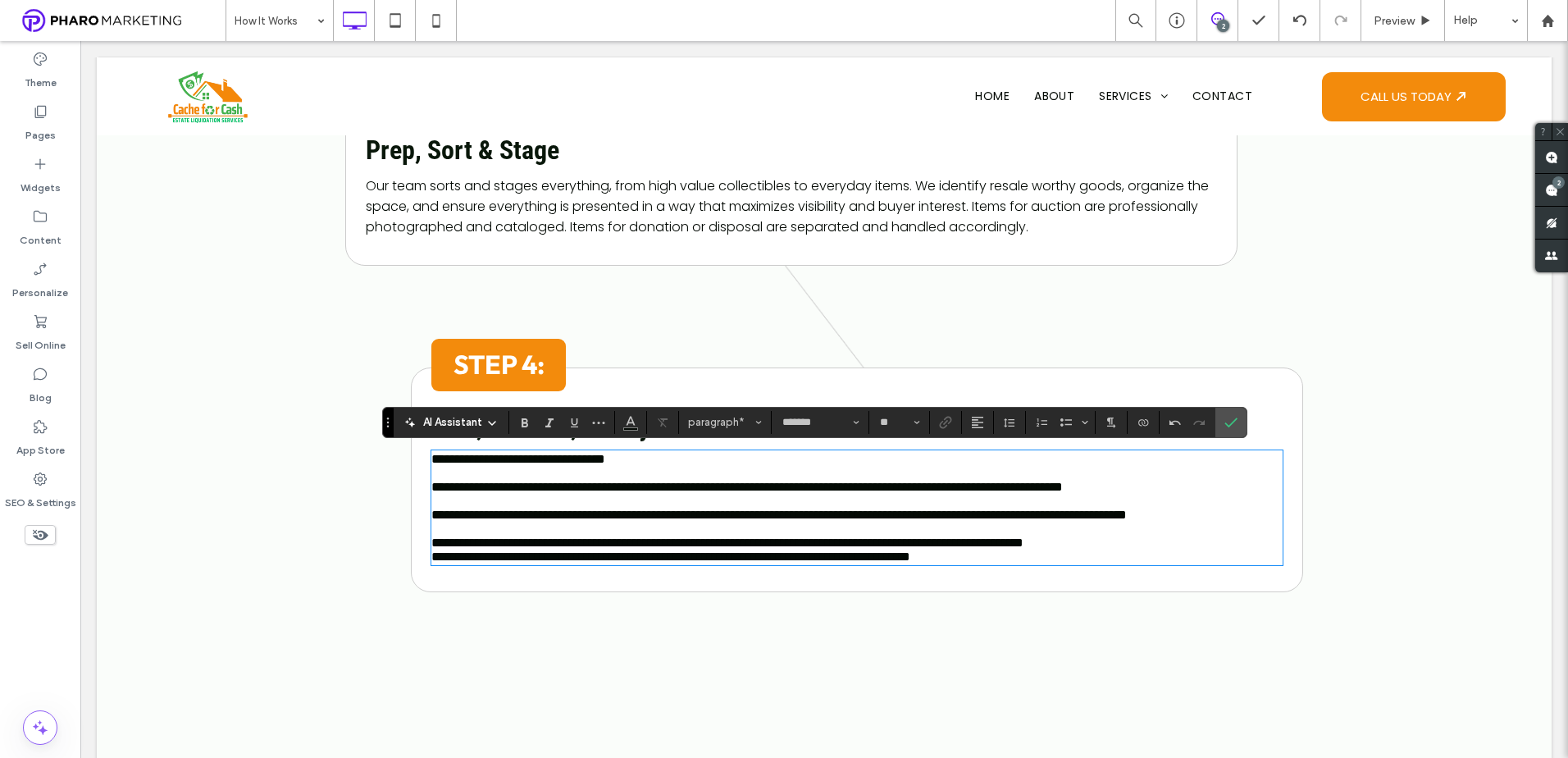 click at bounding box center [857, 528] 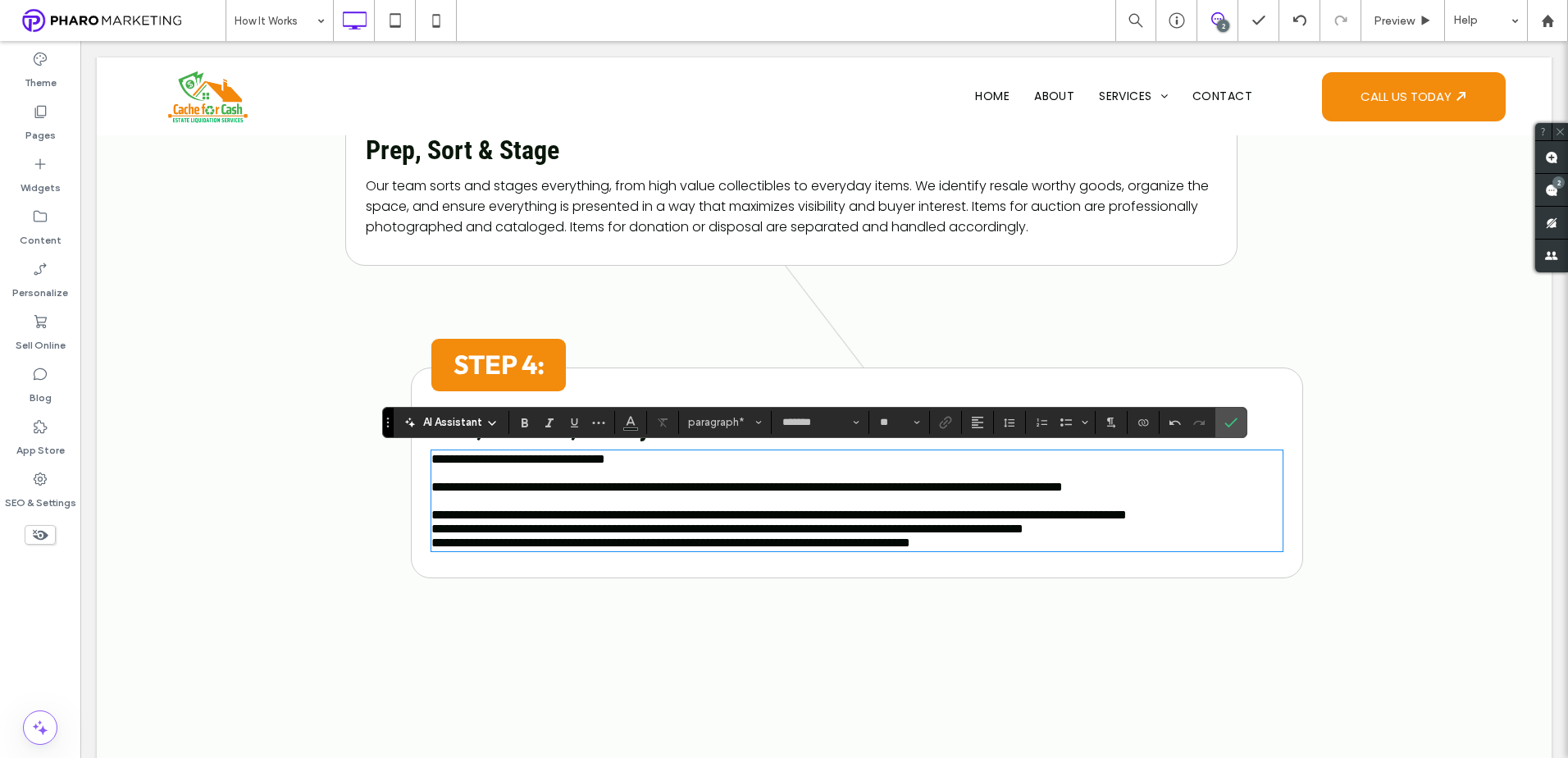 click at bounding box center (857, 500) 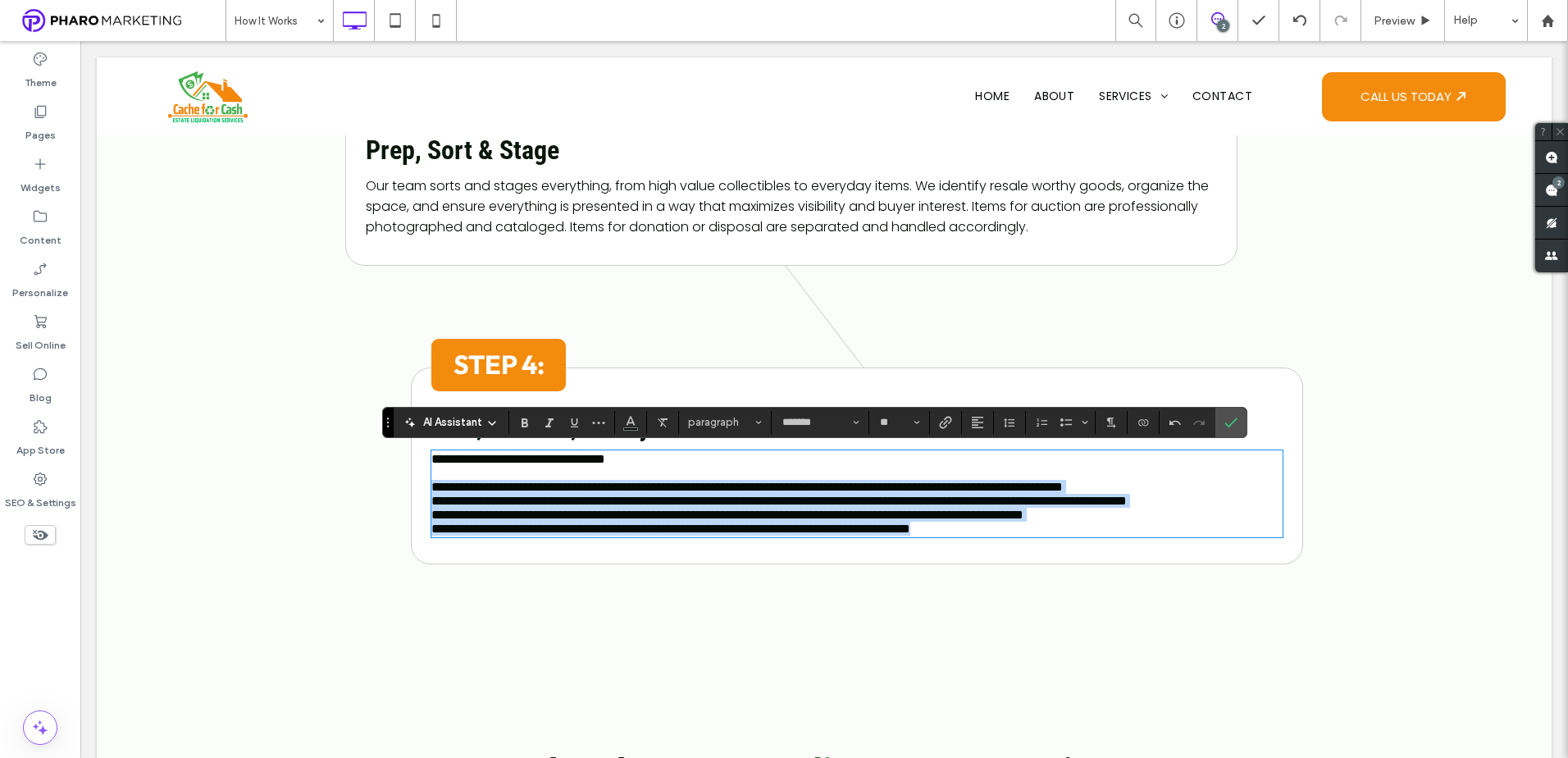 drag, startPoint x: 428, startPoint y: 501, endPoint x: 1132, endPoint y: 565, distance: 706.90311 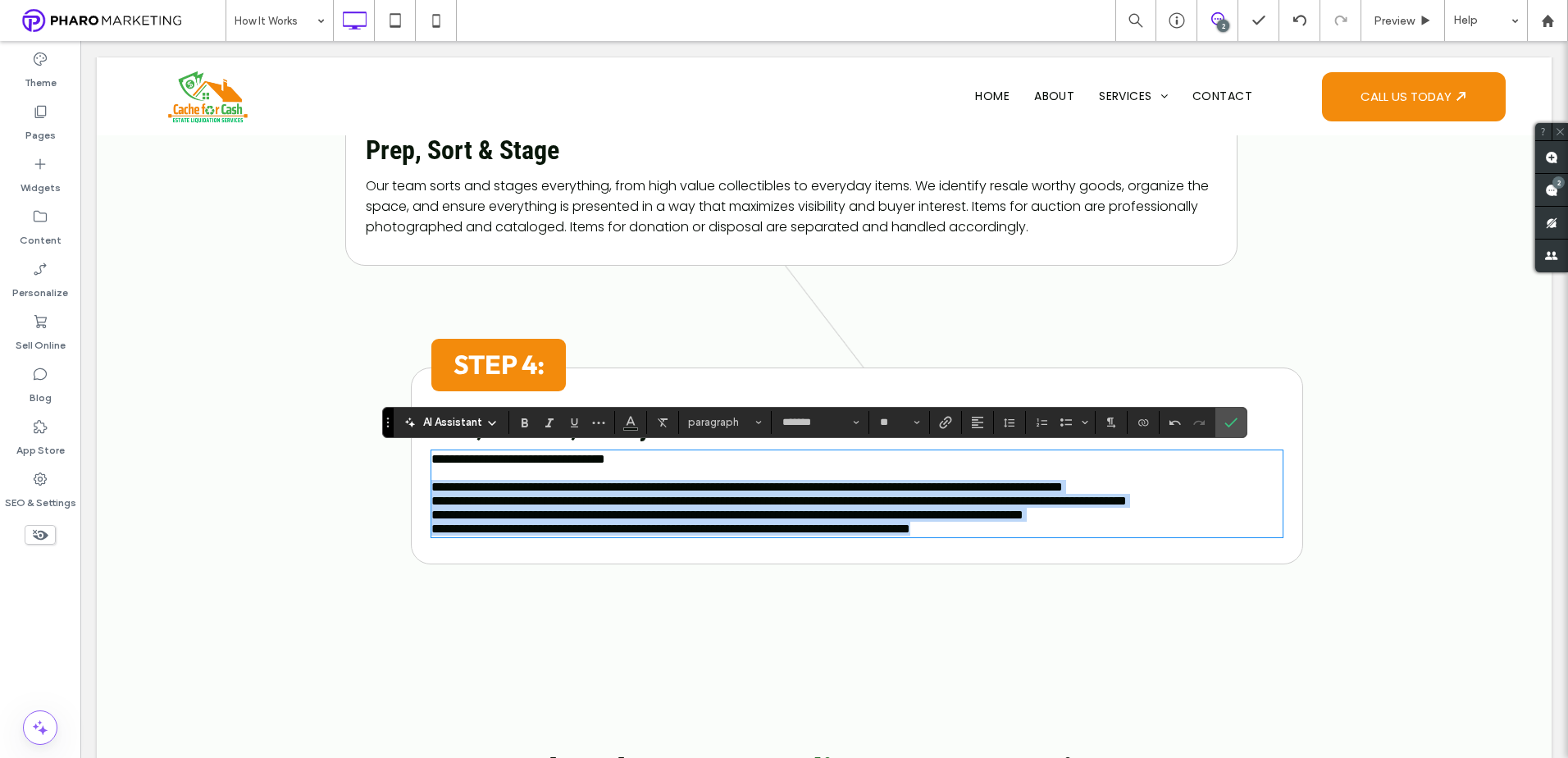 click on "**********" at bounding box center (857, 494) 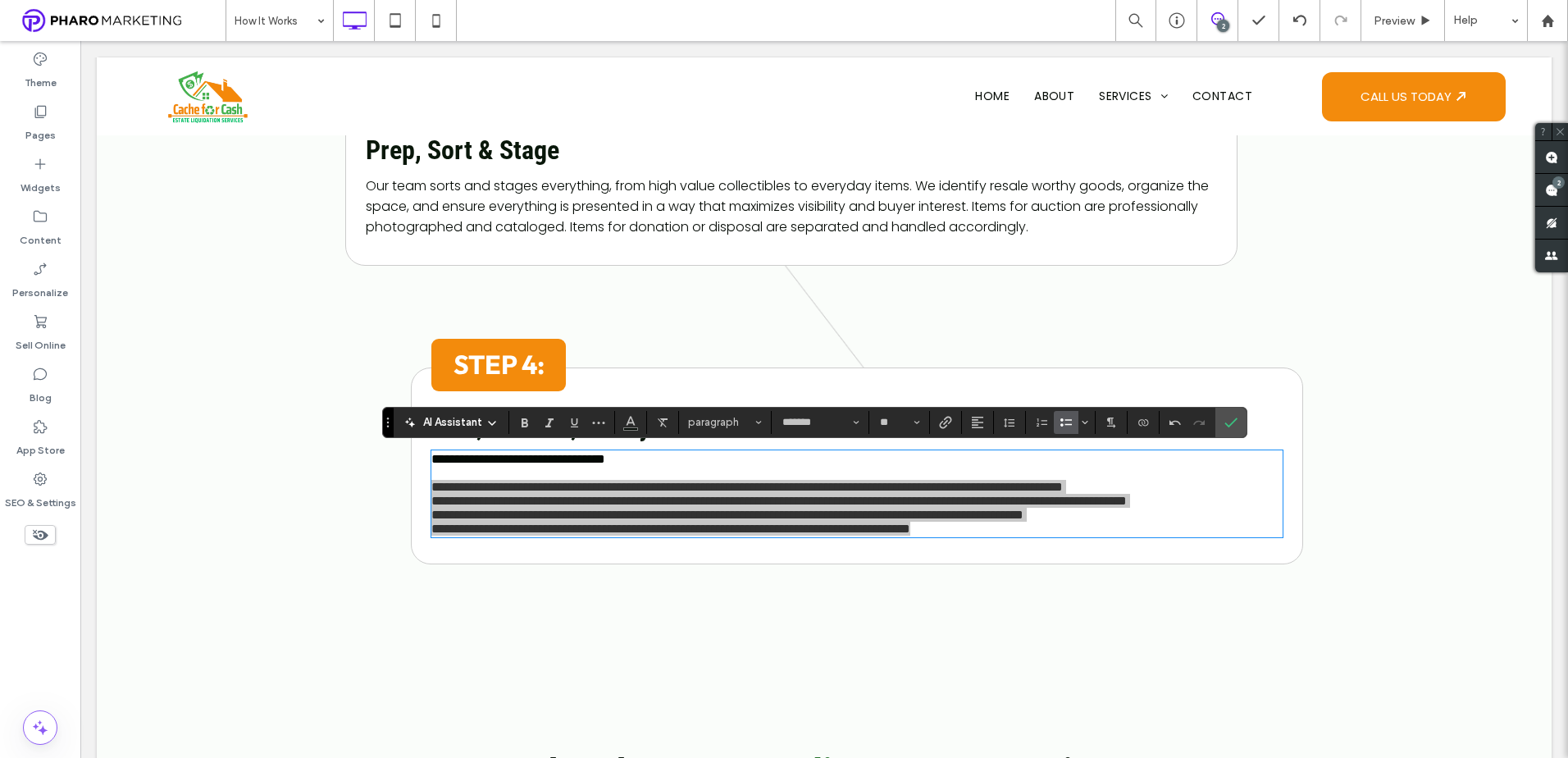 click 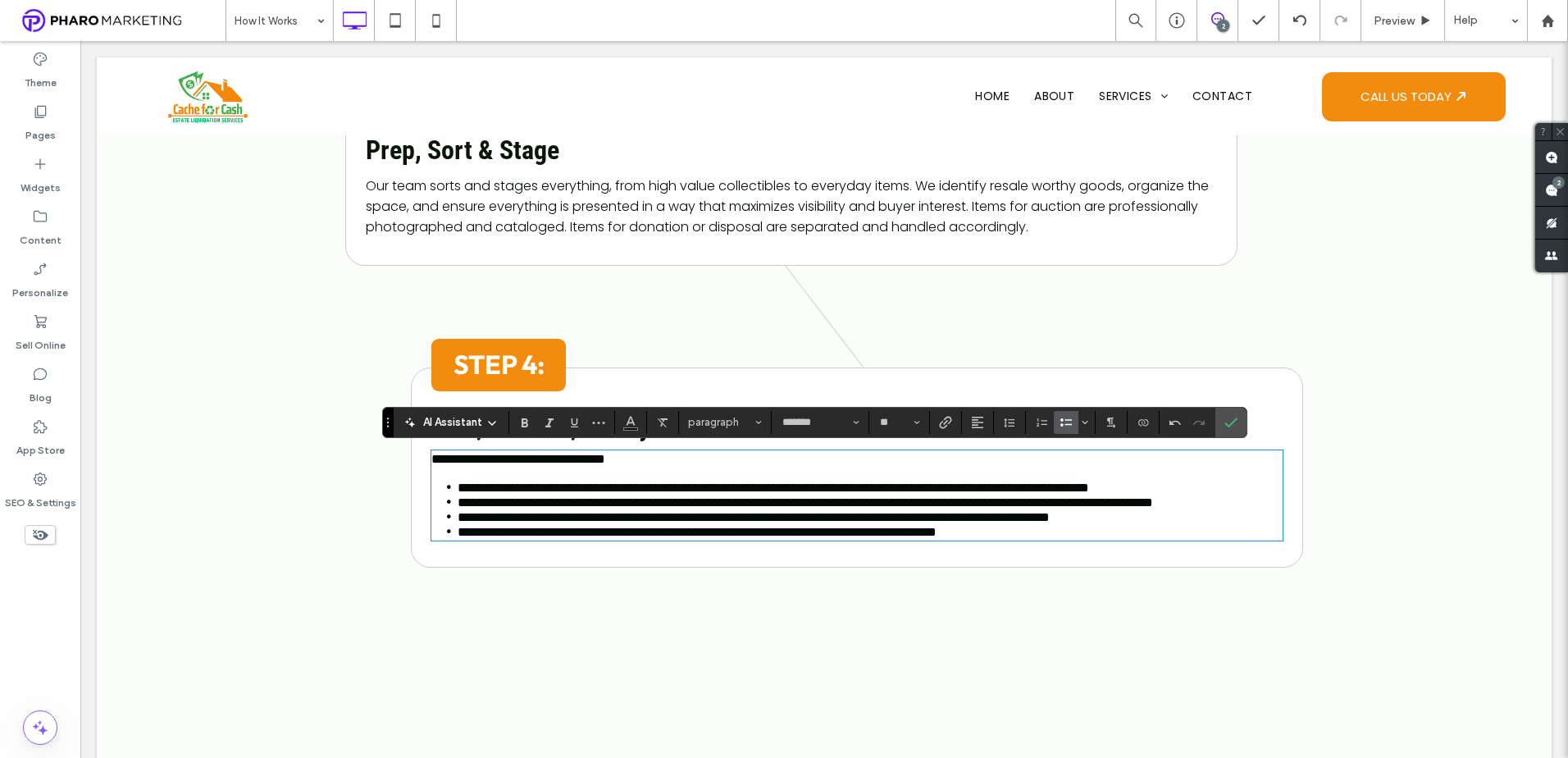 click on "**********" at bounding box center (805, 502) 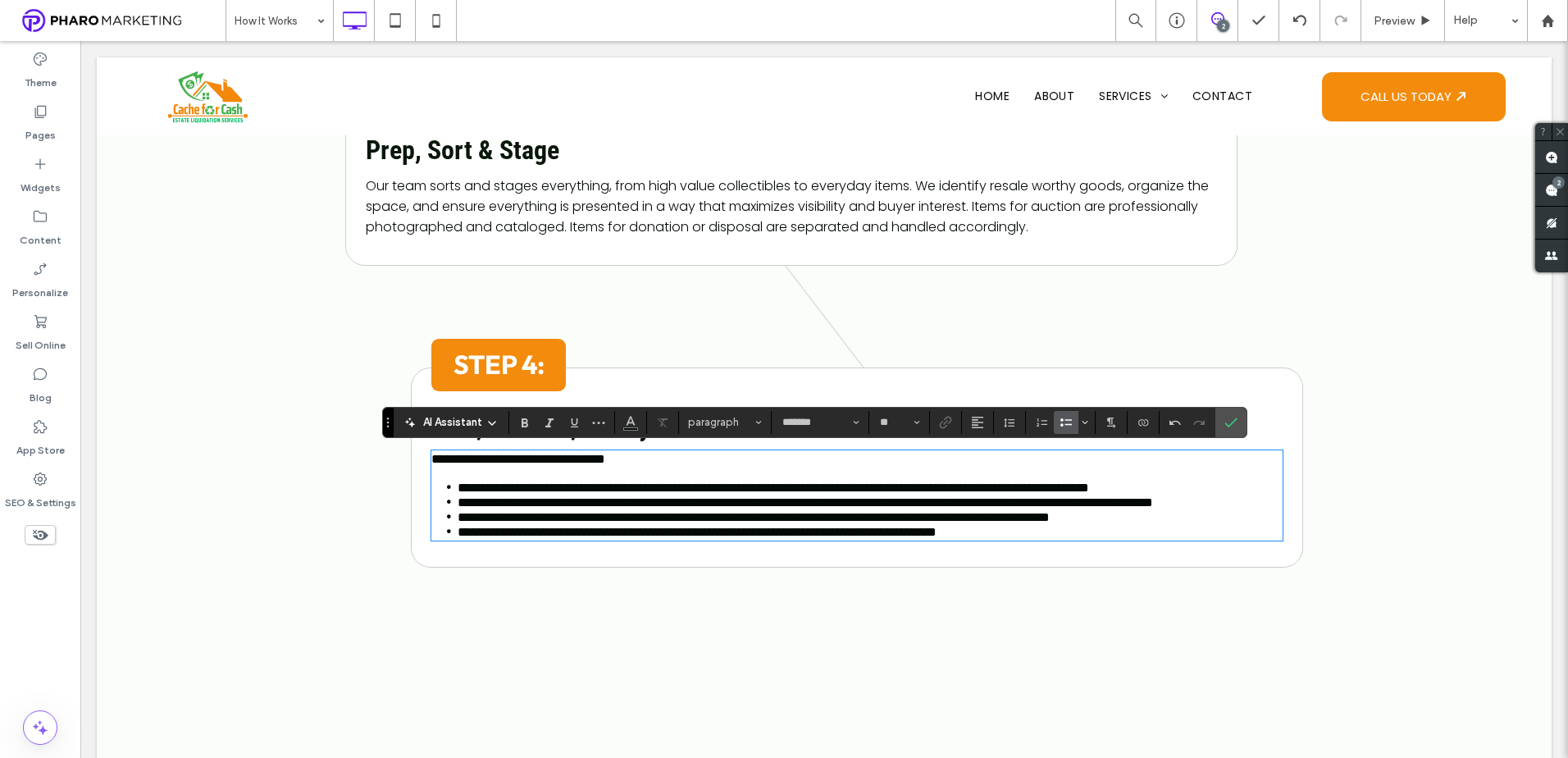 click on "**********" at bounding box center [773, 487] 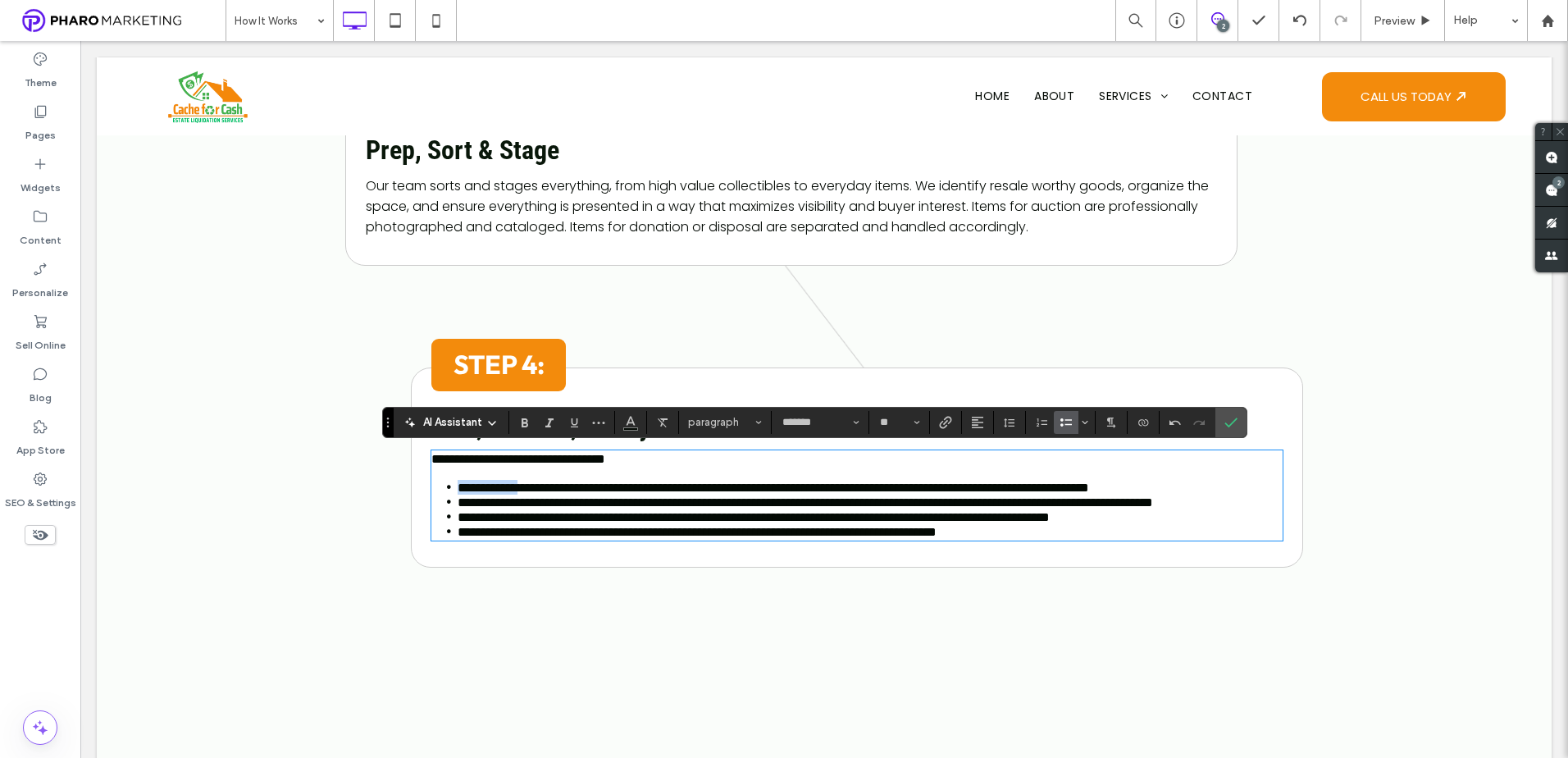 drag, startPoint x: 530, startPoint y: 503, endPoint x: 439, endPoint y: 498, distance: 91.13726 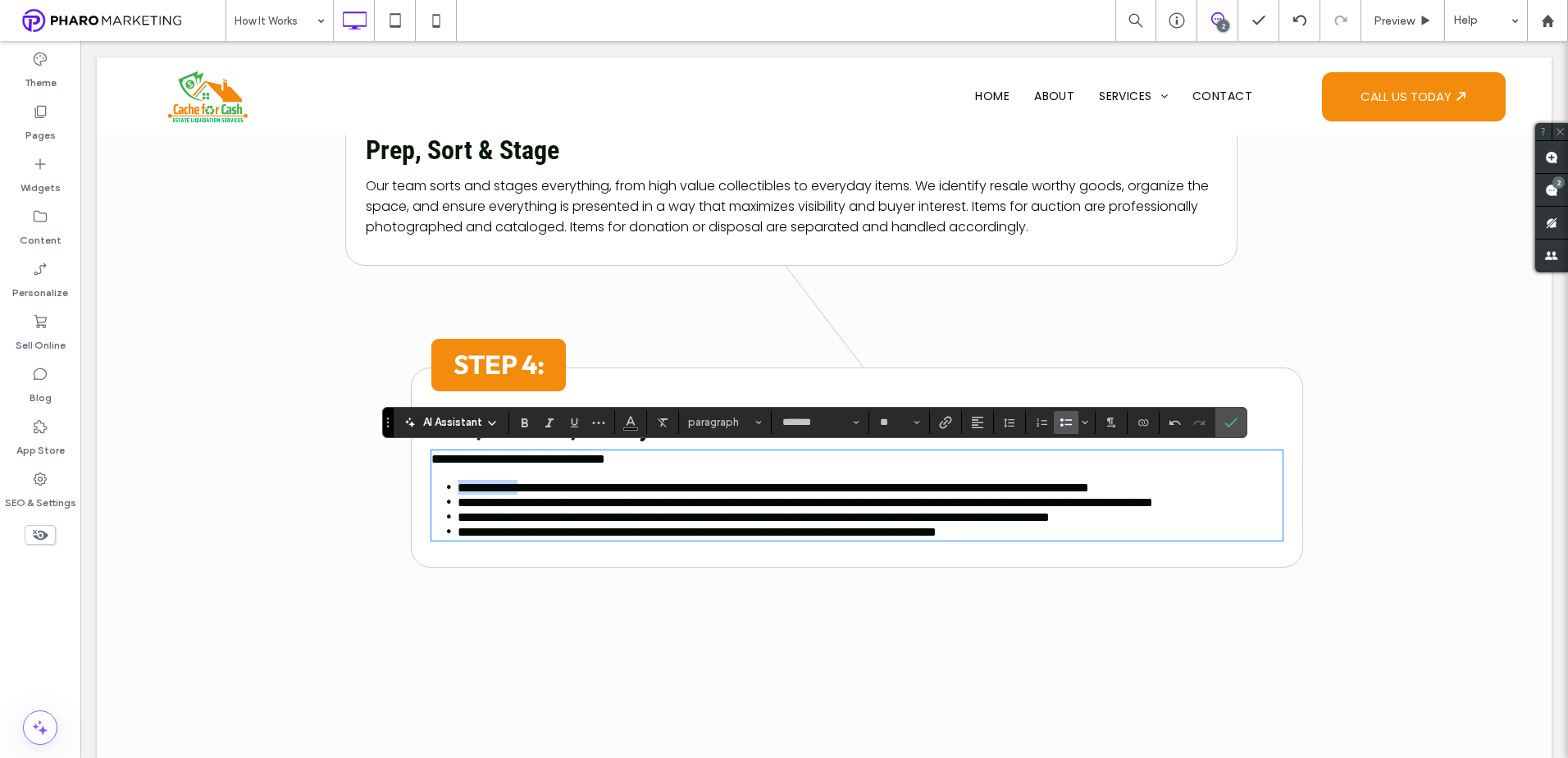 click on "**********" at bounding box center [870, 487] 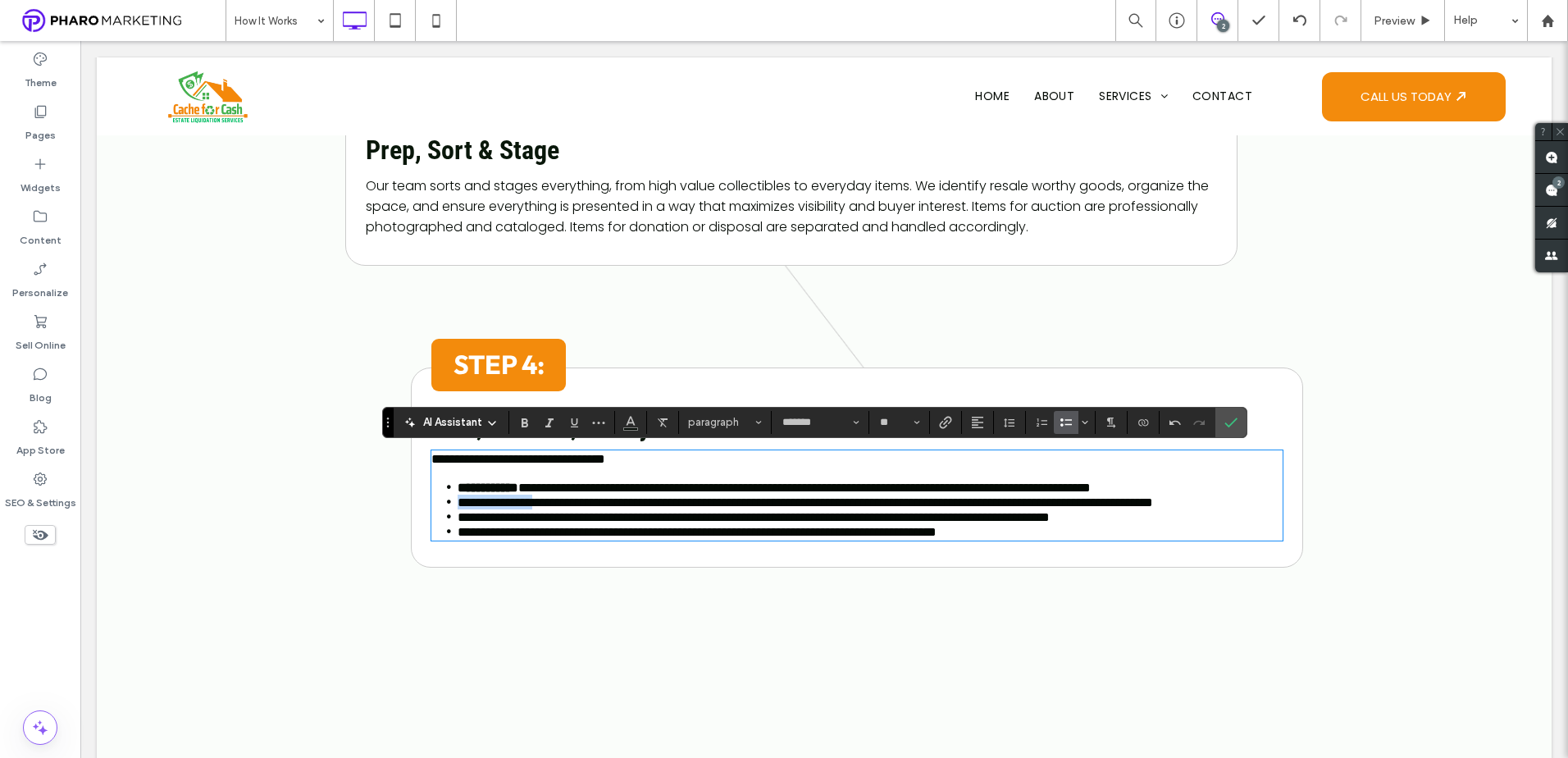 drag, startPoint x: 551, startPoint y: 541, endPoint x: 449, endPoint y: 543, distance: 102.02 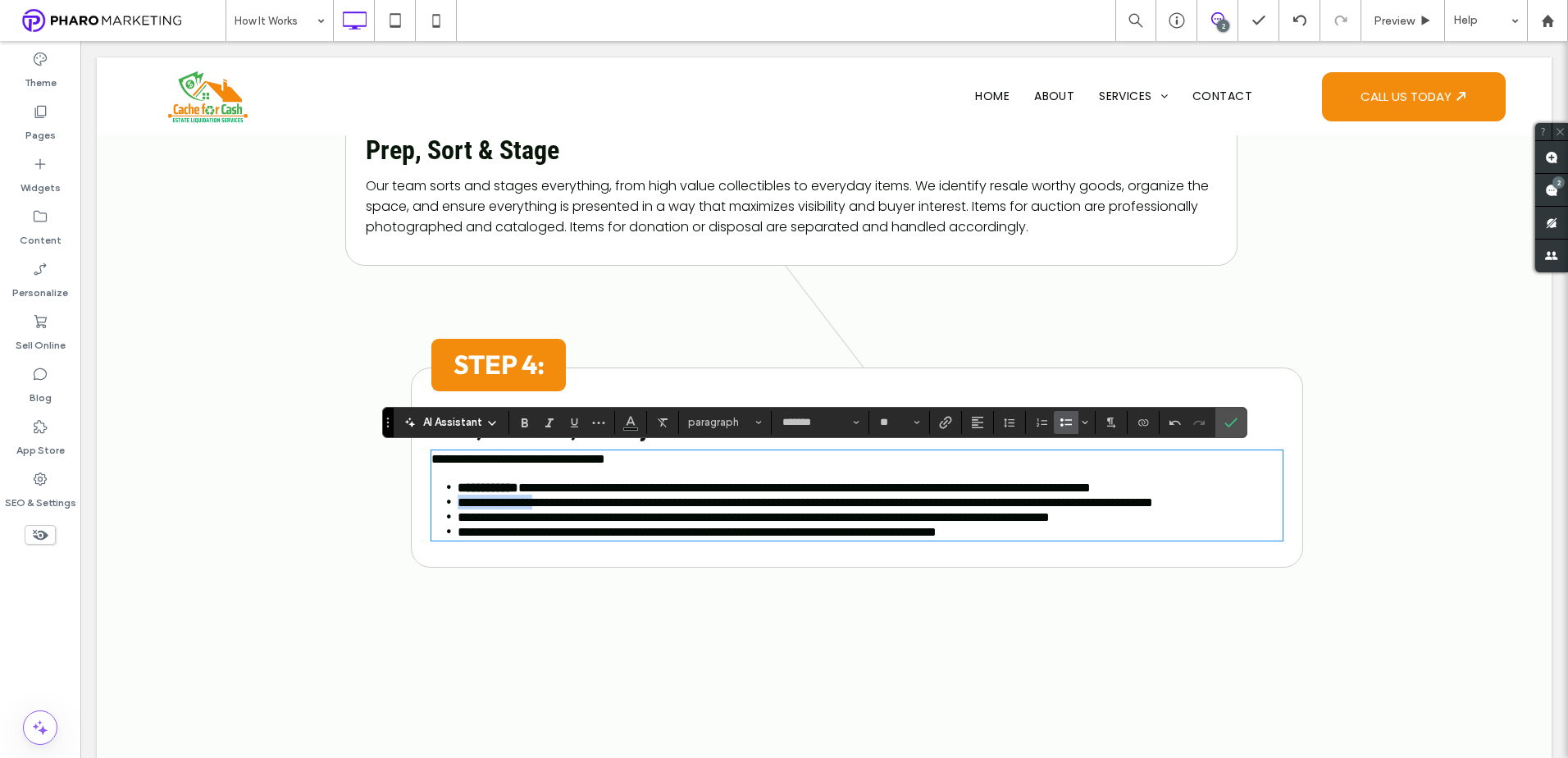 click on "**********" at bounding box center [870, 502] 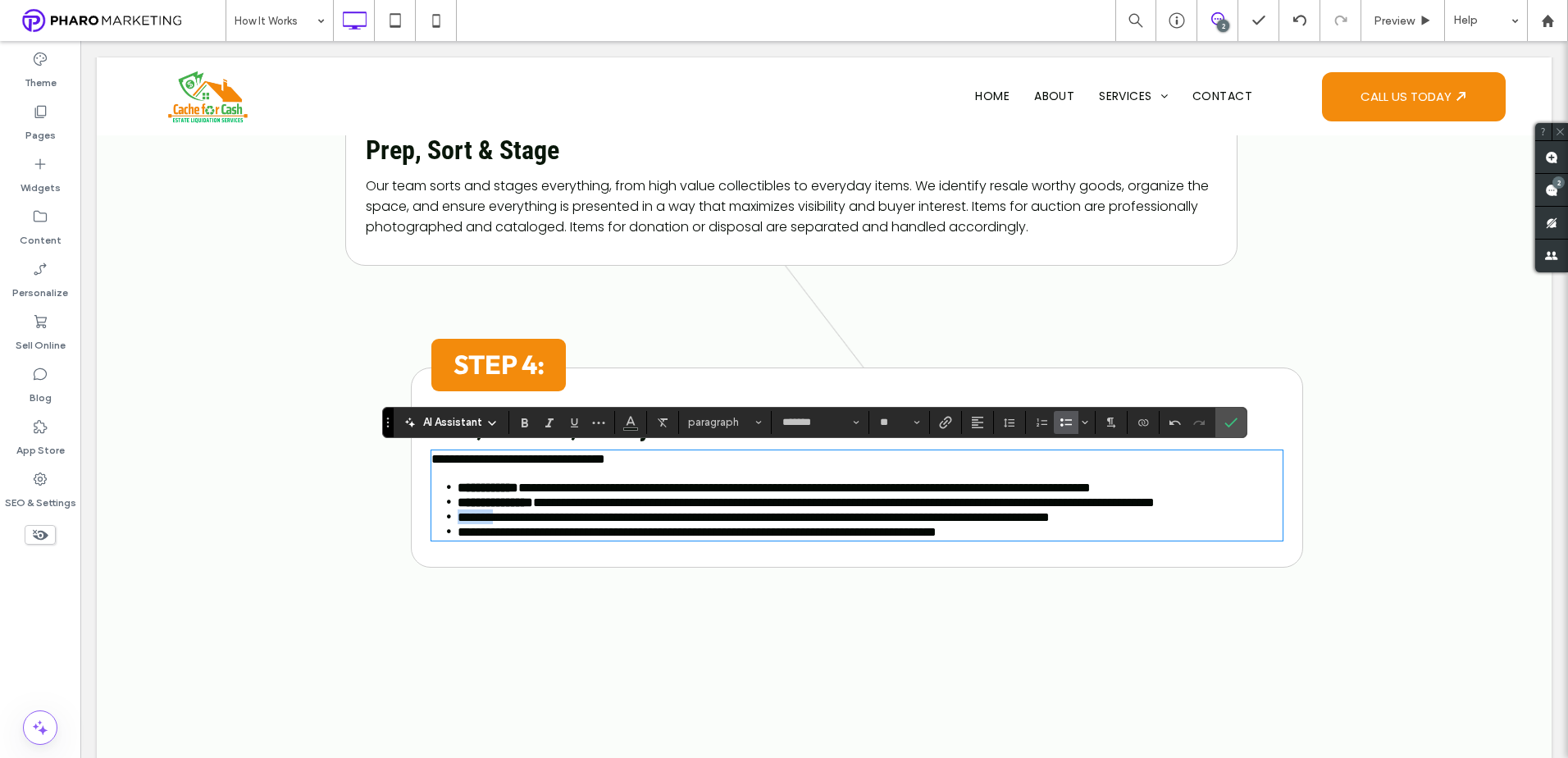 drag, startPoint x: 502, startPoint y: 583, endPoint x: 451, endPoint y: 581, distance: 51.039201 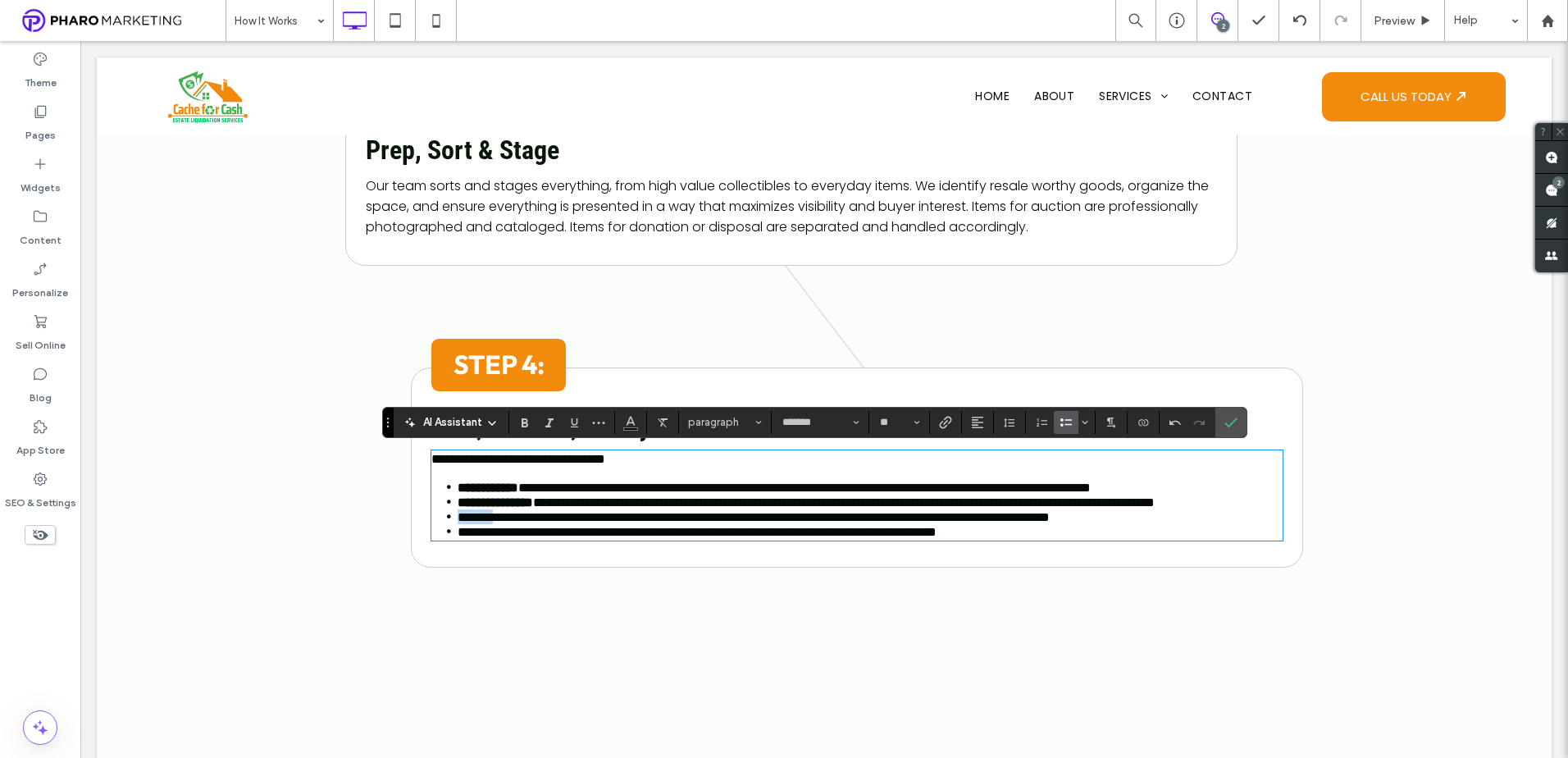 click on "**********" at bounding box center [754, 517] 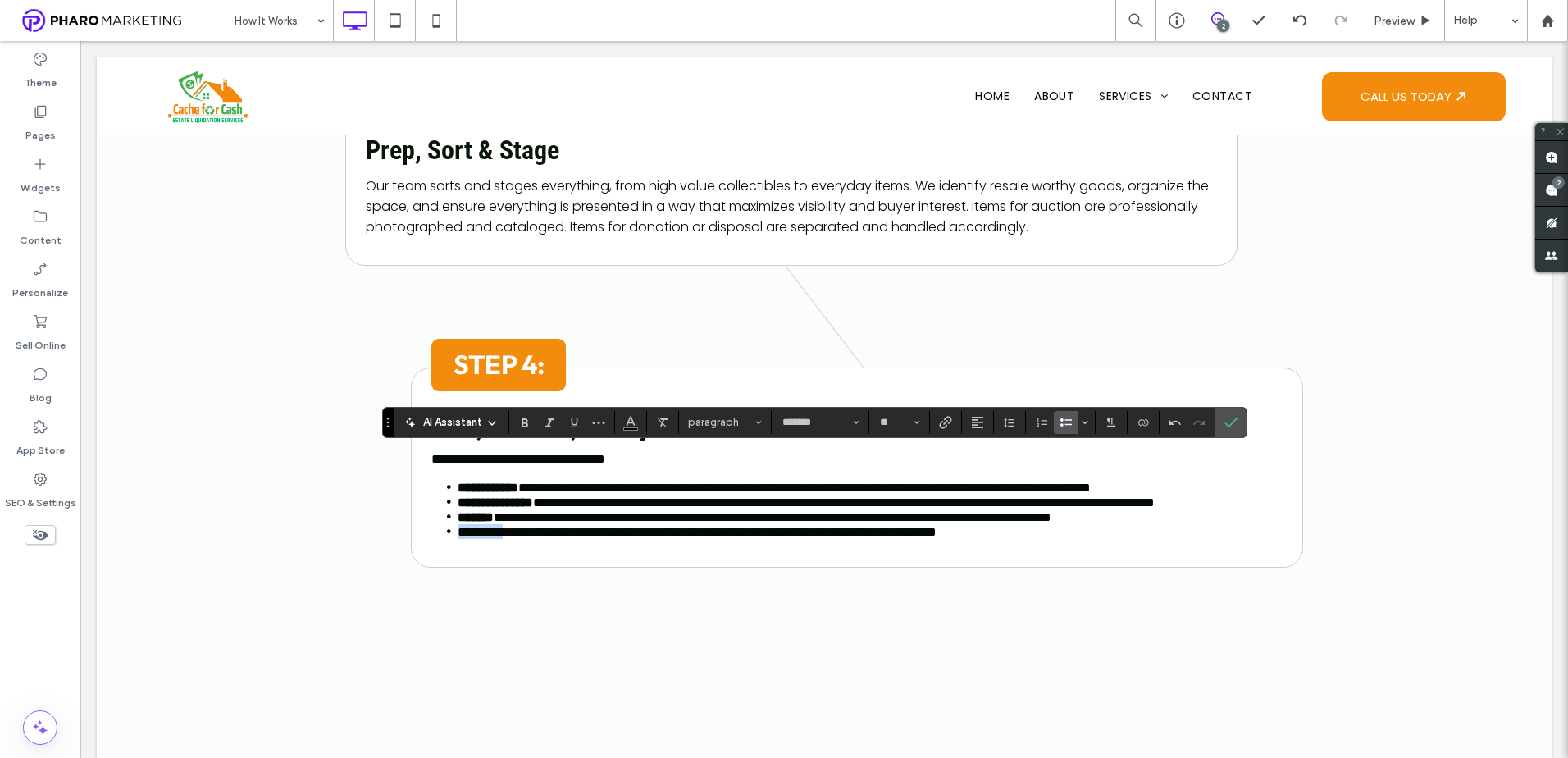 drag, startPoint x: 517, startPoint y: 607, endPoint x: 449, endPoint y: 606, distance: 68.00735 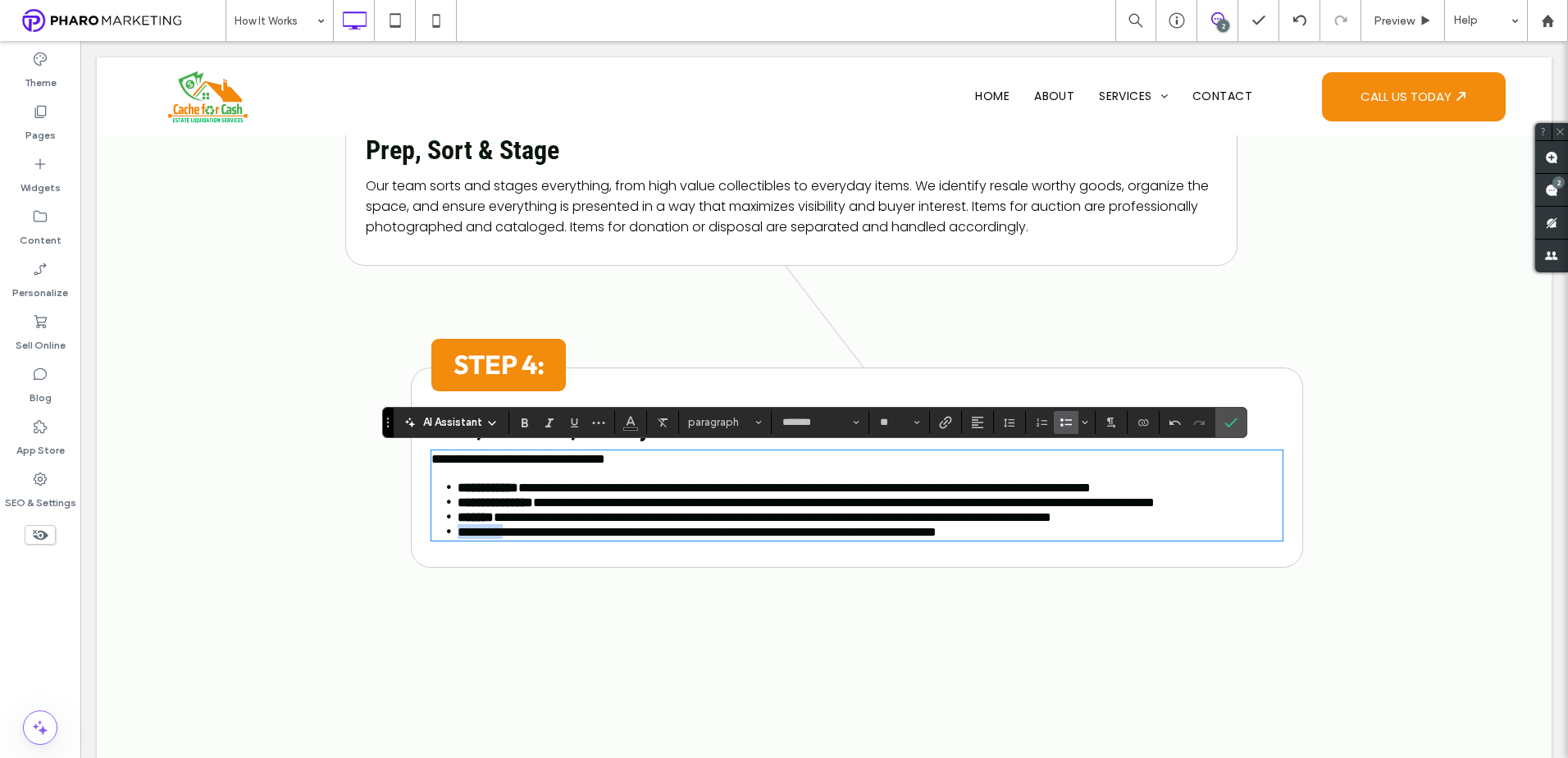 click on "**********" at bounding box center (870, 532) 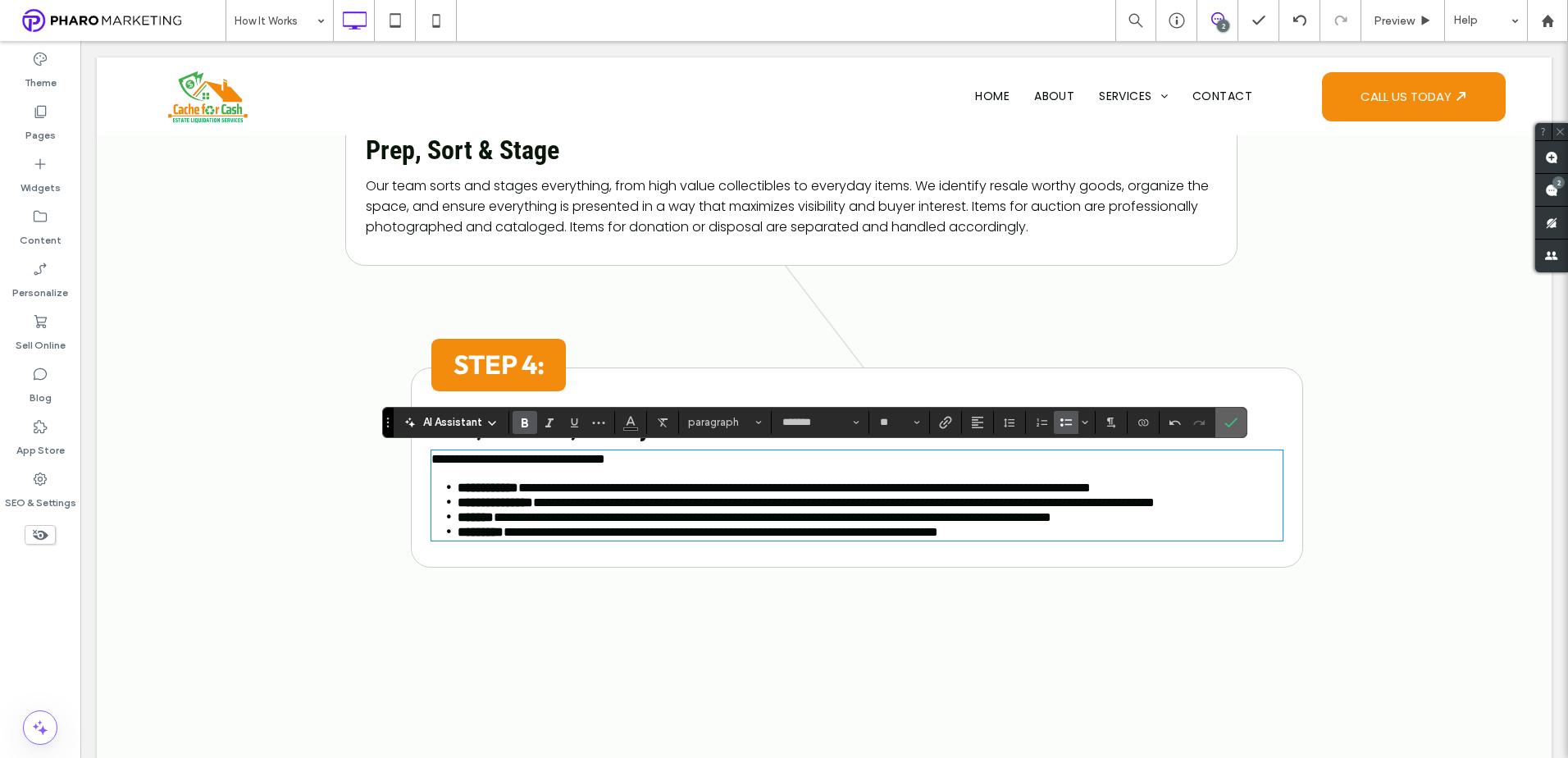 click 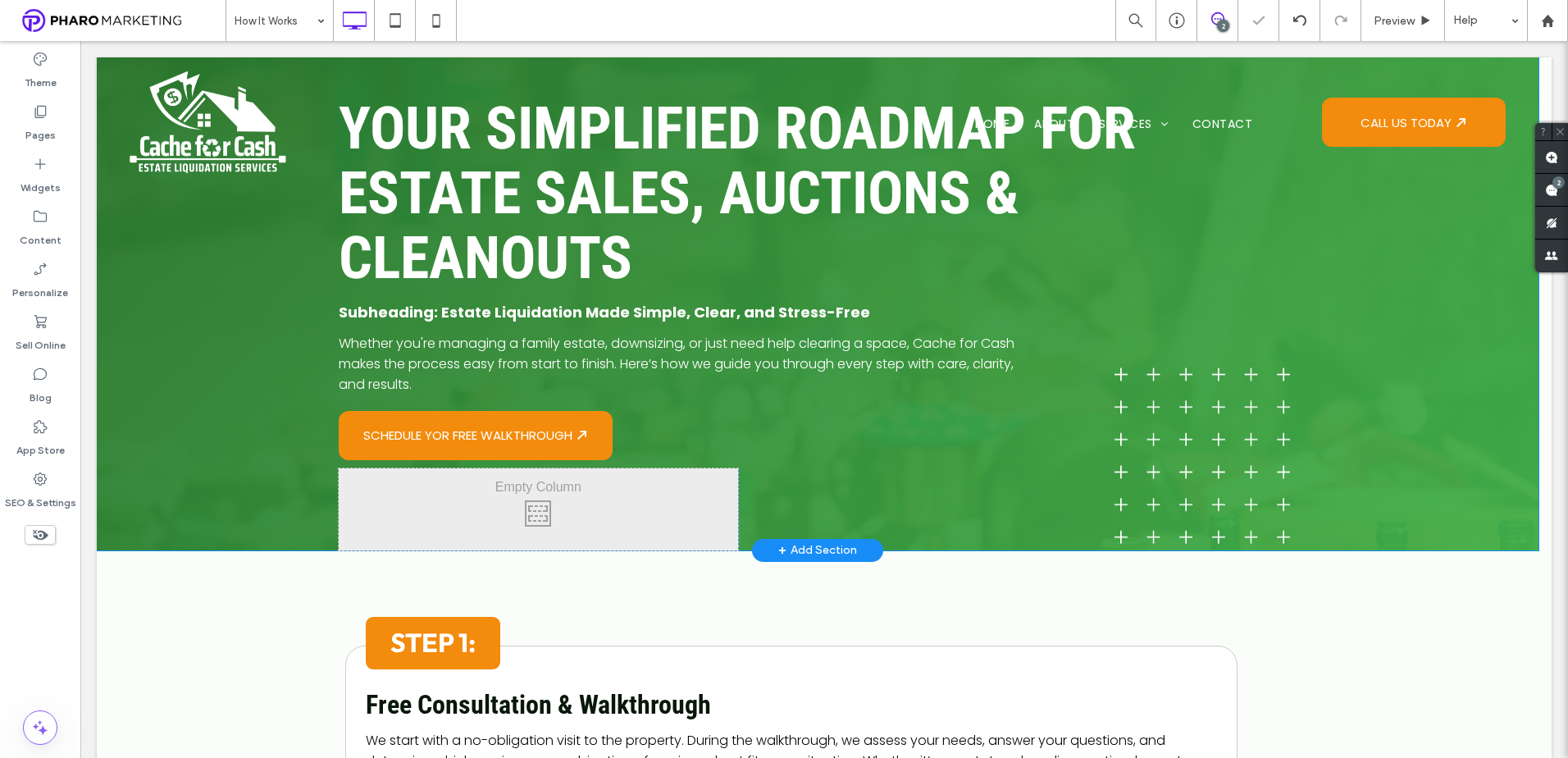 scroll, scrollTop: 0, scrollLeft: 0, axis: both 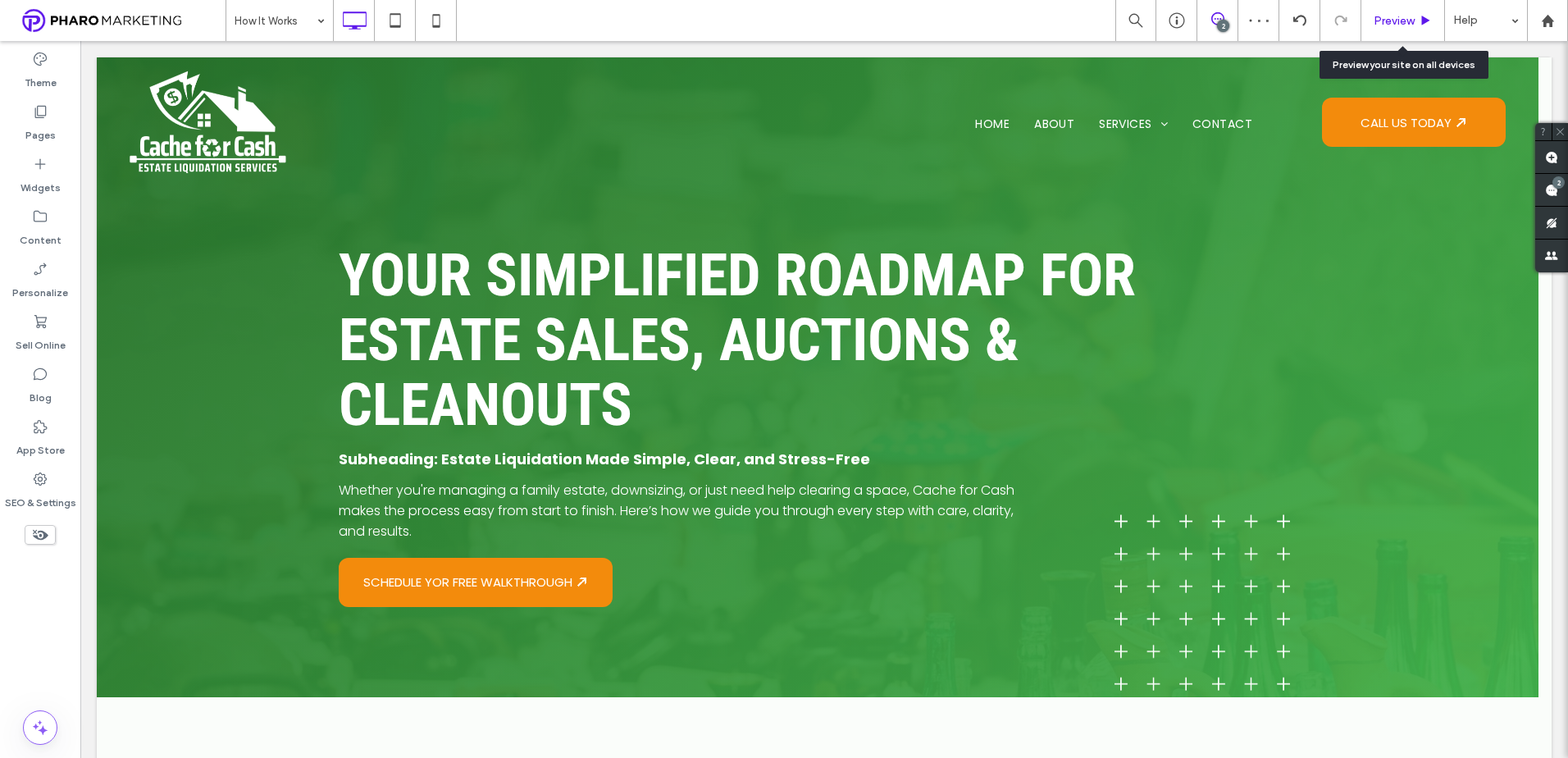 click on "Preview" at bounding box center [1394, 21] 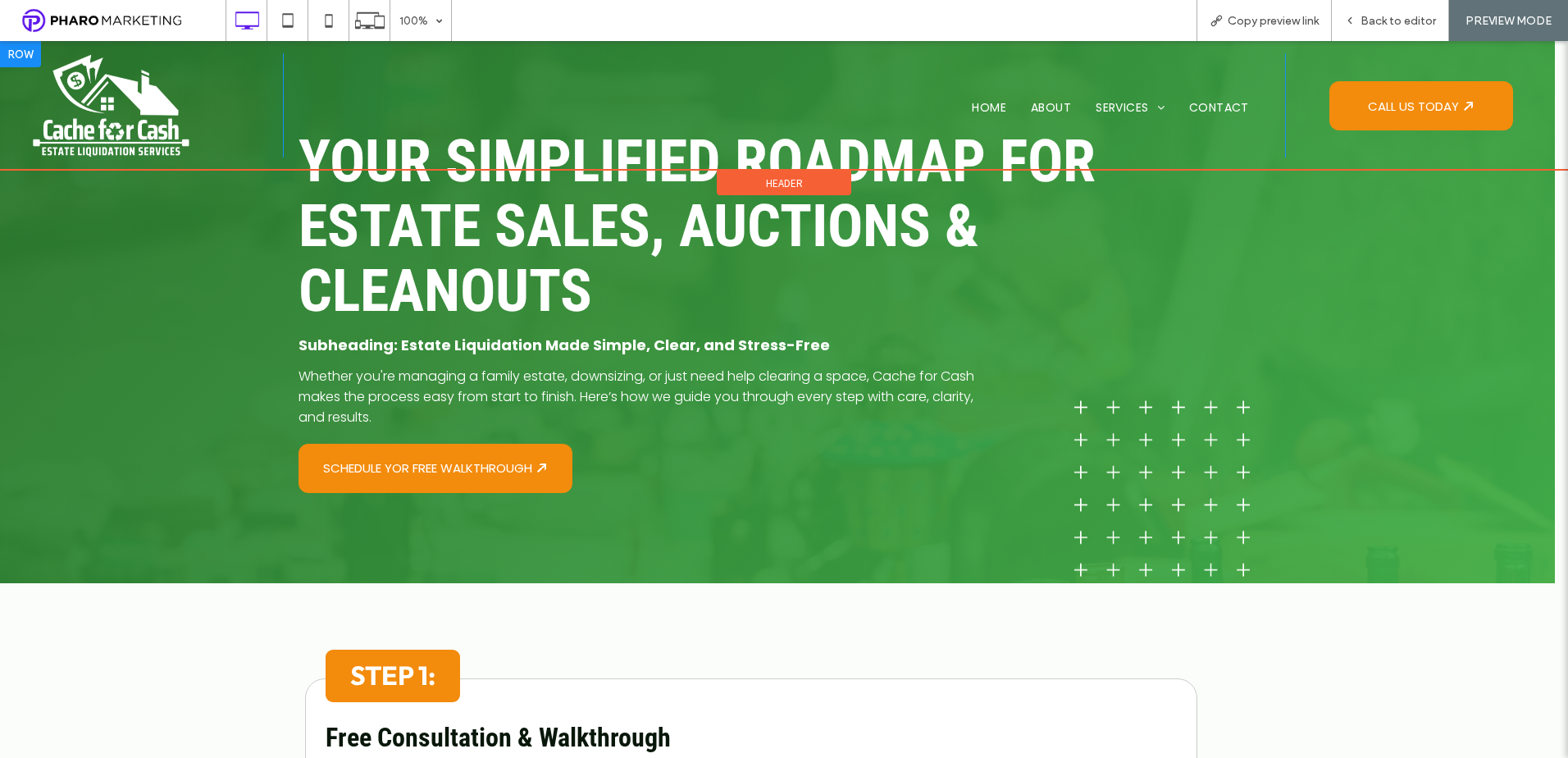 scroll, scrollTop: 82, scrollLeft: 0, axis: vertical 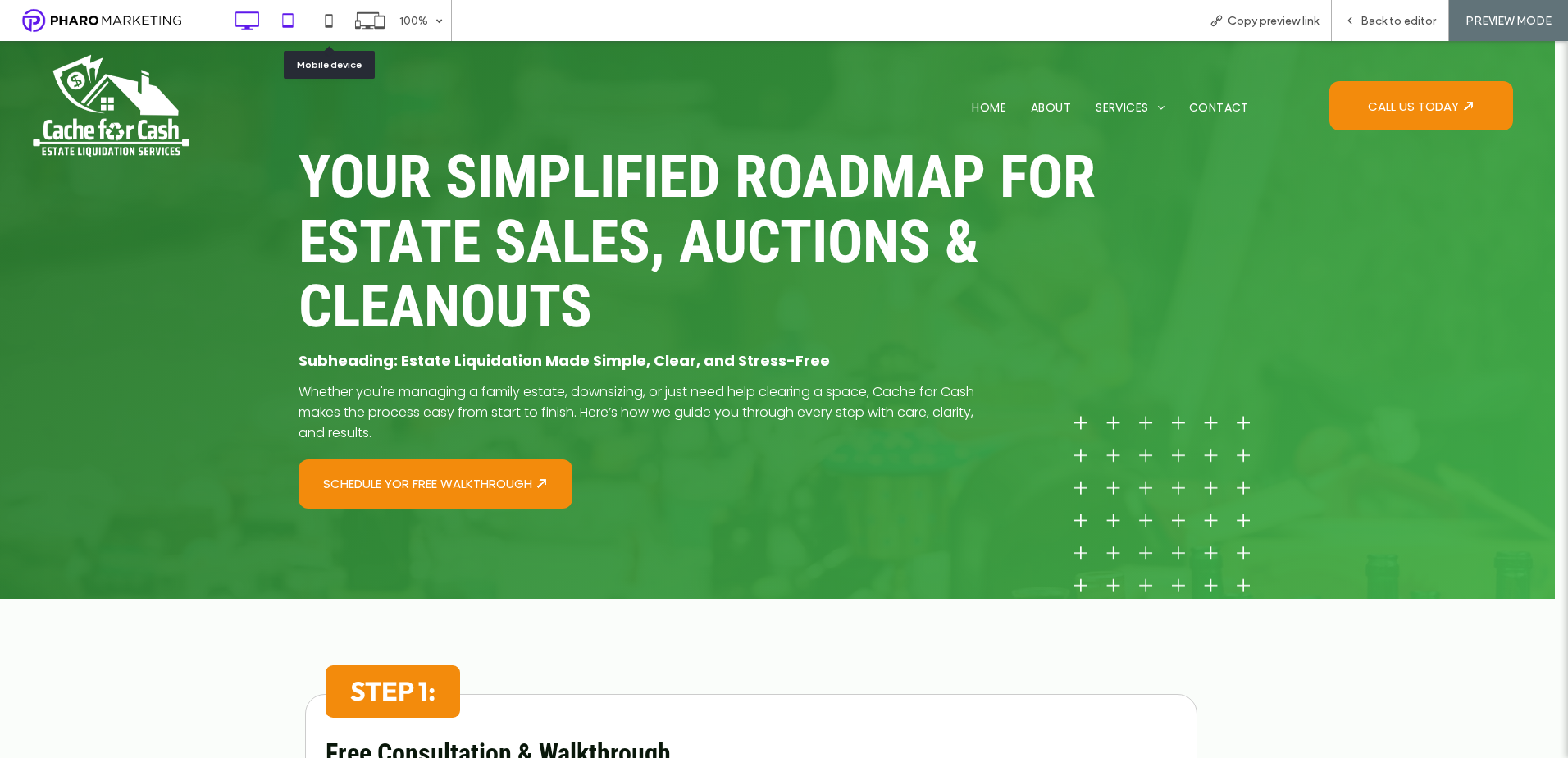 click at bounding box center [287, 21] 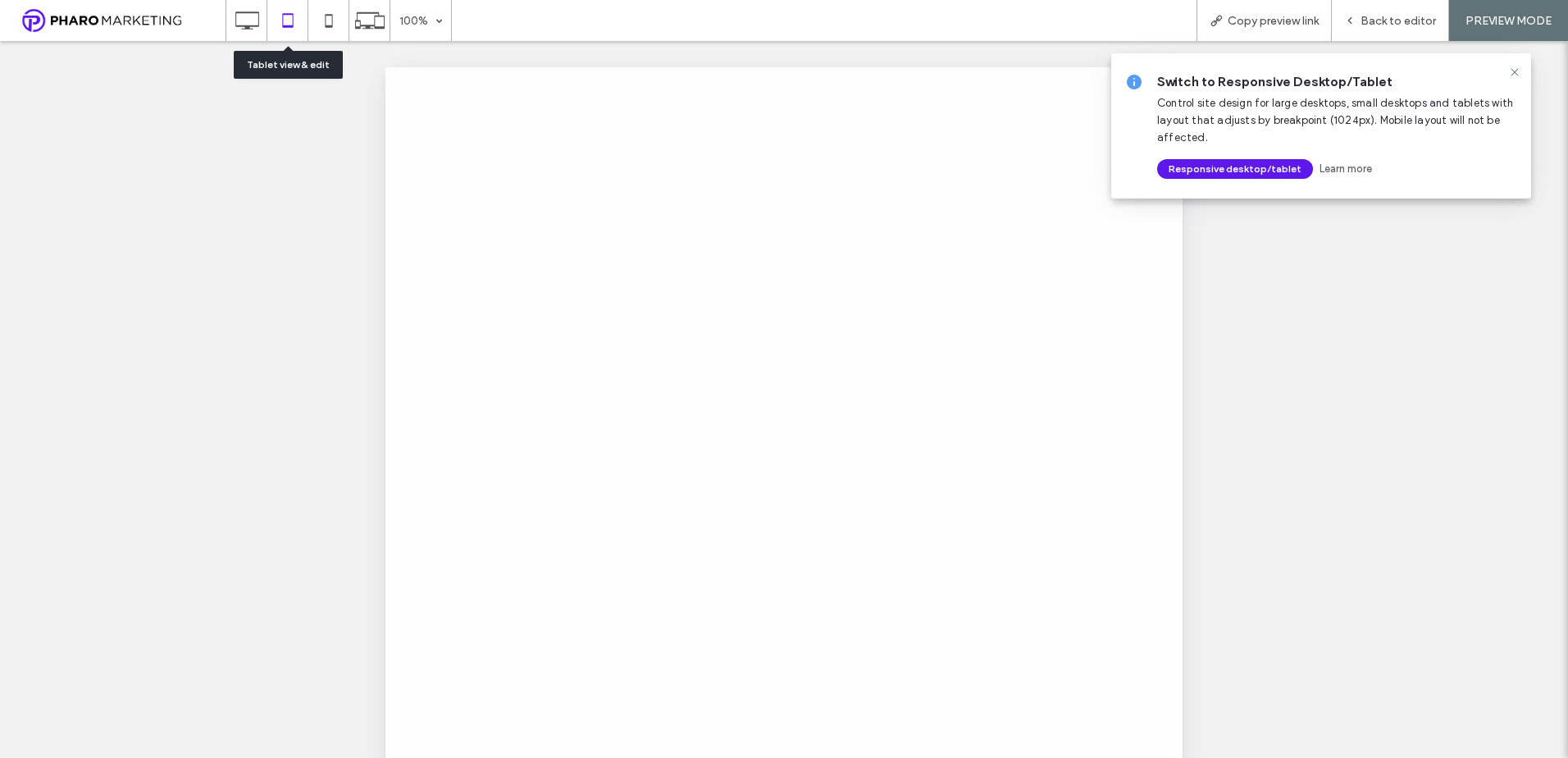 scroll, scrollTop: 0, scrollLeft: 0, axis: both 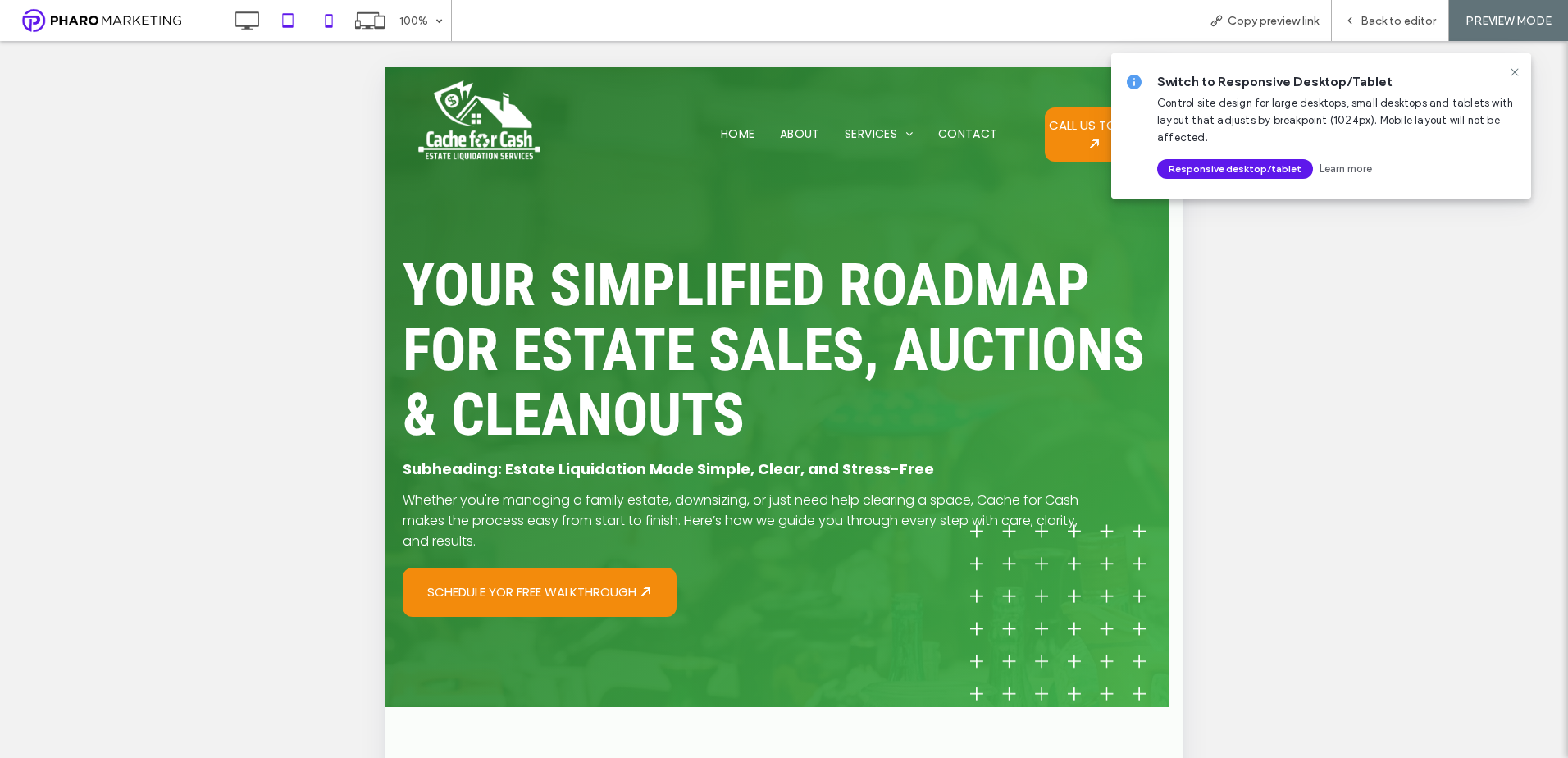 click 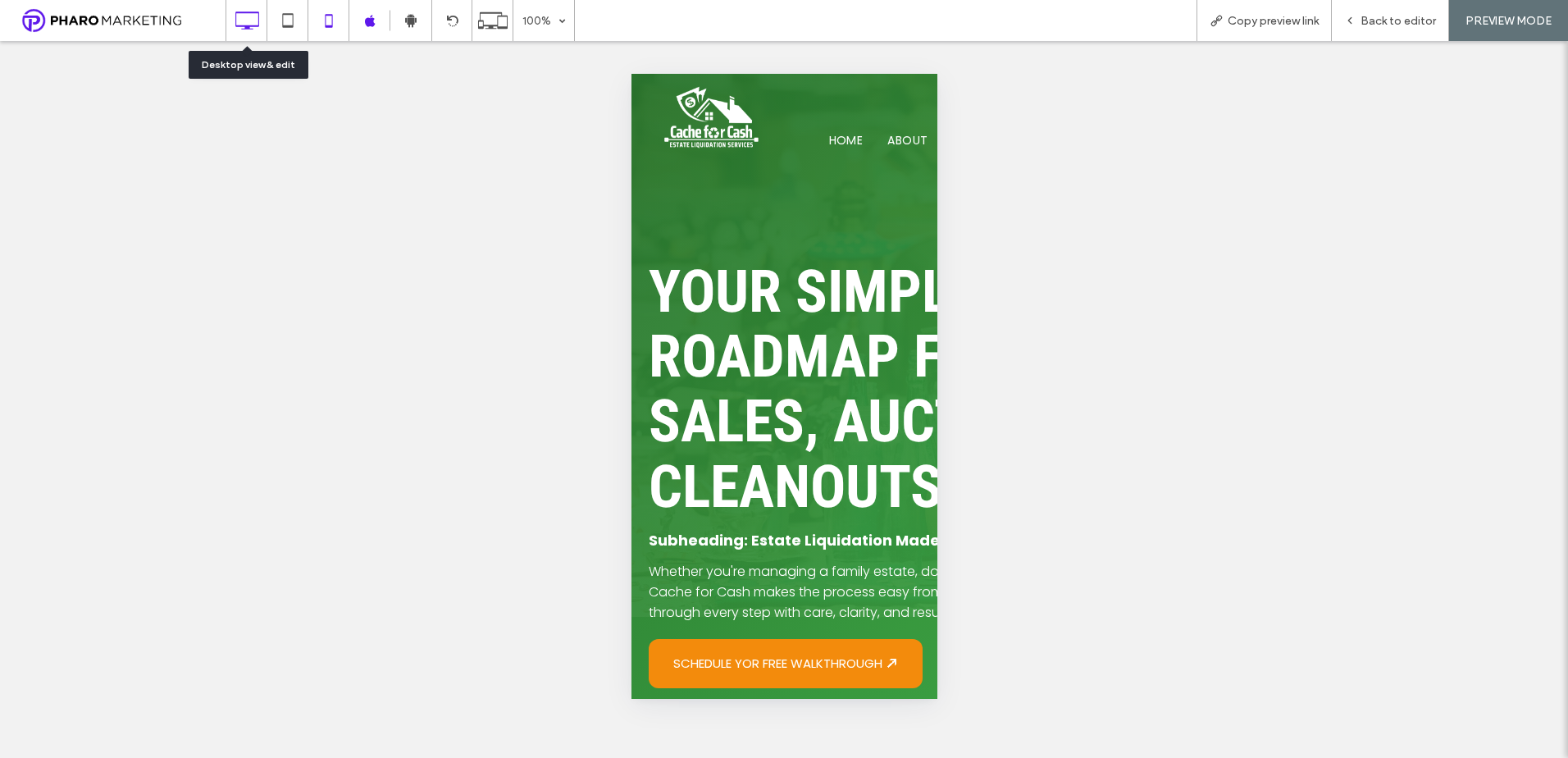 click 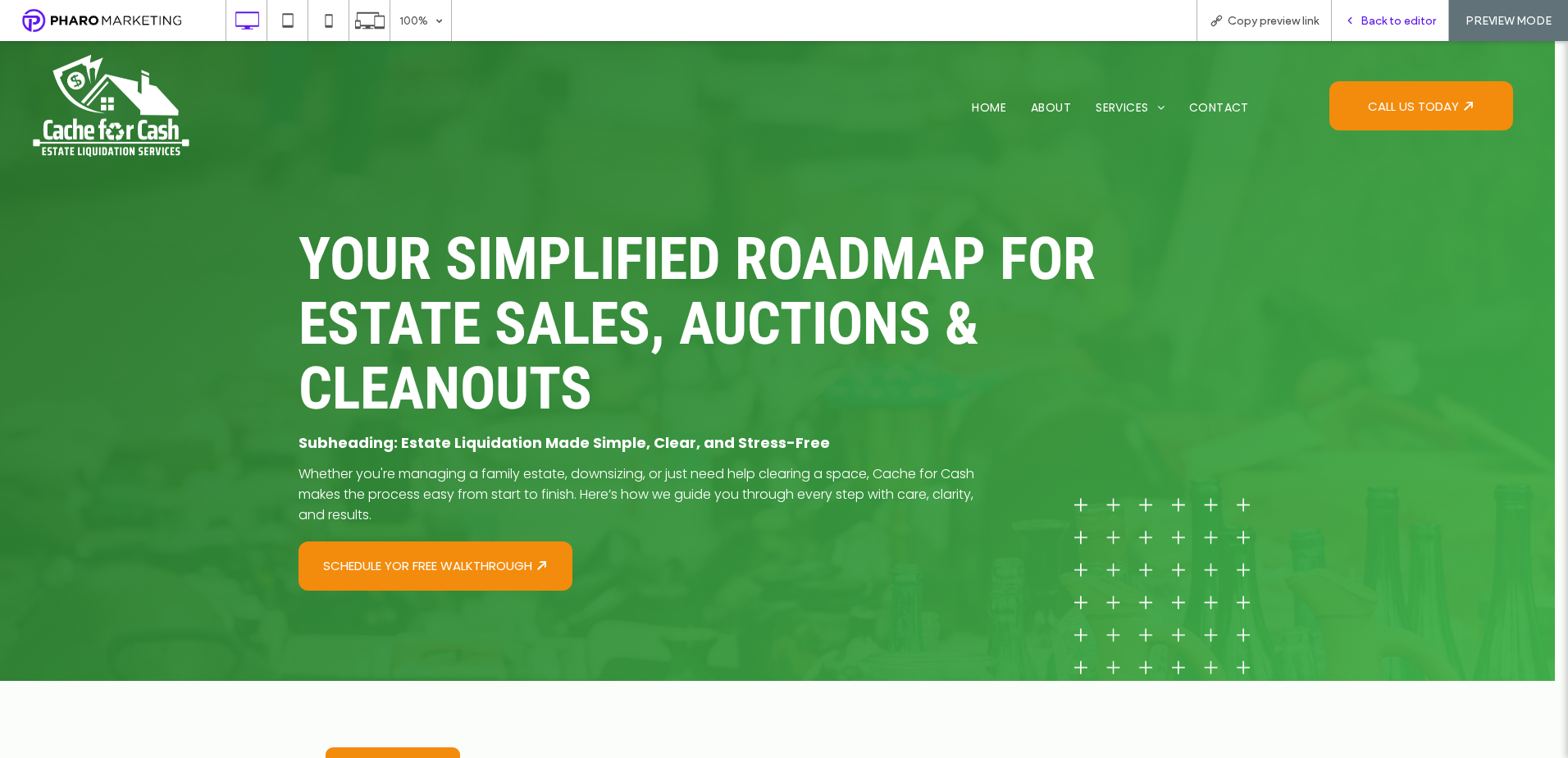 click on "Back to editor" at bounding box center [1390, 21] 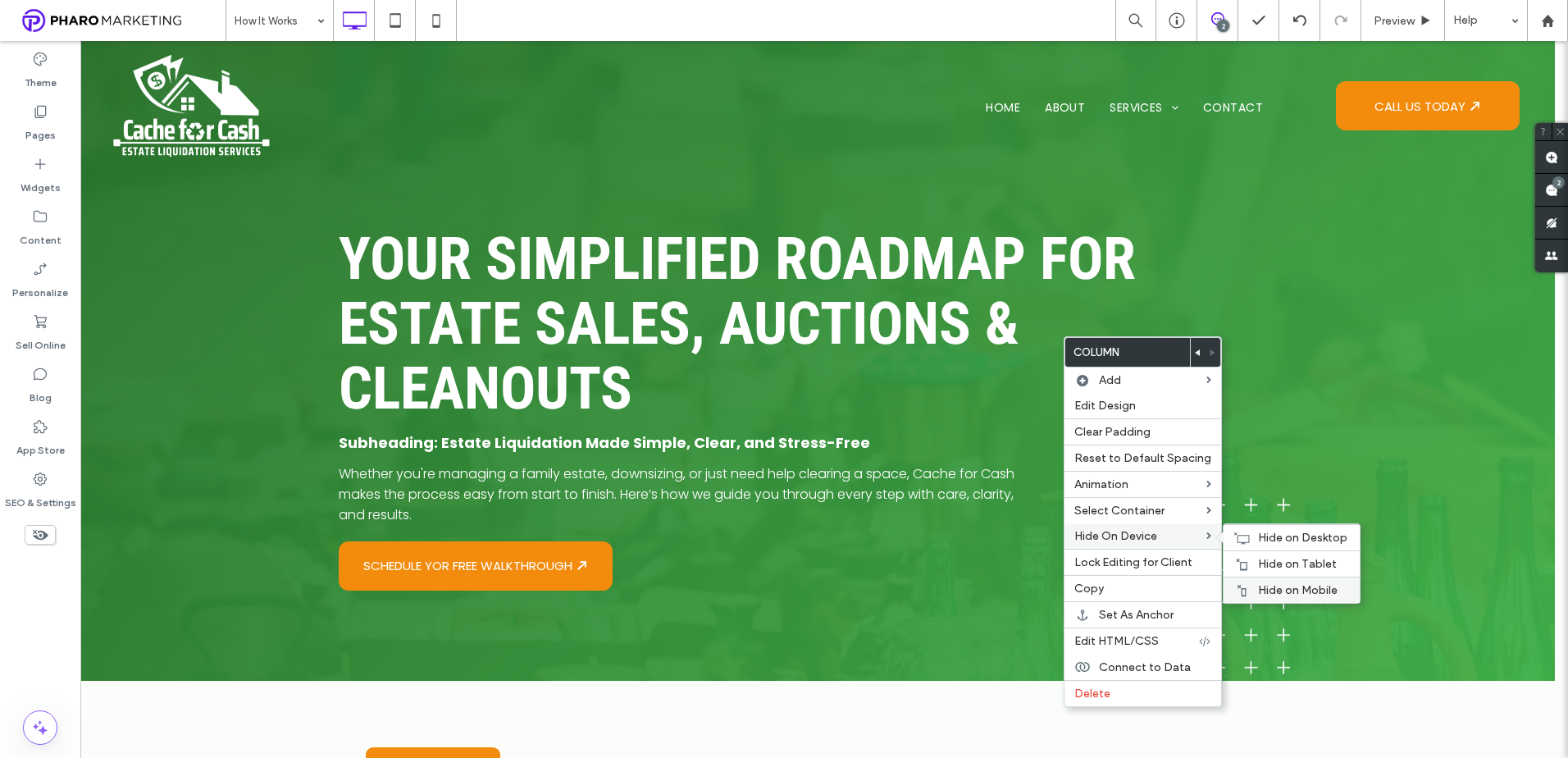 click on "Hide on Mobile" at bounding box center [1297, 590] 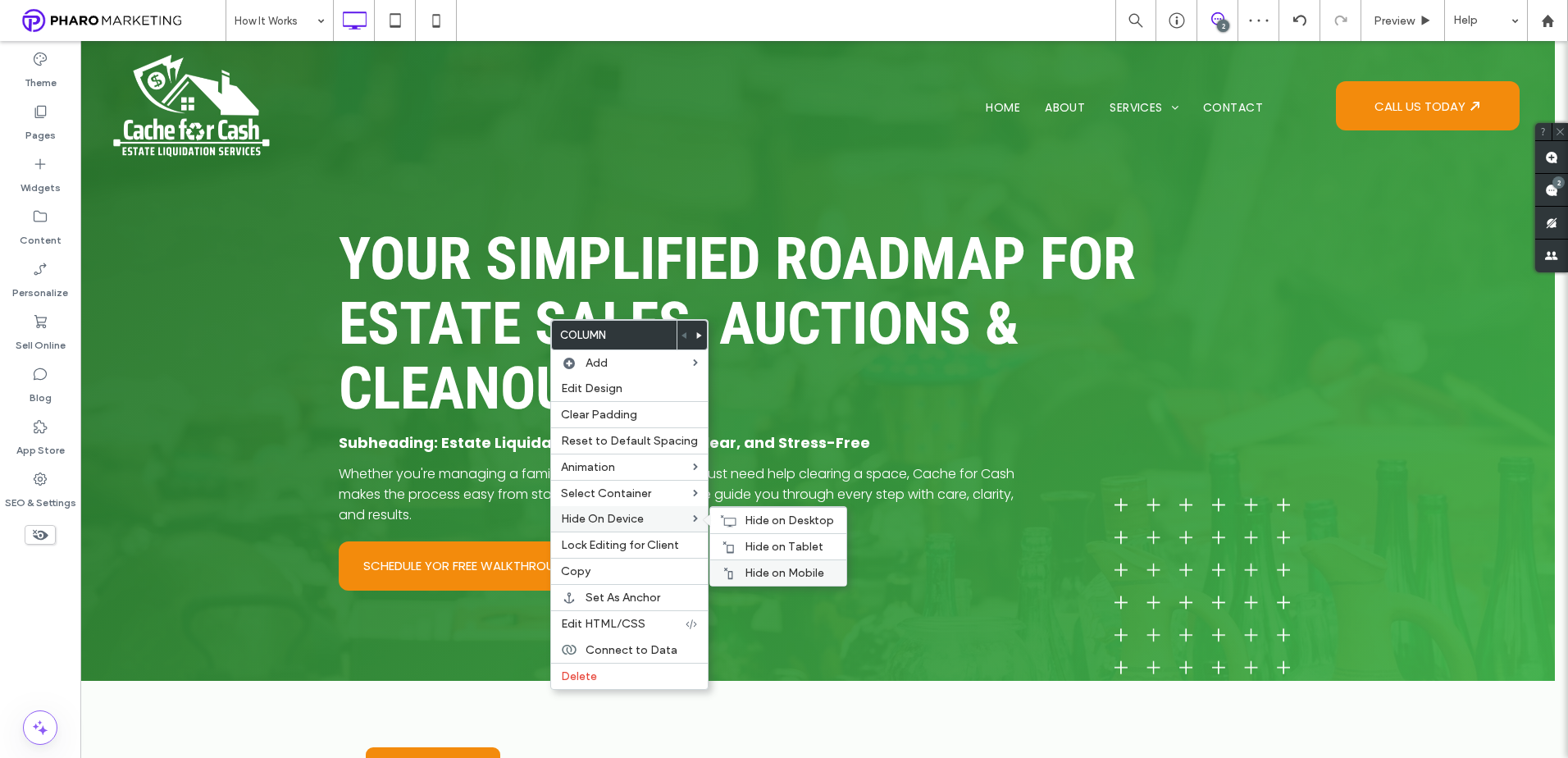 click on "Hide on Mobile" at bounding box center [784, 573] 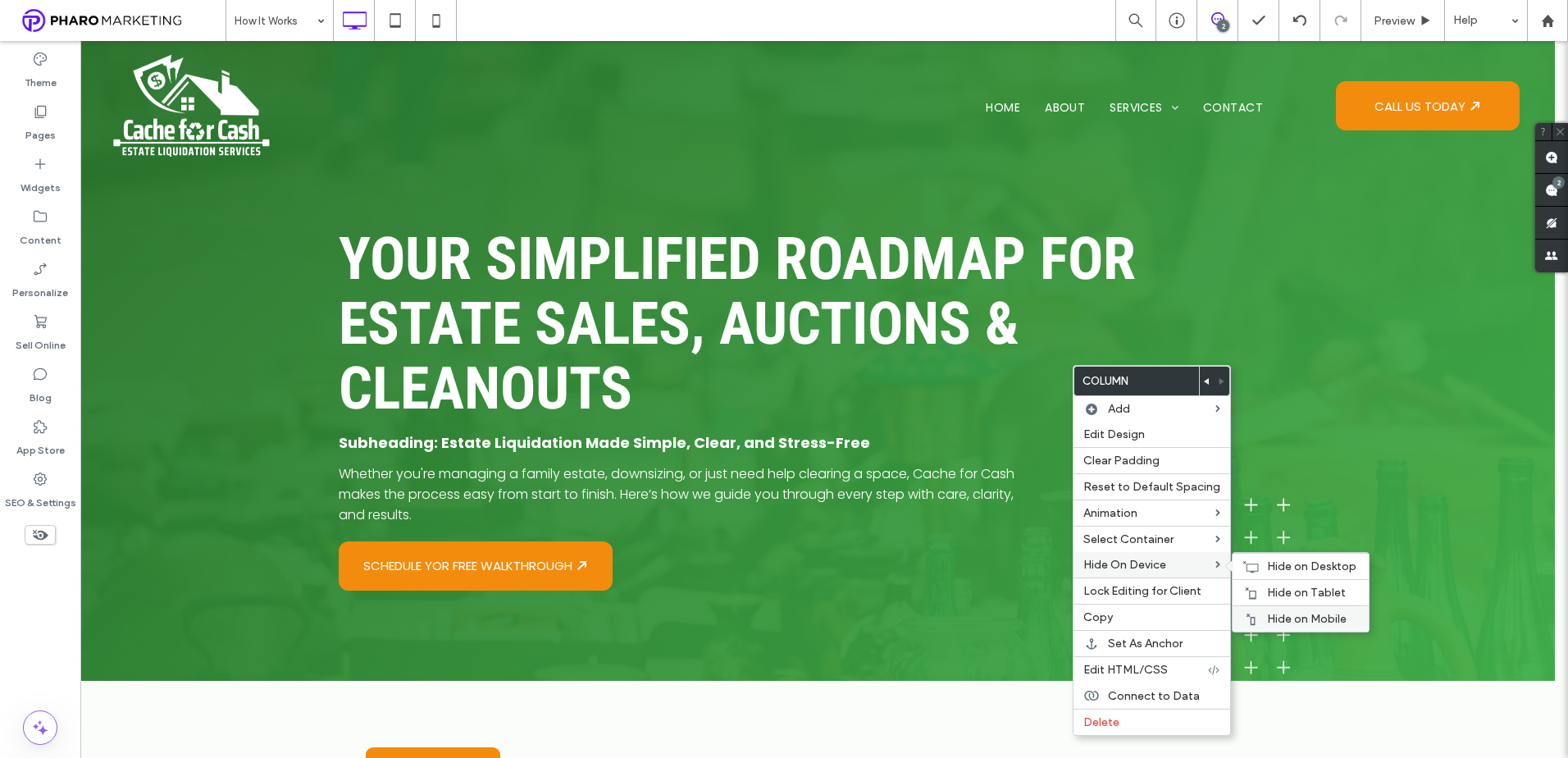 click on "Hide on Mobile" at bounding box center (1306, 619) 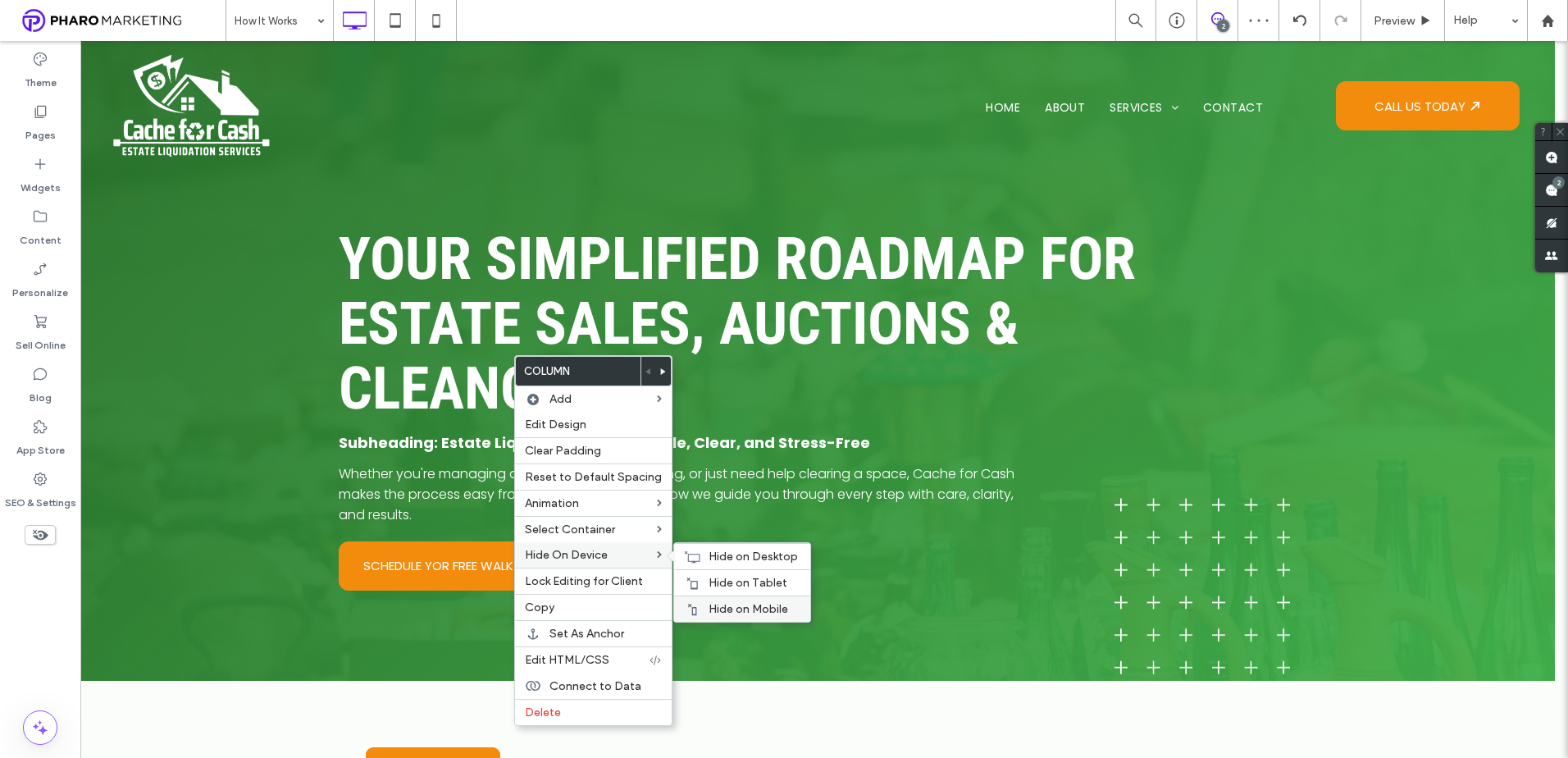 click on "Hide on Mobile" at bounding box center (748, 609) 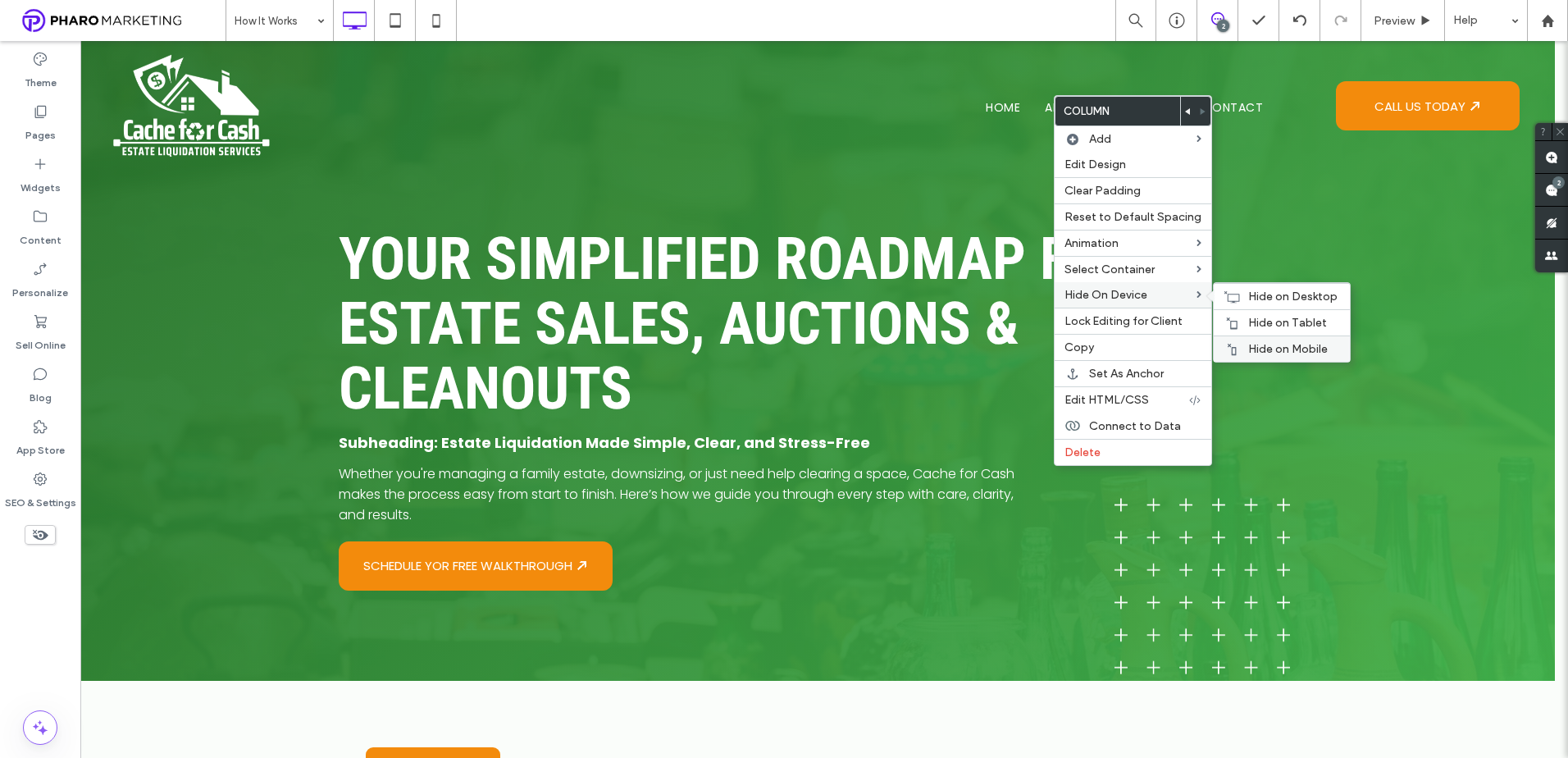 click on "Hide on Mobile" at bounding box center (1282, 349) 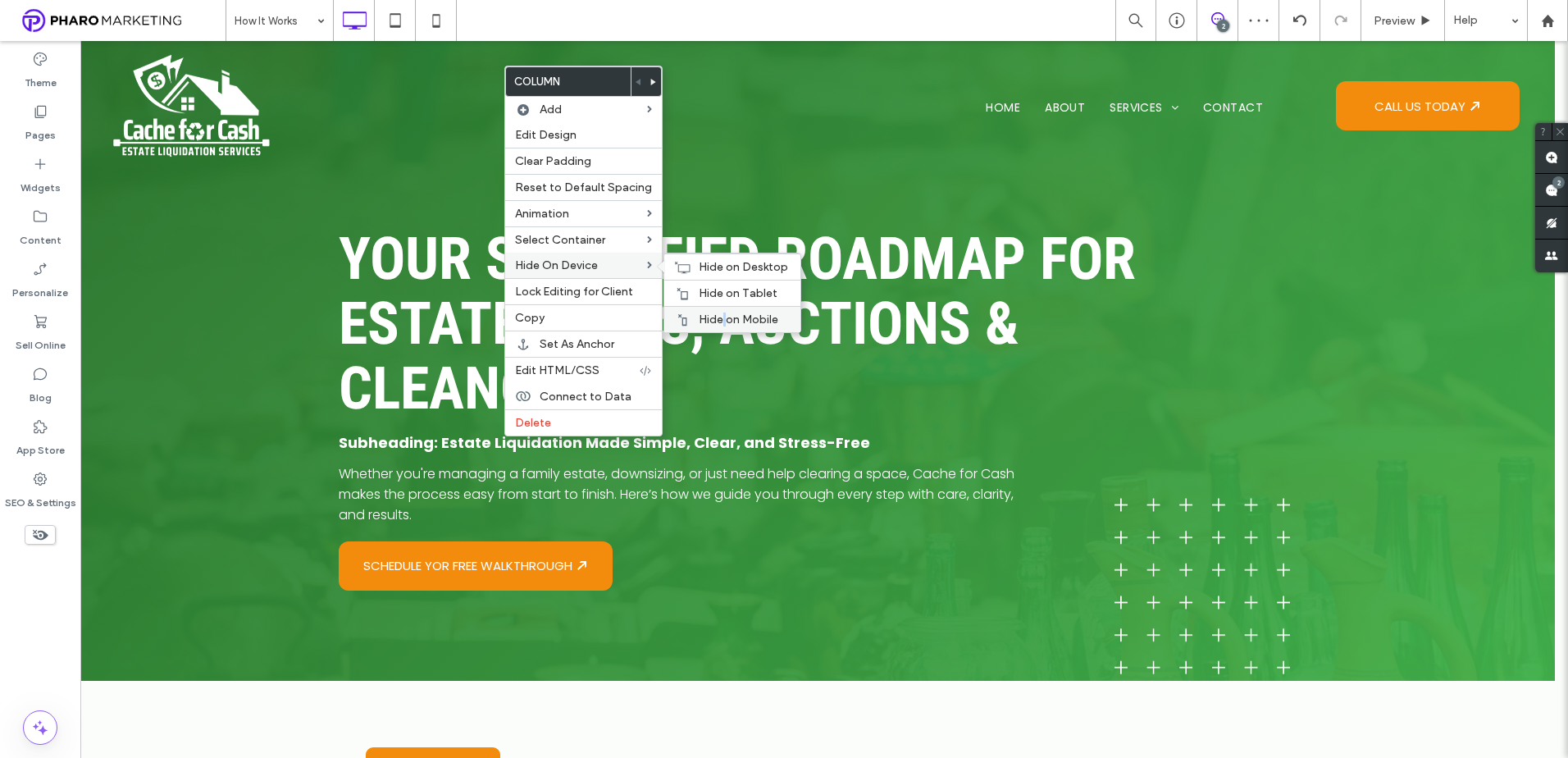click on "Hide on Mobile" at bounding box center (732, 319) 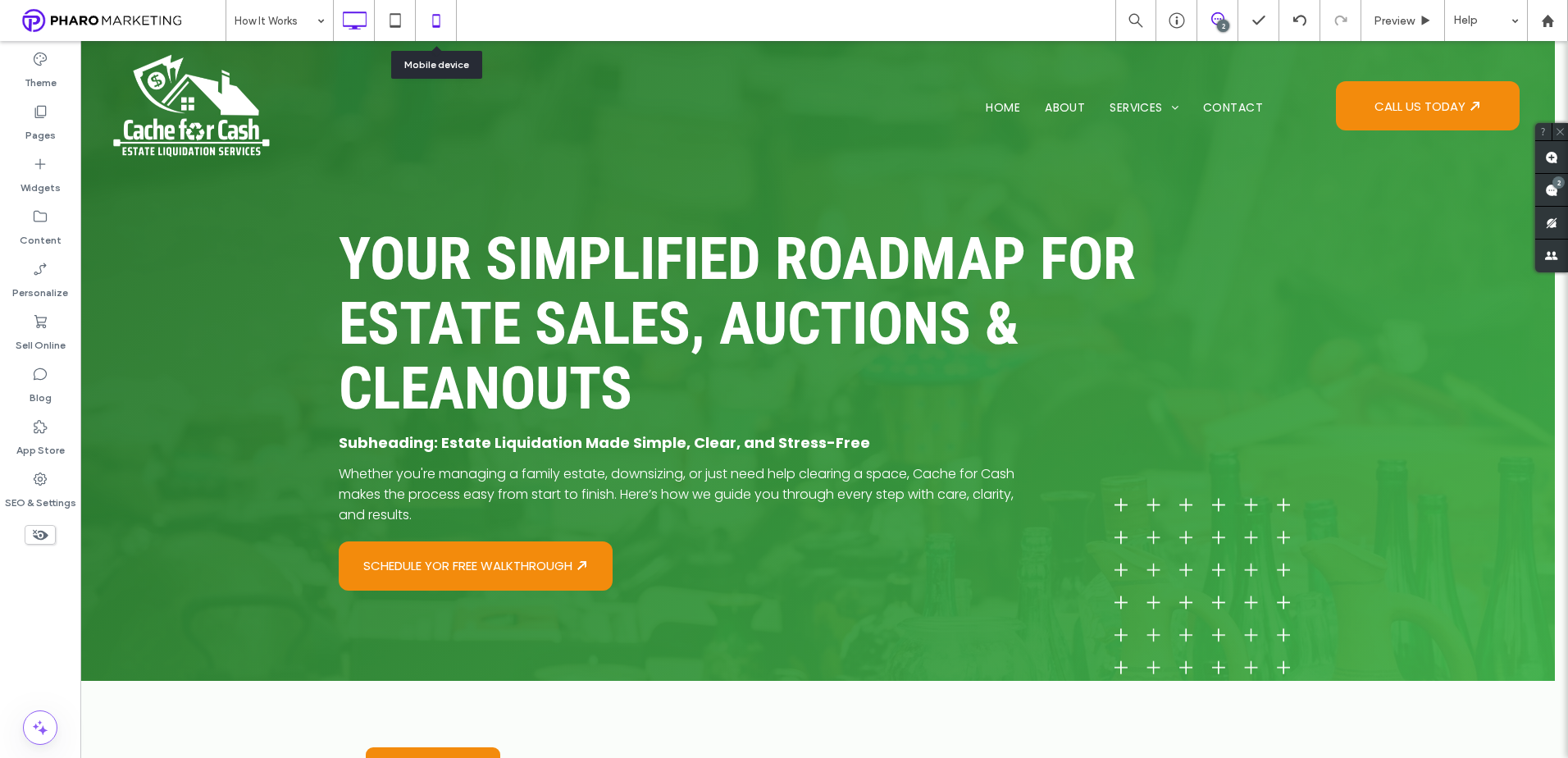 click 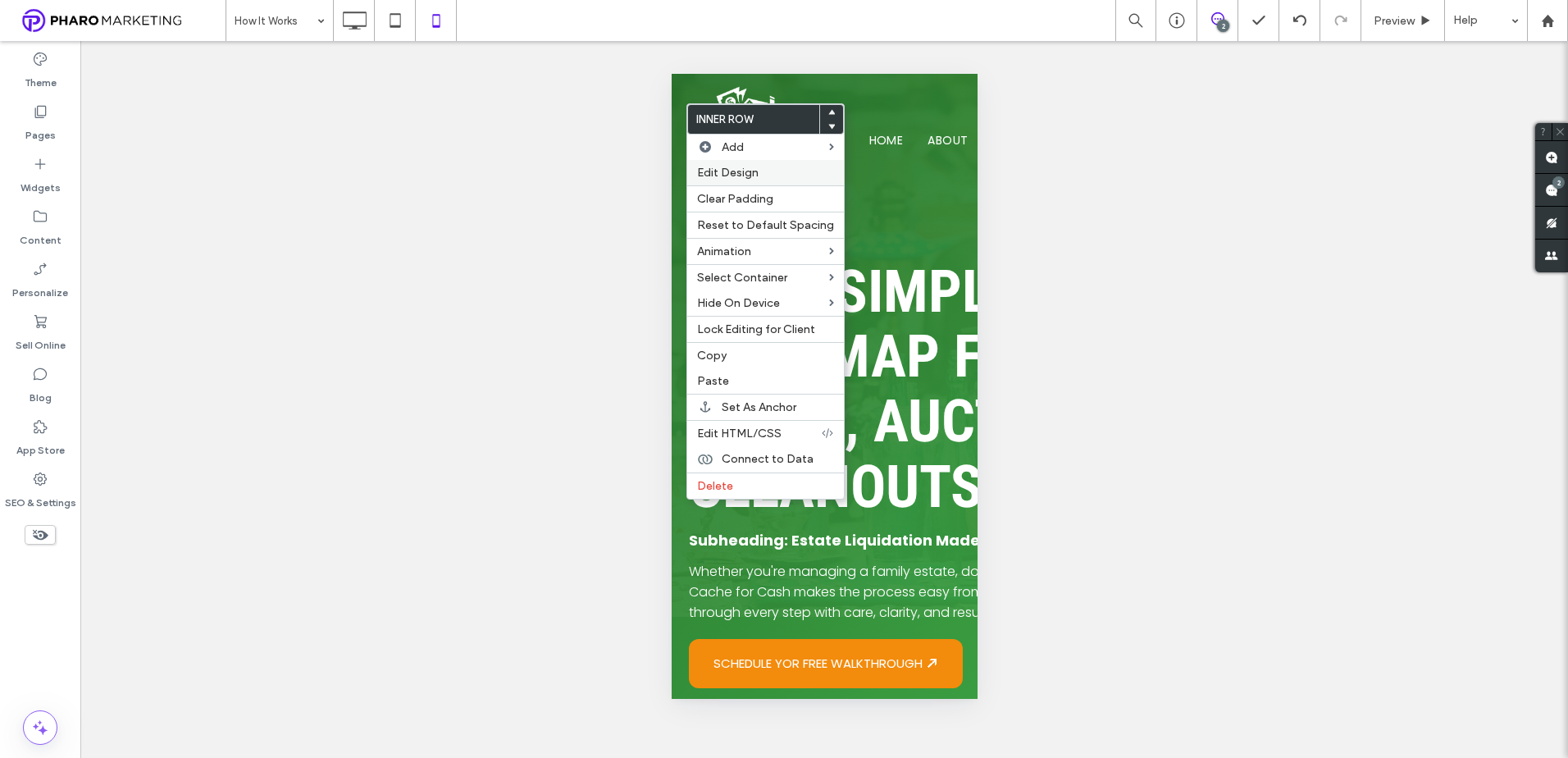 click on "Edit Design" at bounding box center (727, 172) 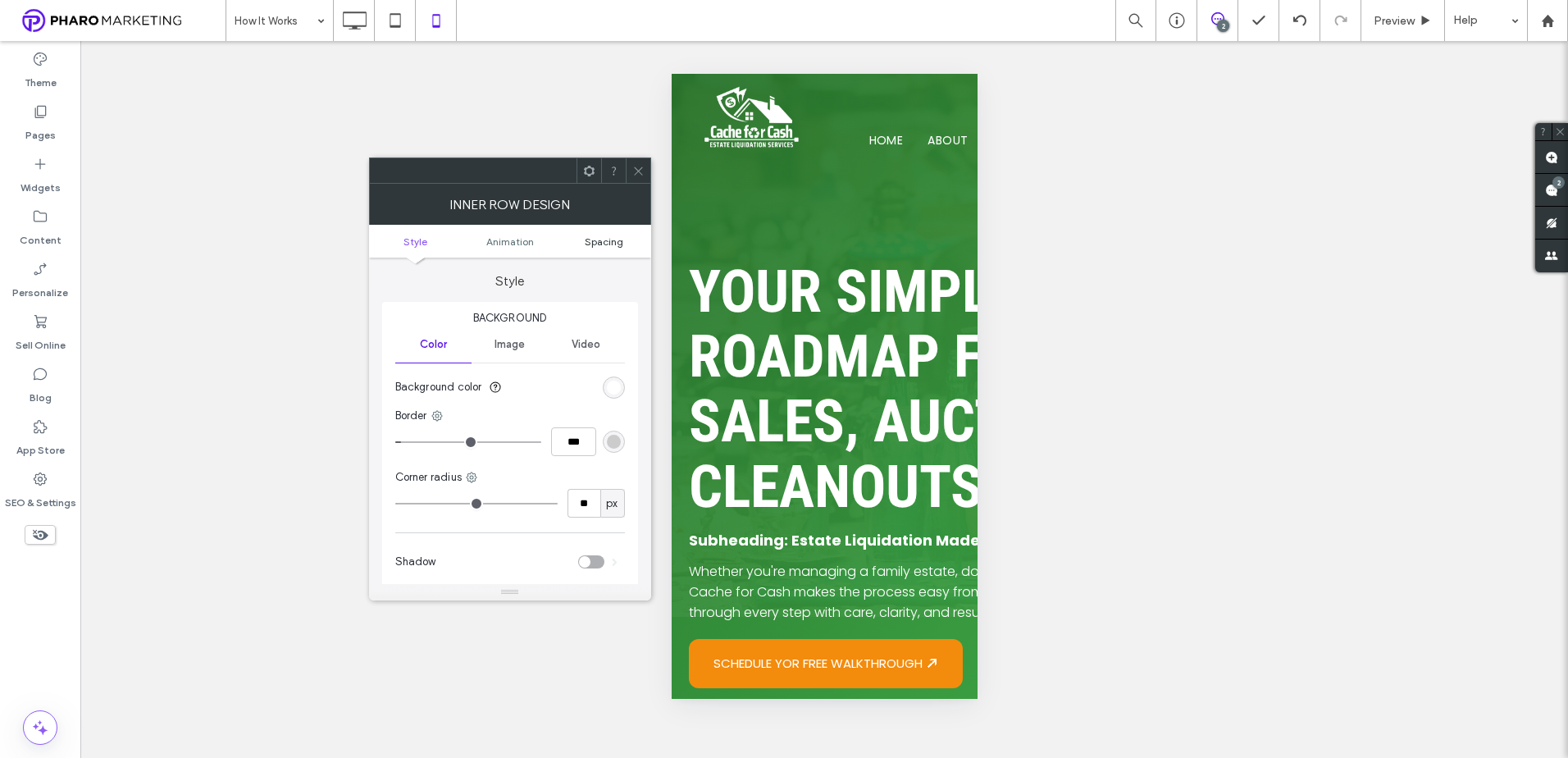 click on "Spacing" at bounding box center [604, 241] 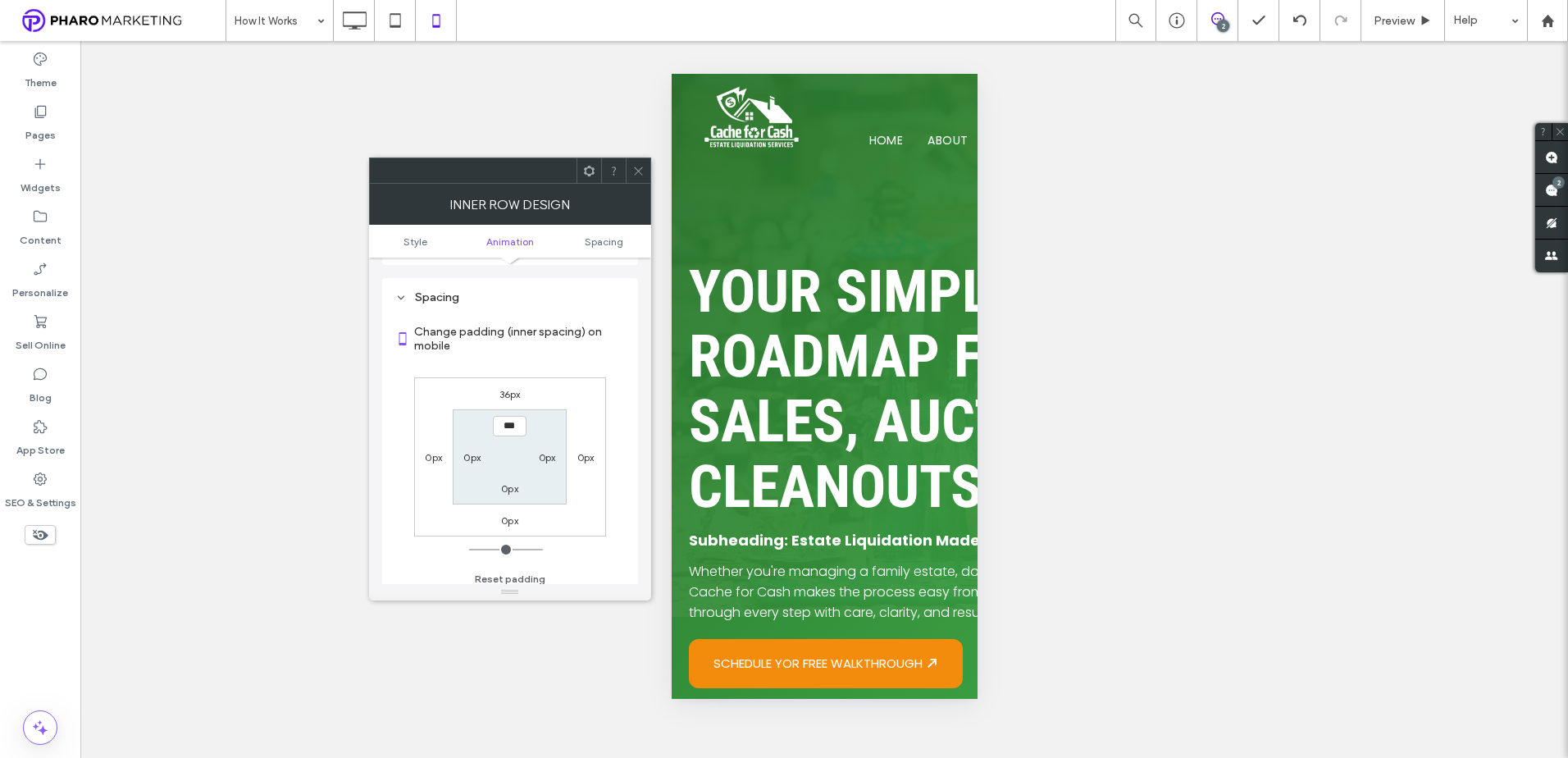 scroll, scrollTop: 385, scrollLeft: 0, axis: vertical 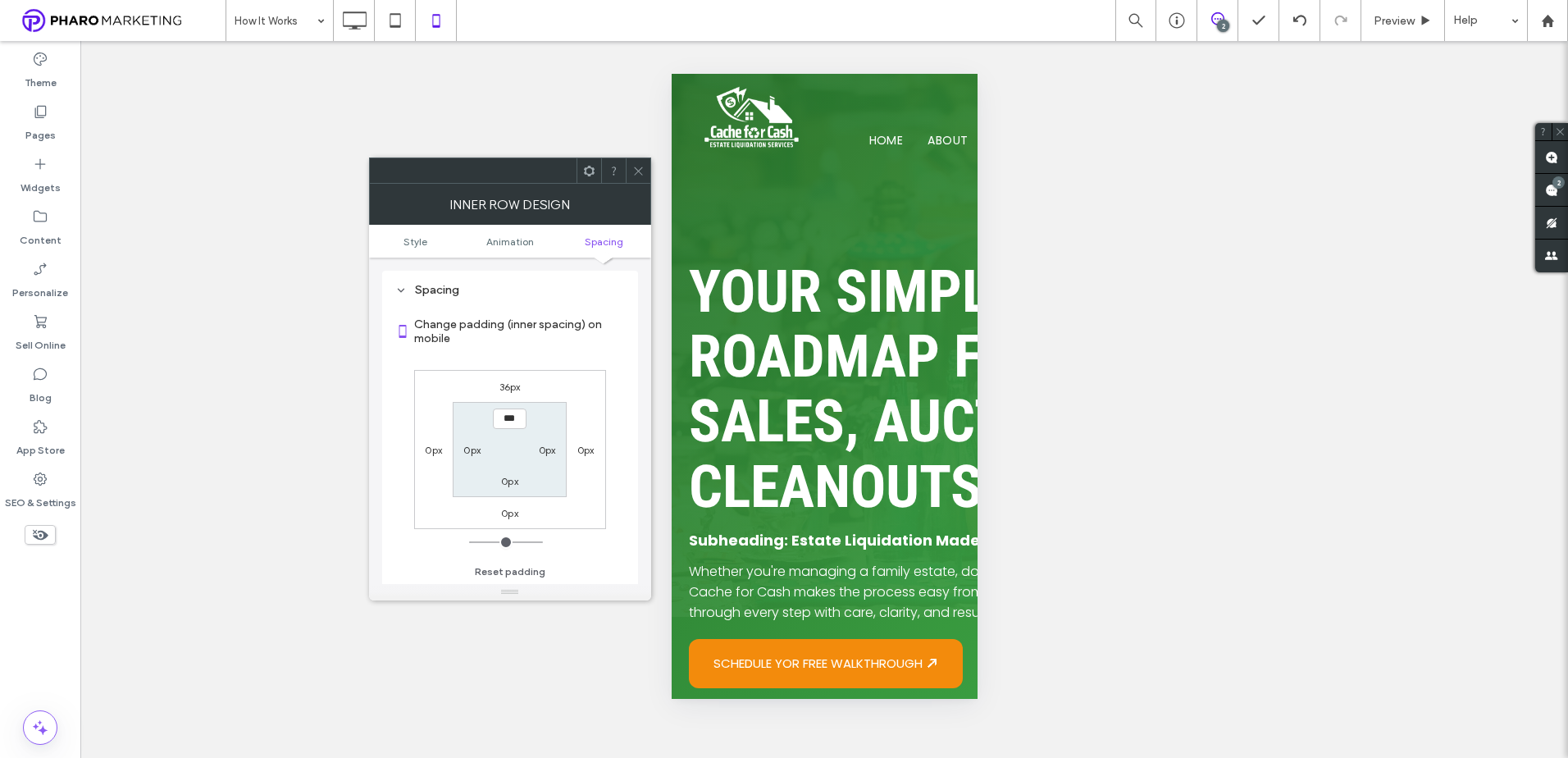 click 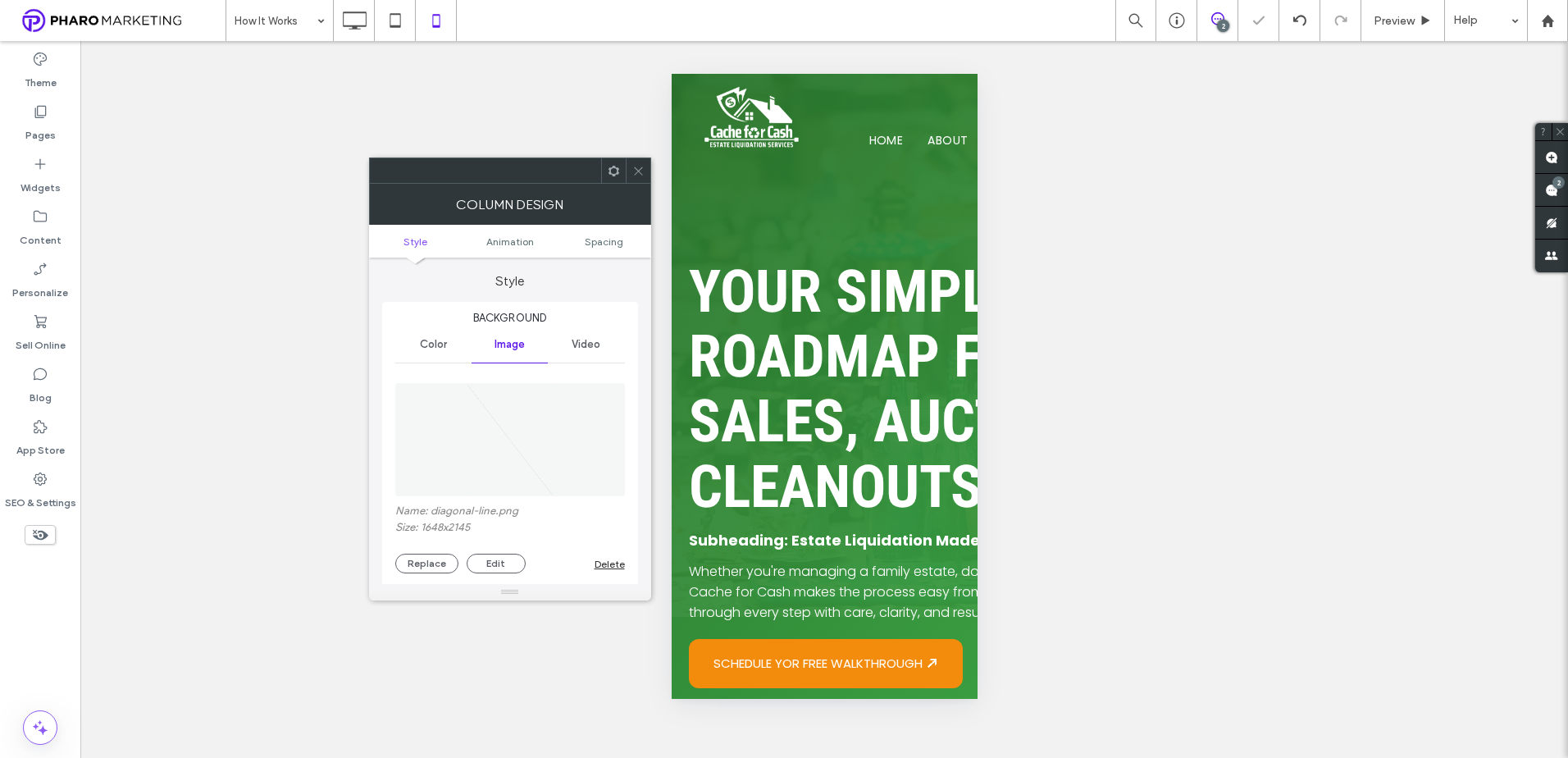 click at bounding box center [638, 171] 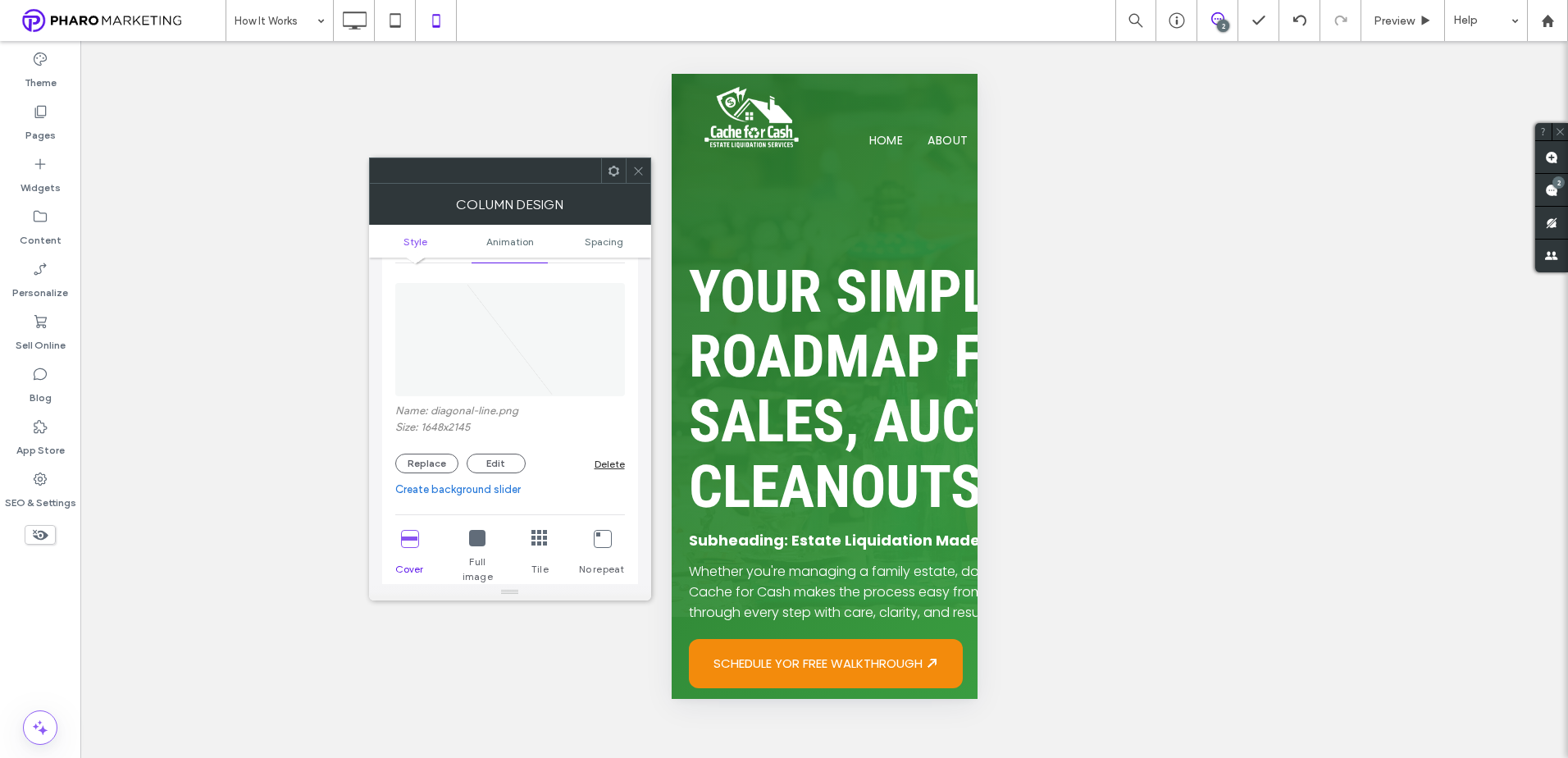 scroll, scrollTop: 164, scrollLeft: 0, axis: vertical 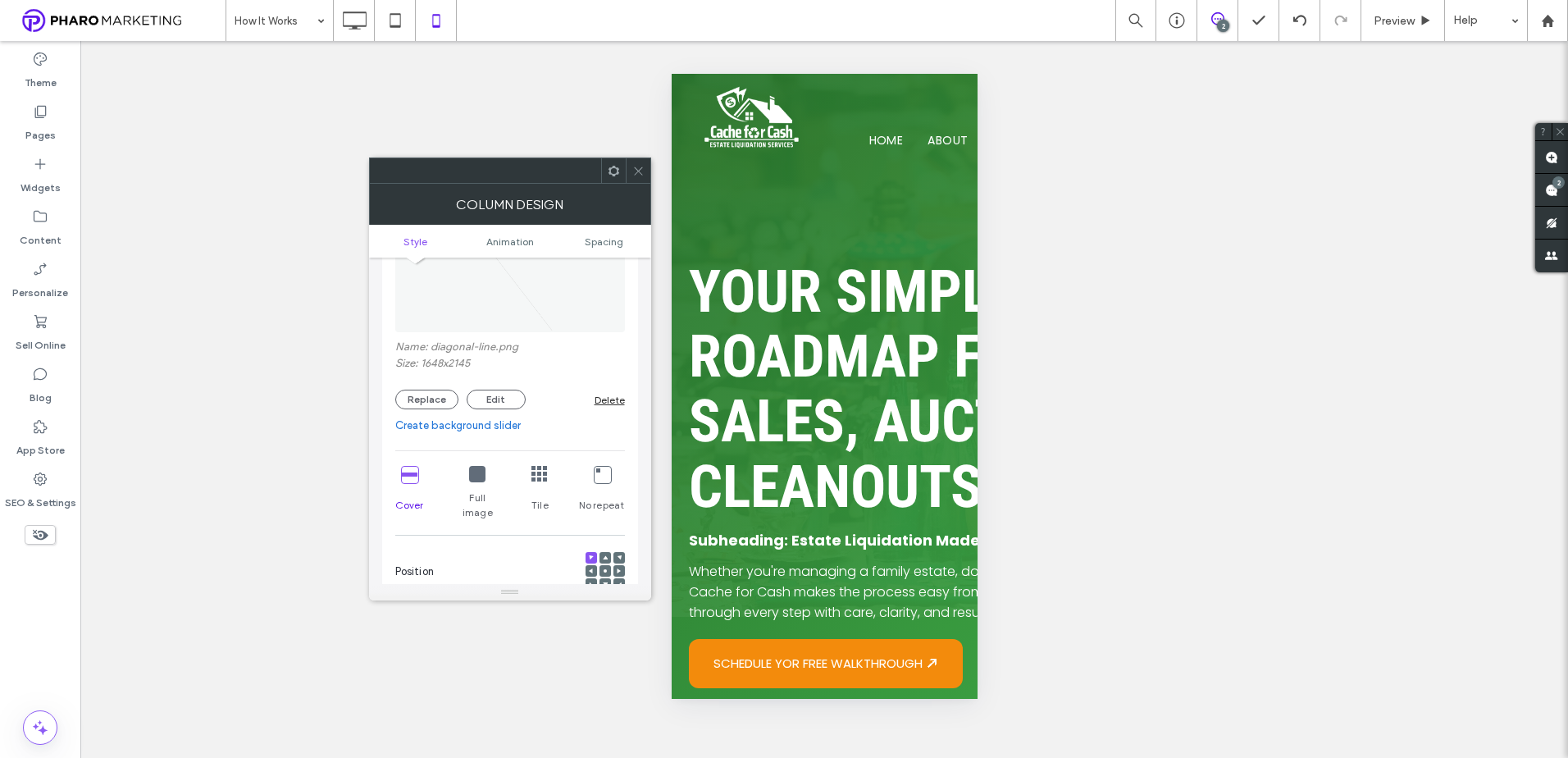 click 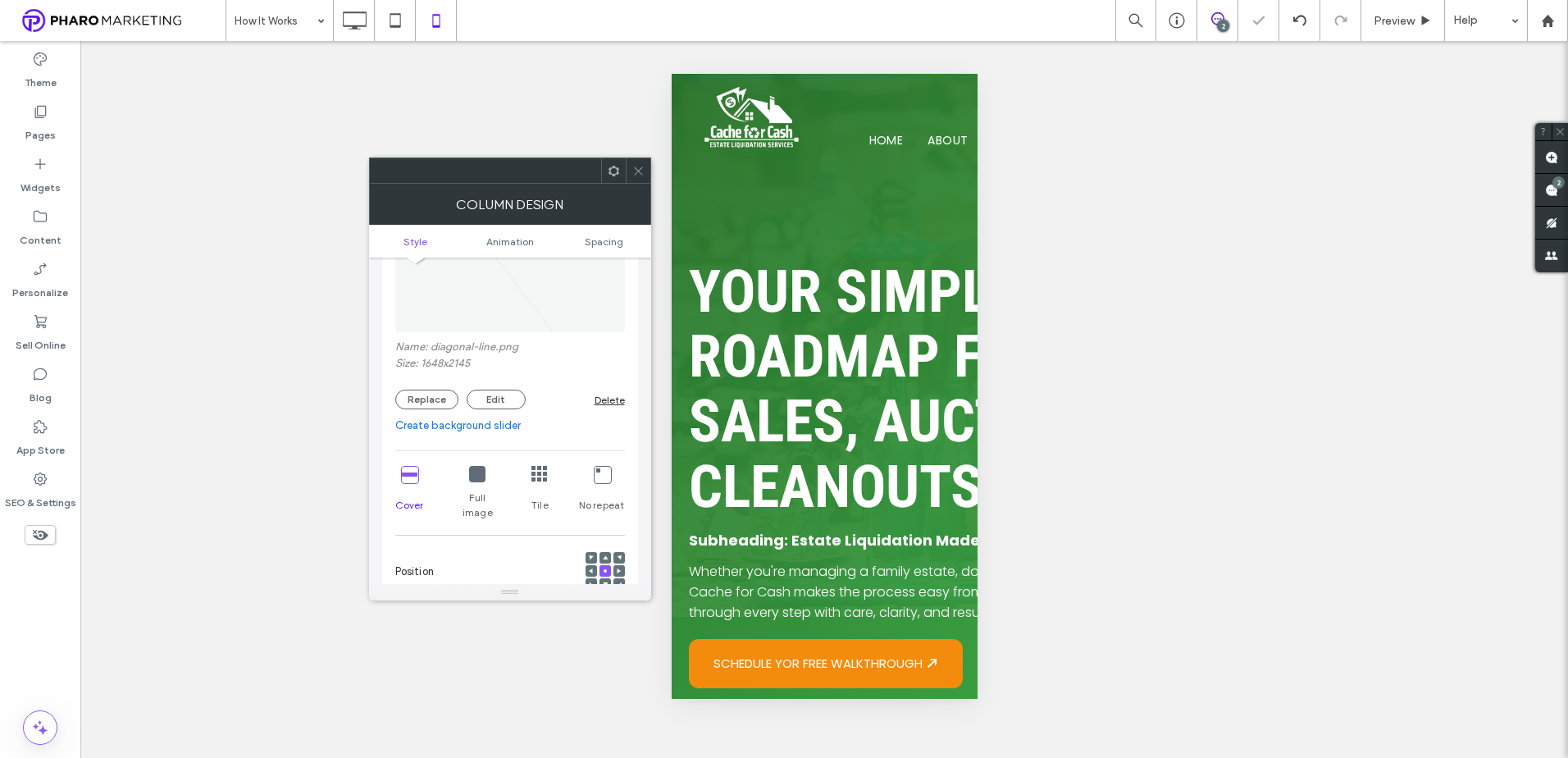 click 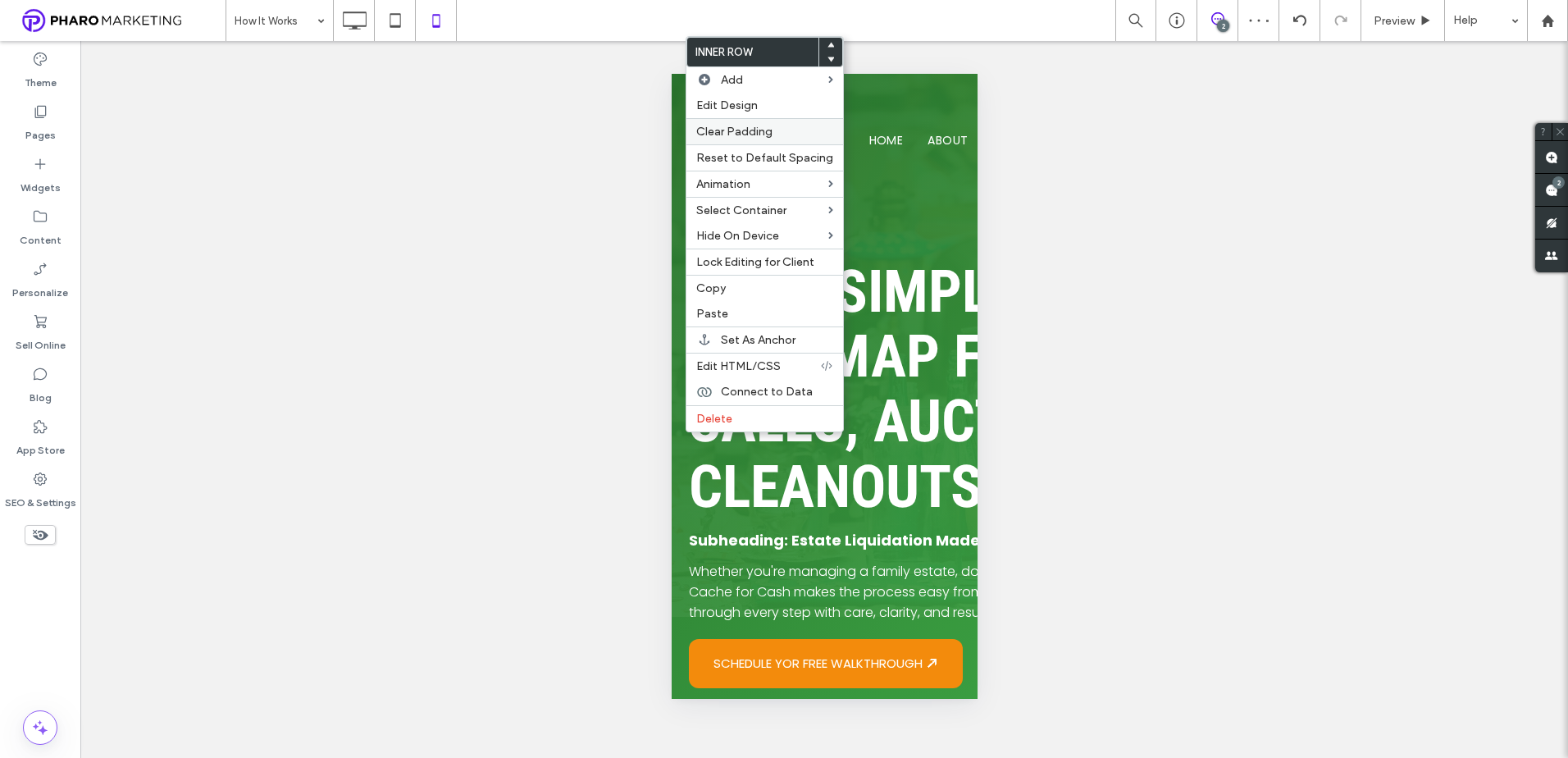 click on "Clear Padding" at bounding box center (734, 131) 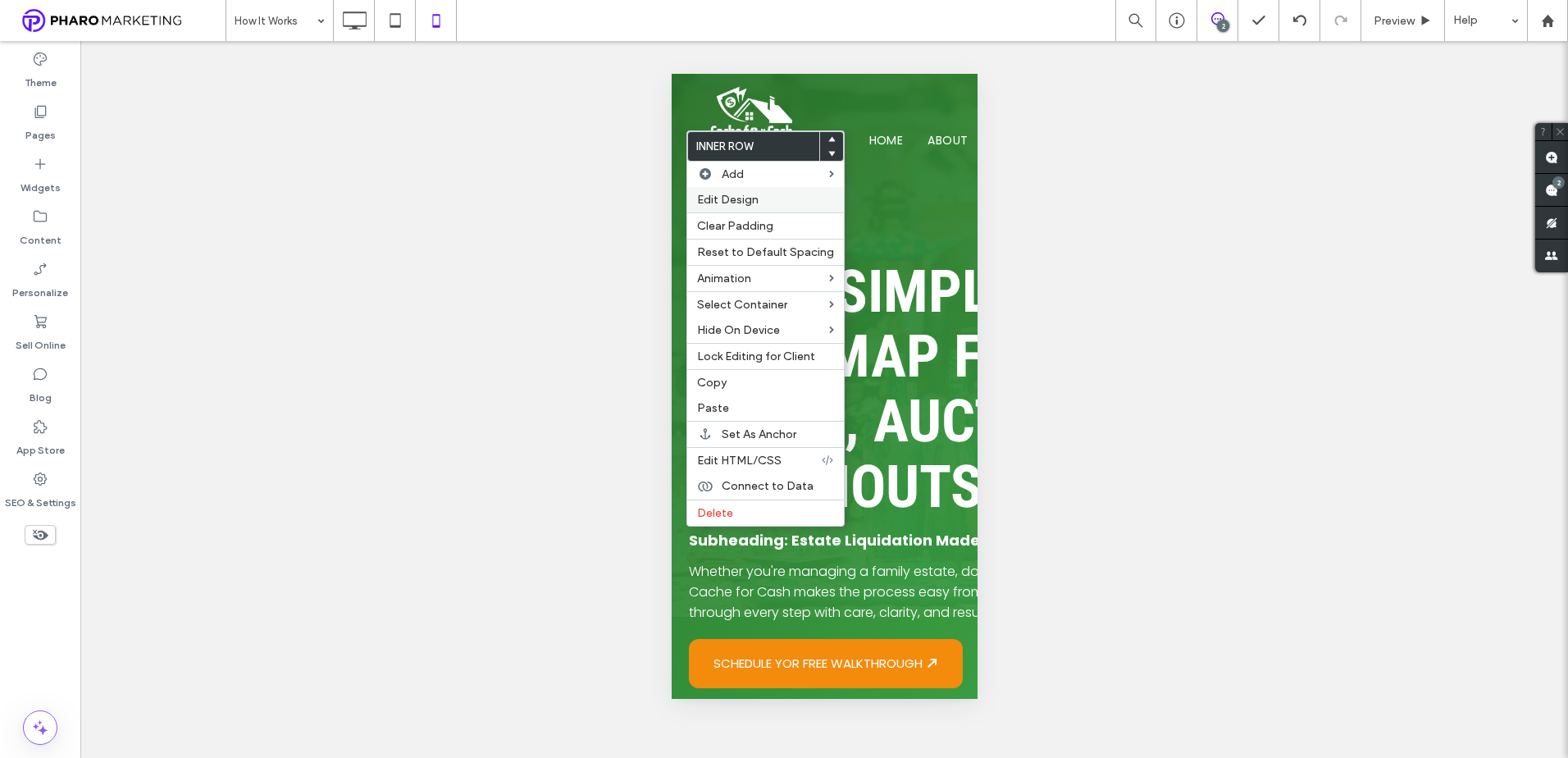 click on "Edit Design" at bounding box center (727, 199) 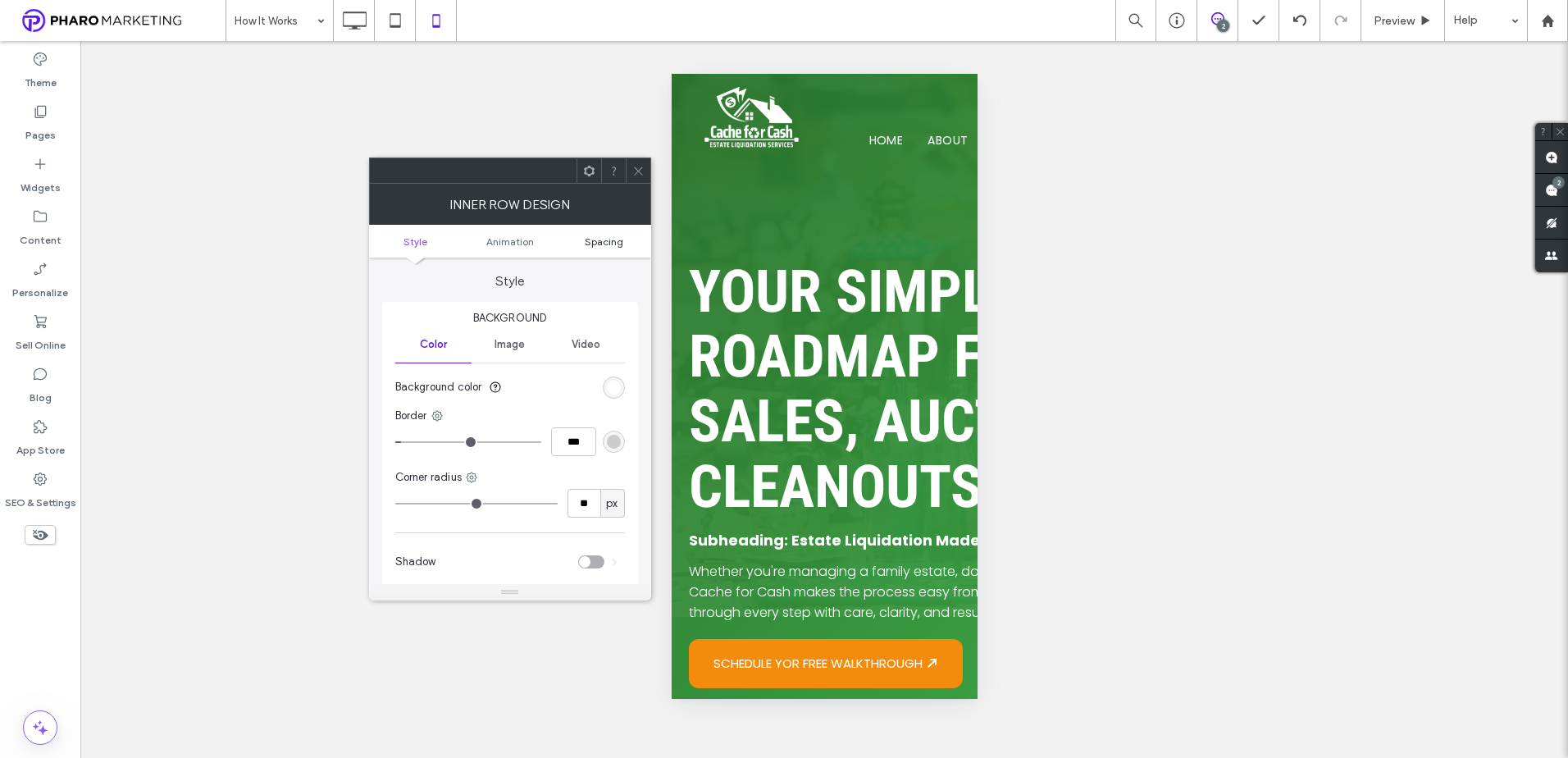 click on "Spacing" at bounding box center (604, 241) 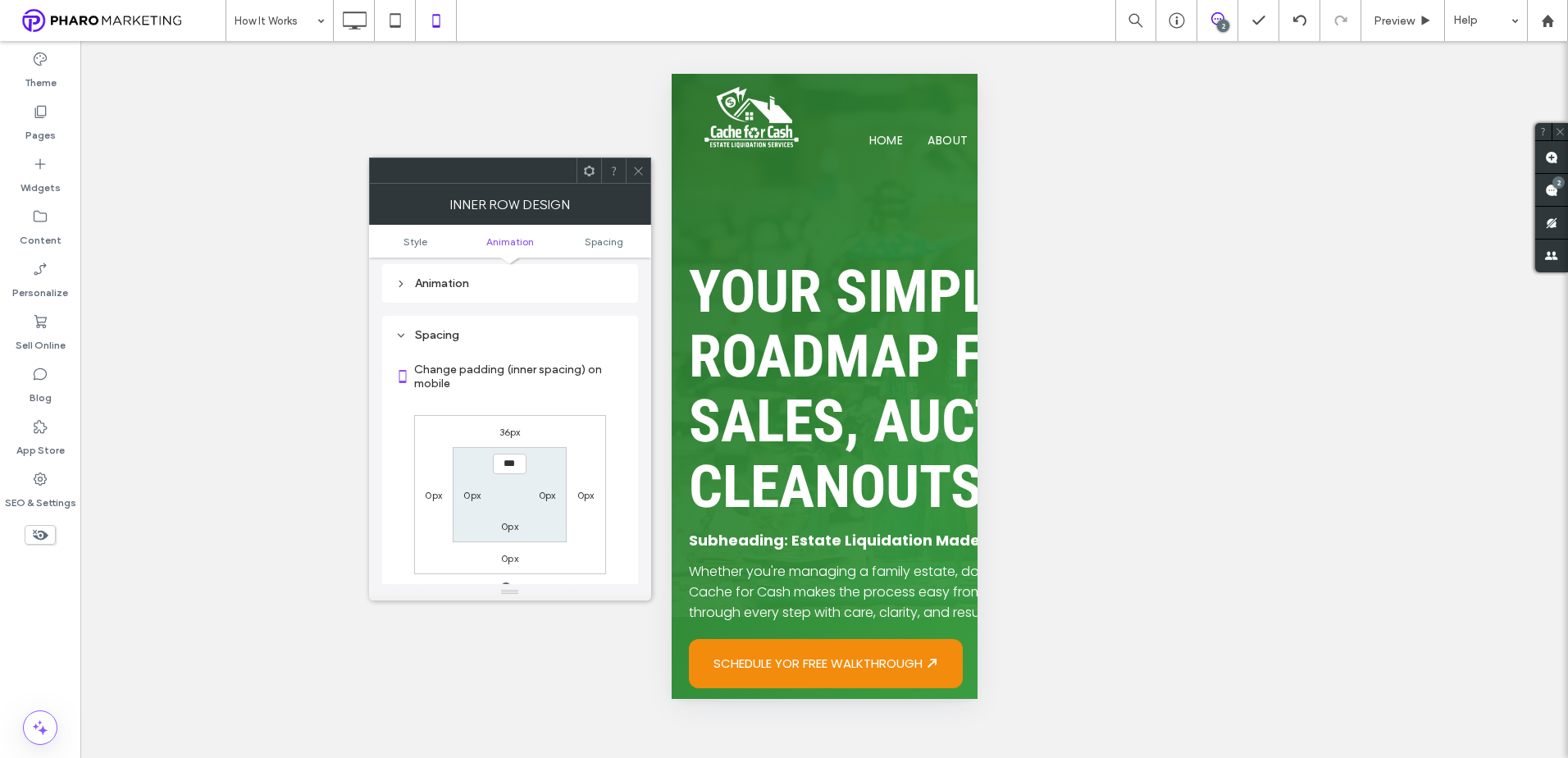 scroll, scrollTop: 385, scrollLeft: 0, axis: vertical 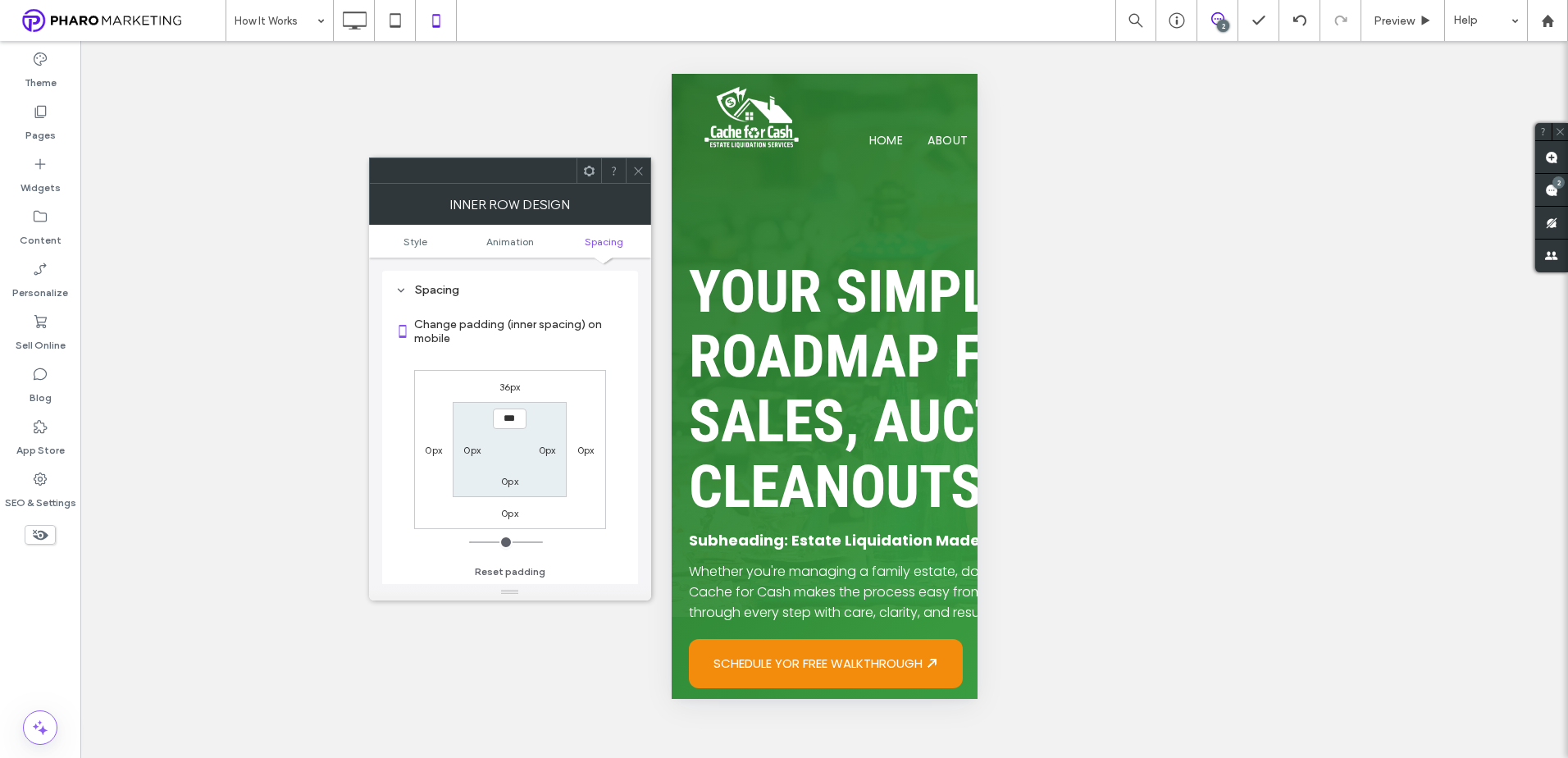 click on "36px" at bounding box center (510, 386) 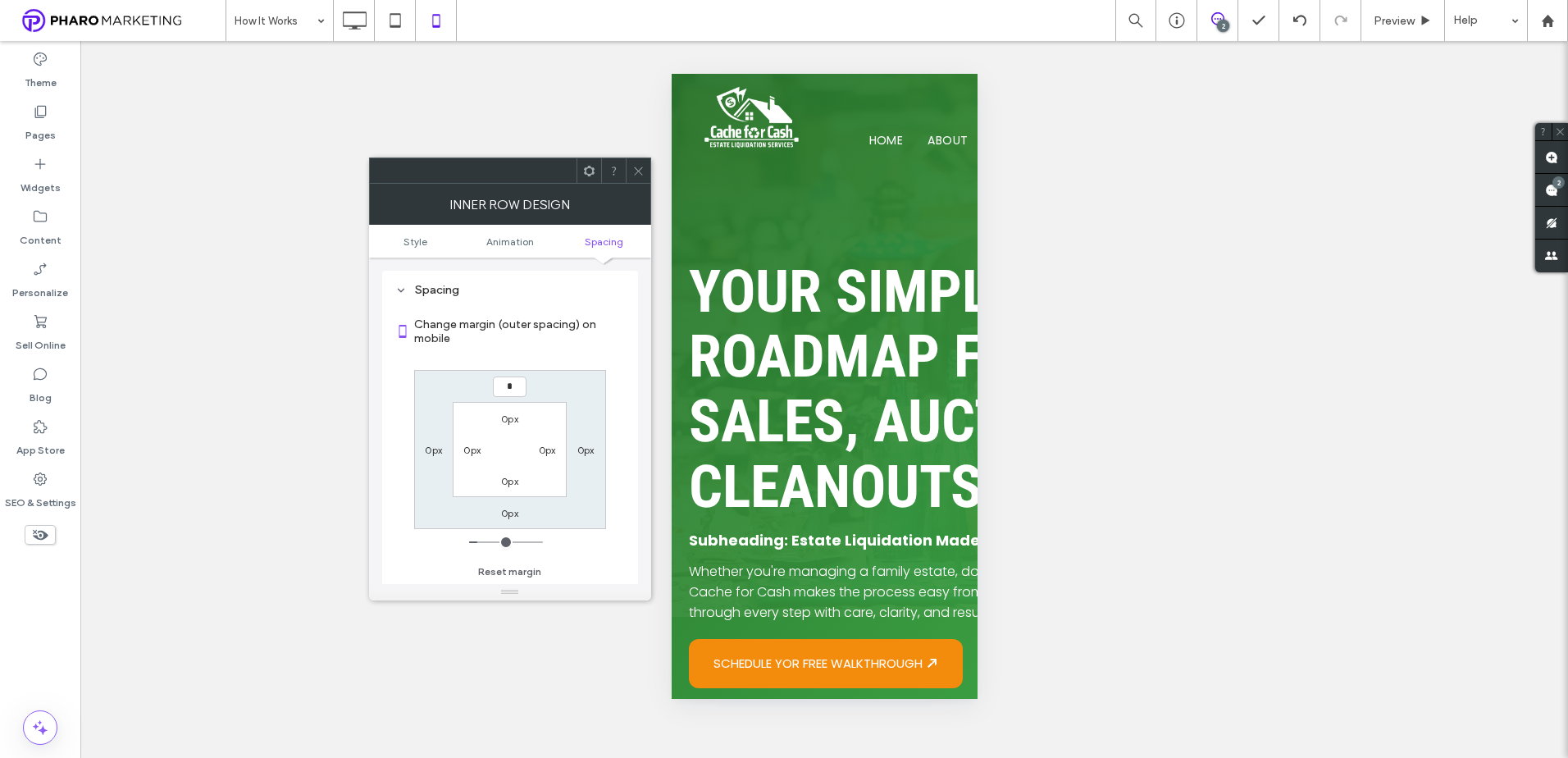 type on "*" 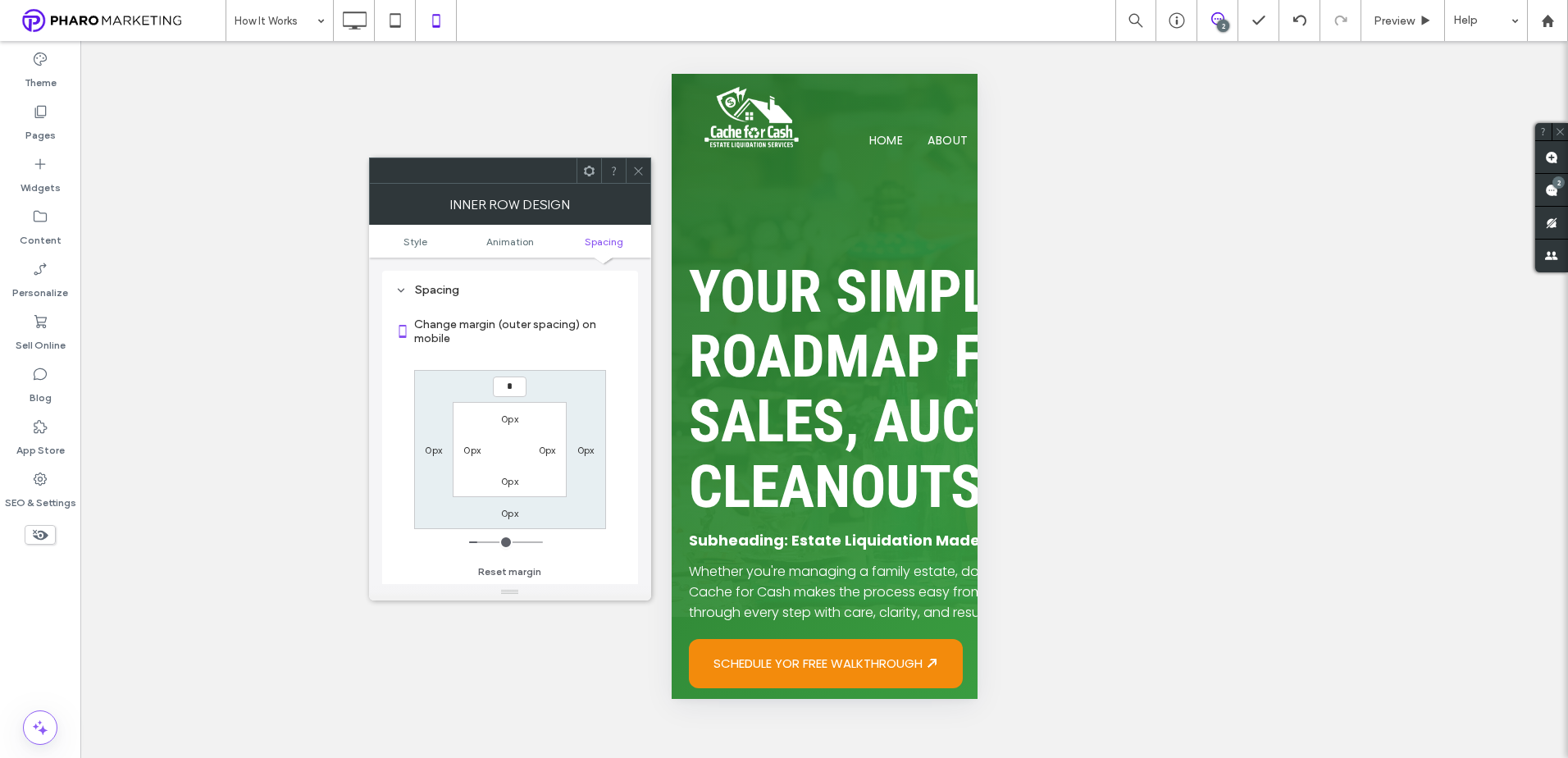 type on "*" 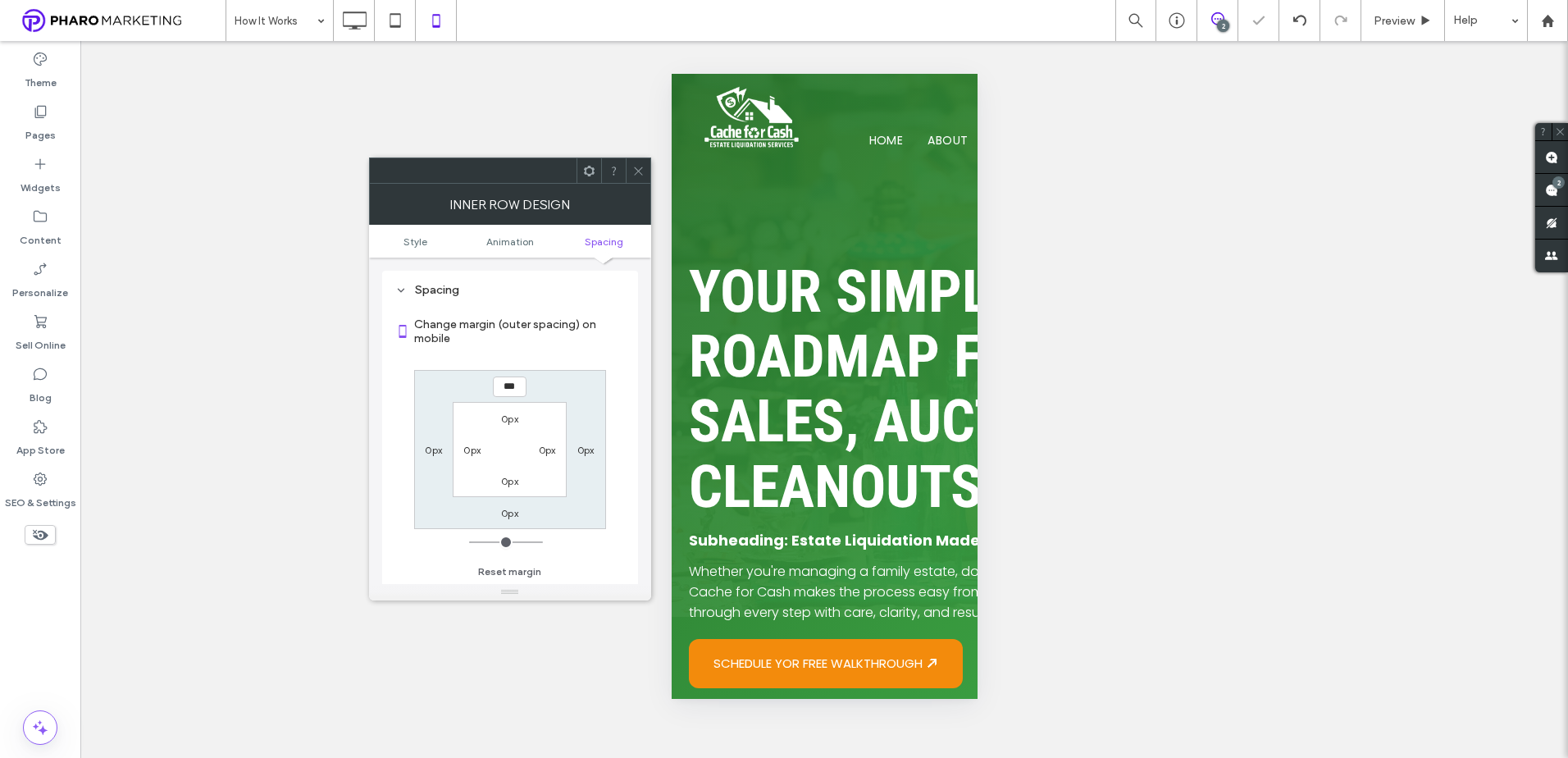 click at bounding box center [638, 171] 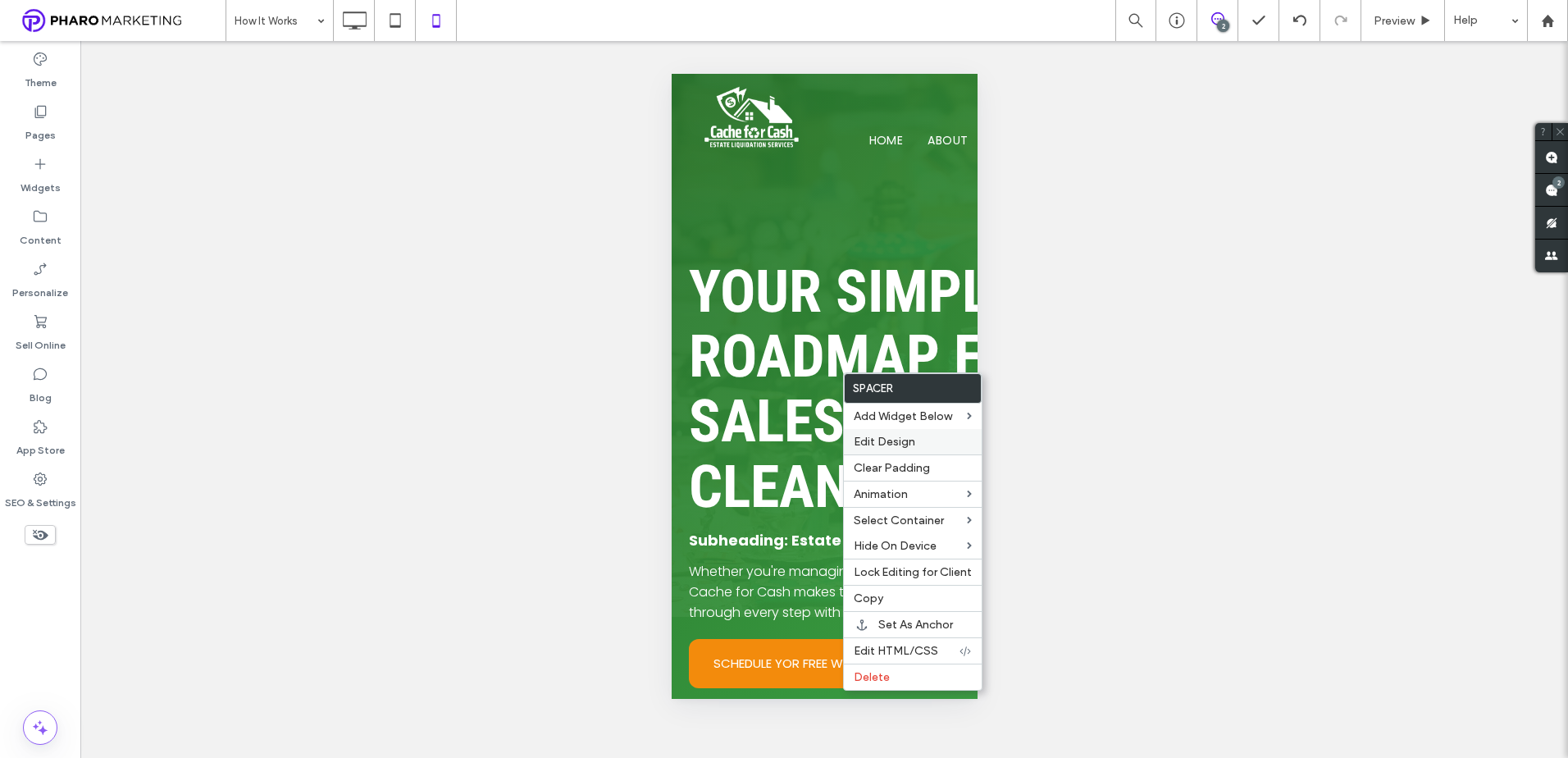 click on "Edit Design" at bounding box center (884, 441) 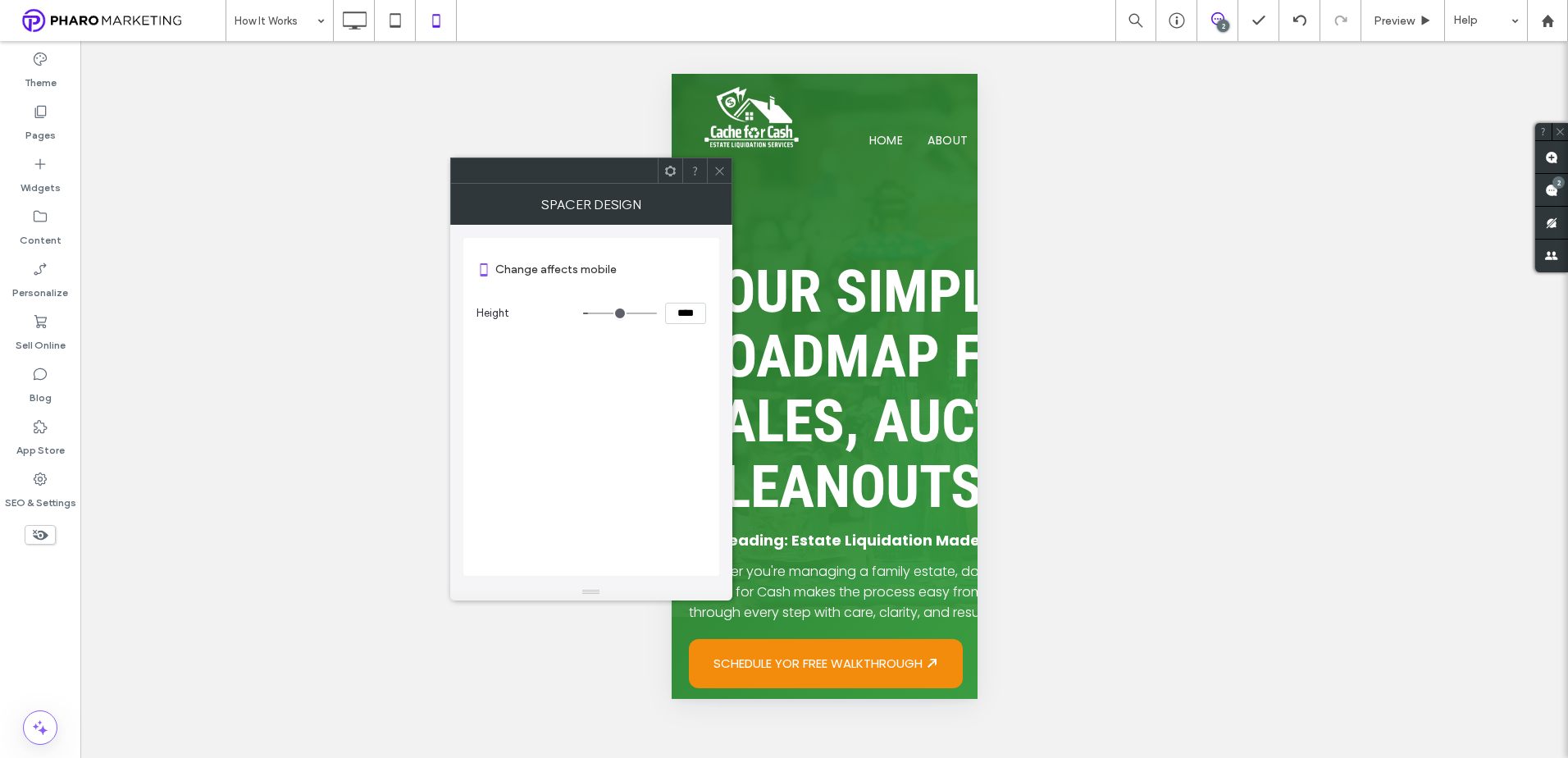 click 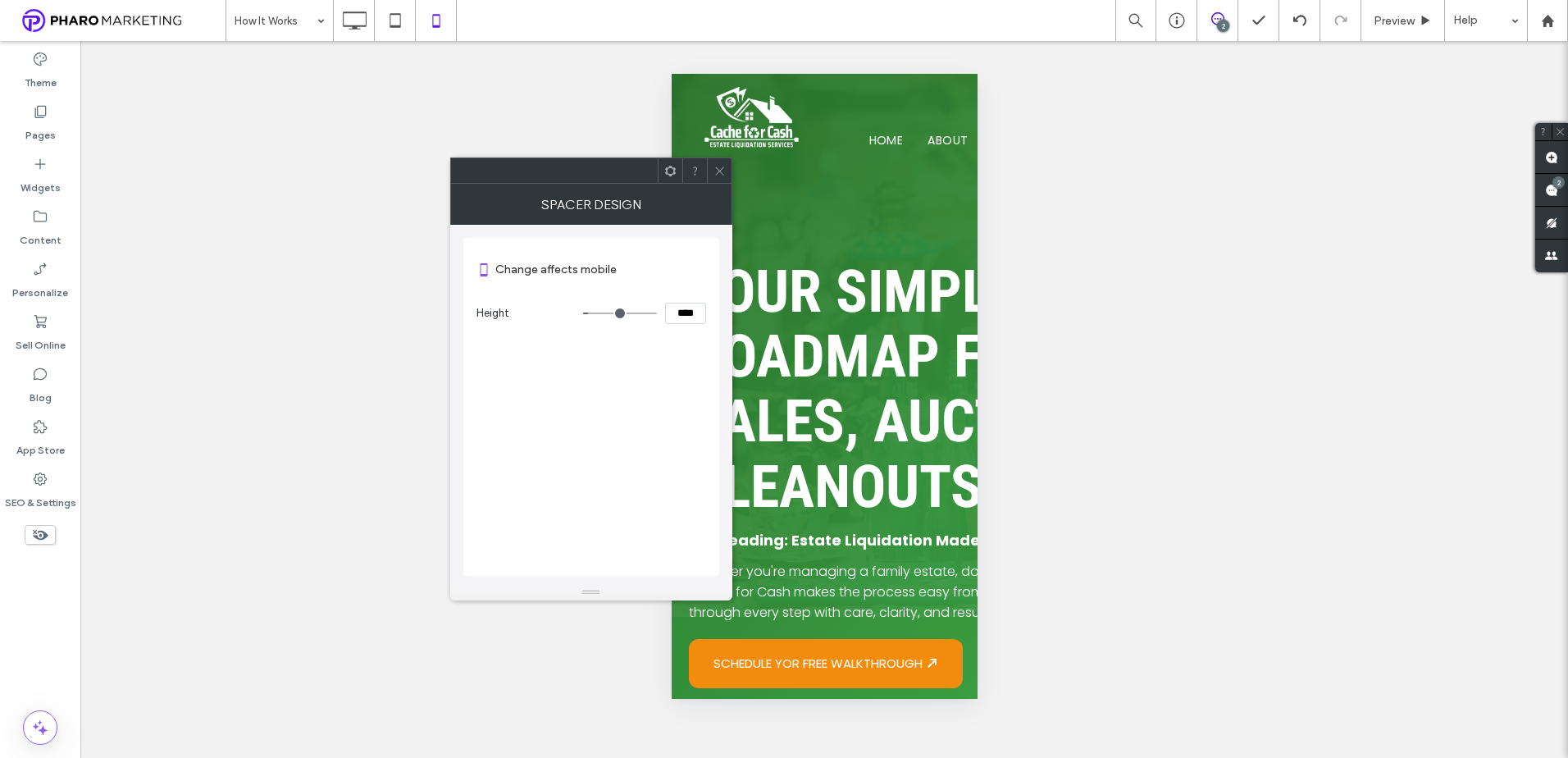 click at bounding box center [719, 171] 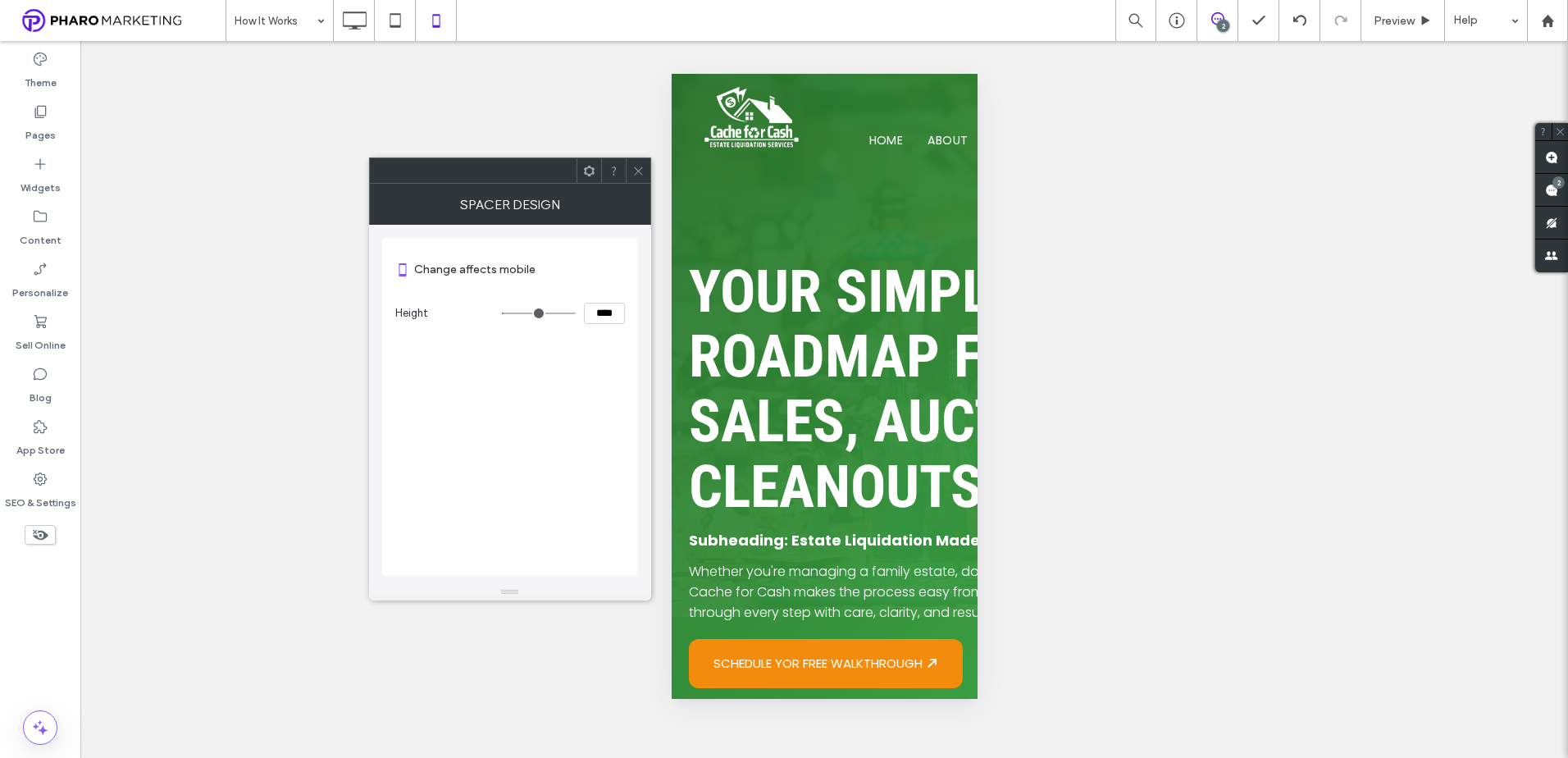 drag, startPoint x: 602, startPoint y: 313, endPoint x: 553, endPoint y: 313, distance: 49 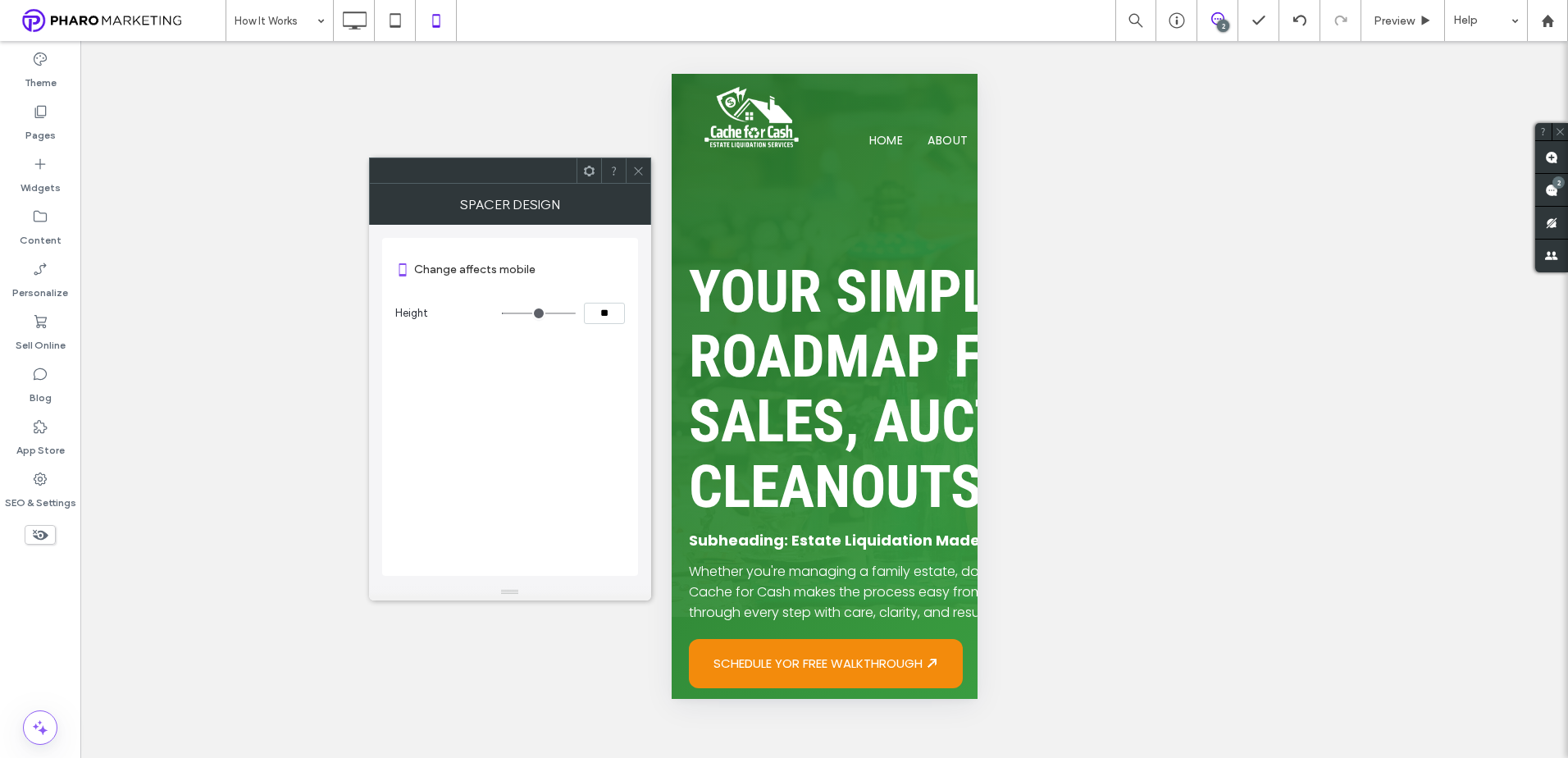 type on "****" 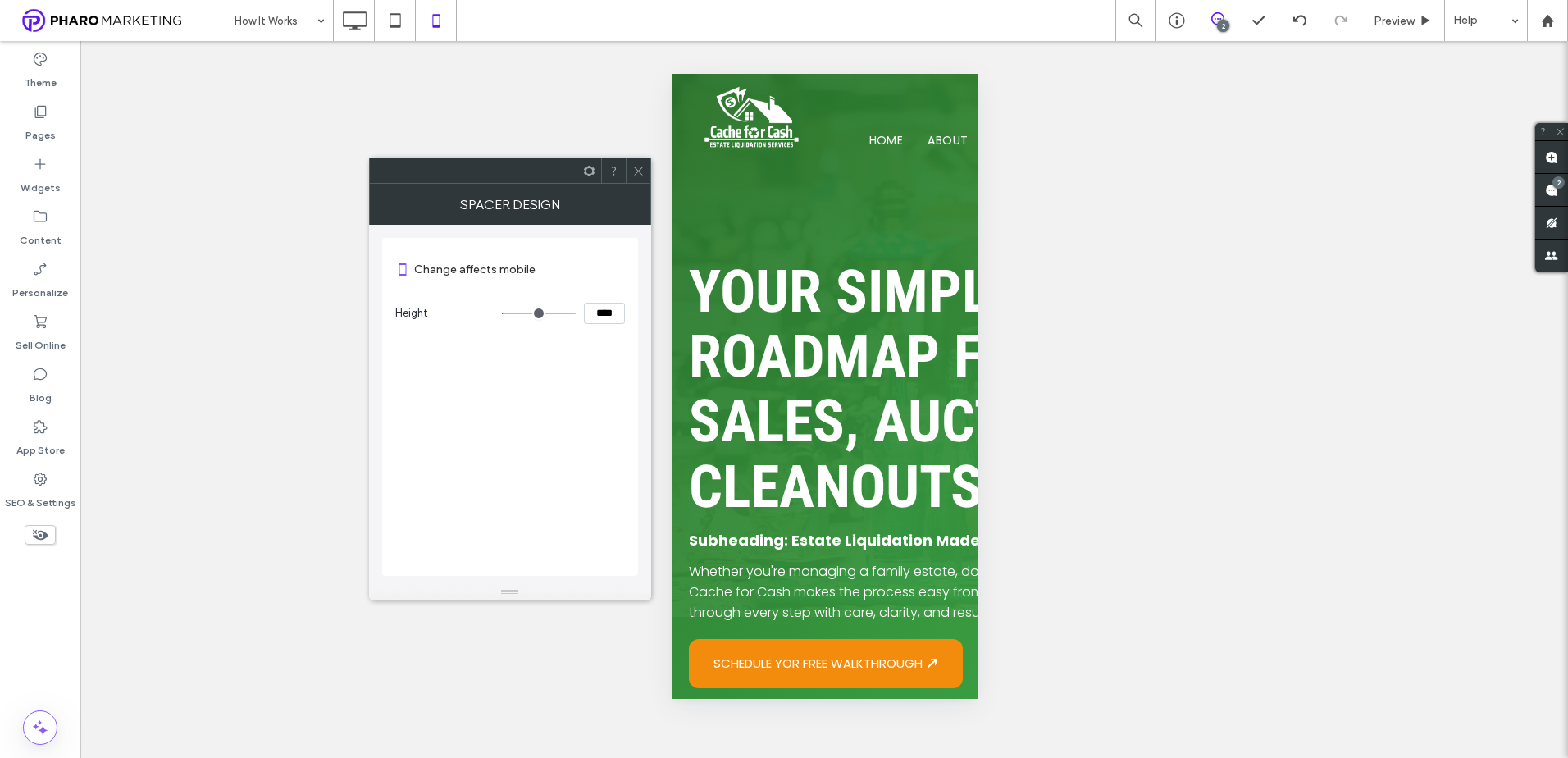 type on "**" 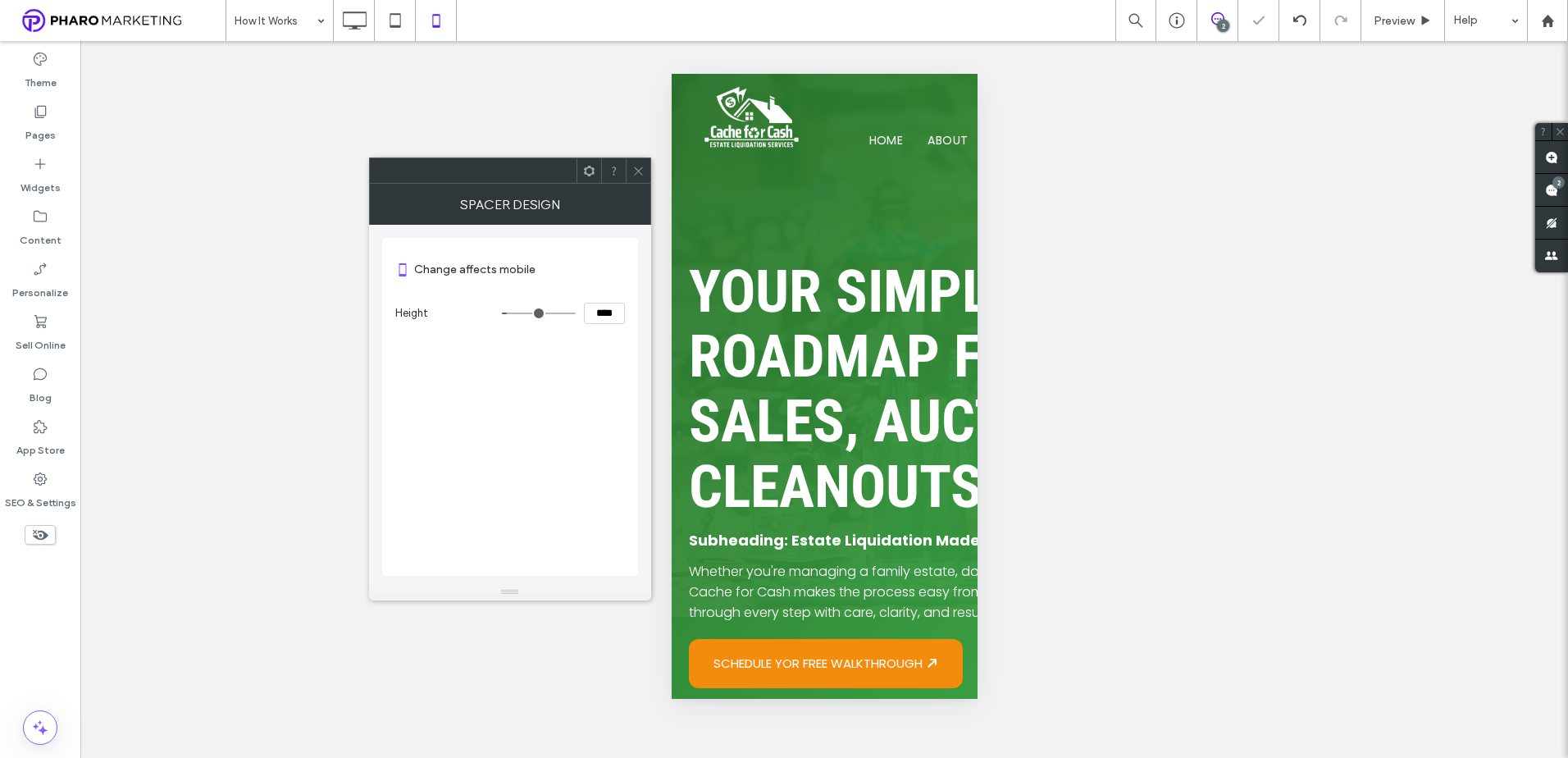click 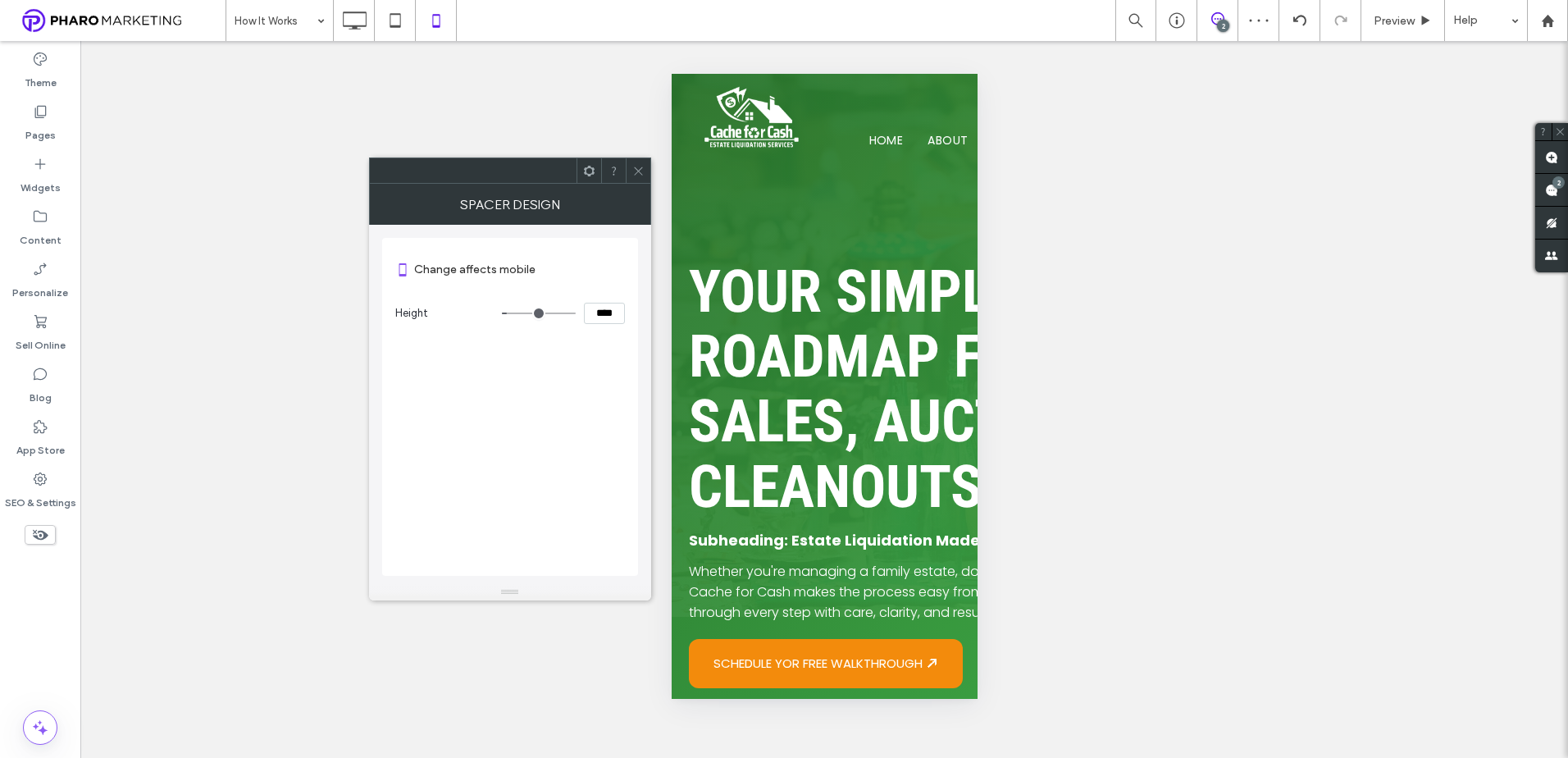 click 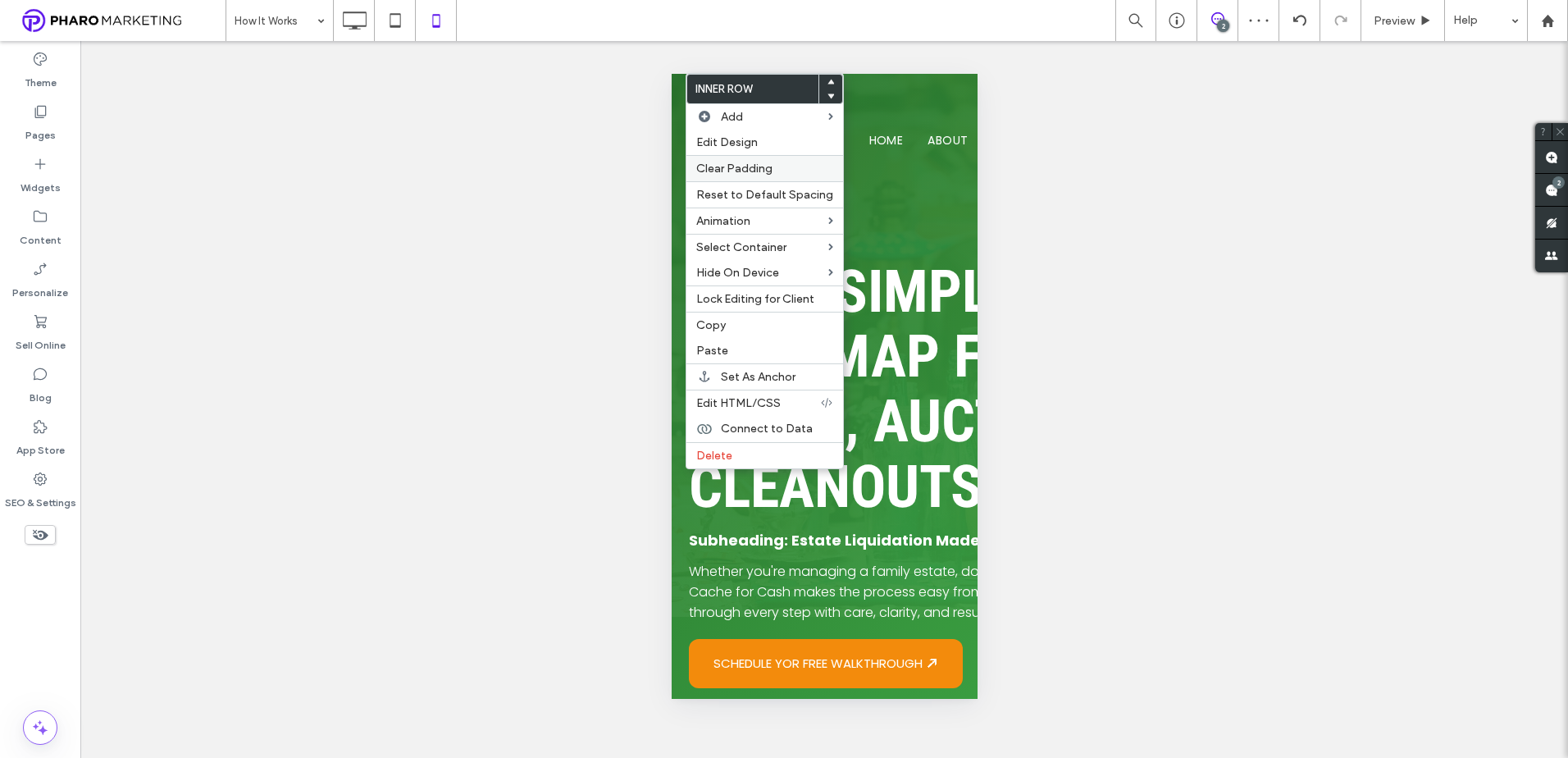 click on "Clear Padding" at bounding box center [734, 168] 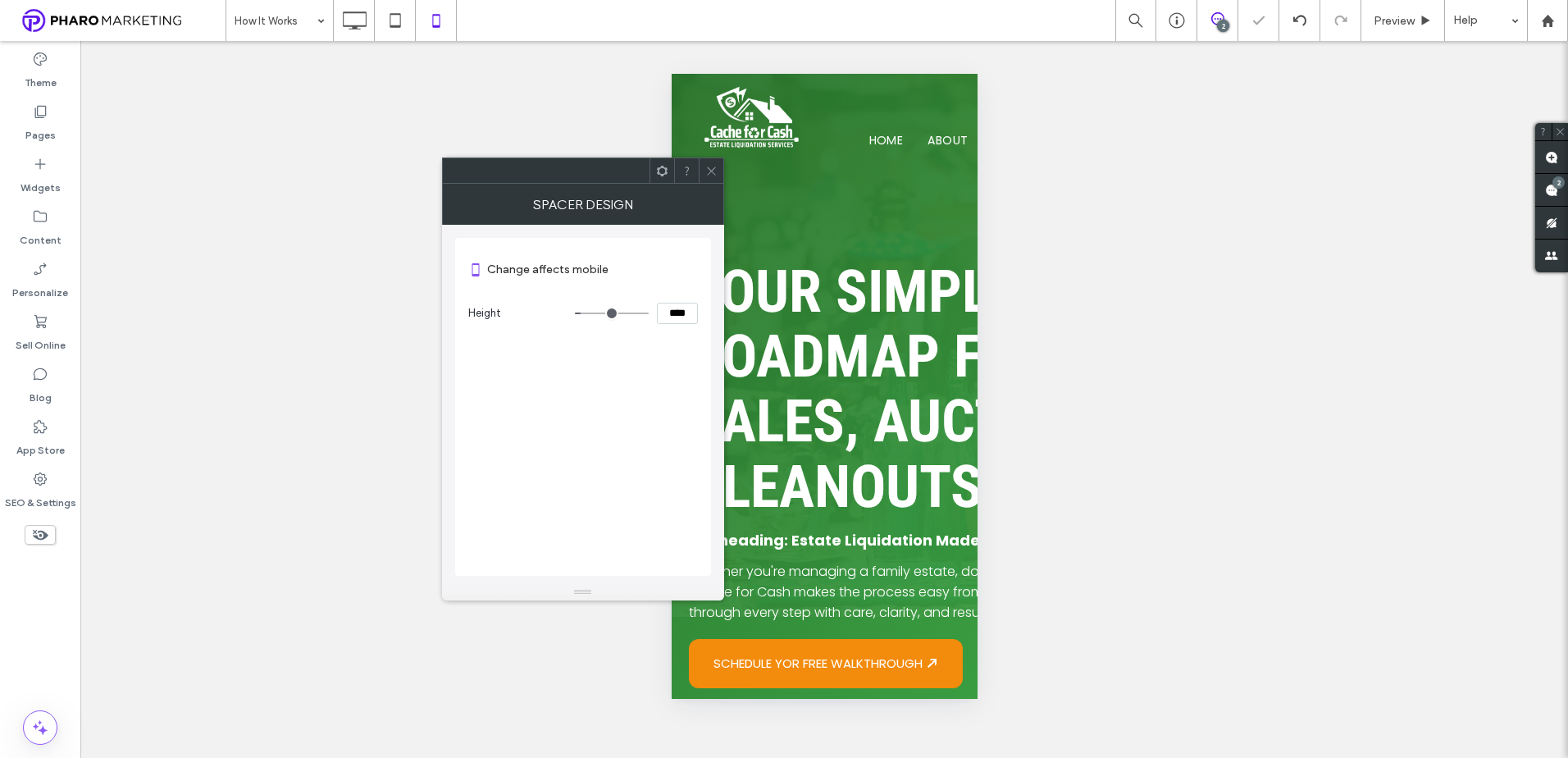 drag, startPoint x: 684, startPoint y: 314, endPoint x: 636, endPoint y: 312, distance: 48.04165 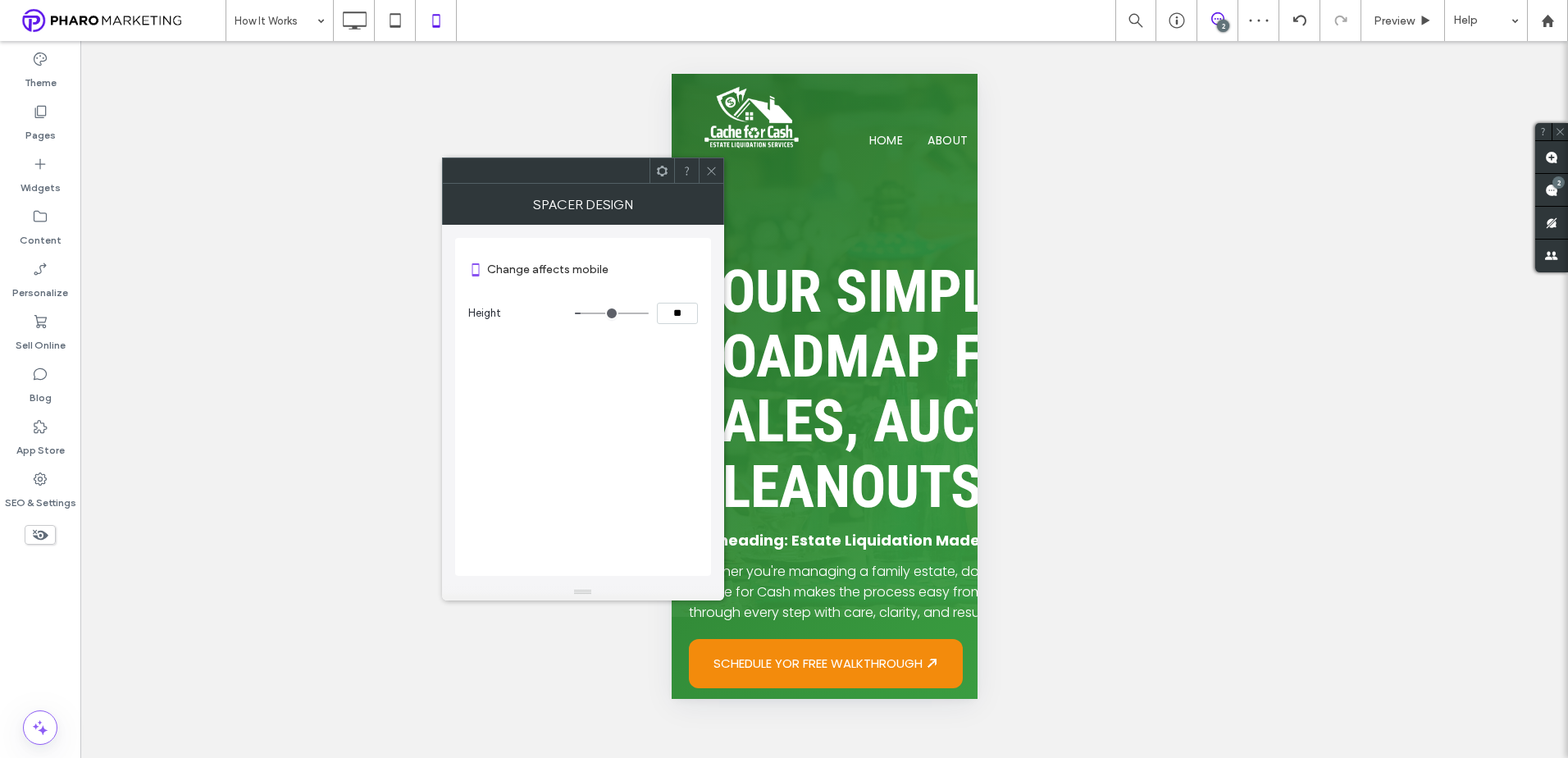 type on "****" 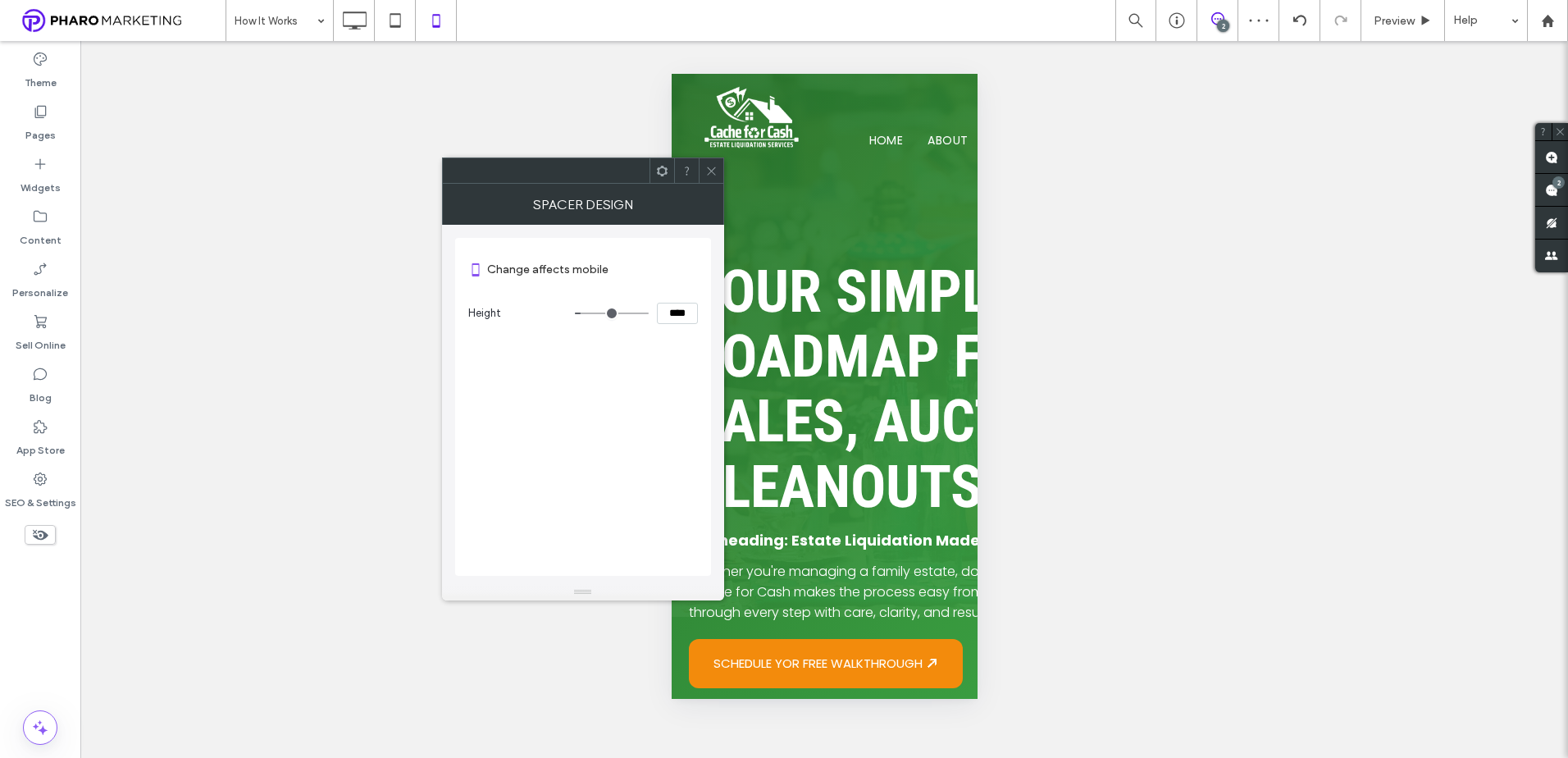type on "**" 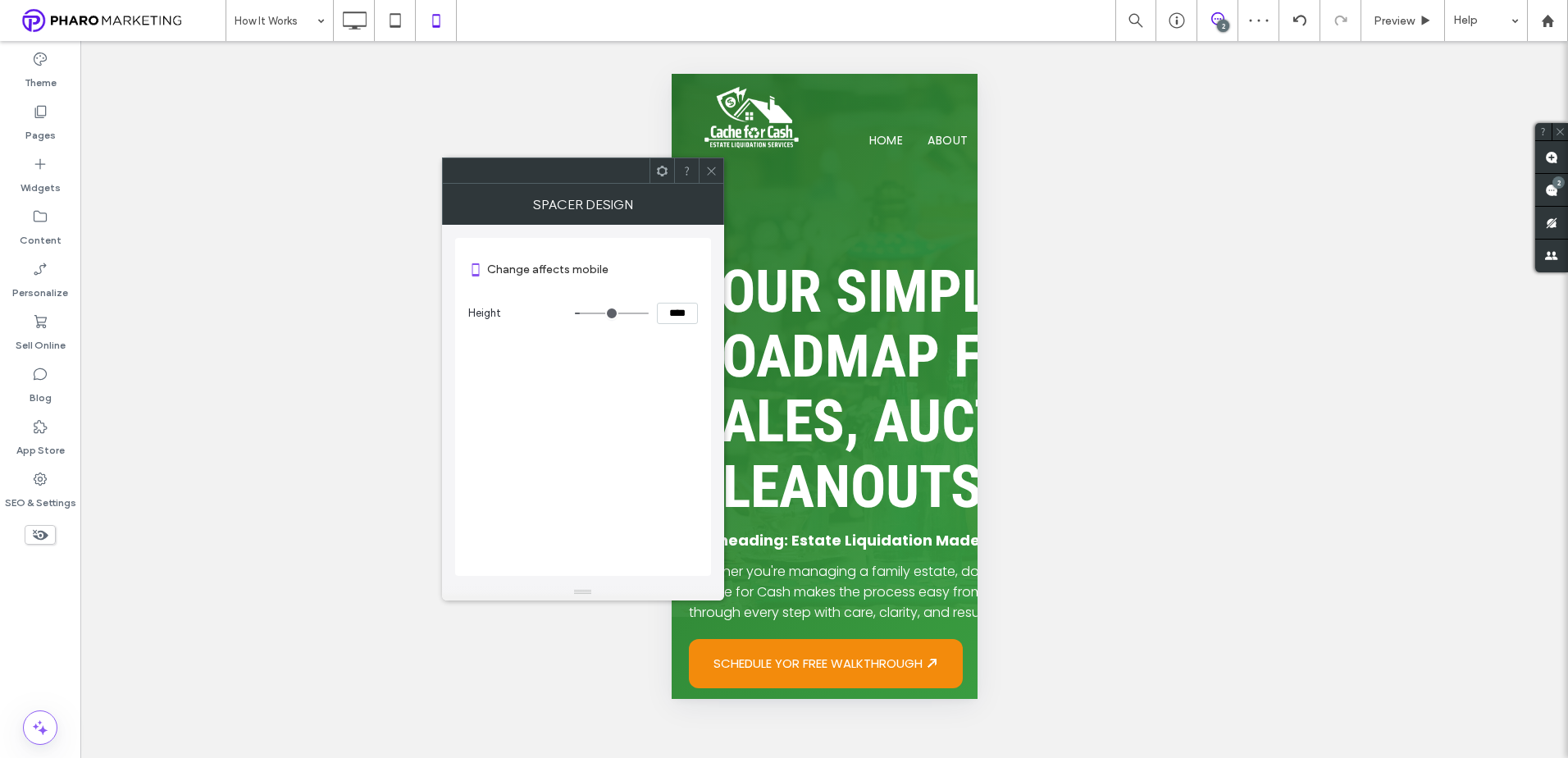 click at bounding box center (711, 171) 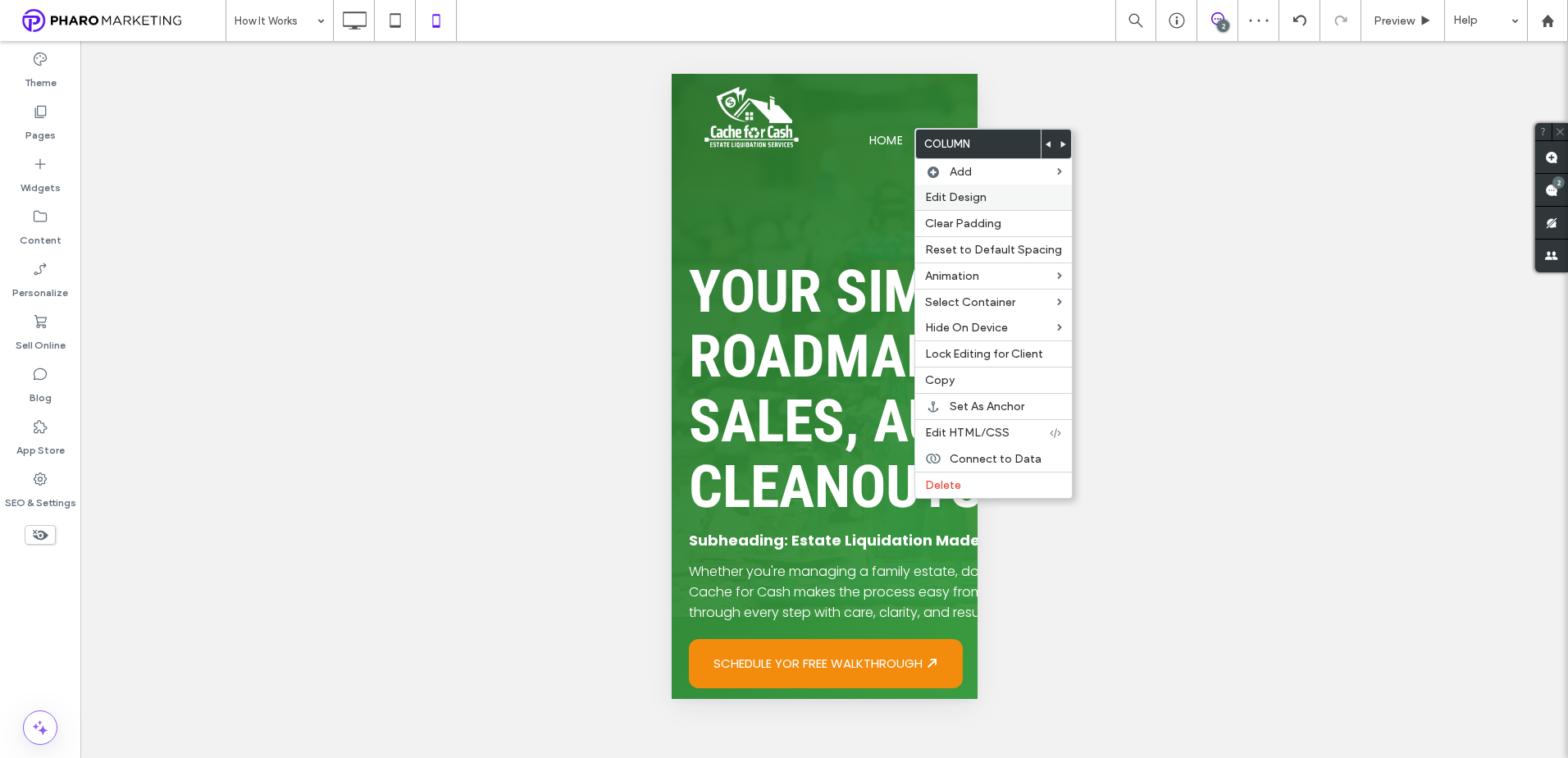 click on "Edit Design" at bounding box center [955, 197] 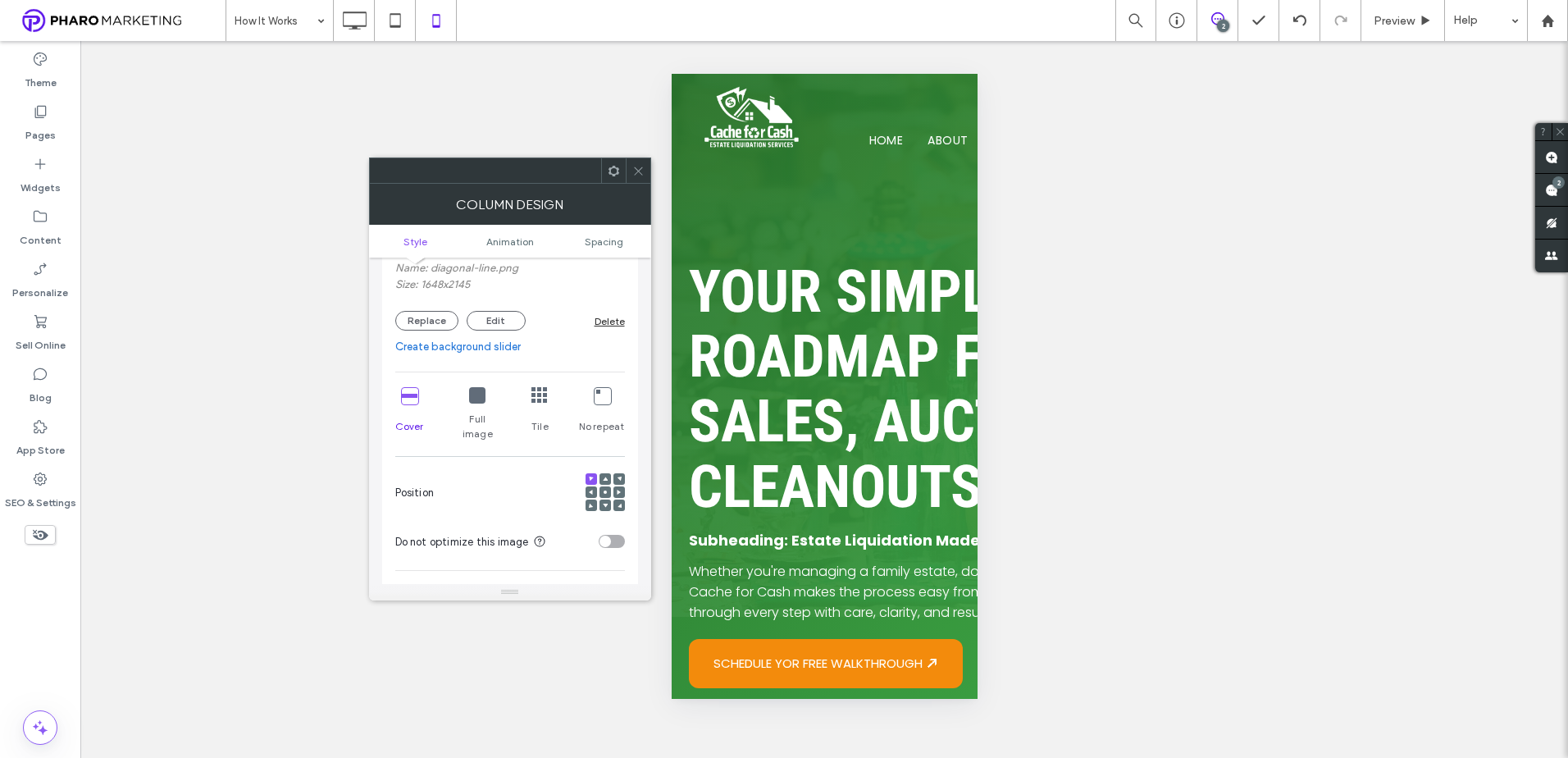 scroll, scrollTop: 246, scrollLeft: 0, axis: vertical 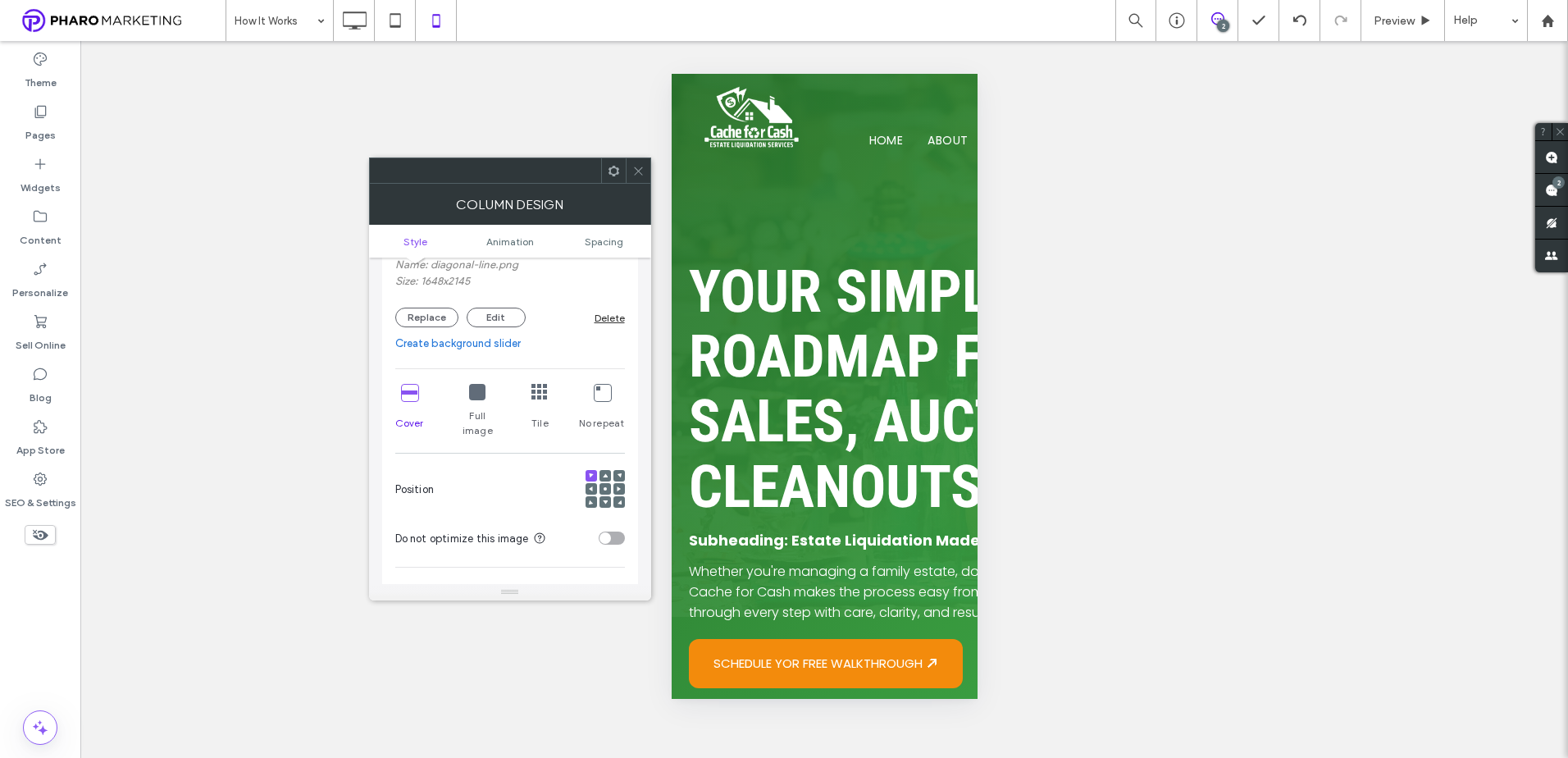 click 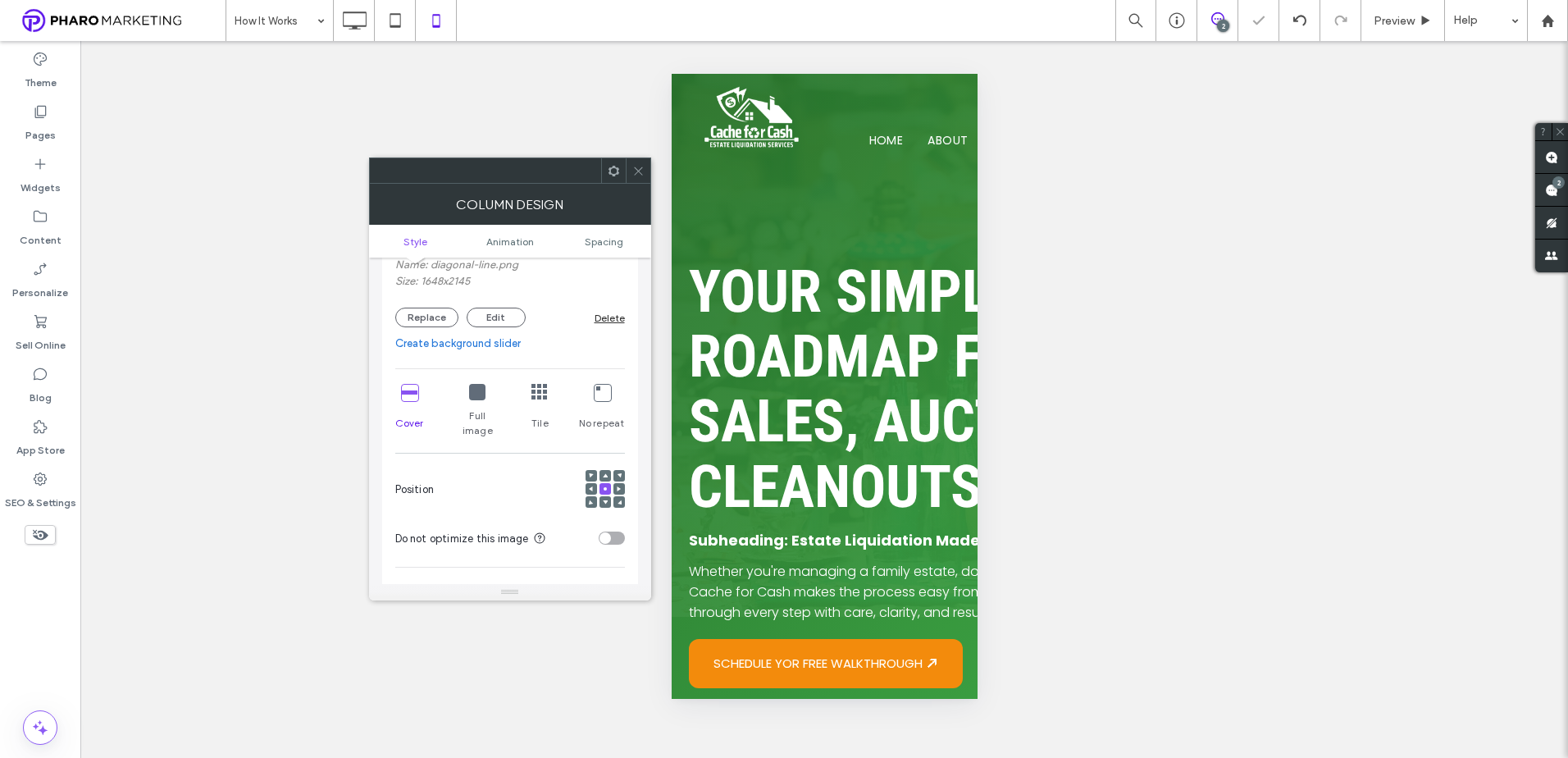 click 